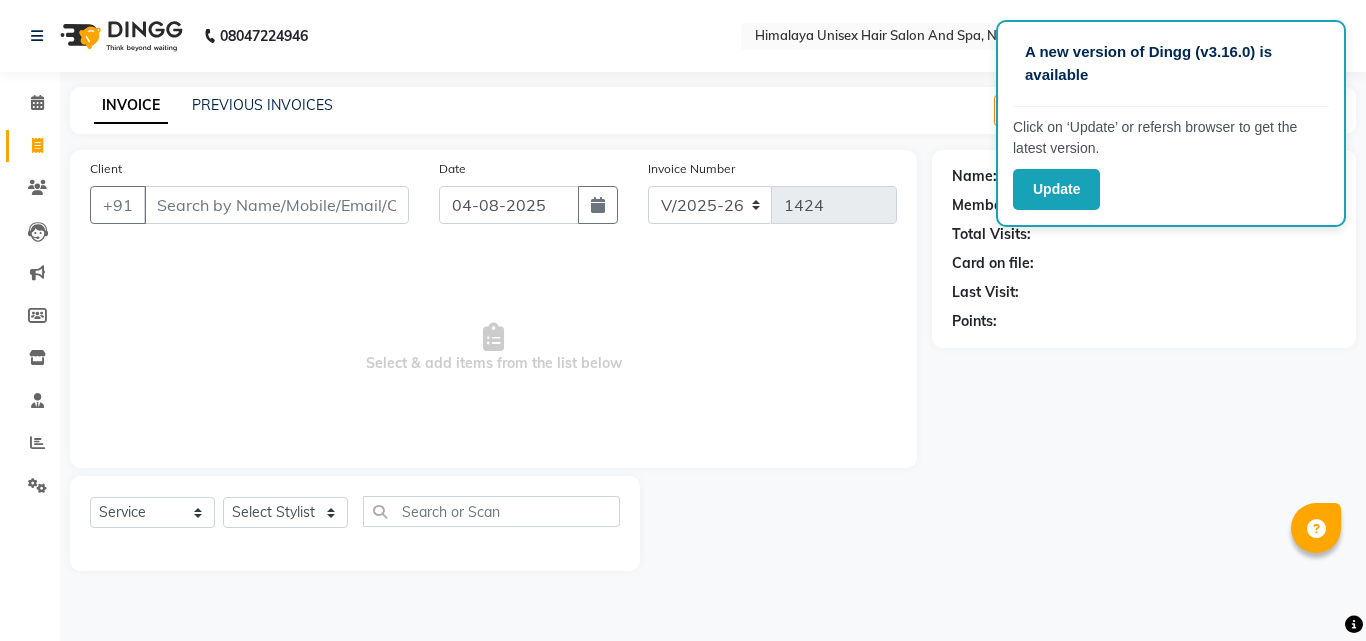 select on "4594" 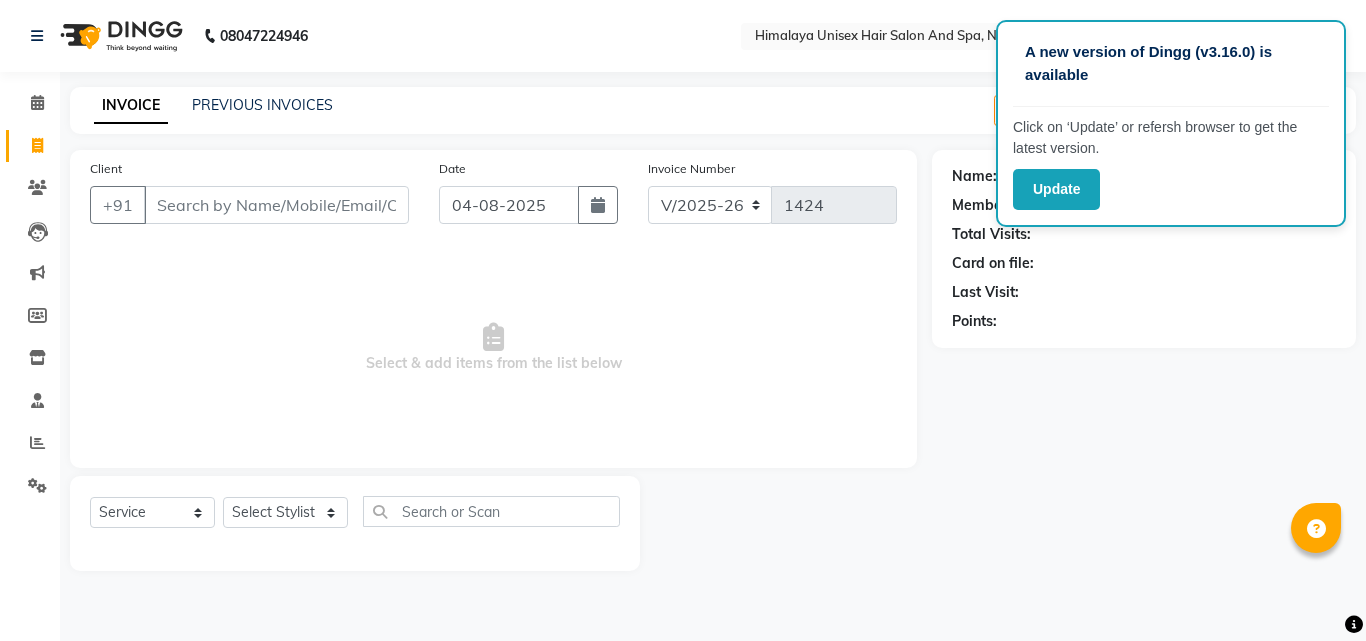scroll, scrollTop: 0, scrollLeft: 0, axis: both 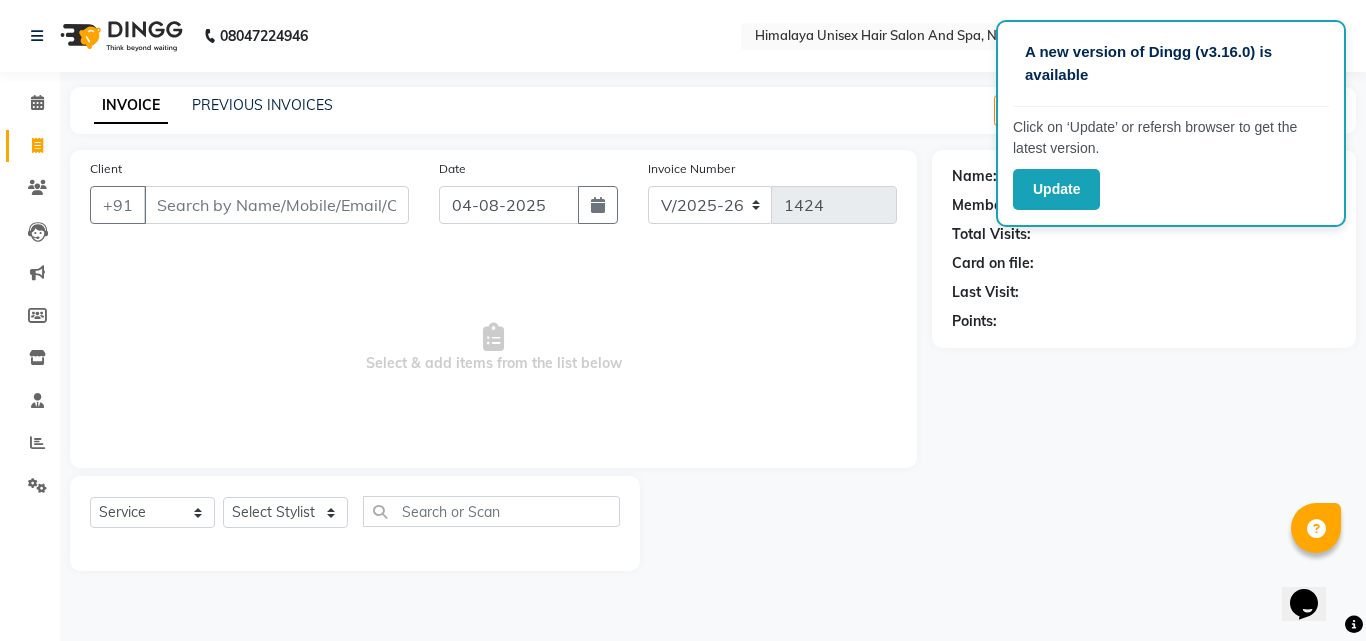 click on "Client +91 Date 04-08-2025 Invoice Number V/2025 V/2025-26 1424  Select & add items from the list below  Select  Service  Product  Membership  Package Voucher Prepaid Gift Card  Select Stylist Ashwini Salunkhe Avantika Phase Ganesh  Gosavi Mahesh Sawant nakul tadas prasad kadam Prathamesh Salunkhe sai kashid shubhangi sawant Uday Tate" 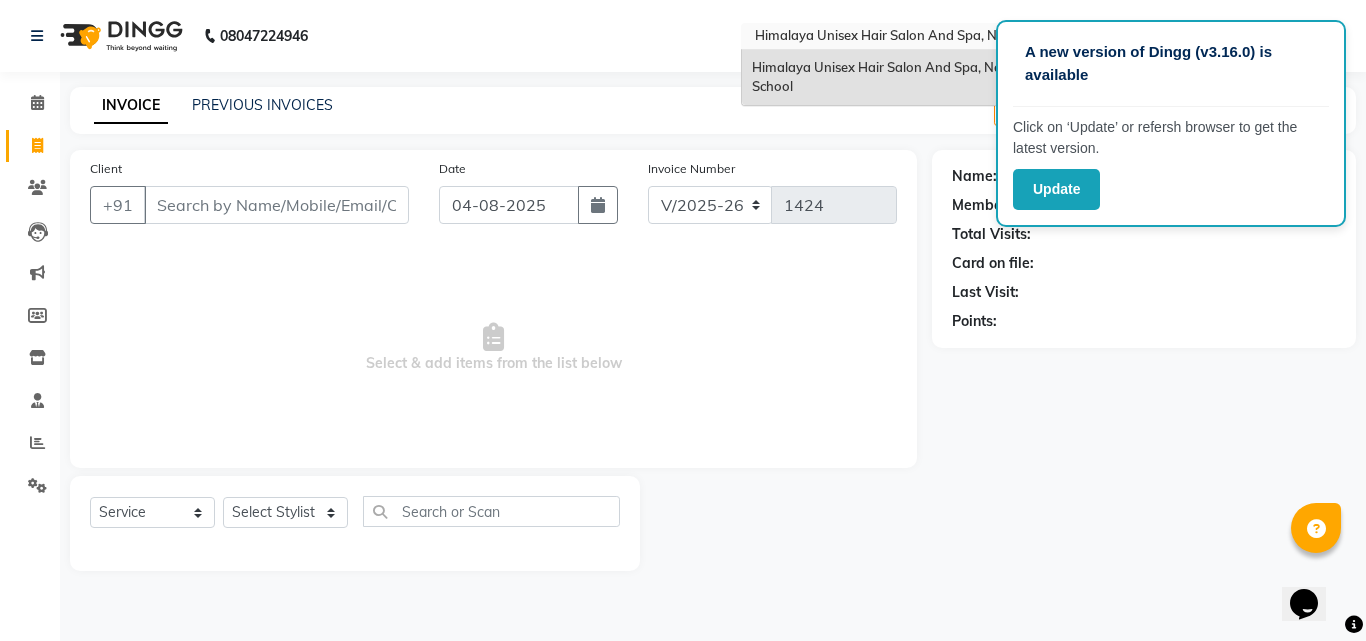 click at bounding box center [896, 38] 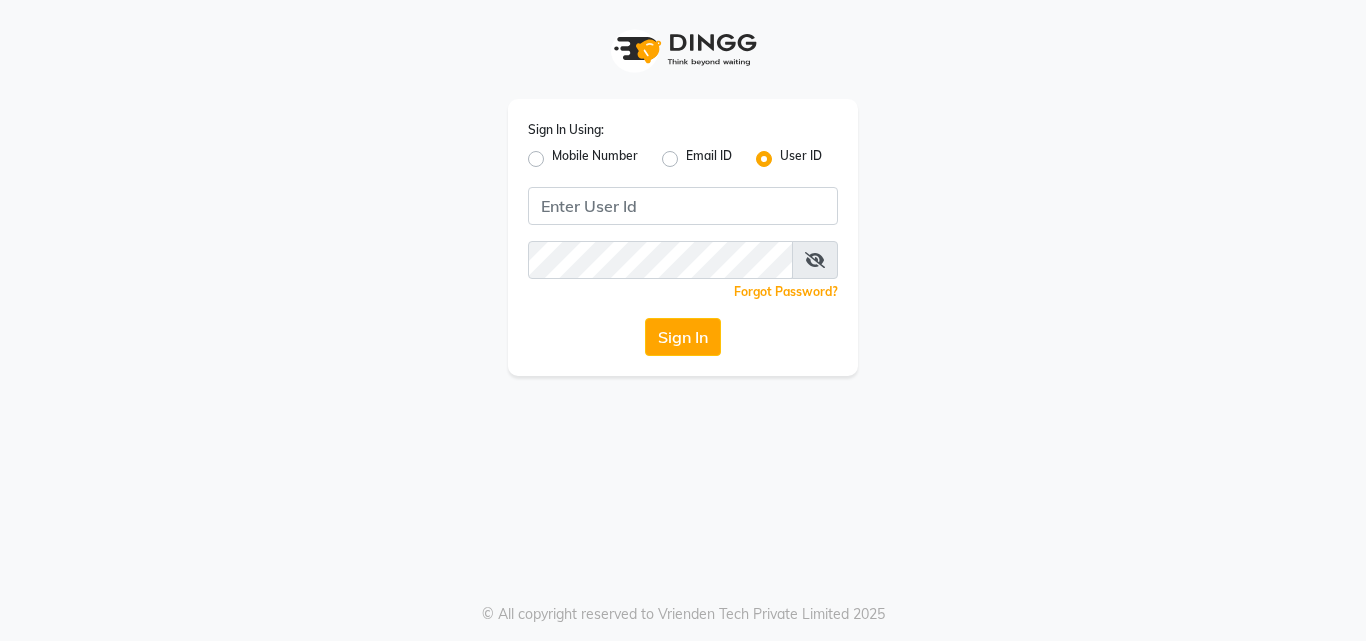 scroll, scrollTop: 0, scrollLeft: 0, axis: both 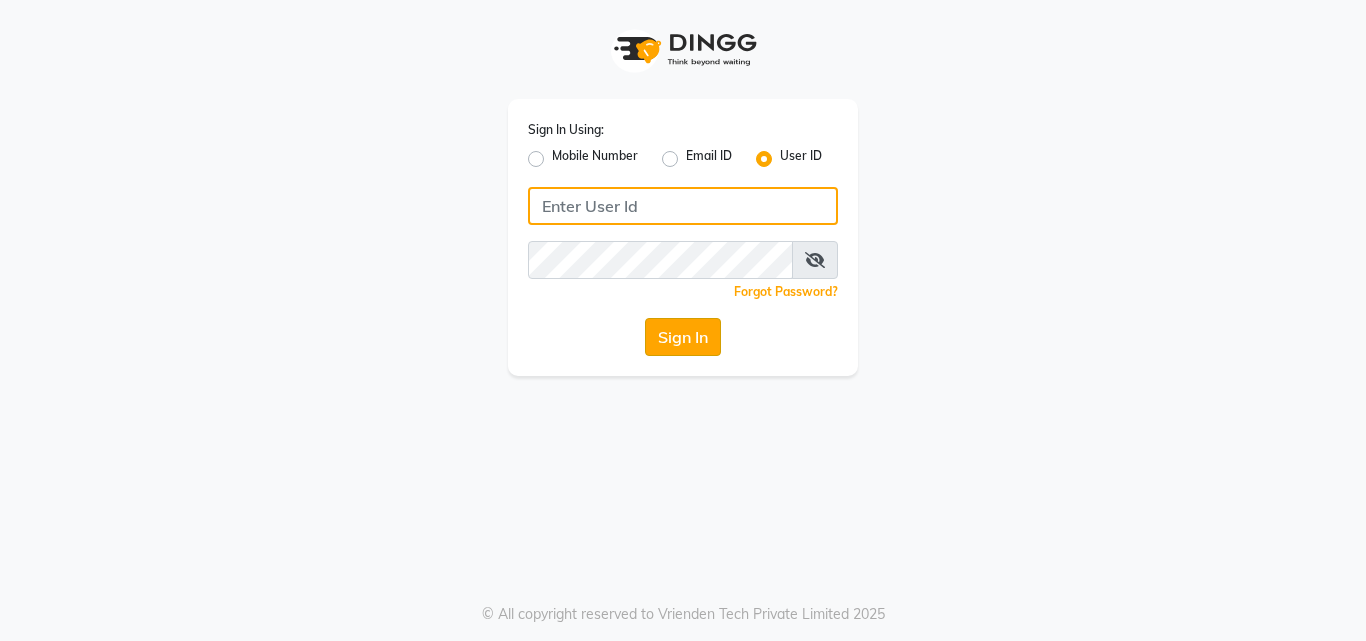 type on "himalaya123" 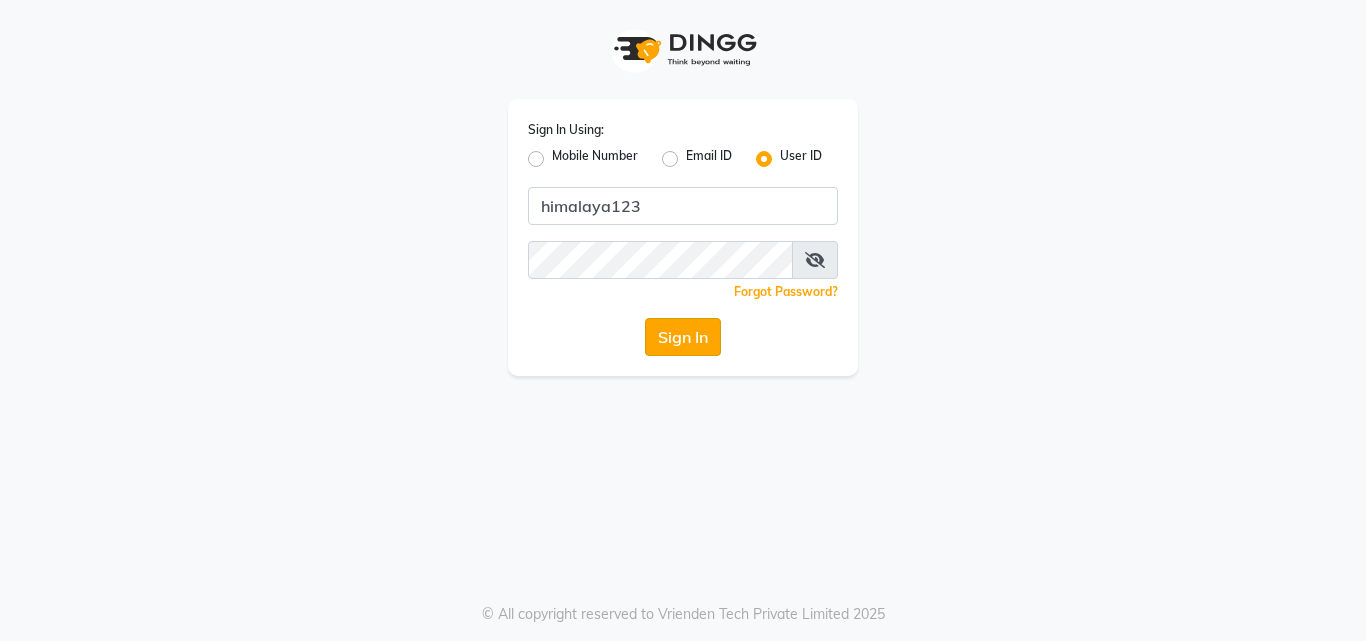 click on "Sign In" 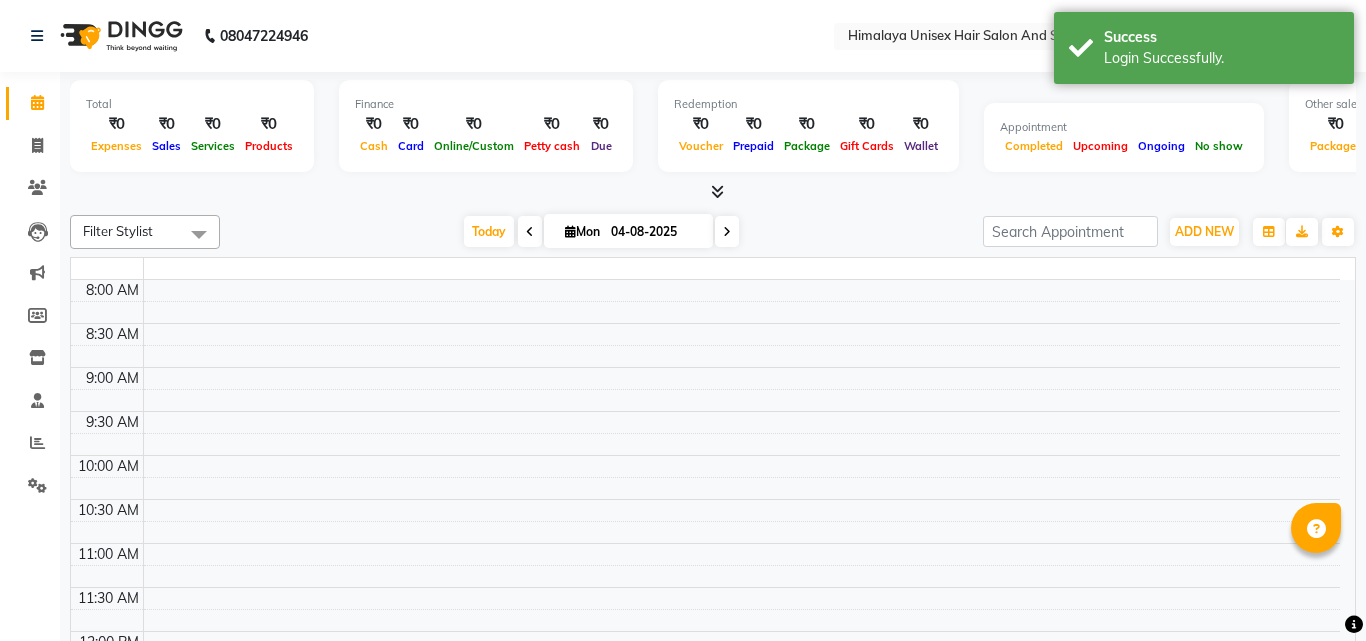 select on "en" 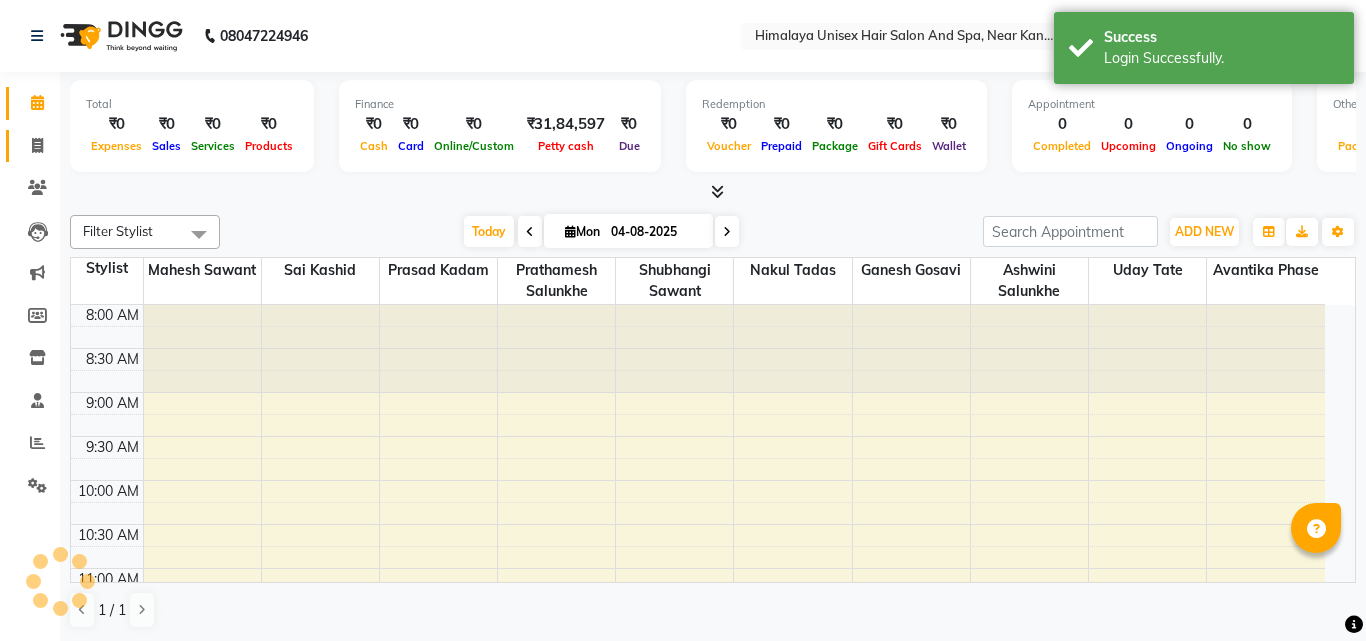 click on "Invoice" 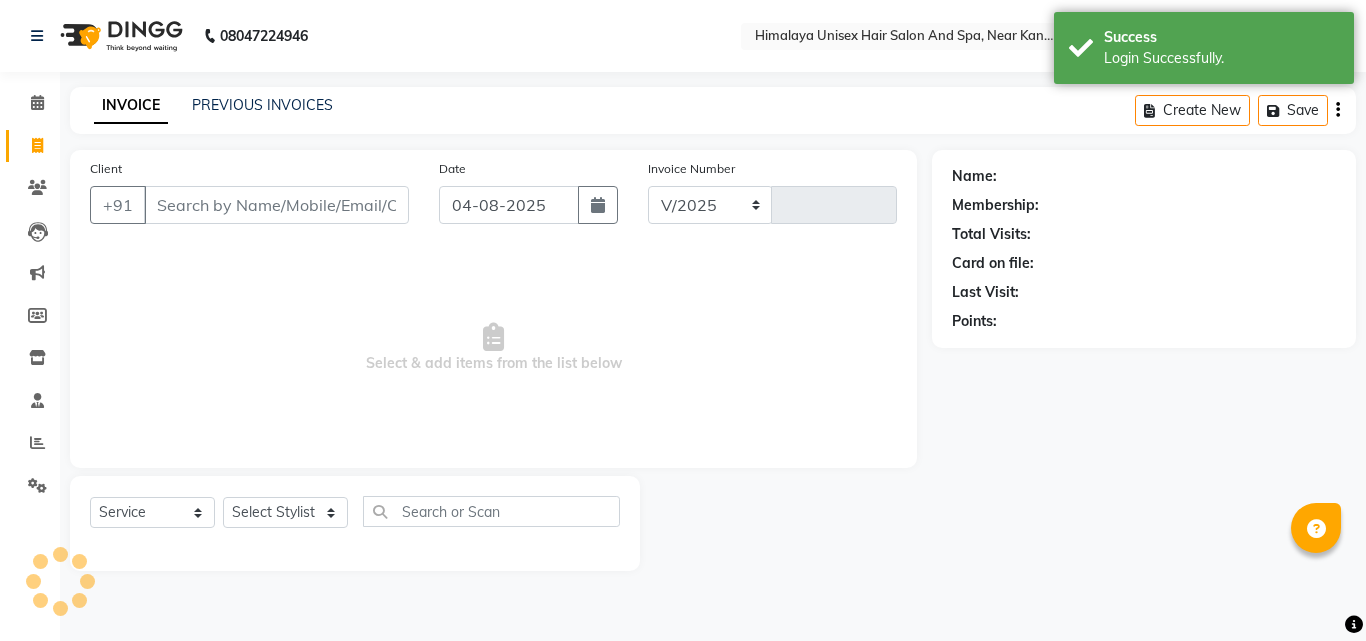 select on "4594" 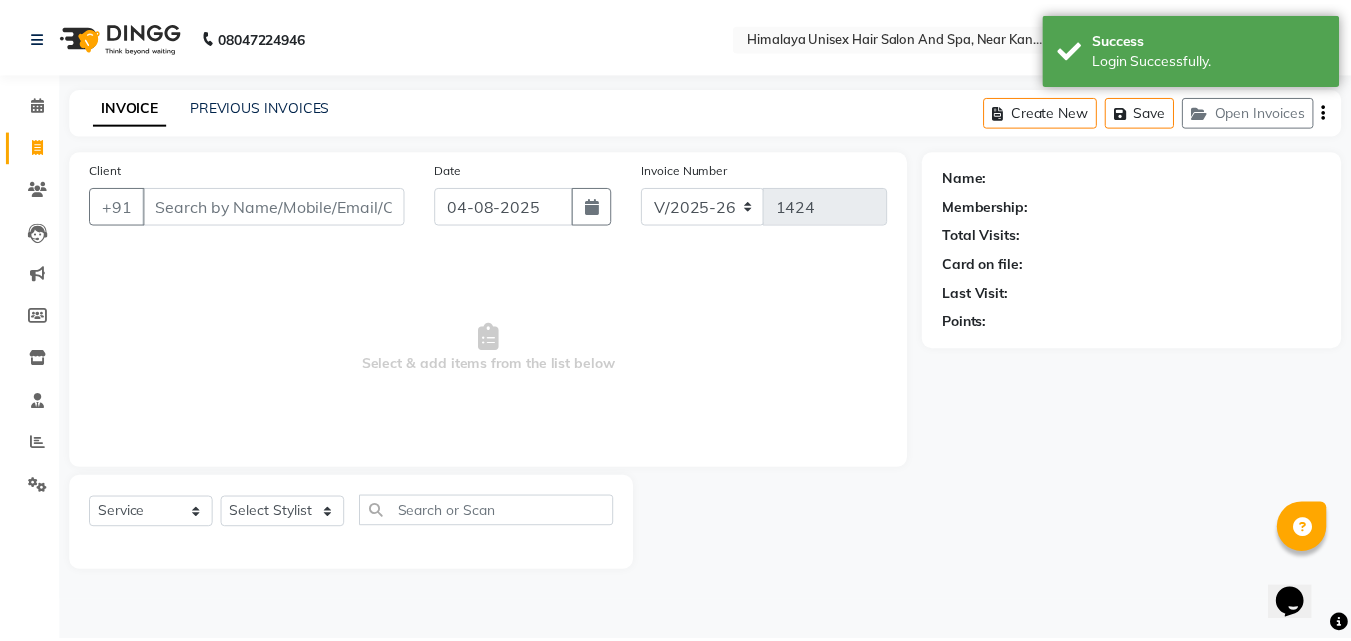 scroll, scrollTop: 0, scrollLeft: 0, axis: both 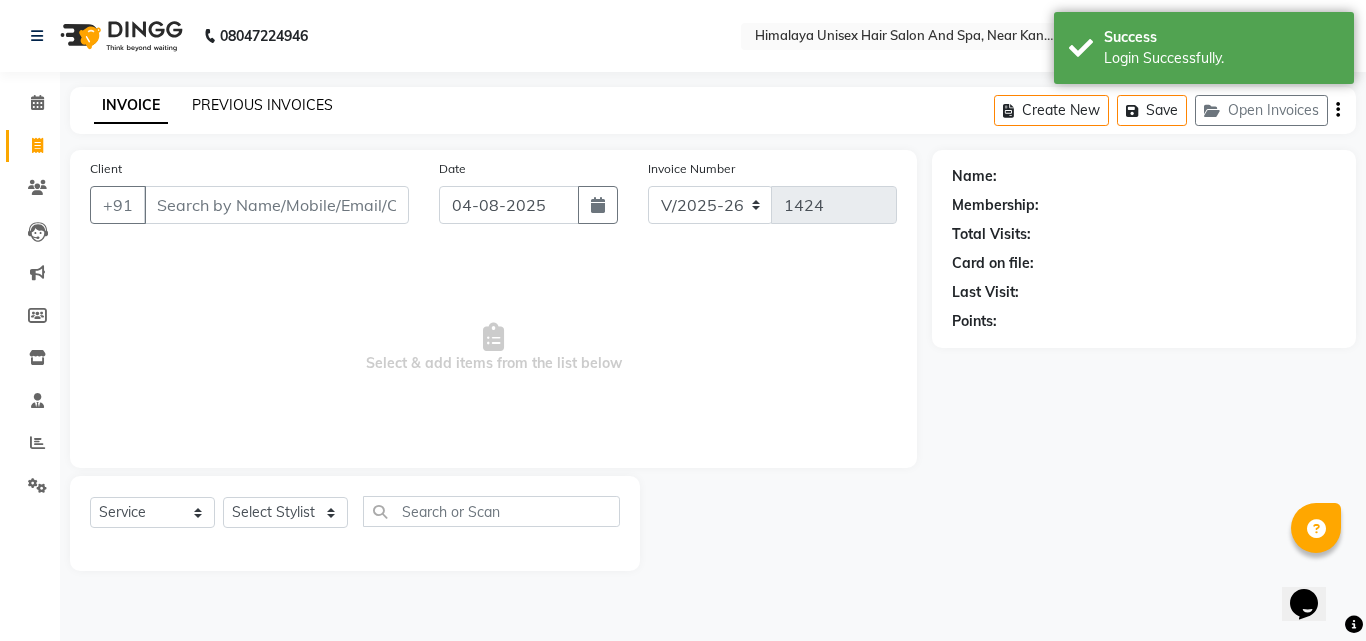 click on "PREVIOUS INVOICES" 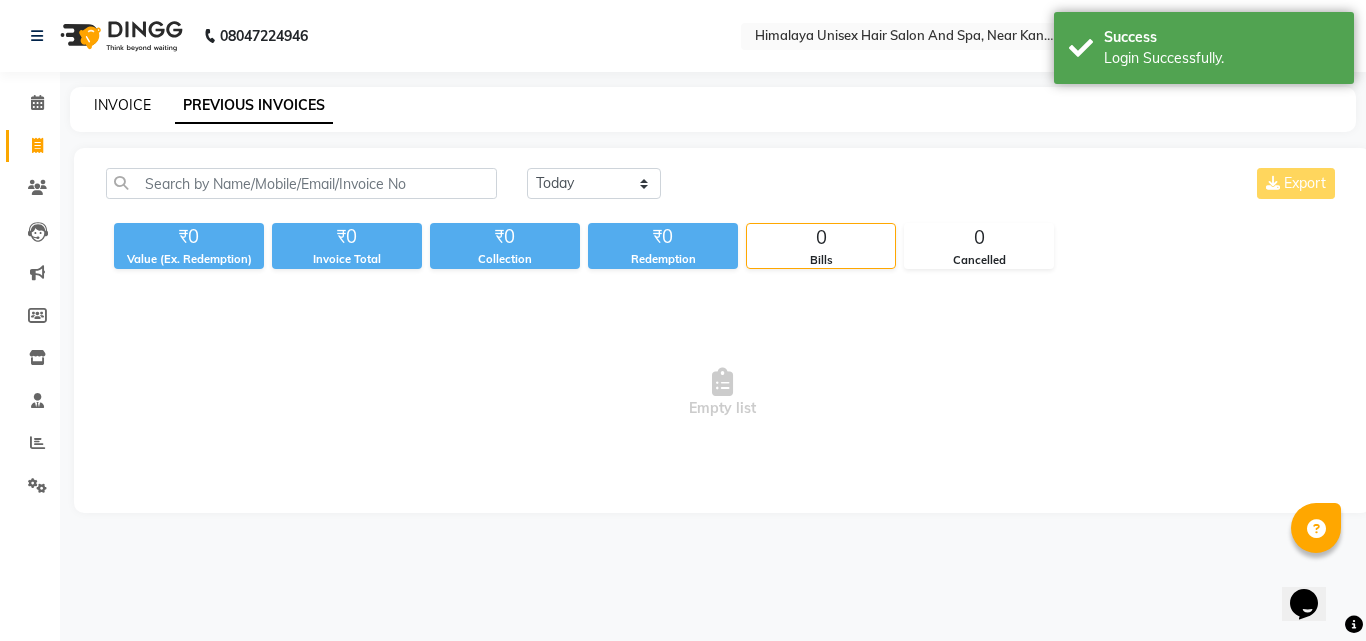 click on "INVOICE" 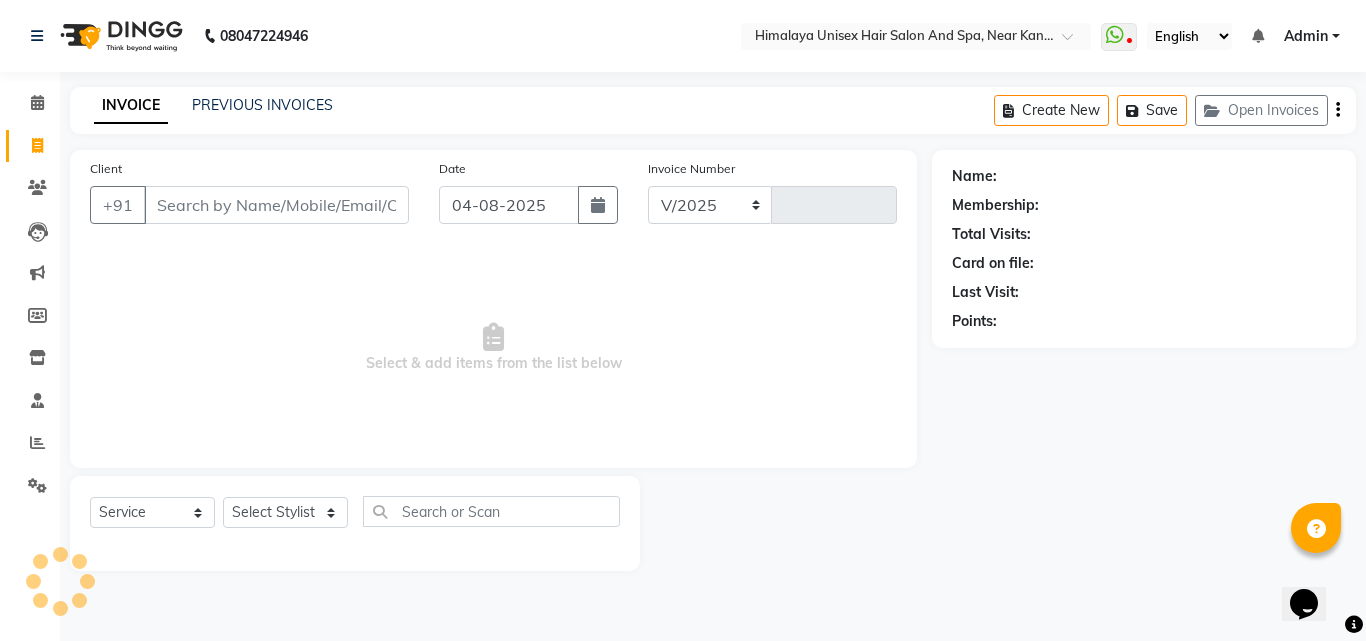 select on "4594" 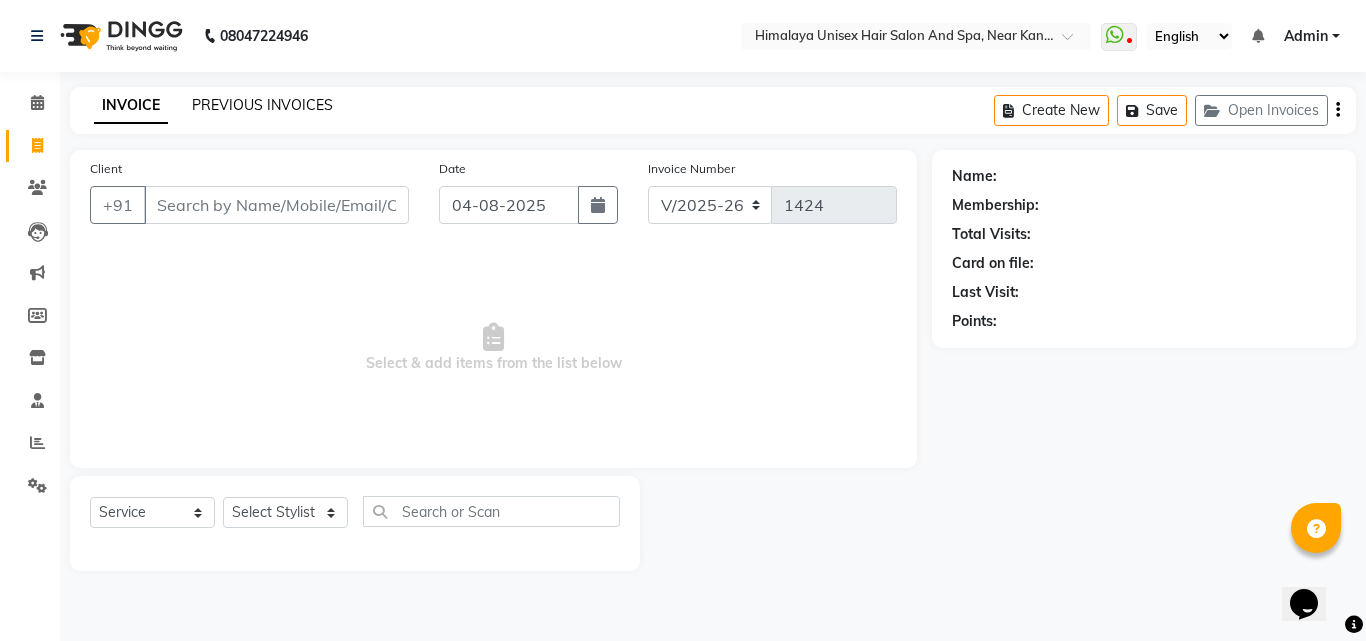 click on "PREVIOUS INVOICES" 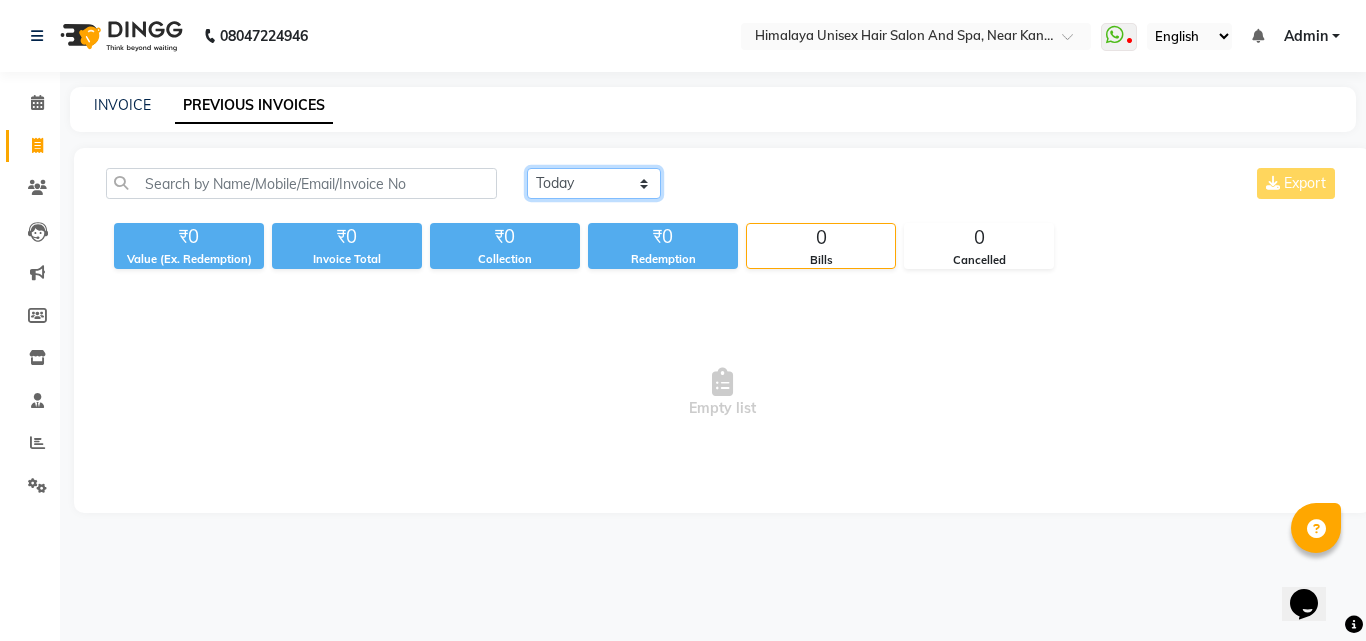 click on "Today Yesterday Custom Range" 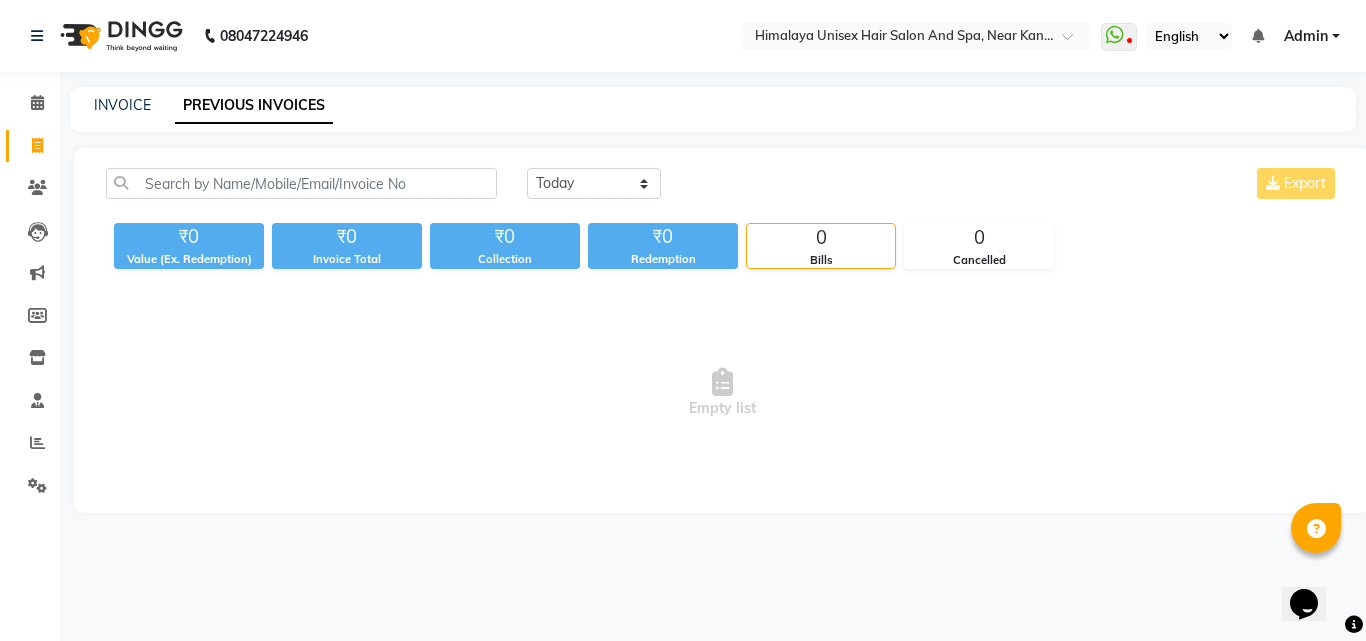 click on "Empty list" at bounding box center [722, 393] 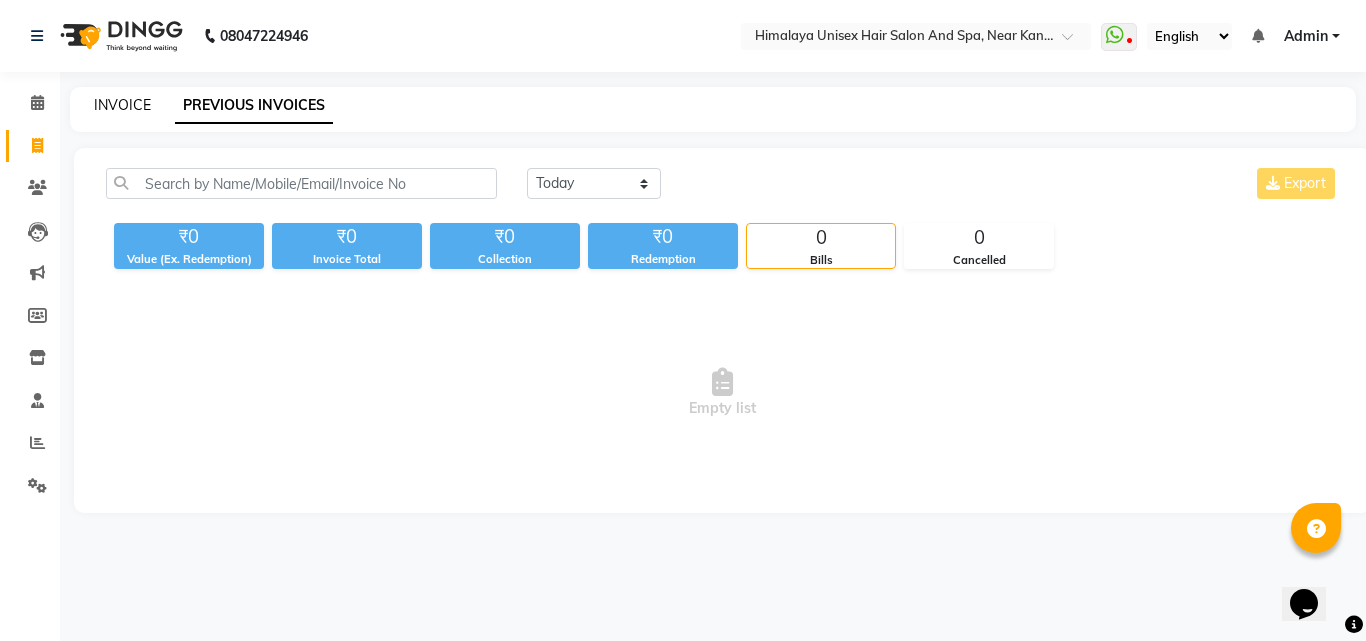 click on "INVOICE" 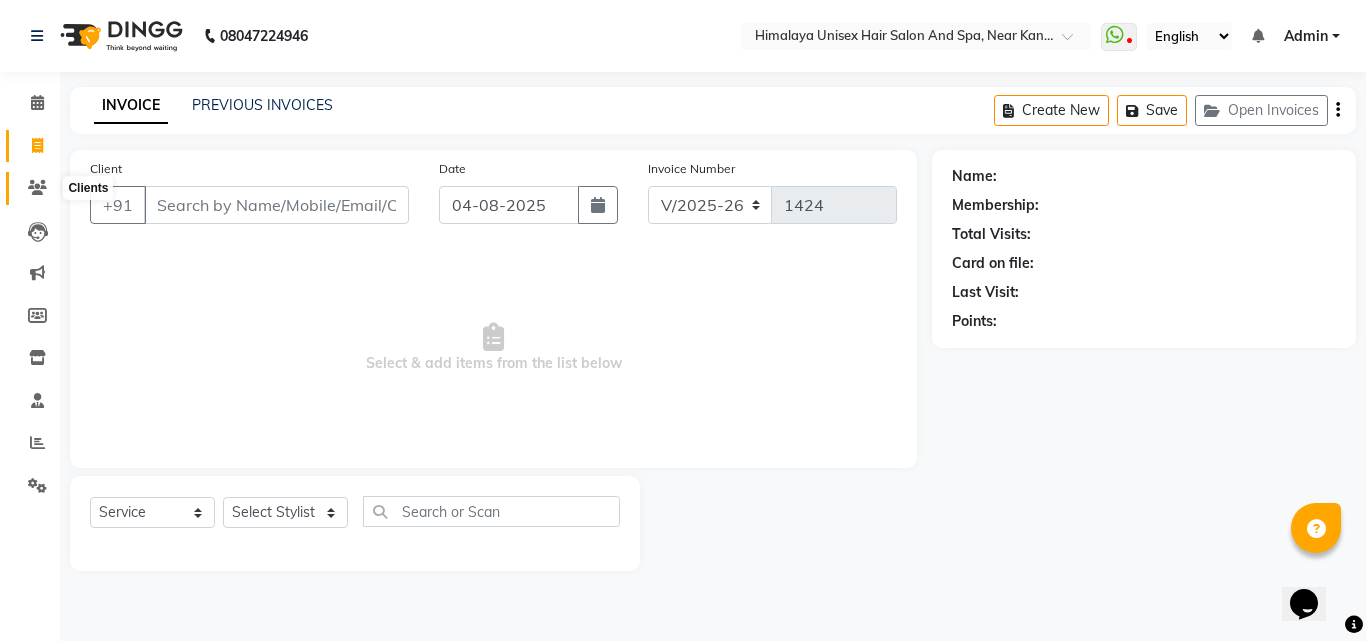 click 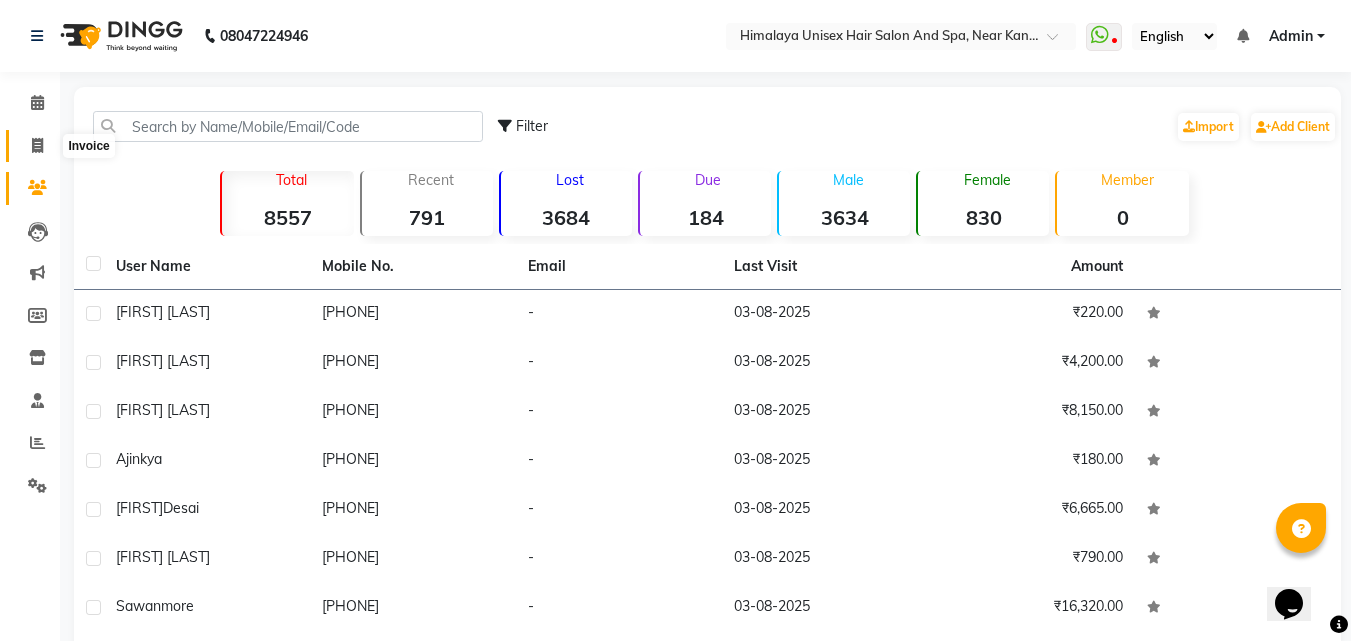 click 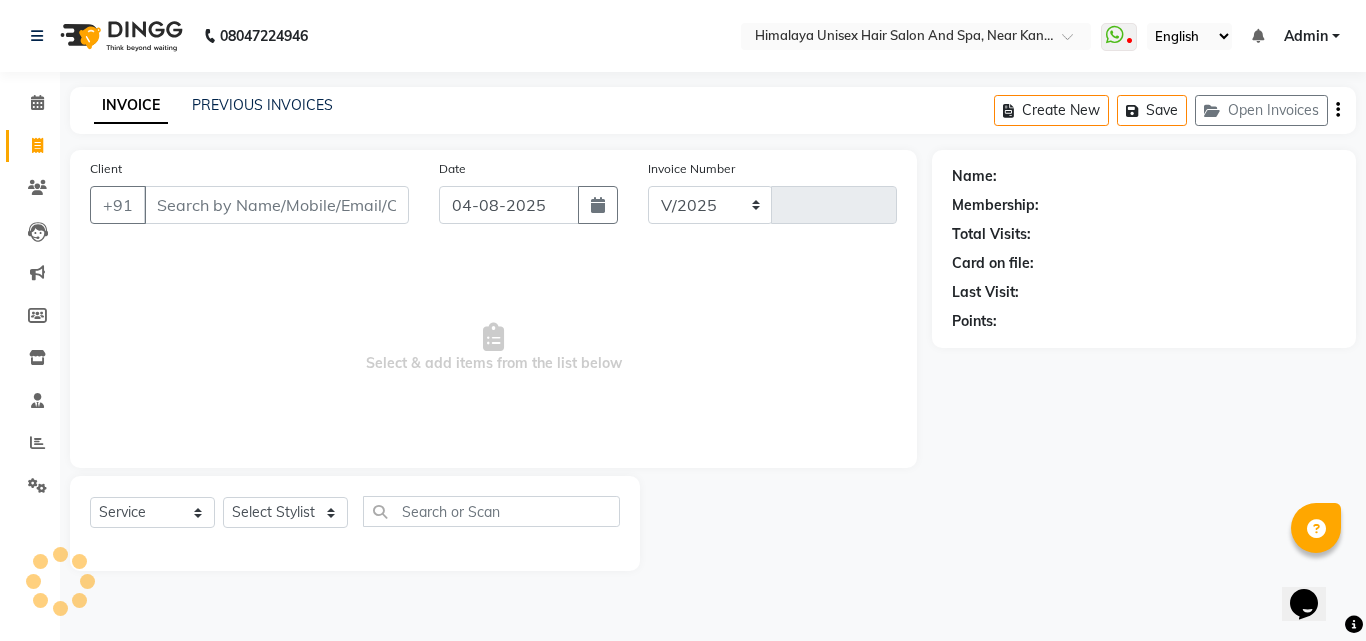 select on "4594" 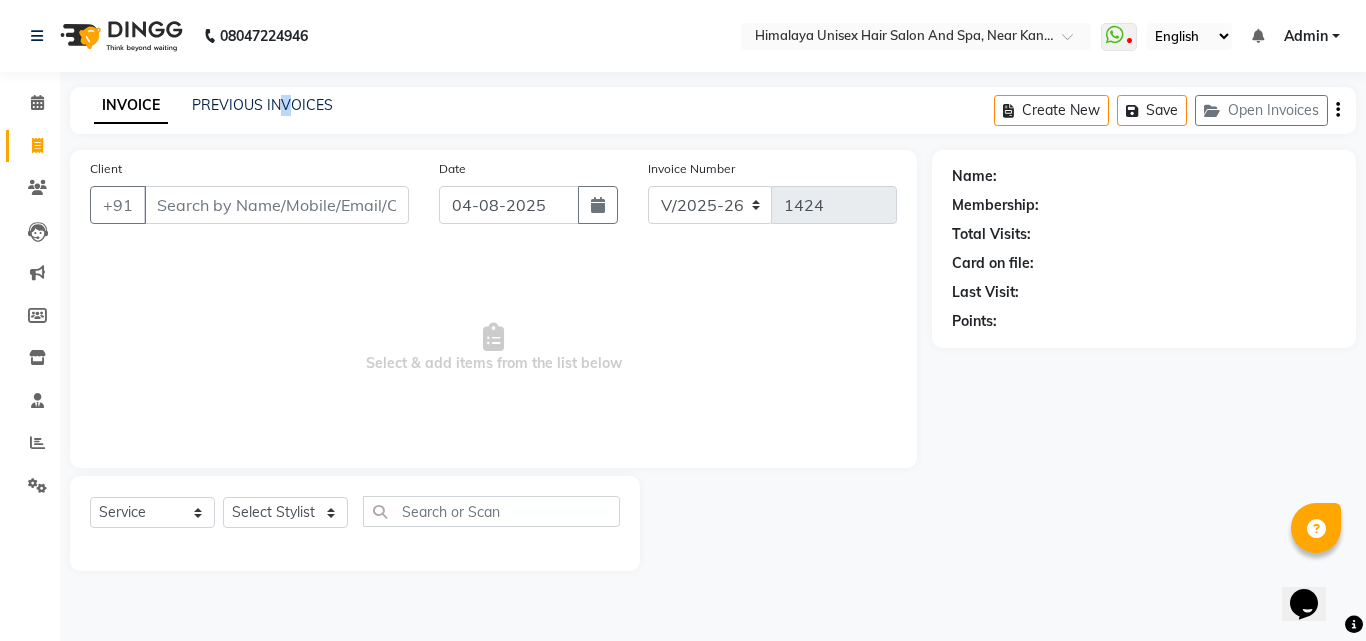 drag, startPoint x: 286, startPoint y: 81, endPoint x: 288, endPoint y: 94, distance: 13.152946 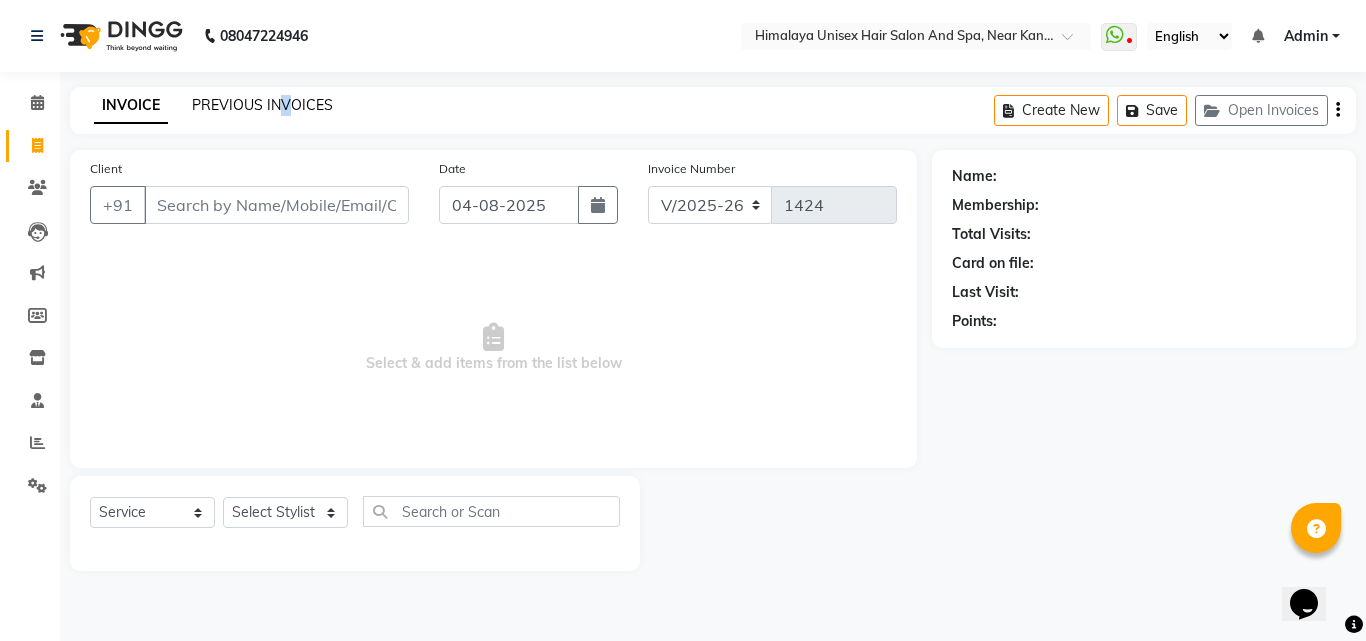 click on "PREVIOUS INVOICES" 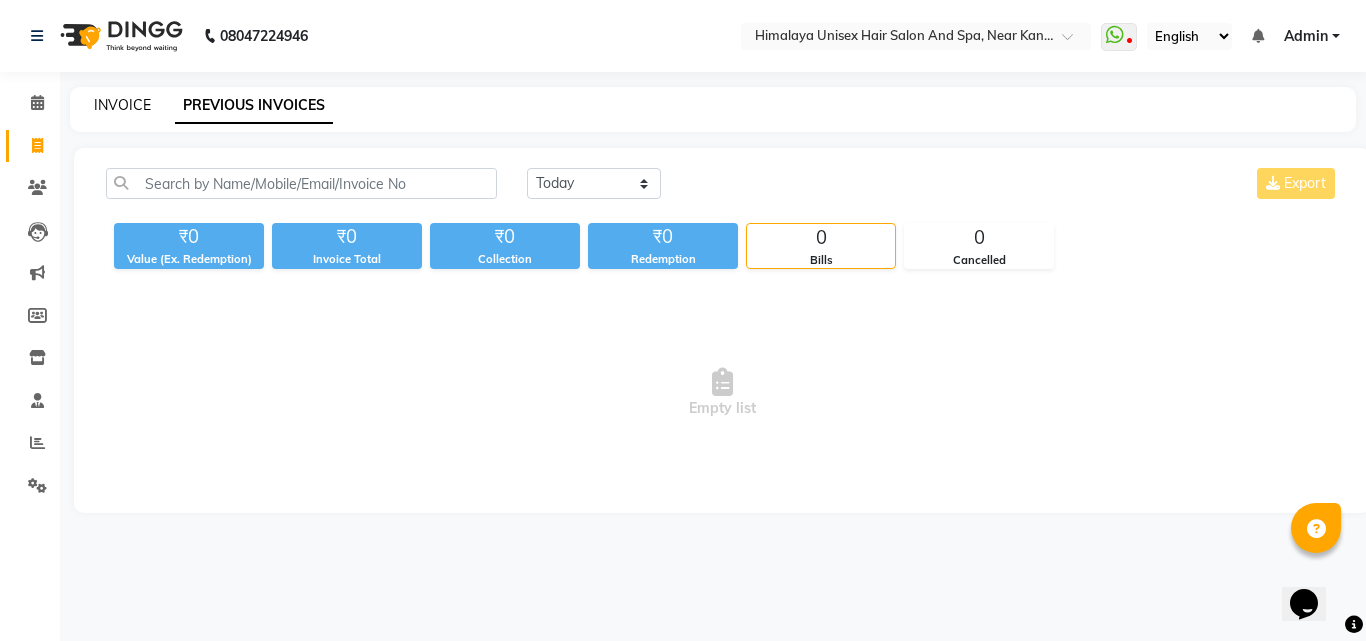click on "INVOICE" 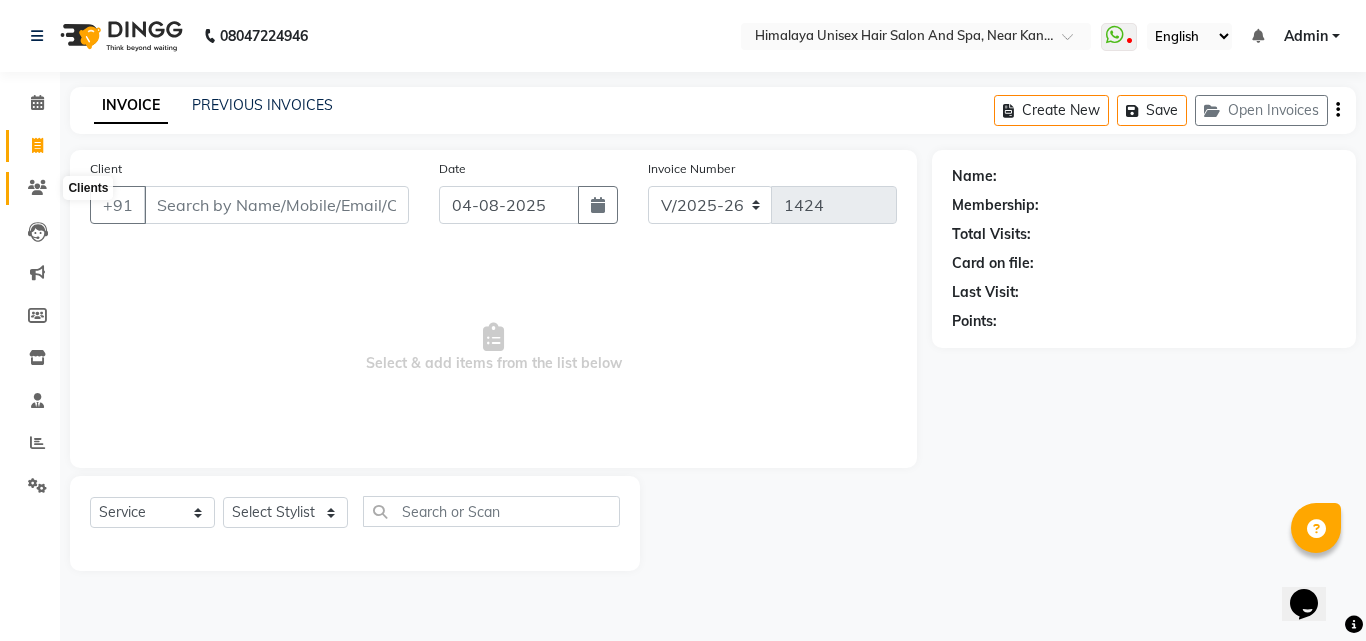 click 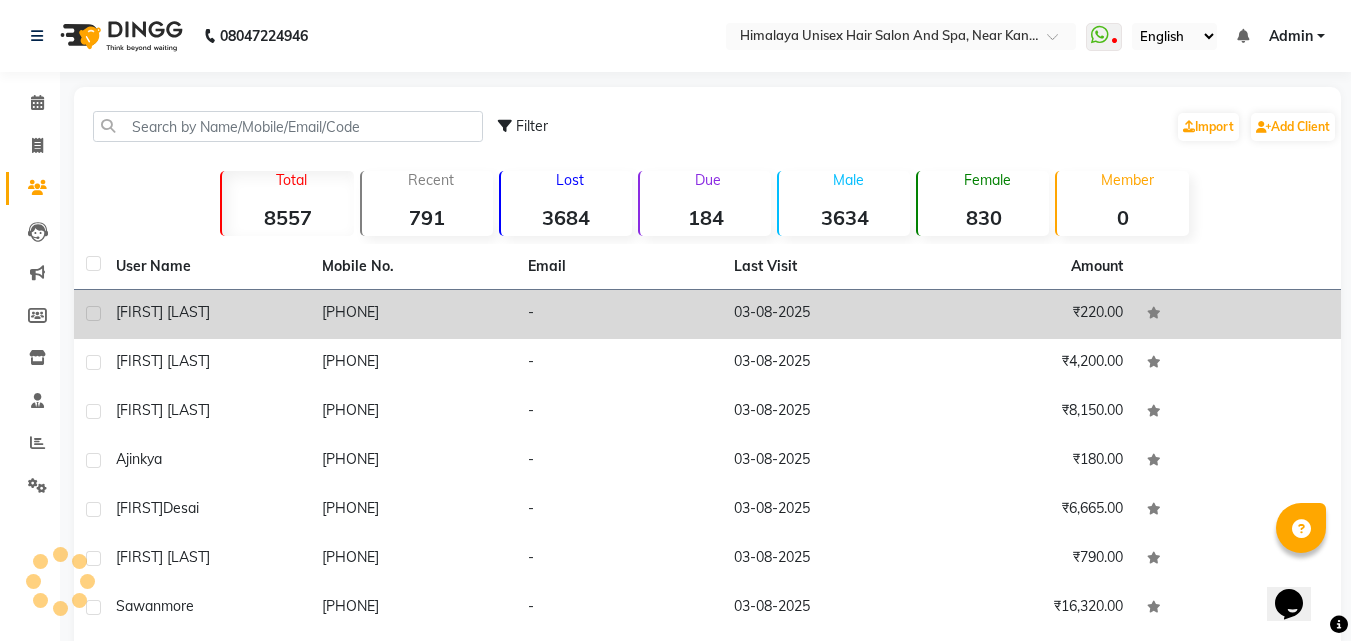 click on "[FIRST] [LAST]" 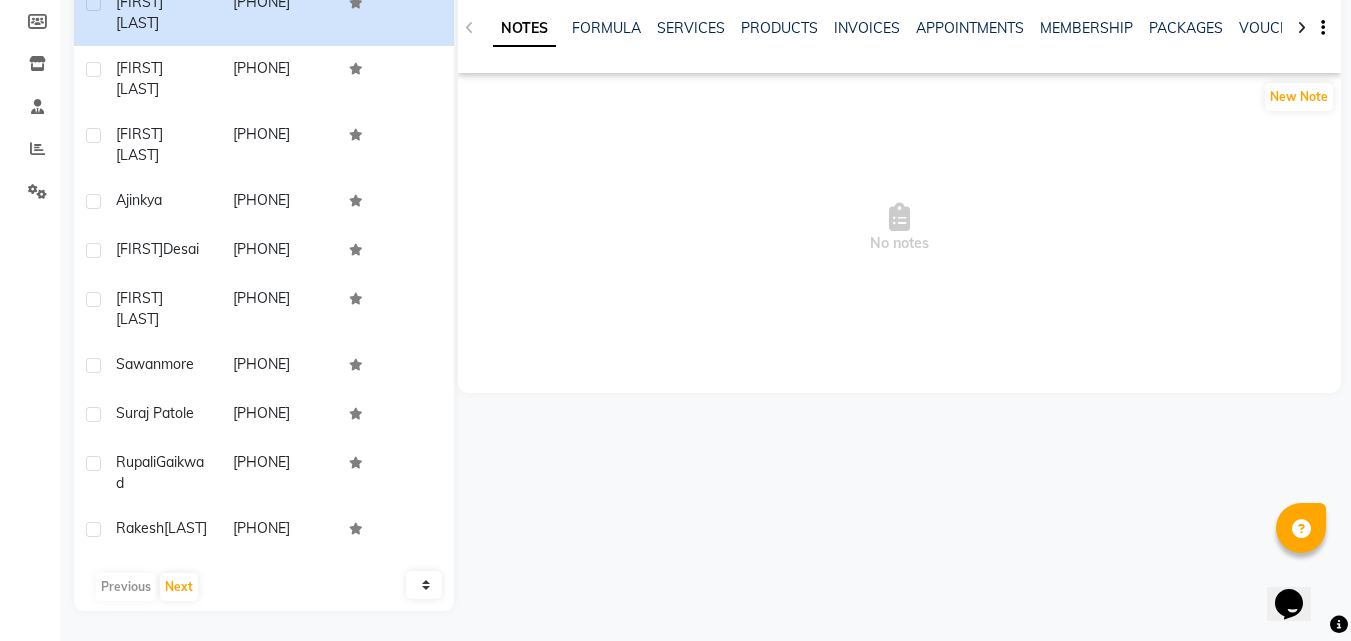 scroll, scrollTop: 0, scrollLeft: 0, axis: both 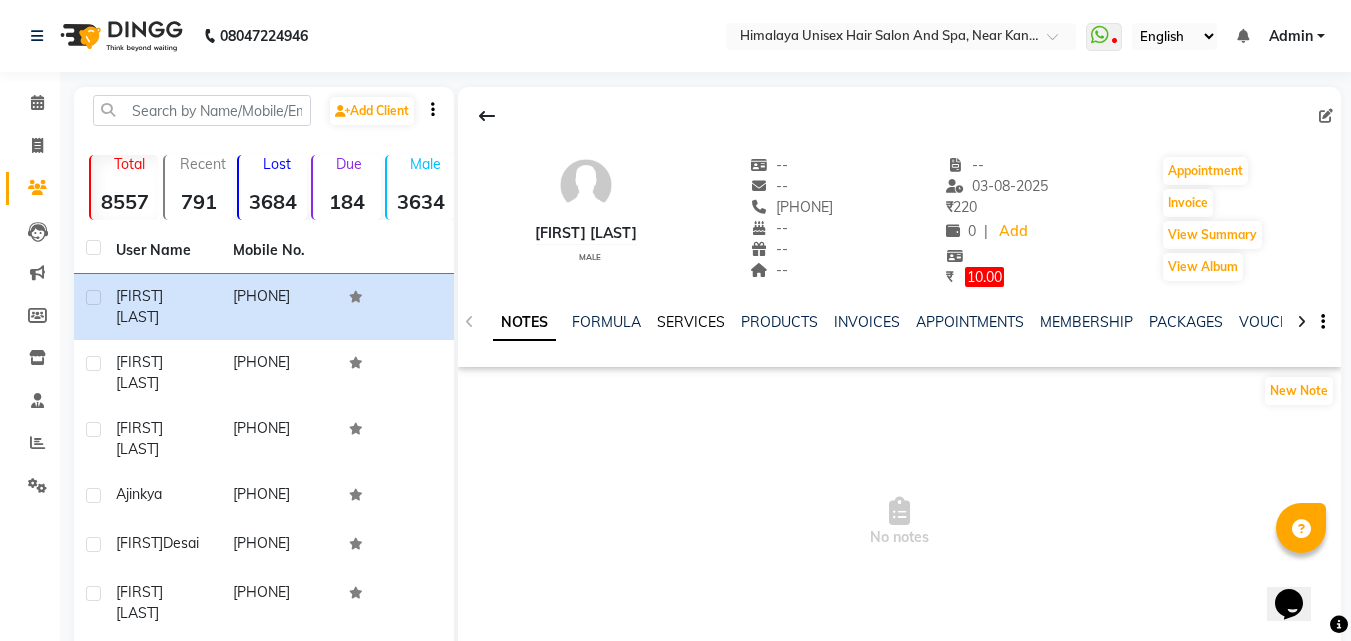drag, startPoint x: 713, startPoint y: 327, endPoint x: 702, endPoint y: 323, distance: 11.7046995 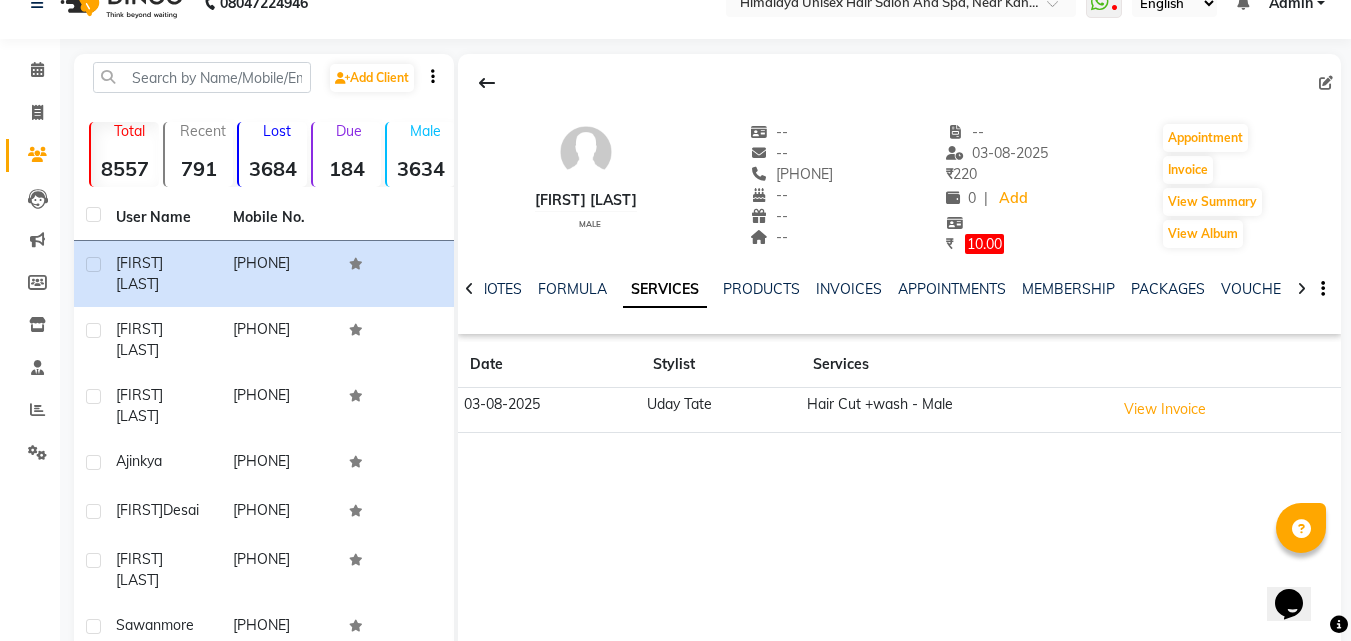 scroll, scrollTop: 0, scrollLeft: 0, axis: both 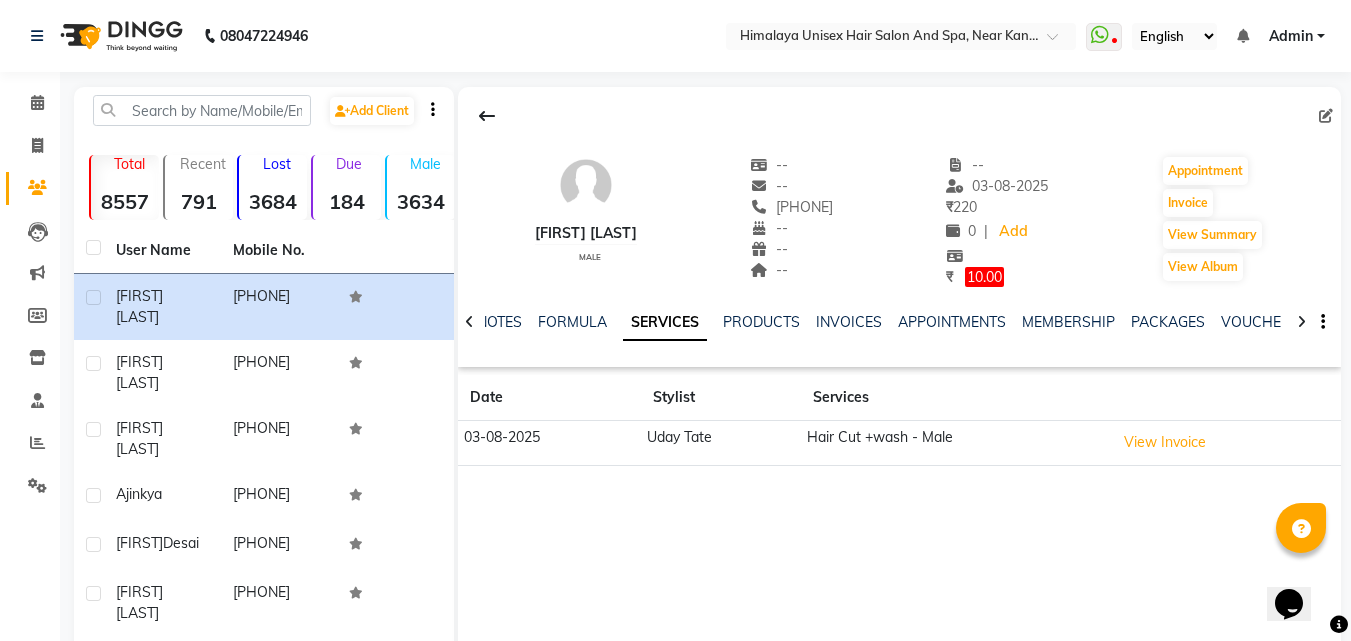 click on "Invoice" 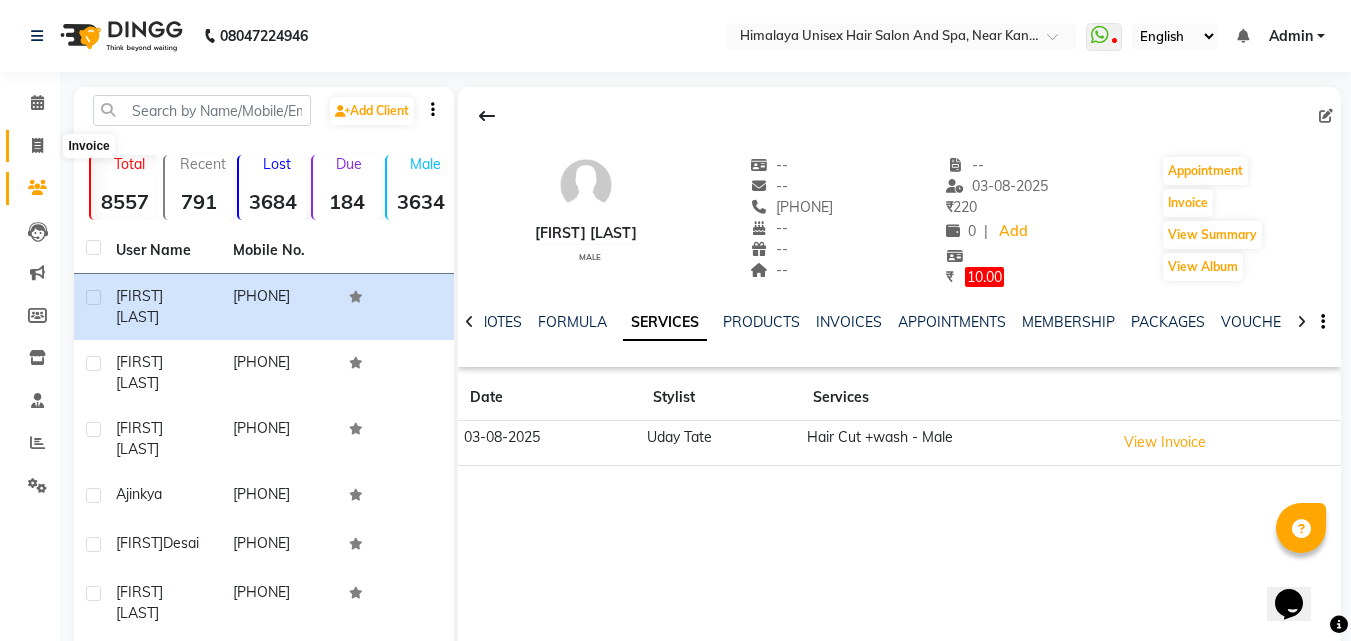 click 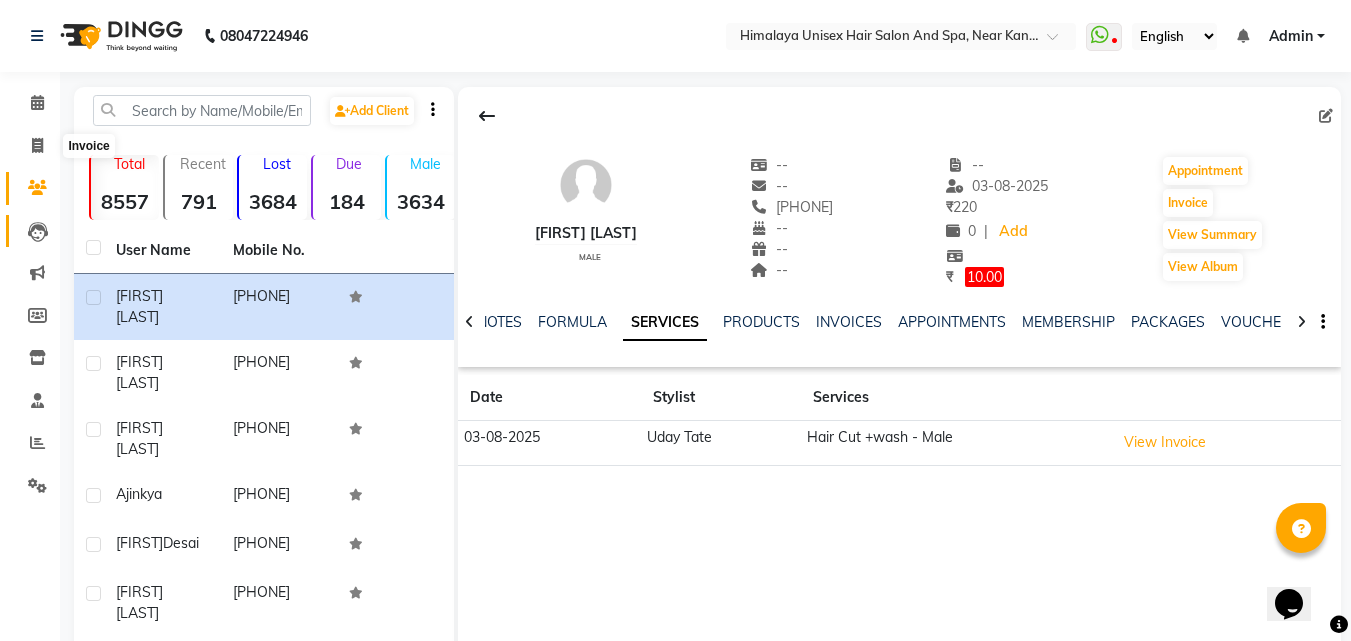 select on "service" 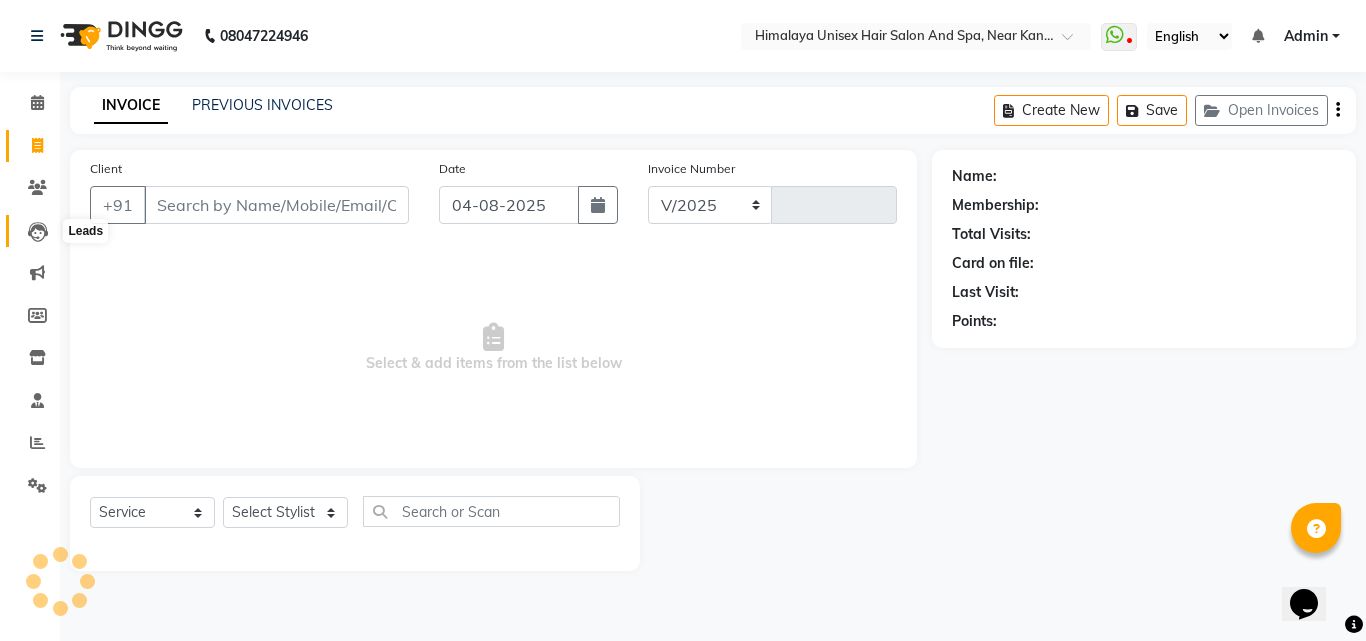select on "4594" 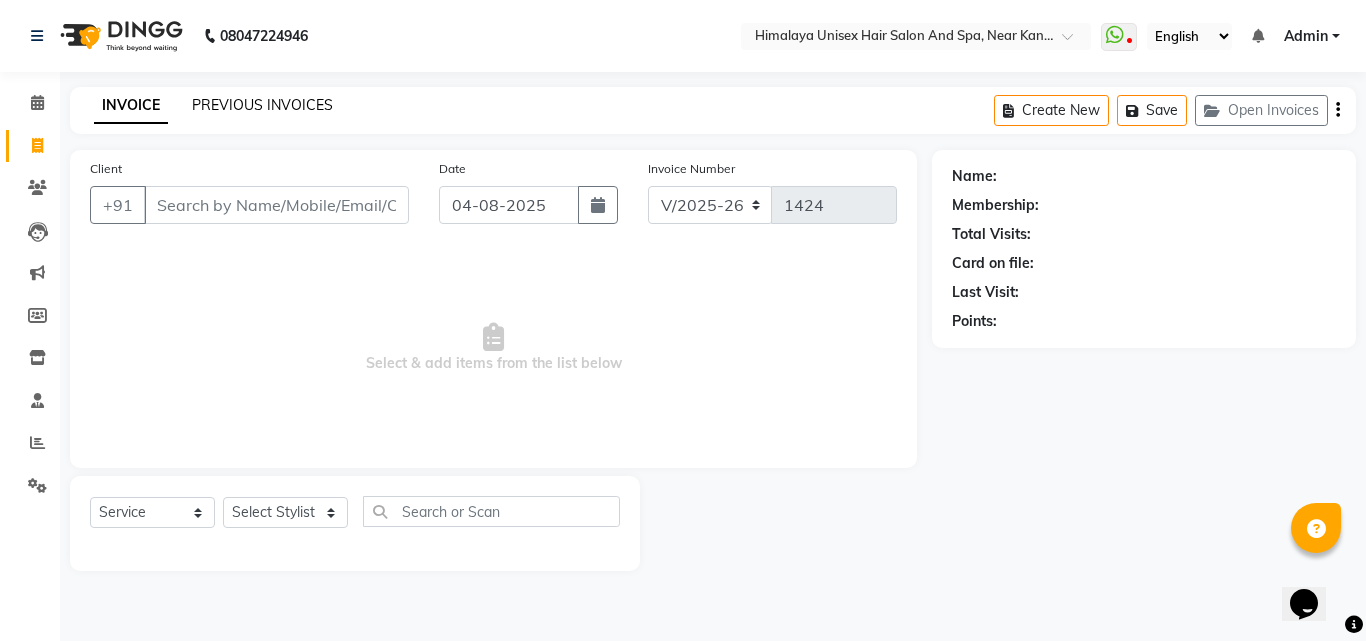click on "PREVIOUS INVOICES" 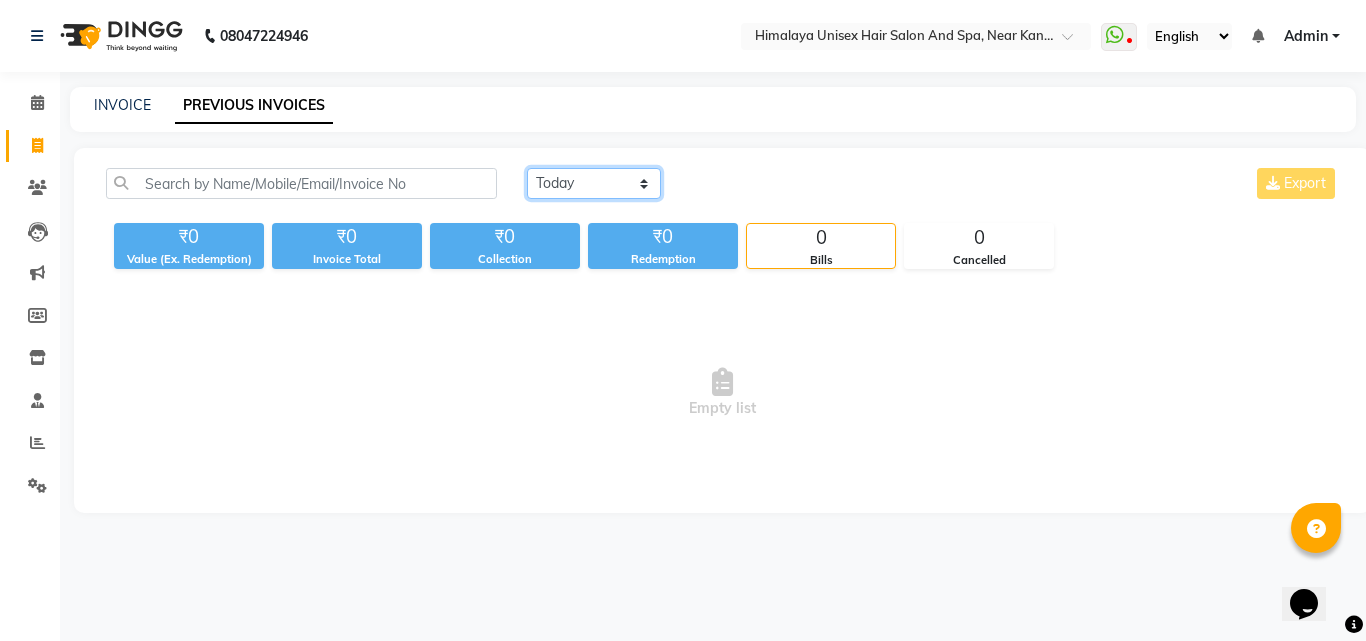 drag, startPoint x: 548, startPoint y: 176, endPoint x: 546, endPoint y: 187, distance: 11.18034 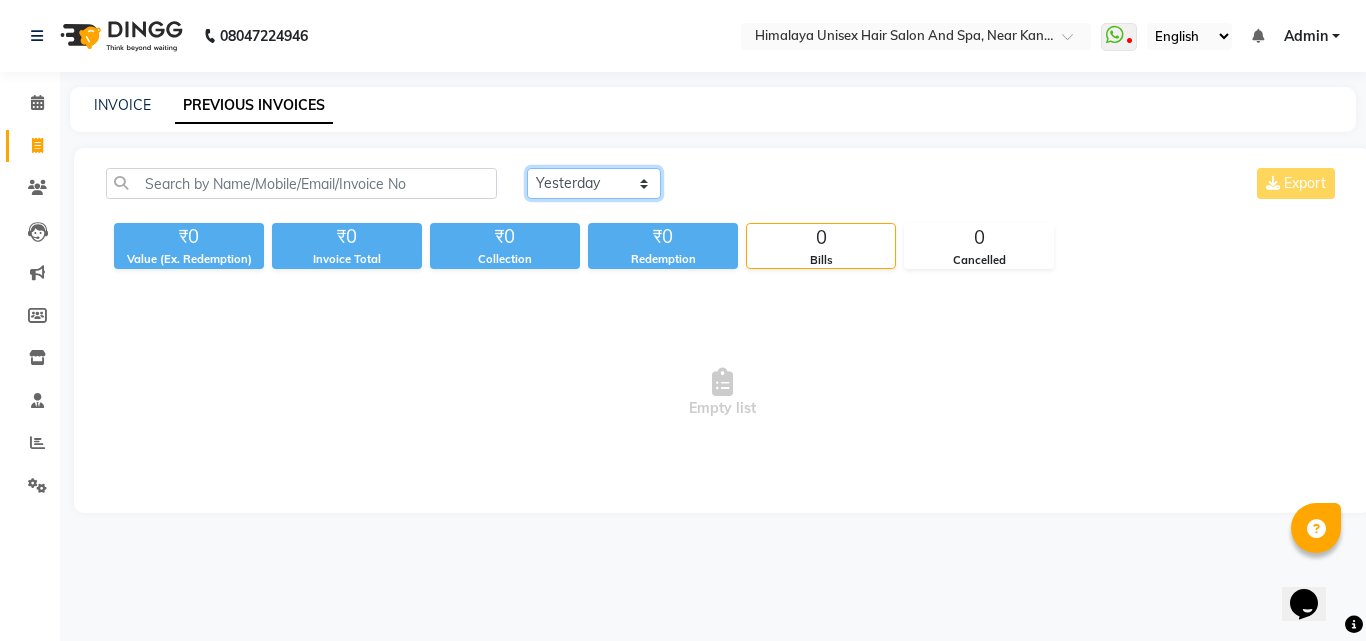 click on "Today Yesterday Custom Range" 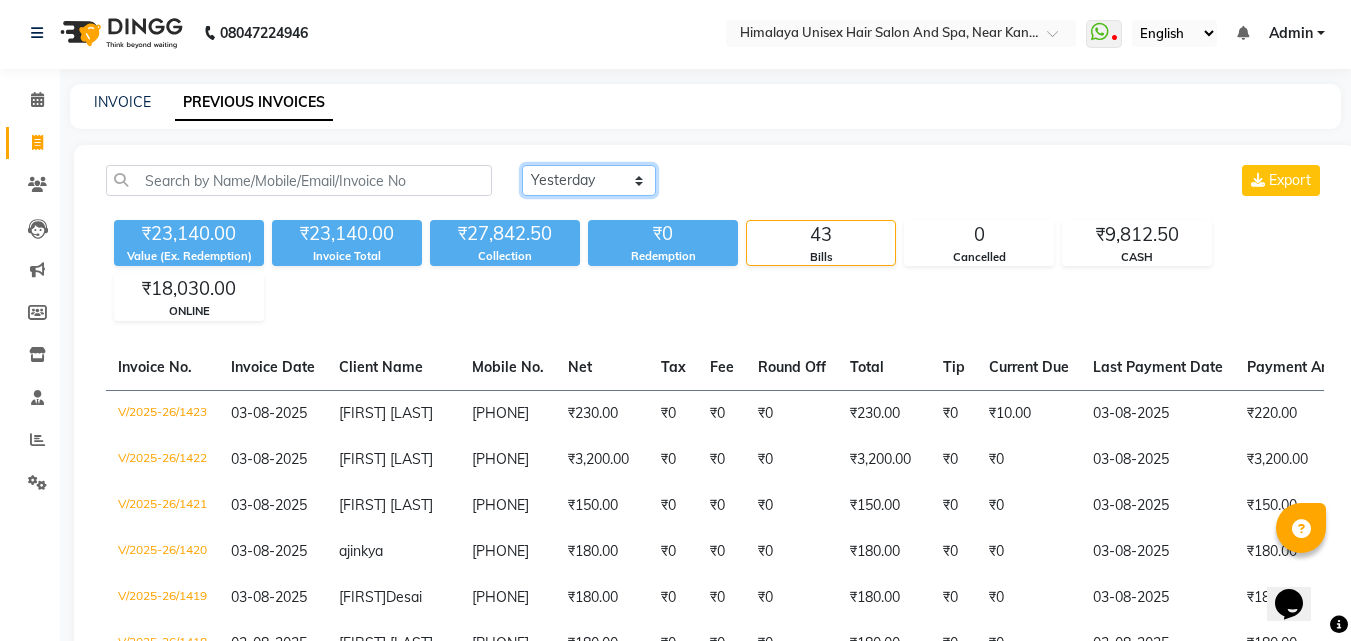 scroll, scrollTop: 0, scrollLeft: 0, axis: both 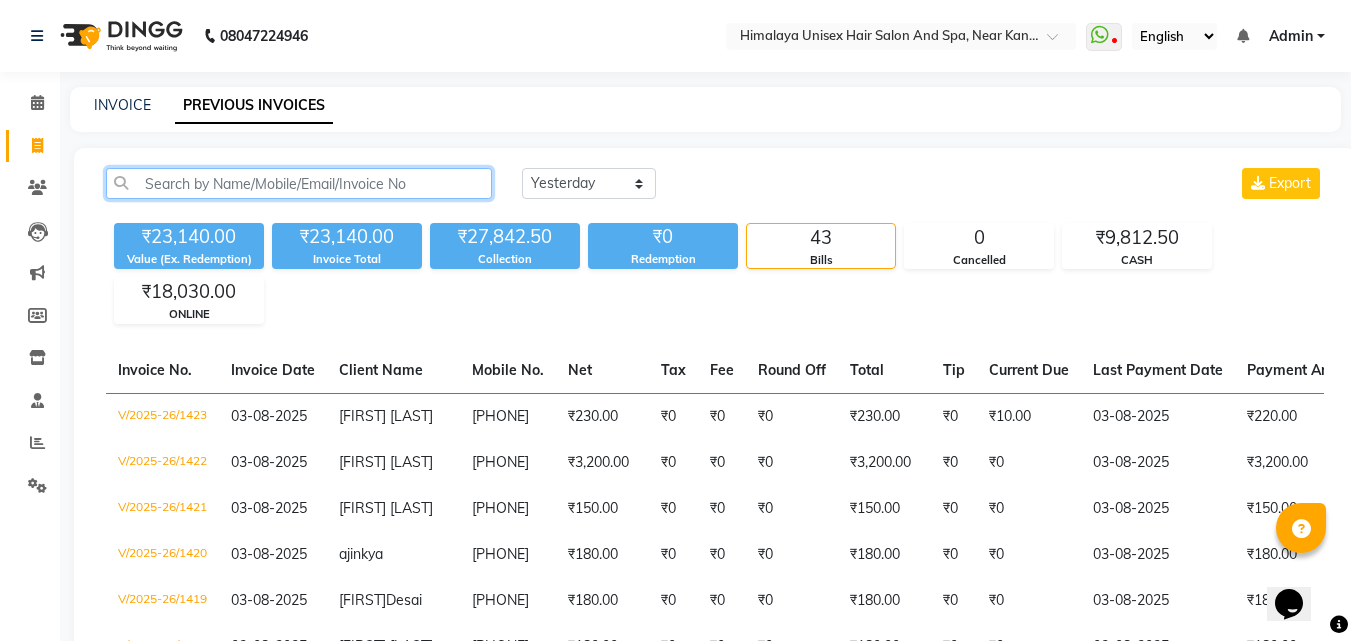 click 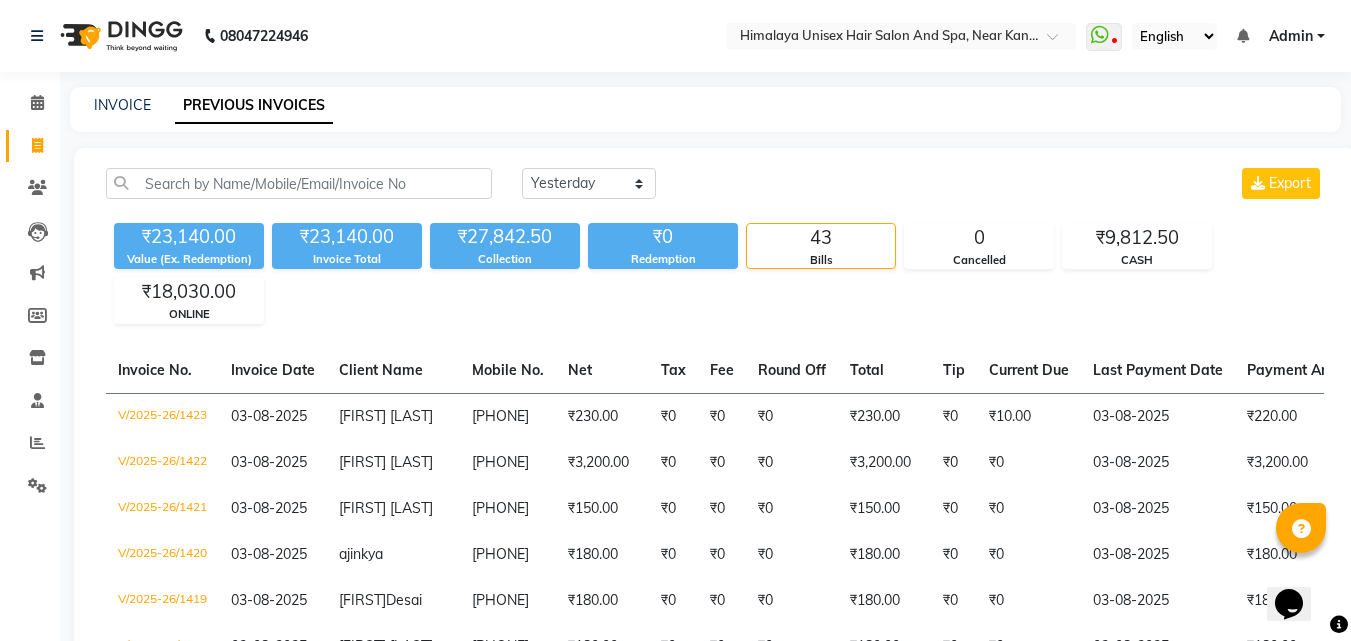 click on "INVOICE PREVIOUS INVOICES" 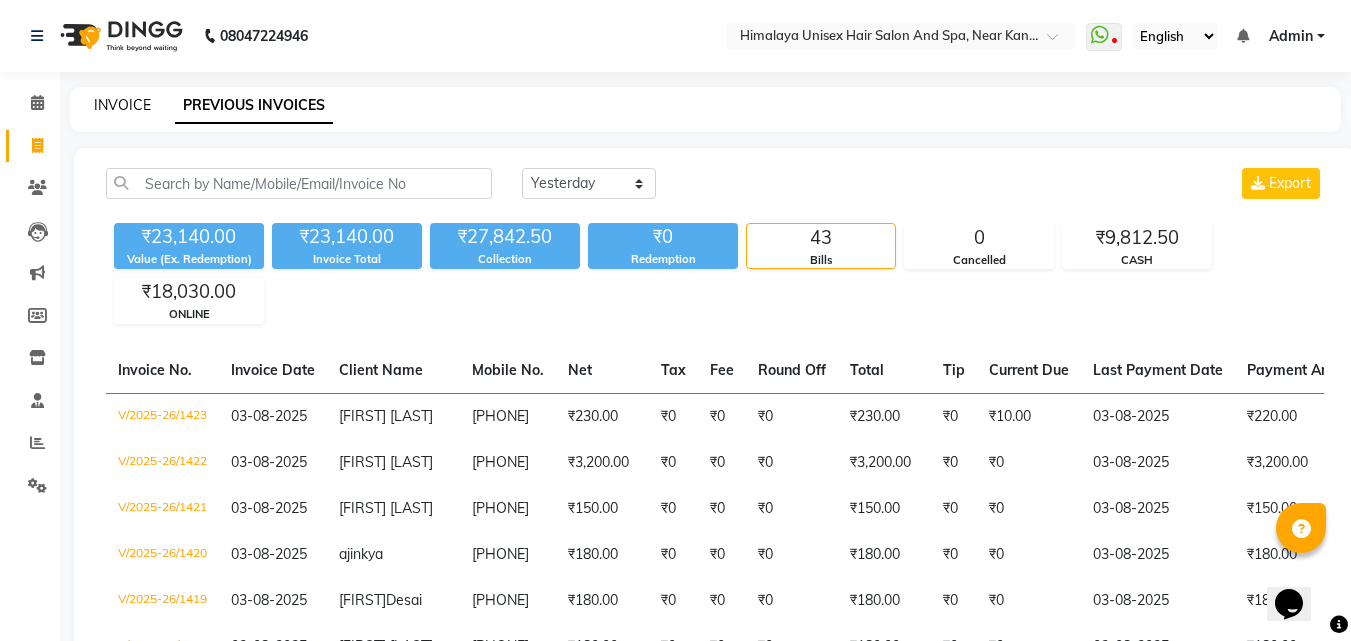 click on "INVOICE" 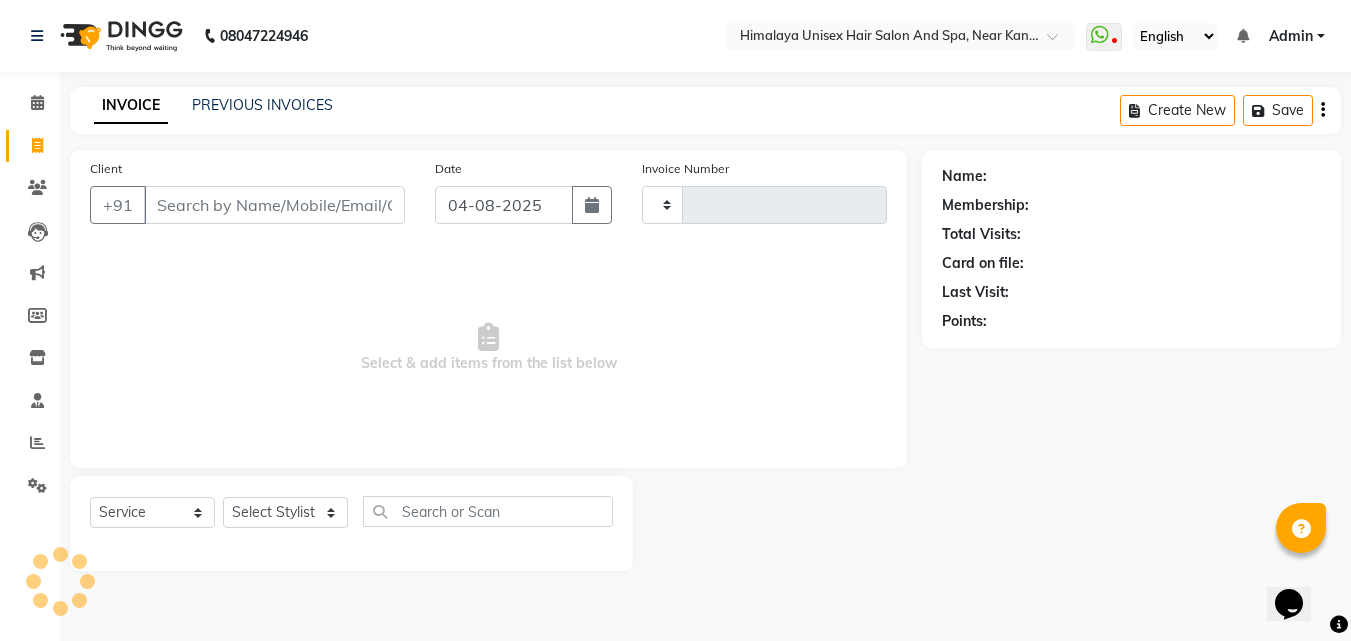 type on "1424" 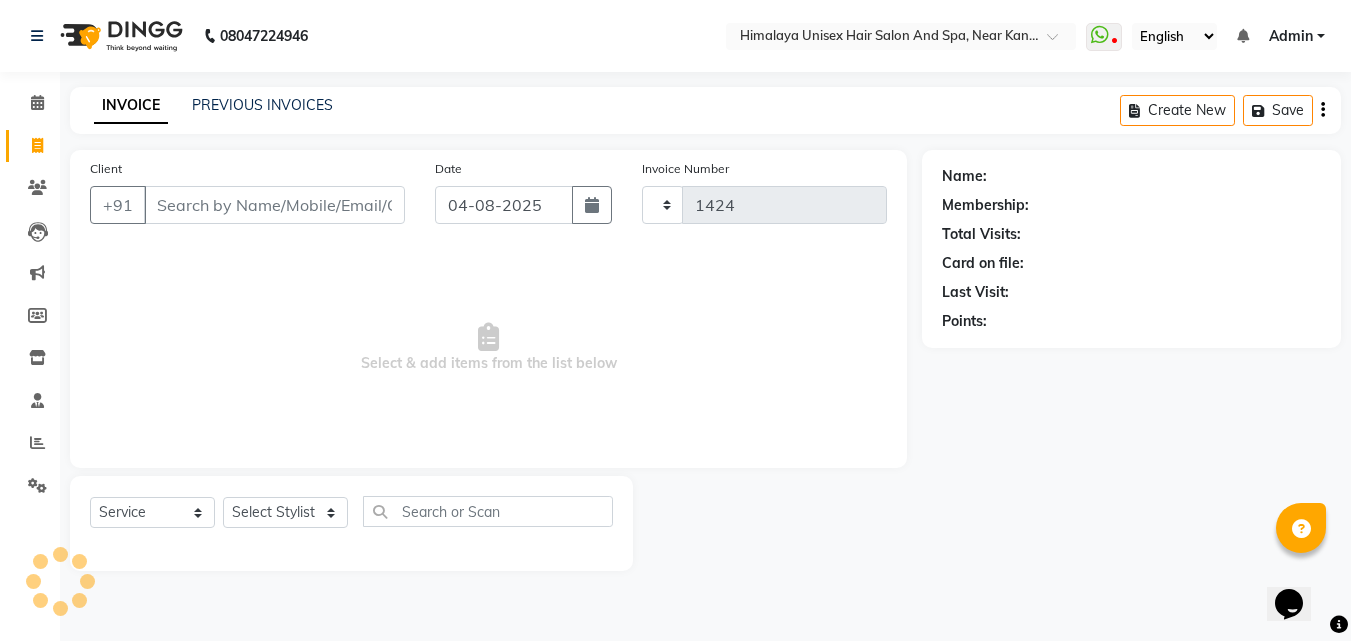select on "4594" 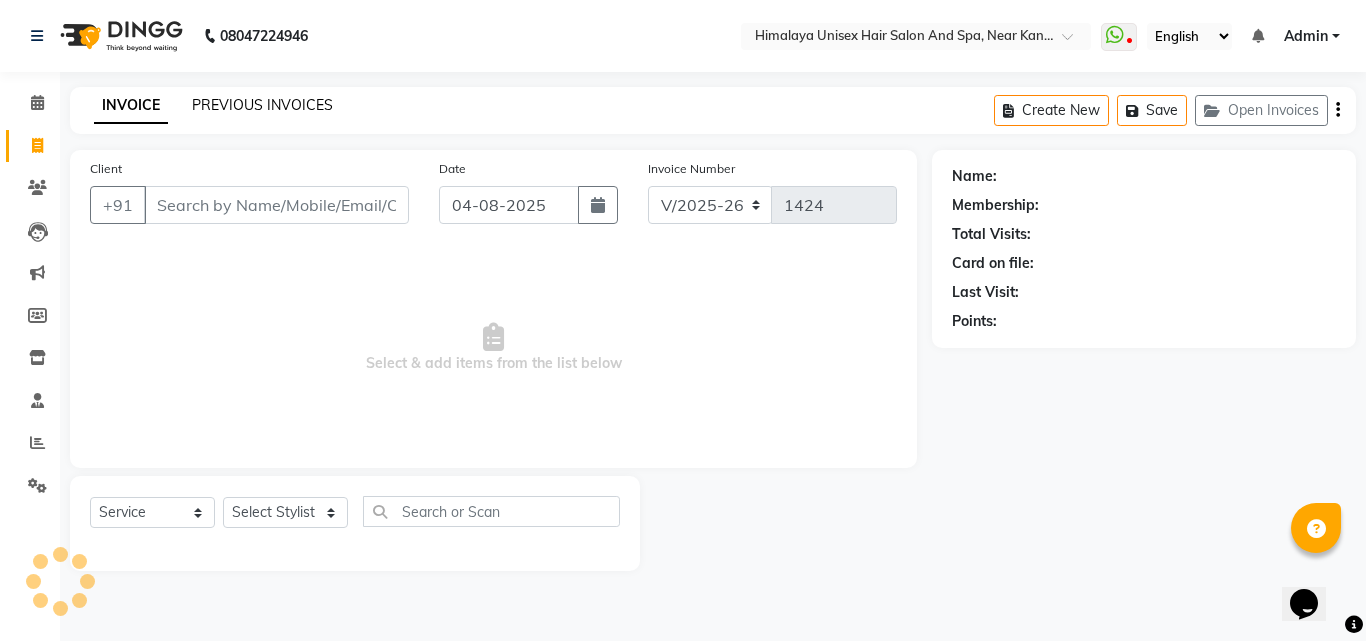 click on "PREVIOUS INVOICES" 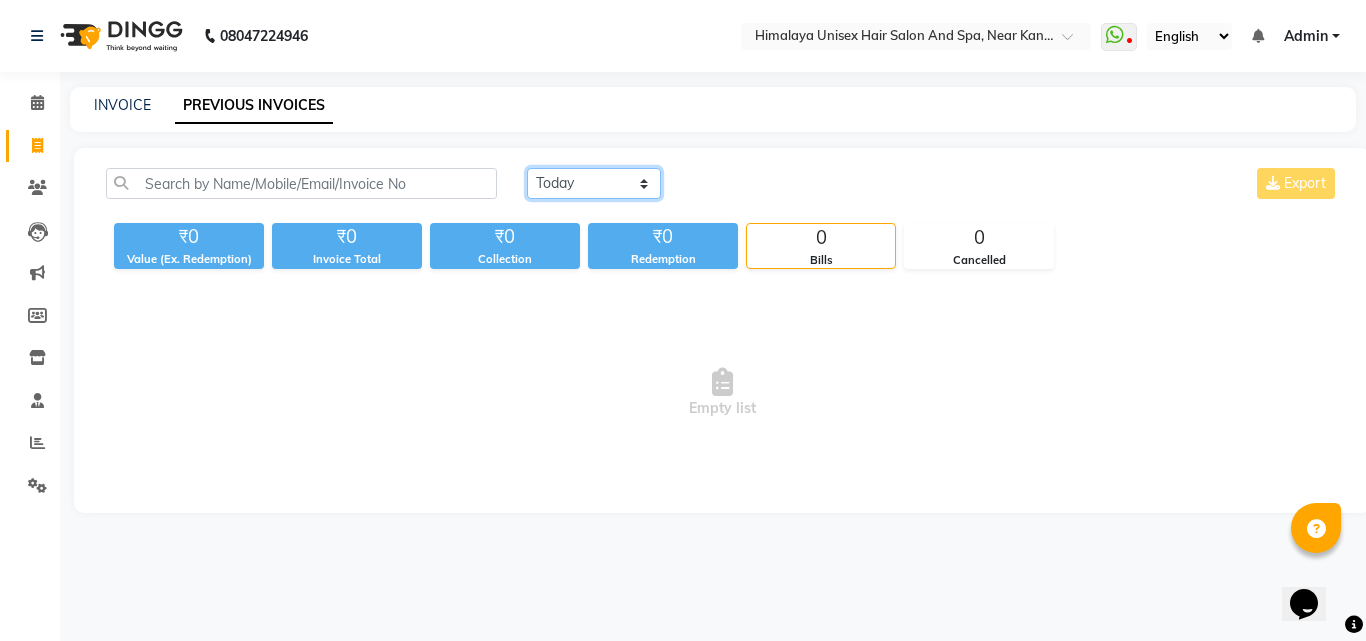 click on "Today Yesterday Custom Range" 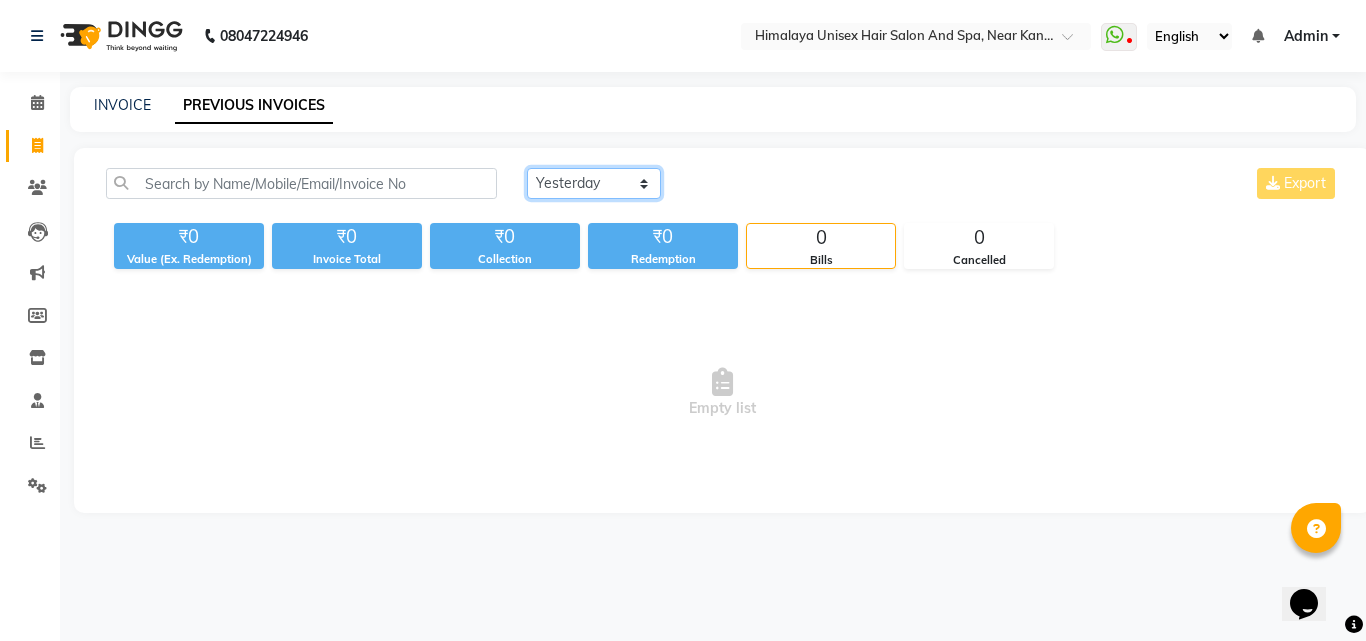 click on "Today Yesterday Custom Range" 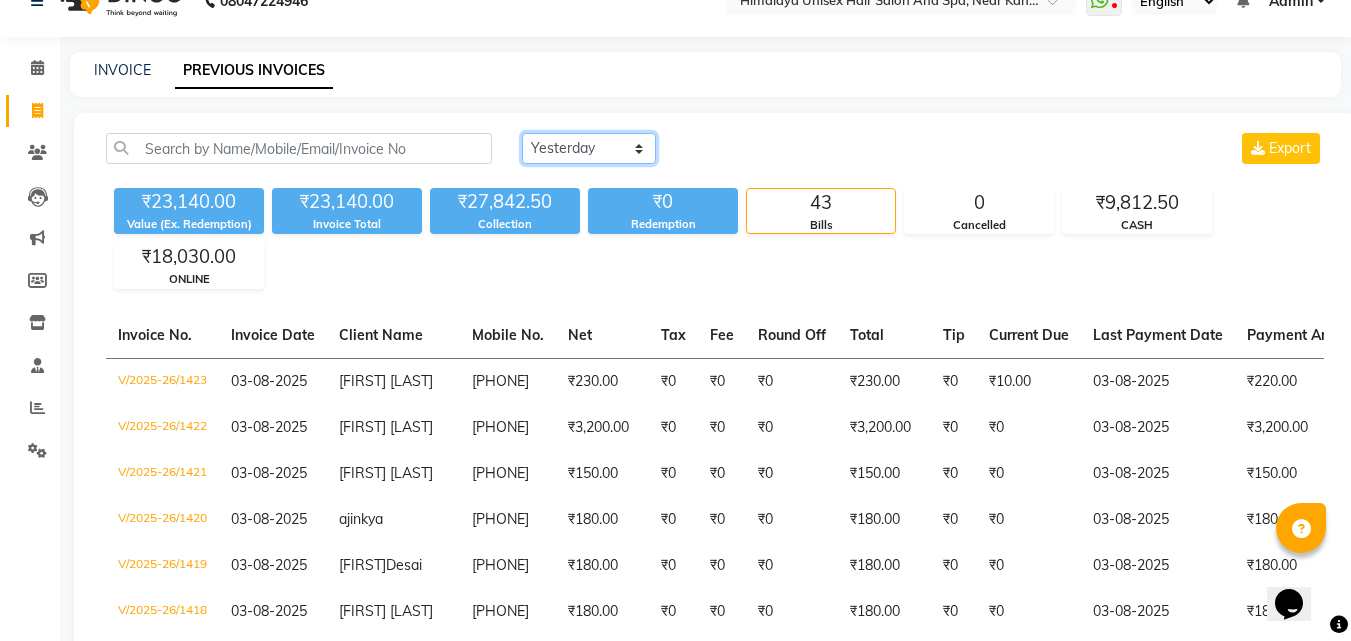 scroll, scrollTop: 0, scrollLeft: 0, axis: both 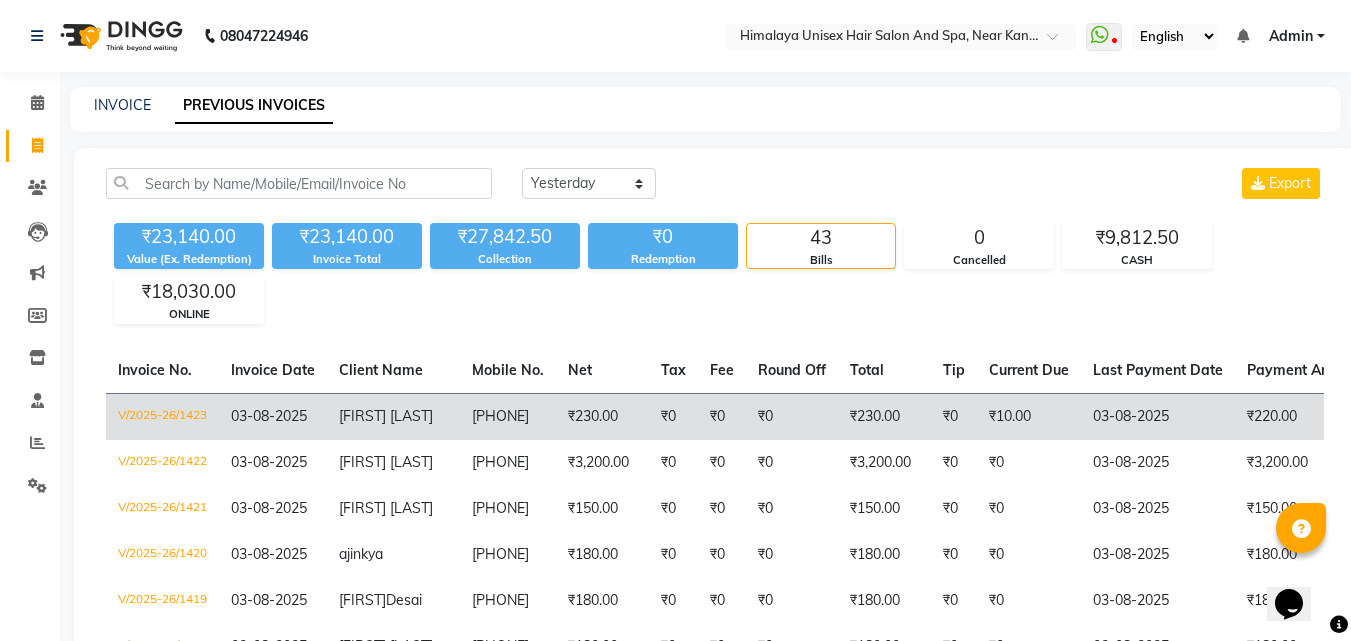 click on "[FIRST] [LAST]" 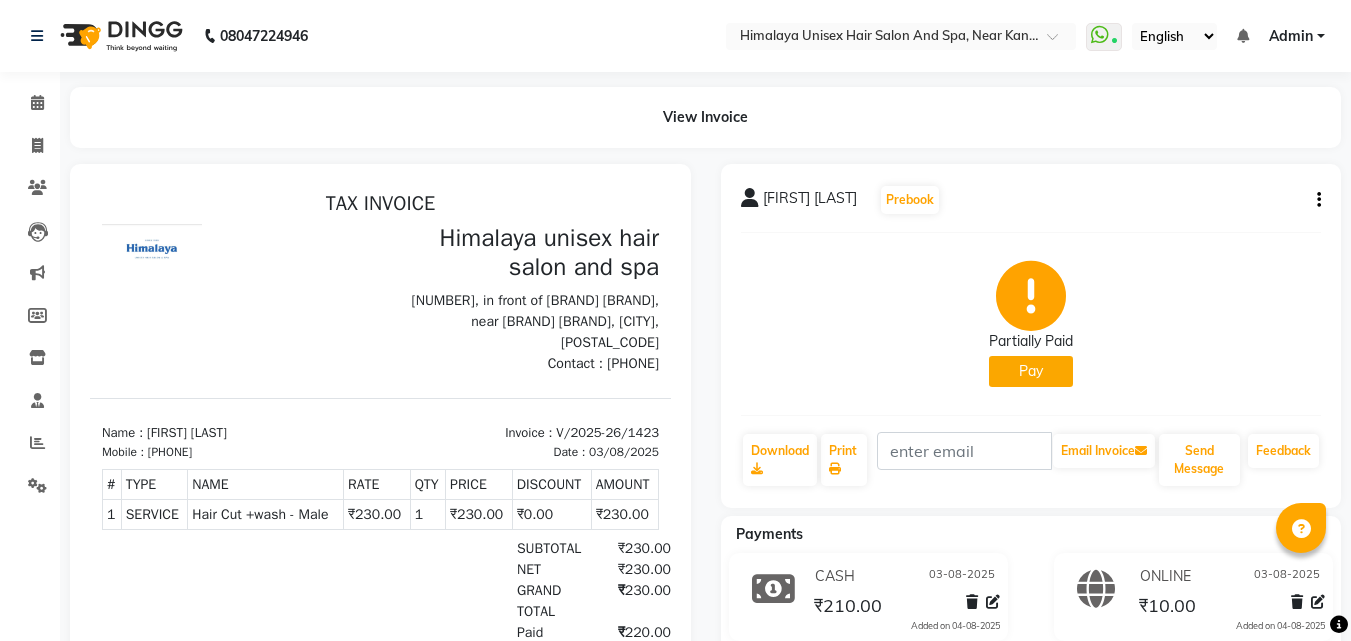 scroll, scrollTop: 0, scrollLeft: 0, axis: both 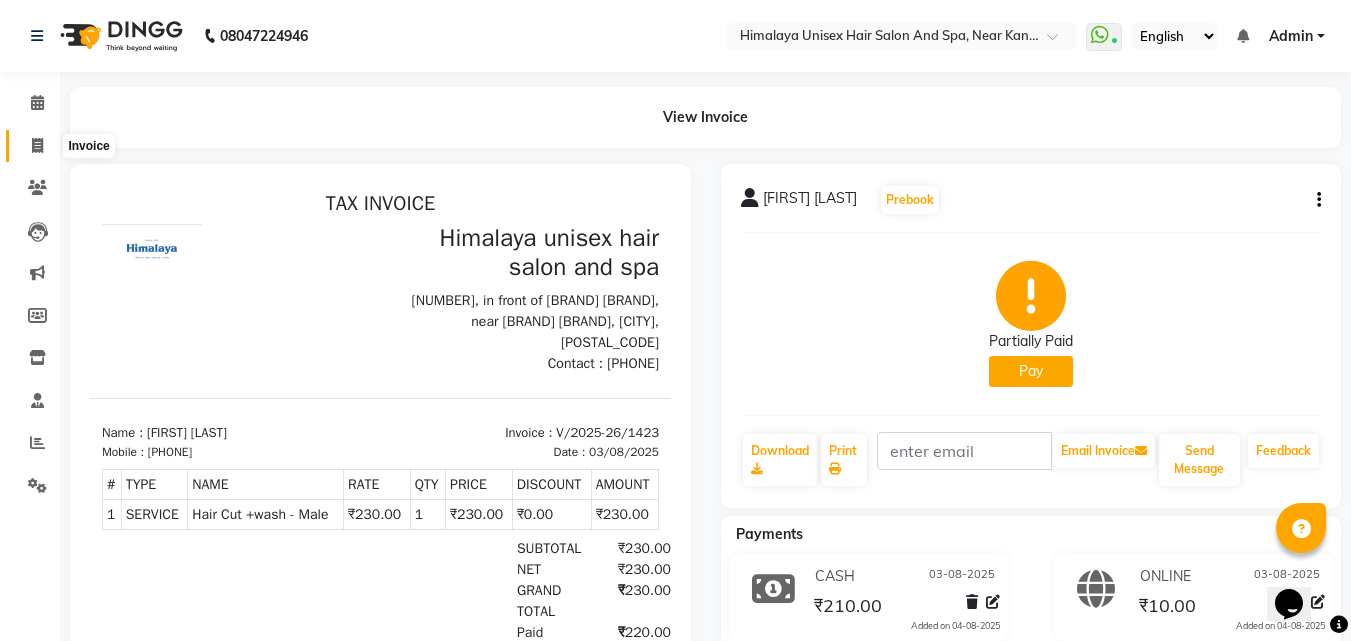 click 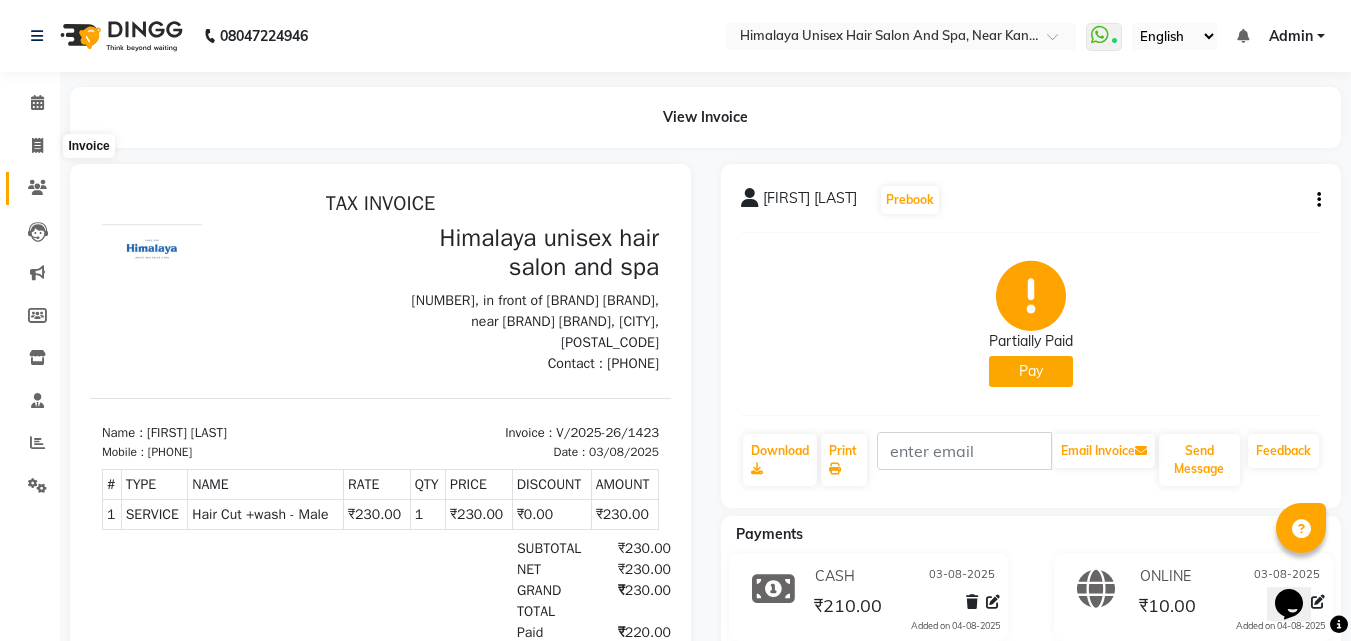 select on "service" 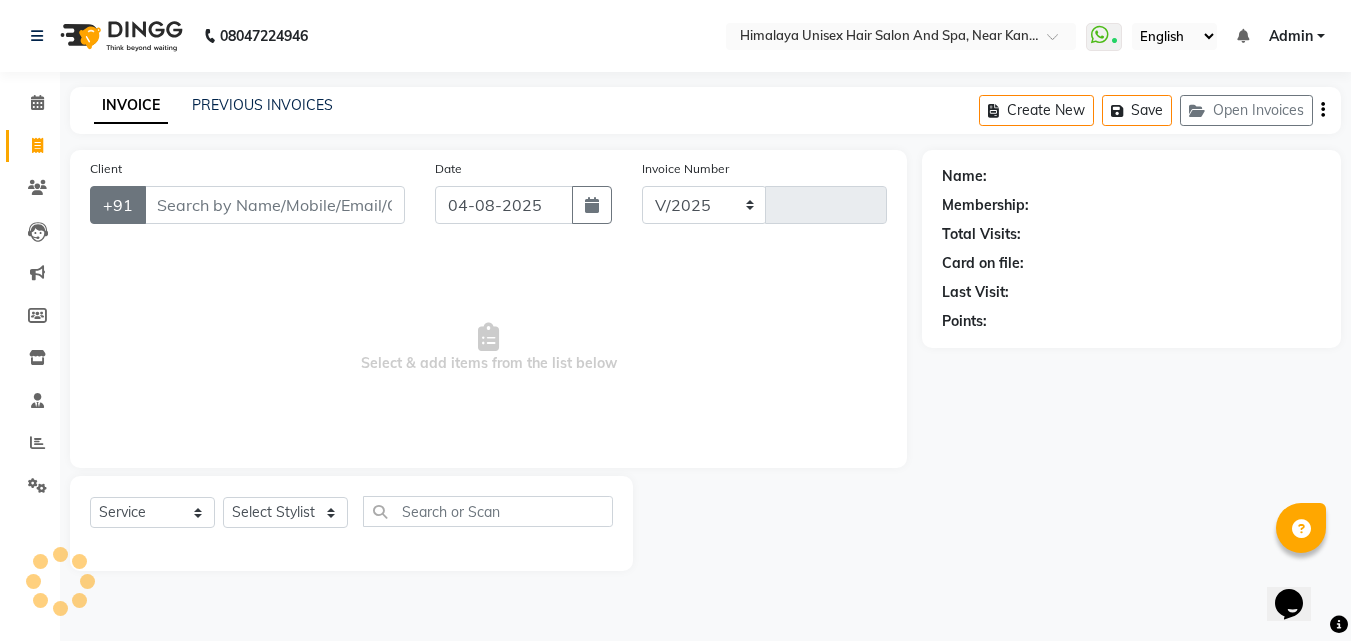 select on "4594" 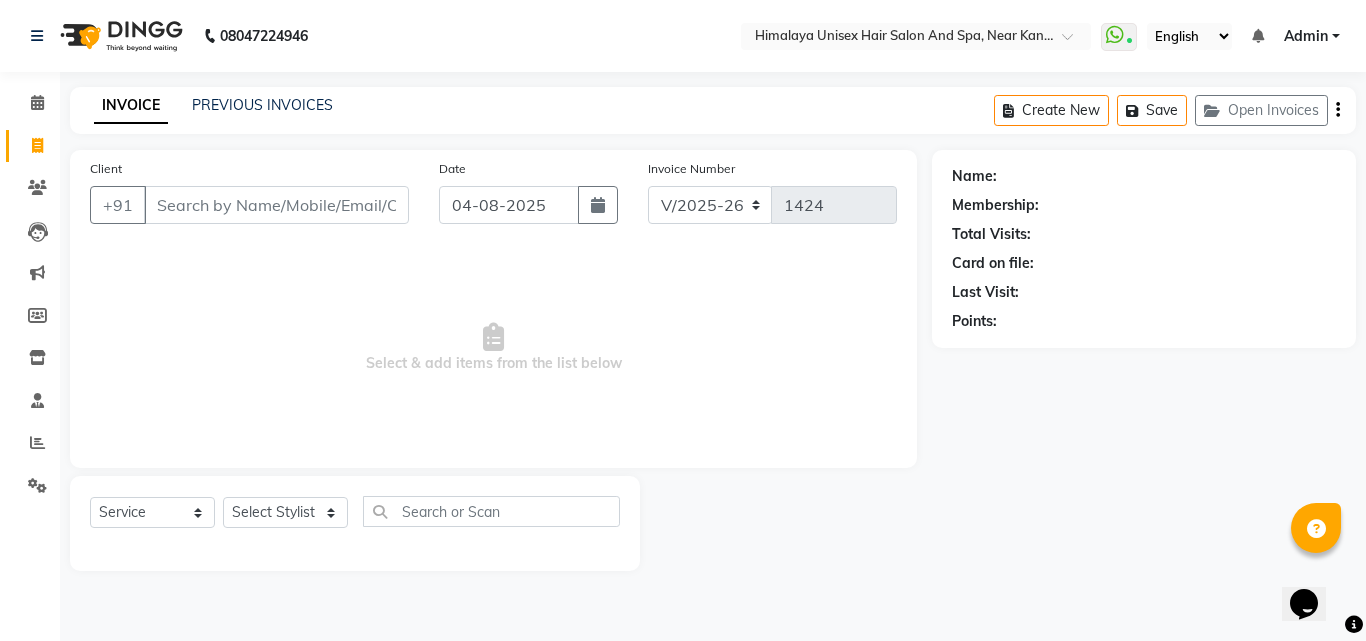 click on "INVOICE PREVIOUS INVOICES Create New   Save   Open Invoices" 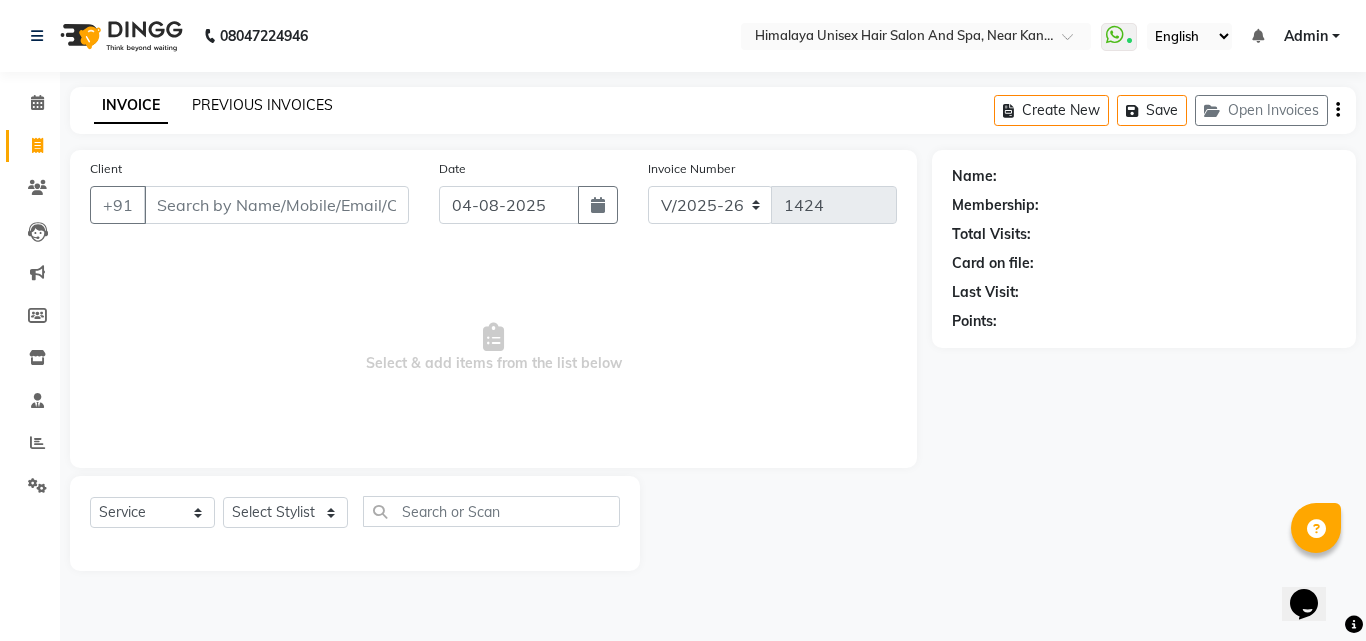 click on "PREVIOUS INVOICES" 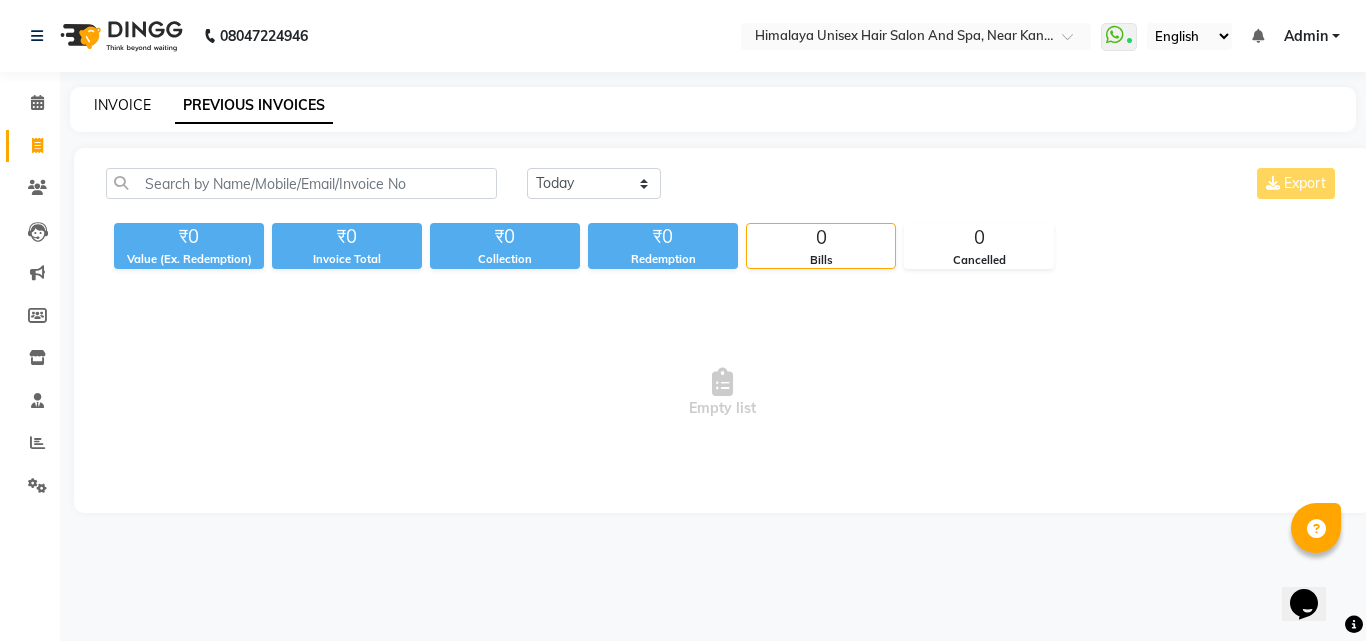 click on "INVOICE" 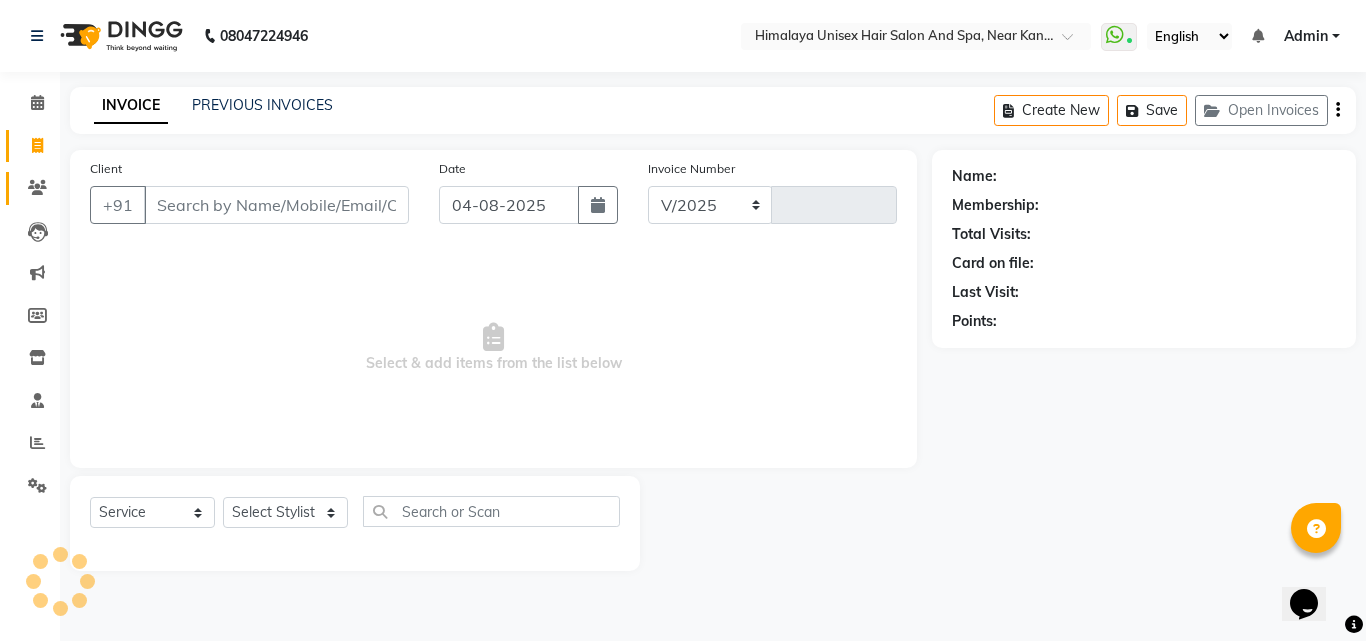 select on "4594" 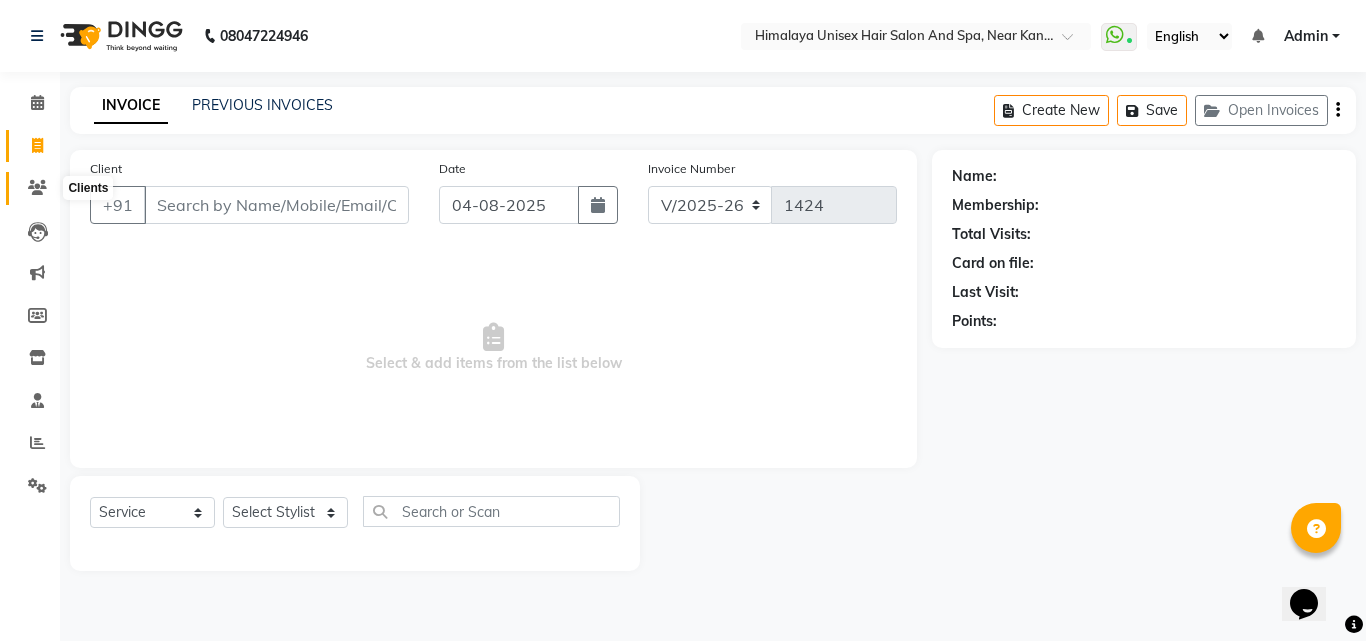 click 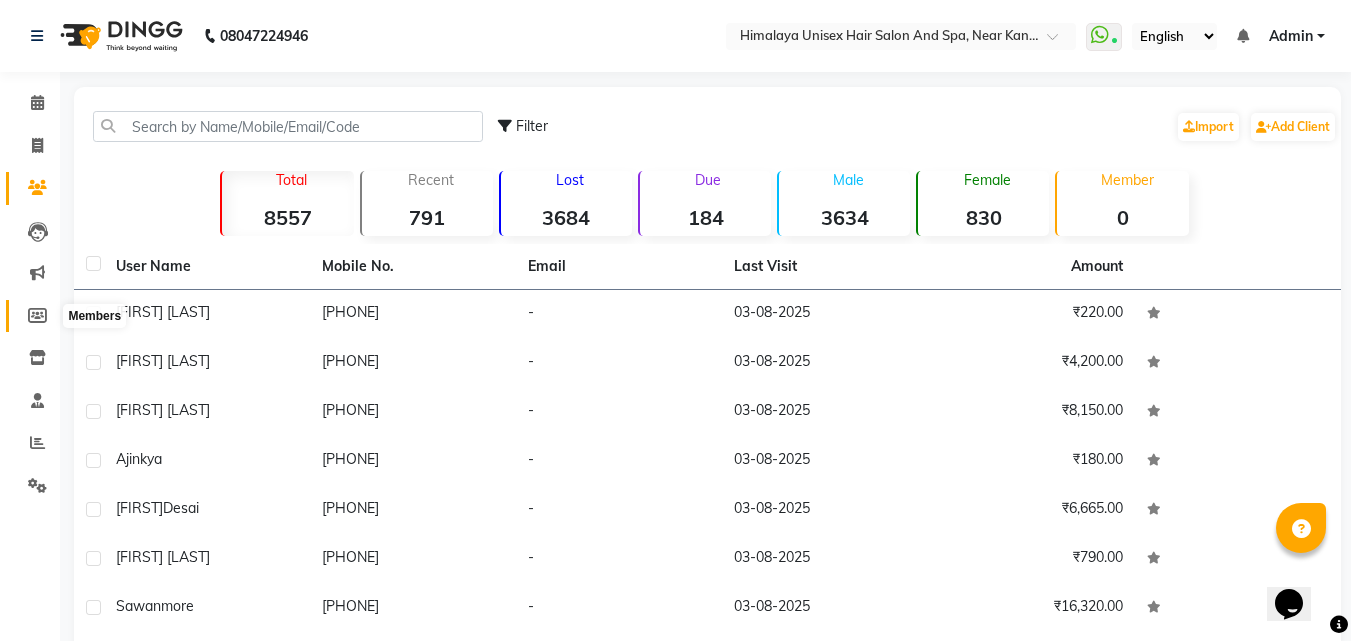 click 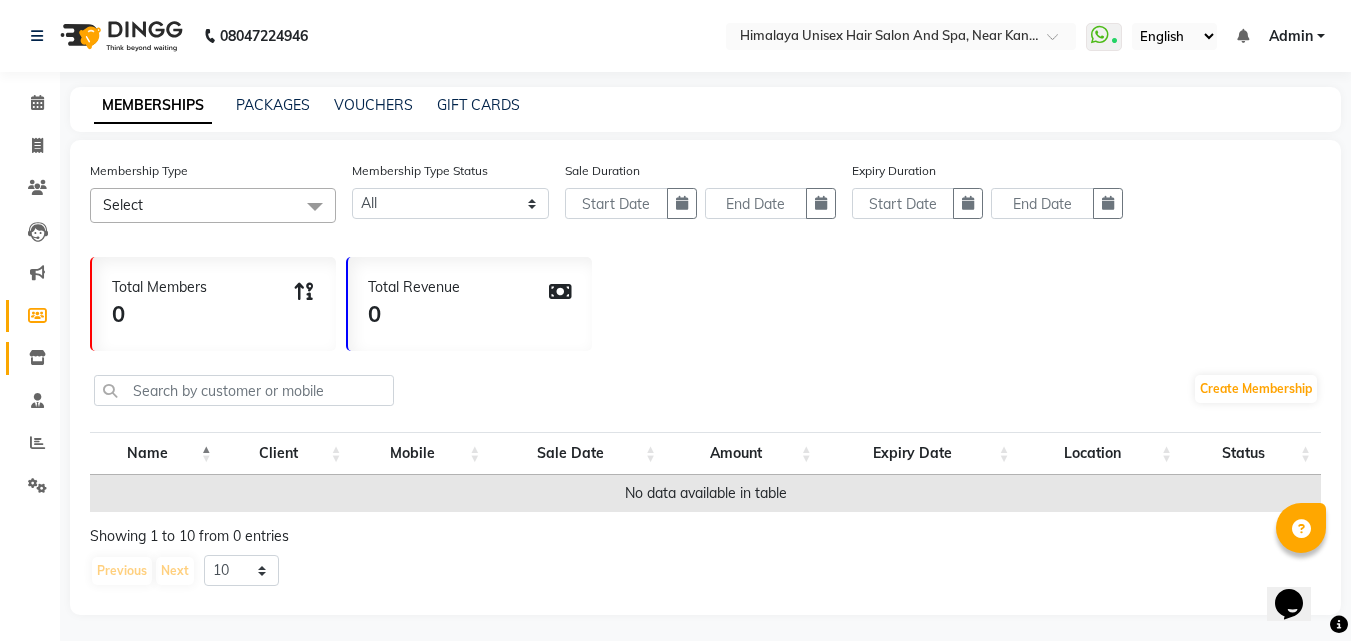 click on "Inventory" 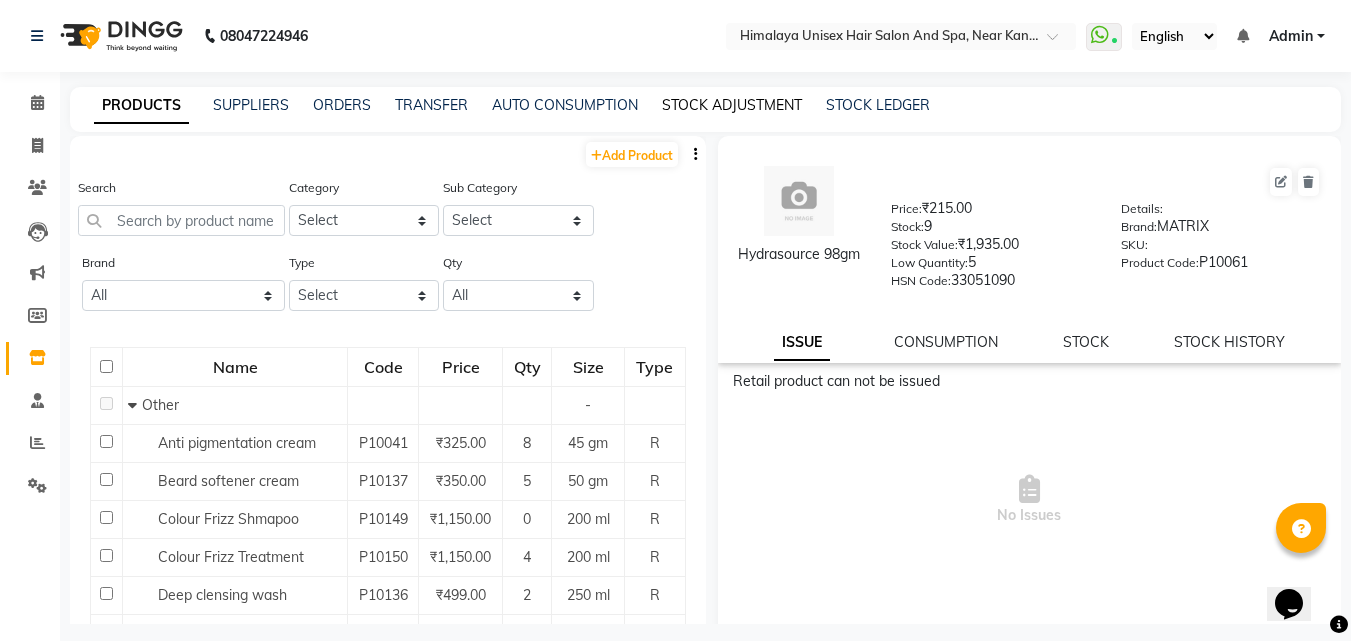click on "STOCK ADJUSTMENT" 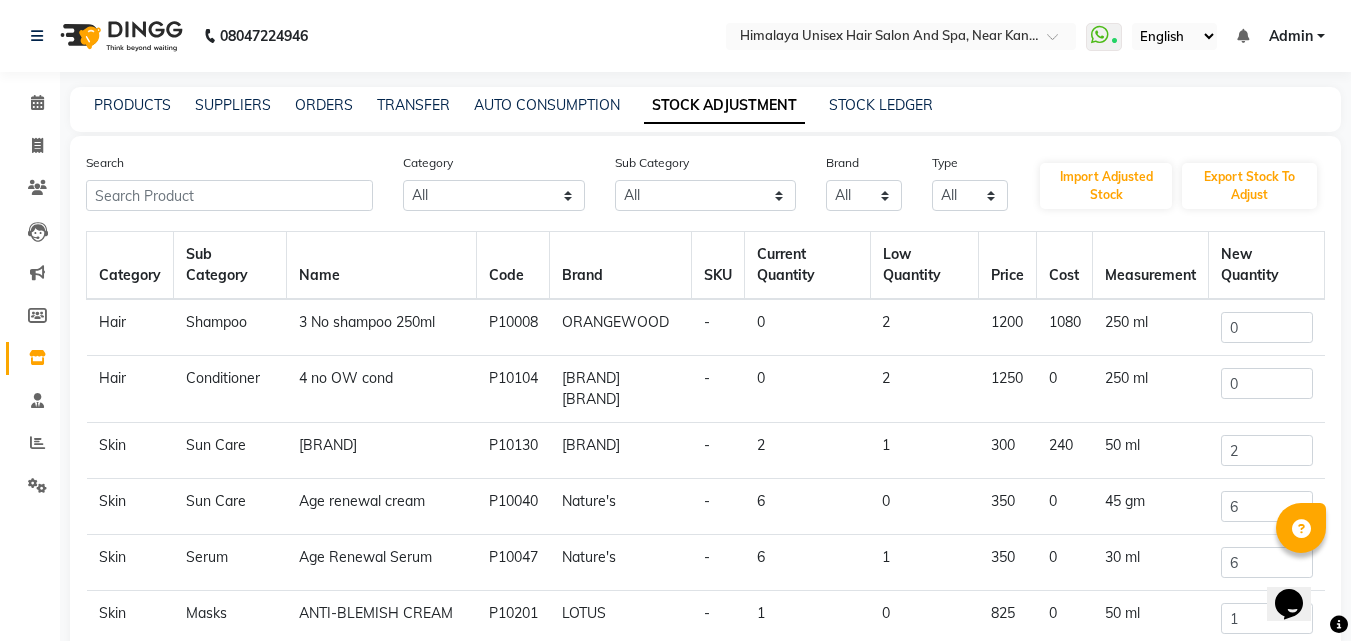 click on "Search" 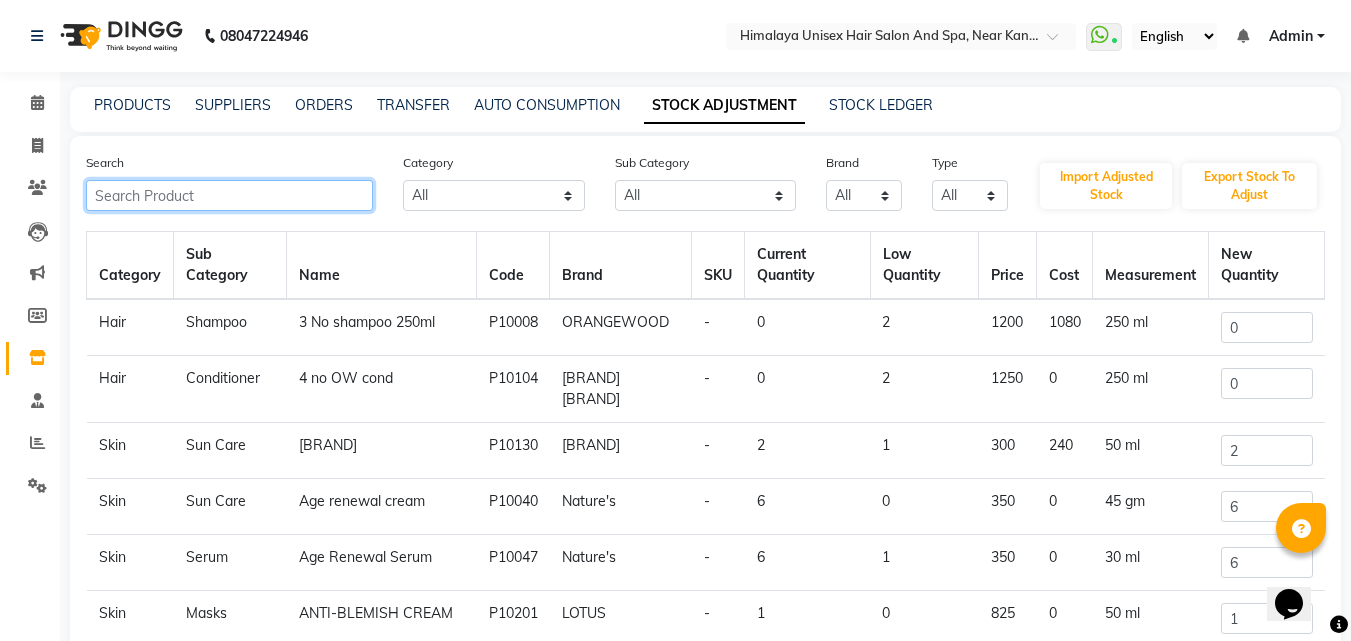 click 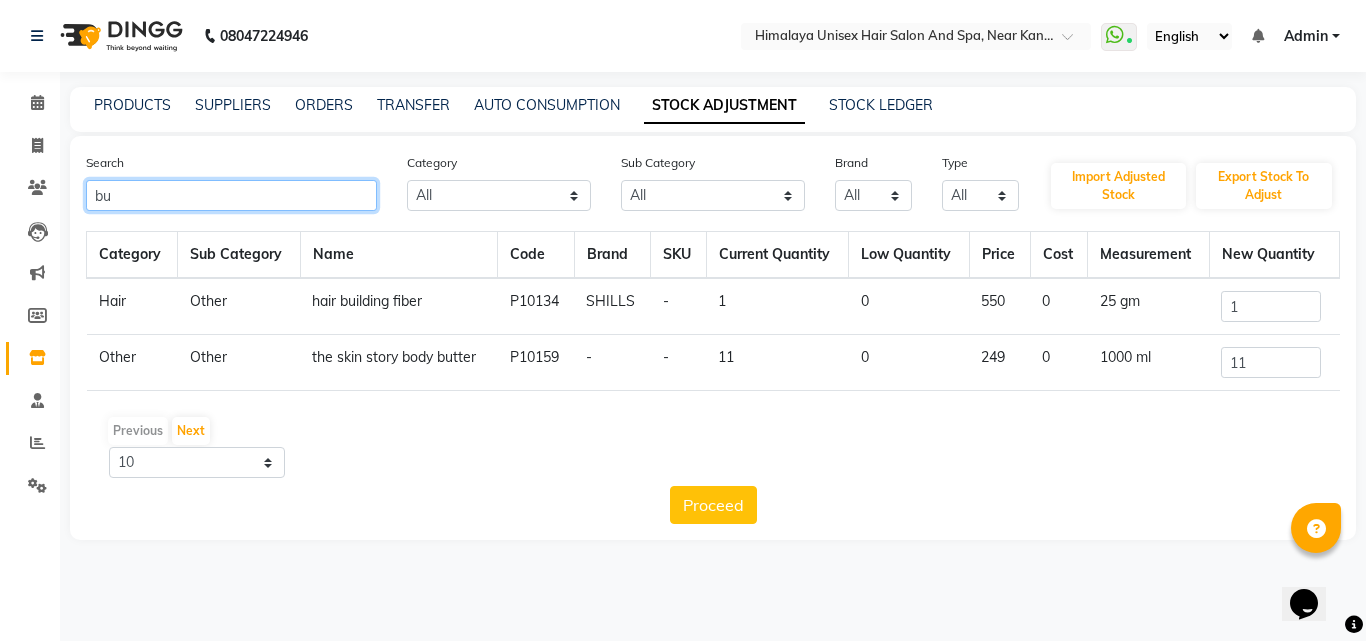 type on "b" 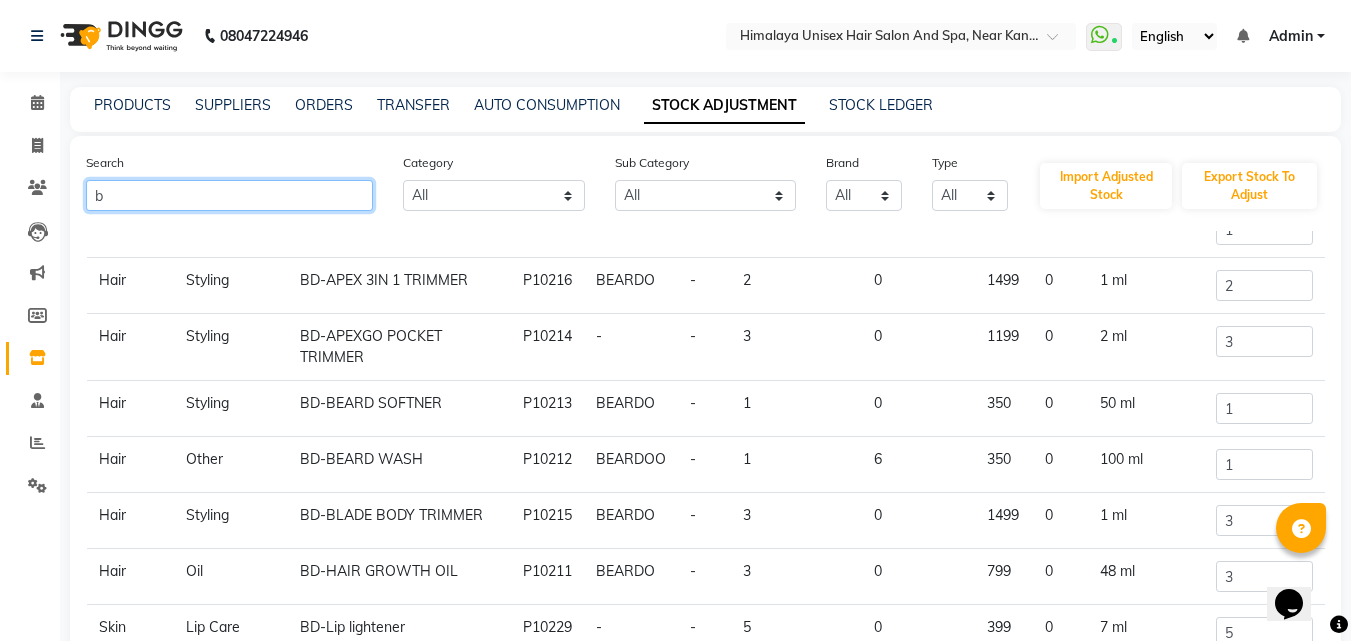 scroll, scrollTop: 167, scrollLeft: 0, axis: vertical 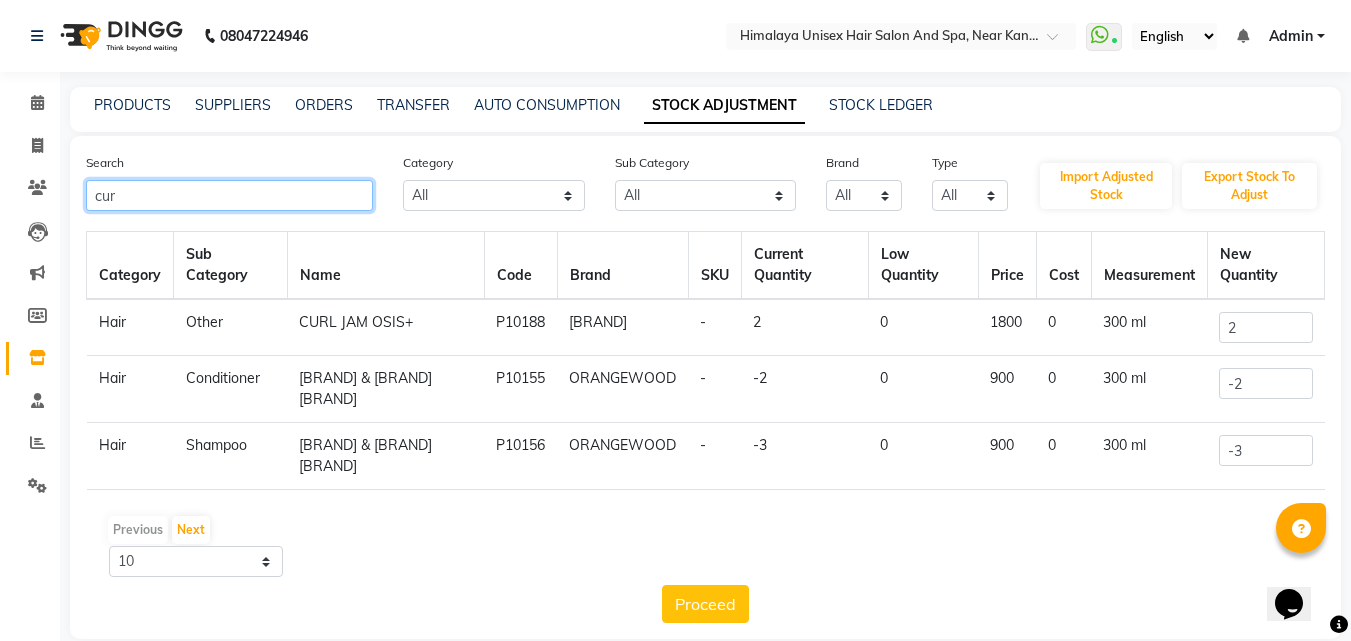 type on "cur" 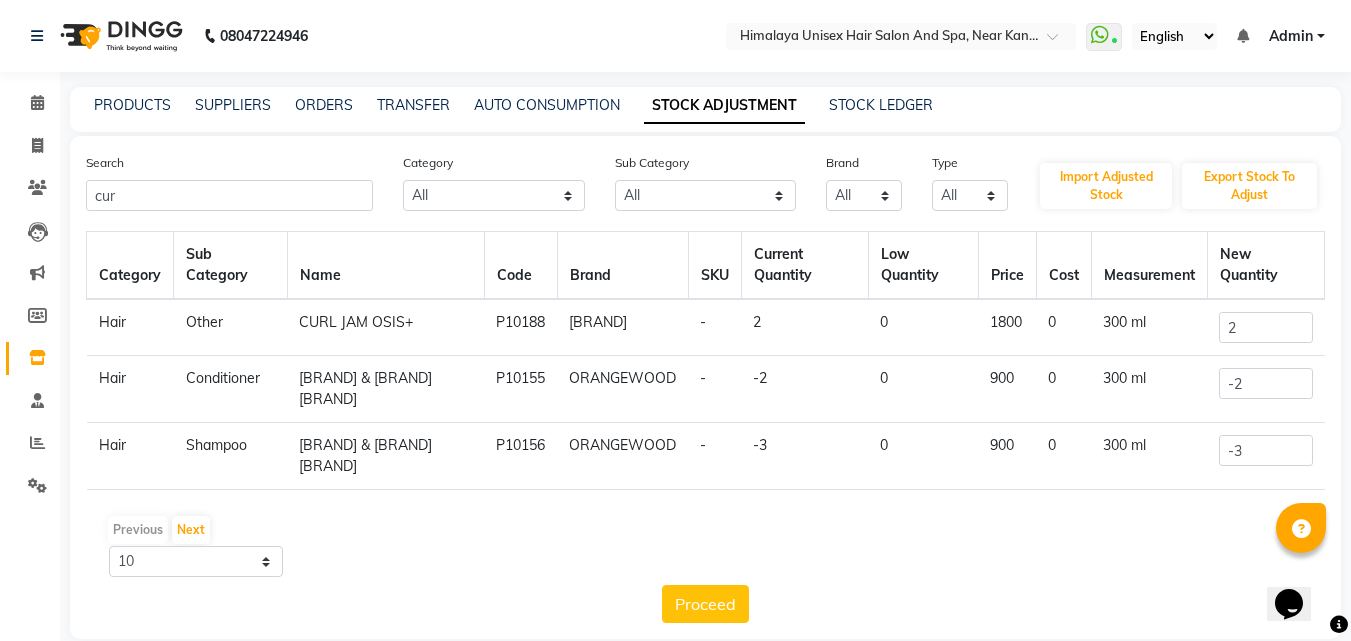 click on "Name" 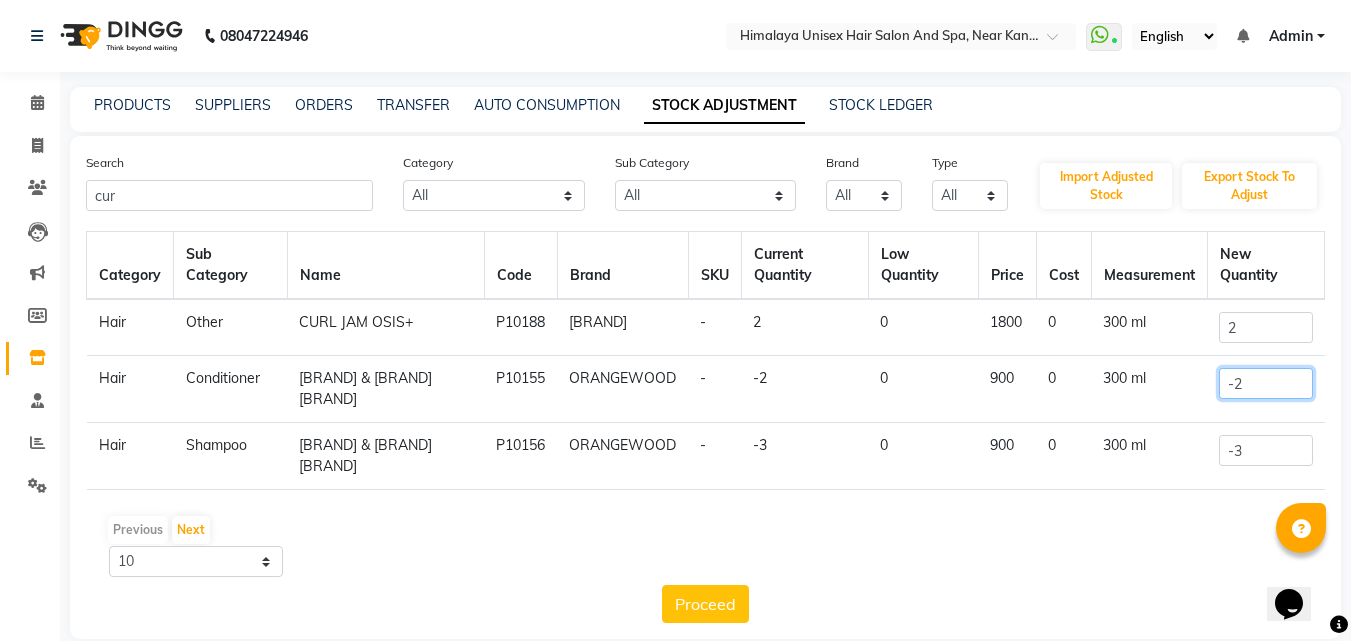 click on "-2" 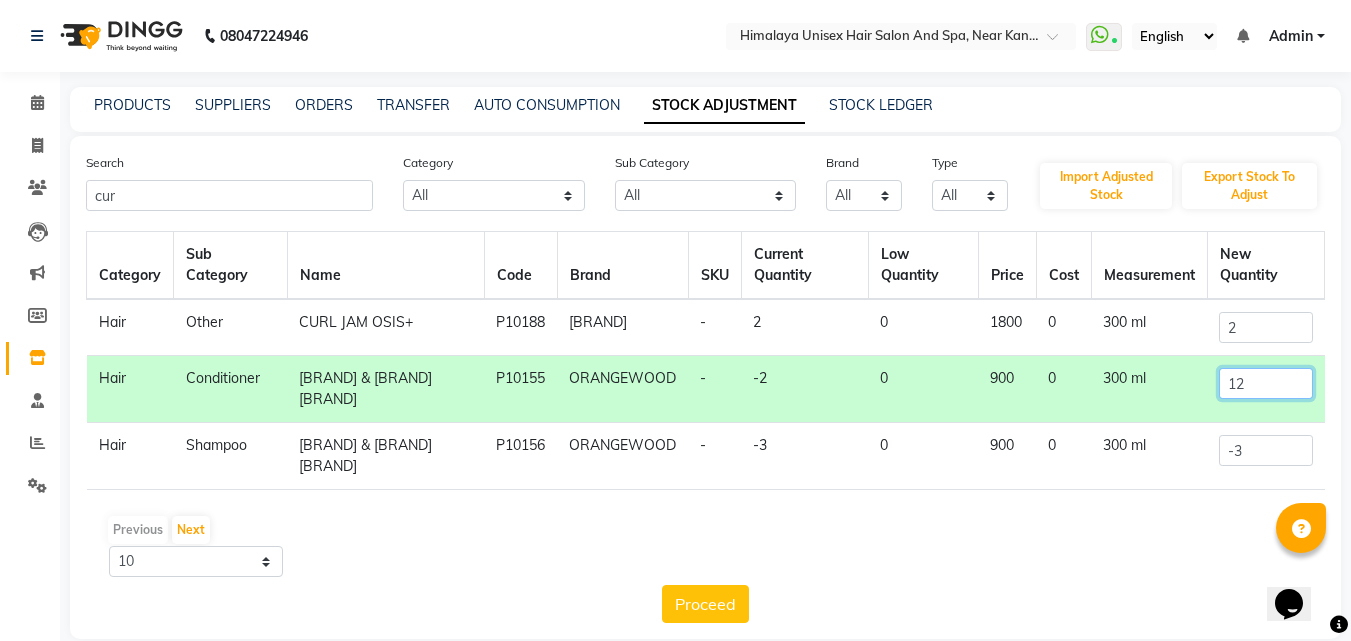 type on "12" 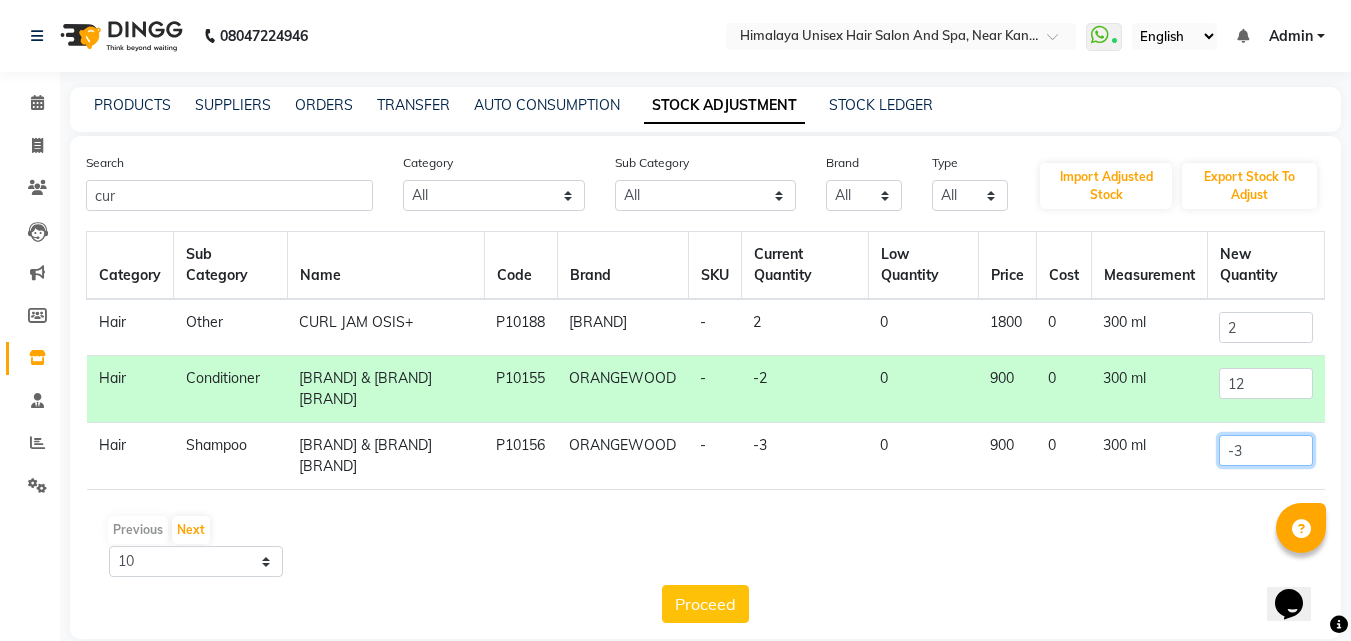 drag, startPoint x: 1255, startPoint y: 443, endPoint x: 1255, endPoint y: 454, distance: 11 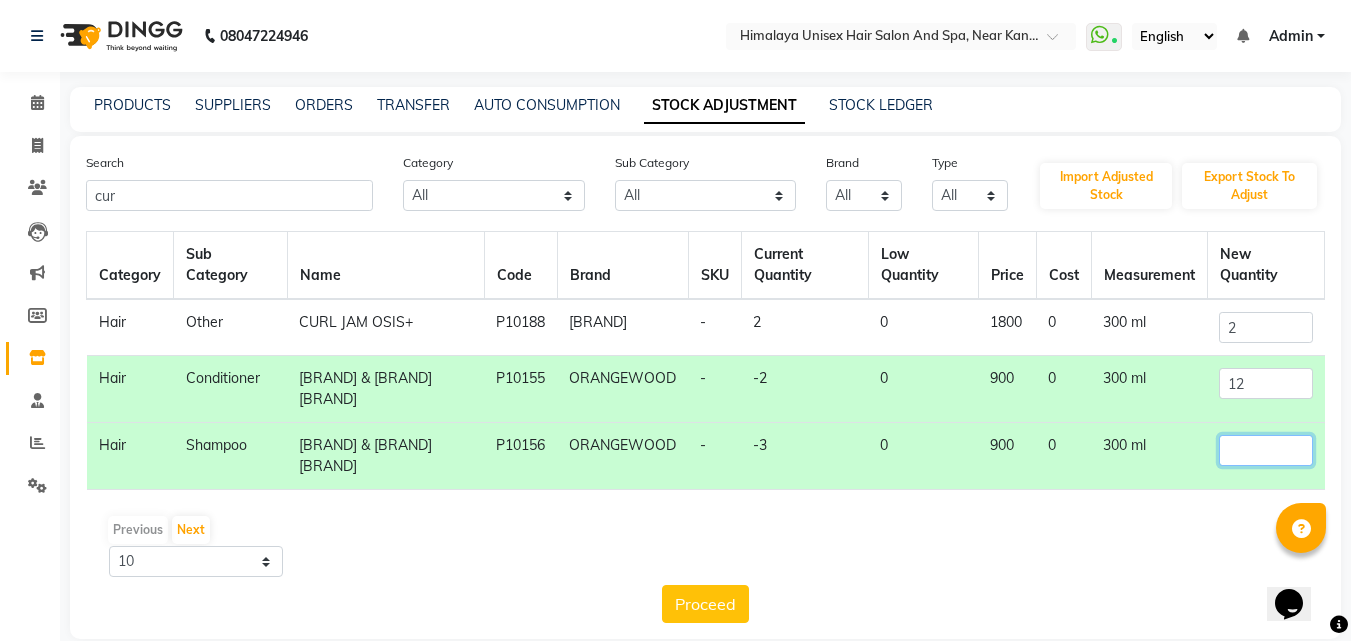 type 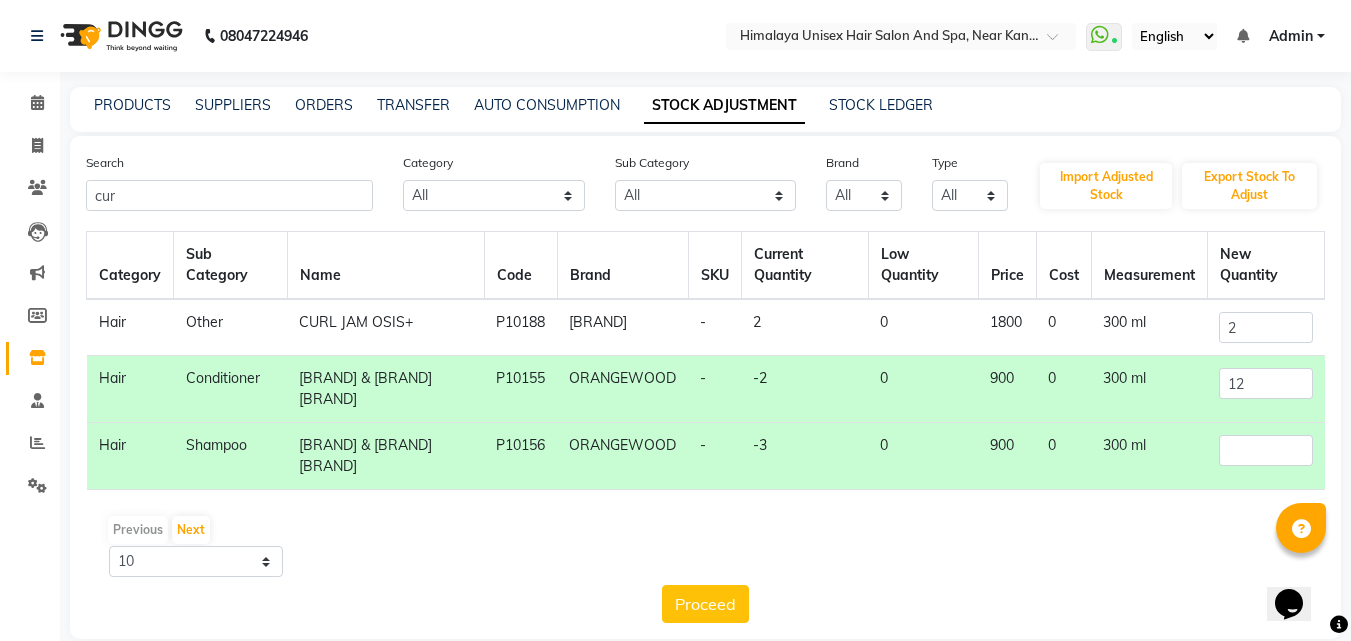 click on "12" 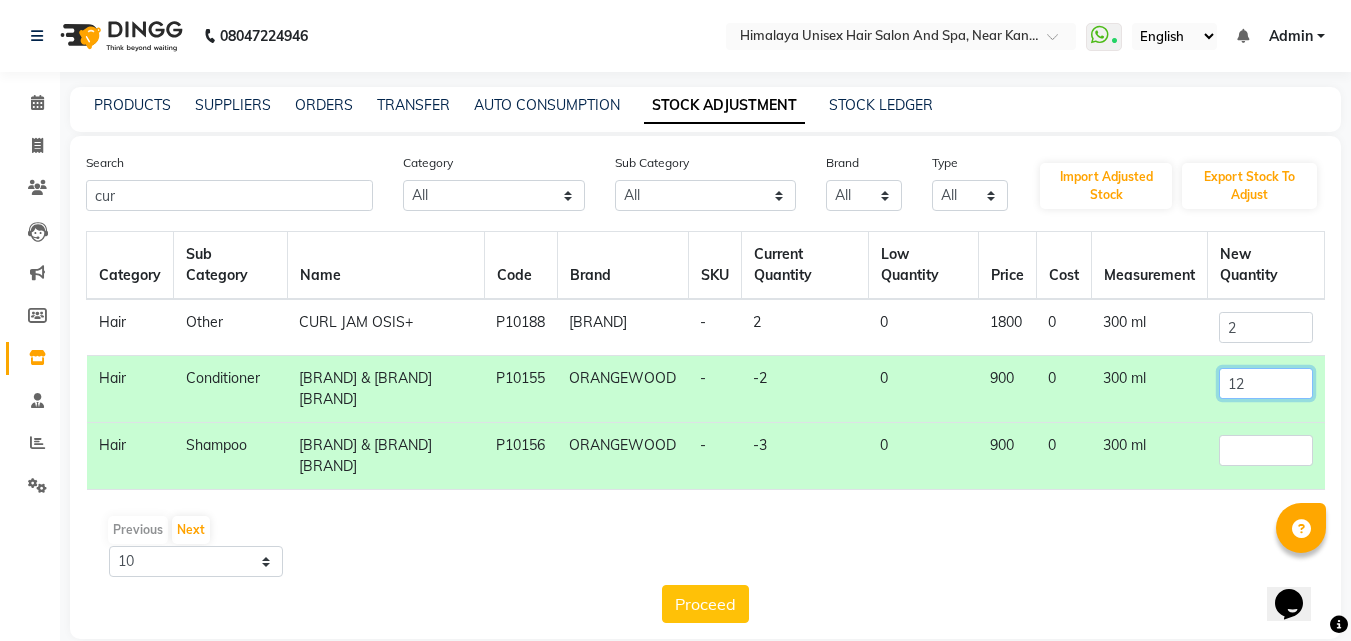 click on "12" 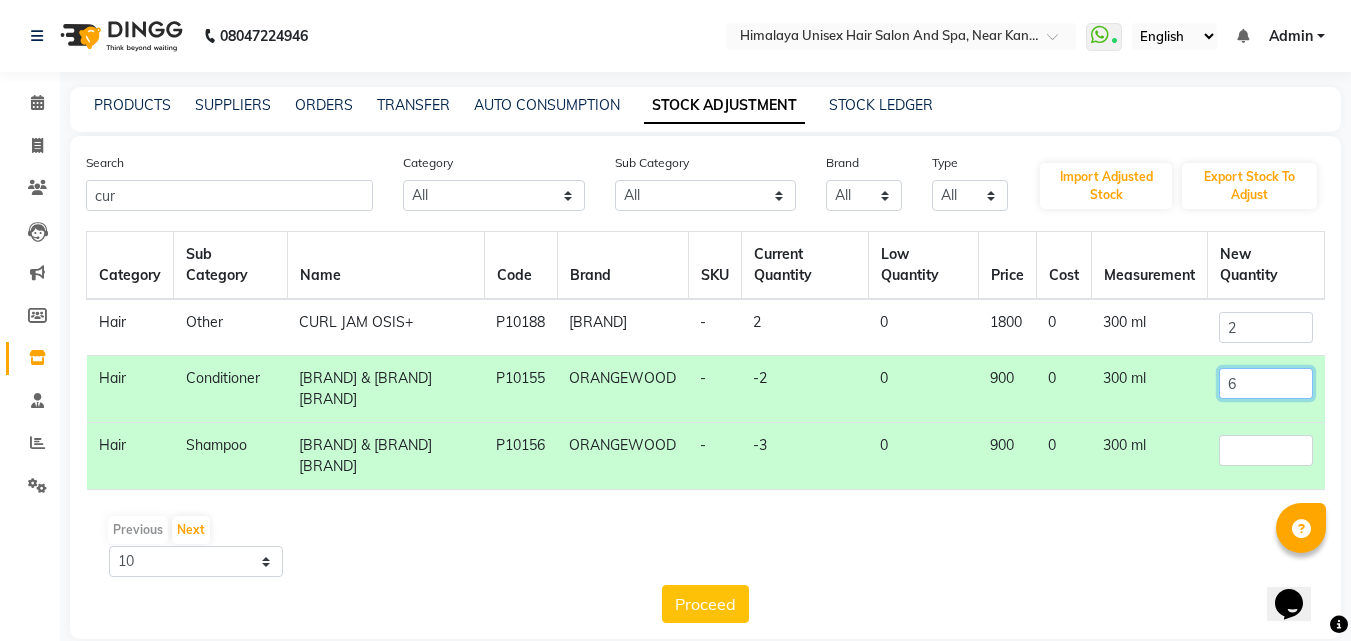 click on "6" 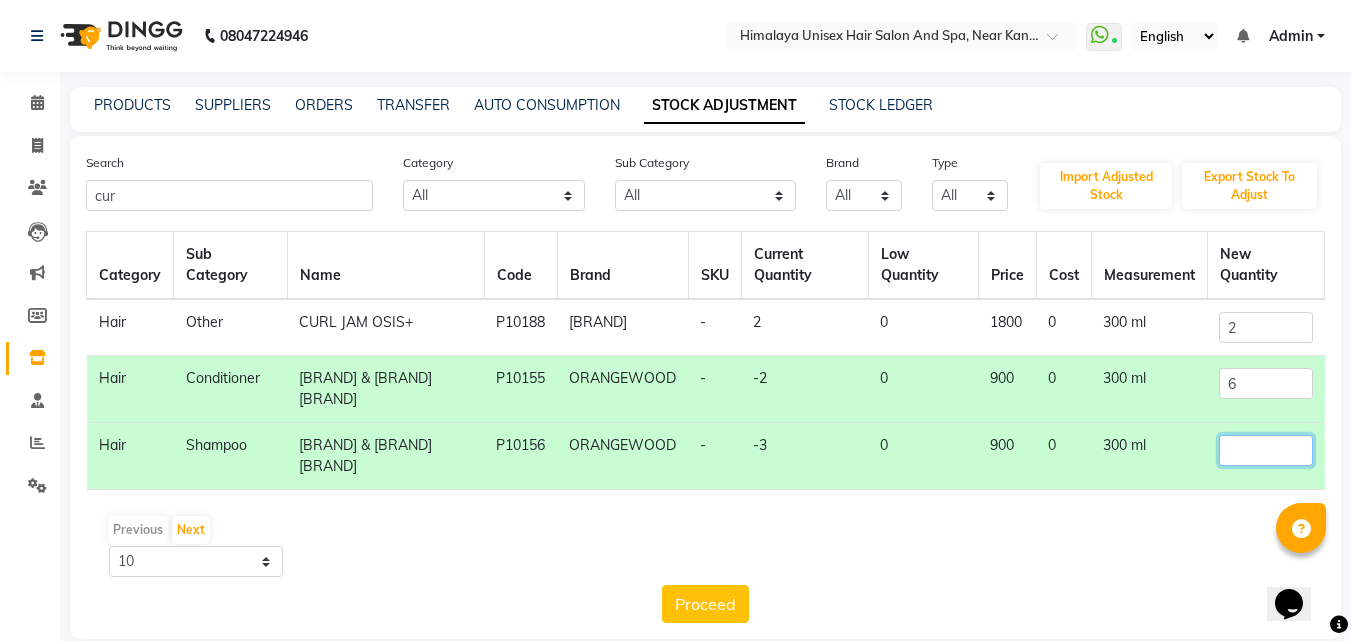 click 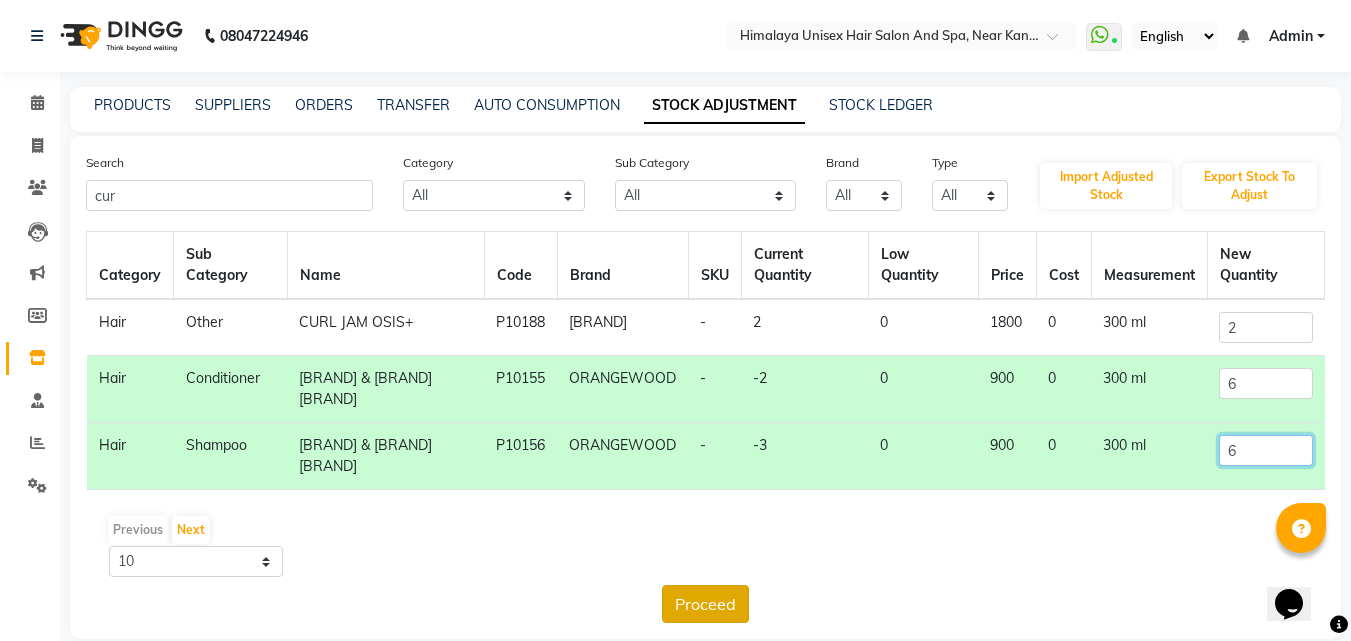 type on "6" 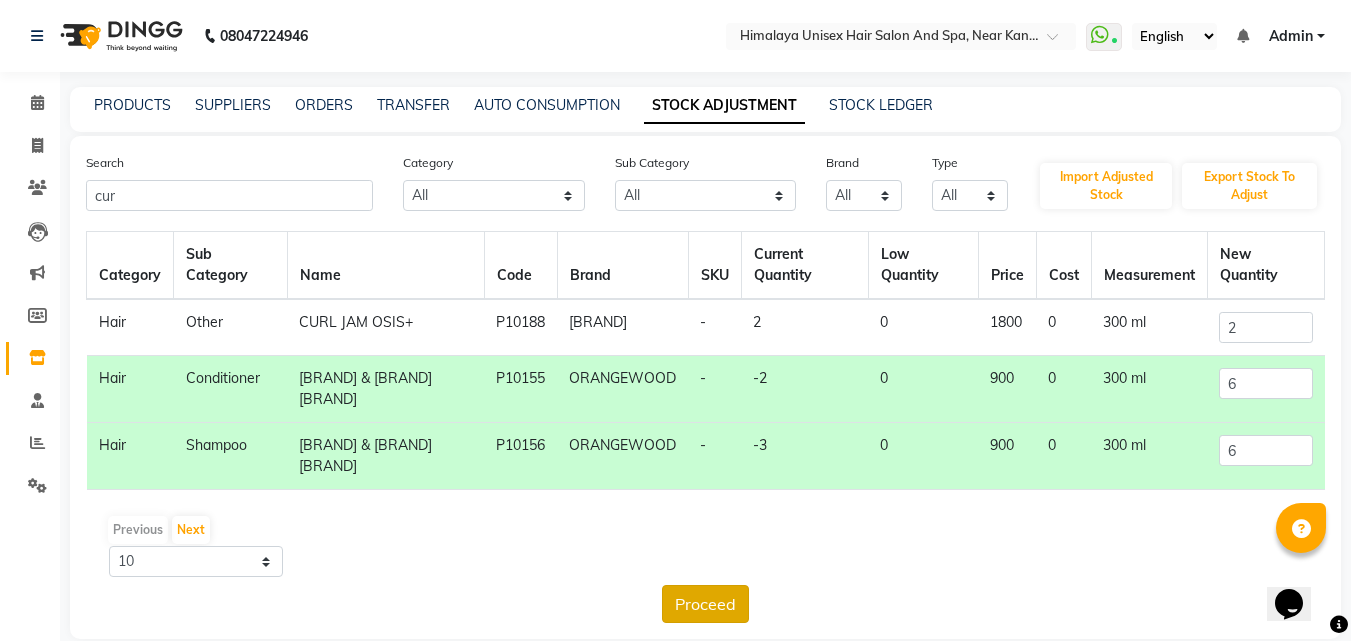 click on "Proceed" 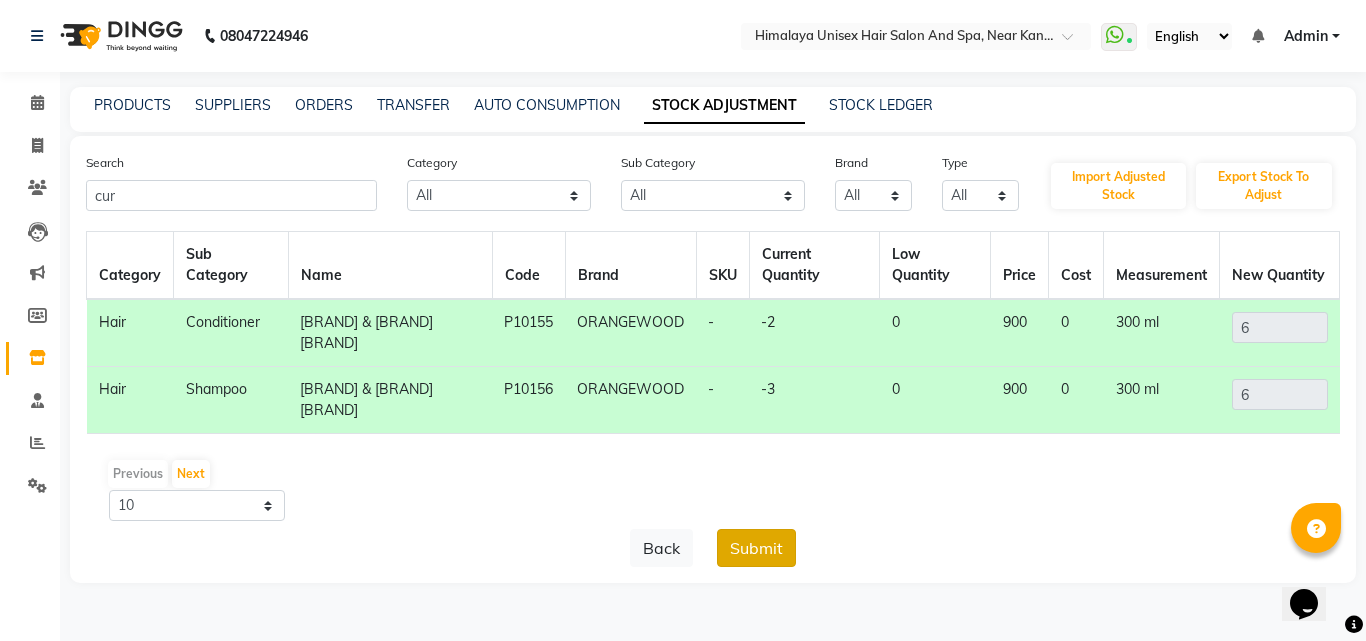 click on "Submit" 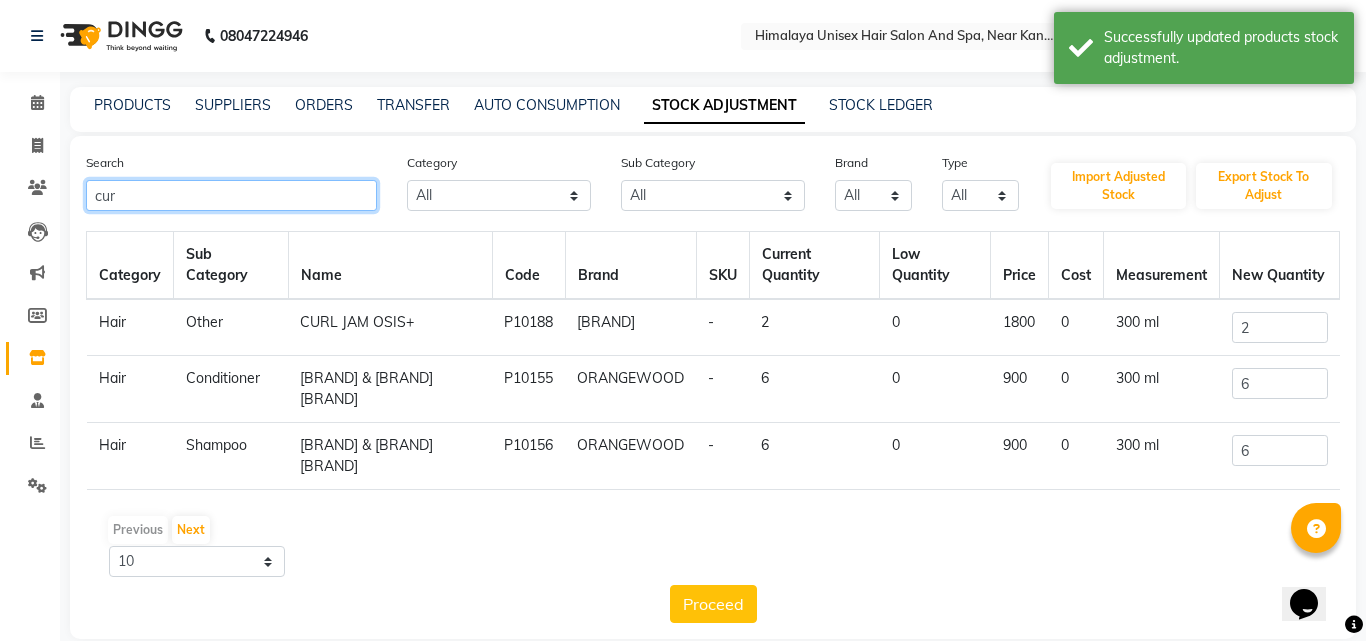 click on "cur" 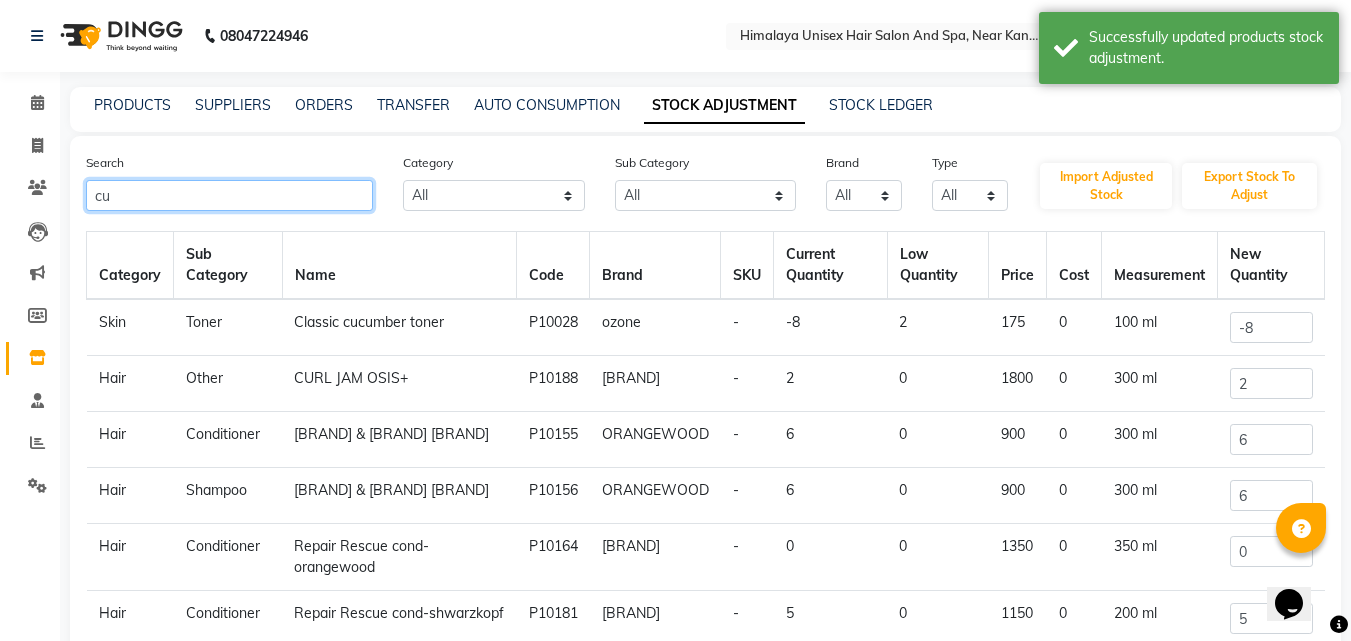 type on "c" 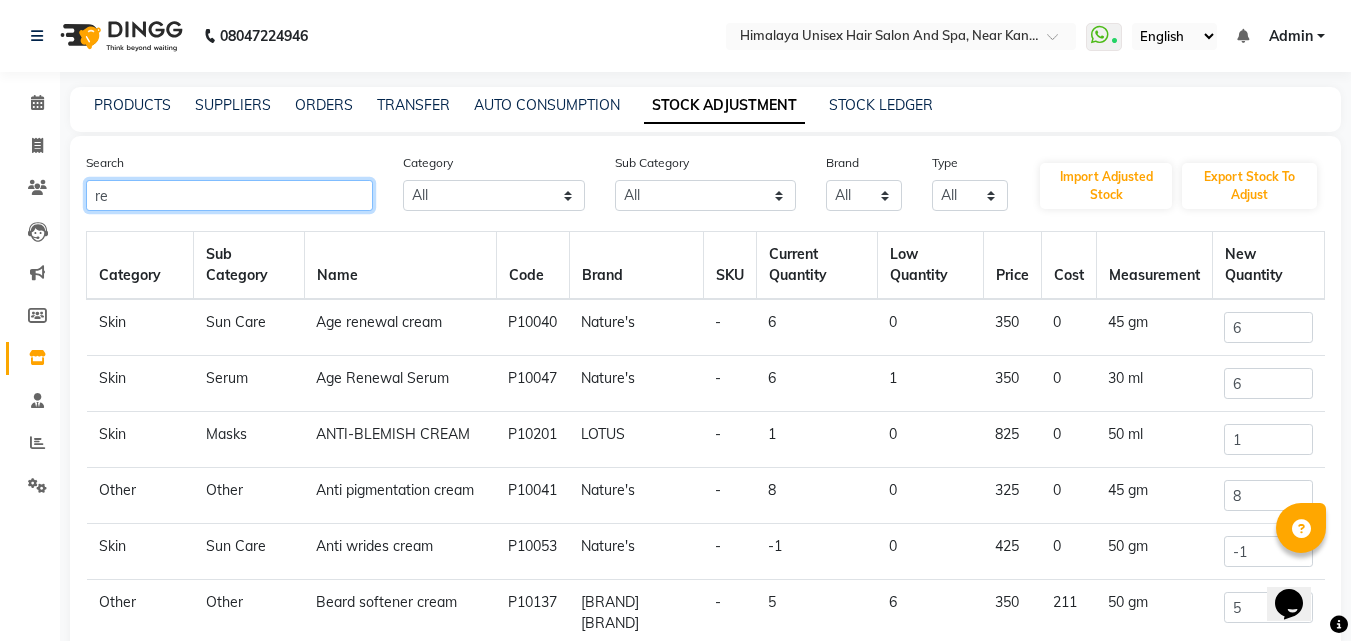 type on "r" 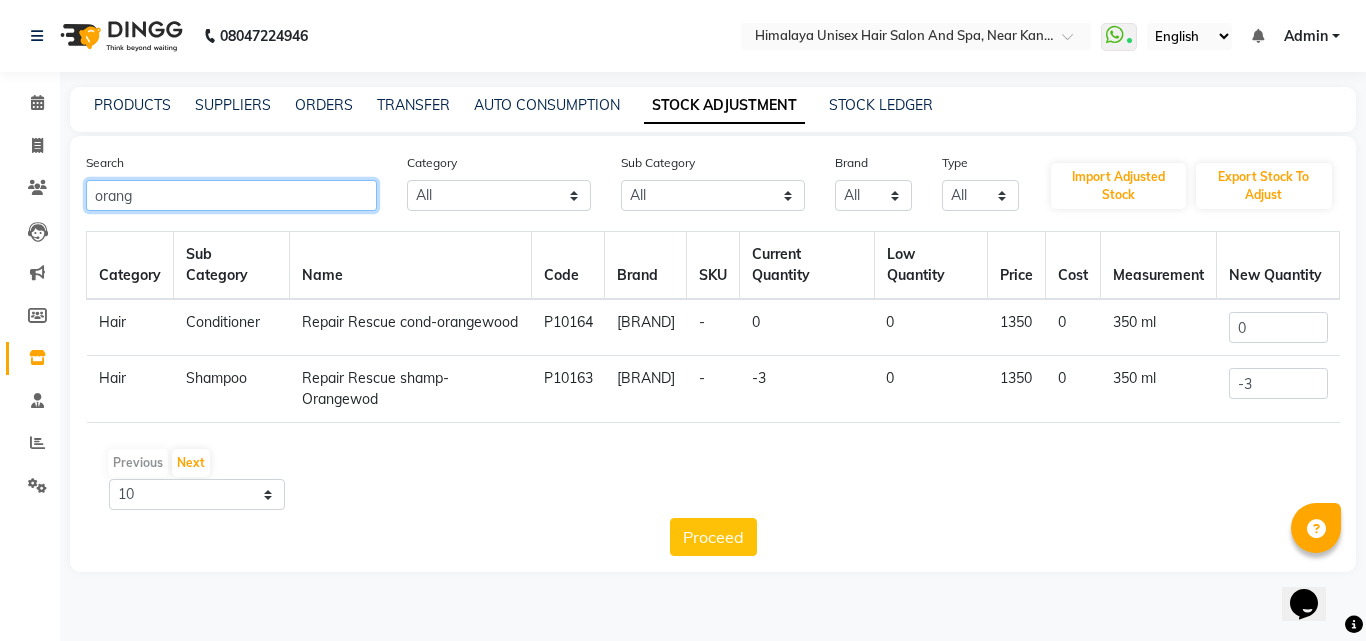 type on "orang" 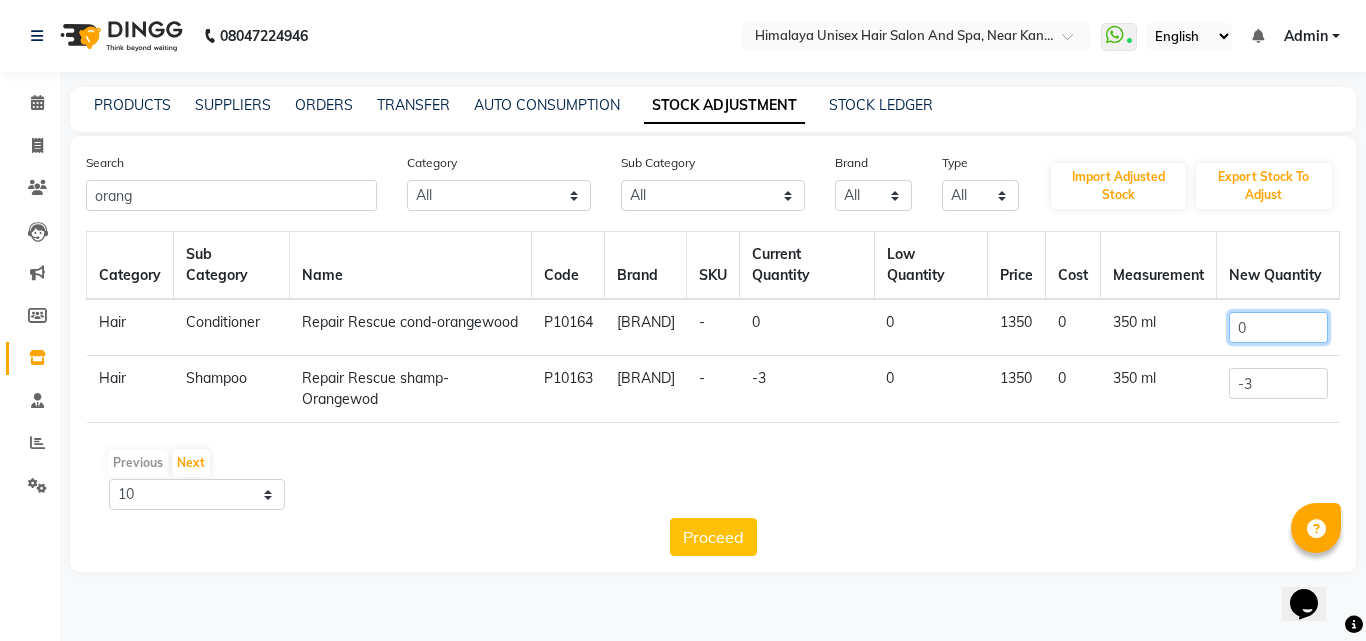 click on "0" 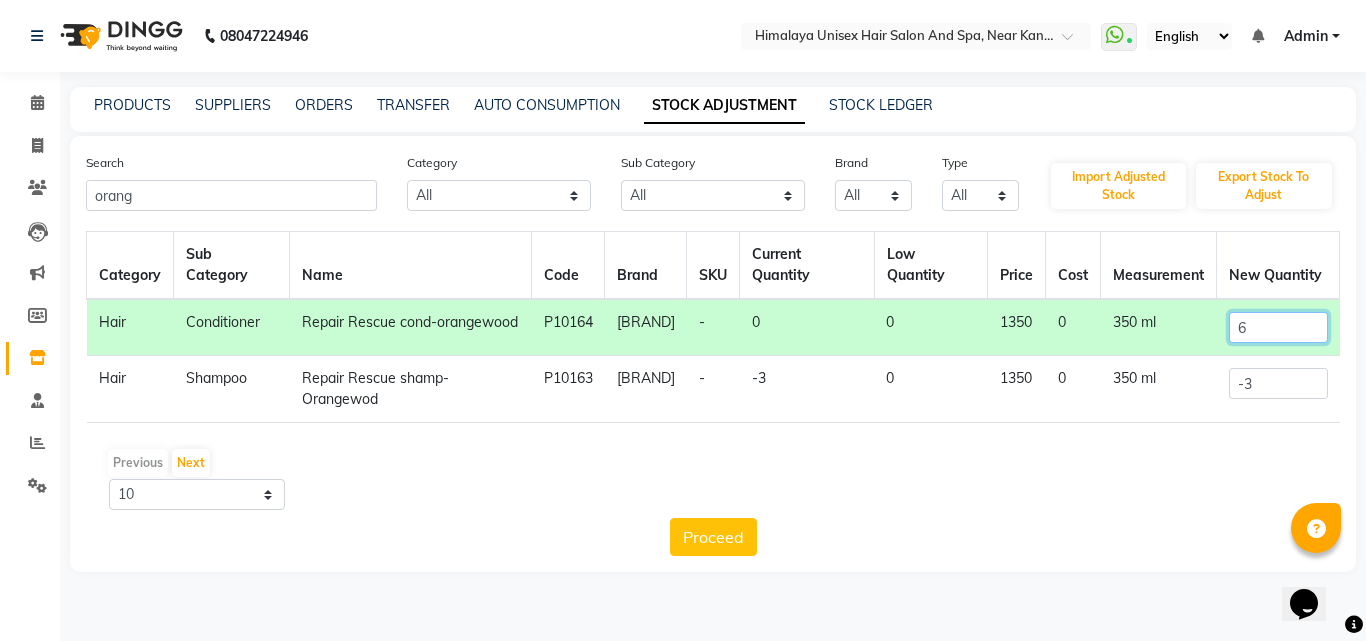 type on "6" 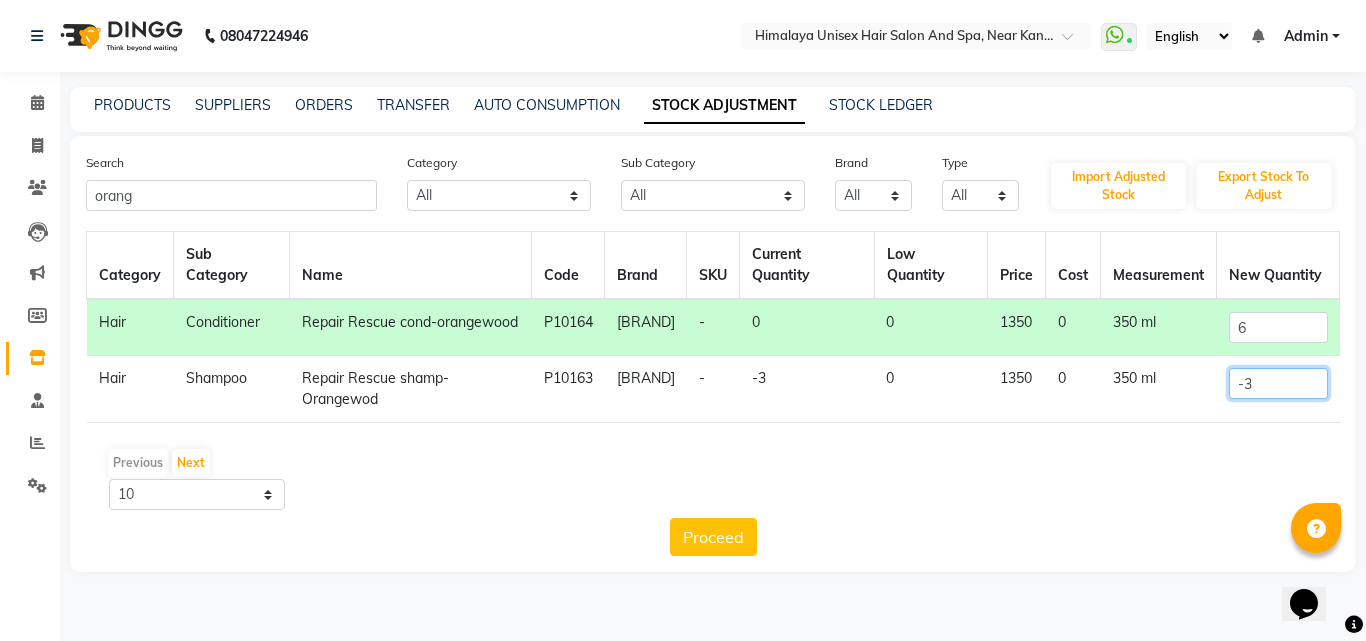click on "-3" 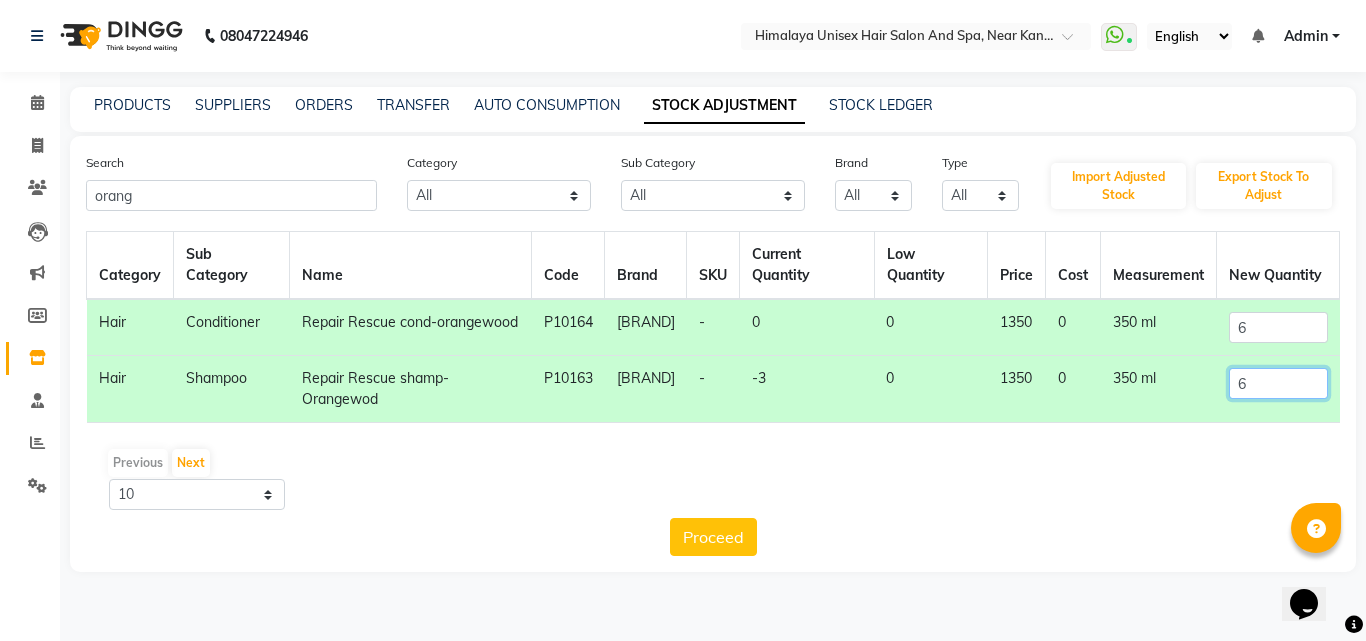 type on "6" 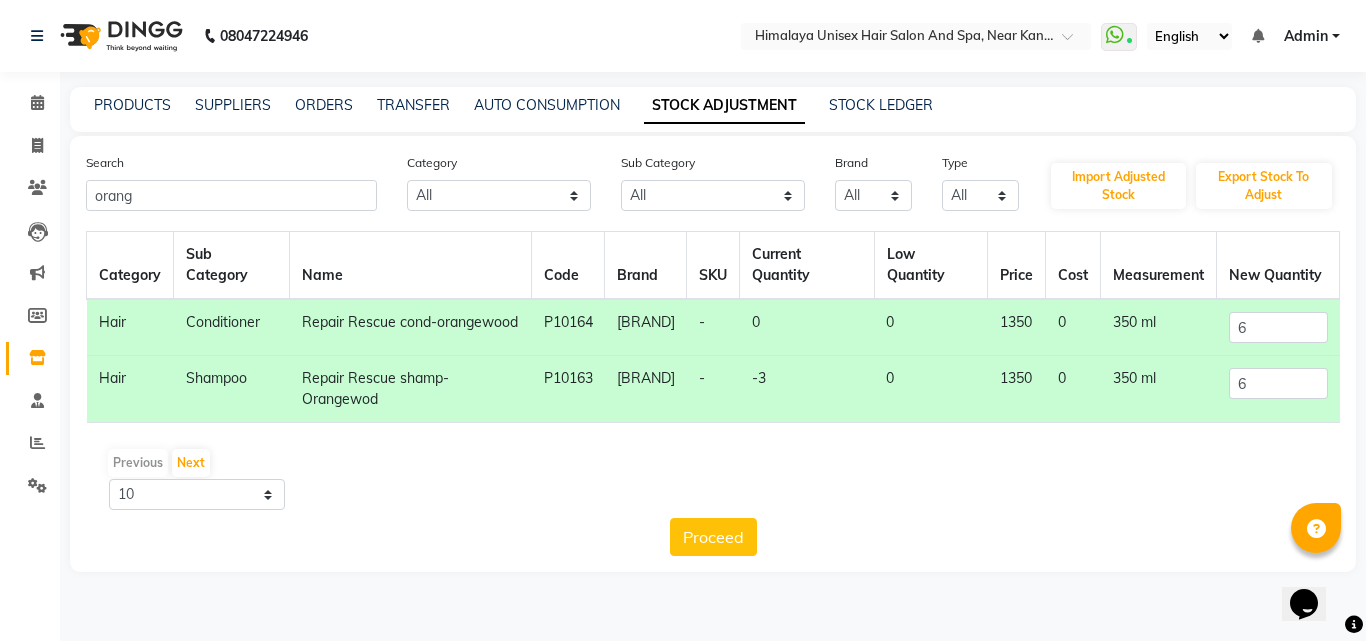click on "-3" 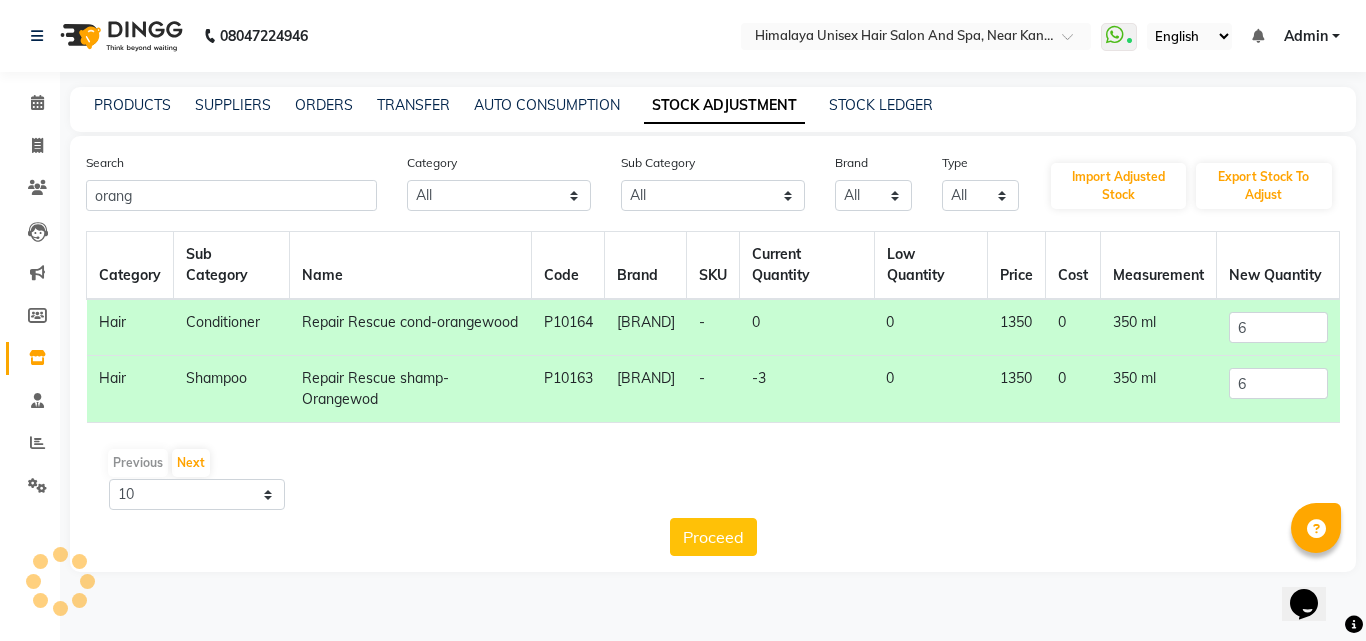 drag, startPoint x: 782, startPoint y: 383, endPoint x: 757, endPoint y: 393, distance: 26.925823 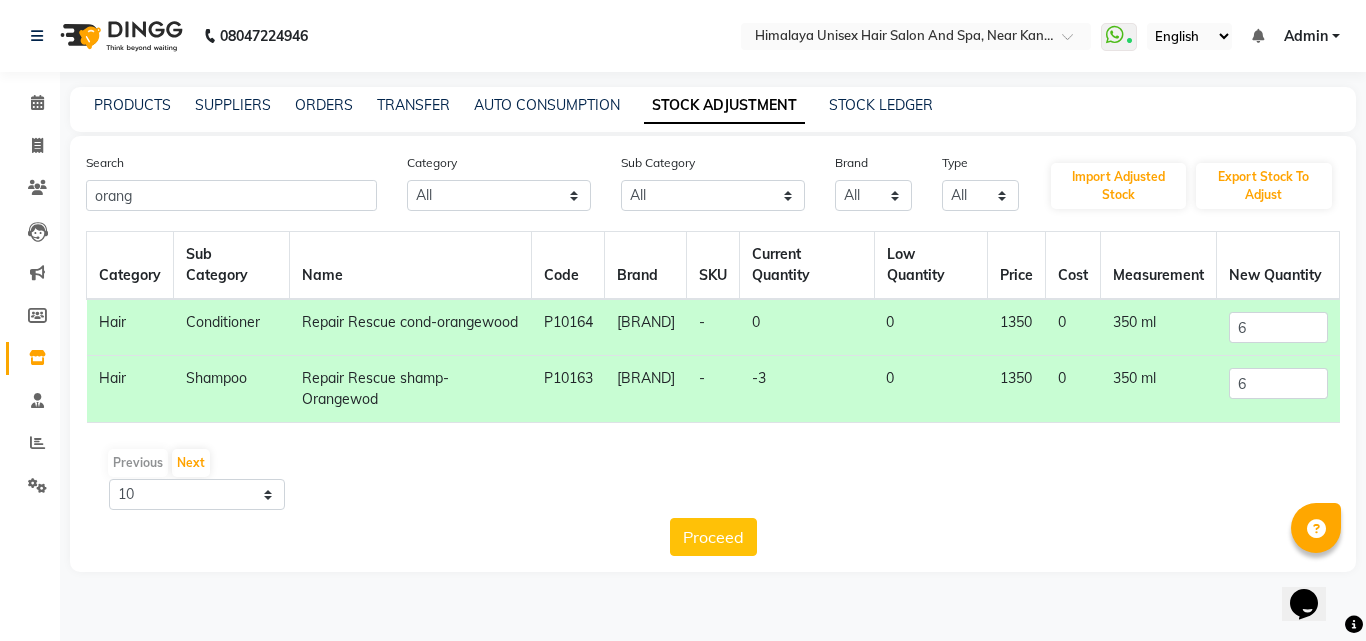 click on "-3" 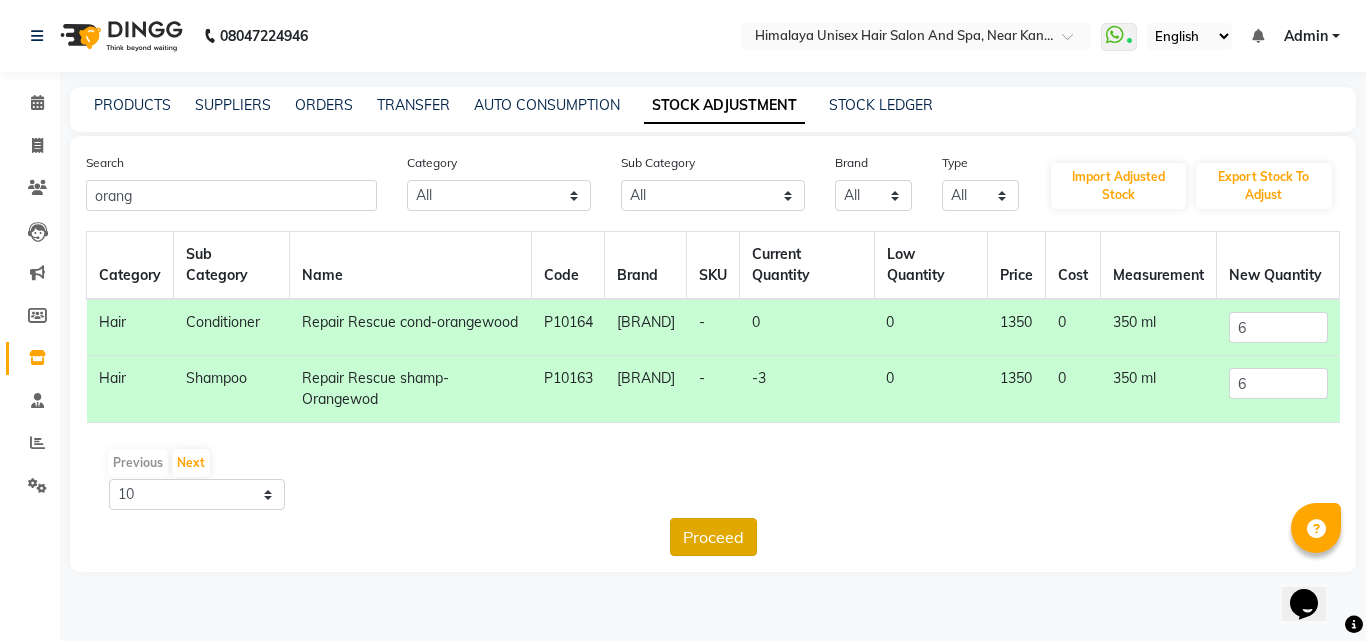 click on "Proceed" 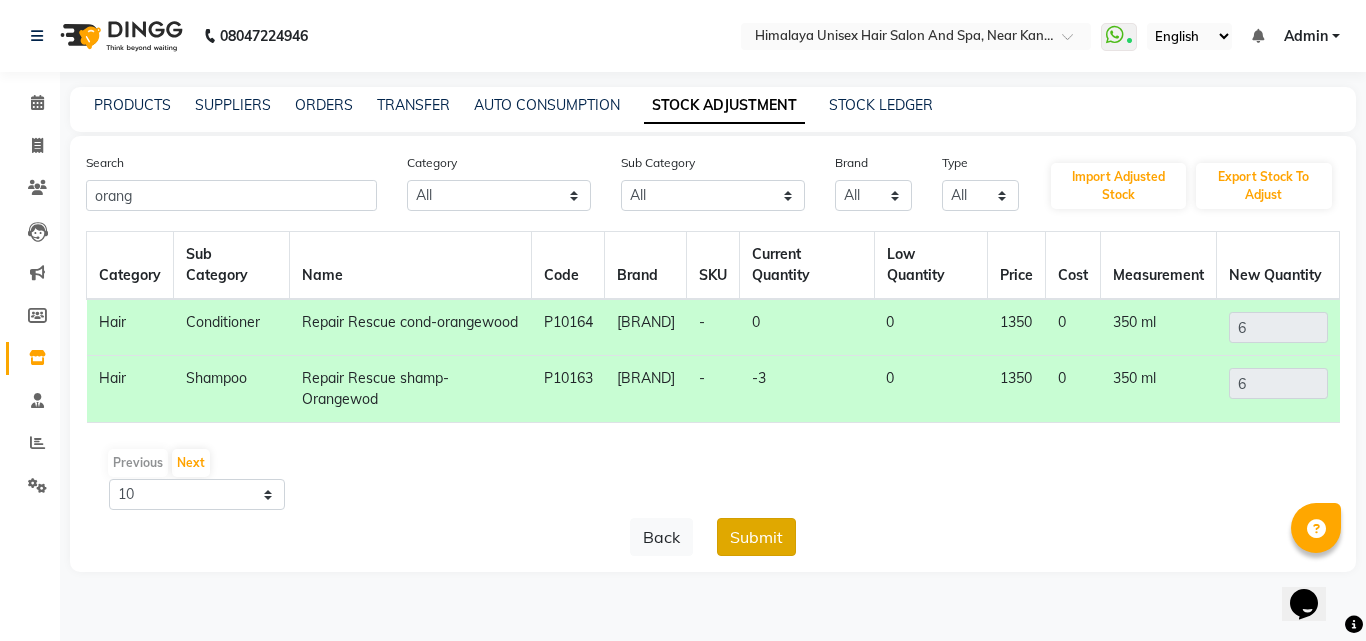 click on "Submit" 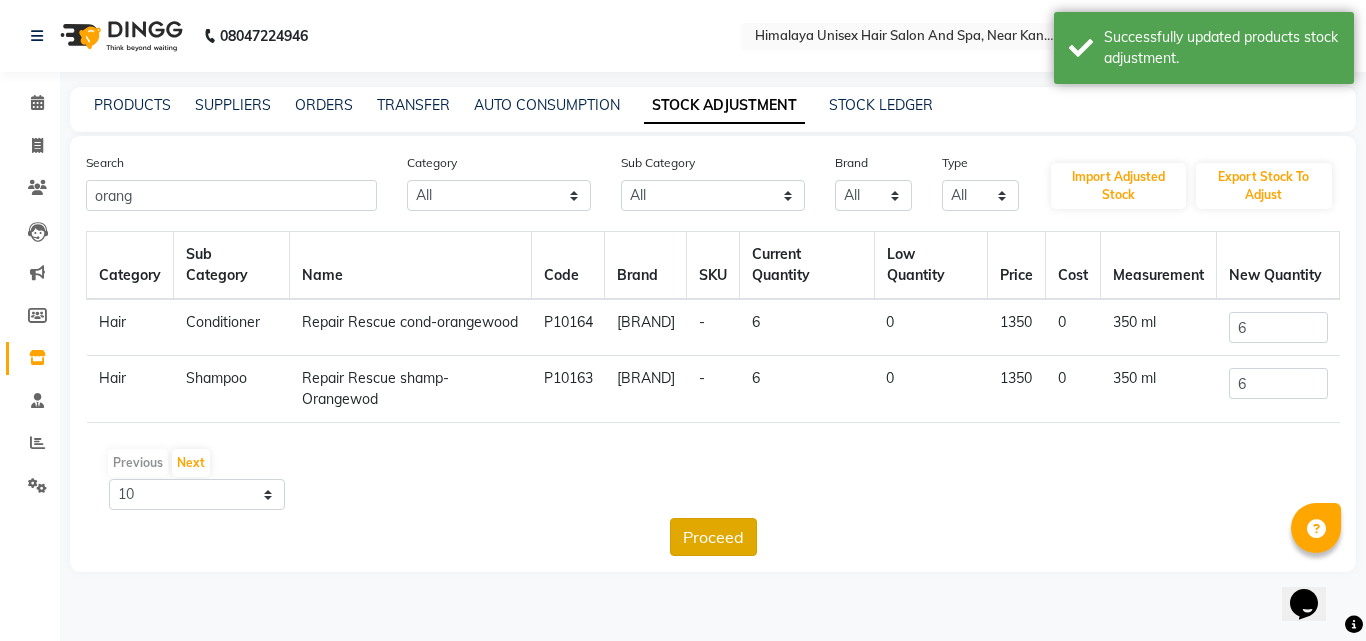 click on "Proceed" 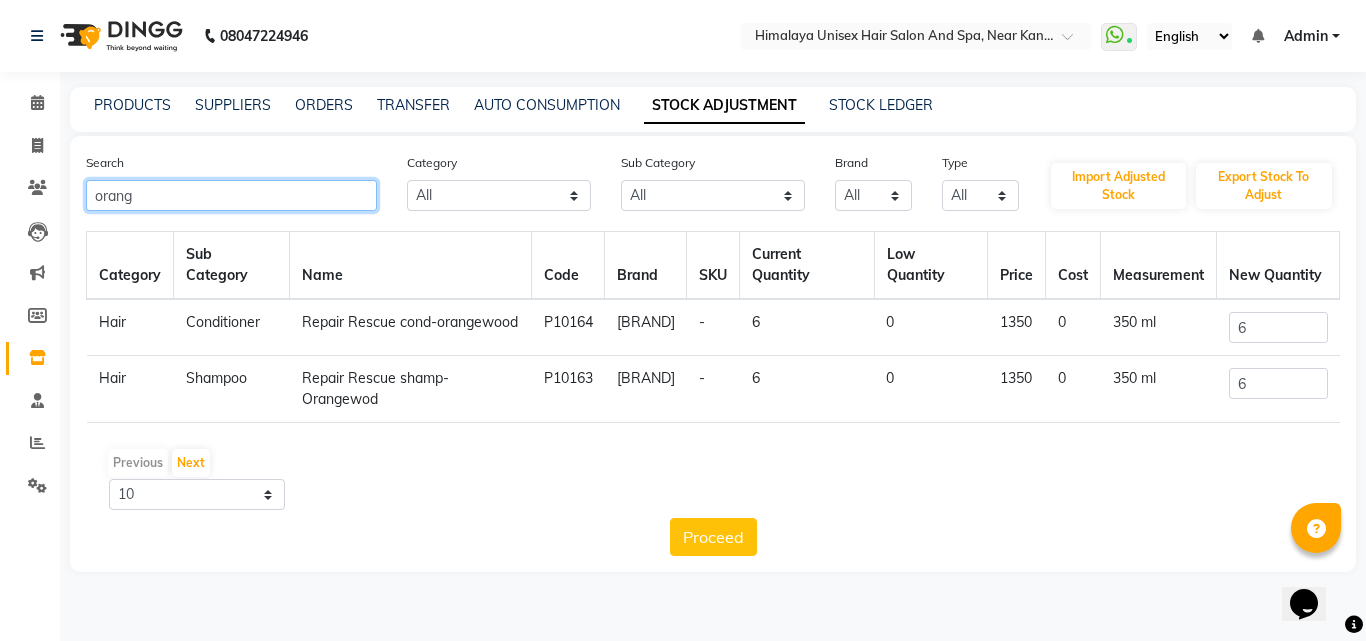 click on "orang" 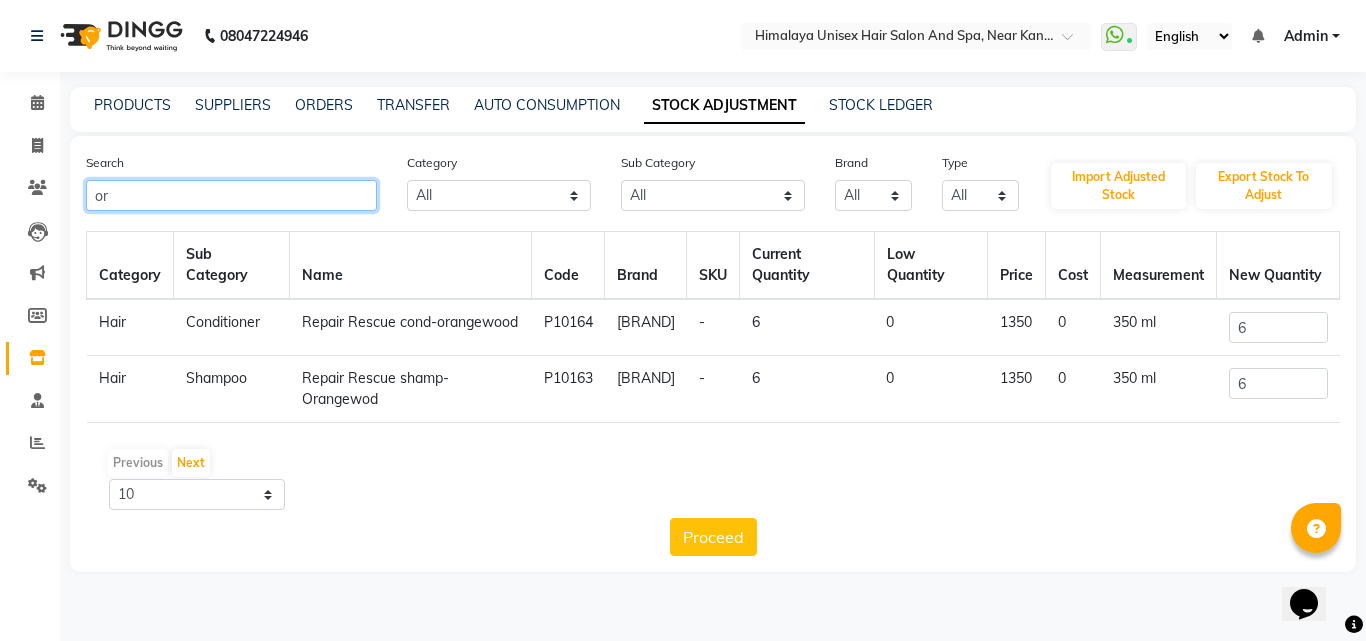 type on "o" 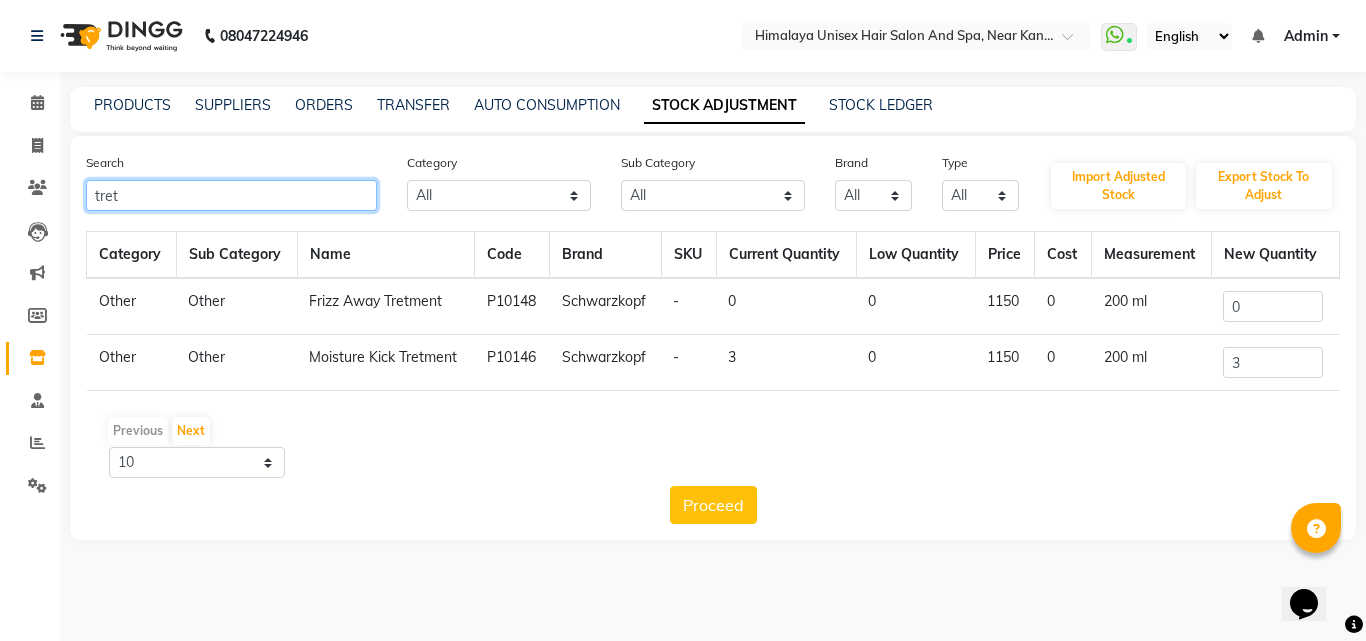 type on "tret" 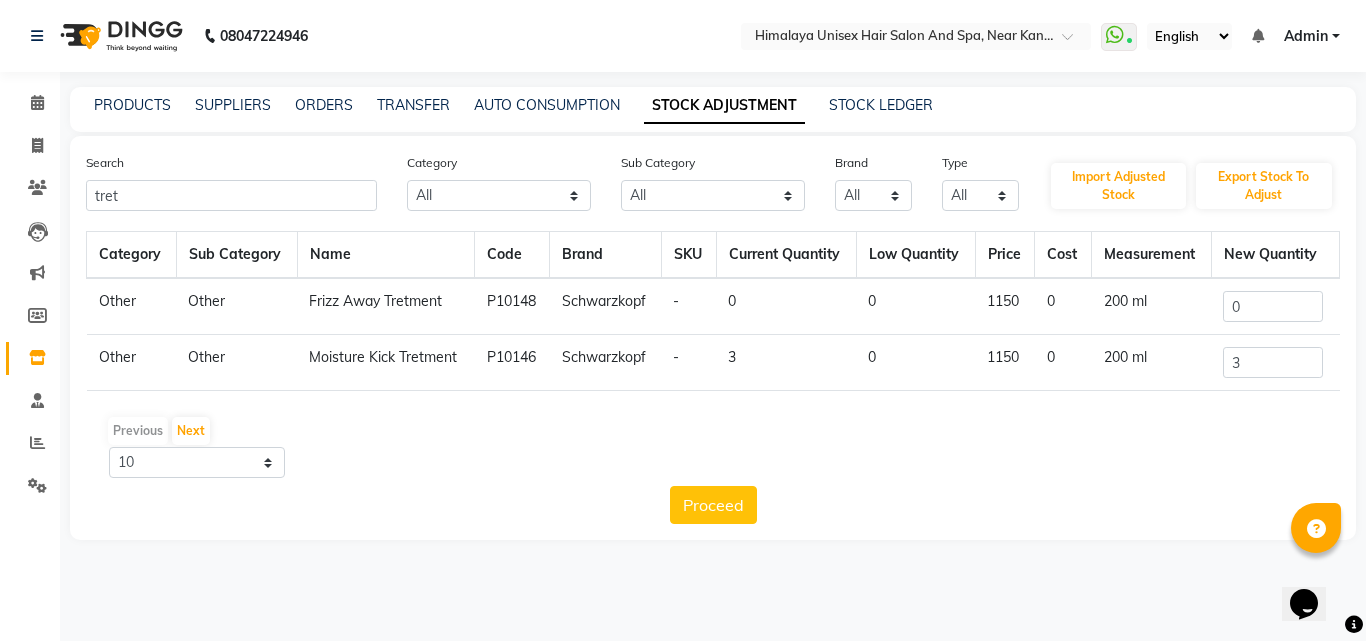click on "0" 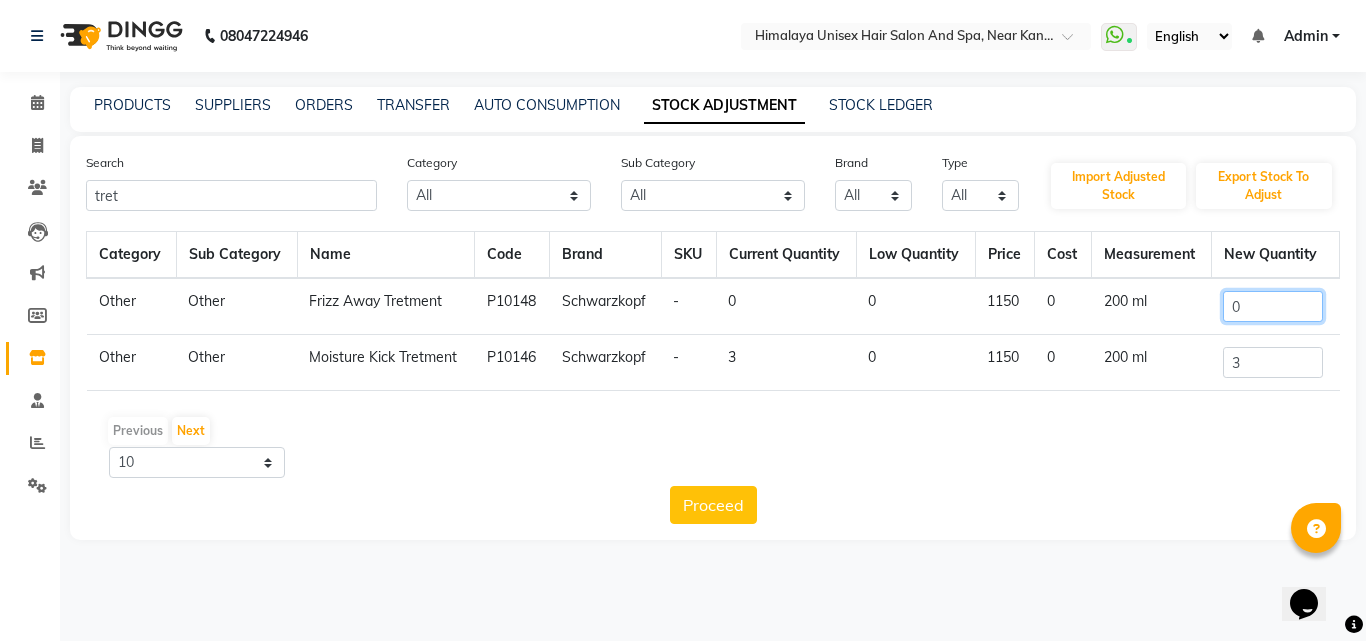 drag, startPoint x: 1266, startPoint y: 293, endPoint x: 1282, endPoint y: 313, distance: 25.612497 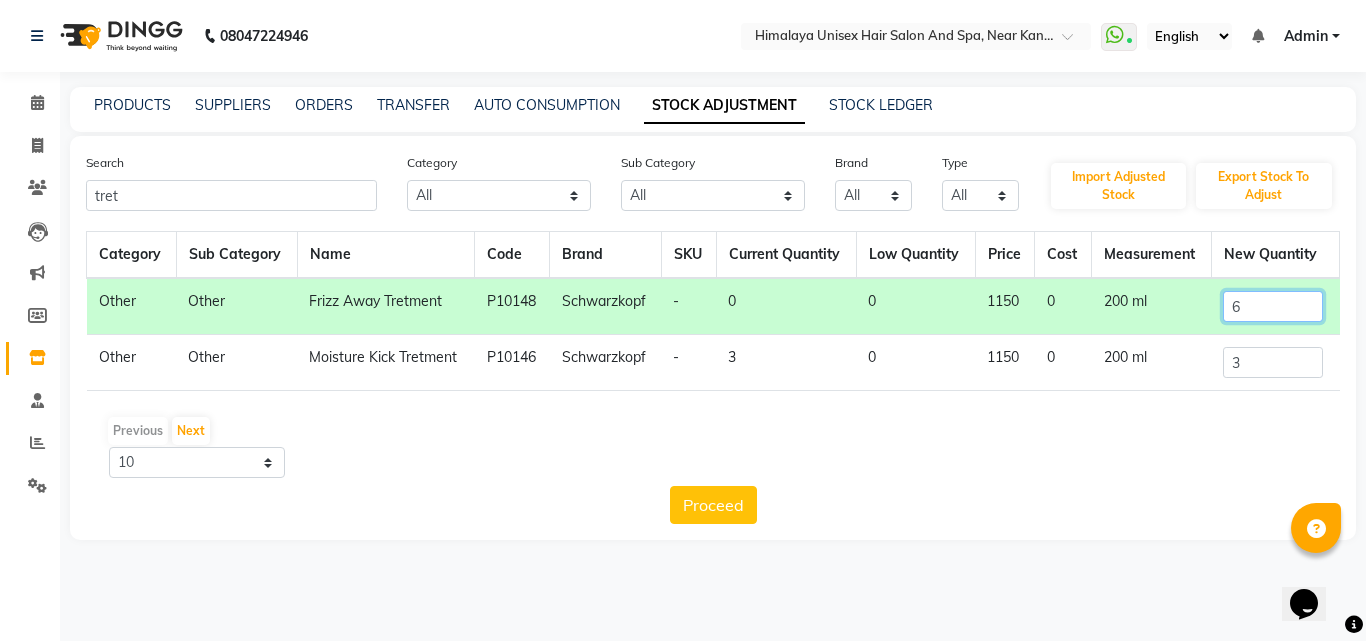 type on "6" 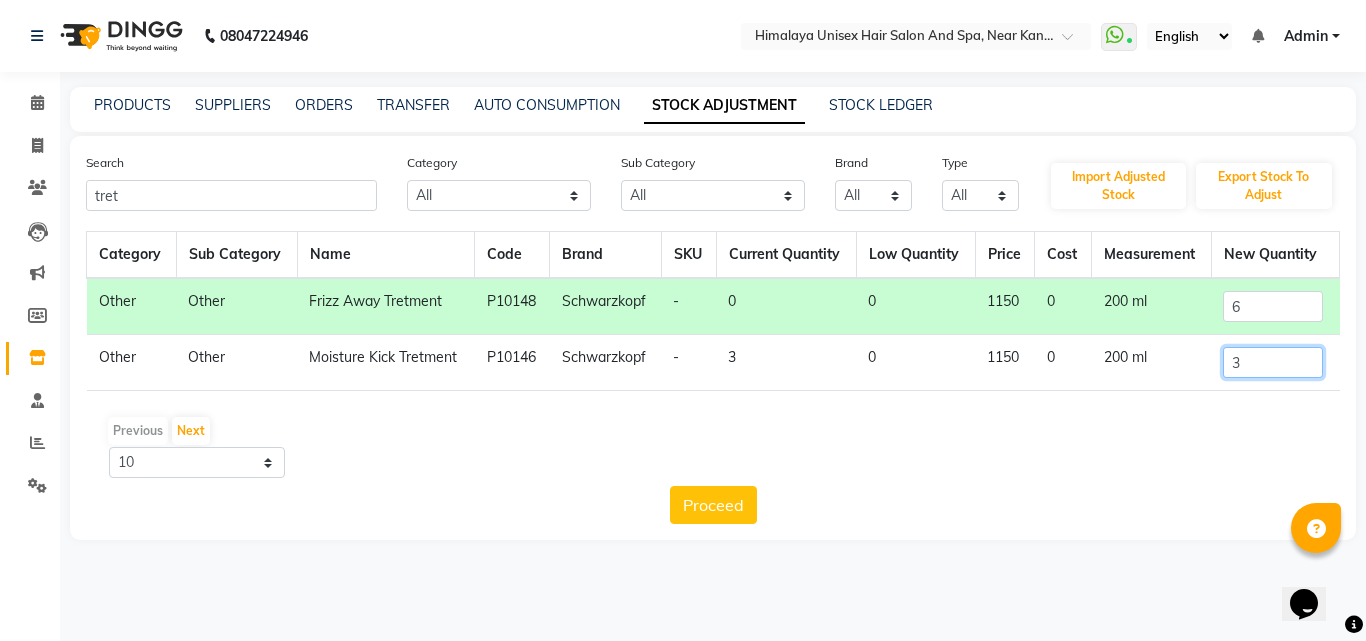 click on "3" 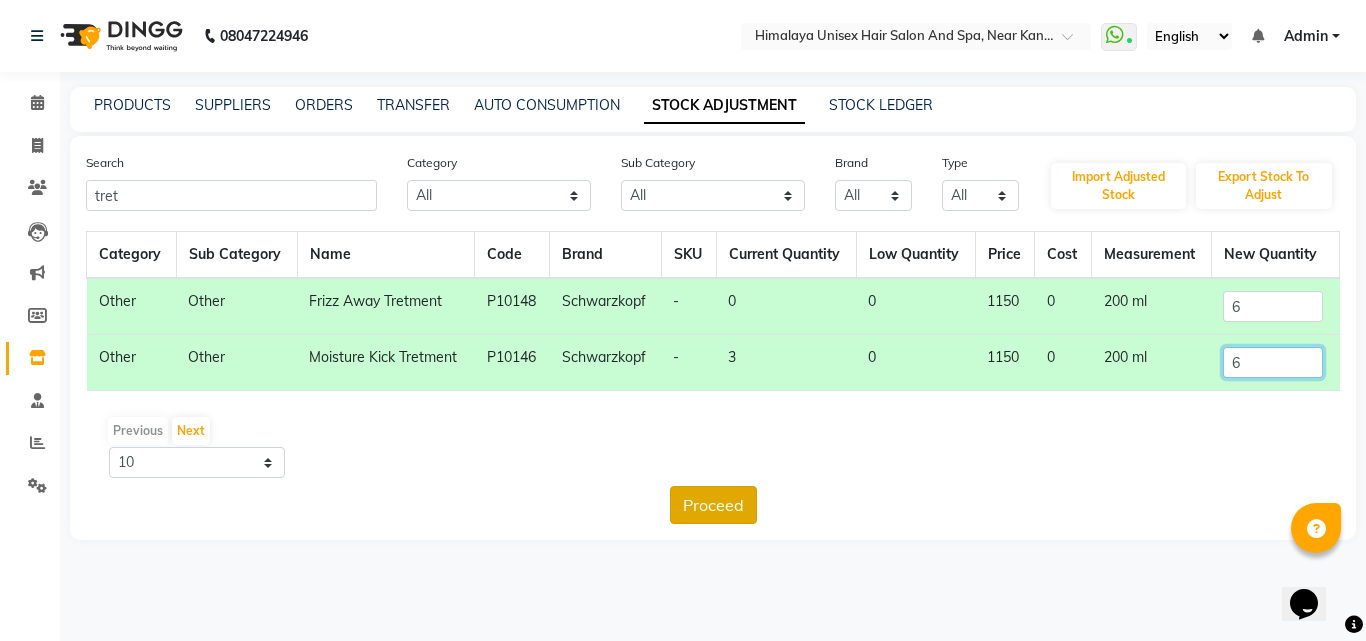 type on "6" 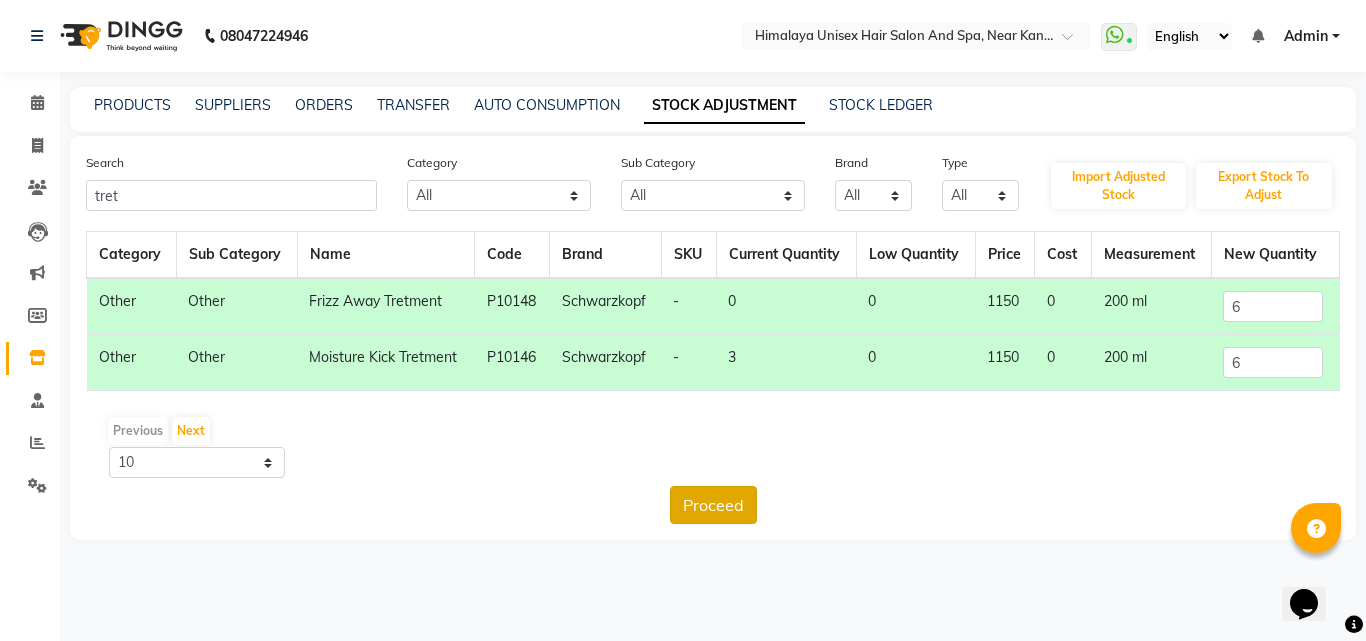 click on "Proceed" 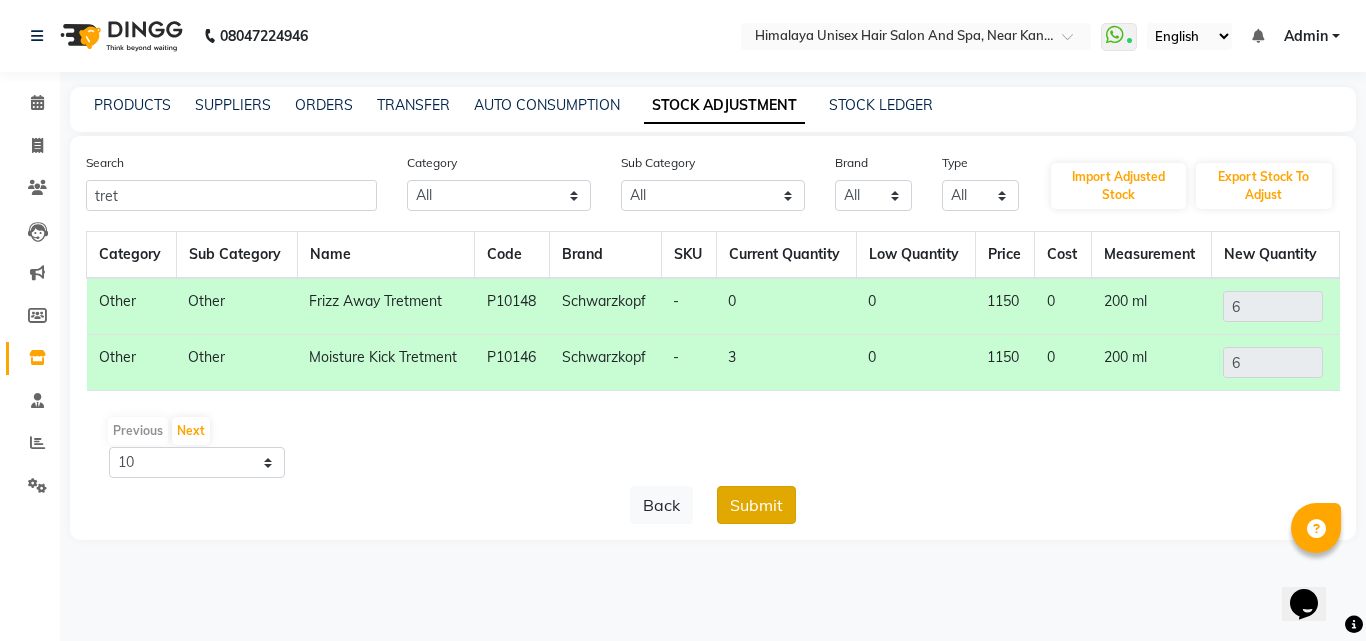 click on "Submit" 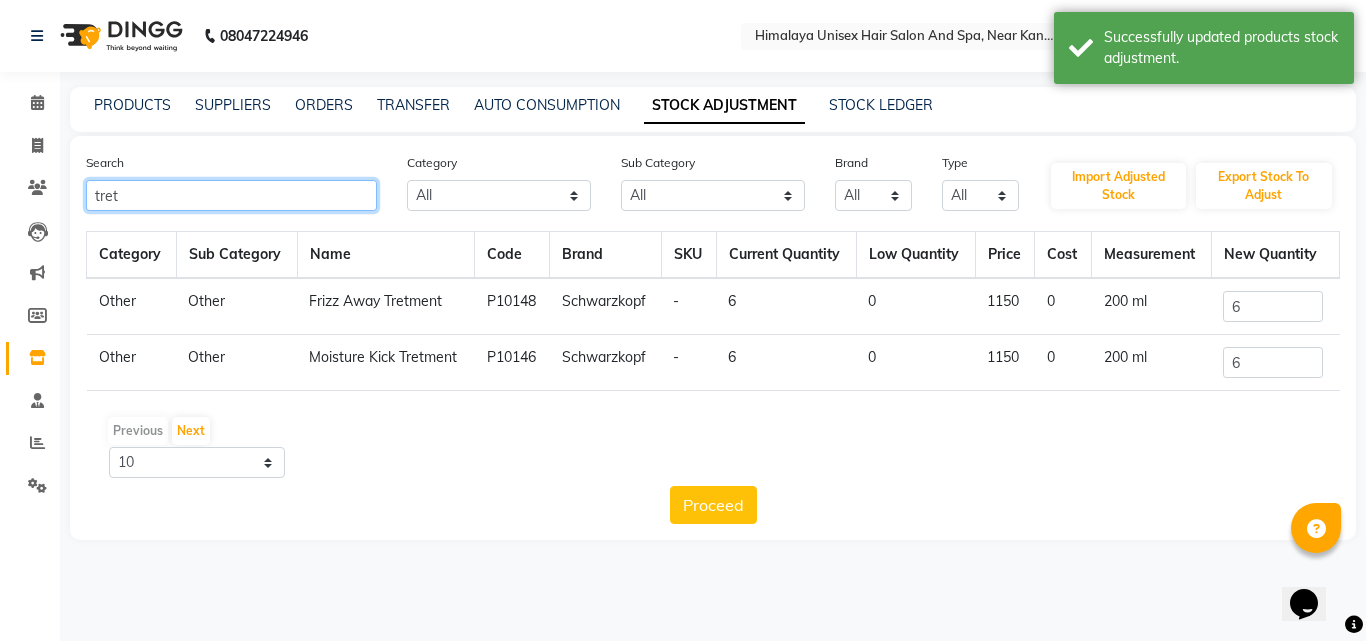 click on "tret" 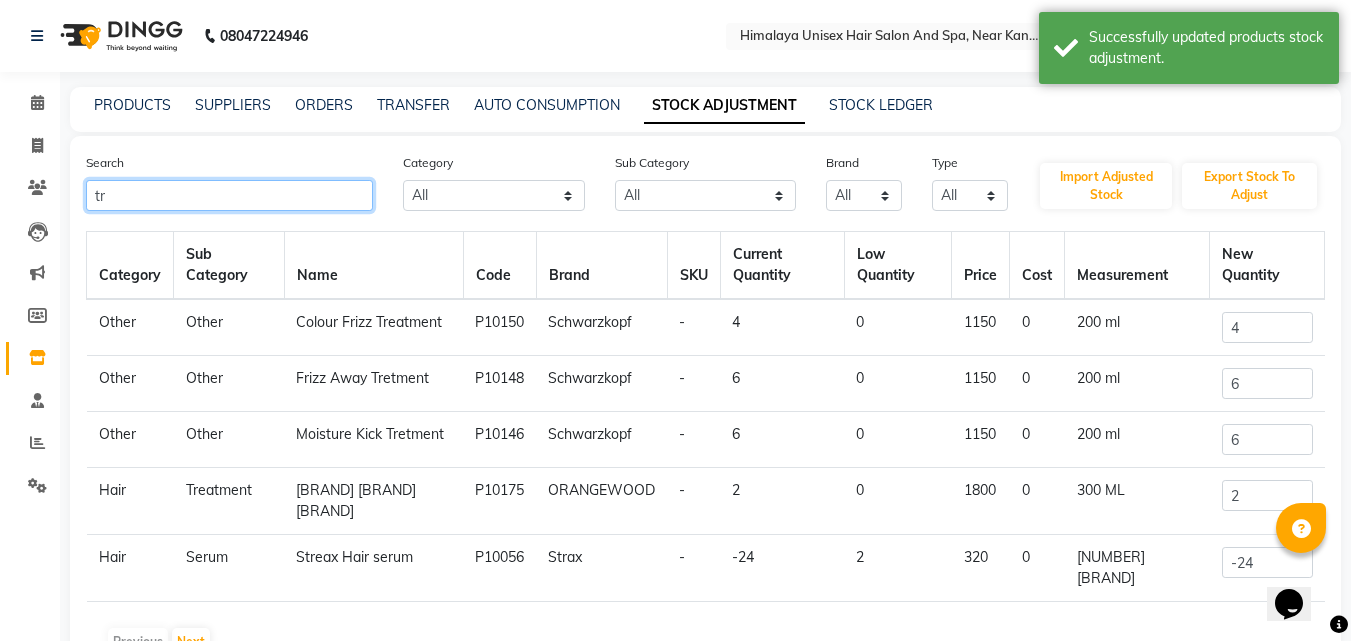 type on "t" 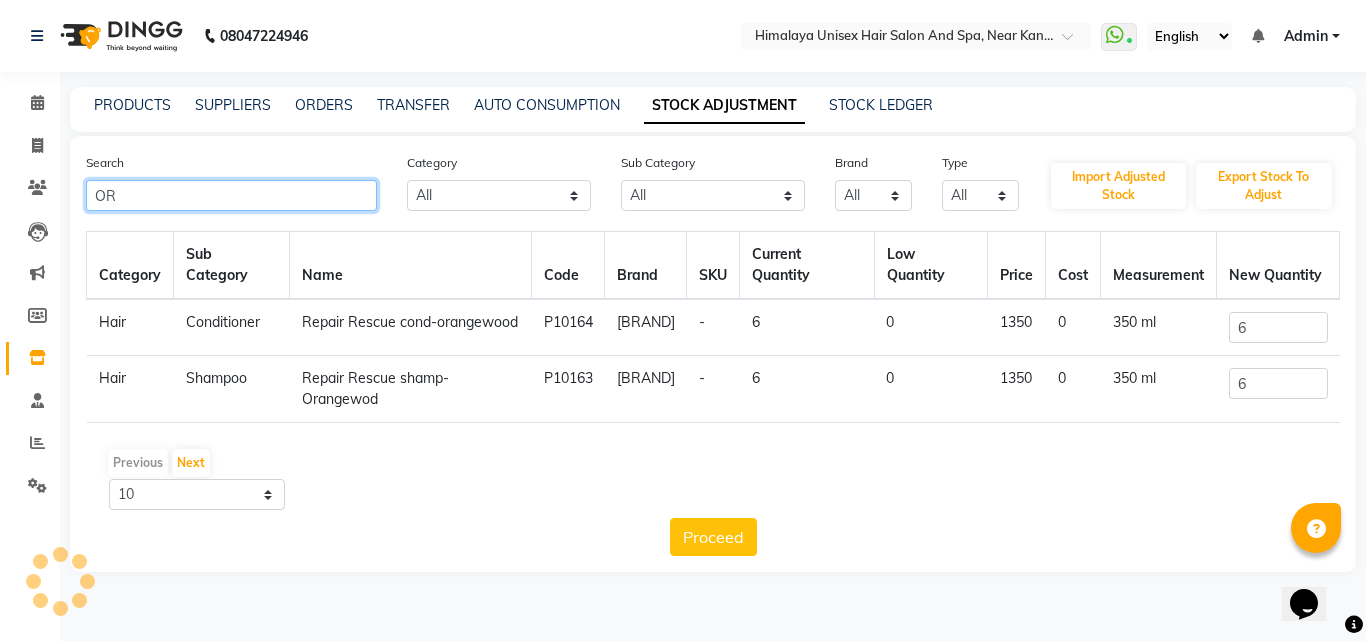 type on "O" 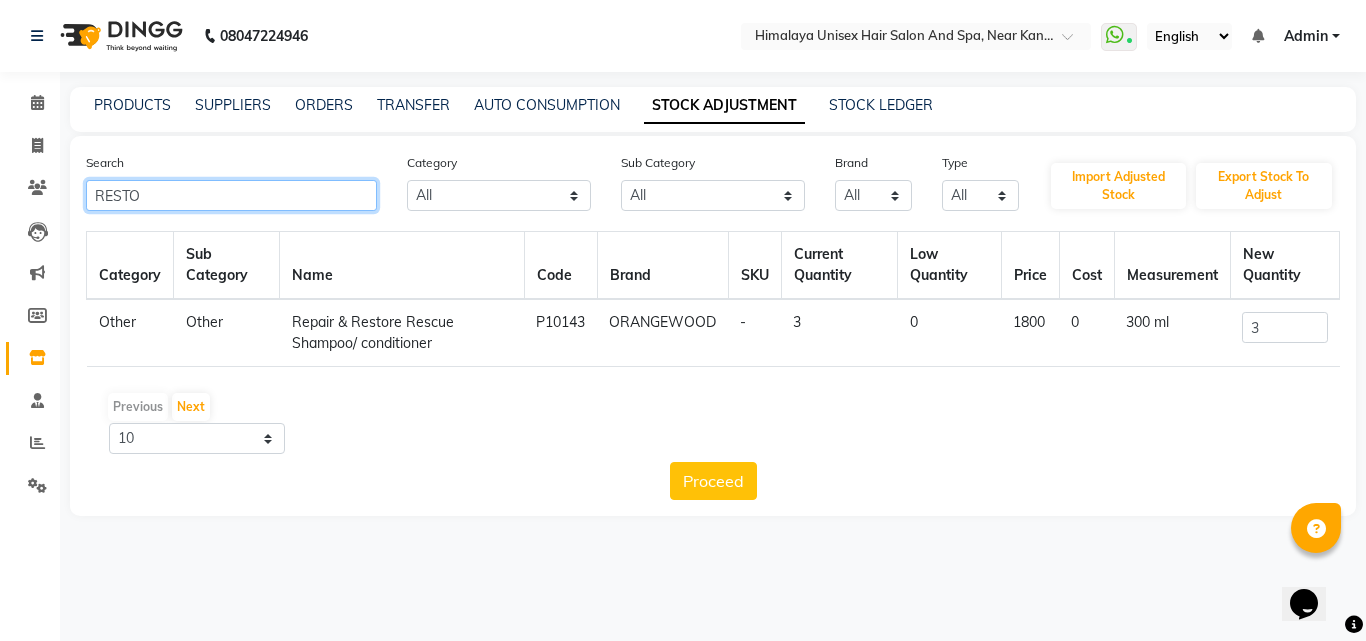 type on "RESTO" 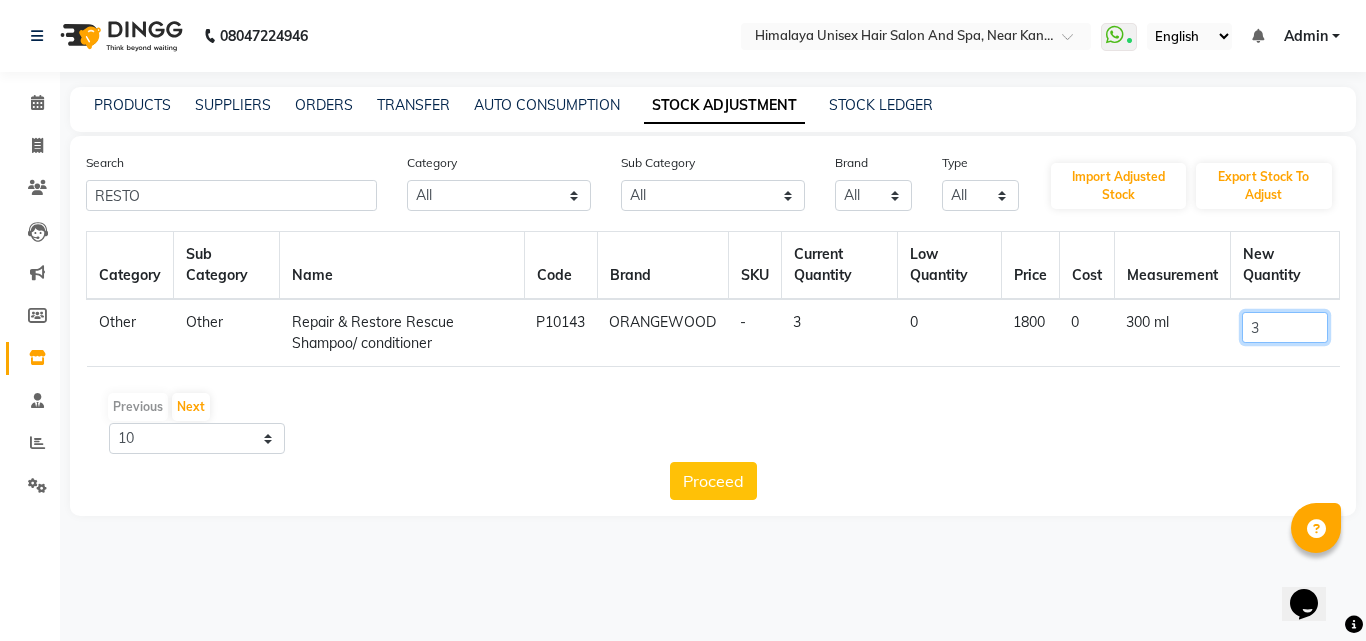 click on "3" 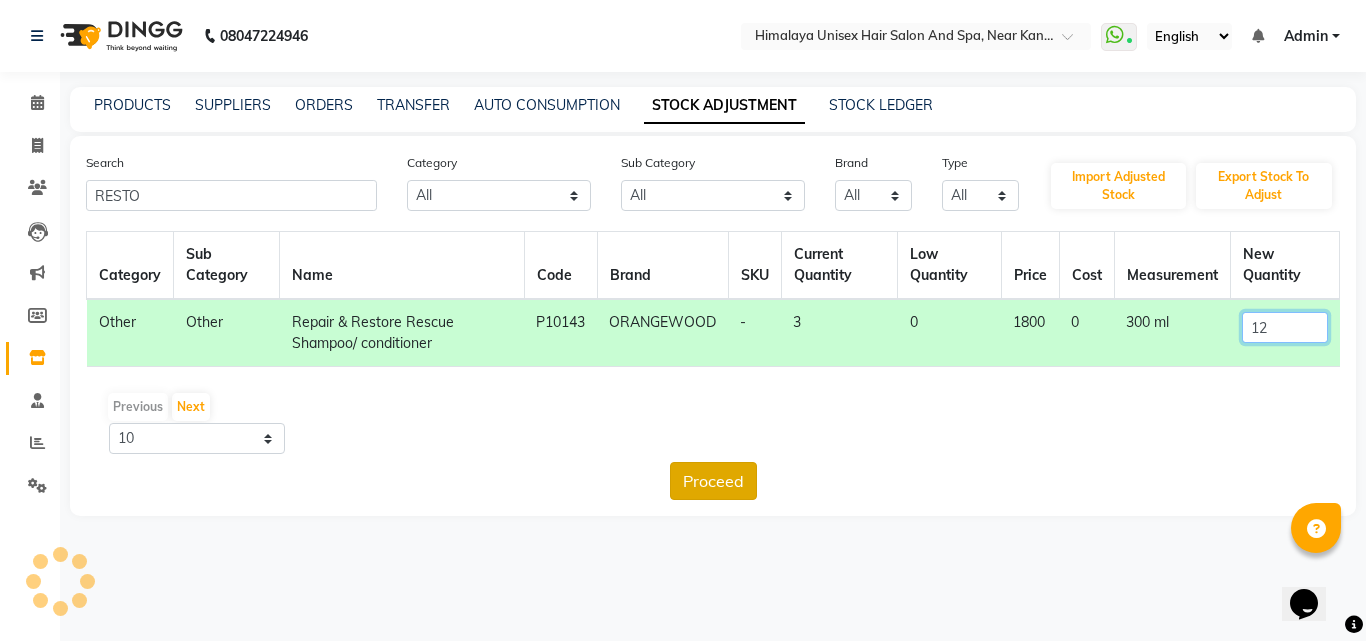 type on "12" 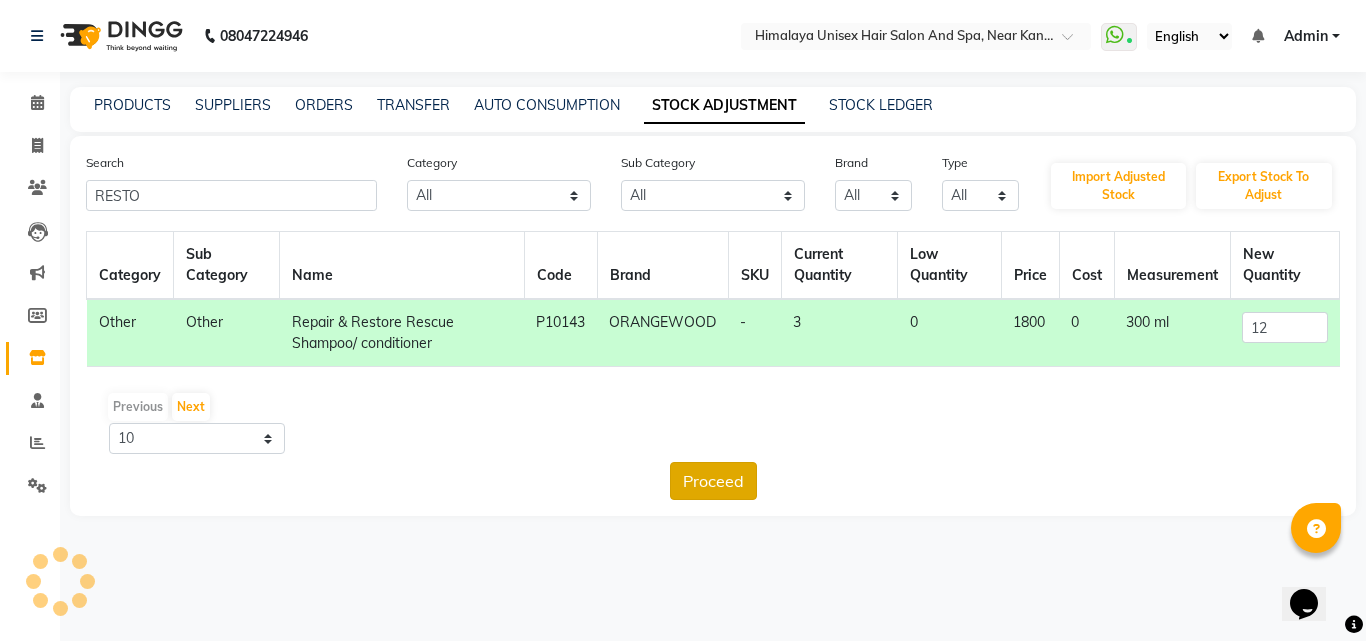 click on "Proceed" 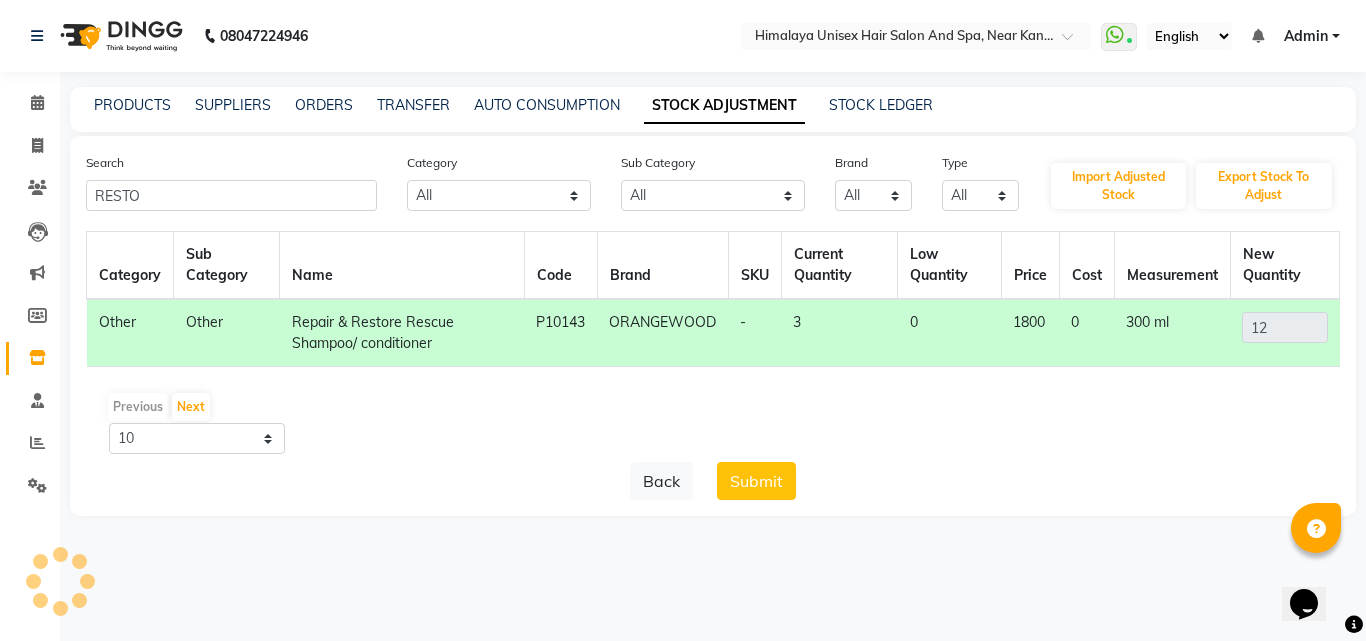 click on "Back" 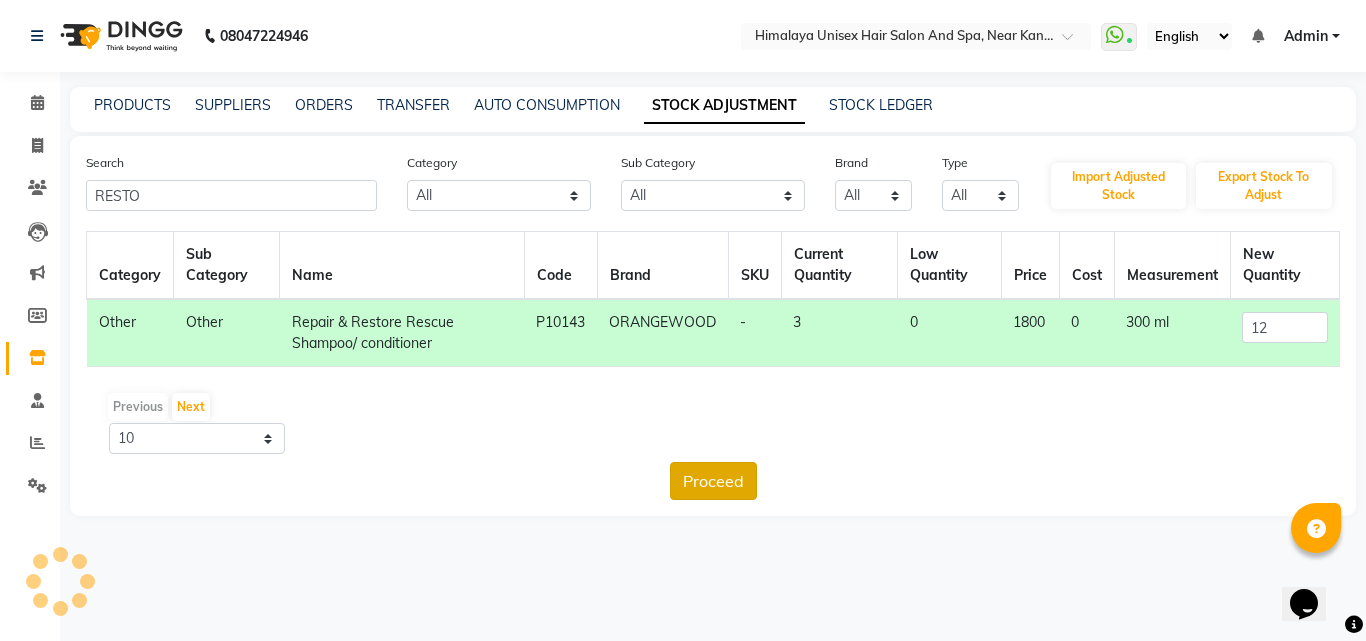 click on "Proceed" 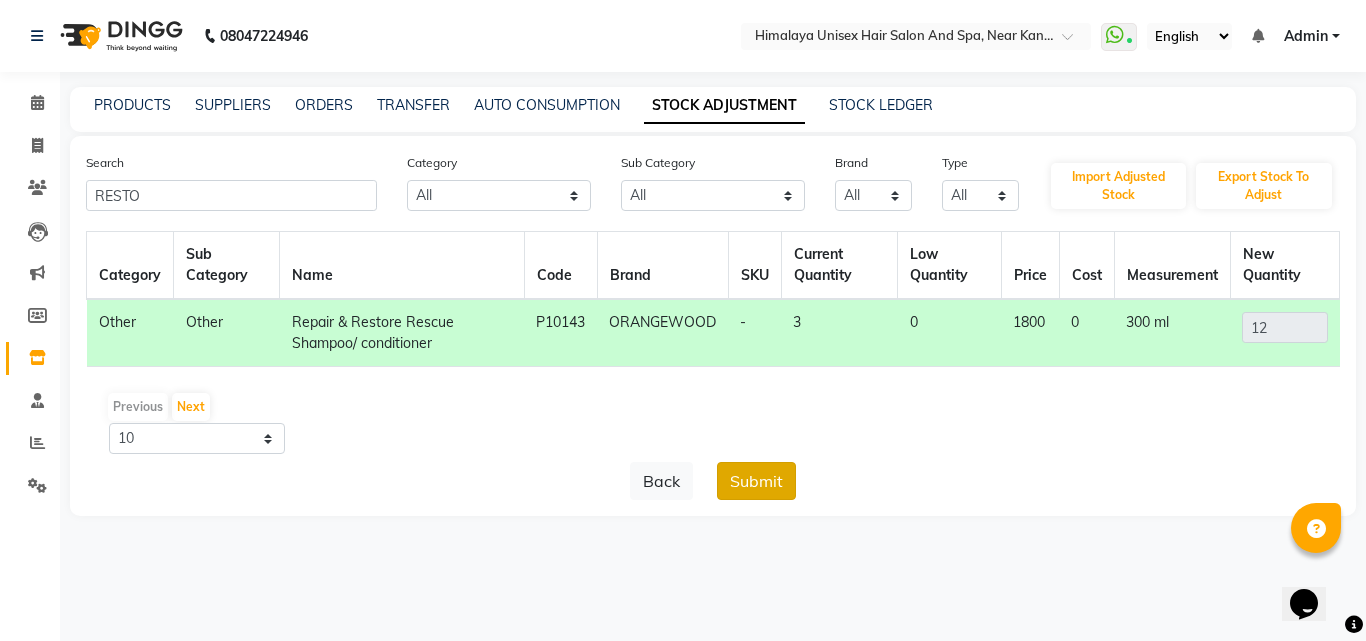 click on "Submit" 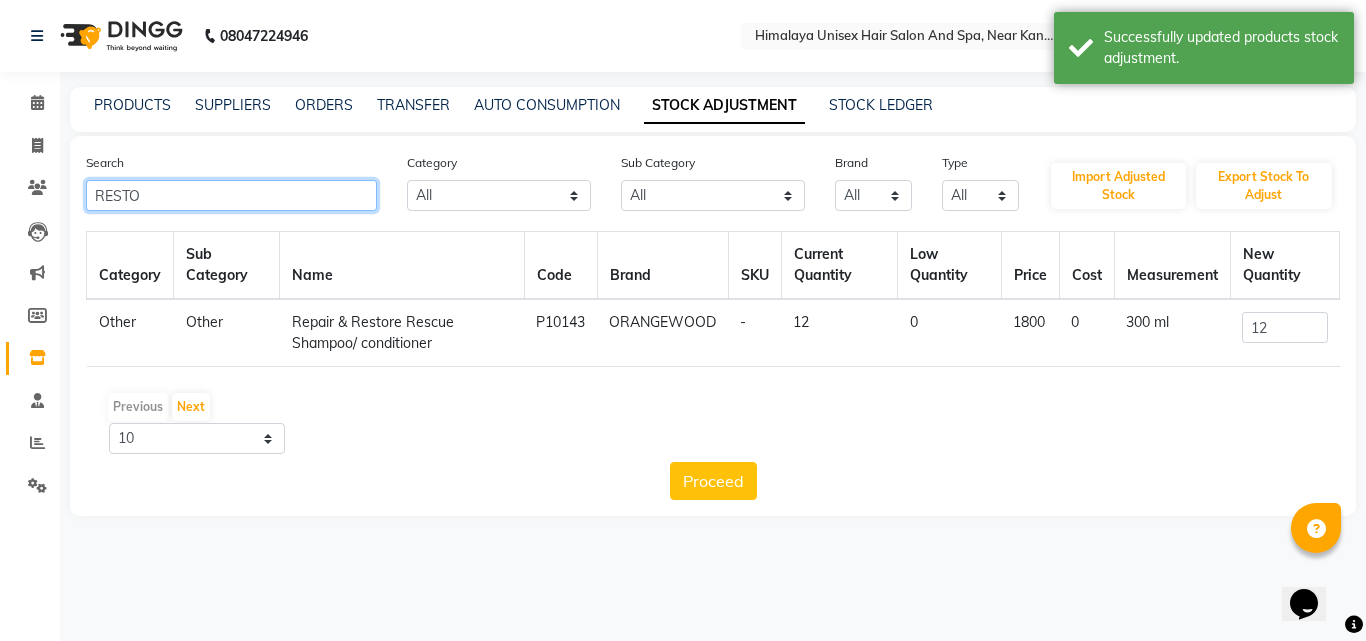 click on "RESTO" 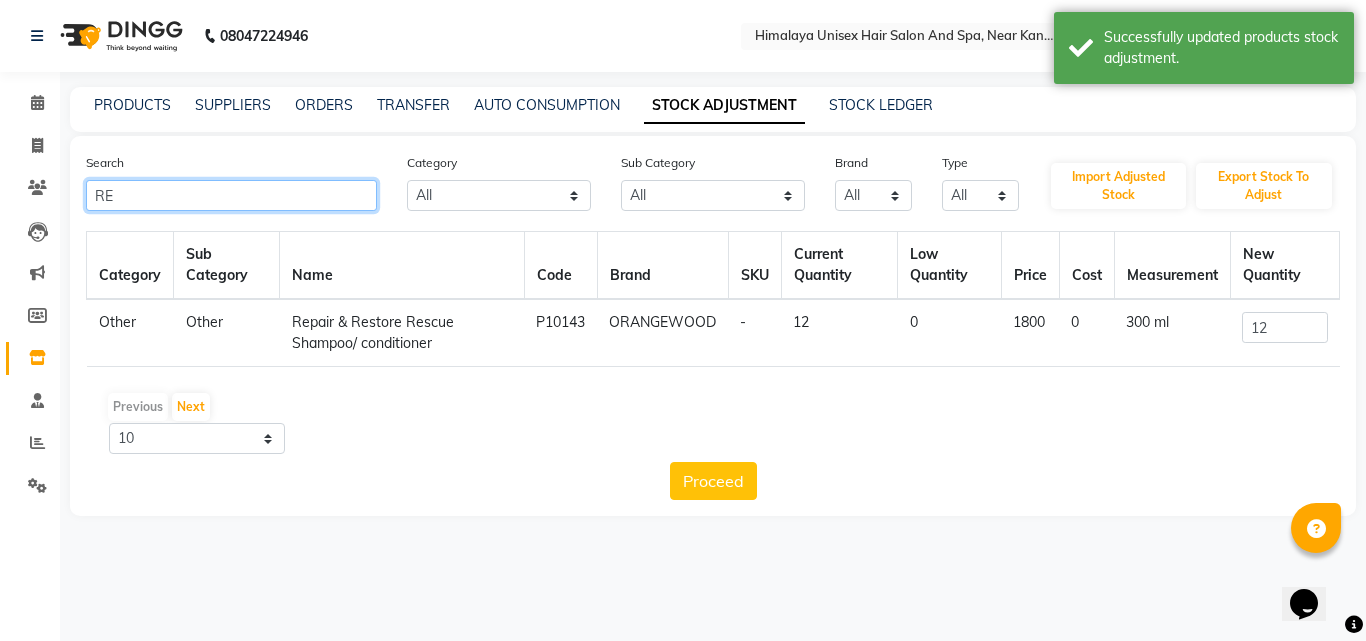type on "R" 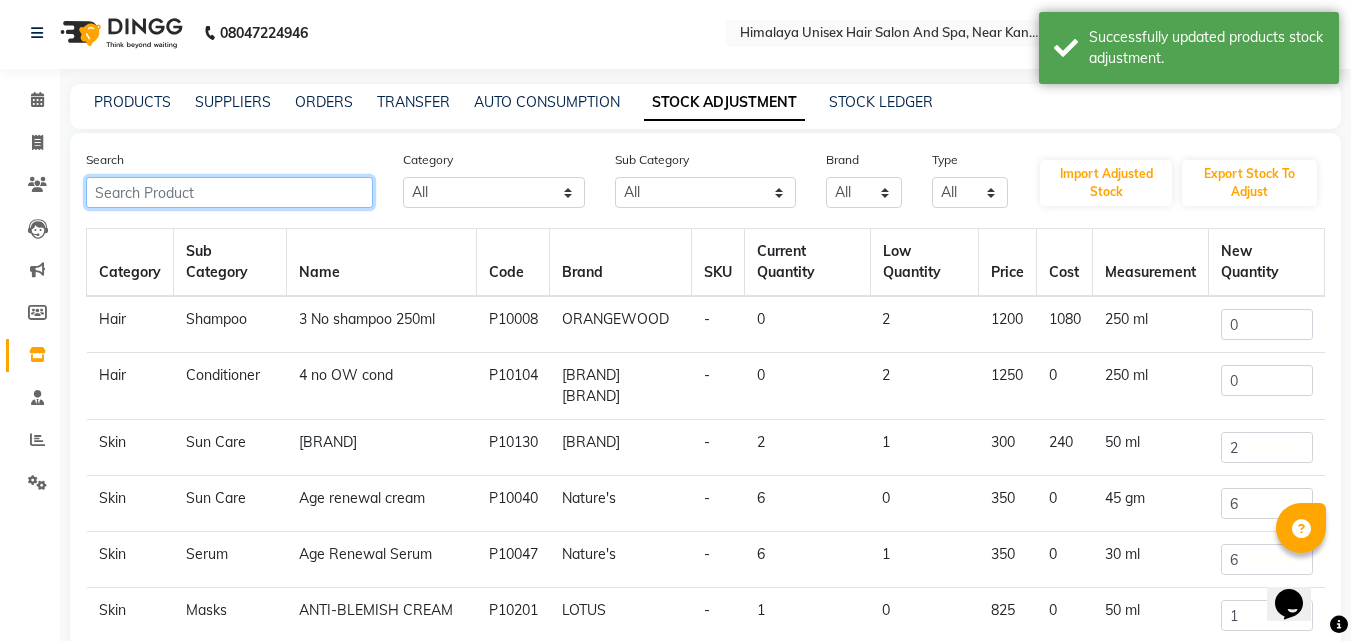 scroll, scrollTop: 0, scrollLeft: 0, axis: both 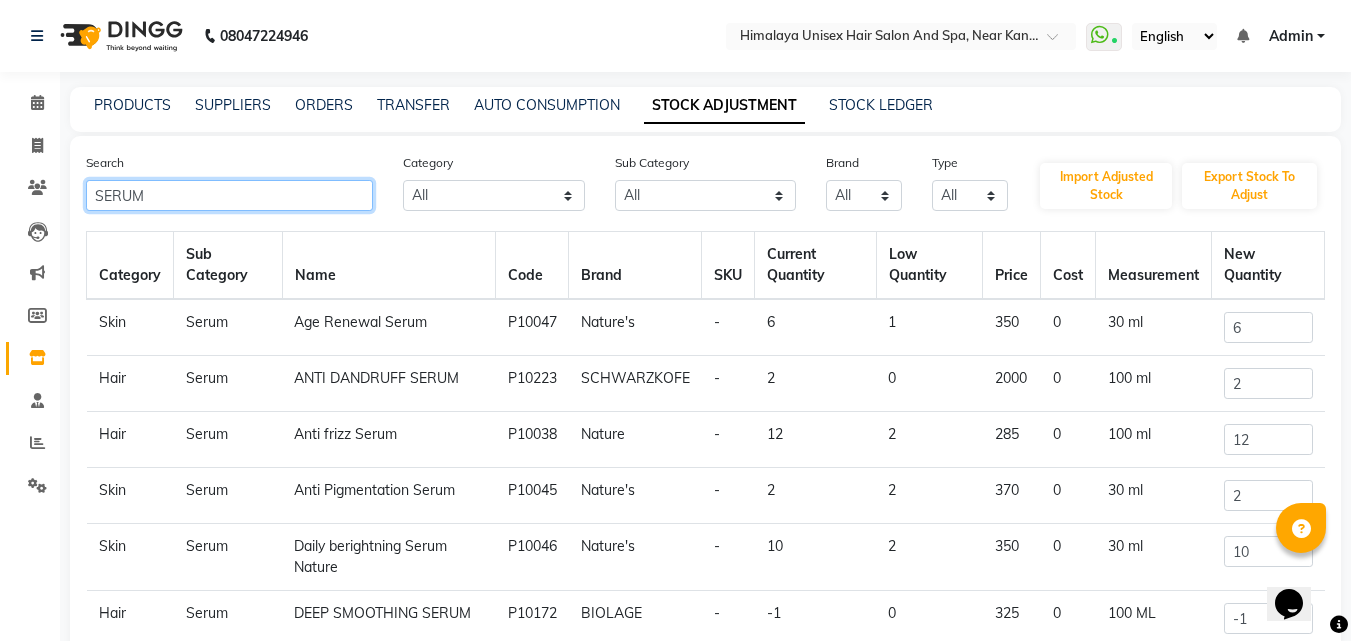 click on "SERUM" 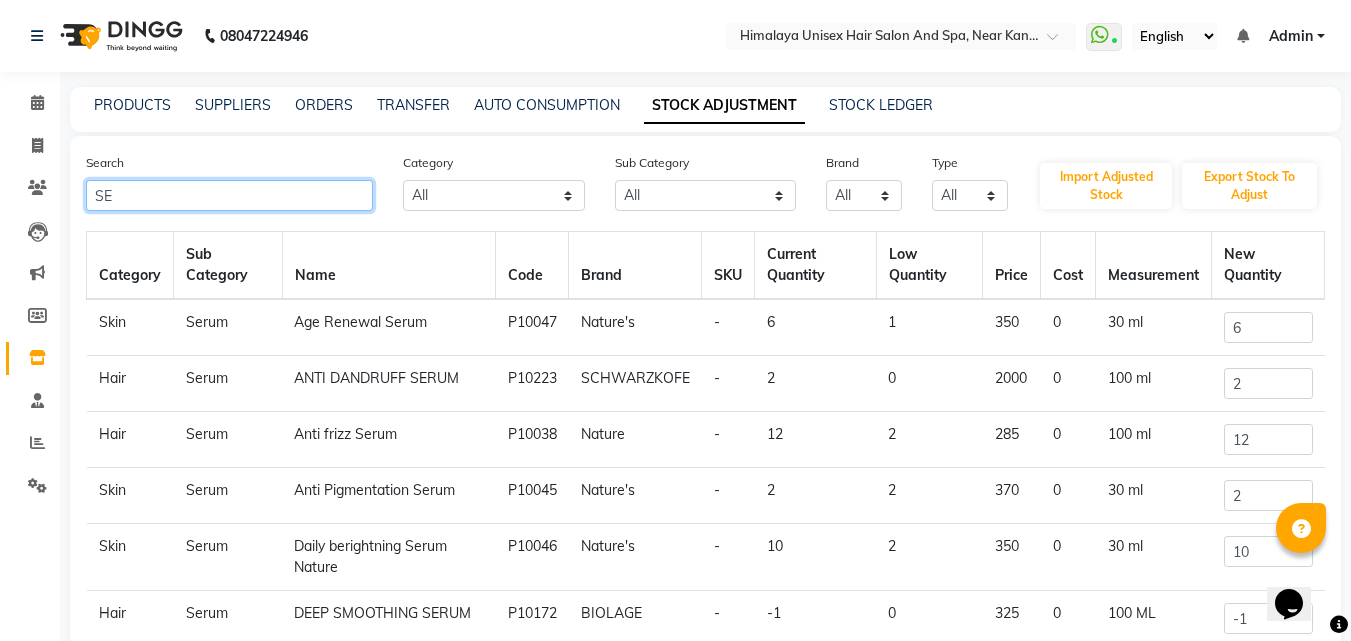 type on "S" 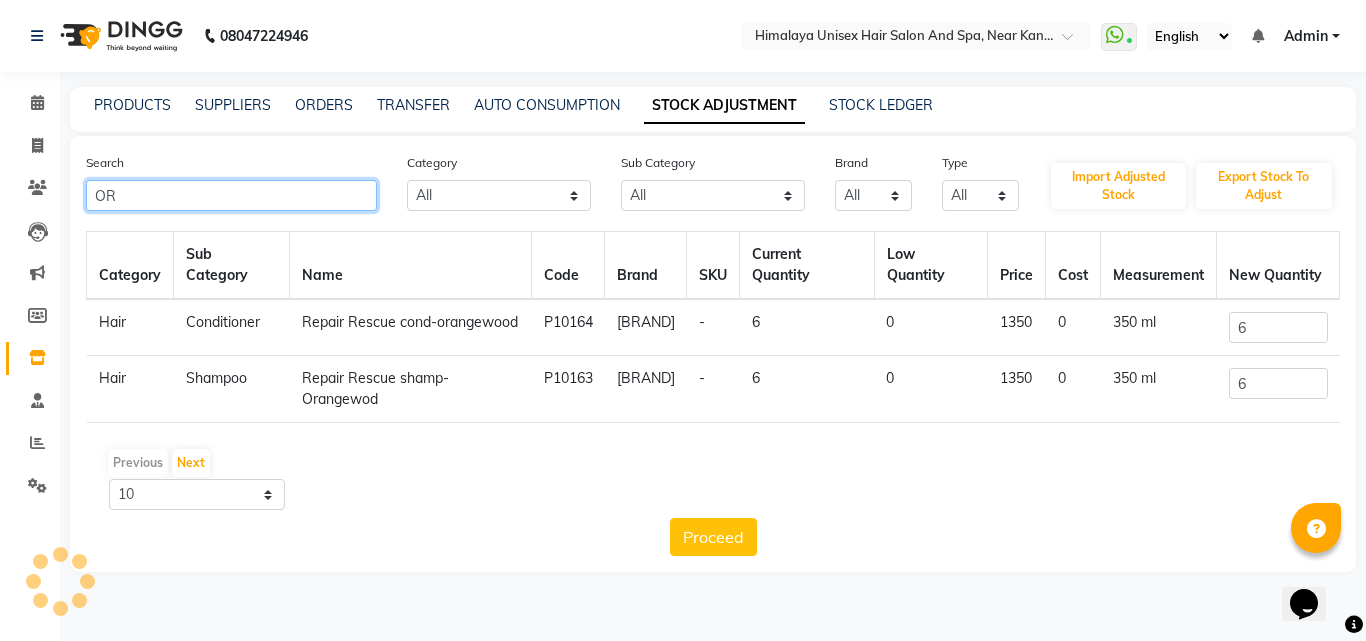 type on "O" 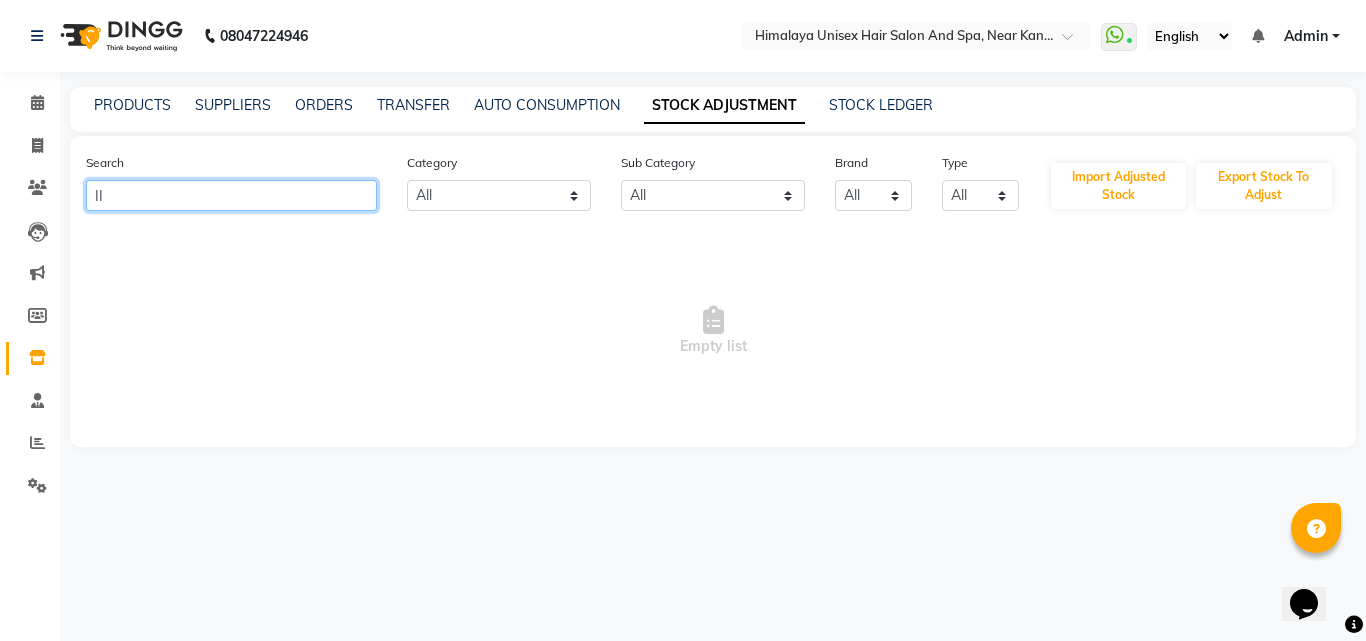 type on "I" 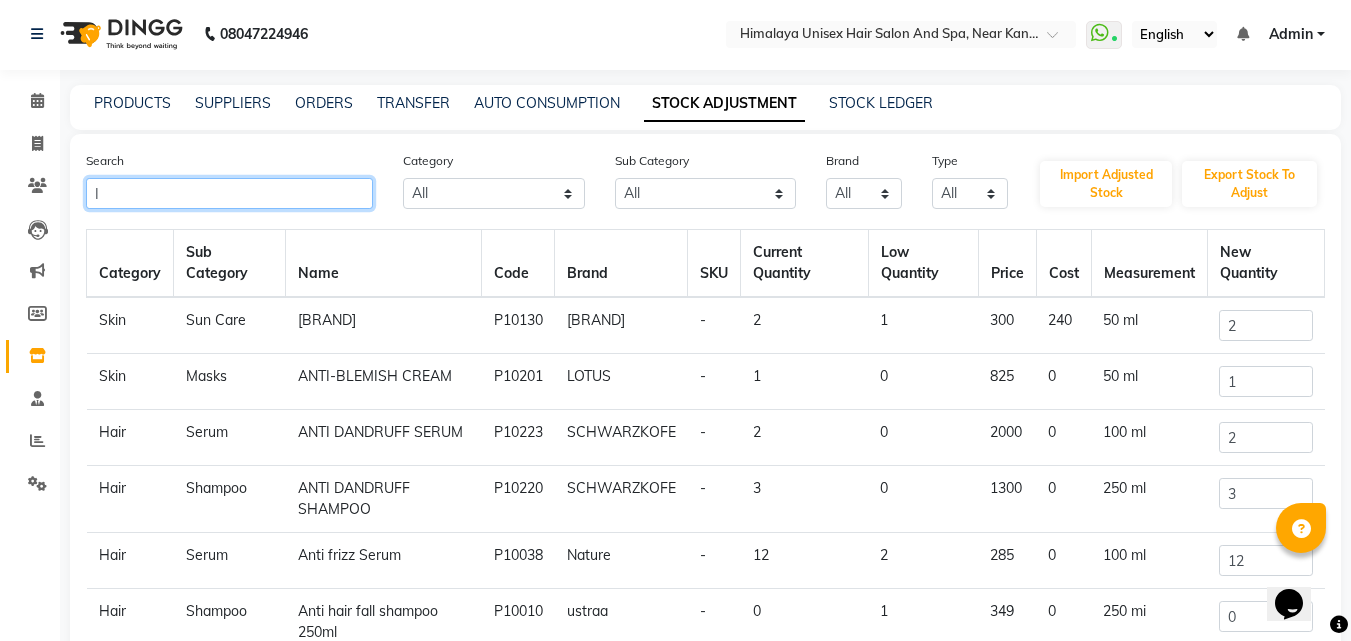 scroll, scrollTop: 0, scrollLeft: 0, axis: both 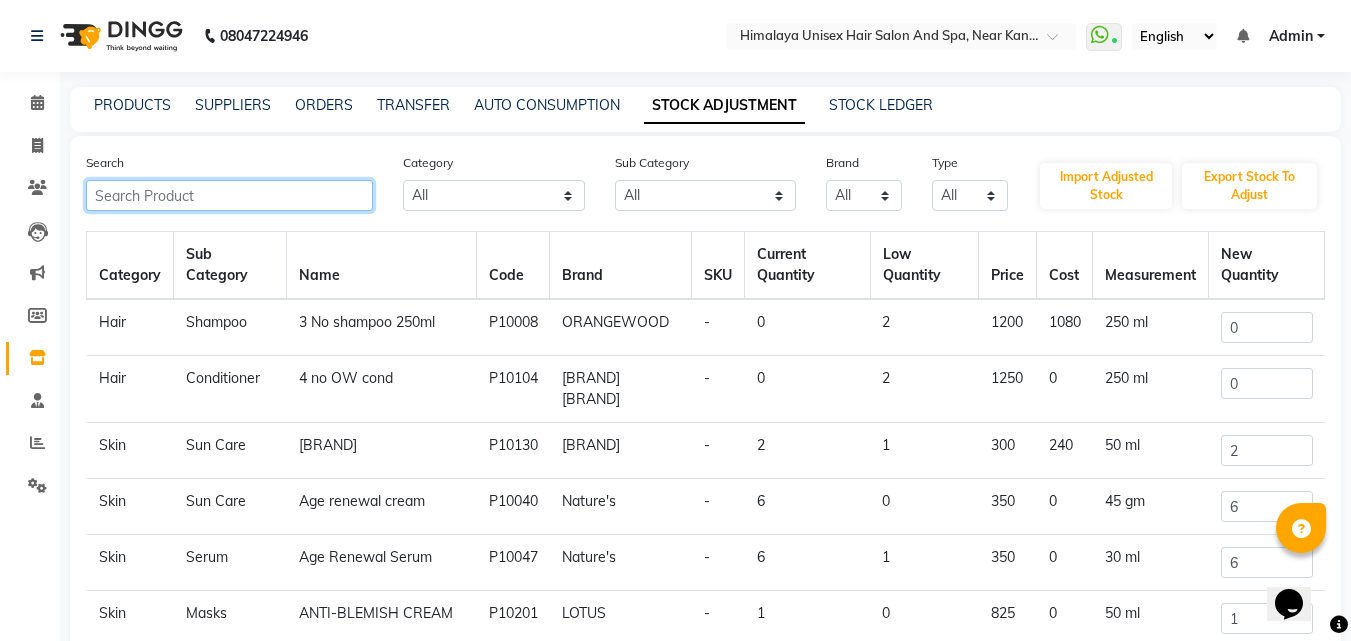 type on "L" 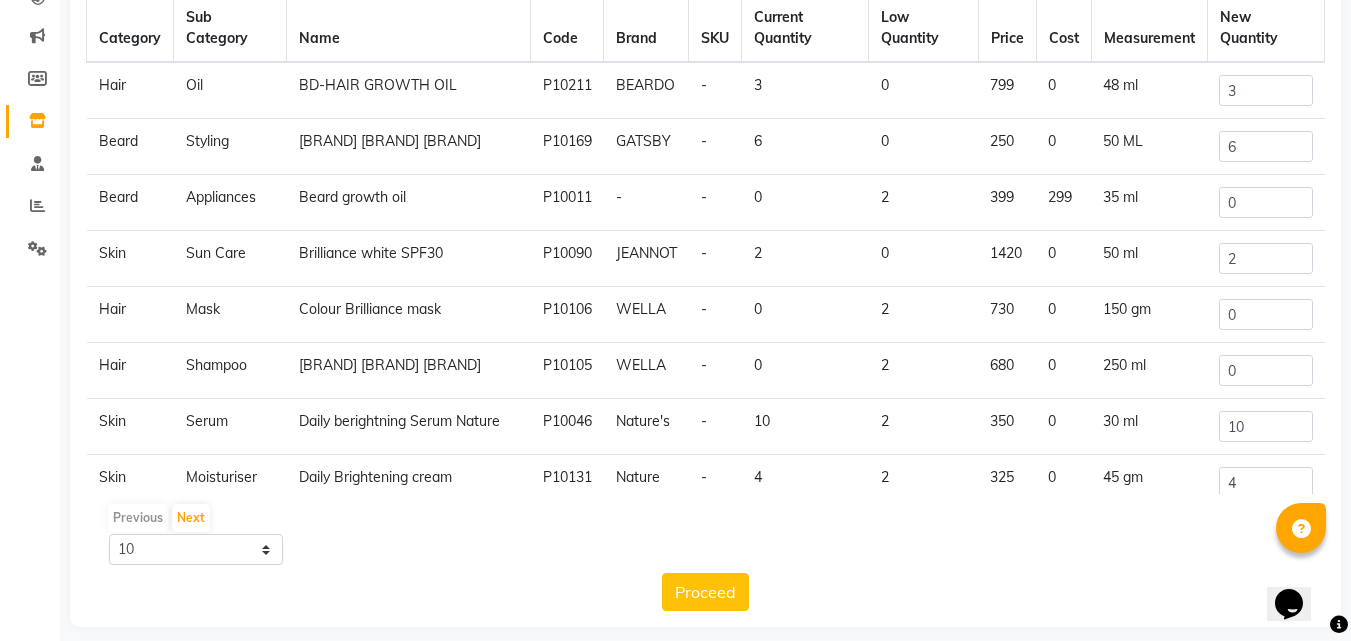 scroll, scrollTop: 253, scrollLeft: 0, axis: vertical 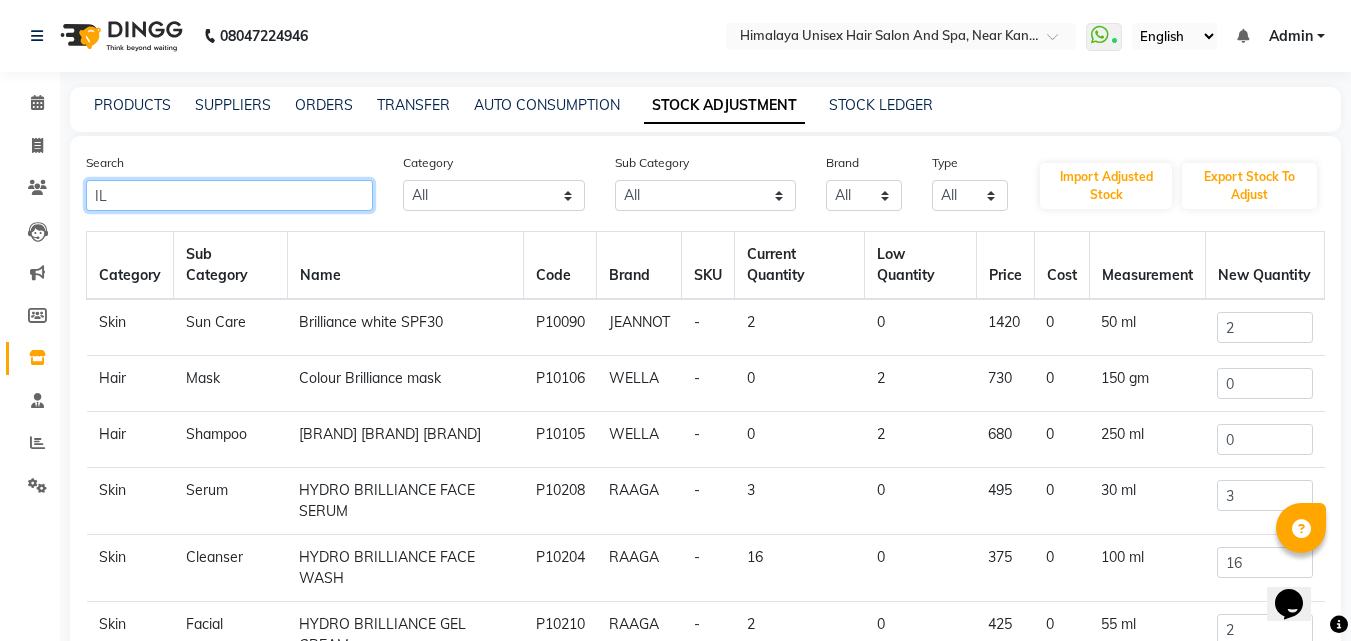 type on "I" 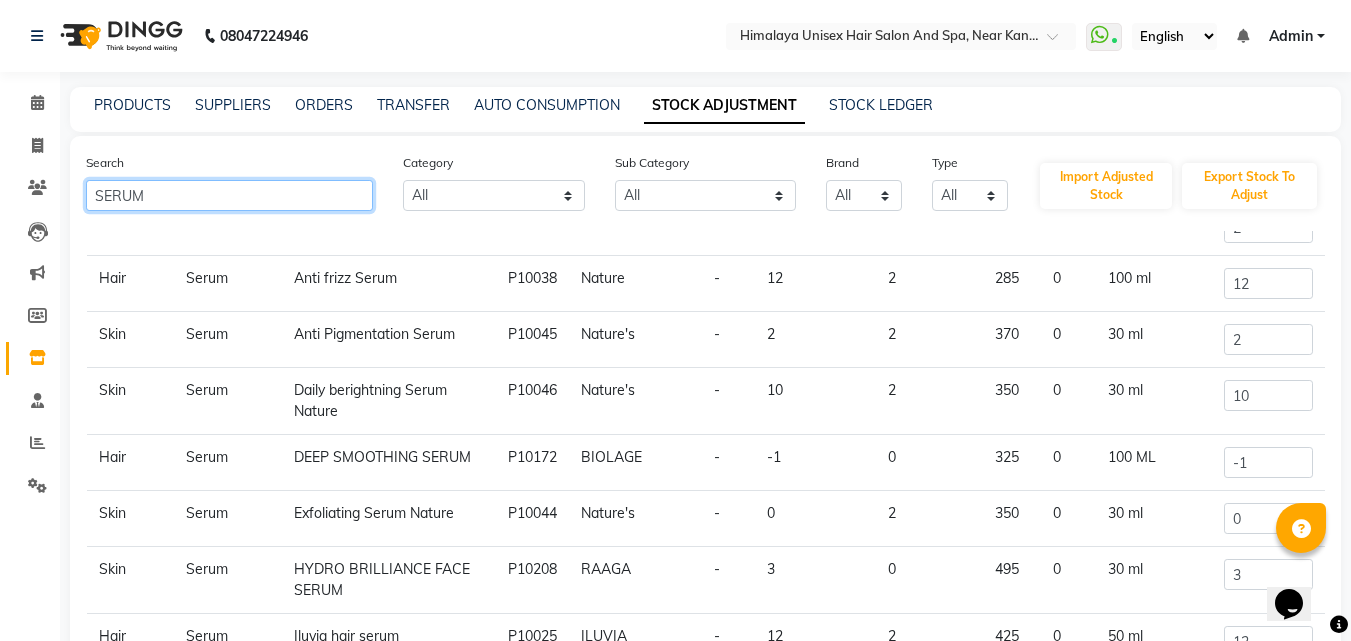 scroll, scrollTop: 167, scrollLeft: 0, axis: vertical 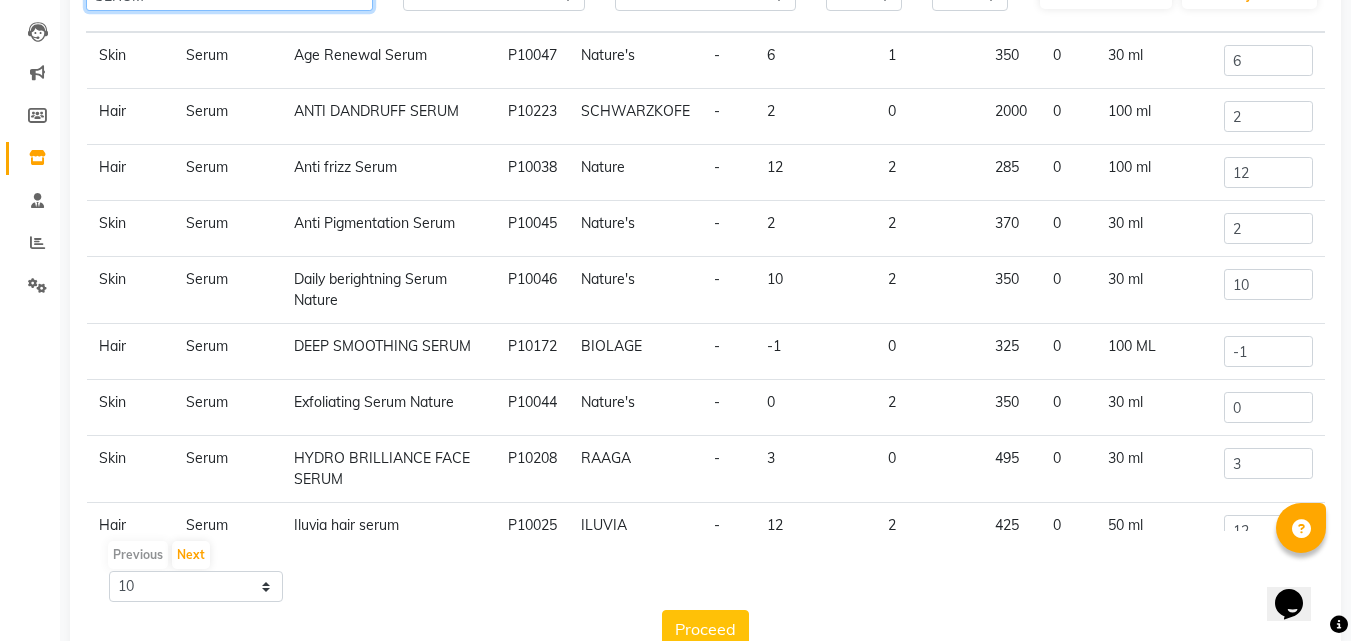 type on "SERUM" 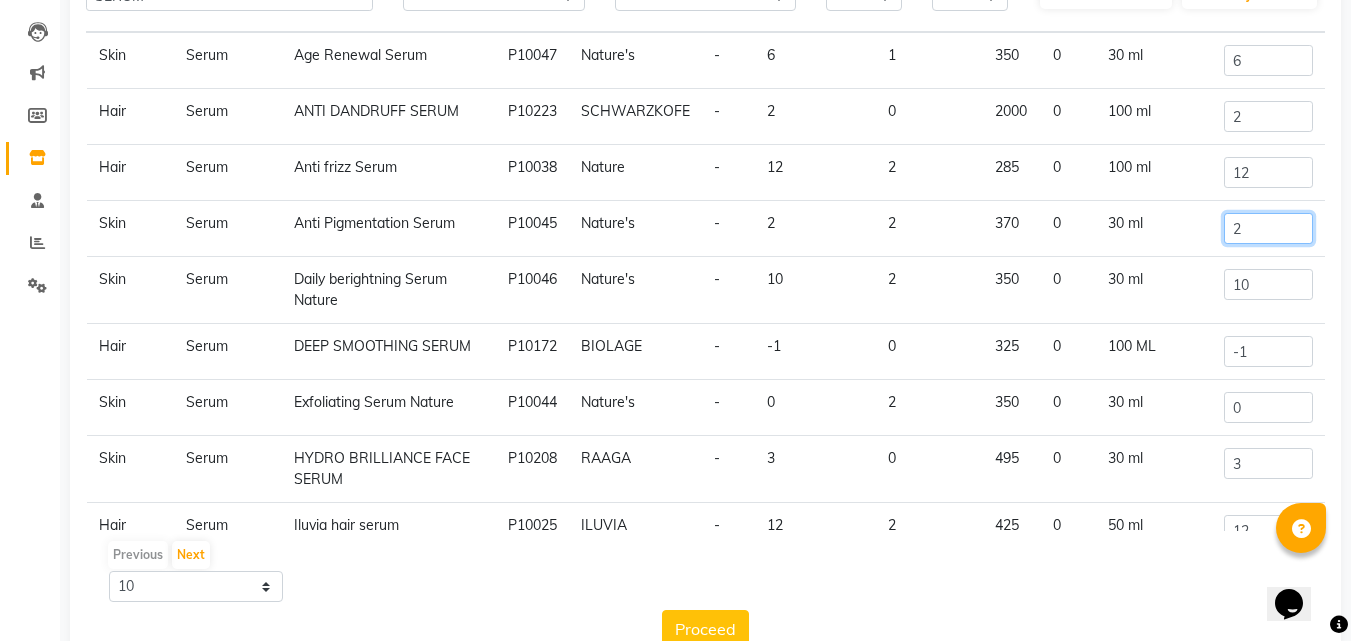 click on "2" 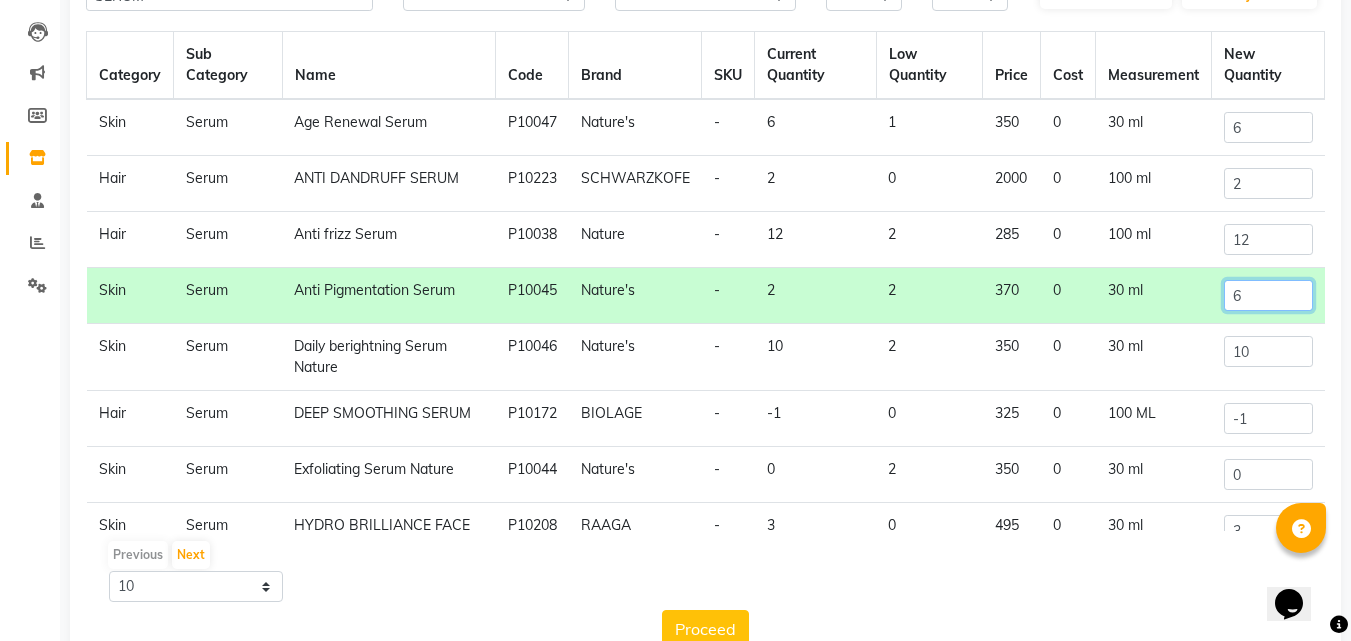 scroll, scrollTop: 167, scrollLeft: 0, axis: vertical 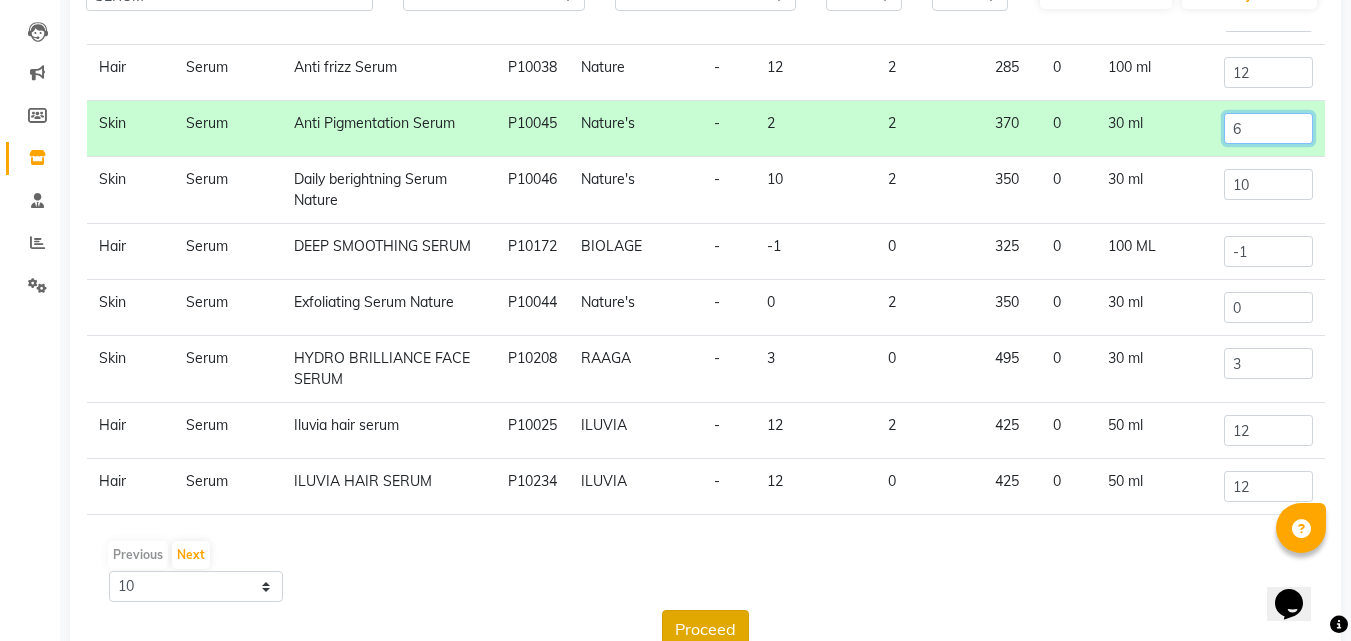type on "6" 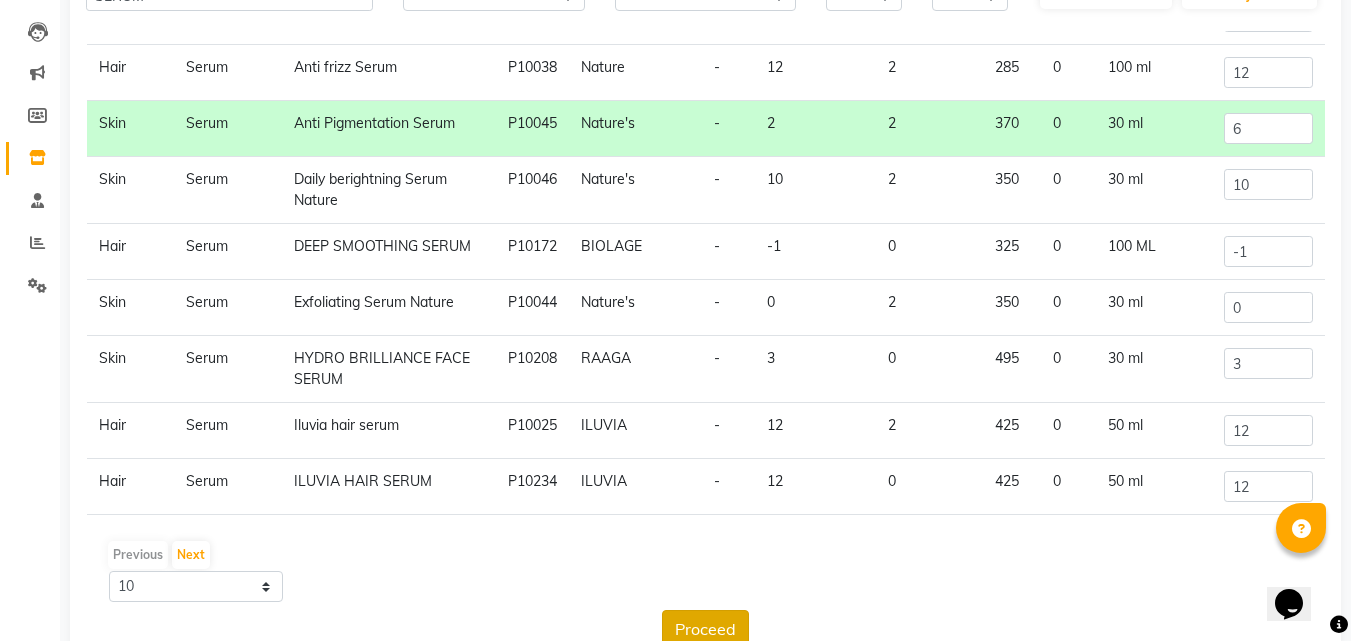 click on "Proceed" 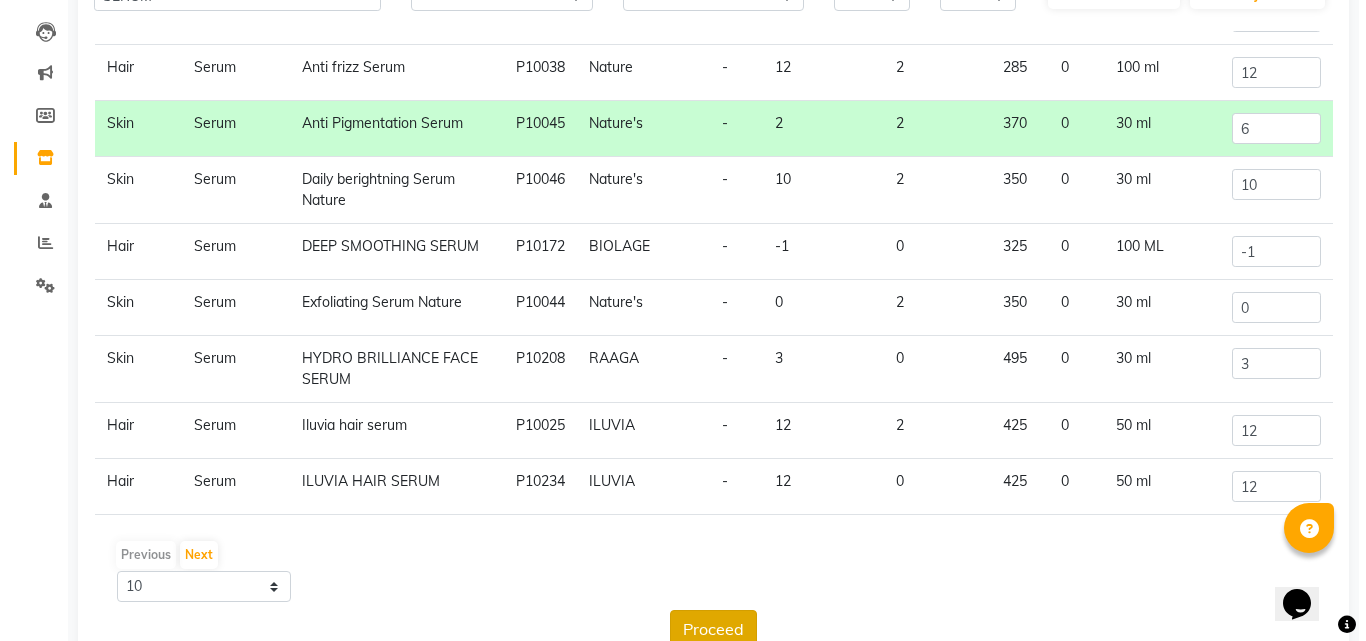 scroll, scrollTop: 0, scrollLeft: 0, axis: both 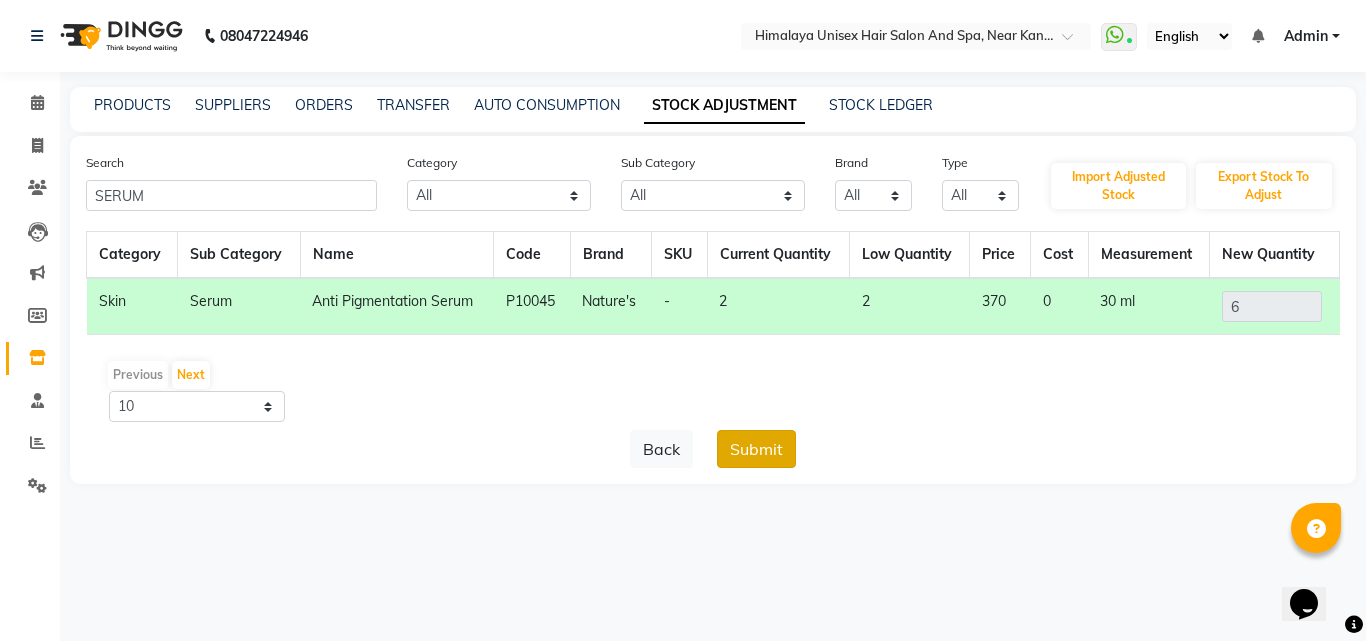 click on "Submit" 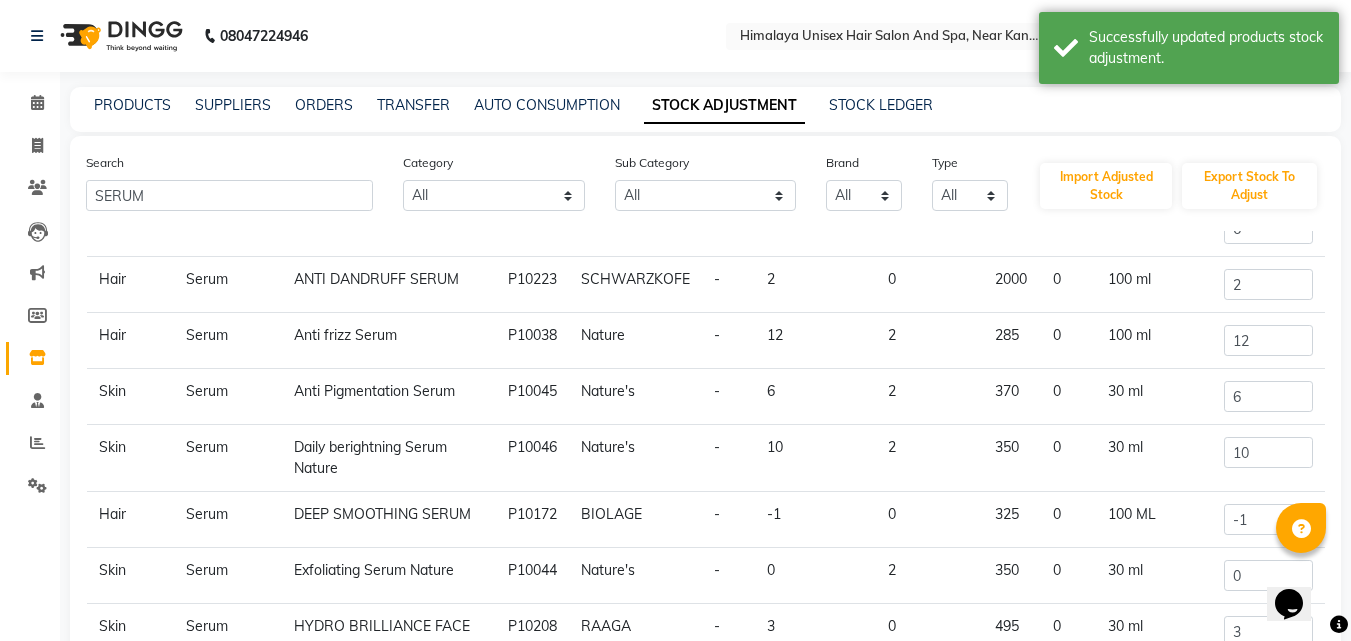 scroll, scrollTop: 167, scrollLeft: 0, axis: vertical 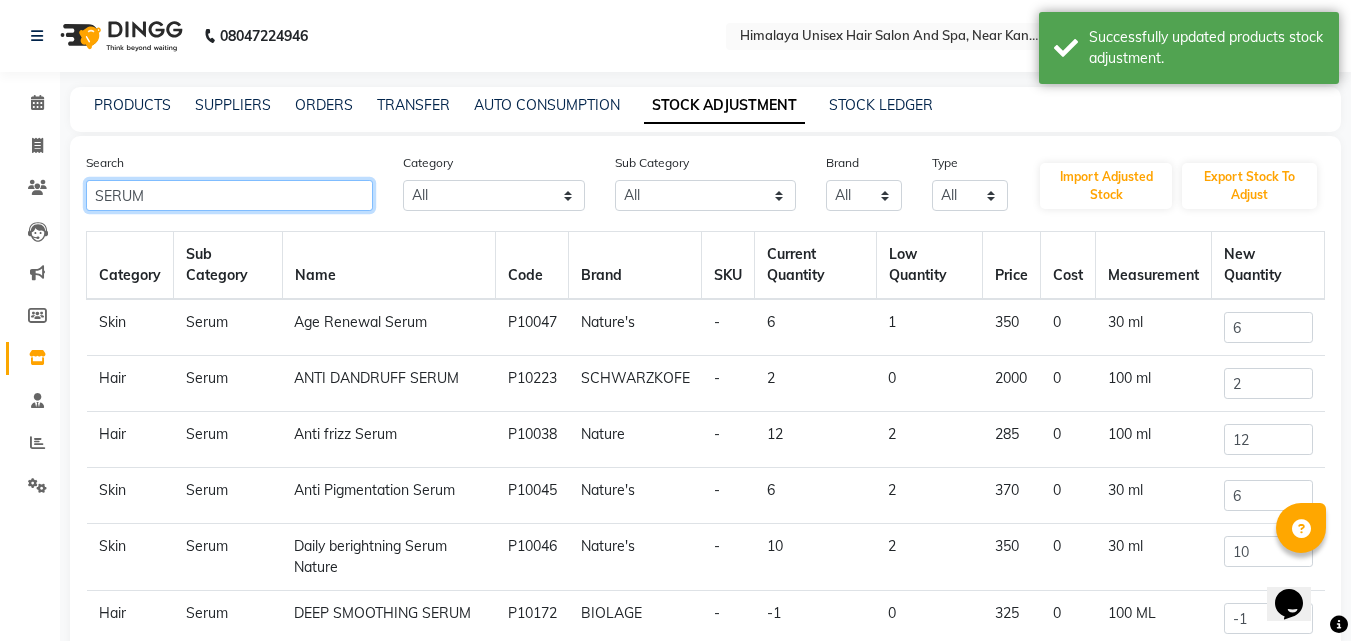 click on "SERUM" 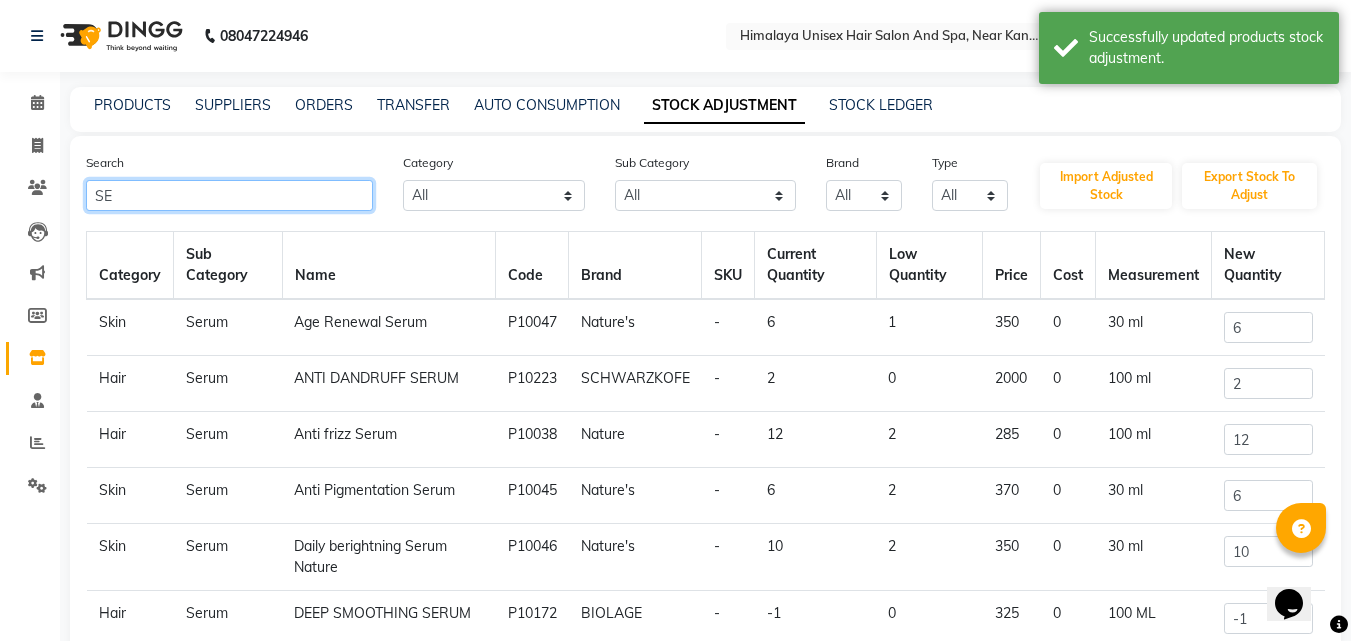 type on "S" 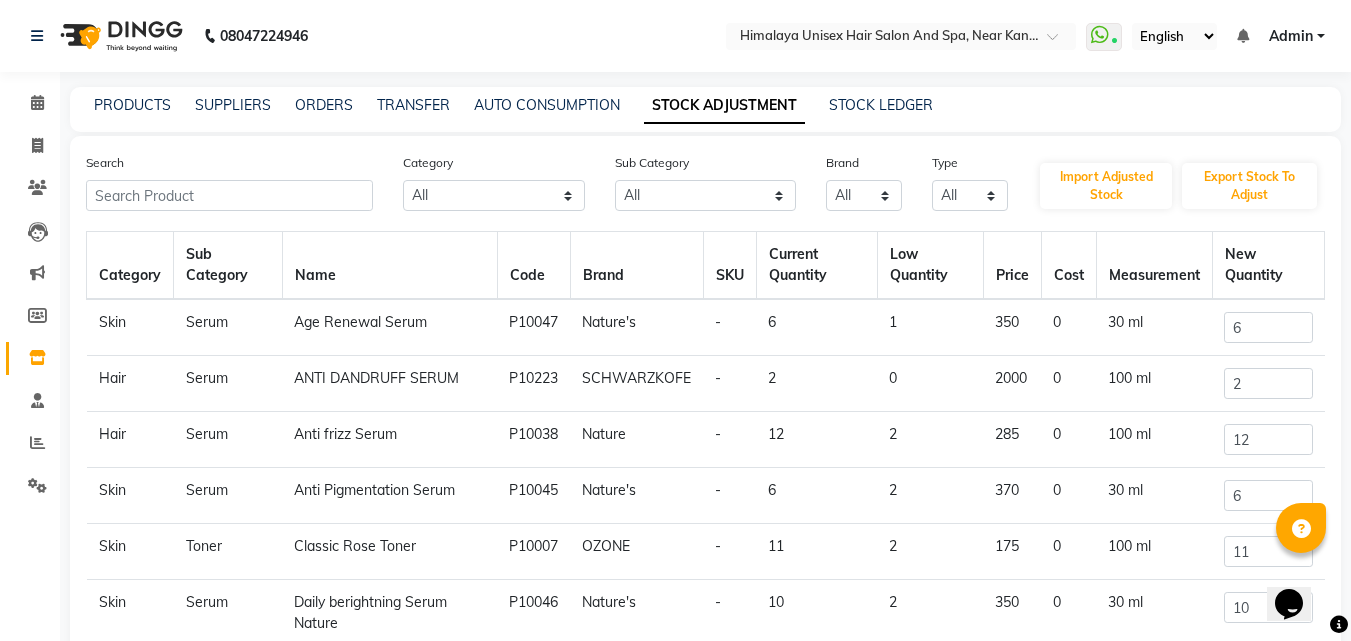 click on "Search Category All Personal Care Skin Makeup Hair Appliances Beard Waxing Disposable Threading Hands and Feet Beauty Planet Botox Cadiveu Casmara Cheryls Loreal Olaplex Other Sub Category All Hair Bath & Body Lips Olaplex Salon Use Loreal Retail Cheryls Retail Casmara Retail Keratin Retail Botox Salon Use Beauty & Other Salon Use Products Shampoo Cleanser Houskeeping Rill Appron Honey Cream Gel Conditioner Facial Nails Female Hygiene Shaving Soap Liposoulable Gown Appliances Disposable Botox Retail Keratin Salon Use Cheryls Salon Use Loreal Salon Use Eyes Appliances Face Hair Colour Salon Use Moisturiser Cream Brazilian Bedsheet Pre Shave Grooming - Women Makeup After Shave Grooming - Men Pre Face Nepkin Matrix Salon Use Other Massage Serum Mask Towel Dental Care Tools Oil Foot Styling Toner Post Matrix Colour Tube Appliances Matrix Retail Tissue Sun Care Serum Brushes Hand & Foot Massage Cream Makeup Remover Gifts Masks Strips Magic TIssue Color Lip Care Cotton Roll Appliances Cologne Appliances Makeup Kit" 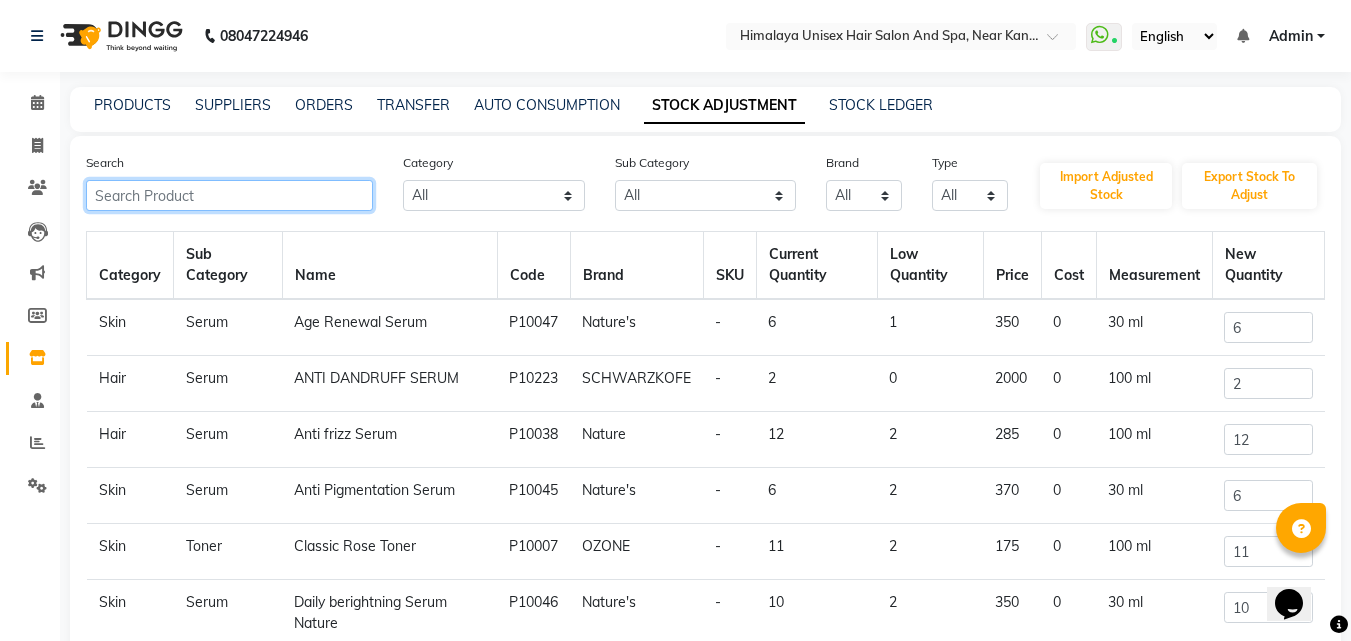 click 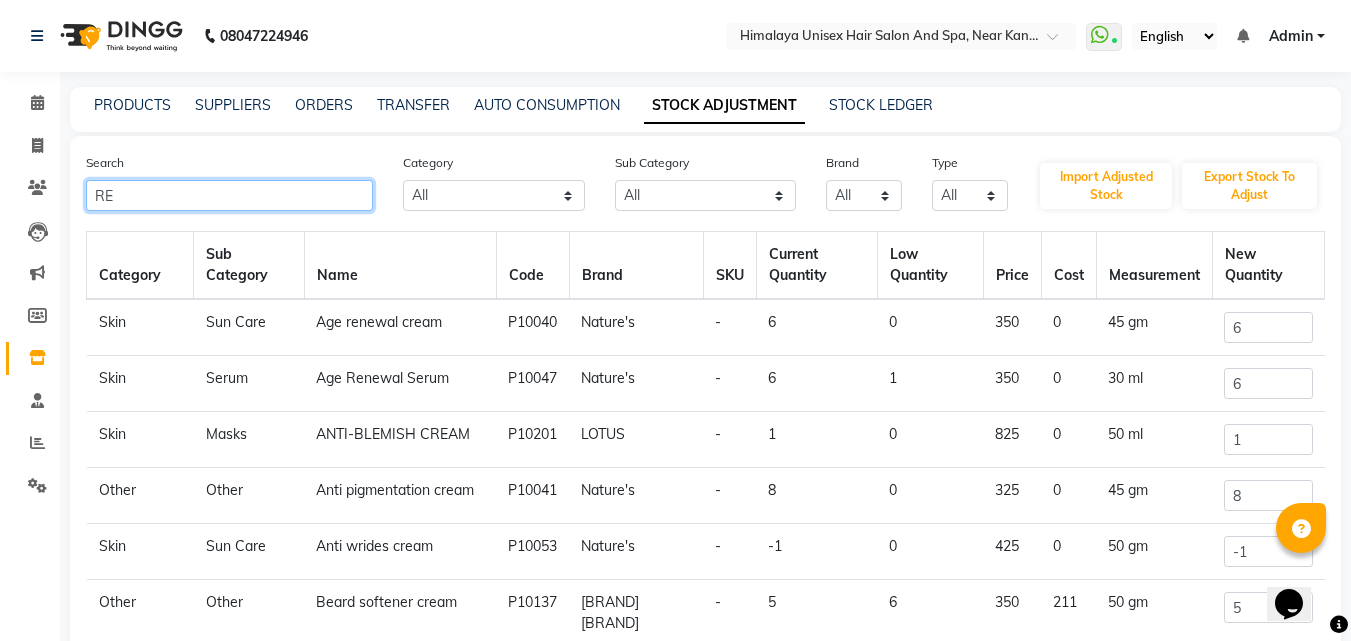 type on "R" 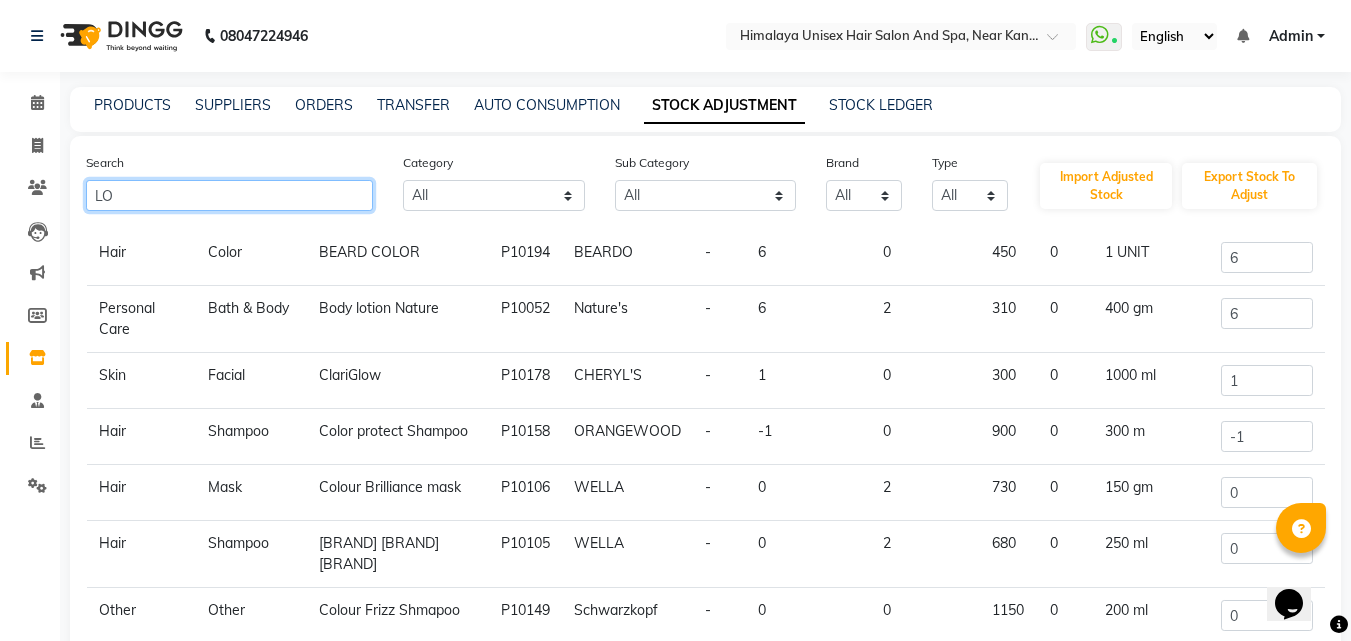 scroll, scrollTop: 189, scrollLeft: 0, axis: vertical 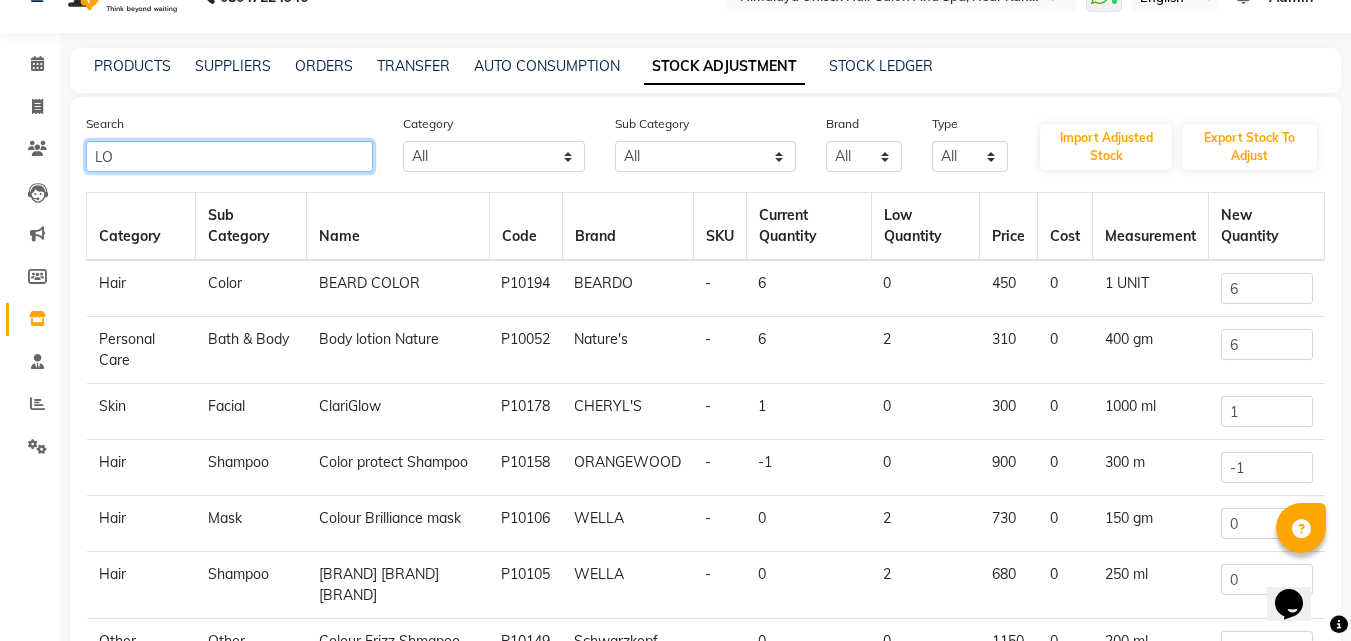 type on "L" 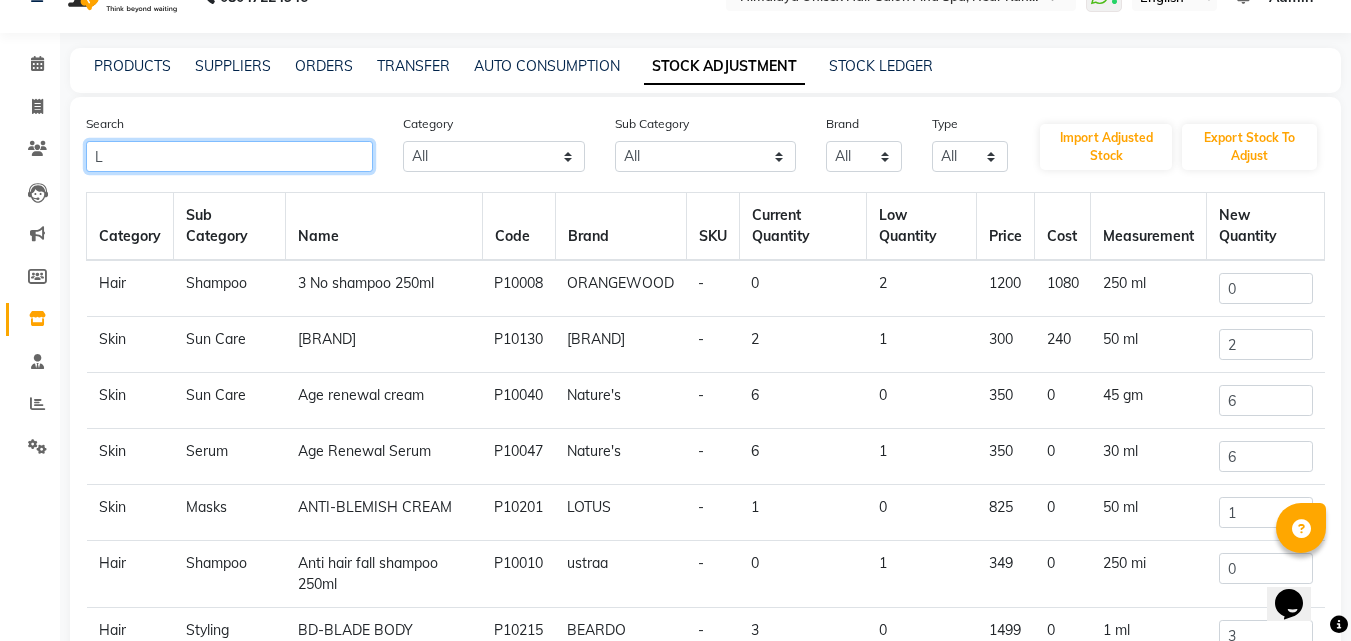 type 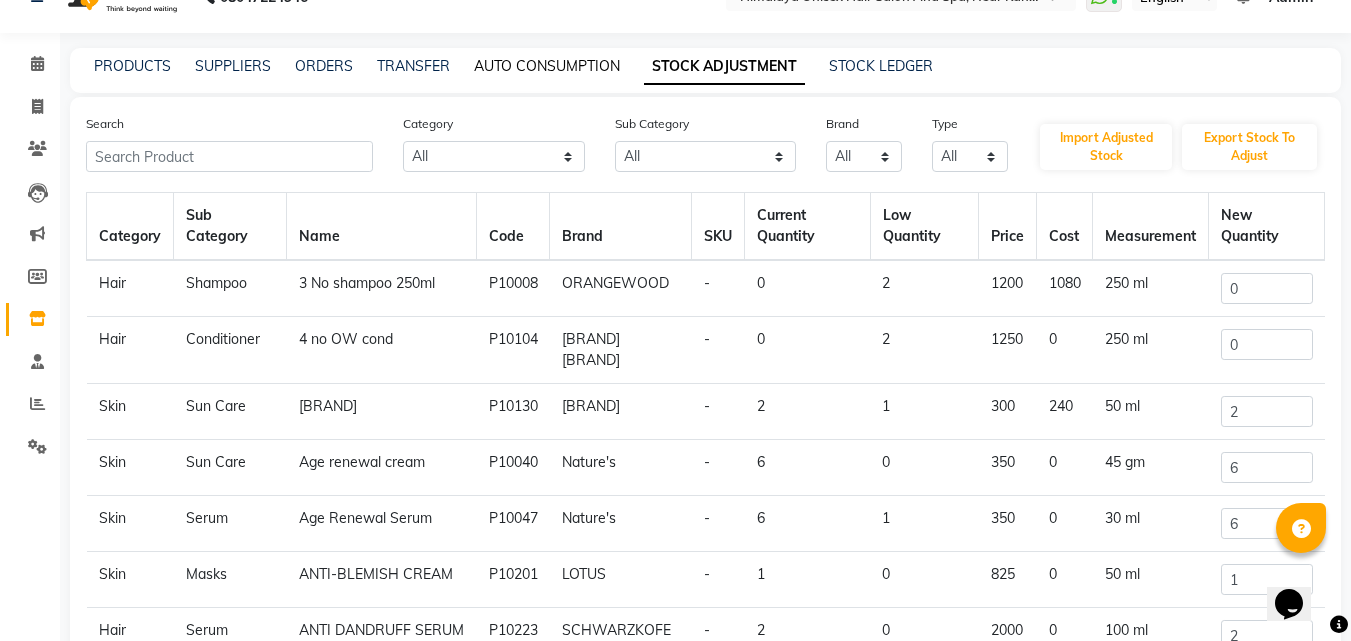click on "AUTO CONSUMPTION" 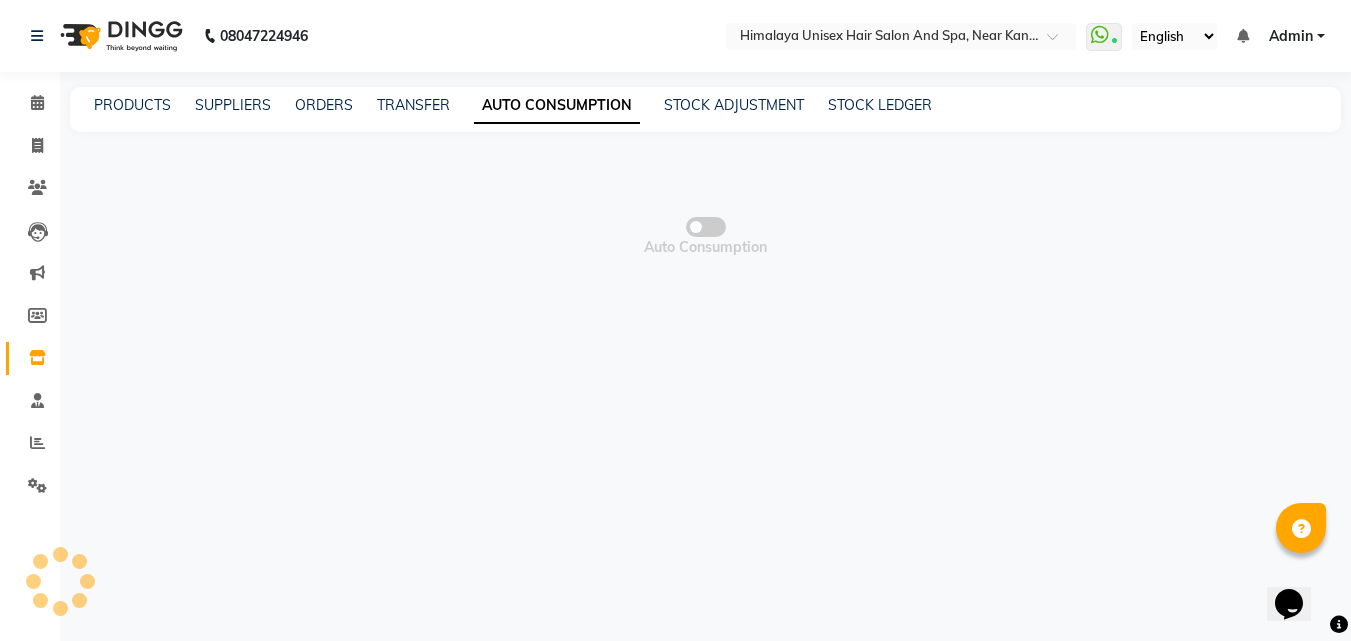 scroll, scrollTop: 0, scrollLeft: 0, axis: both 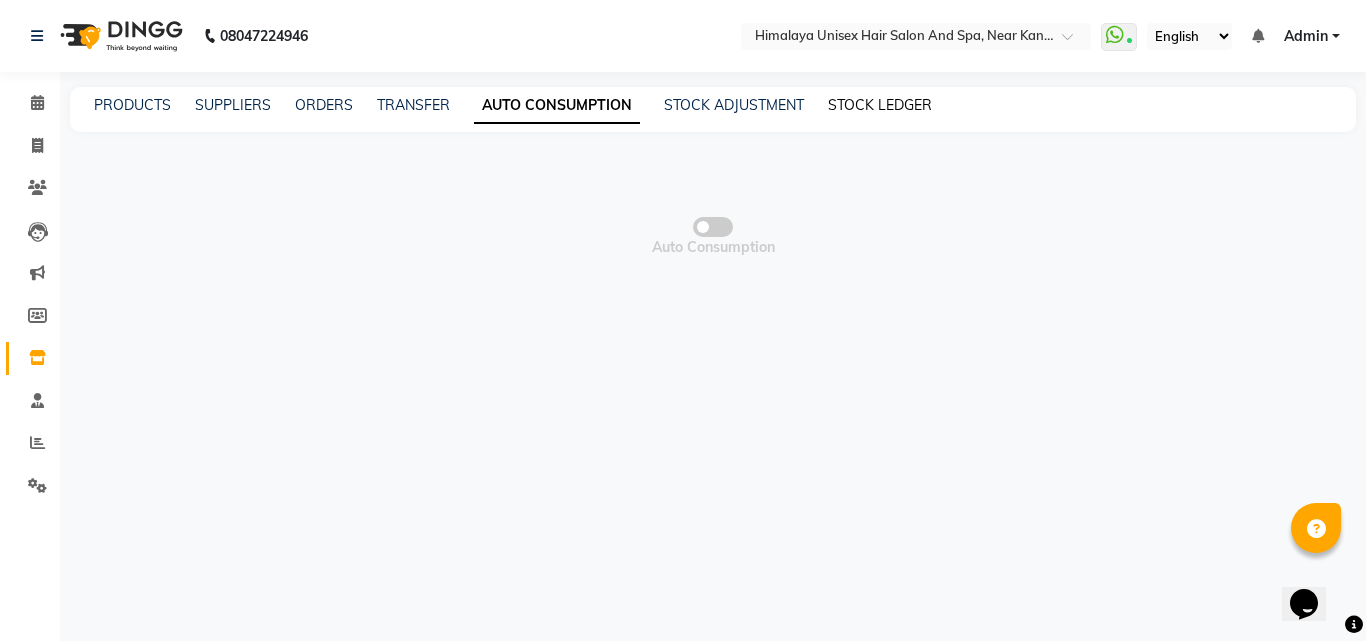 click on "STOCK LEDGER" 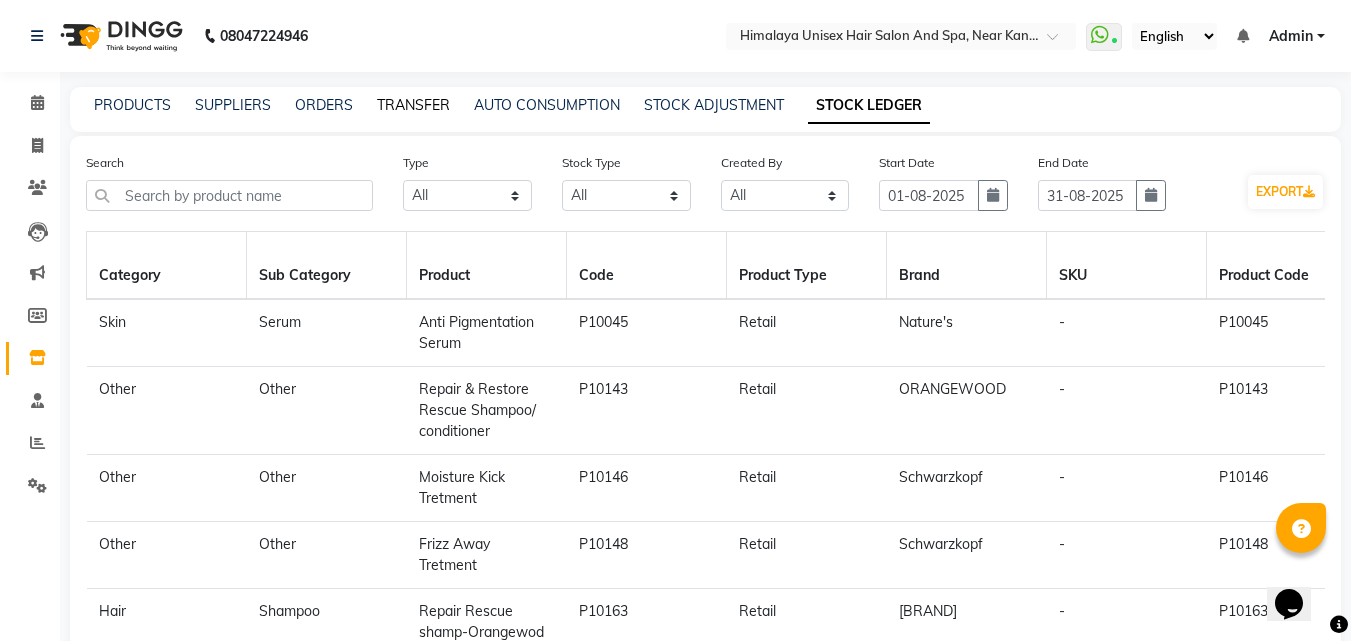 click on "TRANSFER" 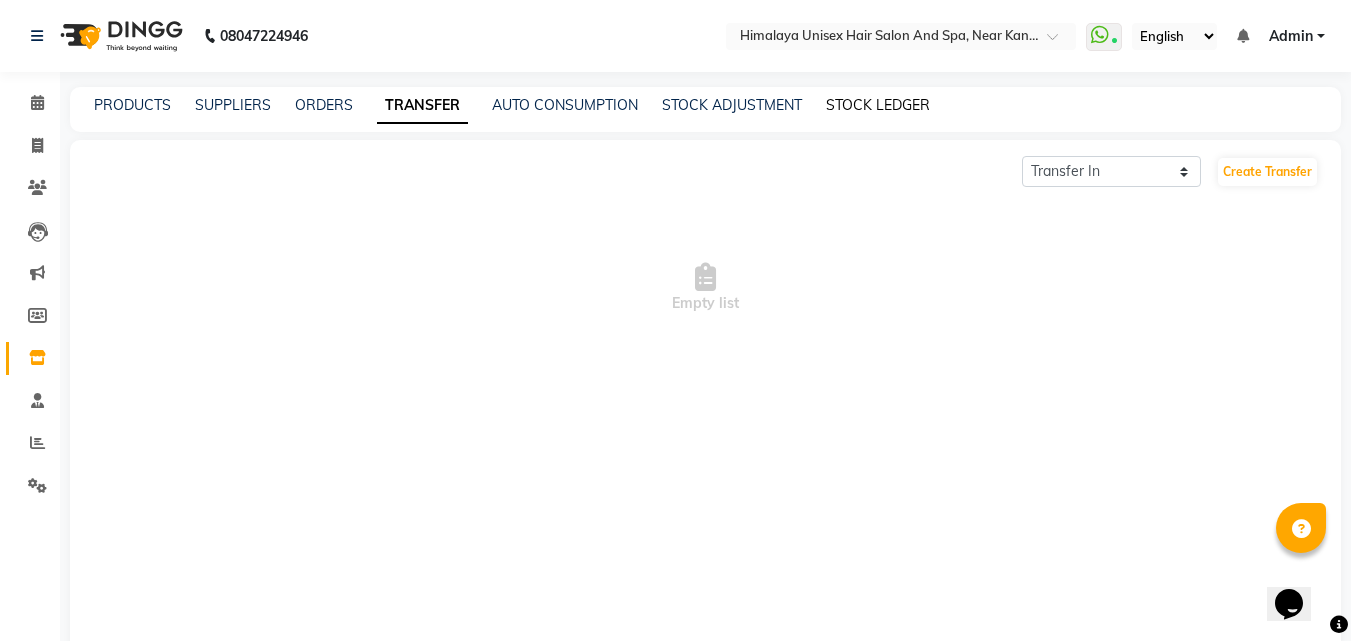 click on "STOCK LEDGER" 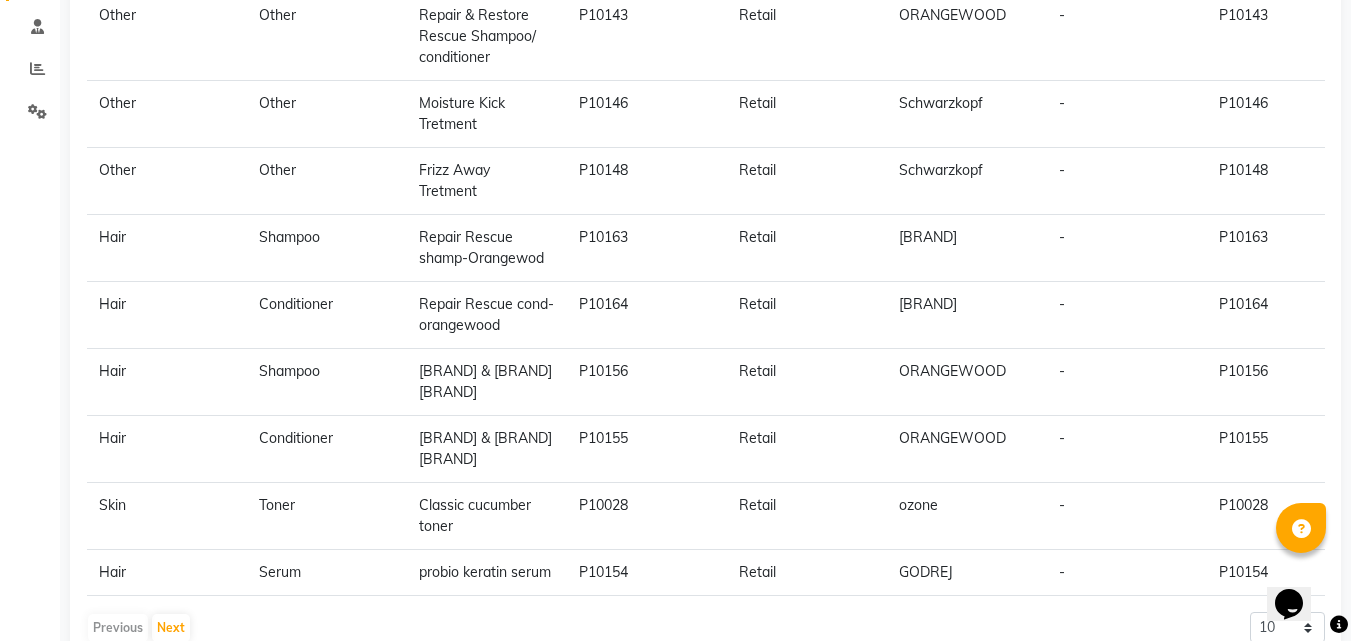 scroll, scrollTop: 459, scrollLeft: 0, axis: vertical 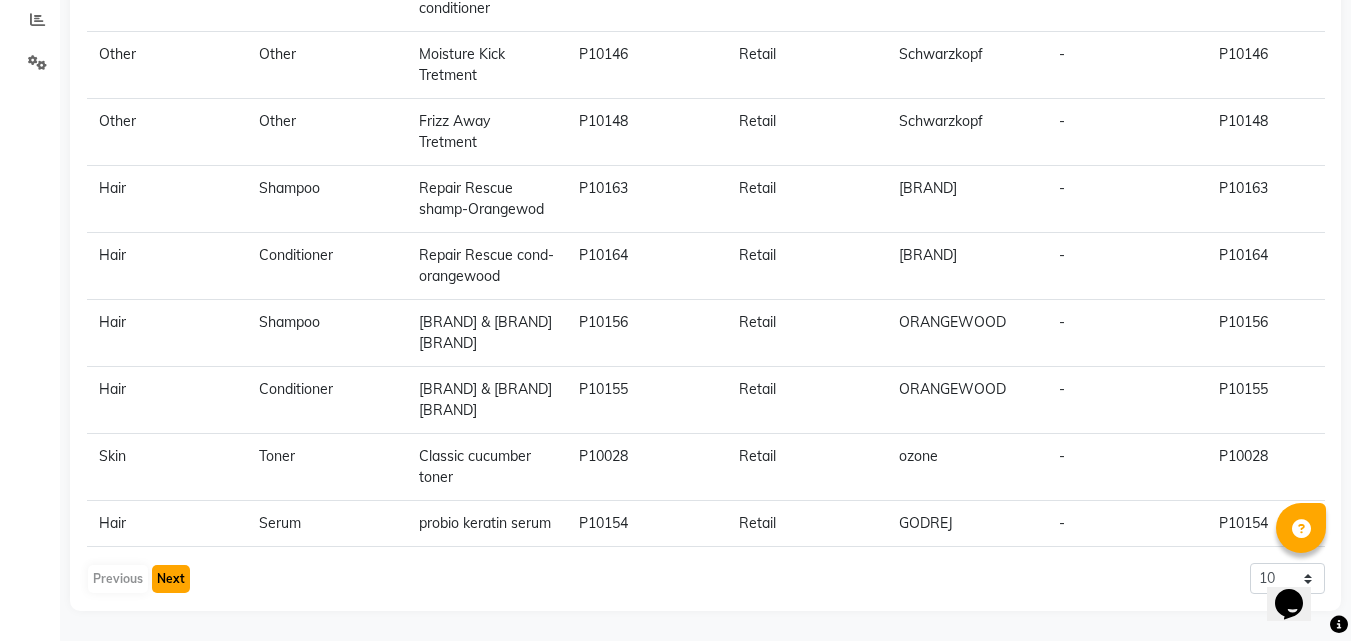 click on "Next" 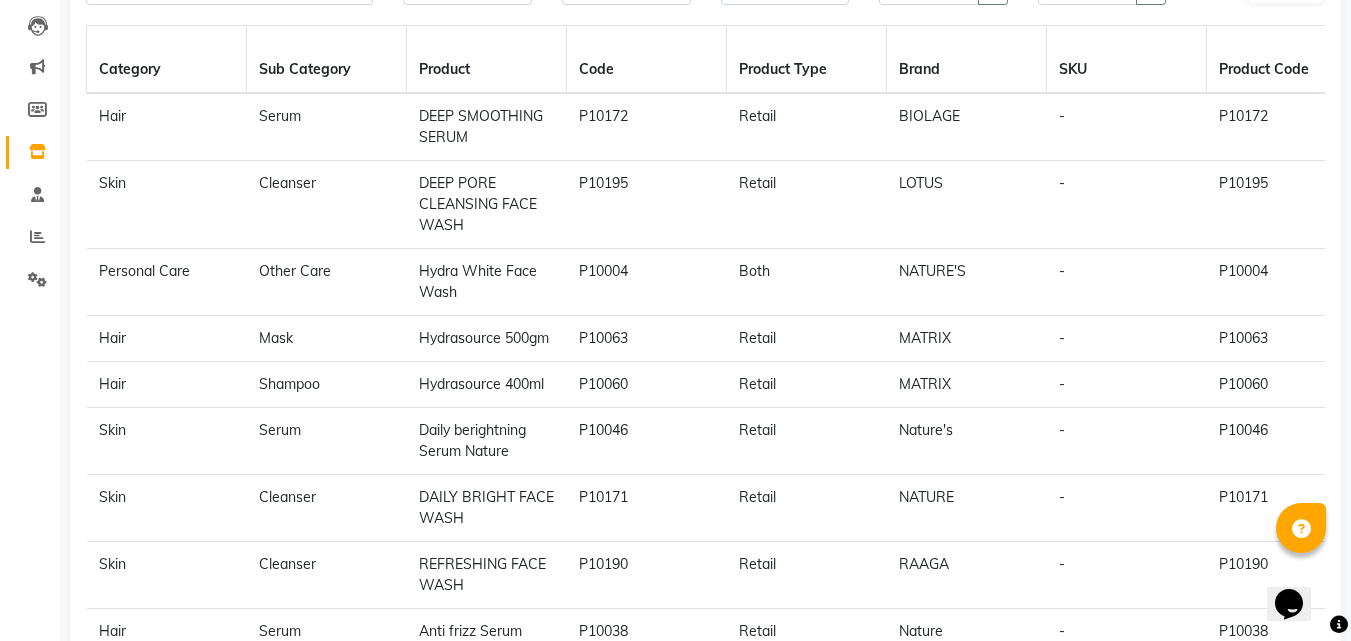 scroll, scrollTop: 300, scrollLeft: 0, axis: vertical 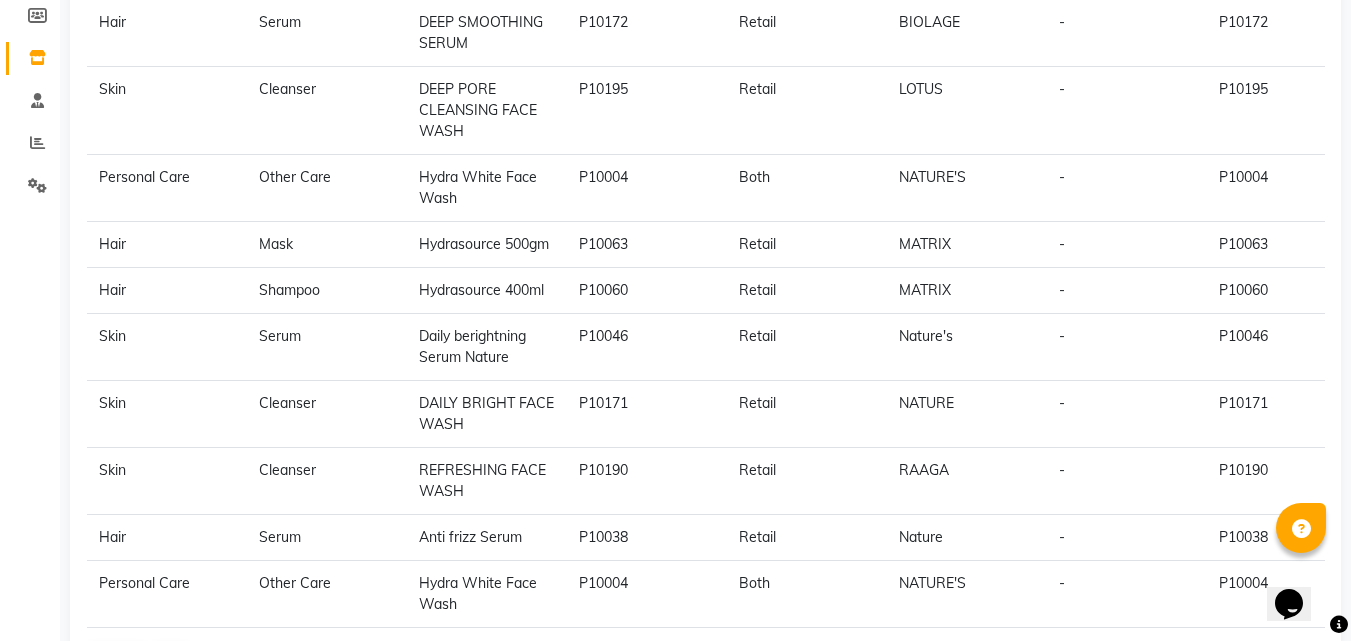 click on "Both" 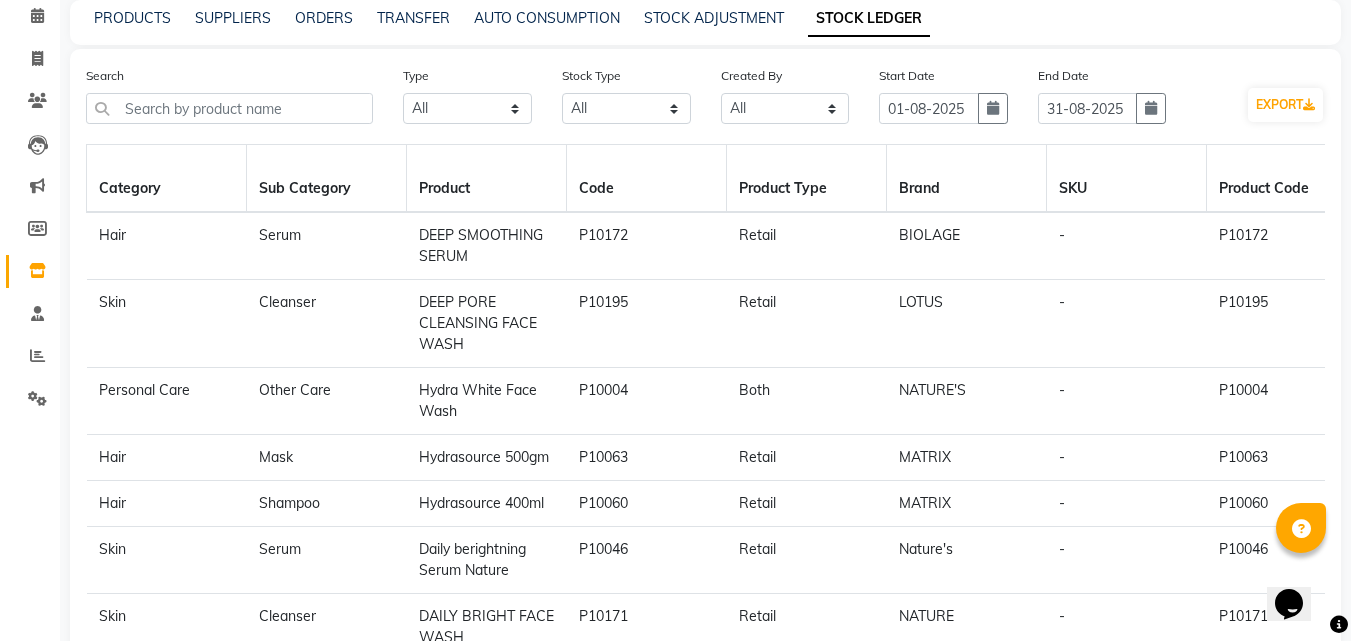 scroll, scrollTop: 0, scrollLeft: 0, axis: both 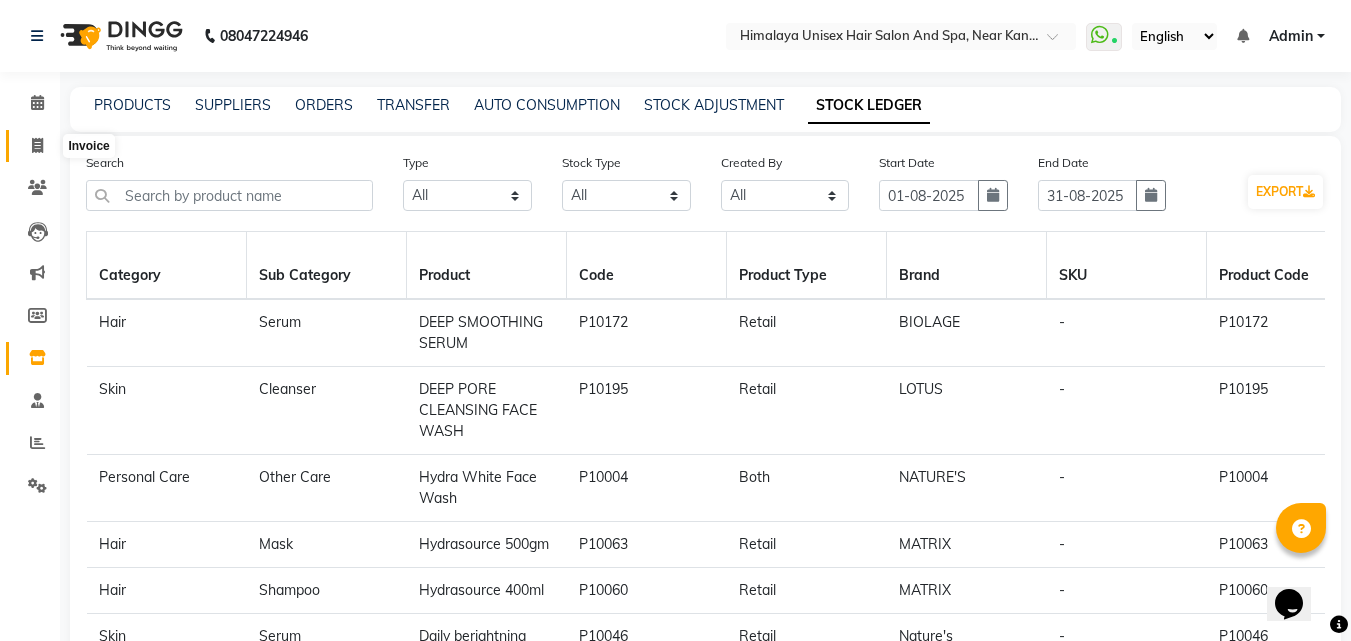 click 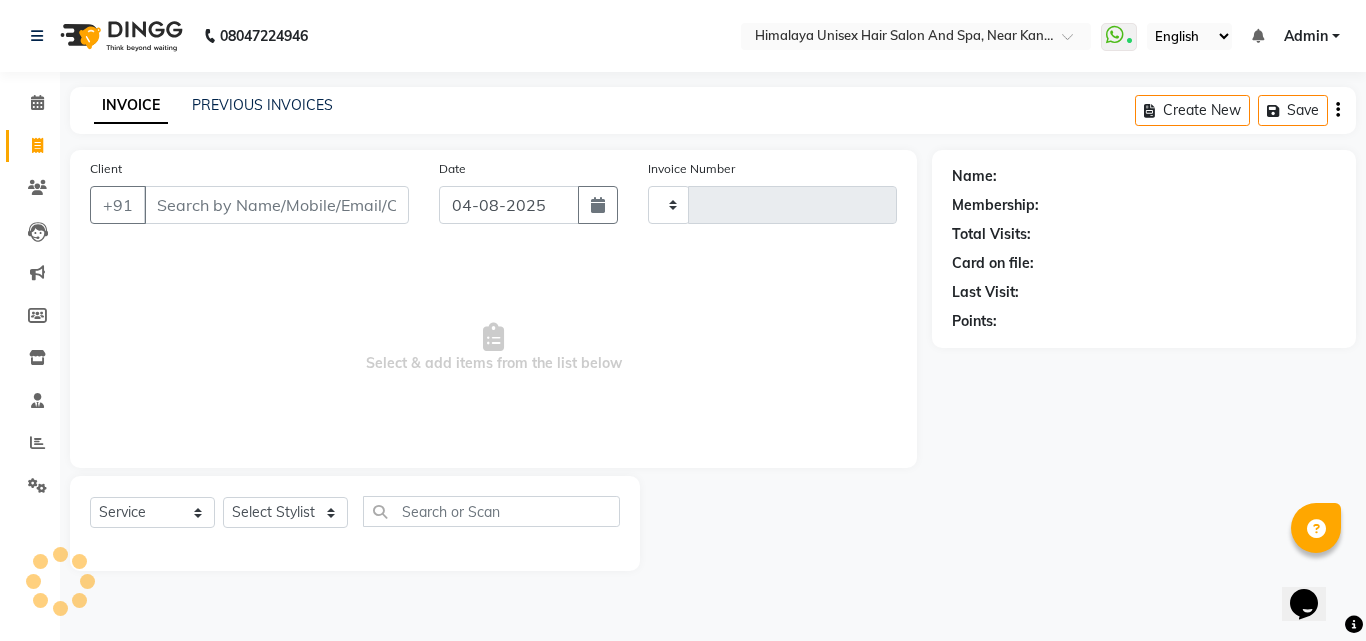type on "1424" 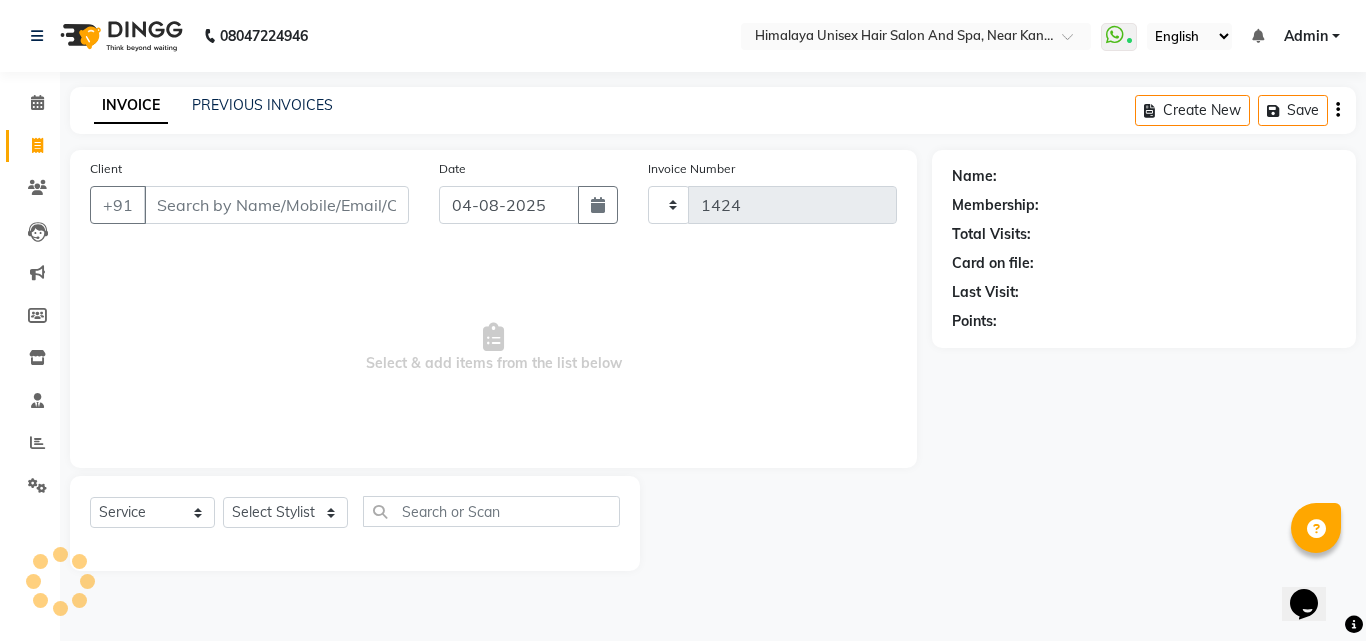 select on "4594" 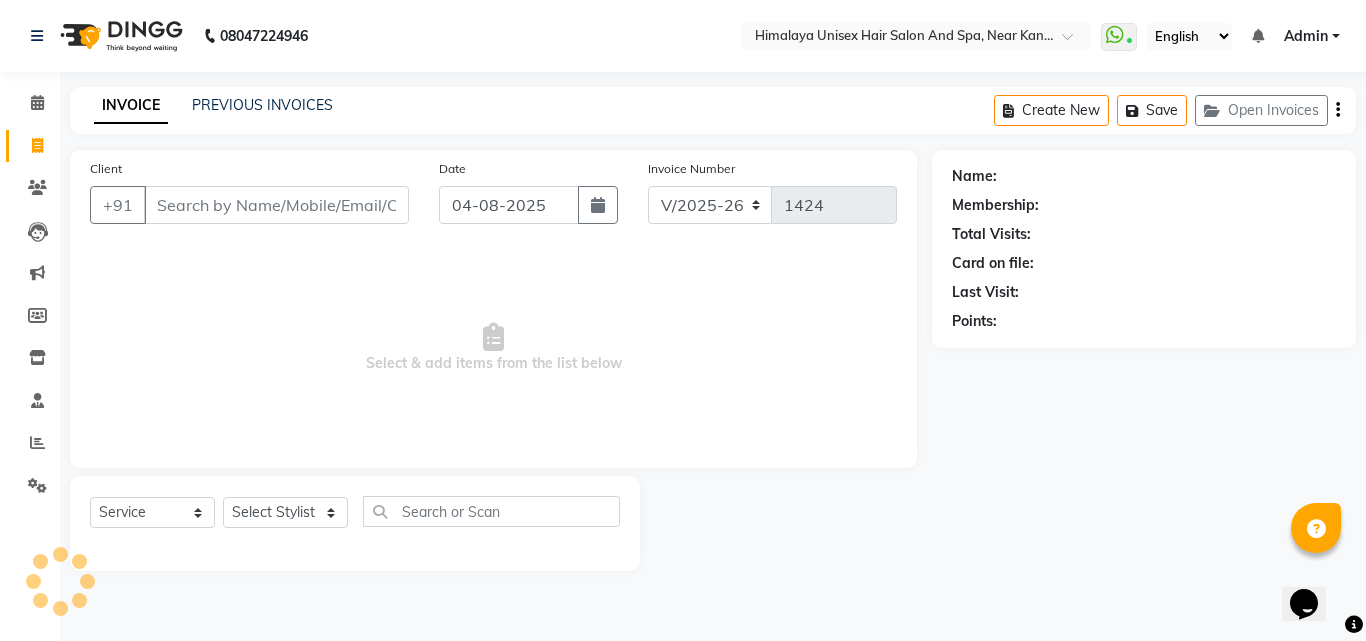 click on "Client" at bounding box center [276, 205] 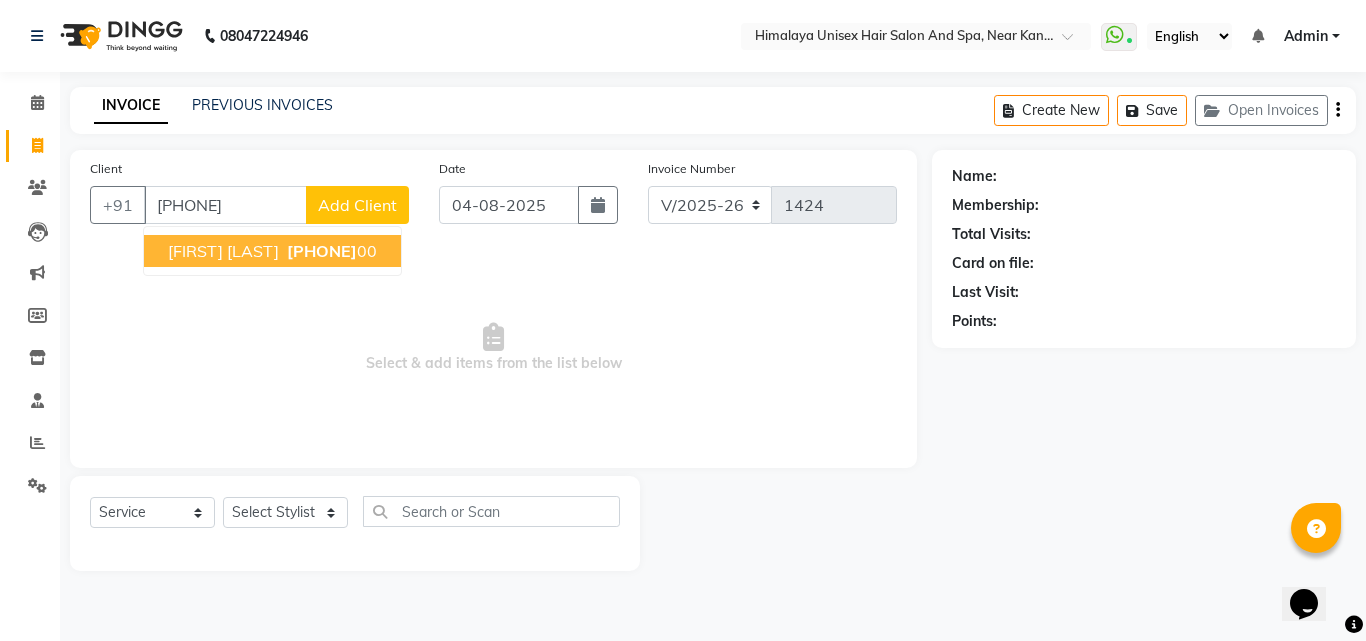 click on "[FIRST] [LAST]" at bounding box center (223, 251) 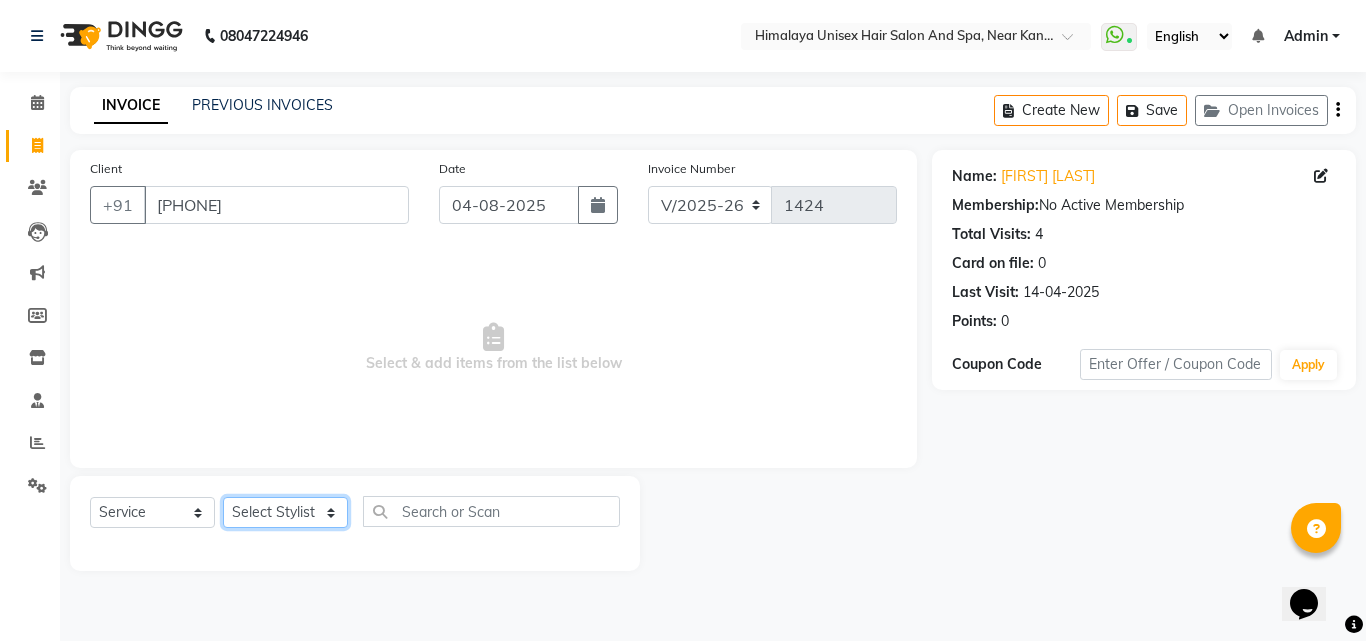 drag, startPoint x: 238, startPoint y: 507, endPoint x: 232, endPoint y: 498, distance: 10.816654 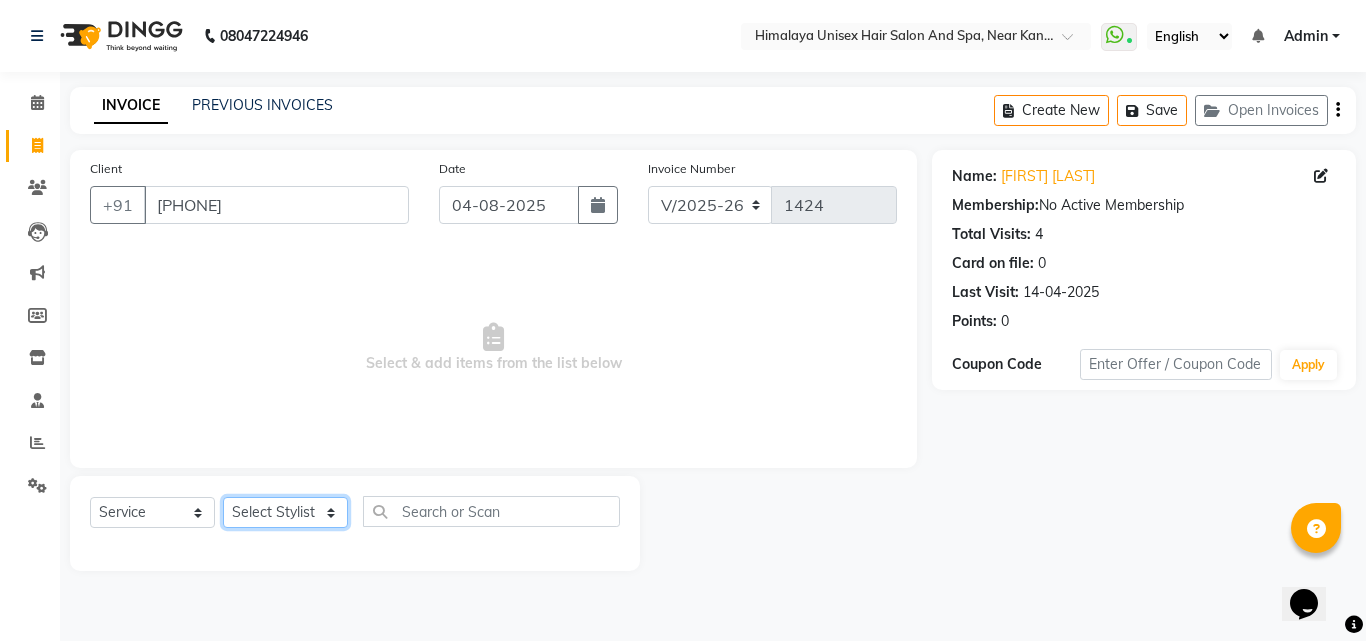 select on "27688" 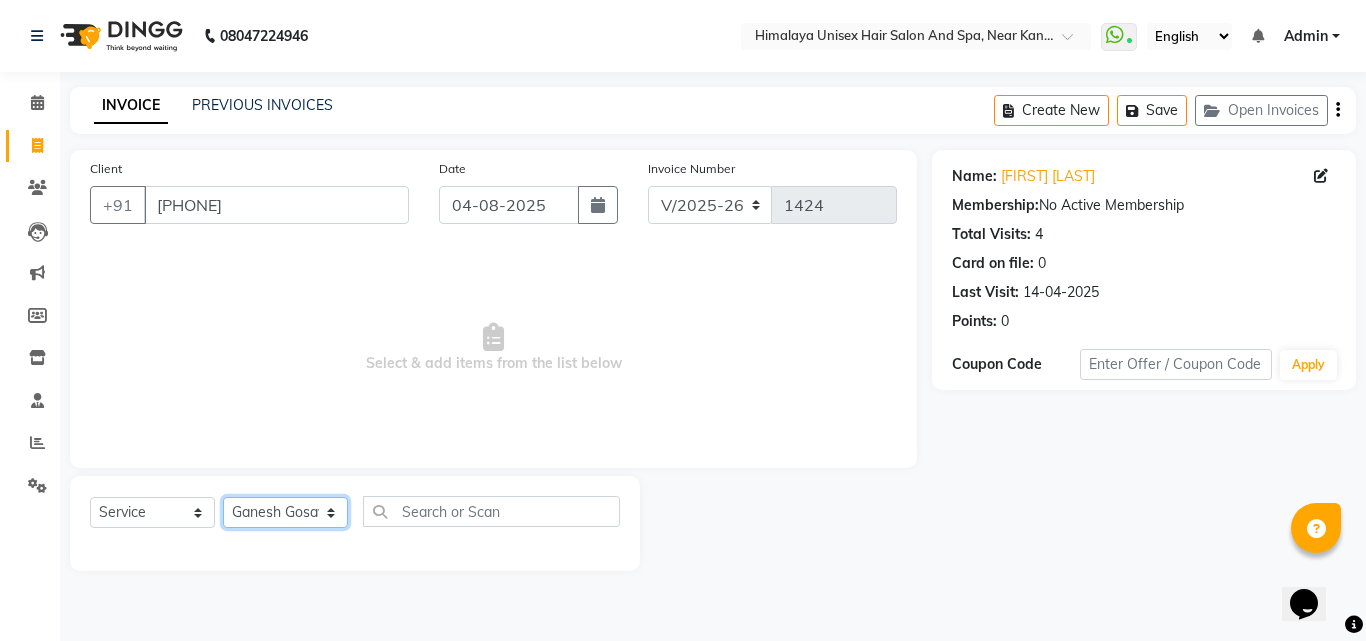 click on "Select Stylist Ashwini Salunkhe Avantika Phase Ganesh  Gosavi Mahesh Sawant nakul tadas prasad kadam Prathamesh Salunkhe sai kashid shubhangi sawant Uday Tate" 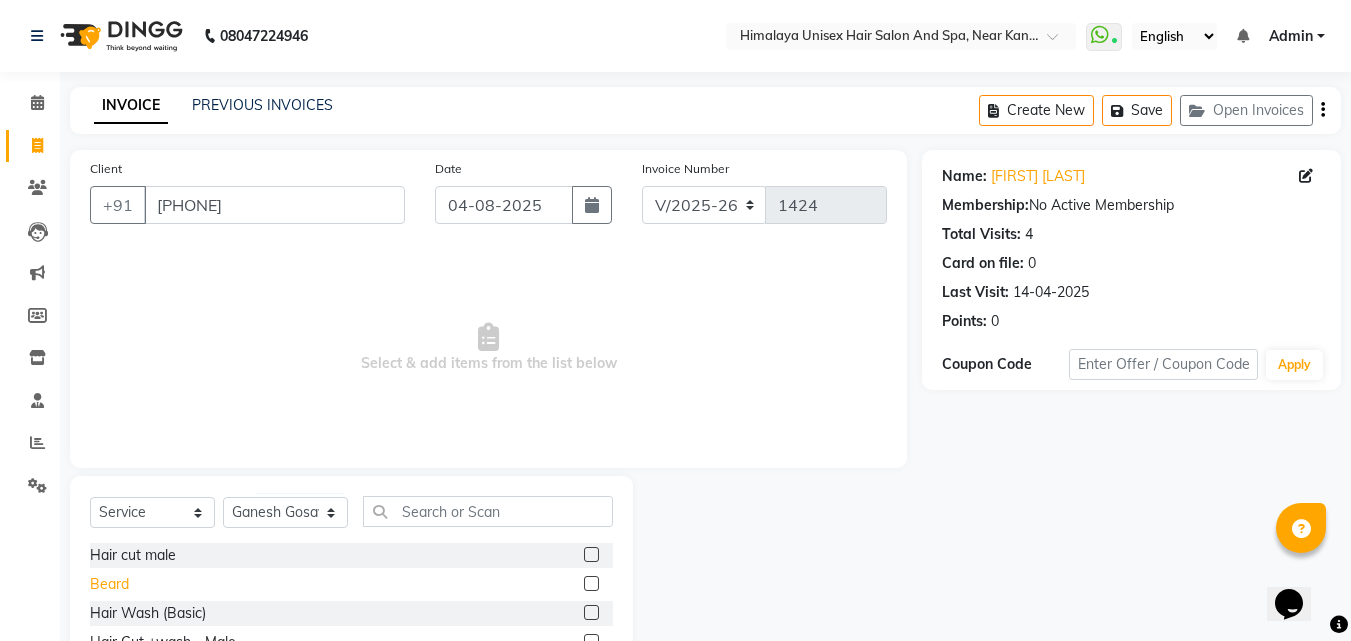 click on "Beard" 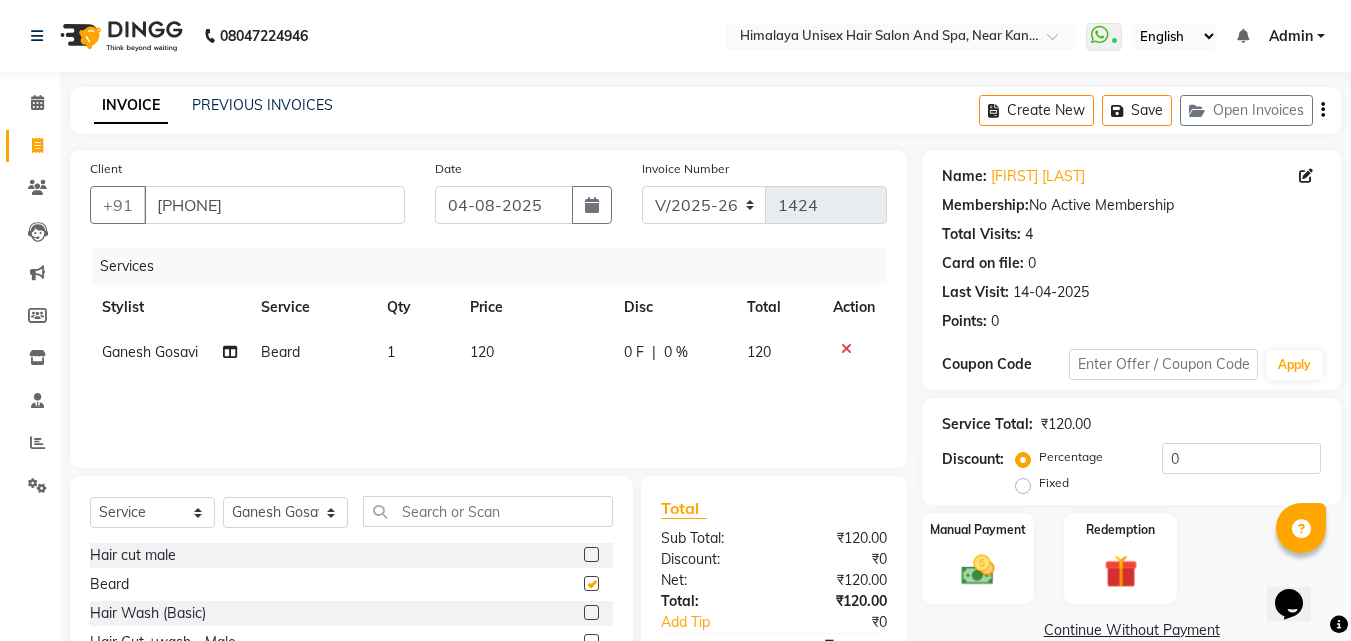 checkbox on "false" 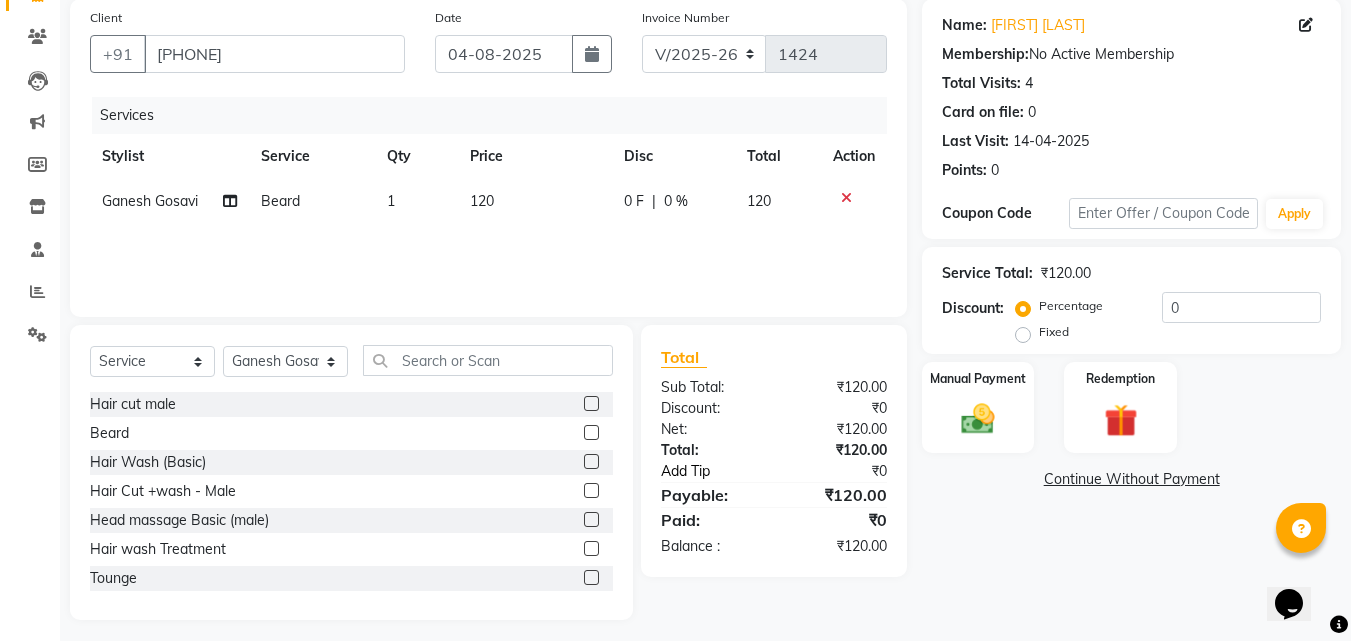 scroll, scrollTop: 160, scrollLeft: 0, axis: vertical 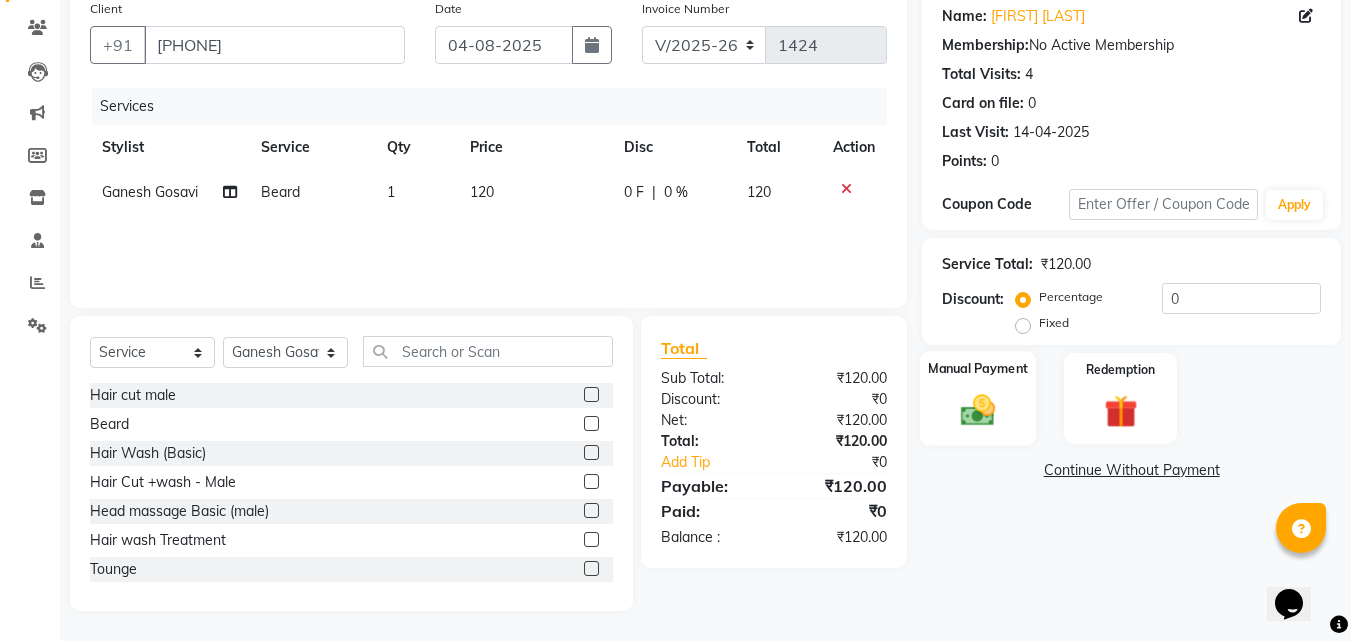 click 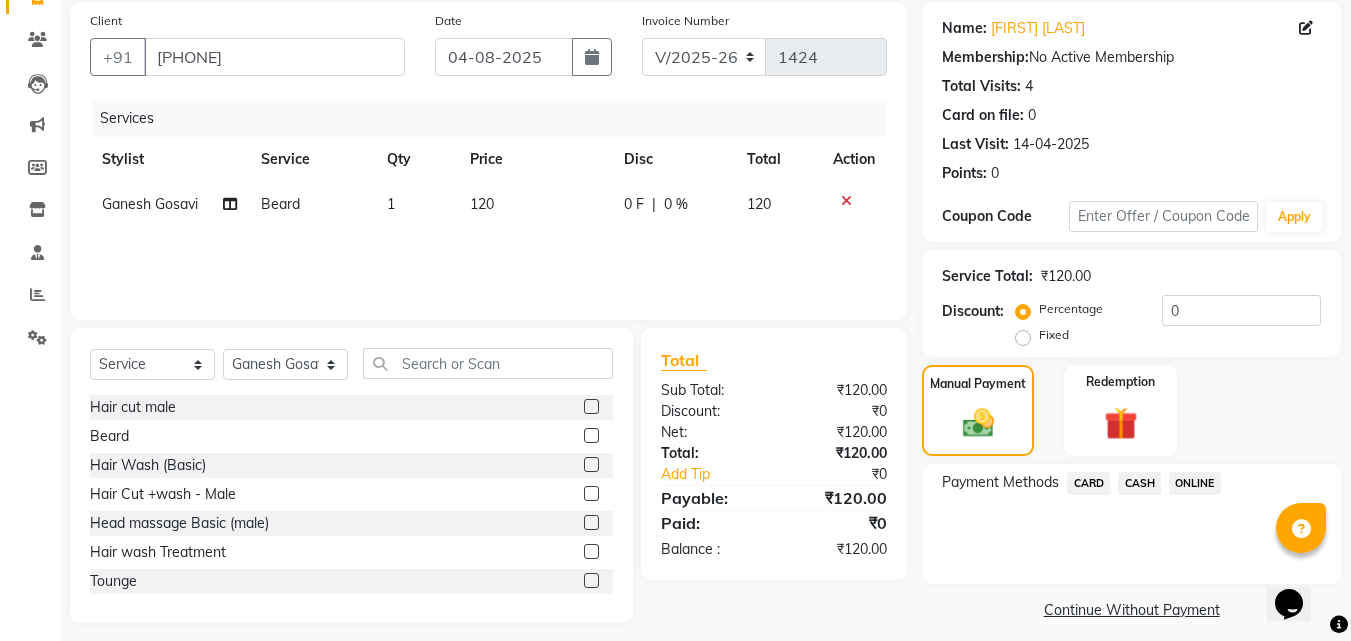 scroll, scrollTop: 162, scrollLeft: 0, axis: vertical 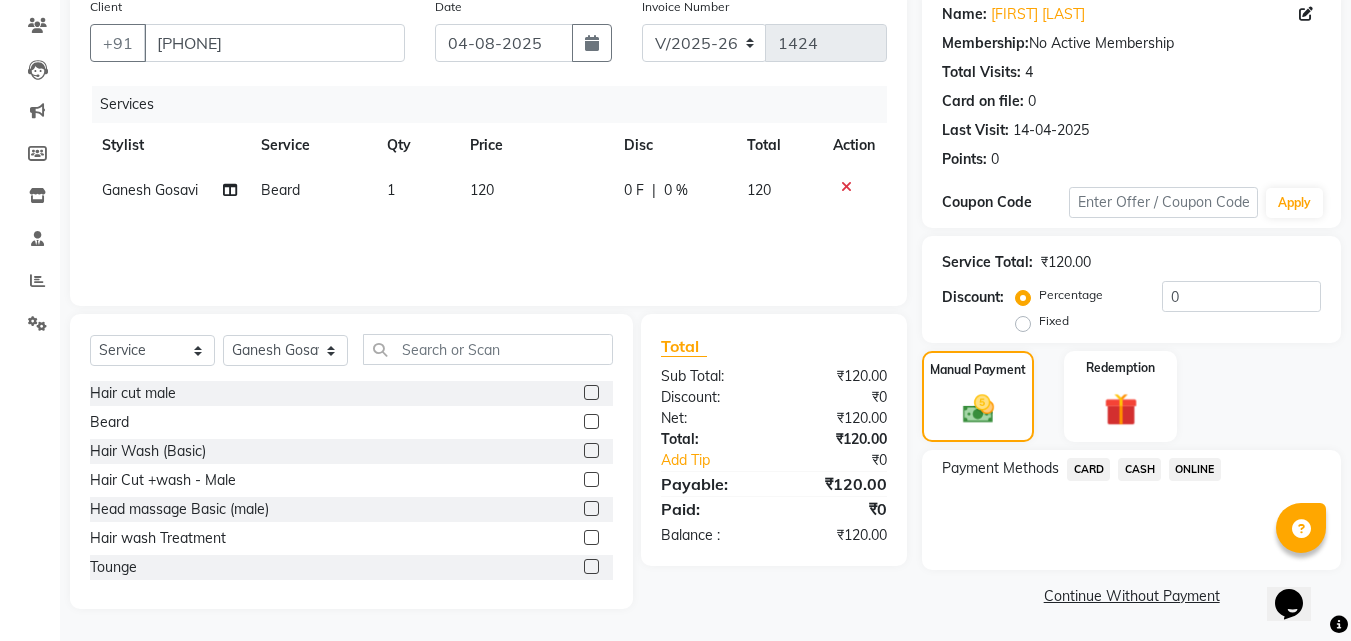click on "ONLINE" 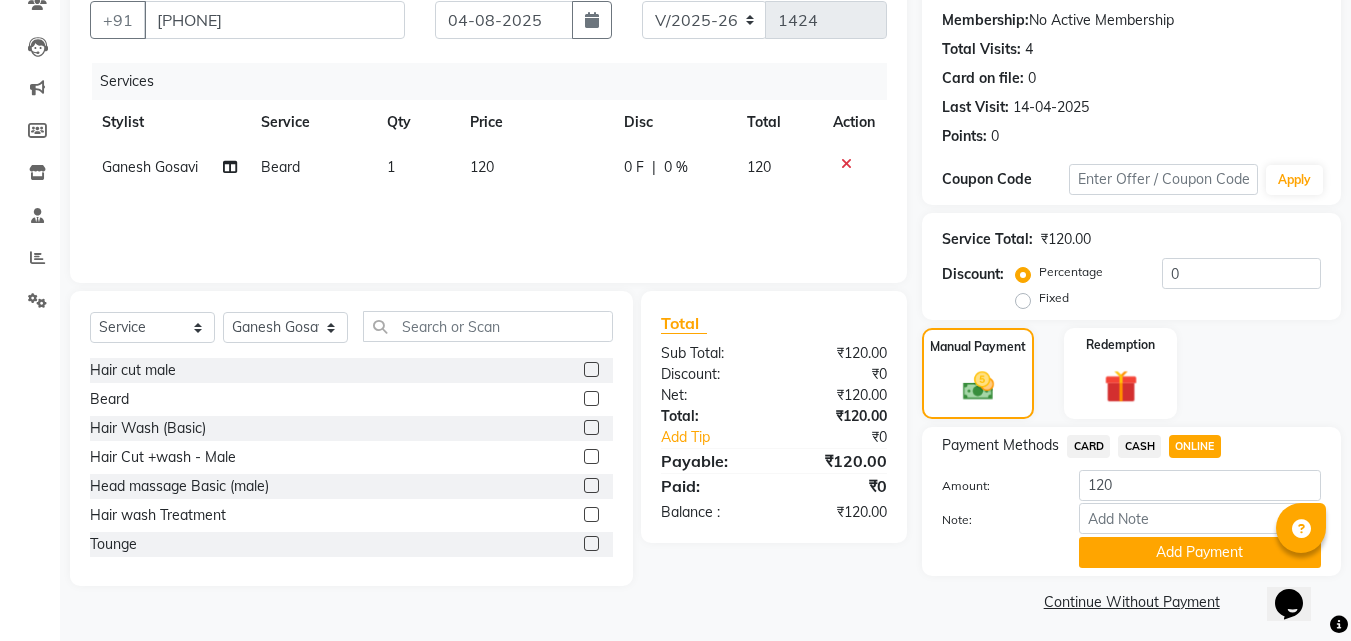 scroll, scrollTop: 191, scrollLeft: 0, axis: vertical 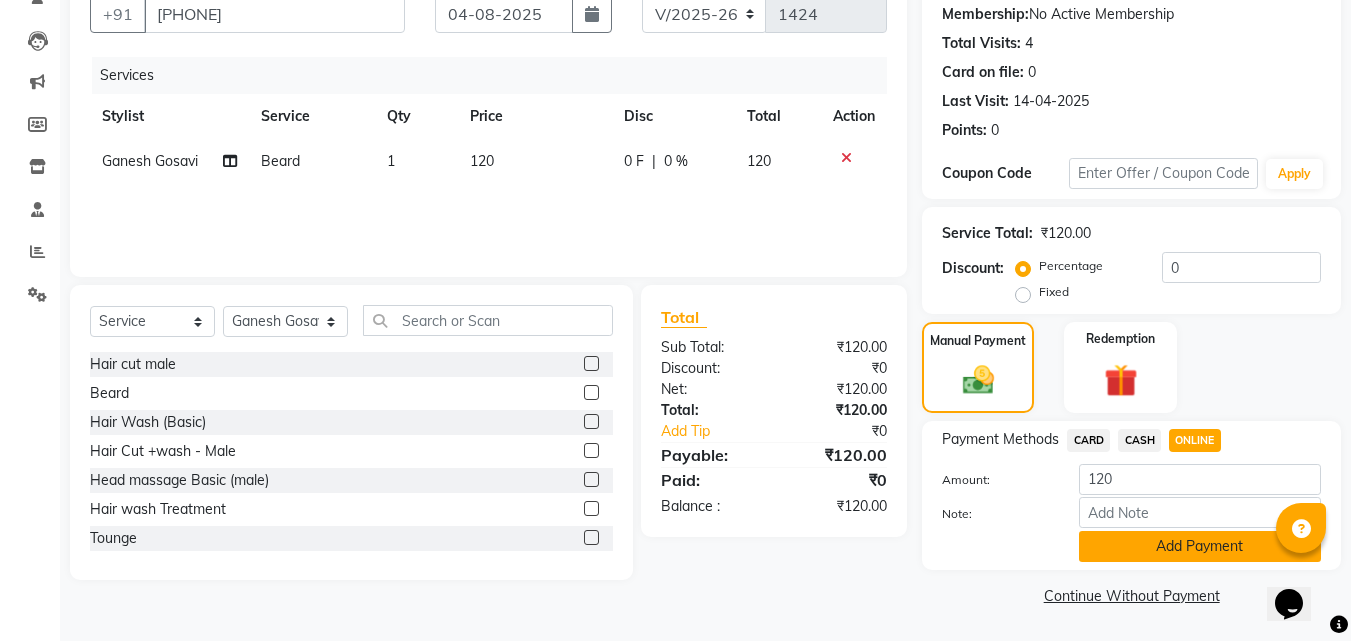 click on "Add Payment" 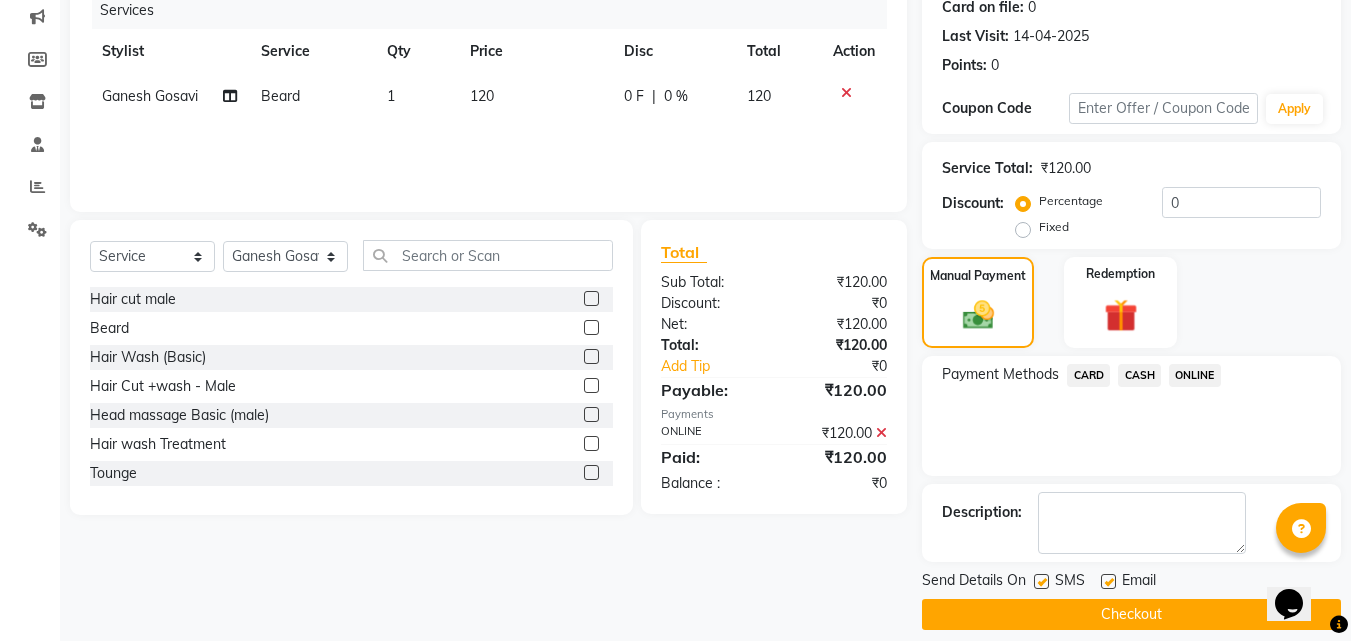 scroll, scrollTop: 275, scrollLeft: 0, axis: vertical 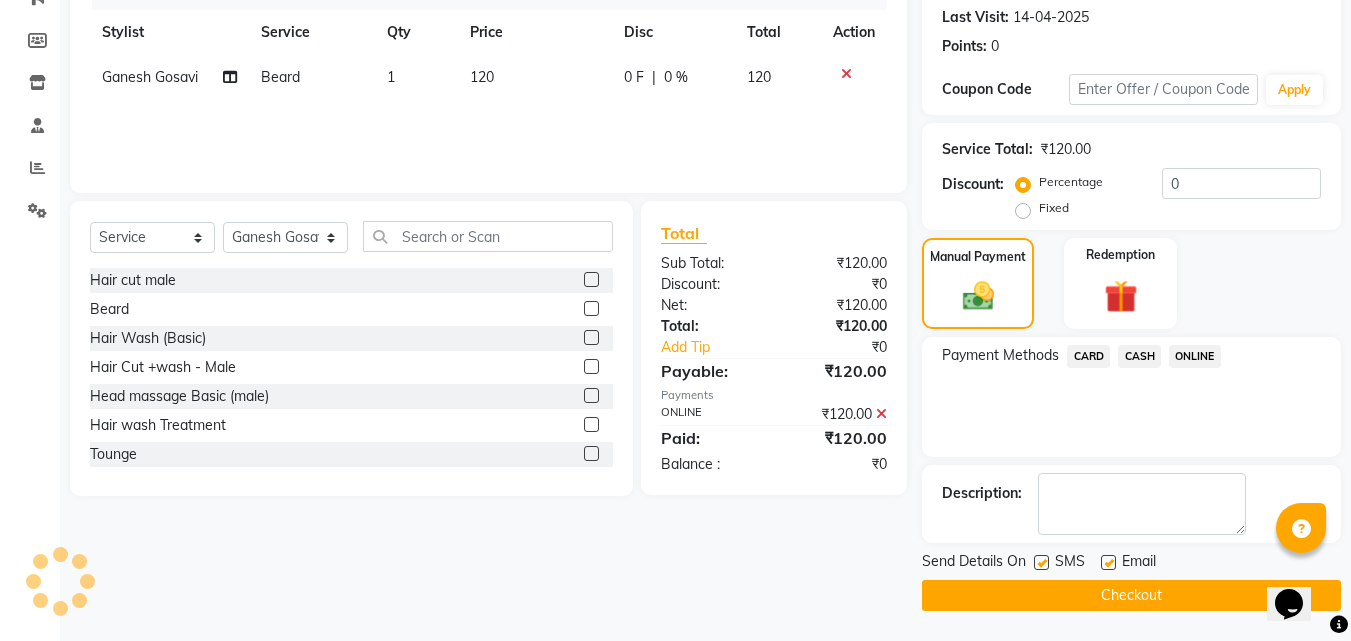 click on "Checkout" 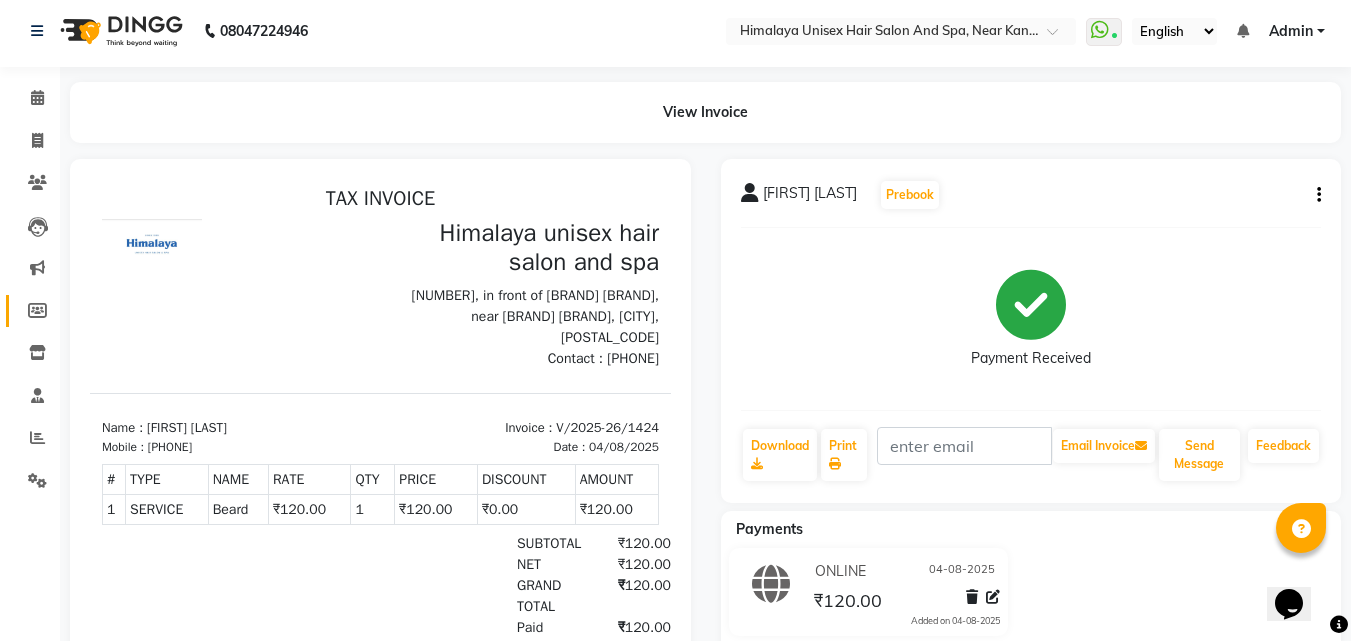 scroll, scrollTop: 0, scrollLeft: 0, axis: both 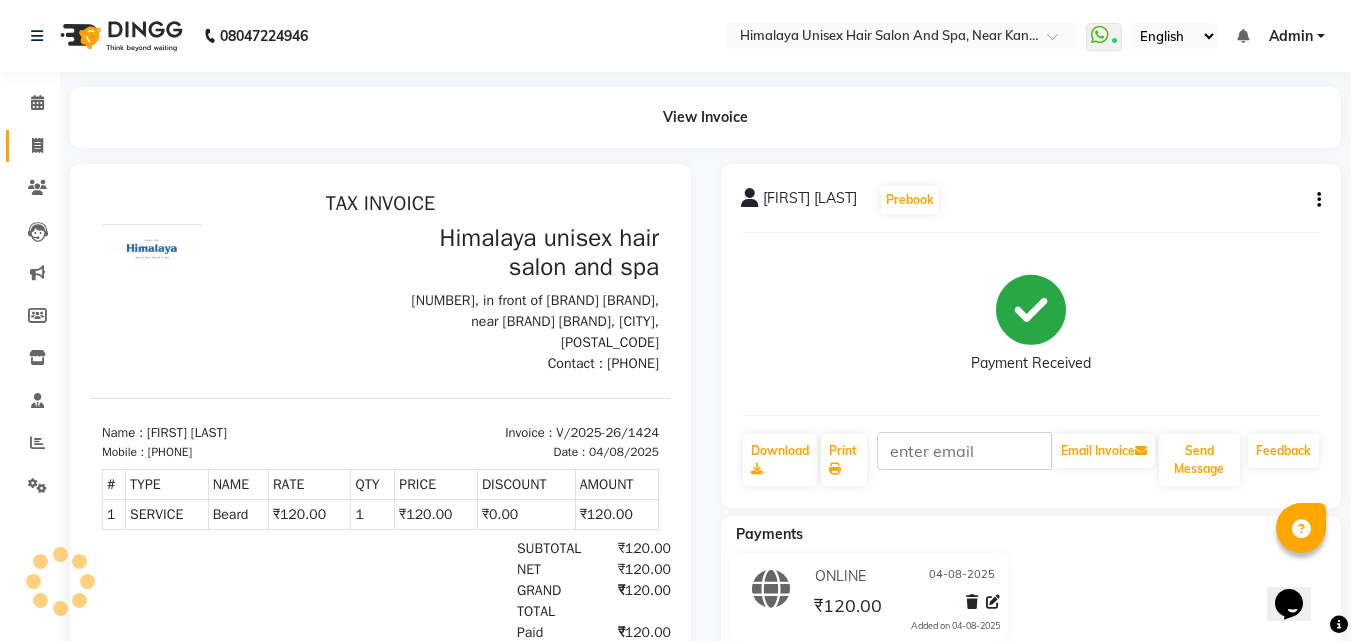 click on "Invoice" 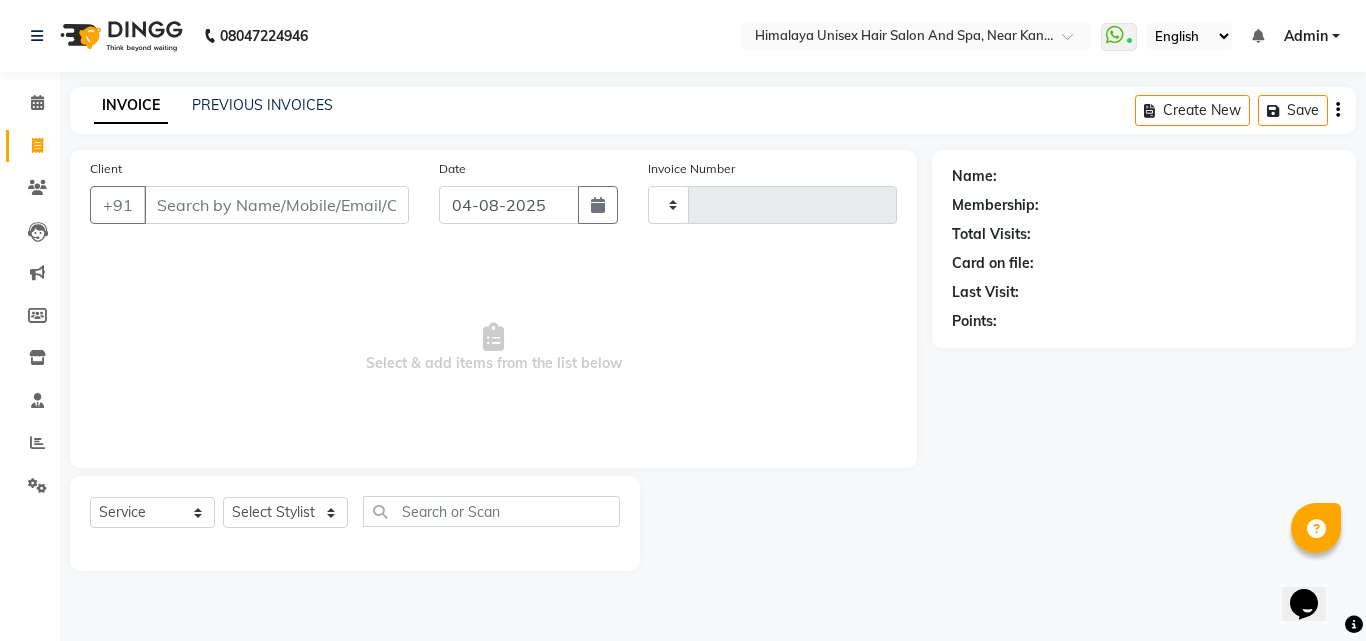 type on "1425" 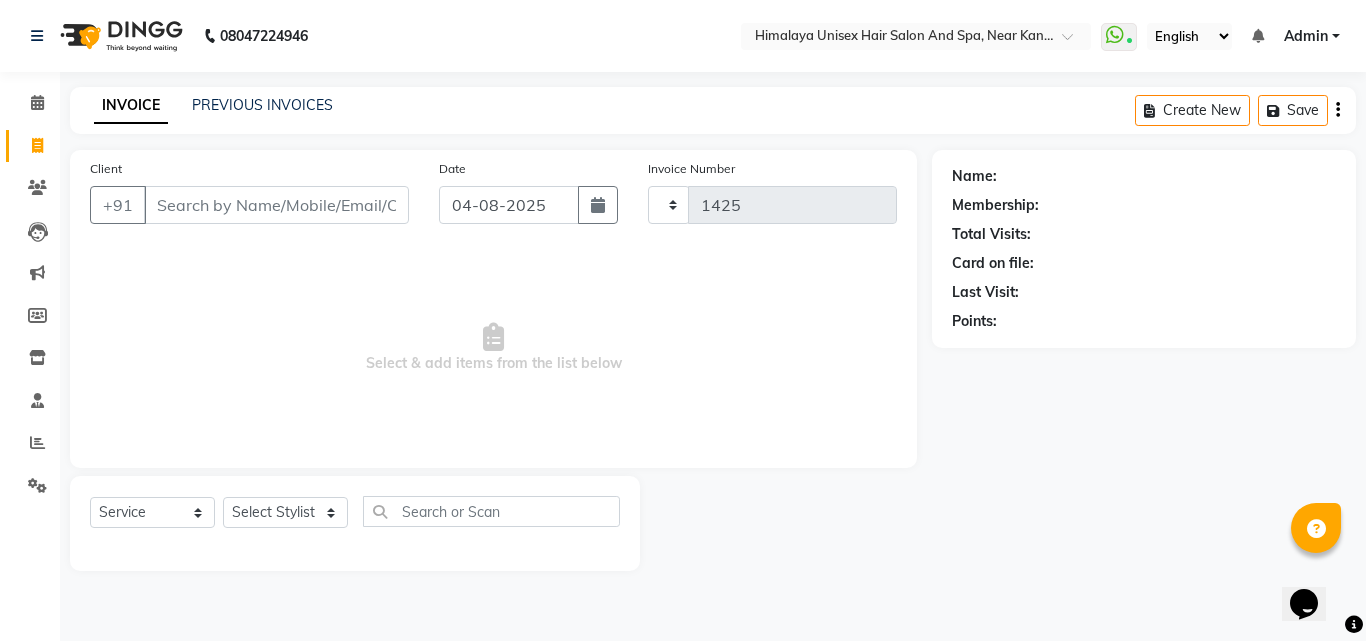 select on "4594" 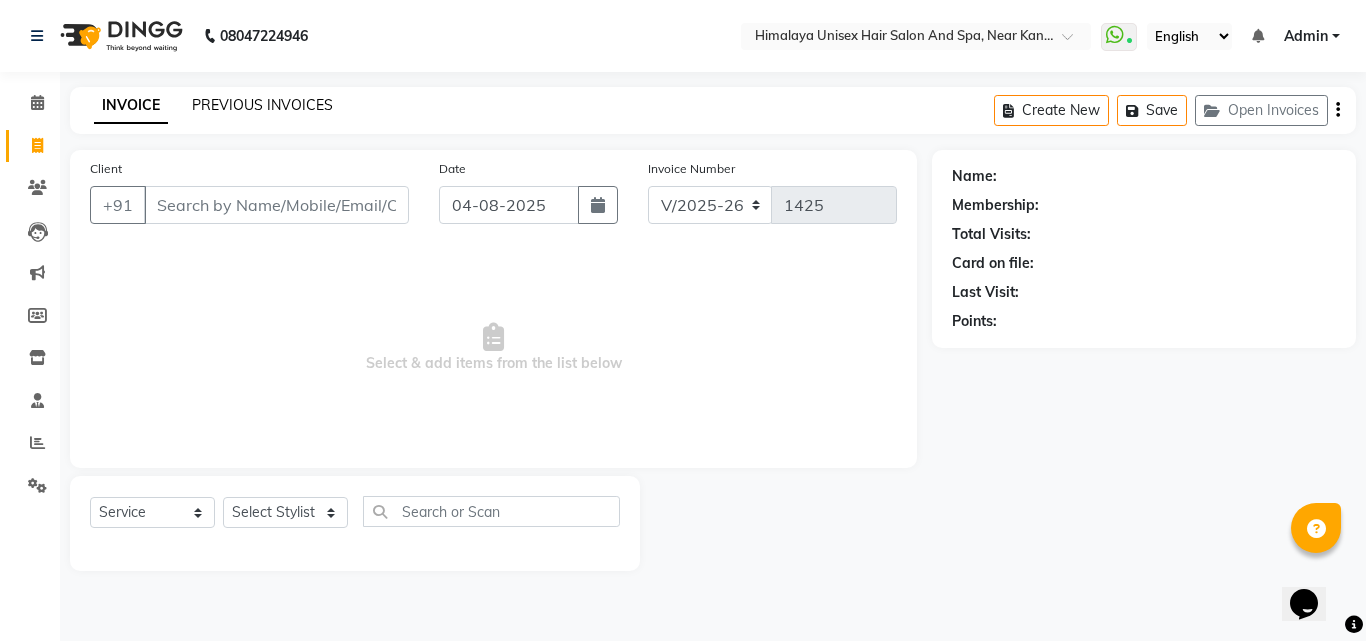 click on "PREVIOUS INVOICES" 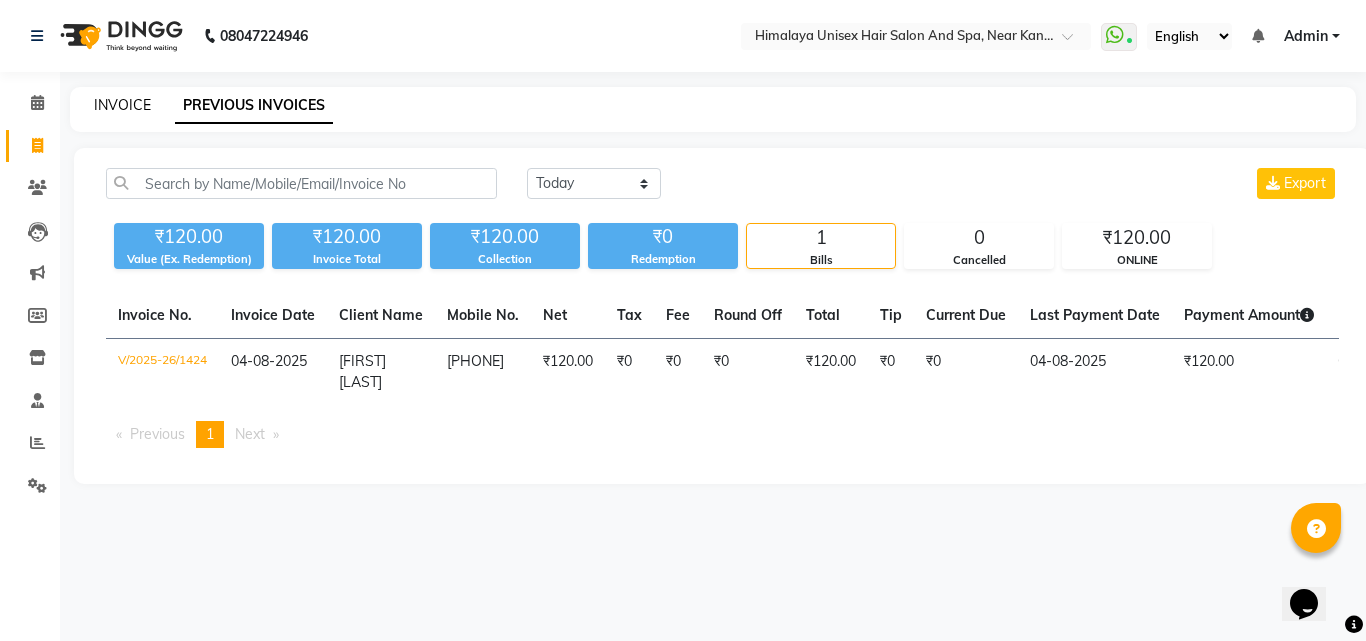 click on "INVOICE" 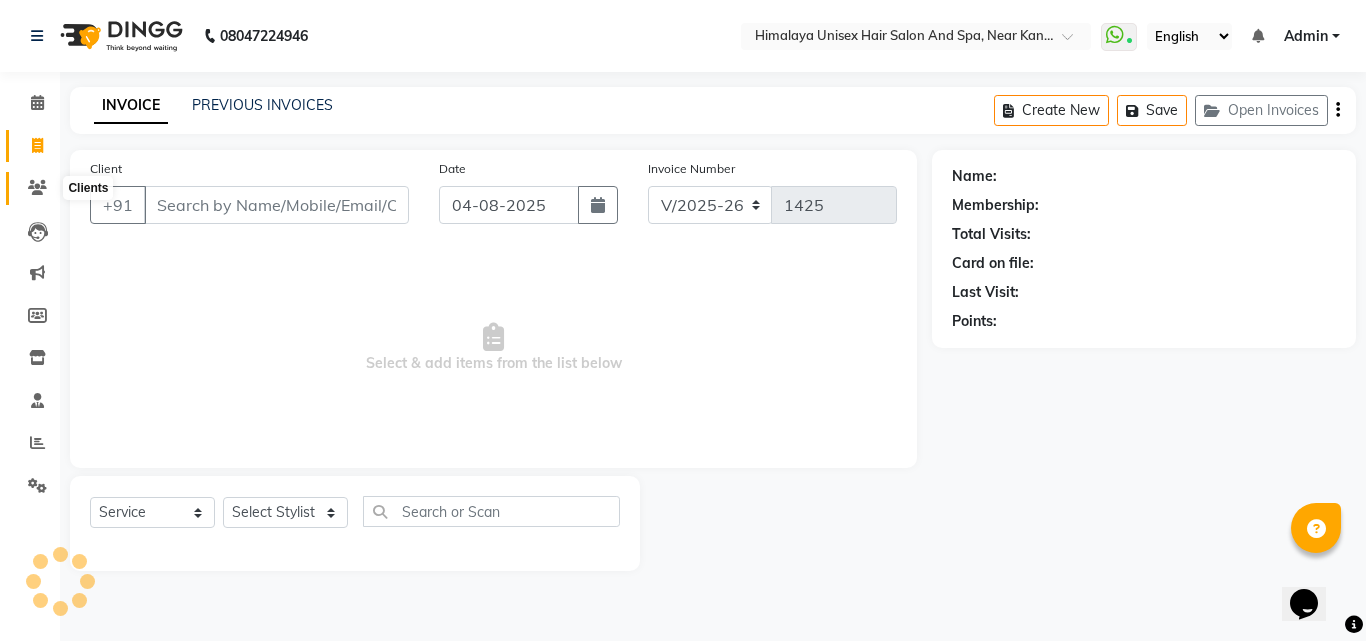 click 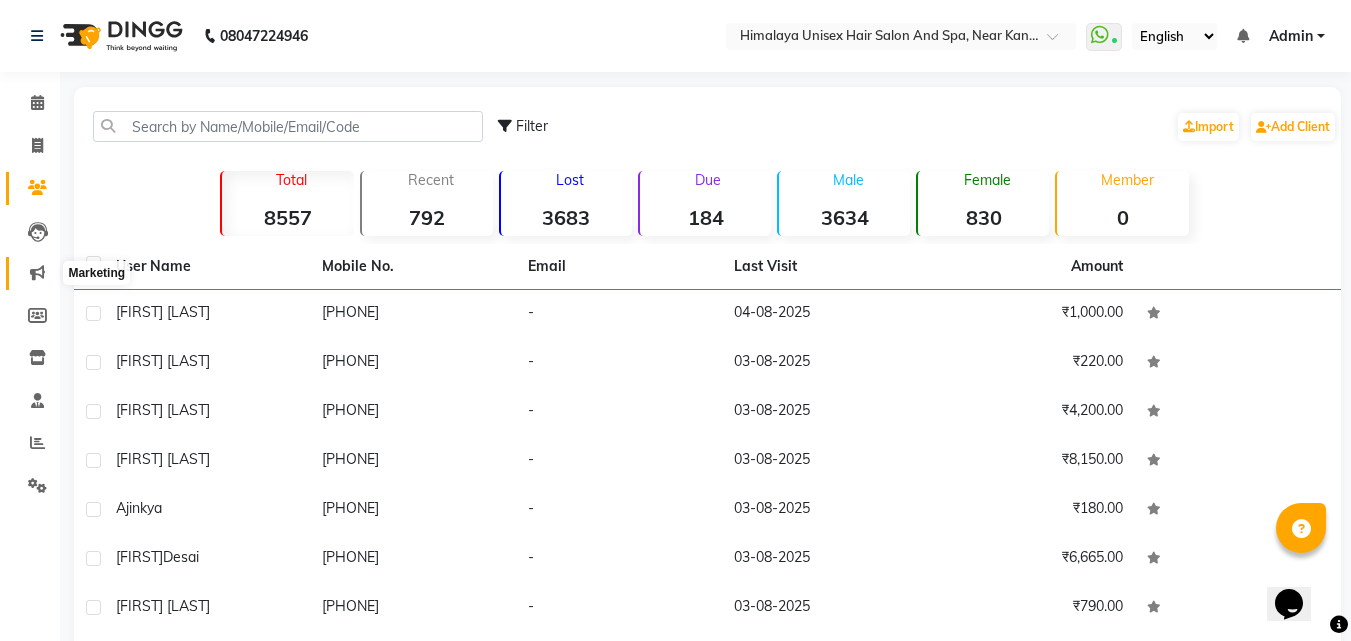 click 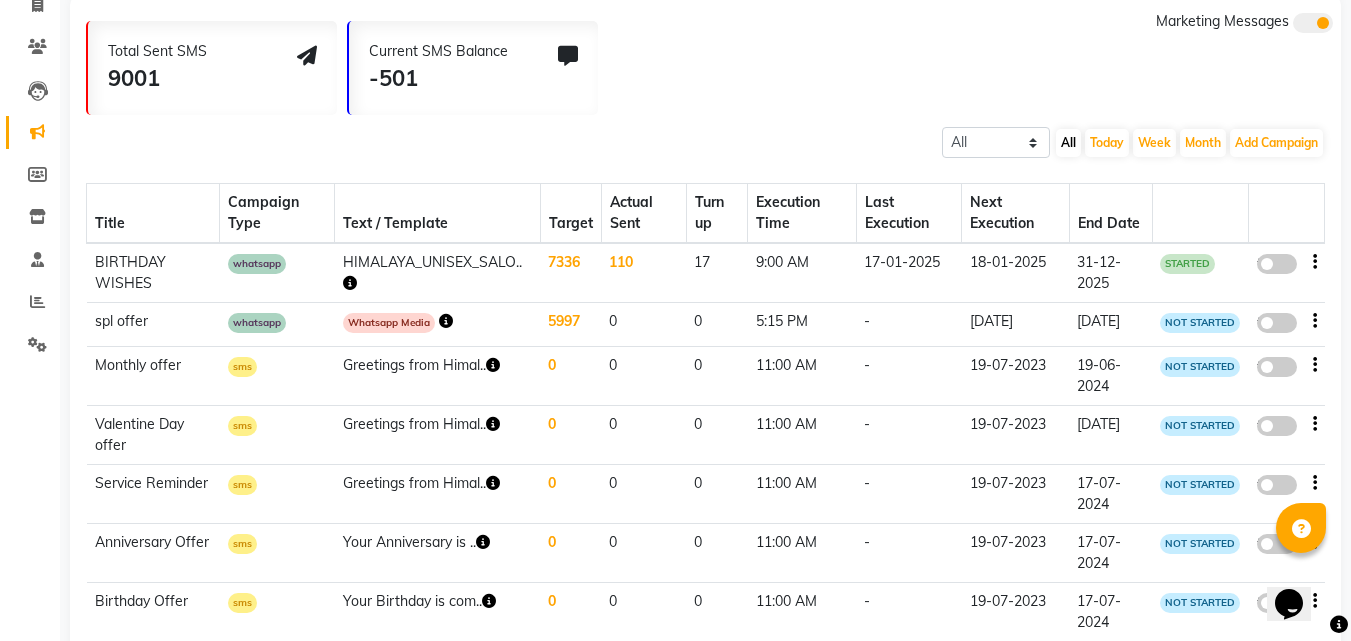 scroll, scrollTop: 0, scrollLeft: 0, axis: both 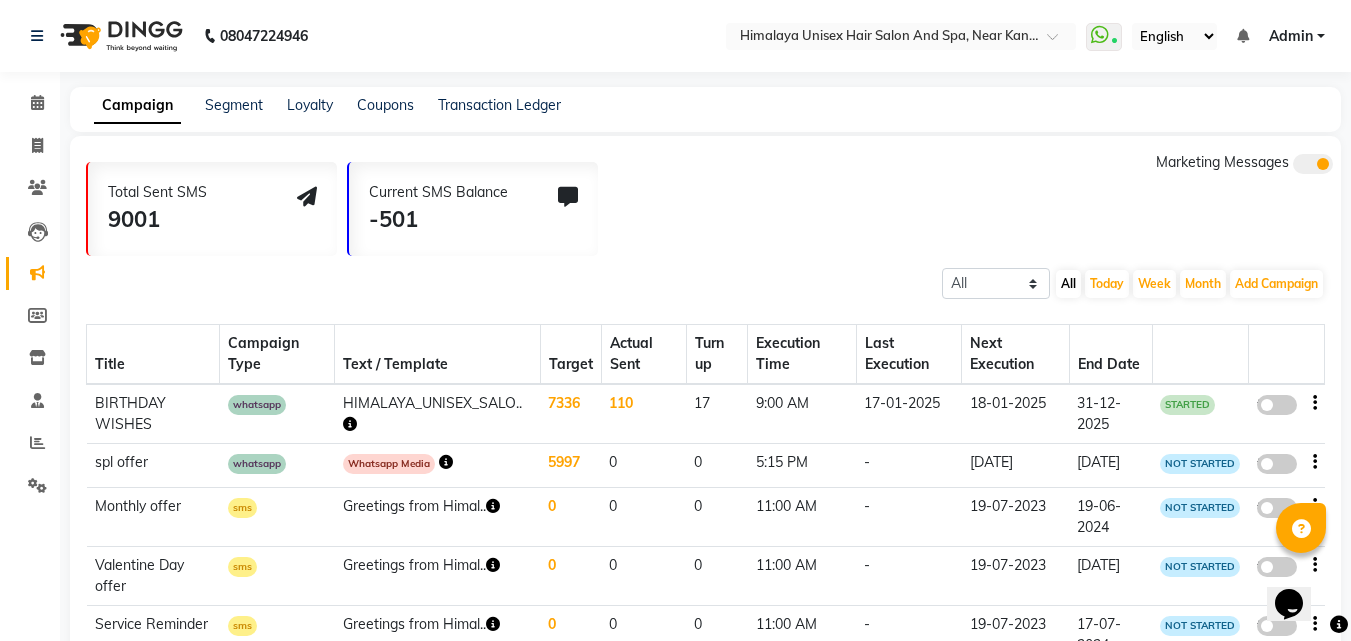 click on "Segment" 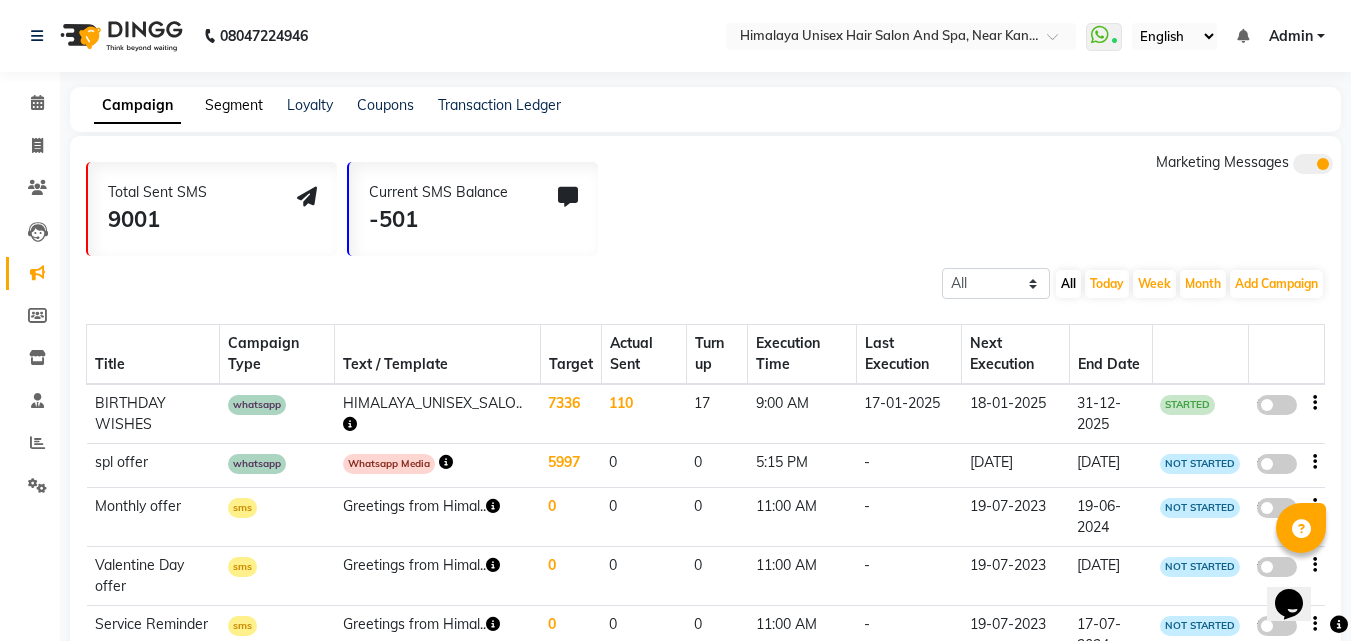 click on "Segment" 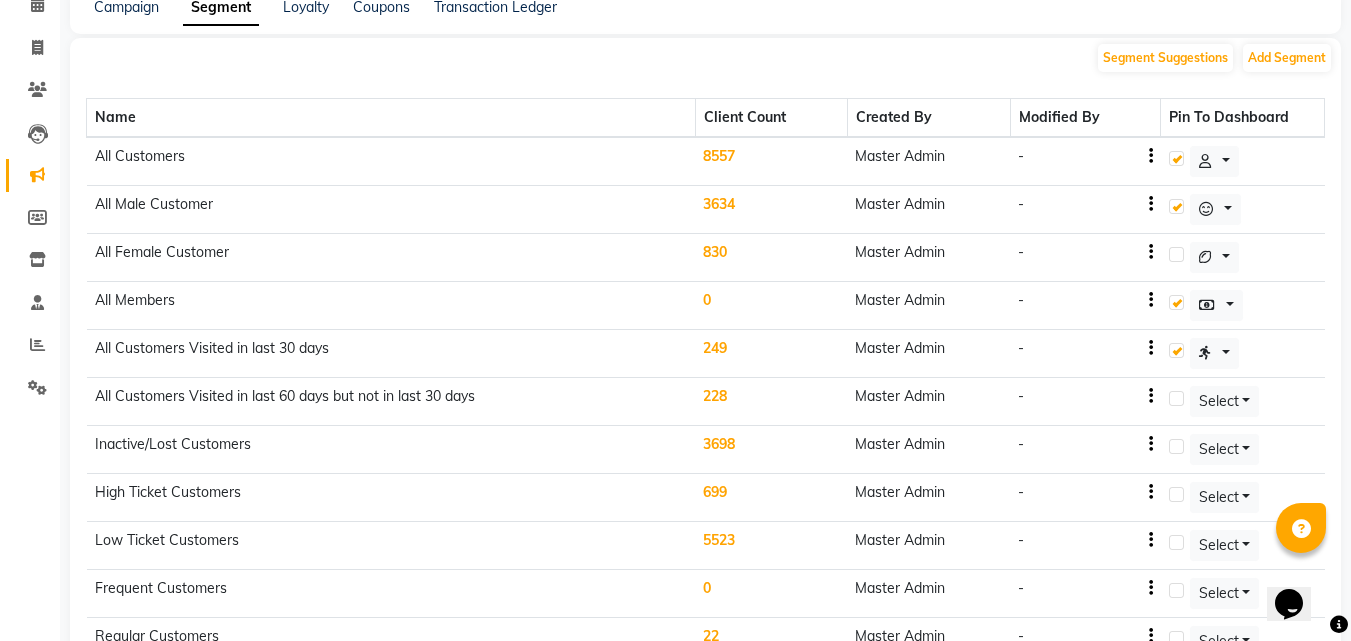 scroll, scrollTop: 9, scrollLeft: 0, axis: vertical 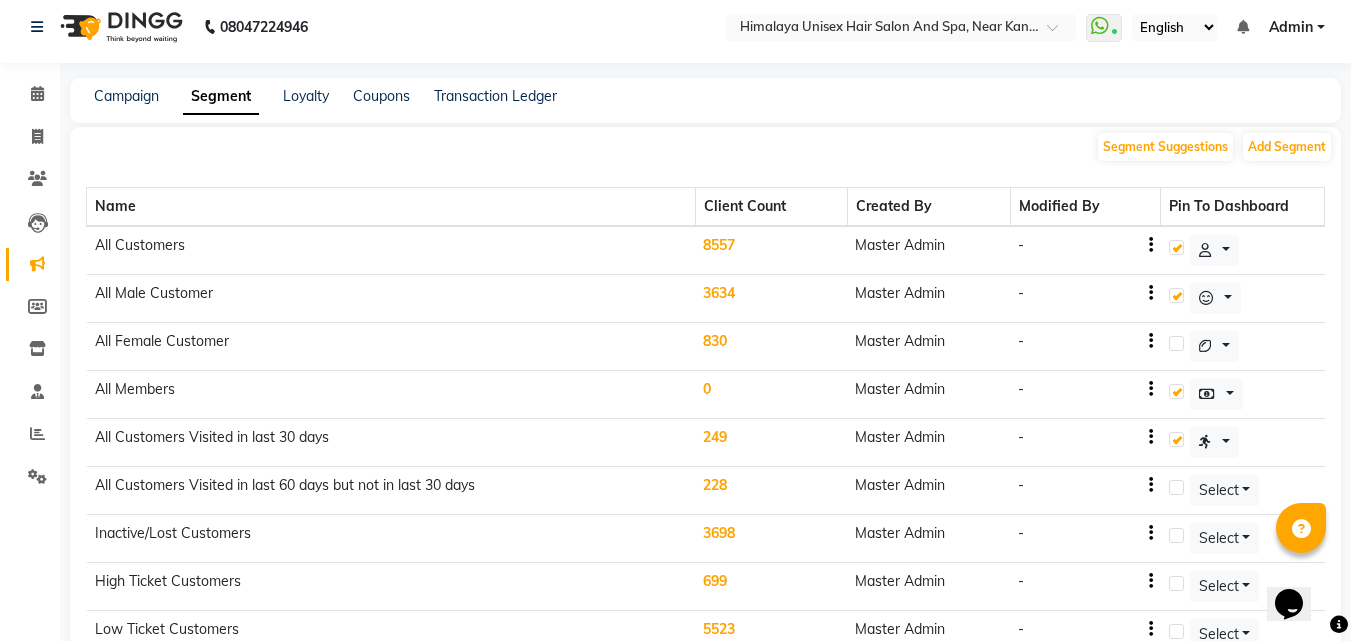 click on "08047224946 Select Location × Himalaya Unisex Hair Salon And Spa, Near Kanya School  WhatsApp Status  ✕ Status:  Connected Most Recent Message: 04-08-2025     11:33 AM Recent Service Activity: 04-08-2025     01:28 PM English ENGLISH Español العربية मराठी हिंदी ગુજરાતી தமிழ் 中文 Notifications nothing to show Admin Manage Profile Change Password Sign out  Version:3.16.0  ☀ Himalaya unisex hair salon and spa, Near Kanya School  Calendar  Invoice  Clients  Leads   Marketing  Members  Inventory  Staff  Reports  Settings Completed InProgress Upcoming Dropped Tentative Check-In Confirm Bookings Generate Report Segments Page Builder Campaign Segment Loyalty Coupons Transaction Ledger Segment Suggestions Add Segment Name Client Count Created By Modified By  Pin To Dashboard All Customers 8557 Master Admin - All Male Customer 3634 Master Admin - All Female Customer 830 Master Admin - All Members 0 Master Admin - All Customers Visited in last 30 days -" at bounding box center (675, 516) 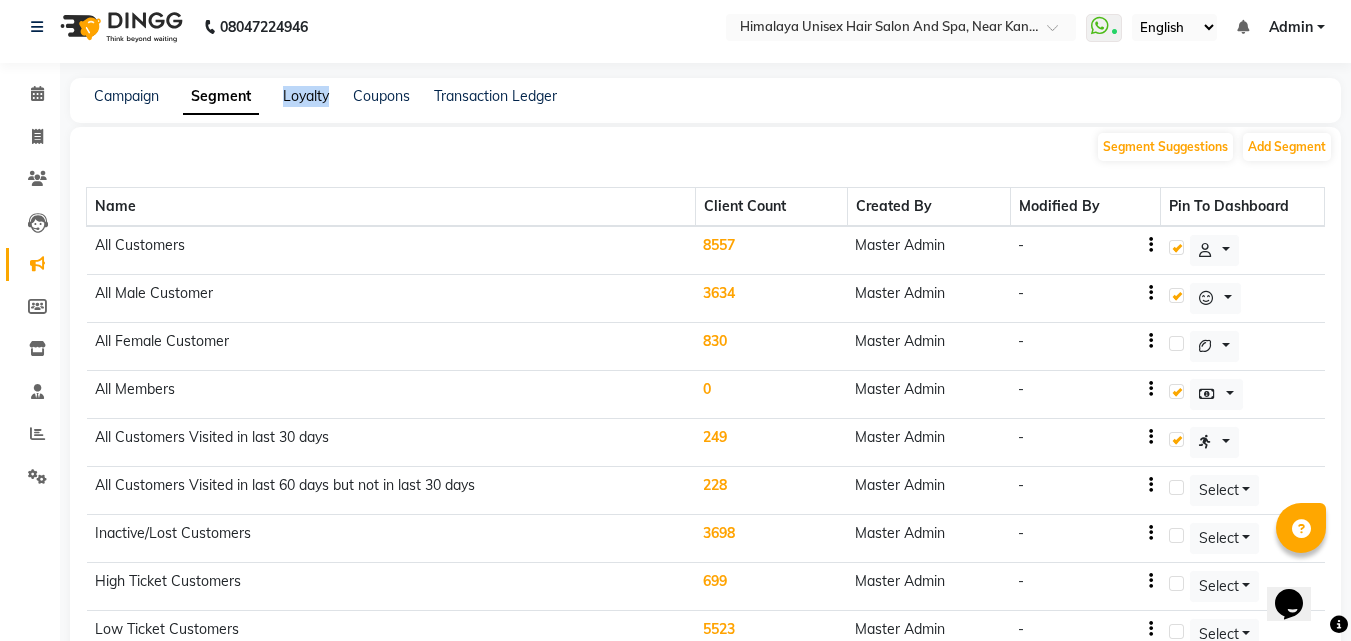drag, startPoint x: 313, startPoint y: 66, endPoint x: 314, endPoint y: 93, distance: 27.018513 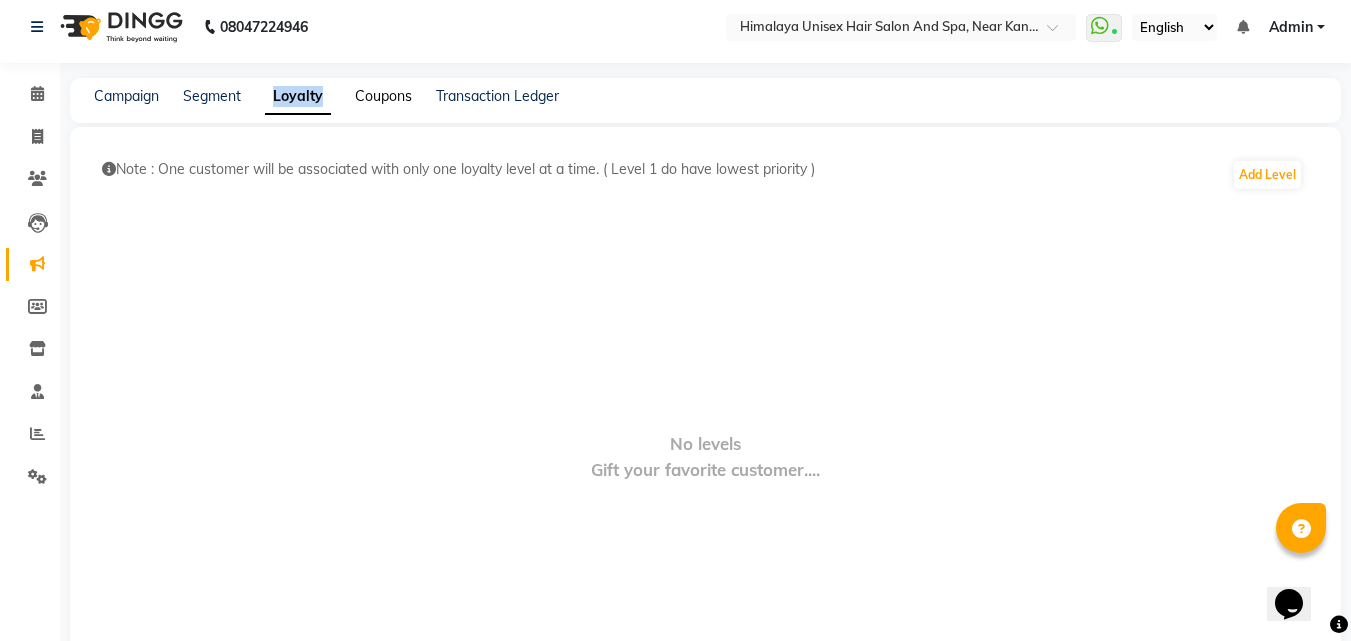 click on "Coupons" 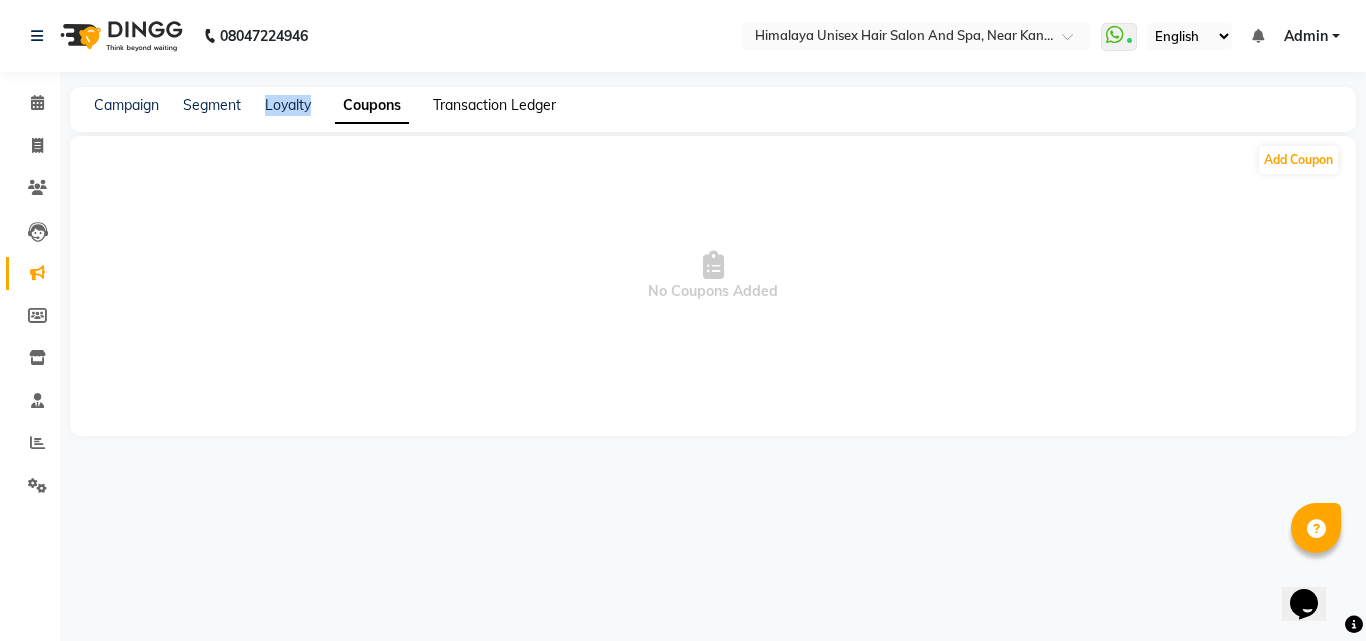 click on "Transaction Ledger" 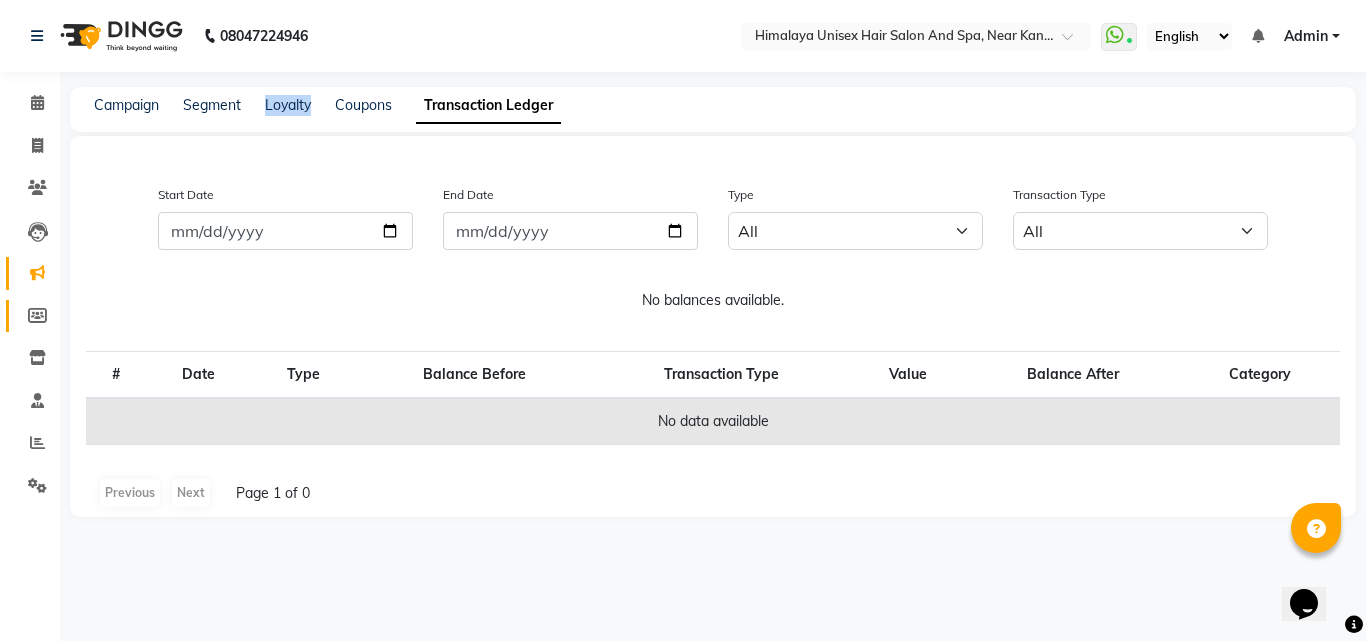 click on "Members" 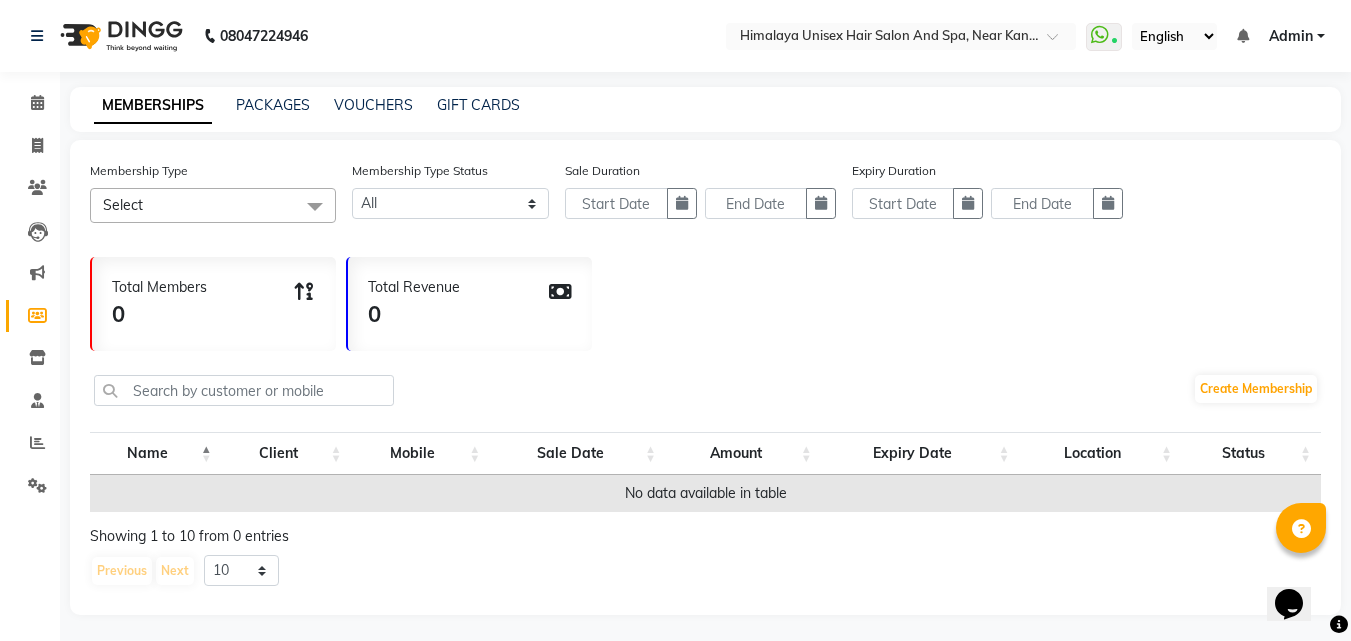 click on "MEMBERSHIPS PACKAGES VOUCHERS GIFT CARDS" 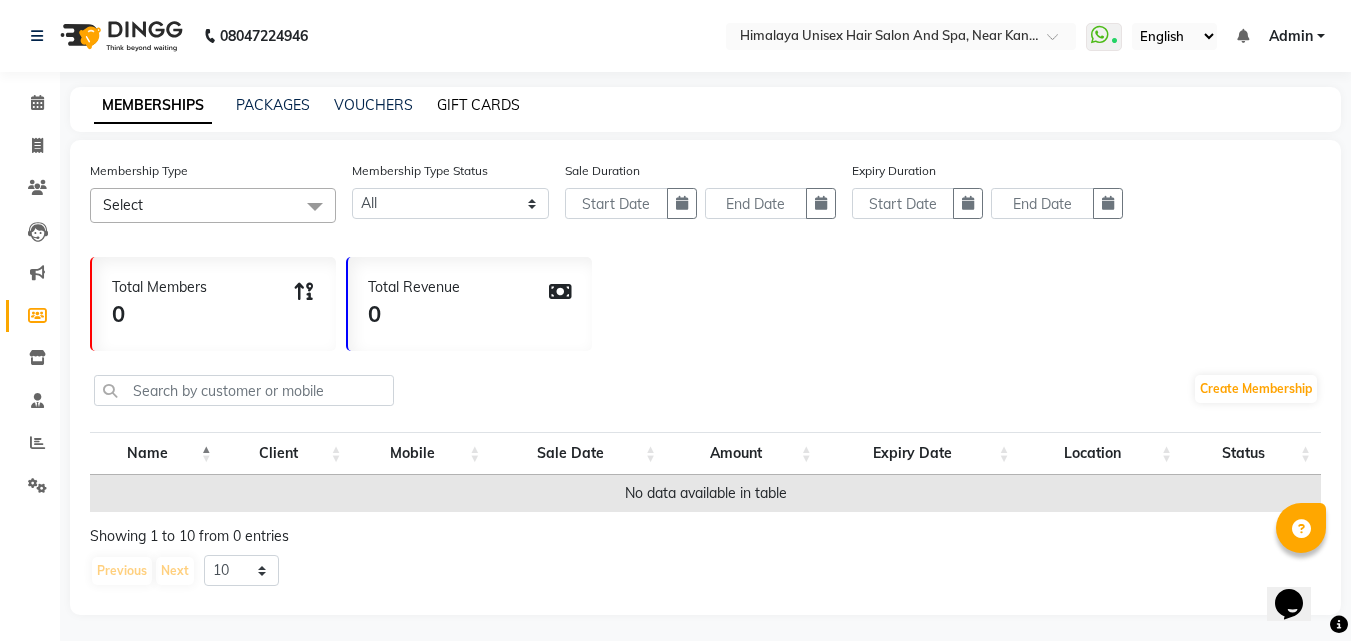 drag, startPoint x: 459, startPoint y: 101, endPoint x: 450, endPoint y: 110, distance: 12.727922 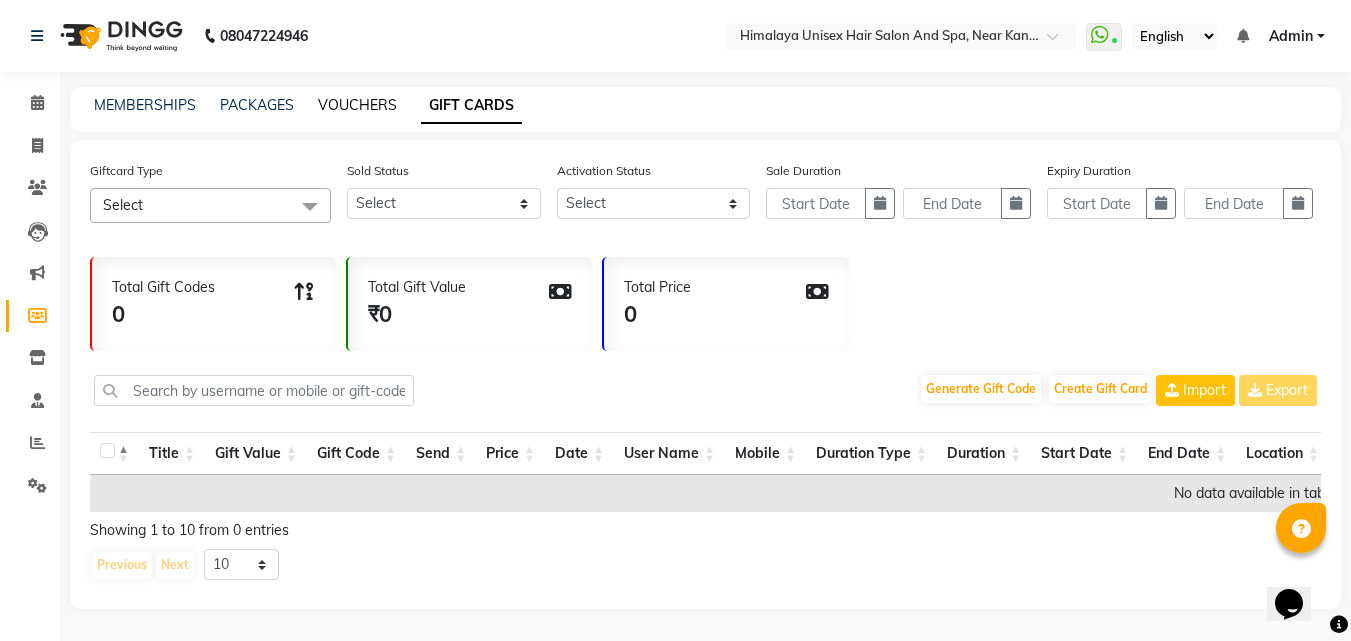 click on "VOUCHERS" 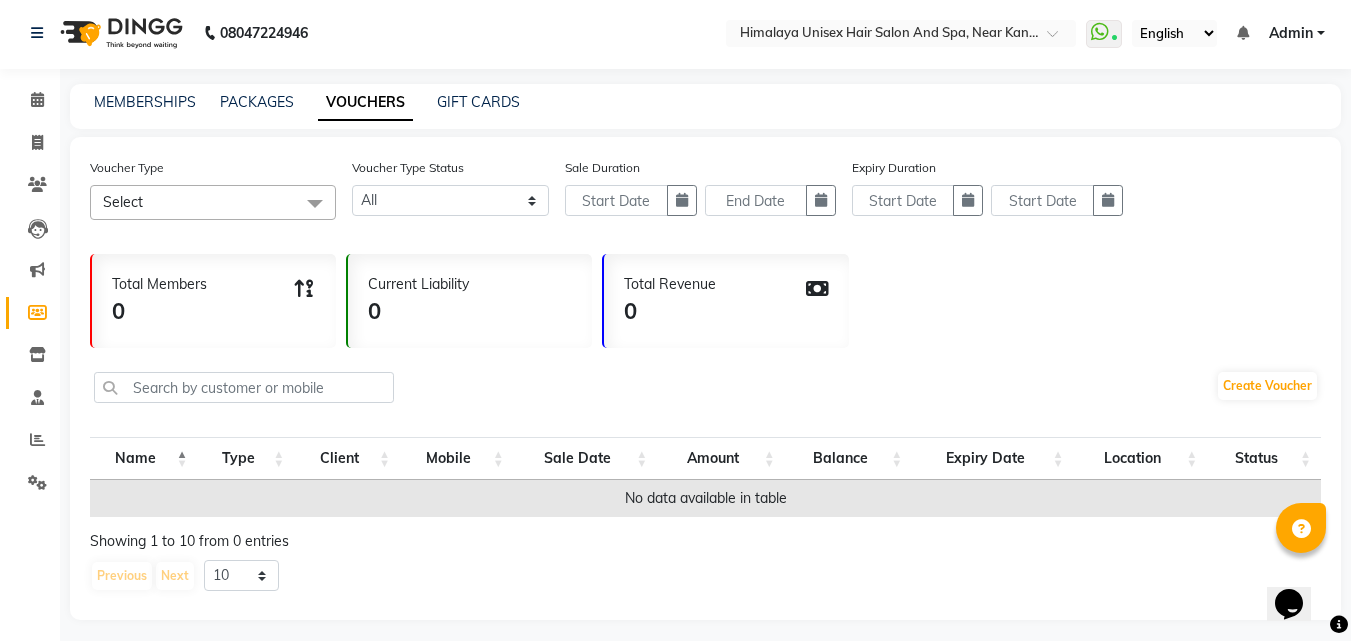 scroll, scrollTop: 0, scrollLeft: 0, axis: both 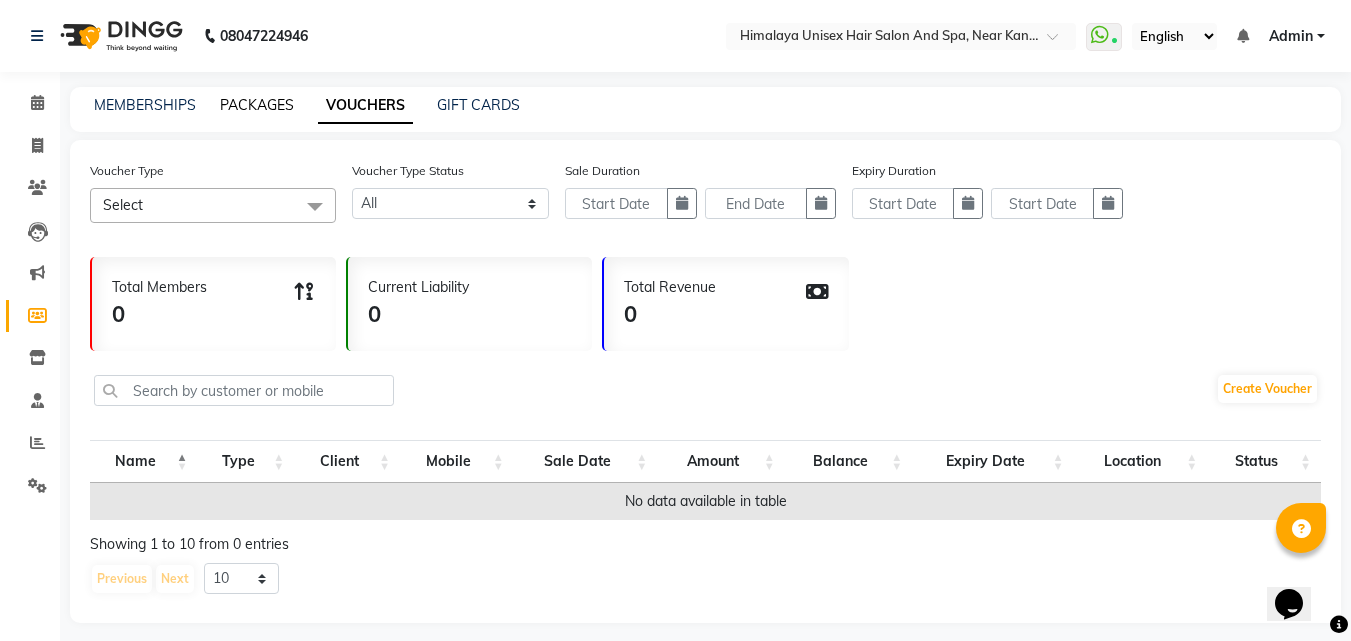 click on "PACKAGES" 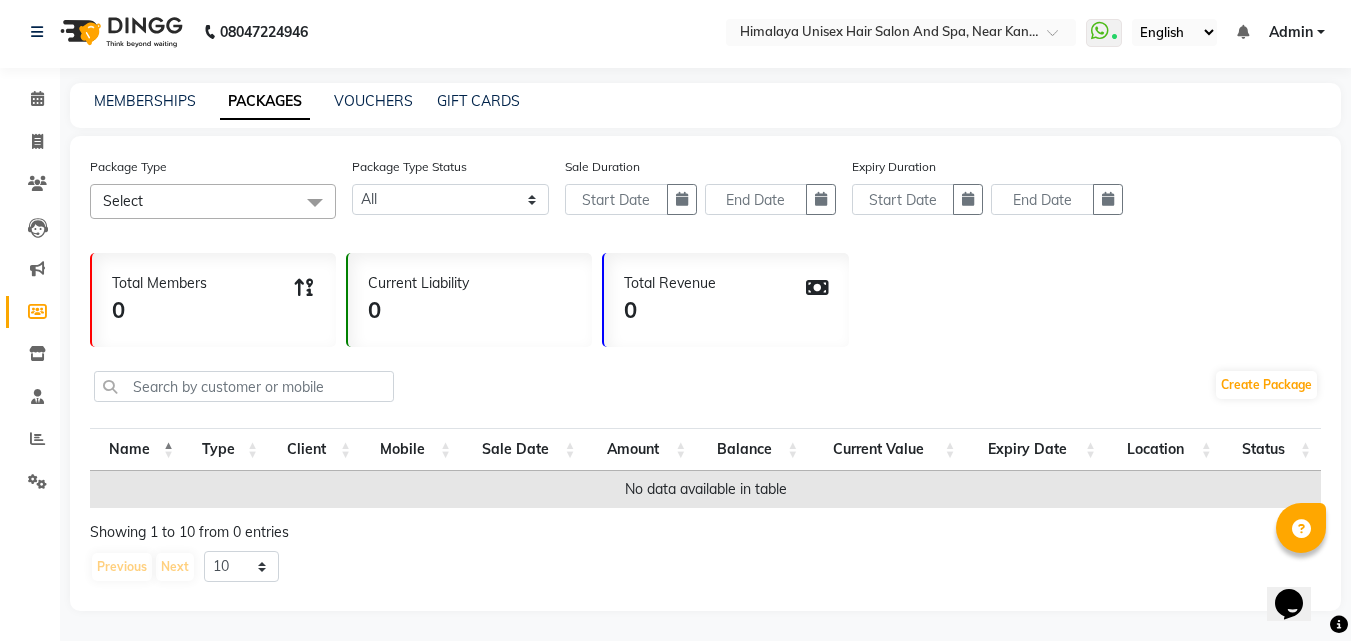 scroll, scrollTop: 0, scrollLeft: 0, axis: both 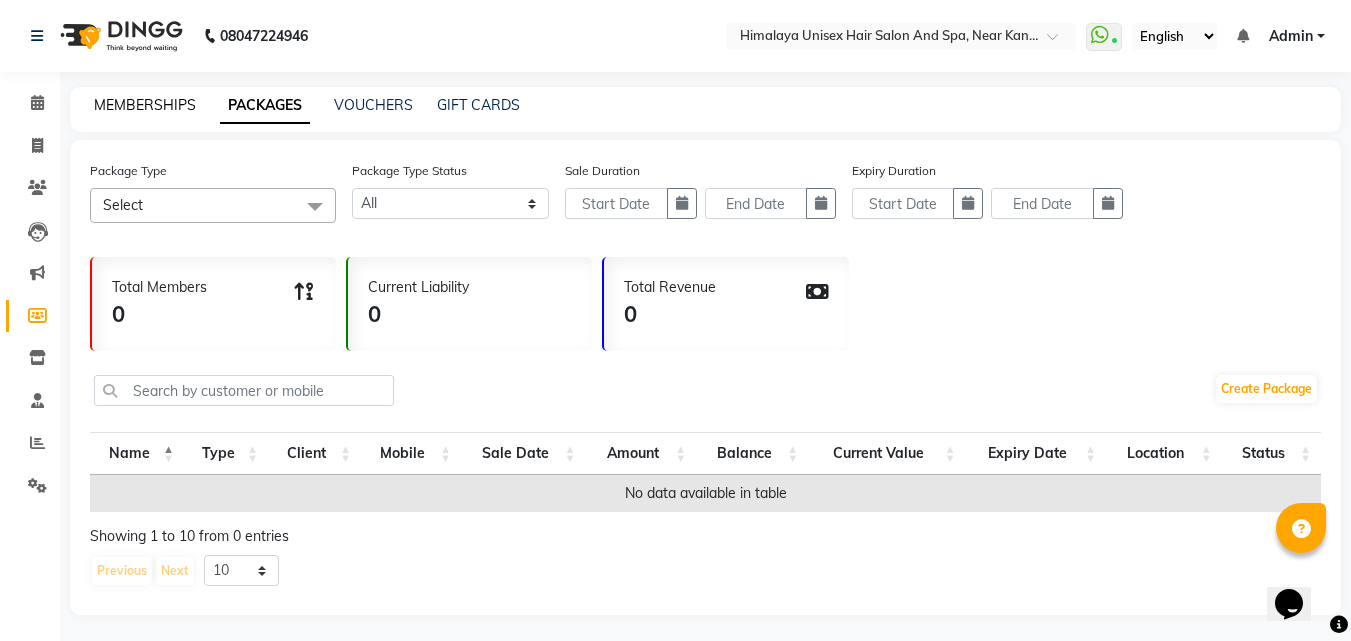 click on "MEMBERSHIPS" 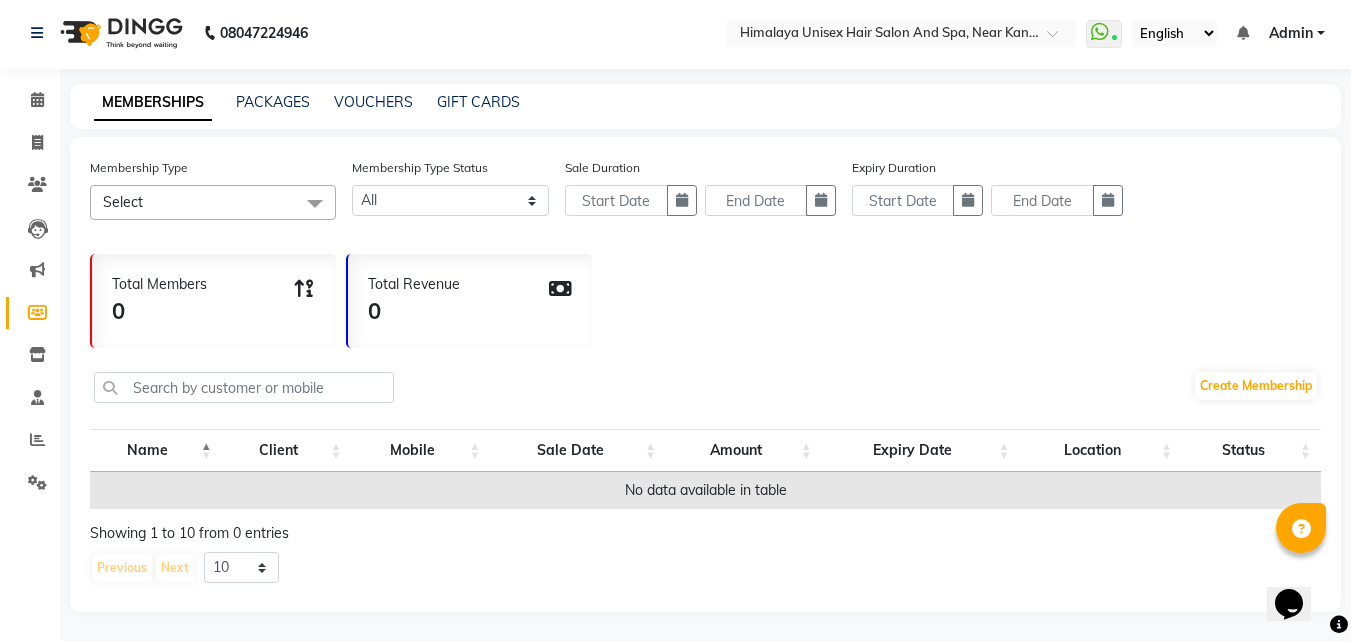 scroll, scrollTop: 4, scrollLeft: 0, axis: vertical 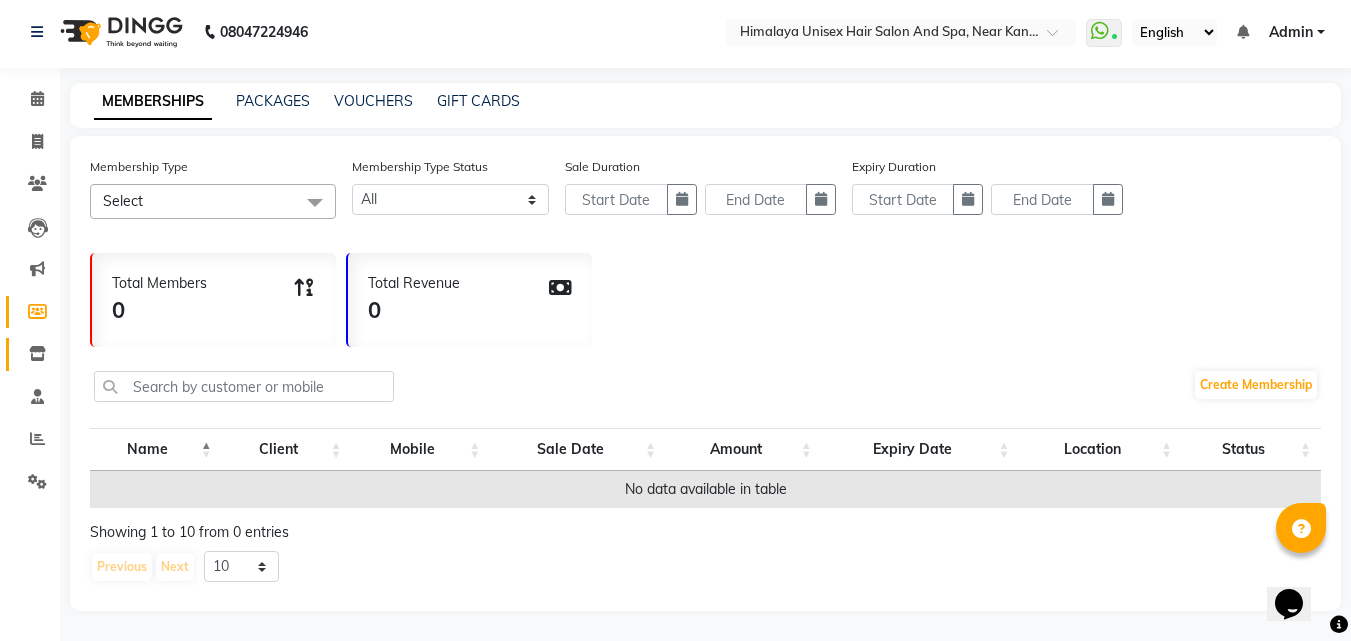 click 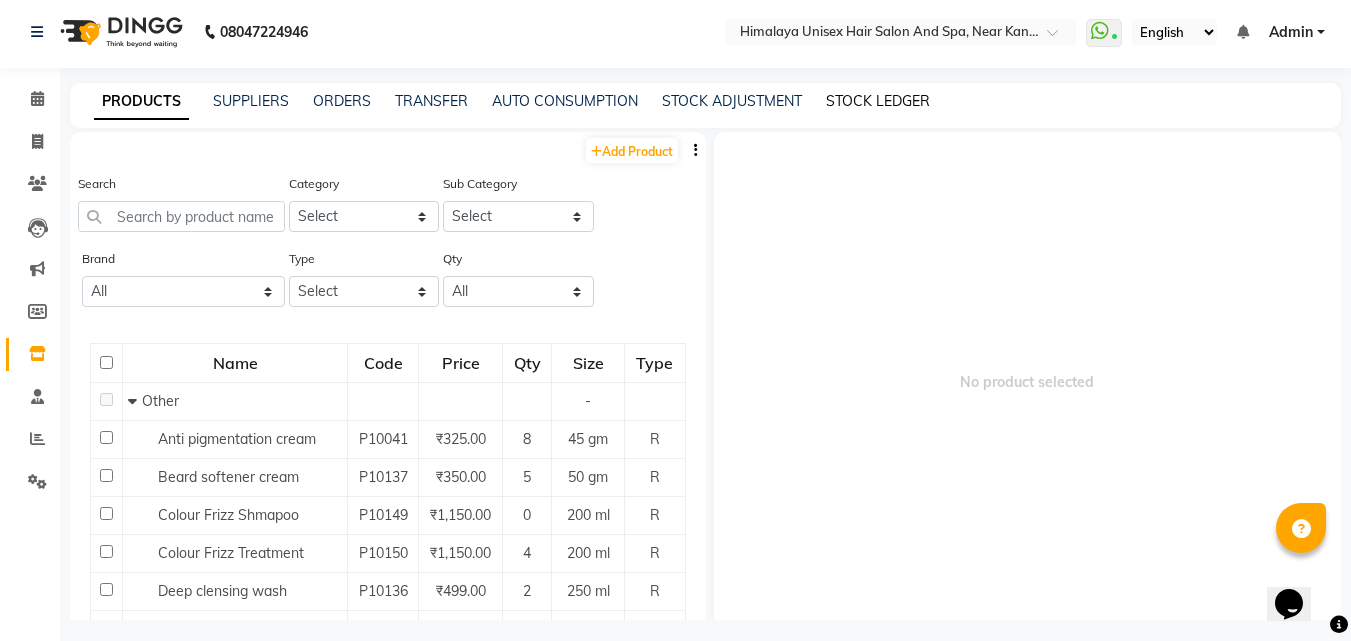 click on "STOCK LEDGER" 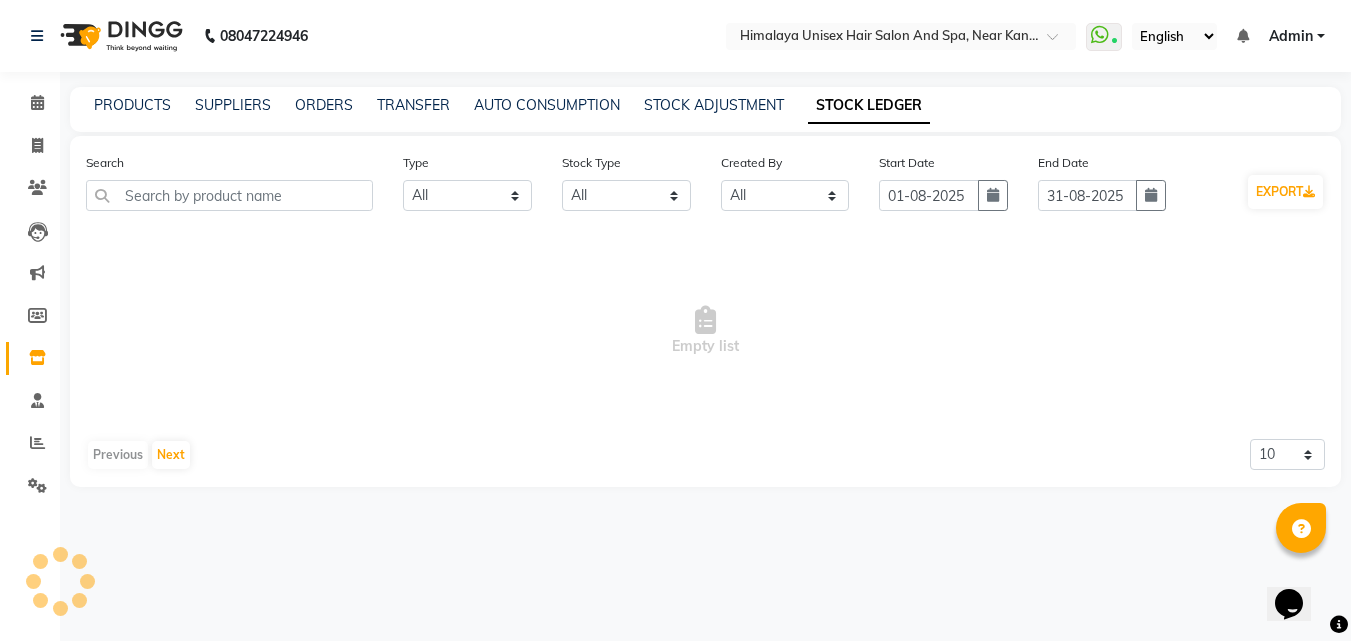 scroll, scrollTop: 0, scrollLeft: 0, axis: both 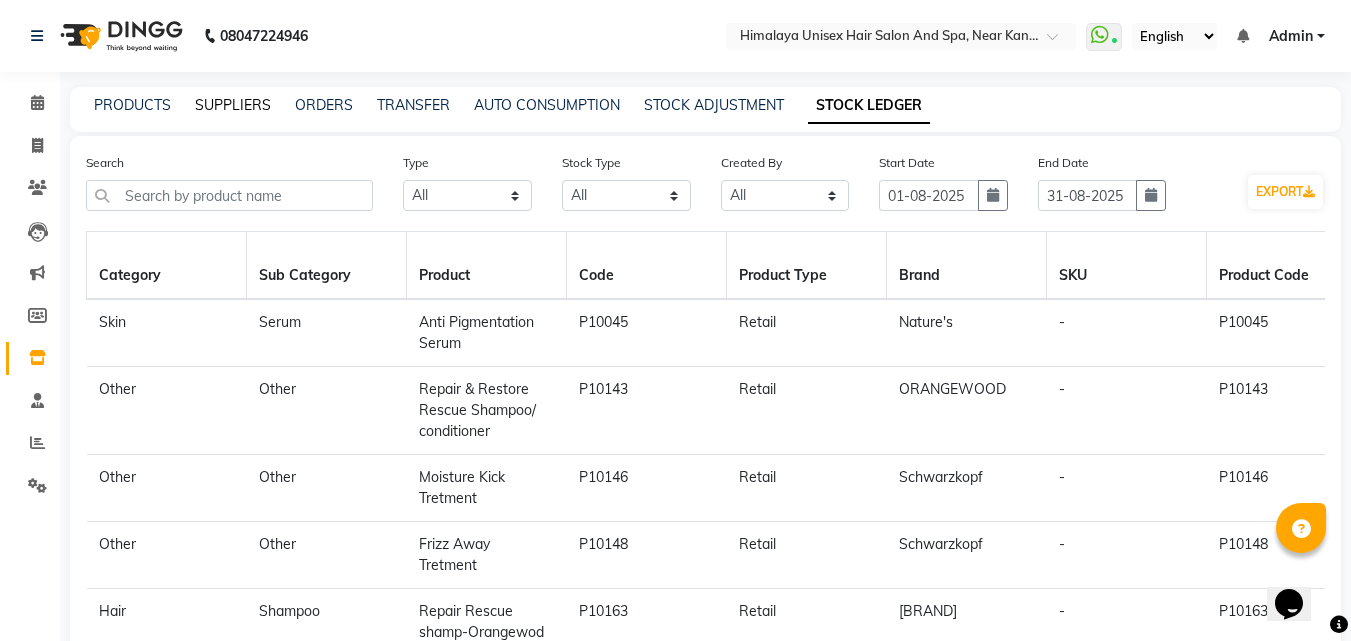 click on "SUPPLIERS" 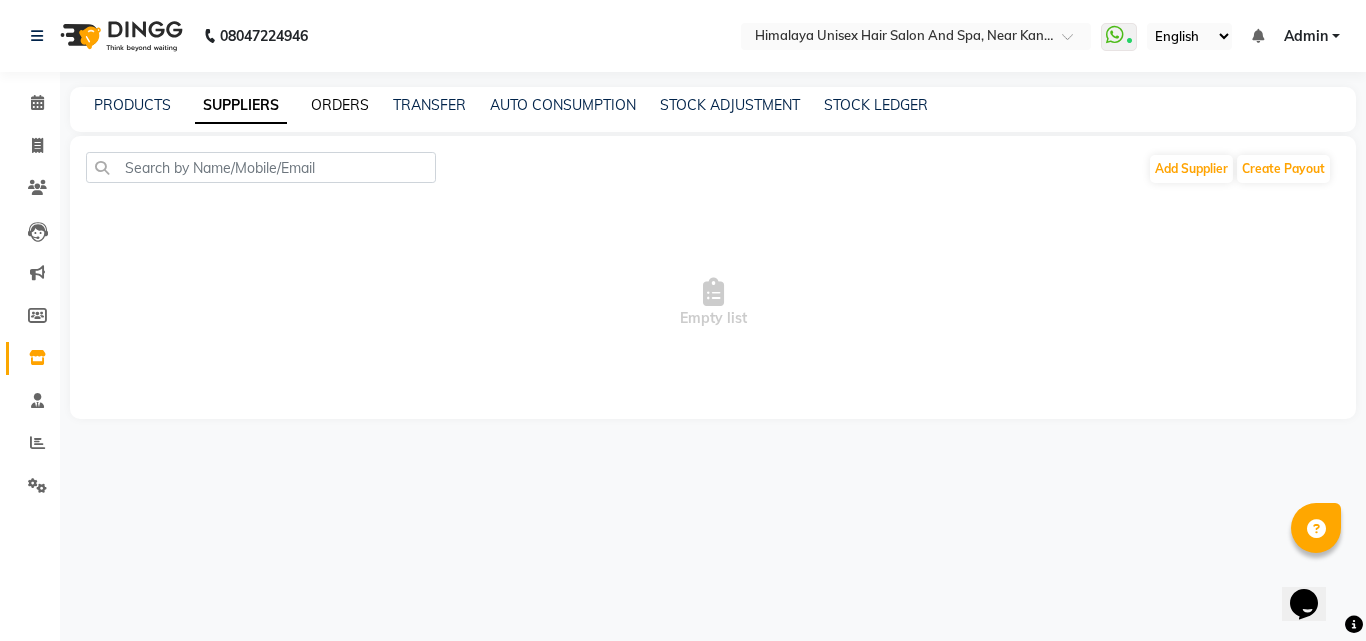 click on "ORDERS" 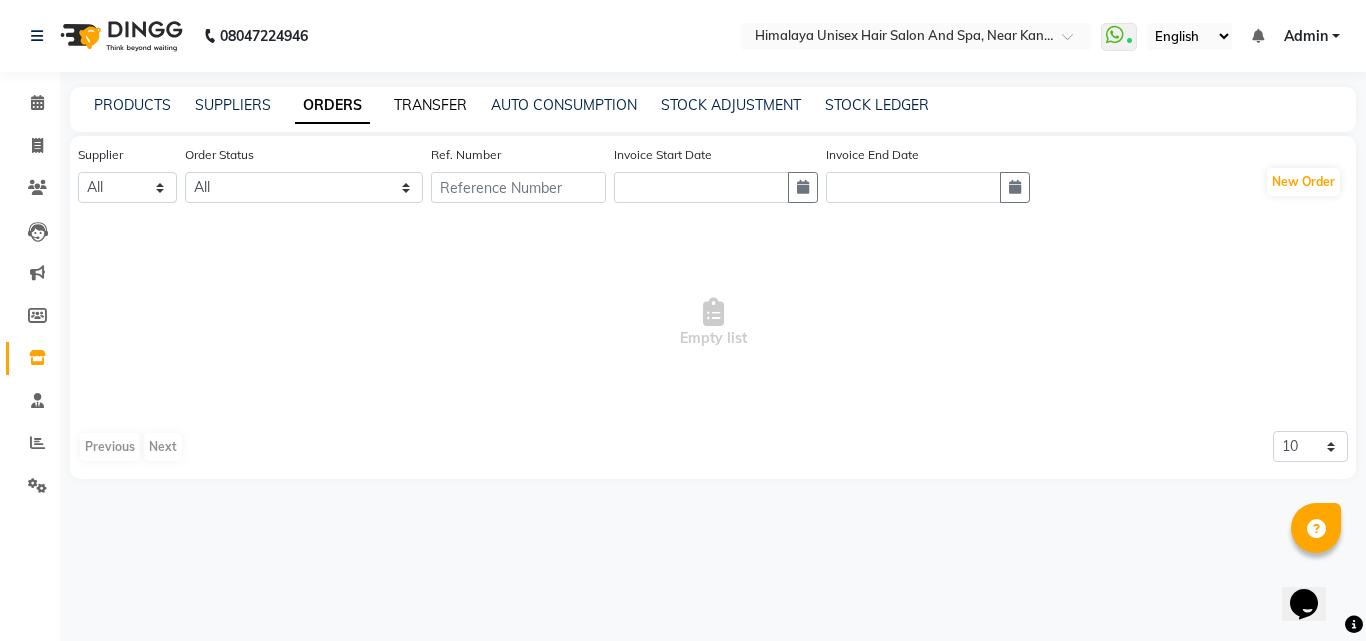 click on "TRANSFER" 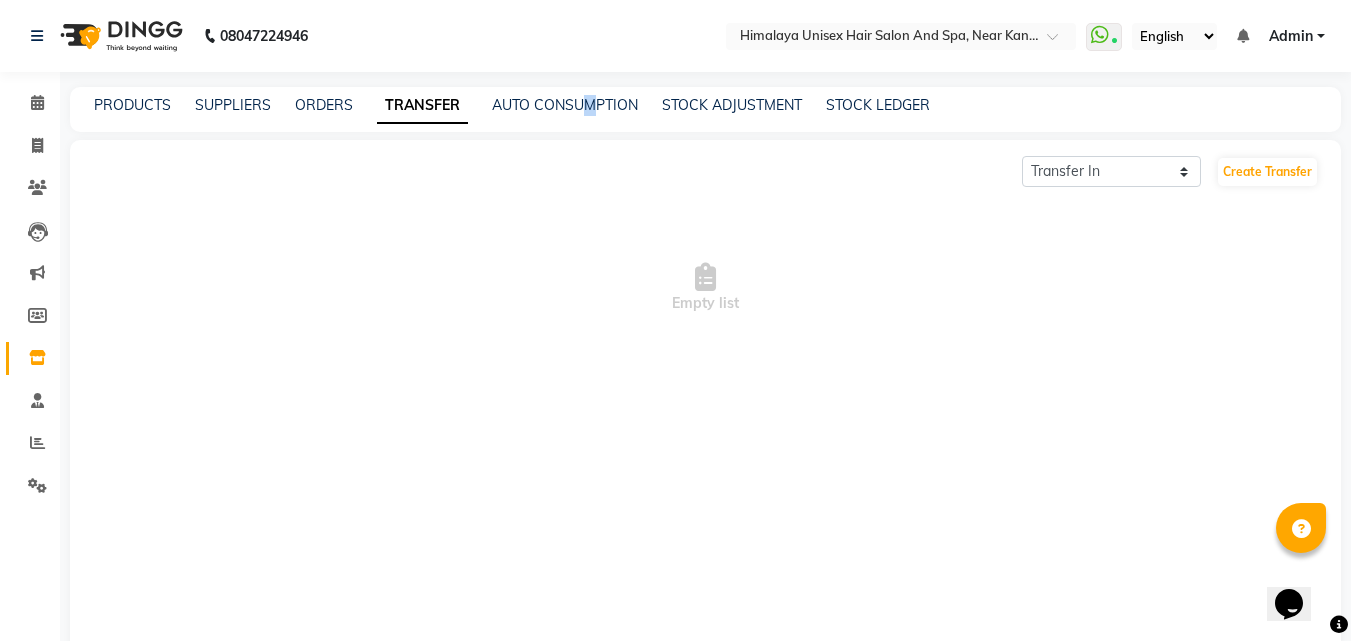 click on "PRODUCTS SUPPLIERS ORDERS TRANSFER AUTO CONSUMPTION STOCK ADJUSTMENT STOCK LEDGER" 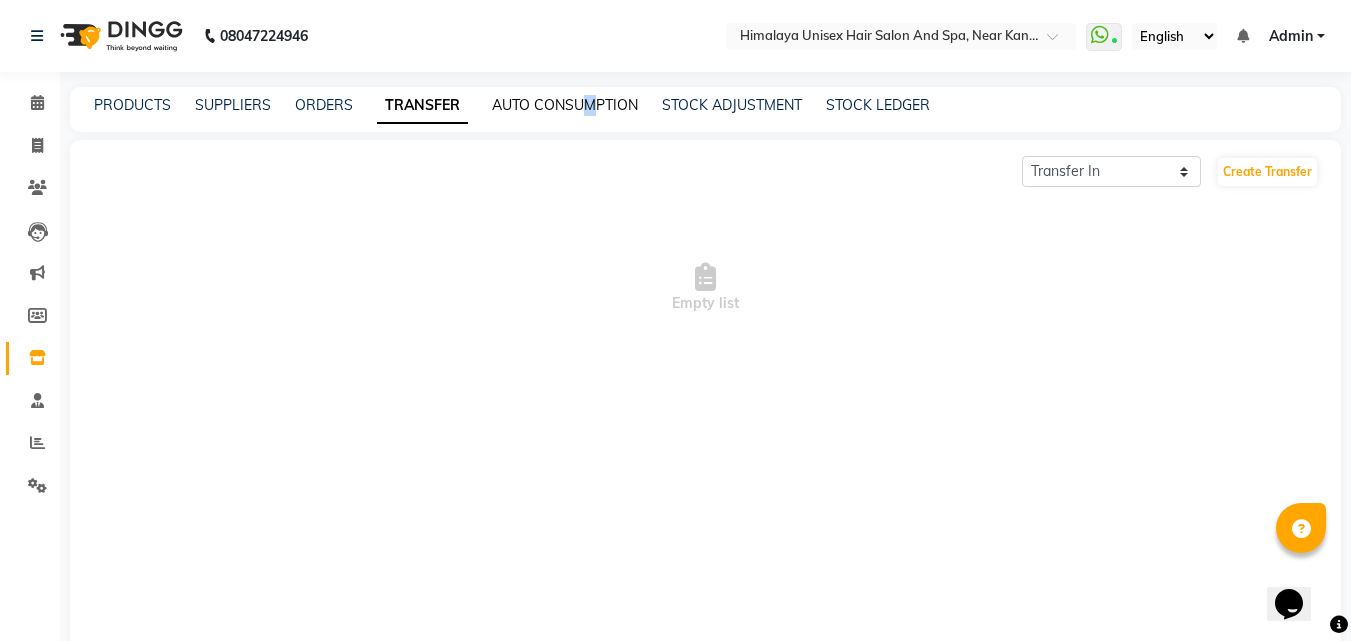 click on "AUTO CONSUMPTION" 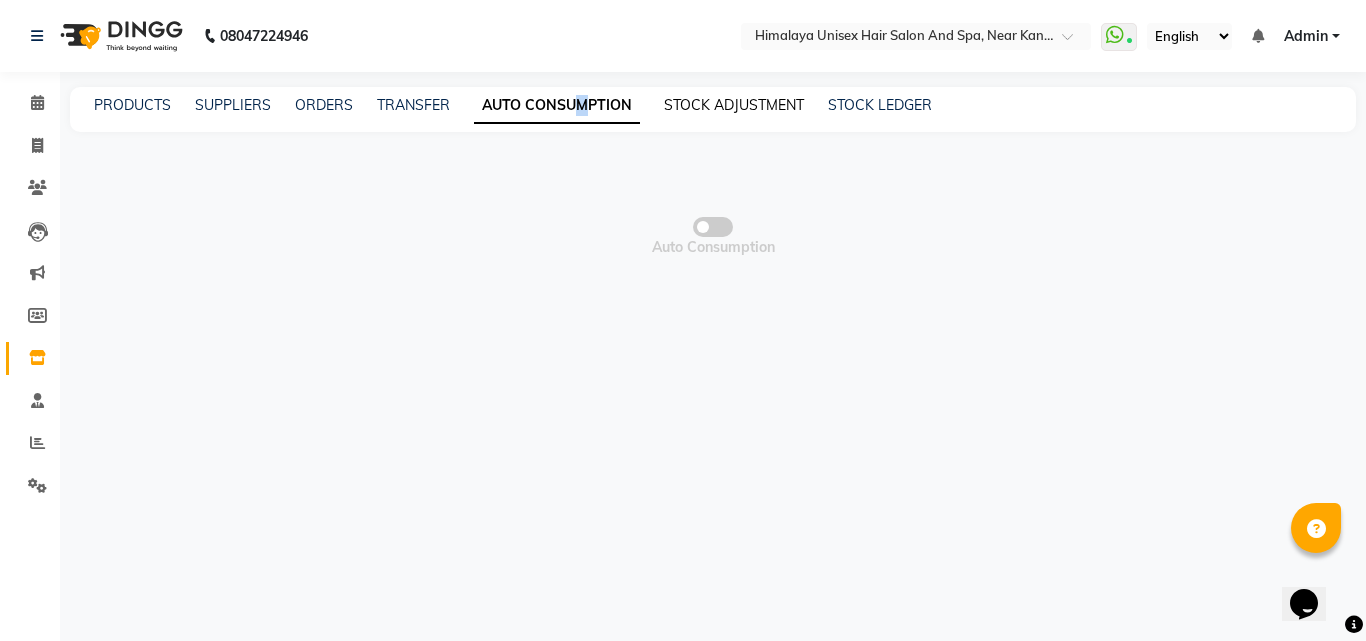 click on "STOCK ADJUSTMENT" 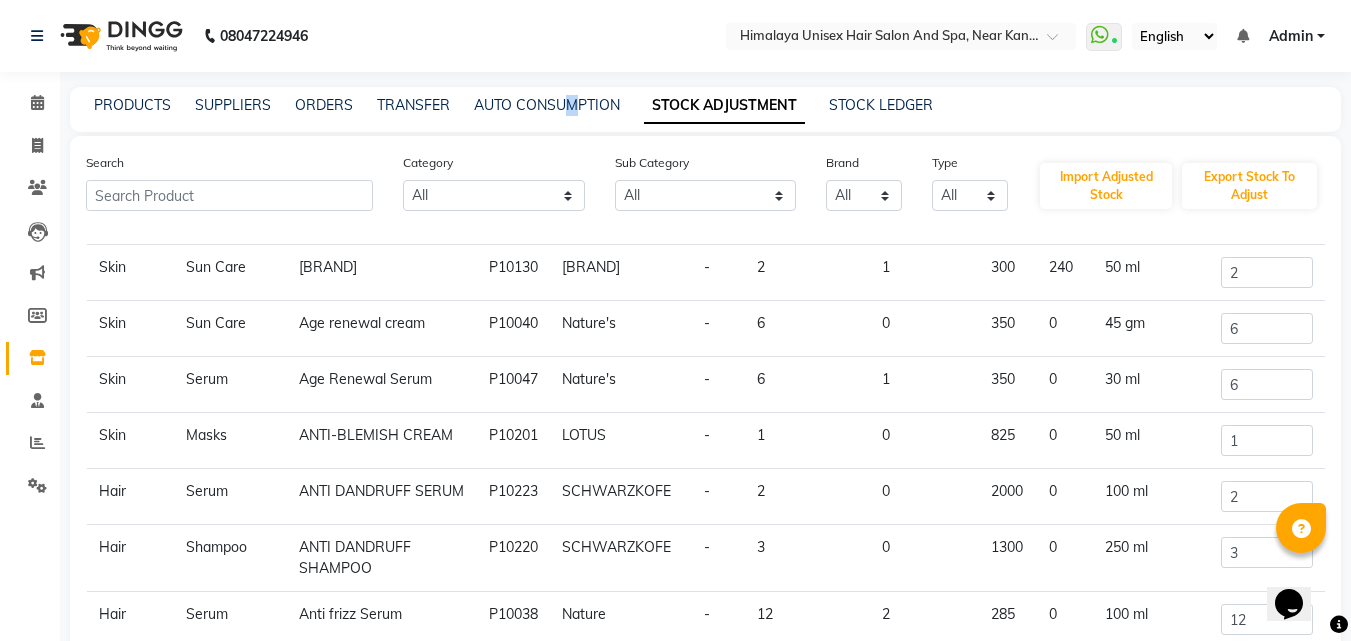 scroll, scrollTop: 189, scrollLeft: 0, axis: vertical 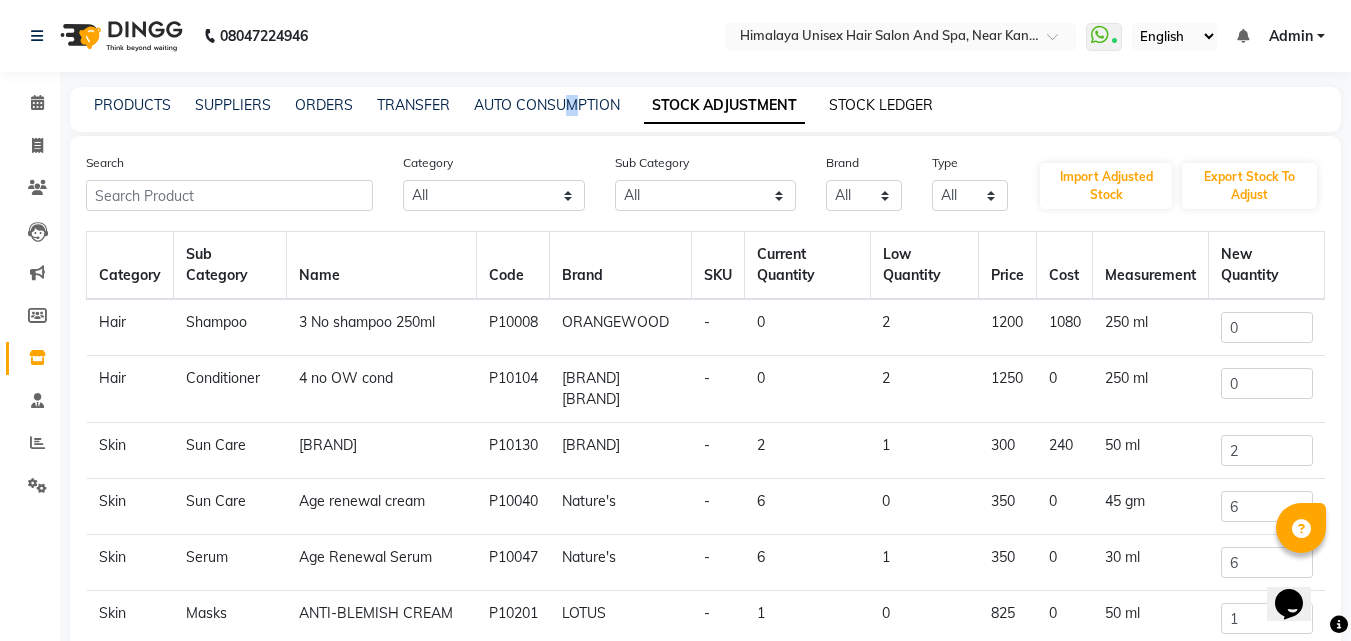 click on "STOCK LEDGER" 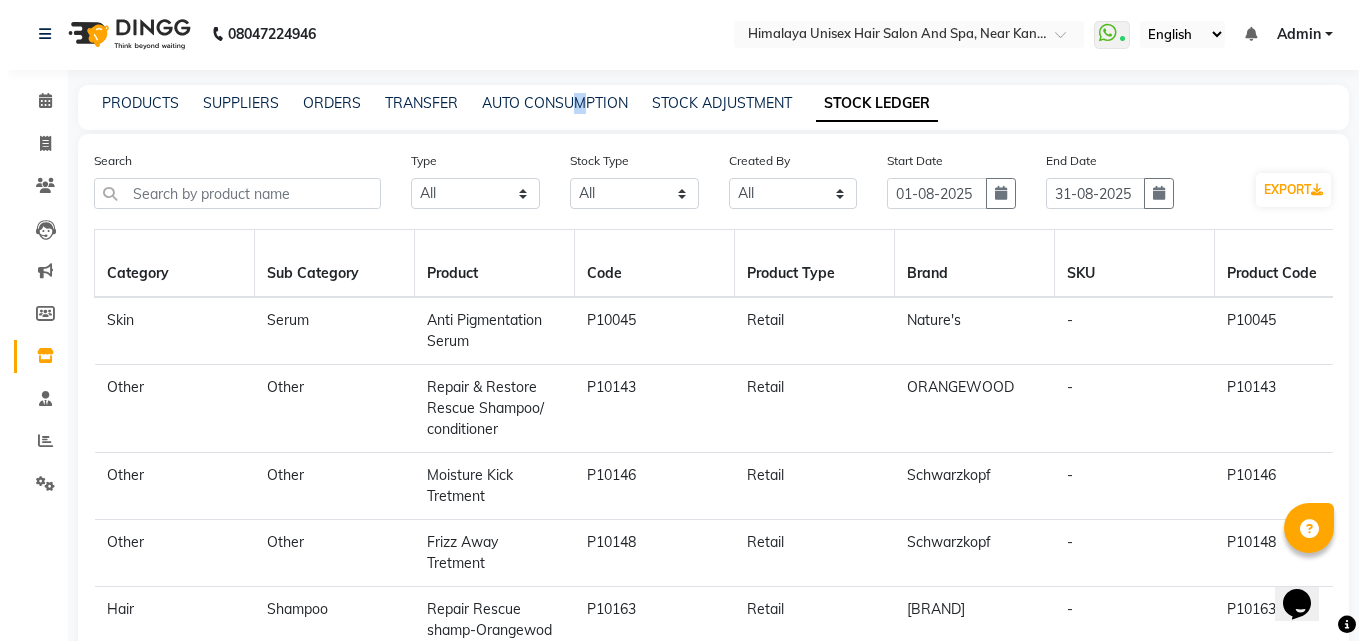 scroll, scrollTop: 0, scrollLeft: 0, axis: both 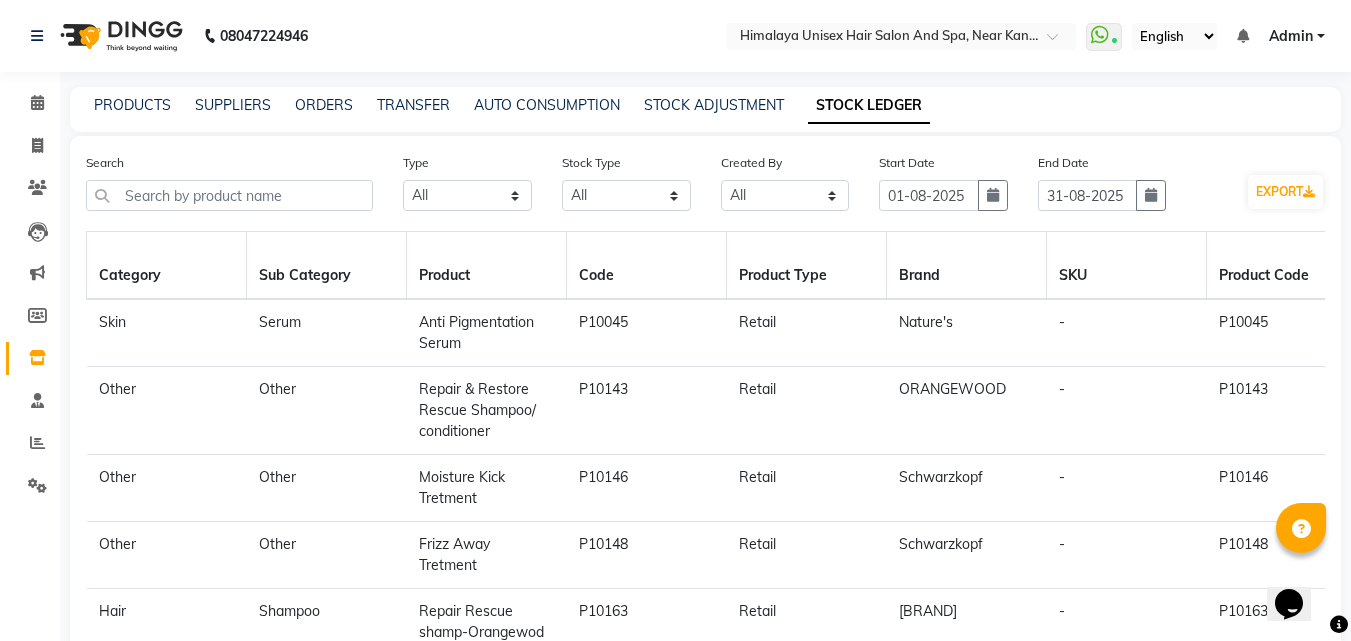 click on "Other" 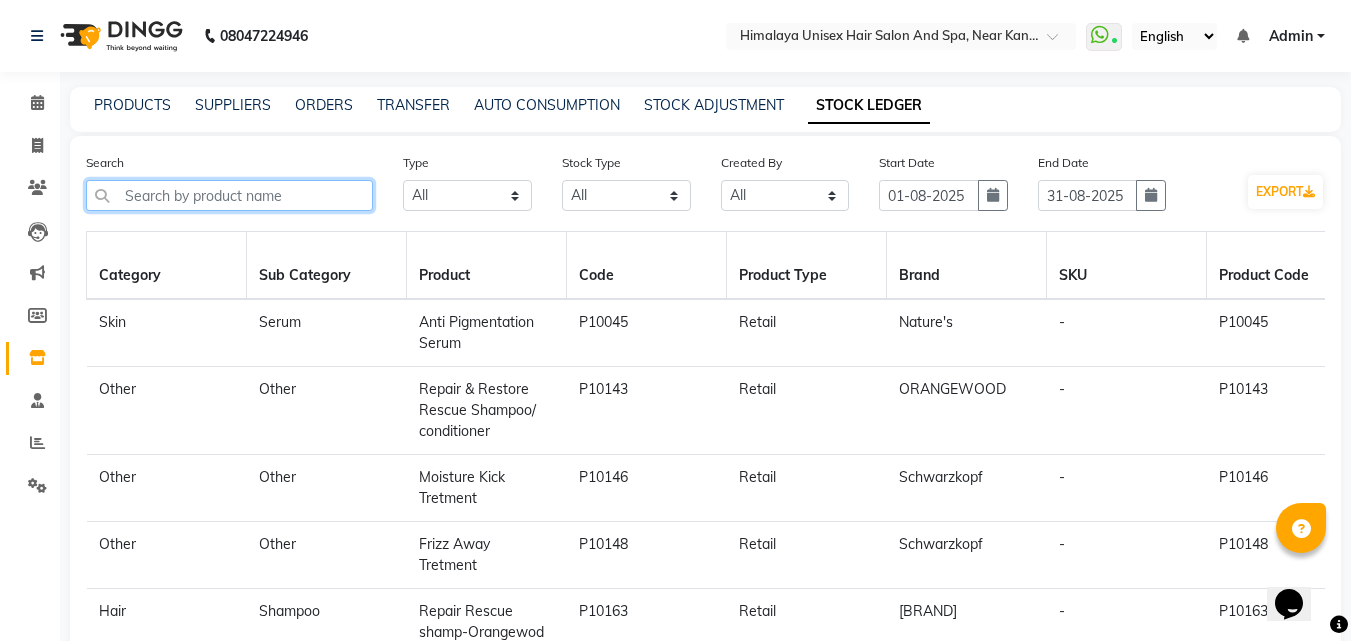 click 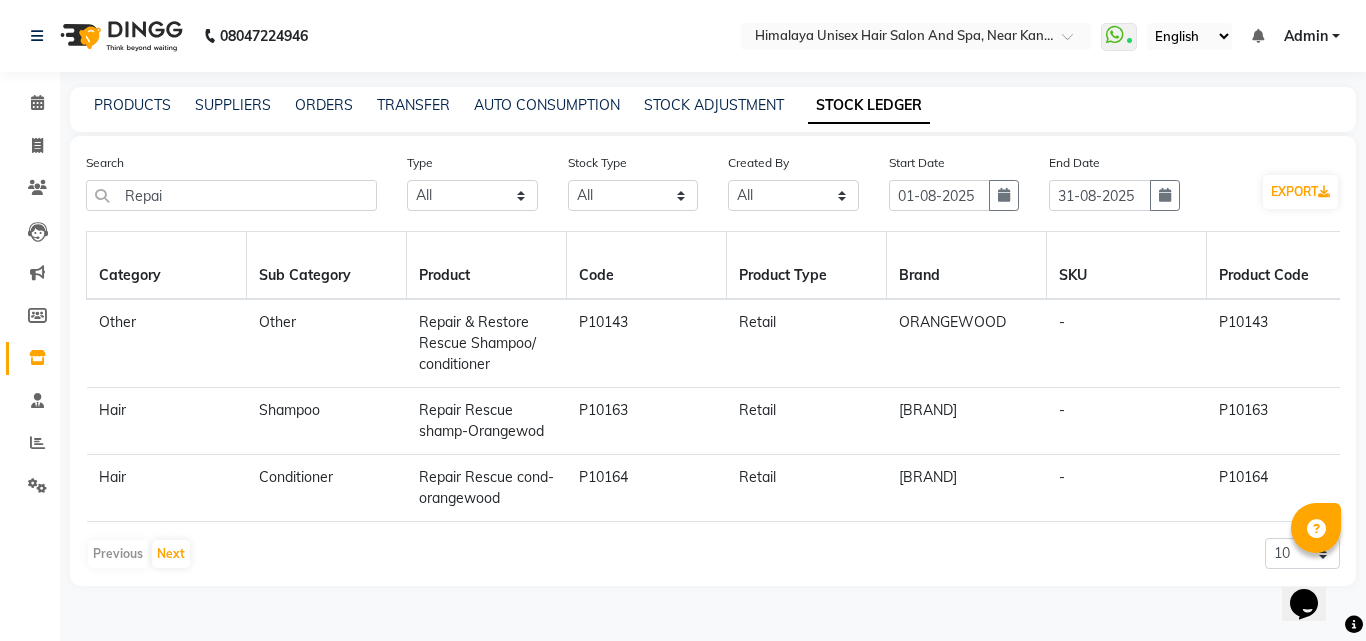 drag, startPoint x: 216, startPoint y: 335, endPoint x: 146, endPoint y: 329, distance: 70.256676 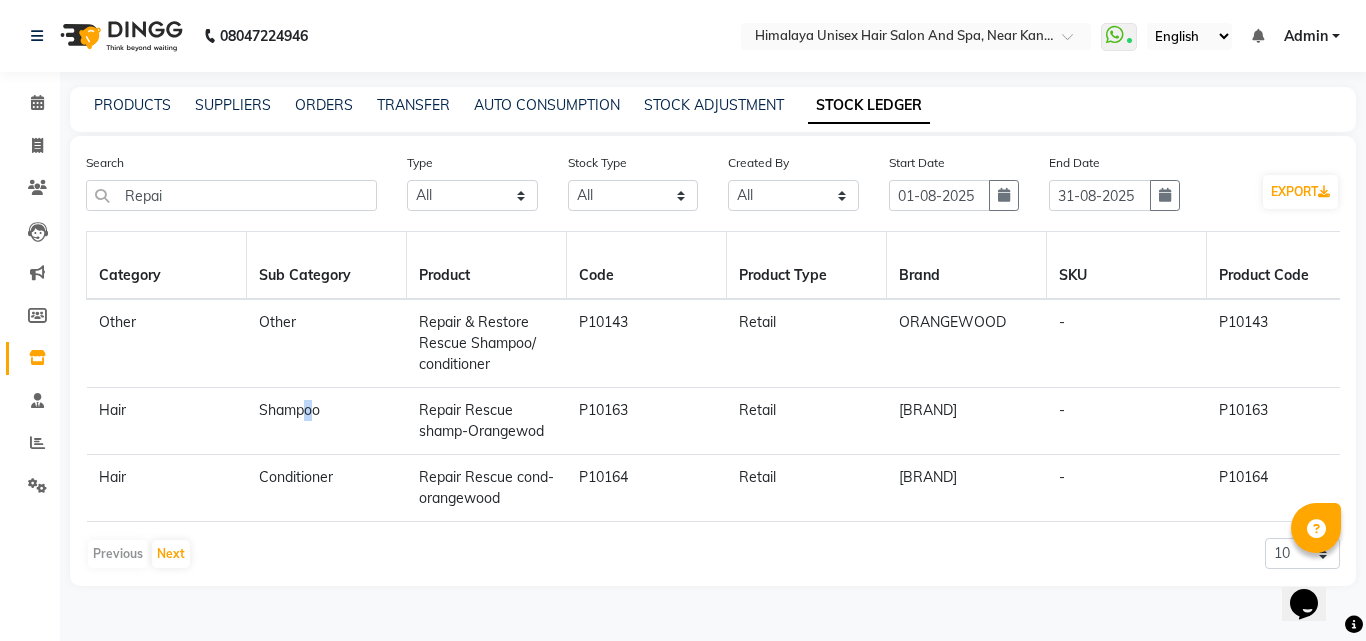 drag, startPoint x: 303, startPoint y: 395, endPoint x: 303, endPoint y: 417, distance: 22 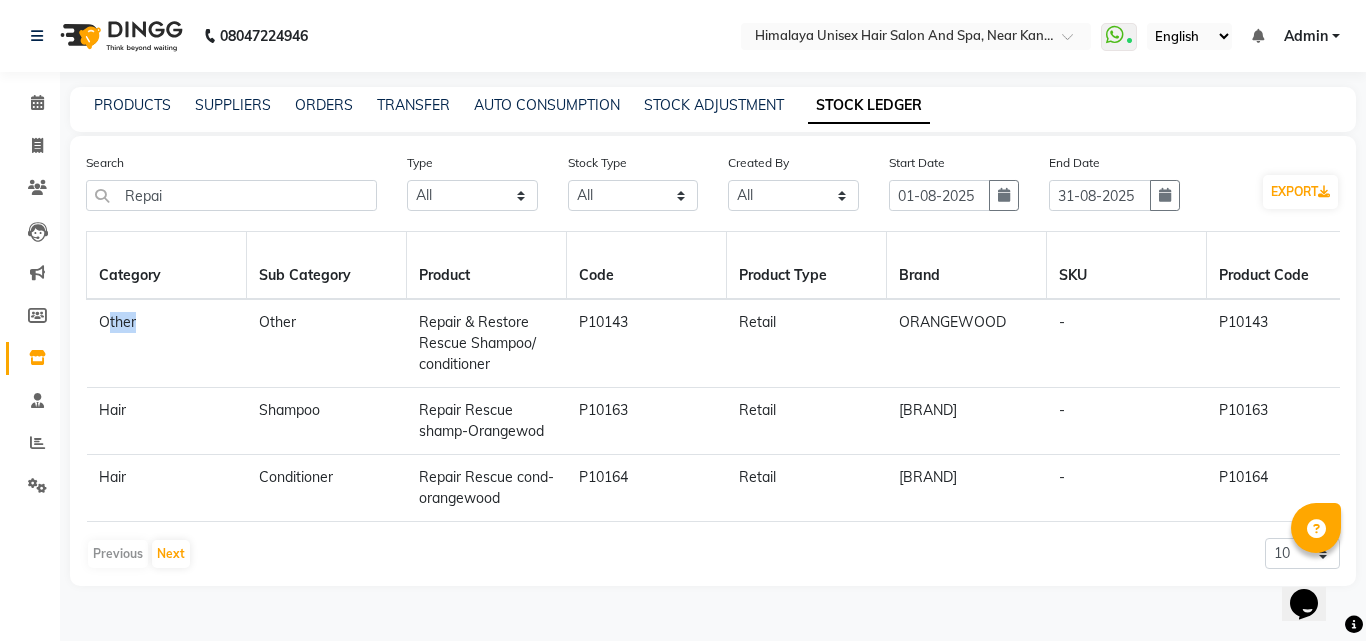drag, startPoint x: 128, startPoint y: 323, endPoint x: 77, endPoint y: 314, distance: 51.78803 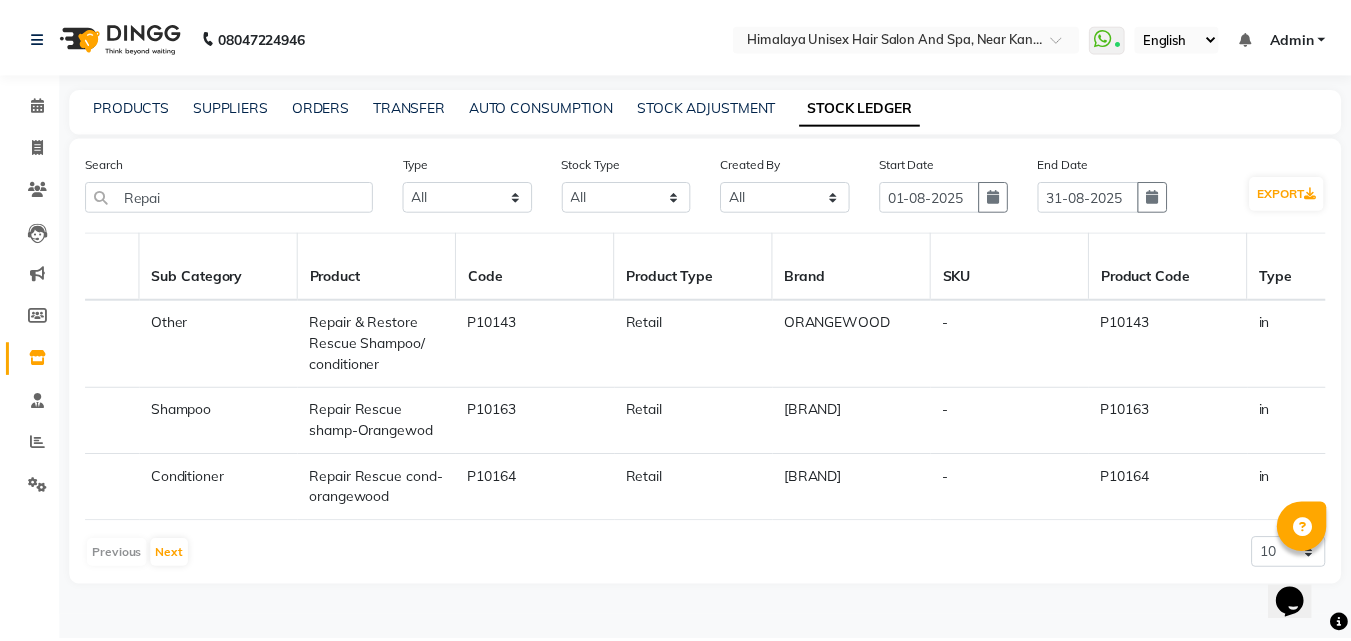 scroll, scrollTop: 0, scrollLeft: 0, axis: both 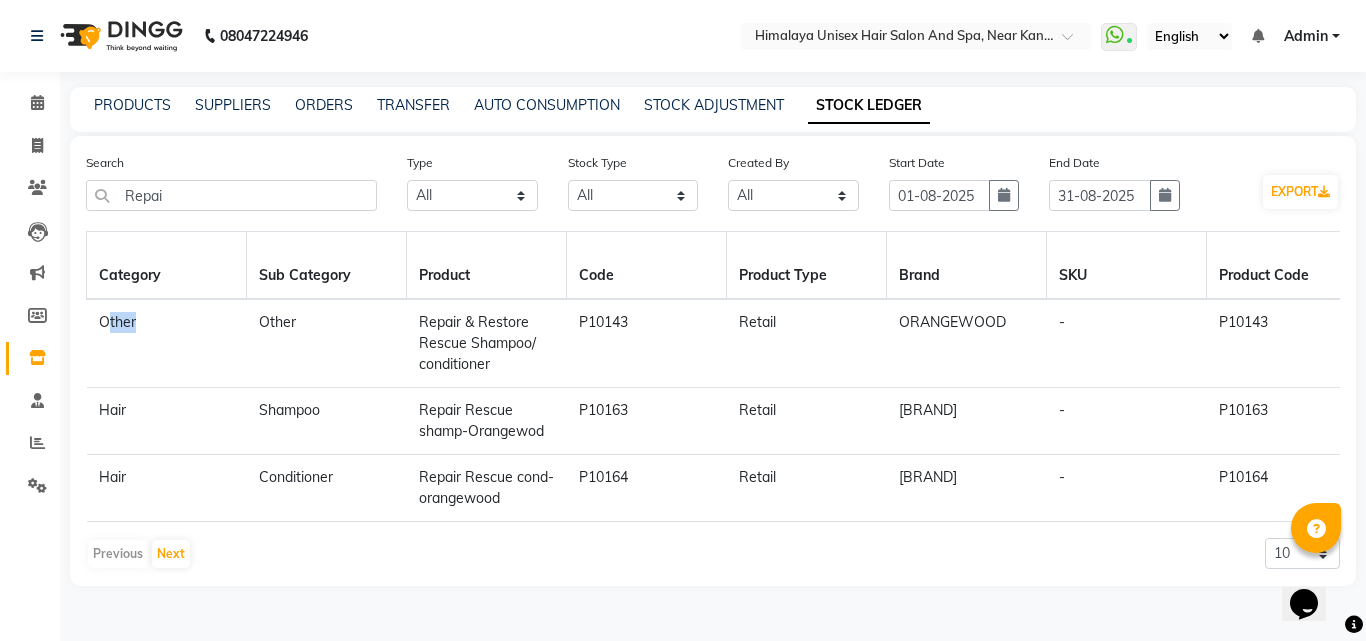click on "Other" 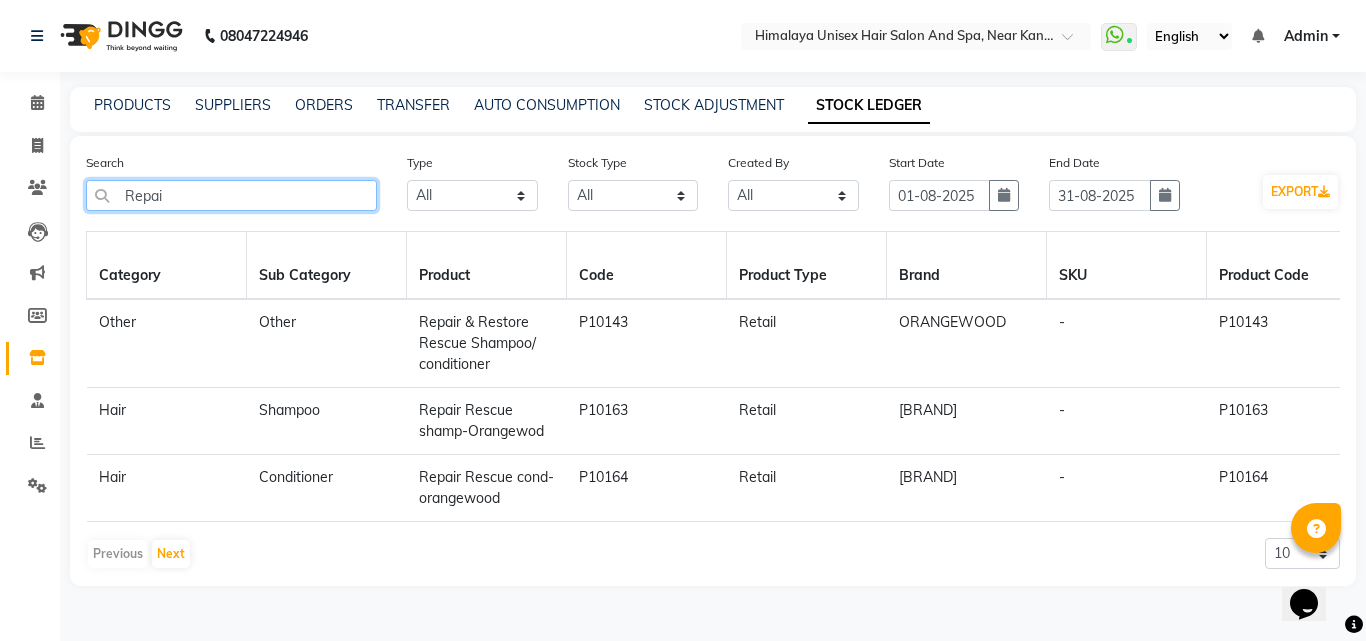click on "Repai" 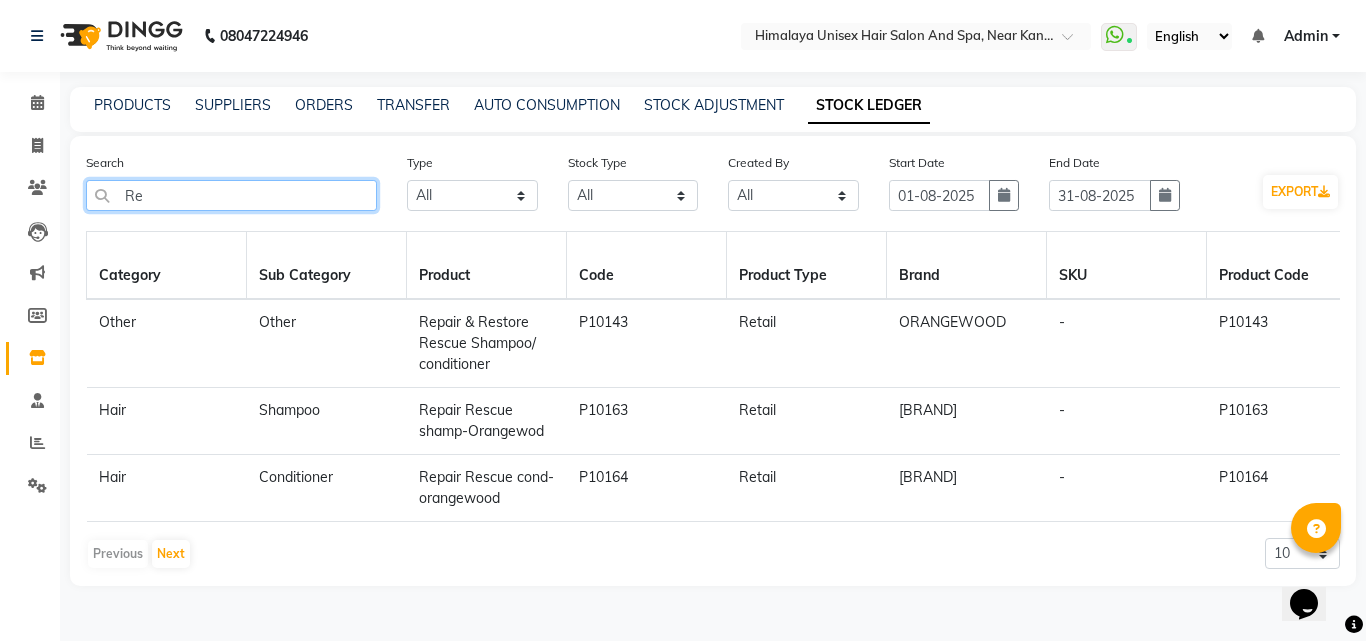 type on "R" 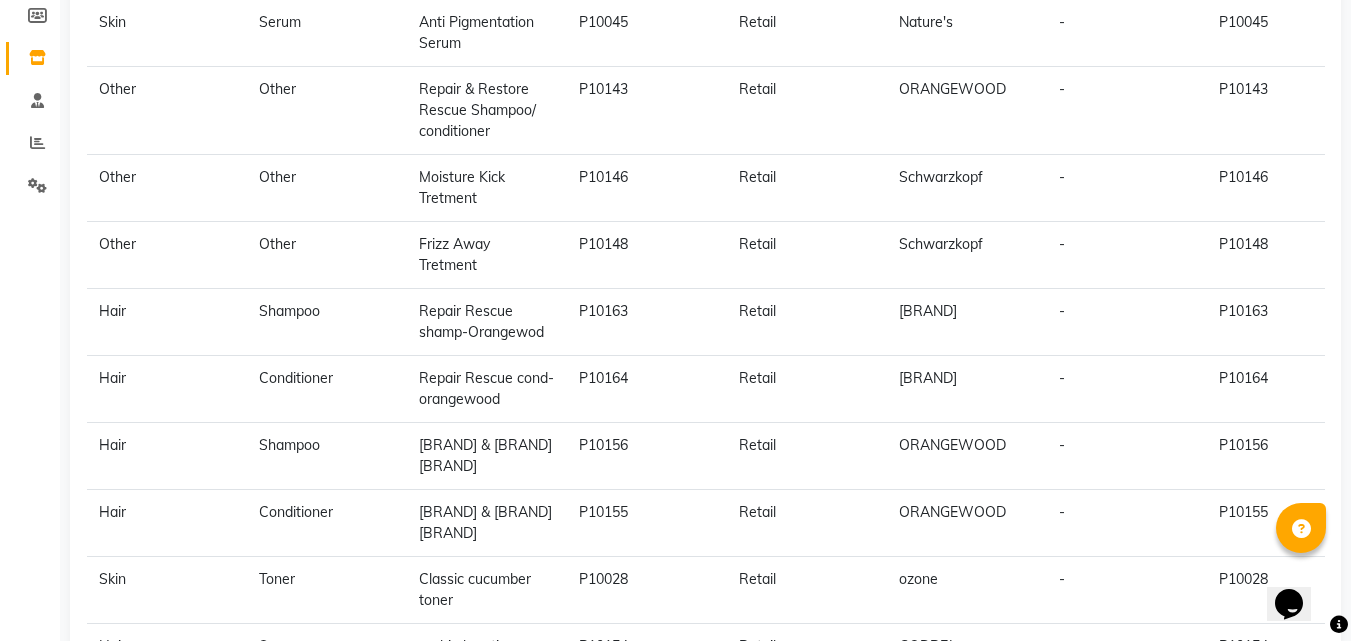 scroll, scrollTop: 459, scrollLeft: 0, axis: vertical 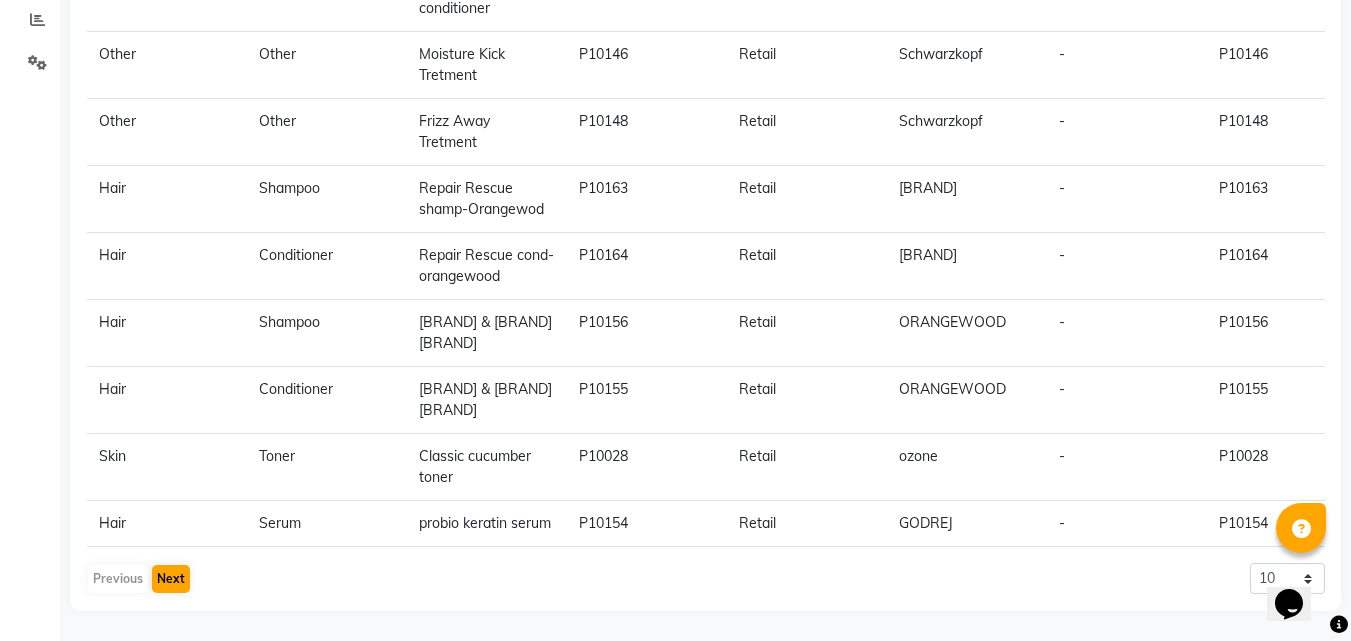type 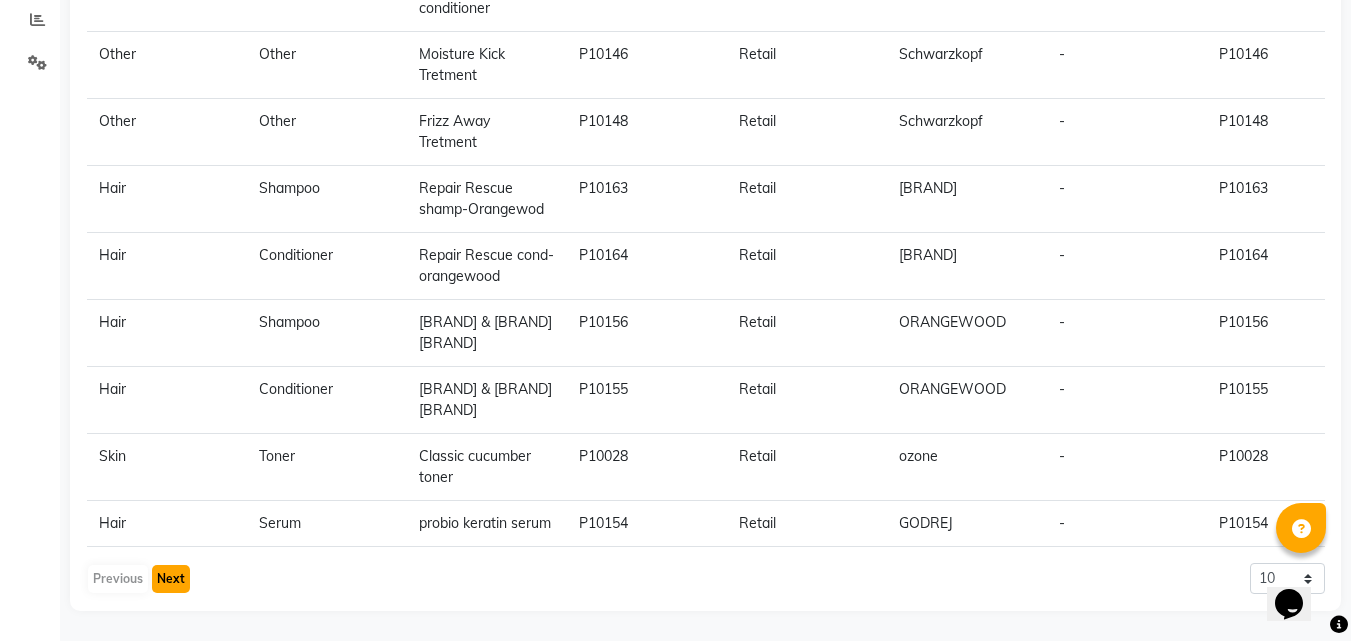 click on "Next" 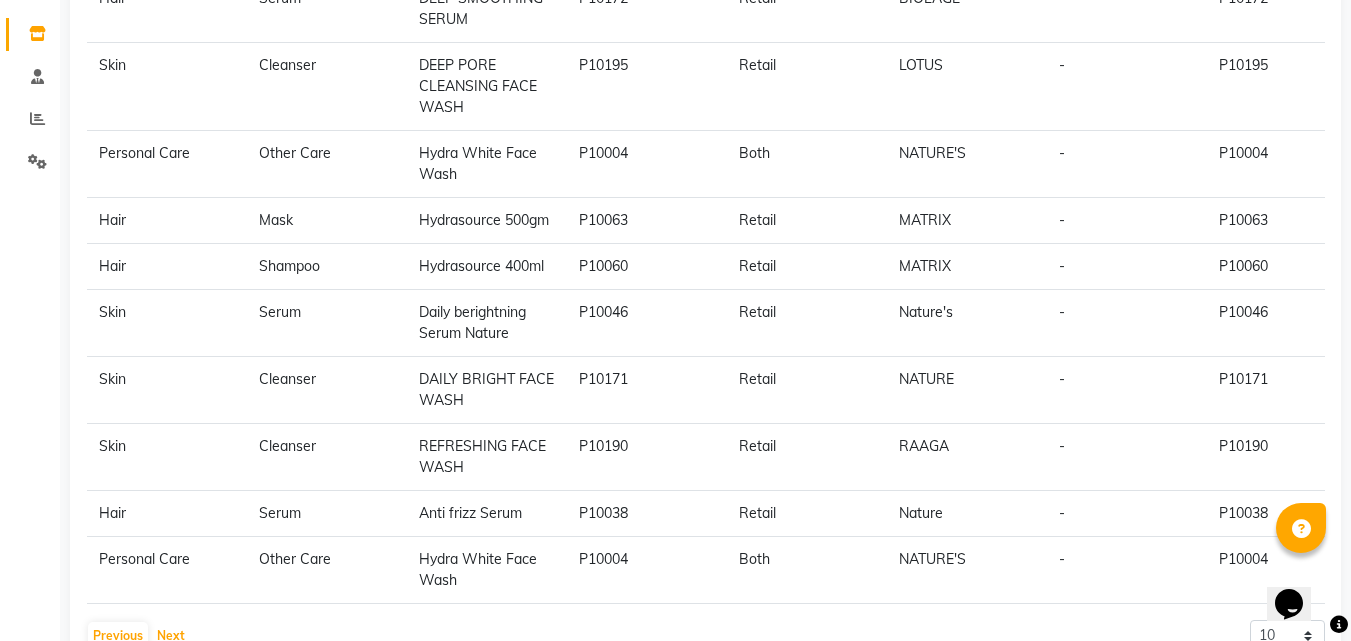 scroll, scrollTop: 396, scrollLeft: 0, axis: vertical 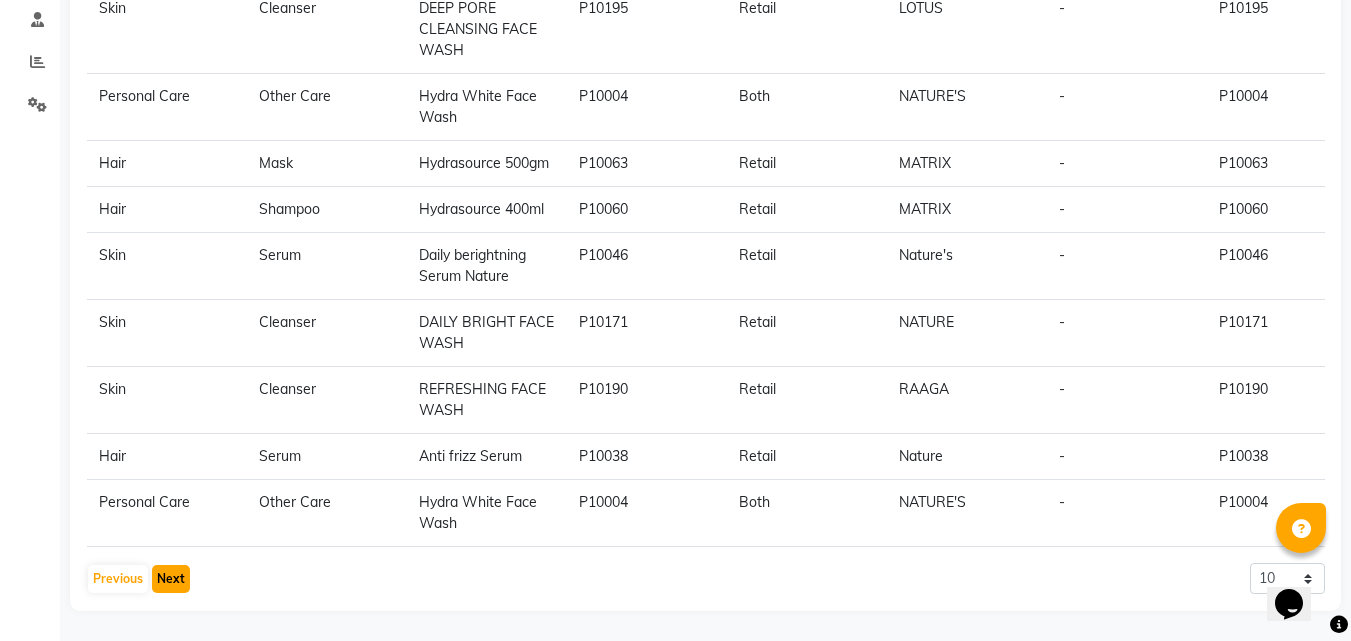 click on "Next" 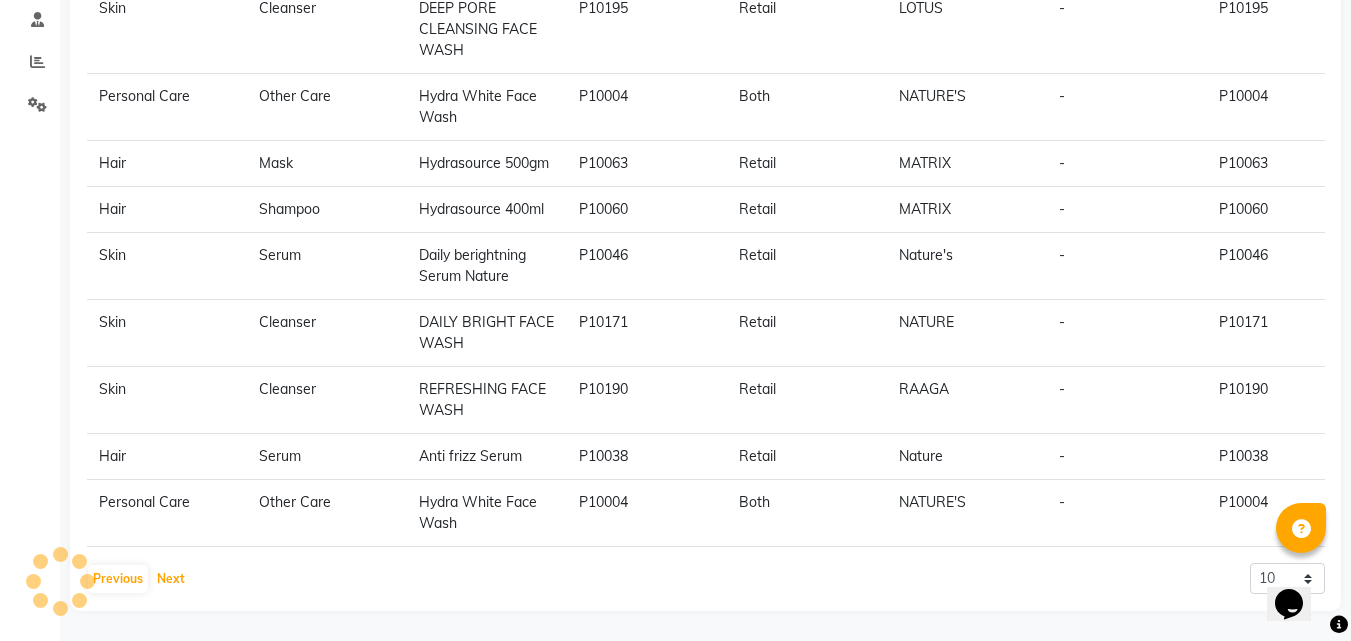 scroll, scrollTop: 0, scrollLeft: 0, axis: both 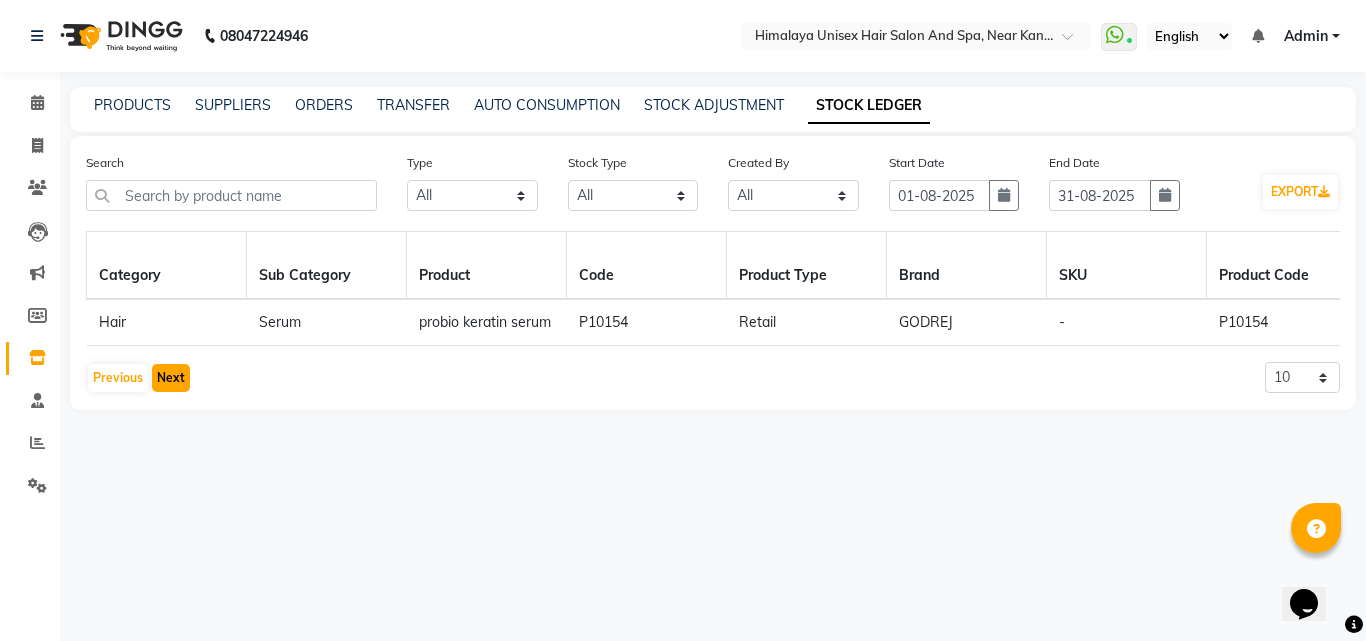 click on "Next" 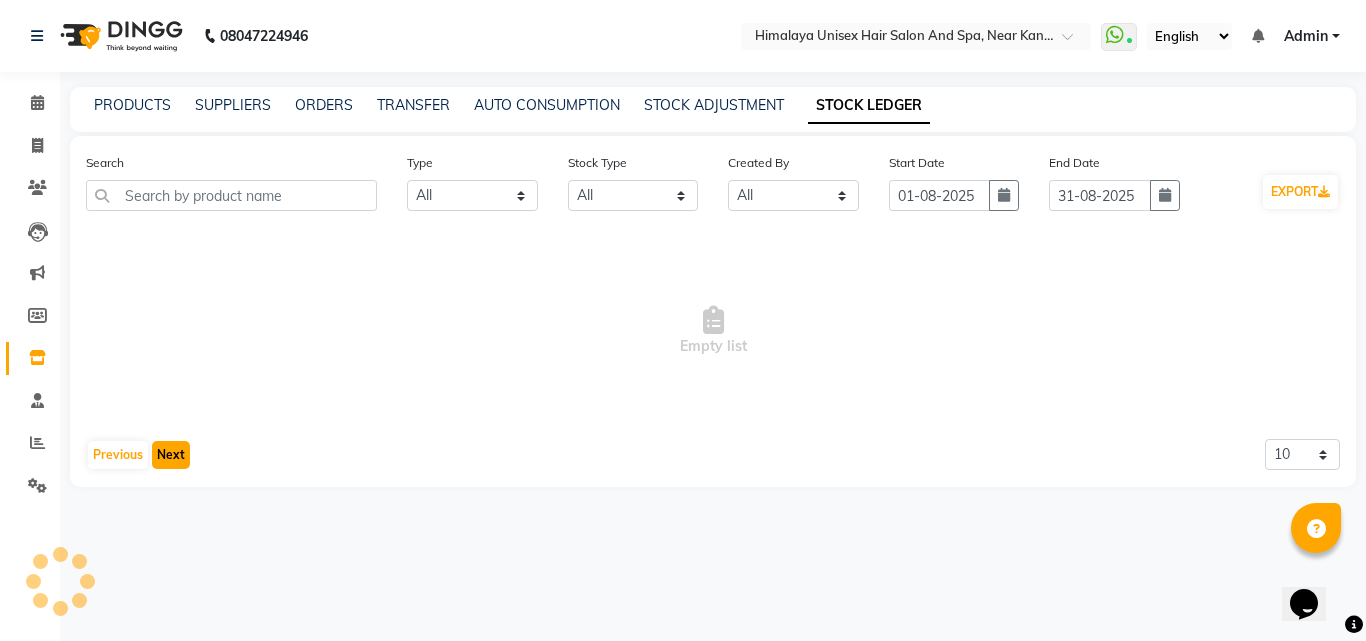 click on "Next" 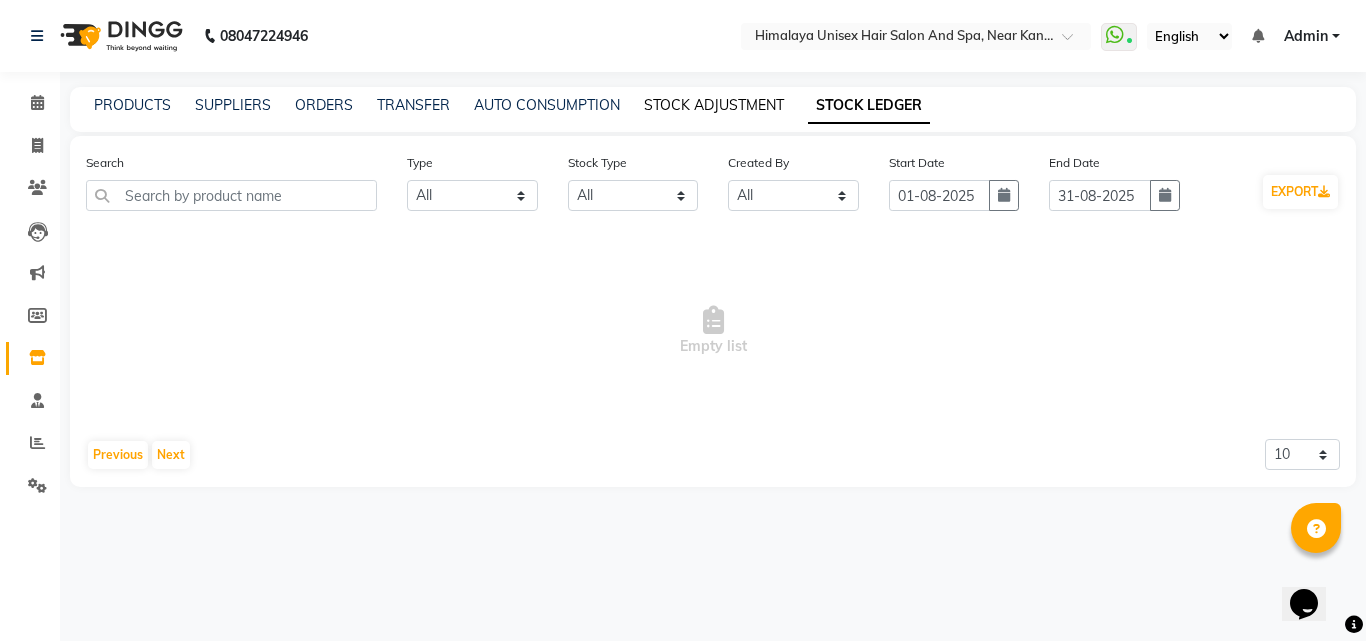 click on "STOCK ADJUSTMENT" 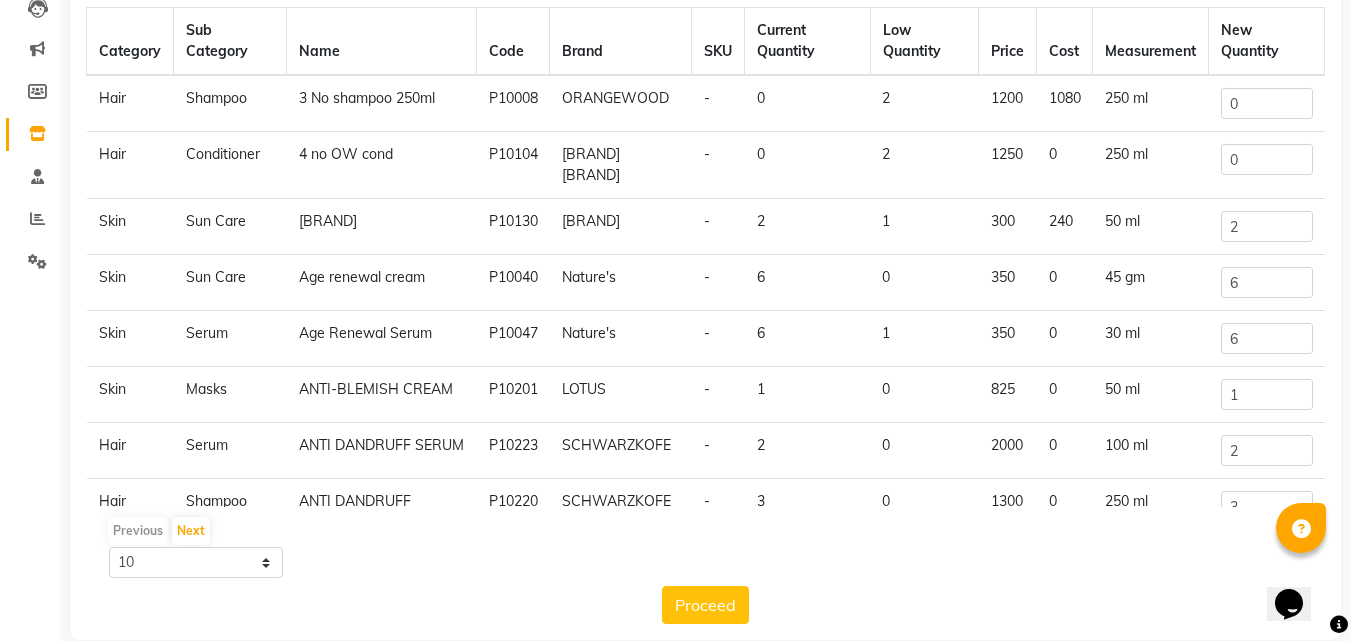 scroll, scrollTop: 253, scrollLeft: 0, axis: vertical 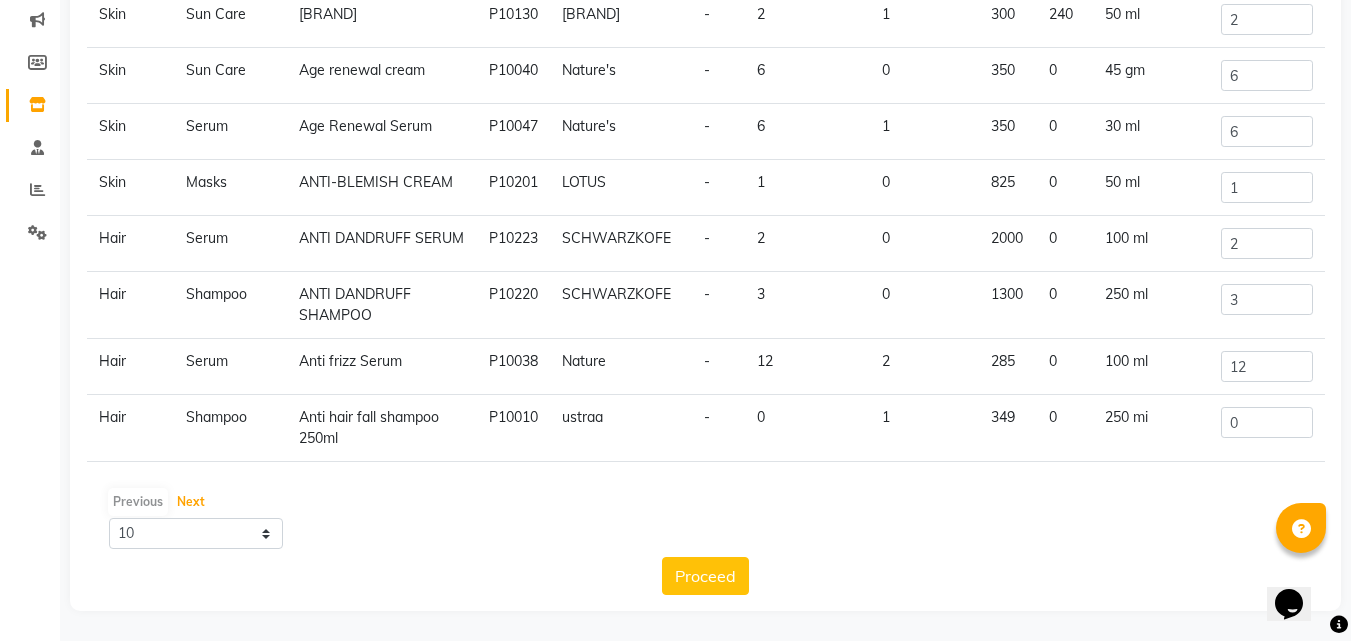drag, startPoint x: 179, startPoint y: 500, endPoint x: 179, endPoint y: 475, distance: 25 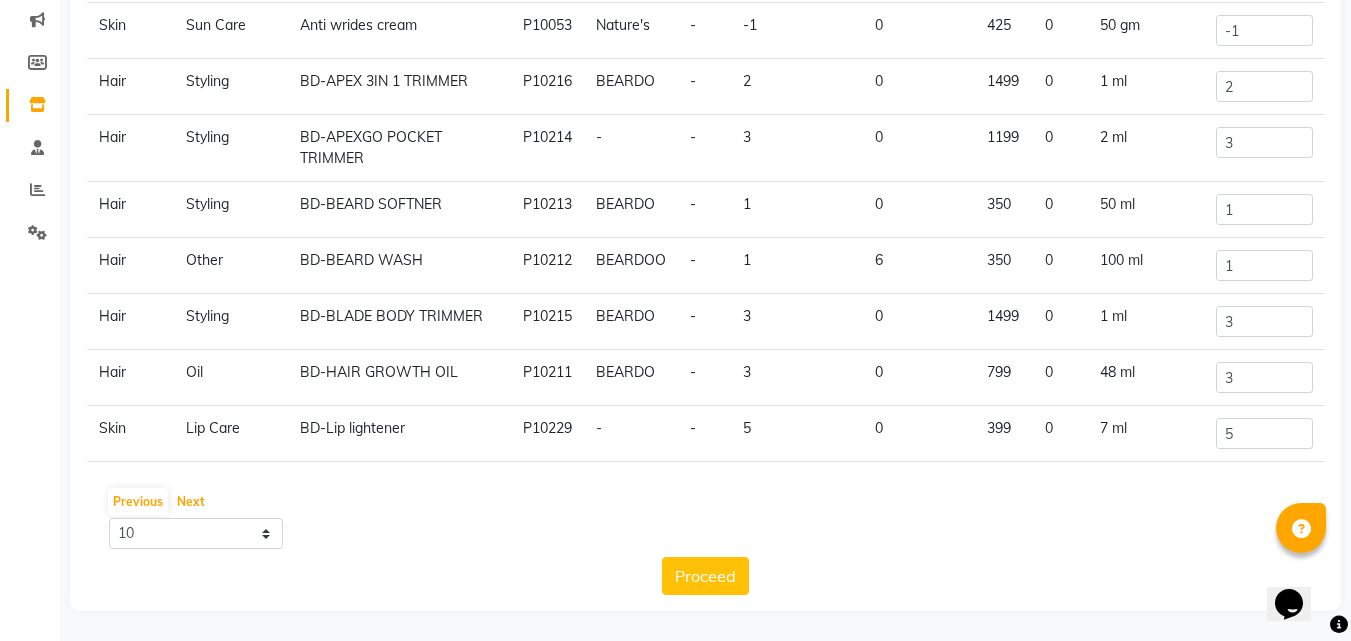 scroll, scrollTop: 0, scrollLeft: 0, axis: both 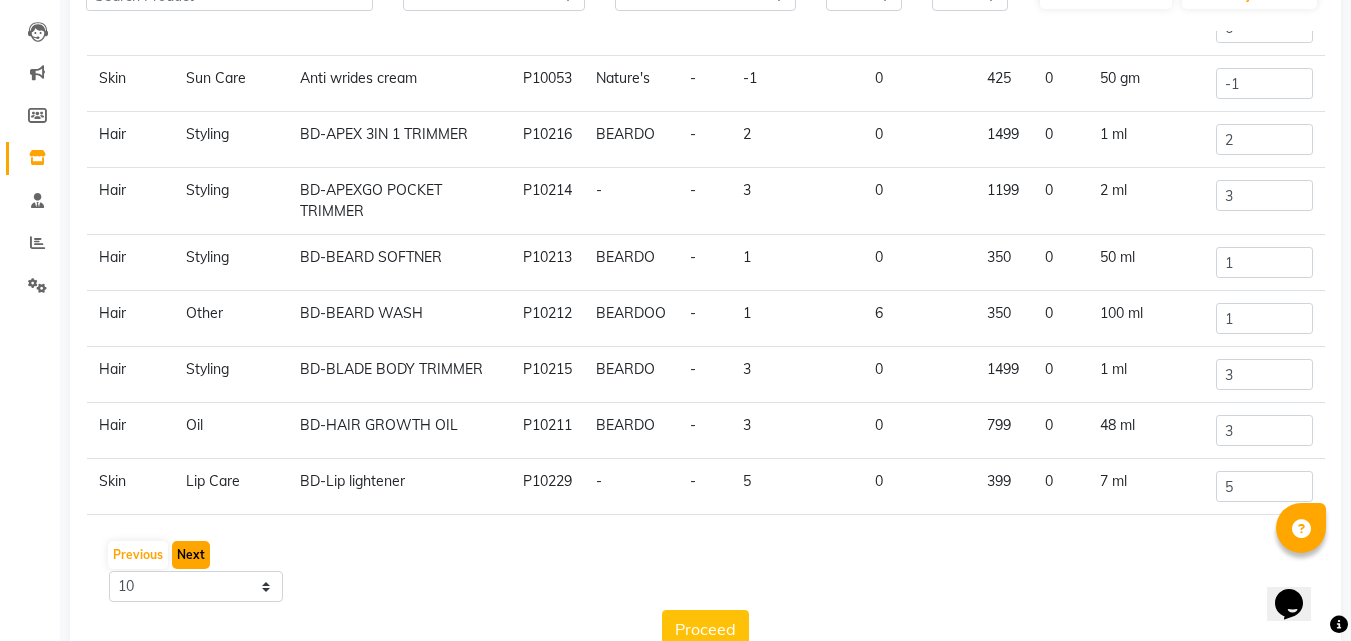 click on "Next" 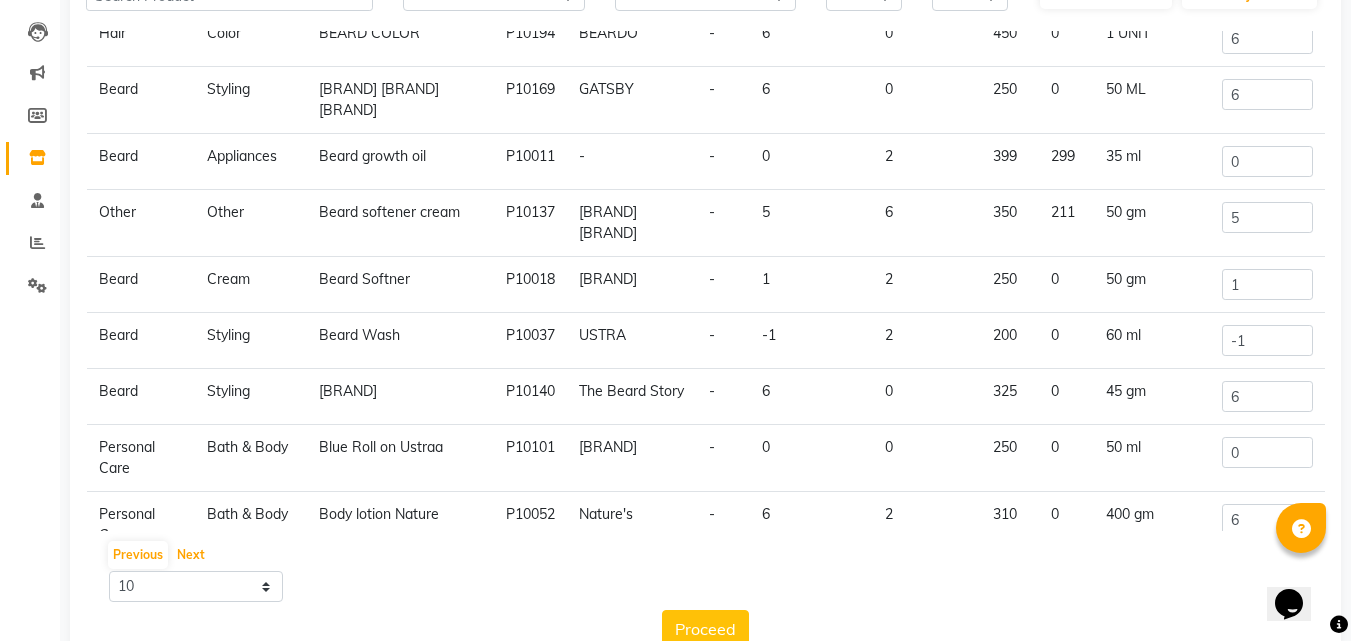 scroll, scrollTop: 0, scrollLeft: 0, axis: both 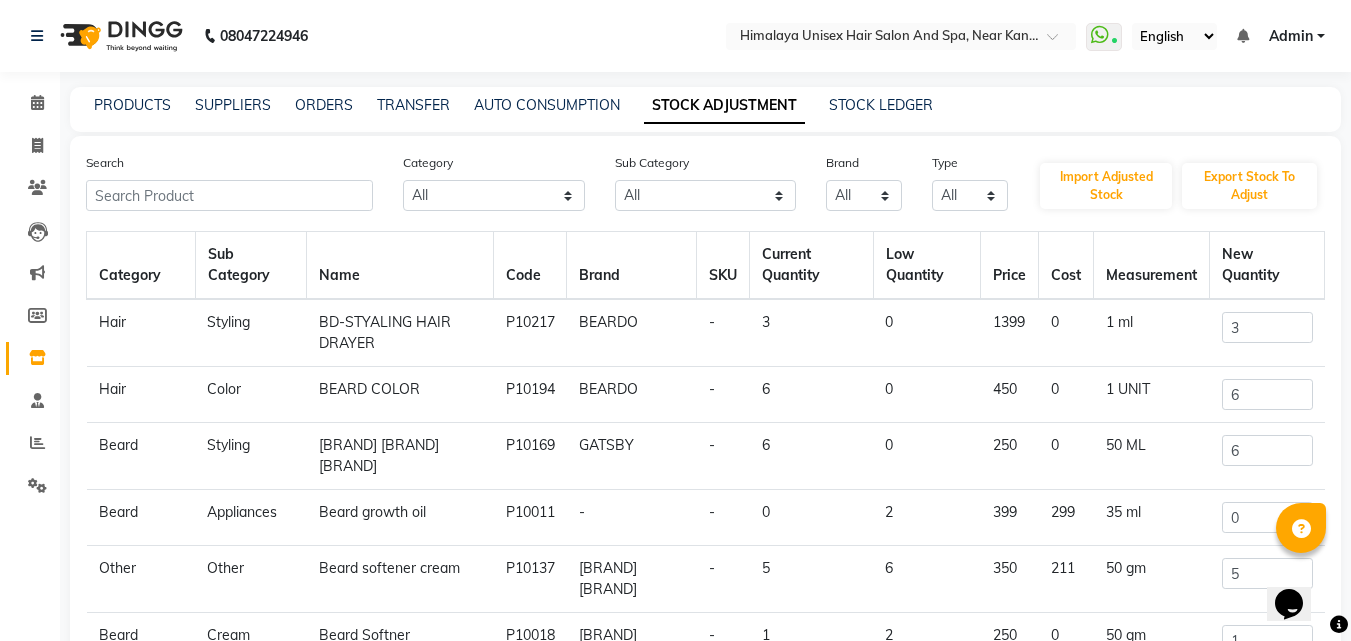 click on "PRODUCTS SUPPLIERS ORDERS TRANSFER AUTO CONSUMPTION STOCK ADJUSTMENT STOCK LEDGER" 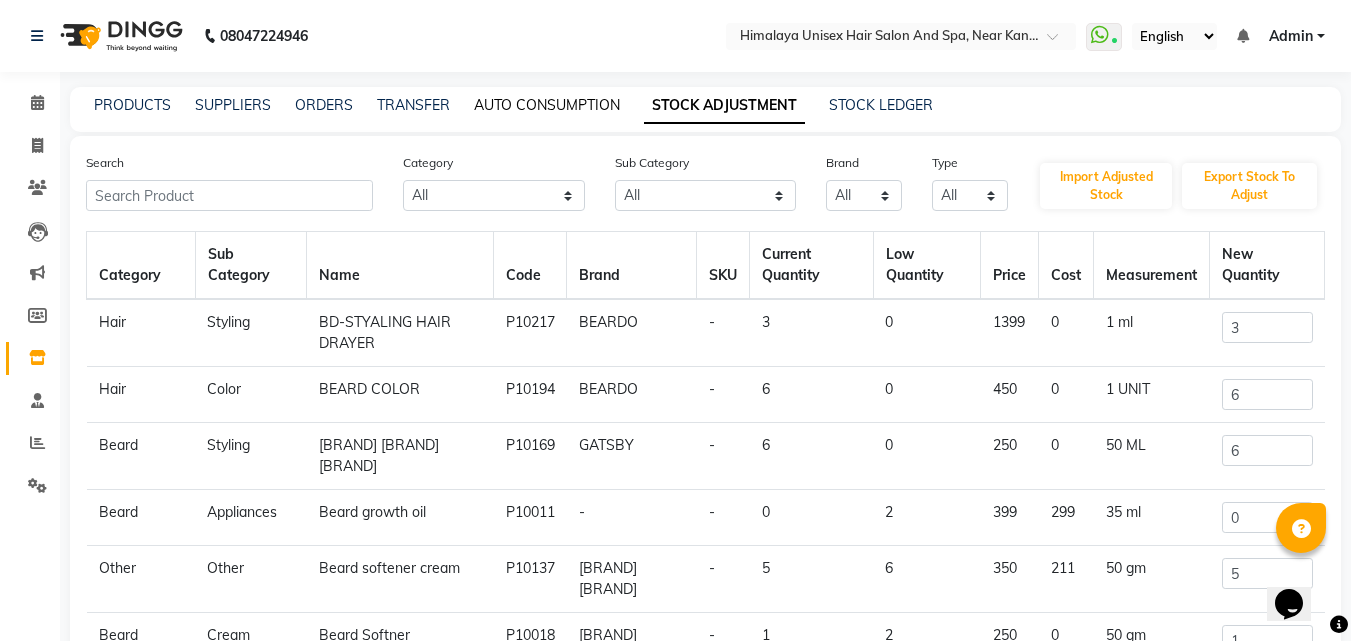 click on "AUTO CONSUMPTION" 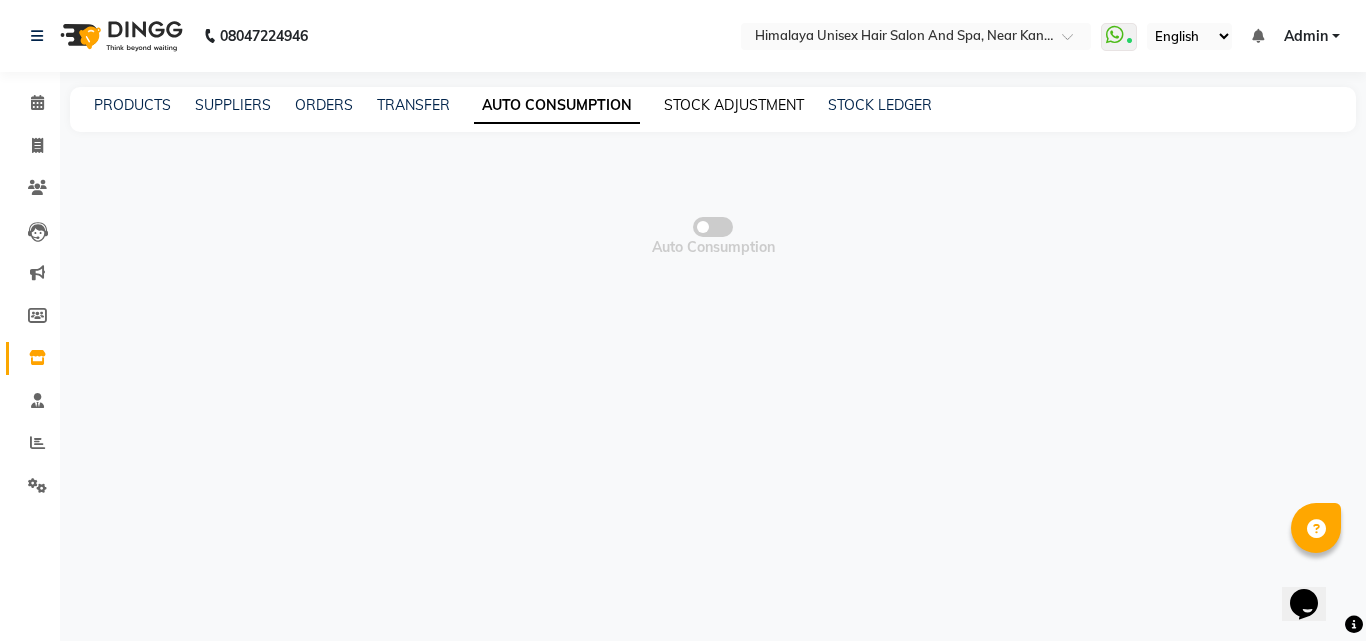 click on "STOCK ADJUSTMENT" 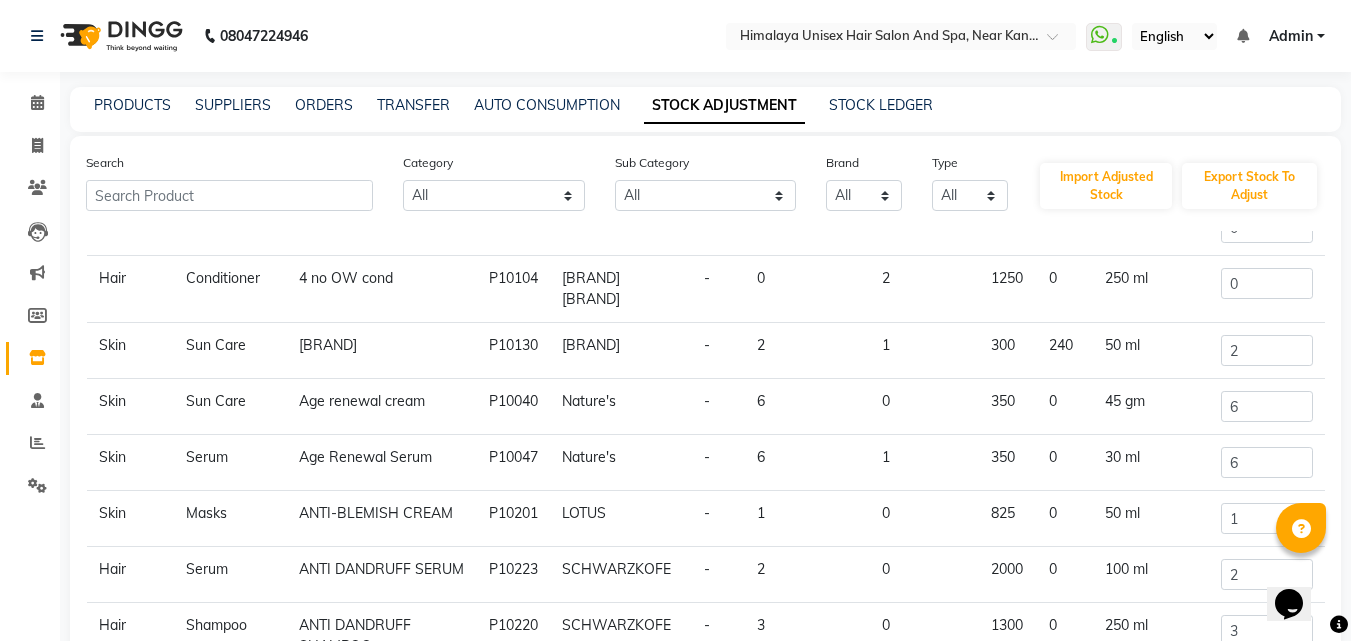 scroll, scrollTop: 189, scrollLeft: 0, axis: vertical 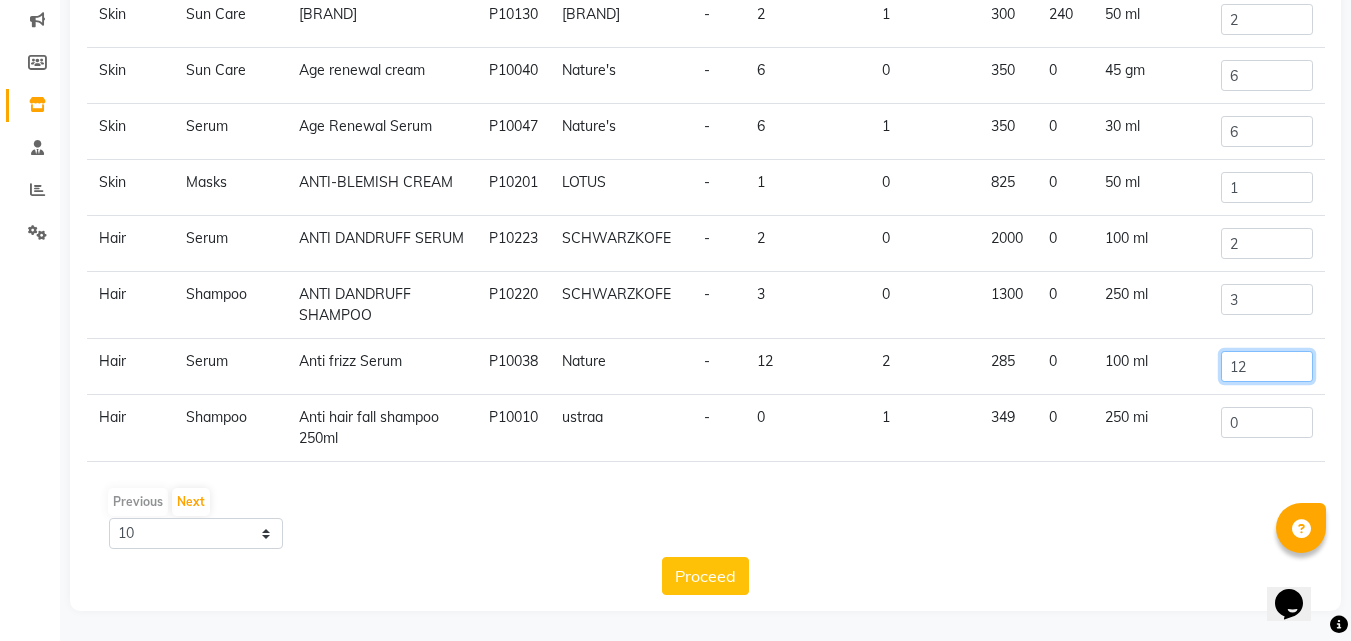 click on "12" 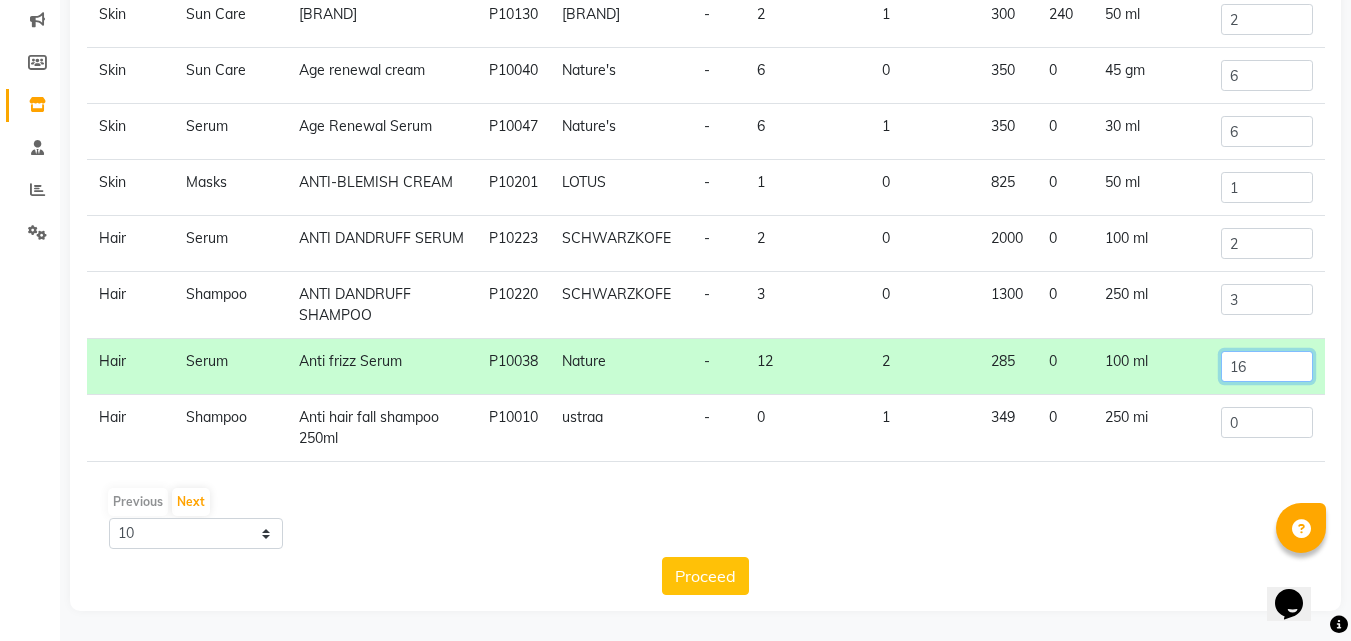 type on "16" 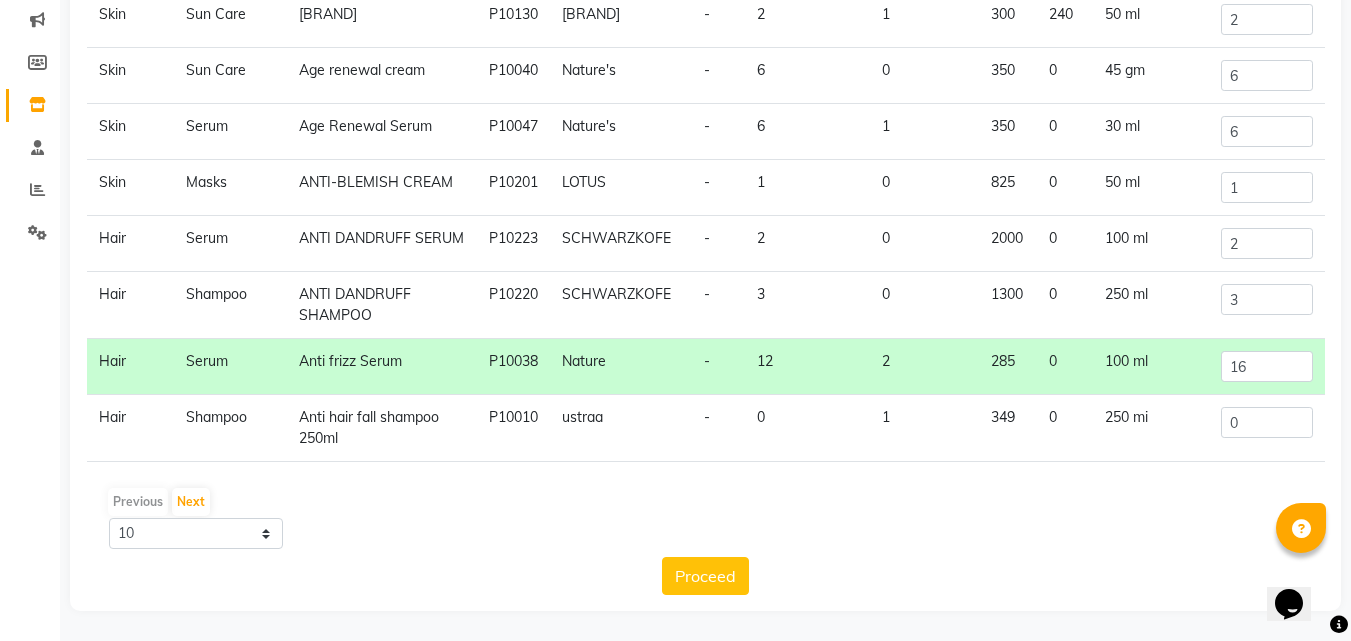 click on "Proceed" 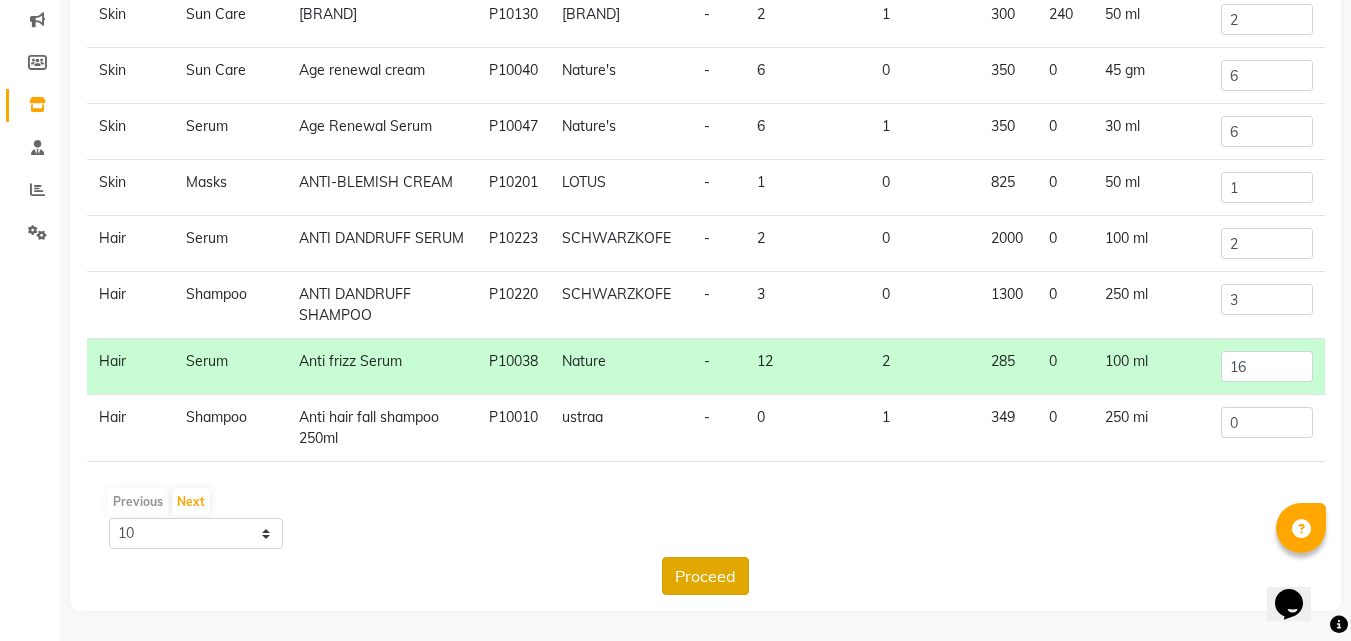 click on "Proceed" 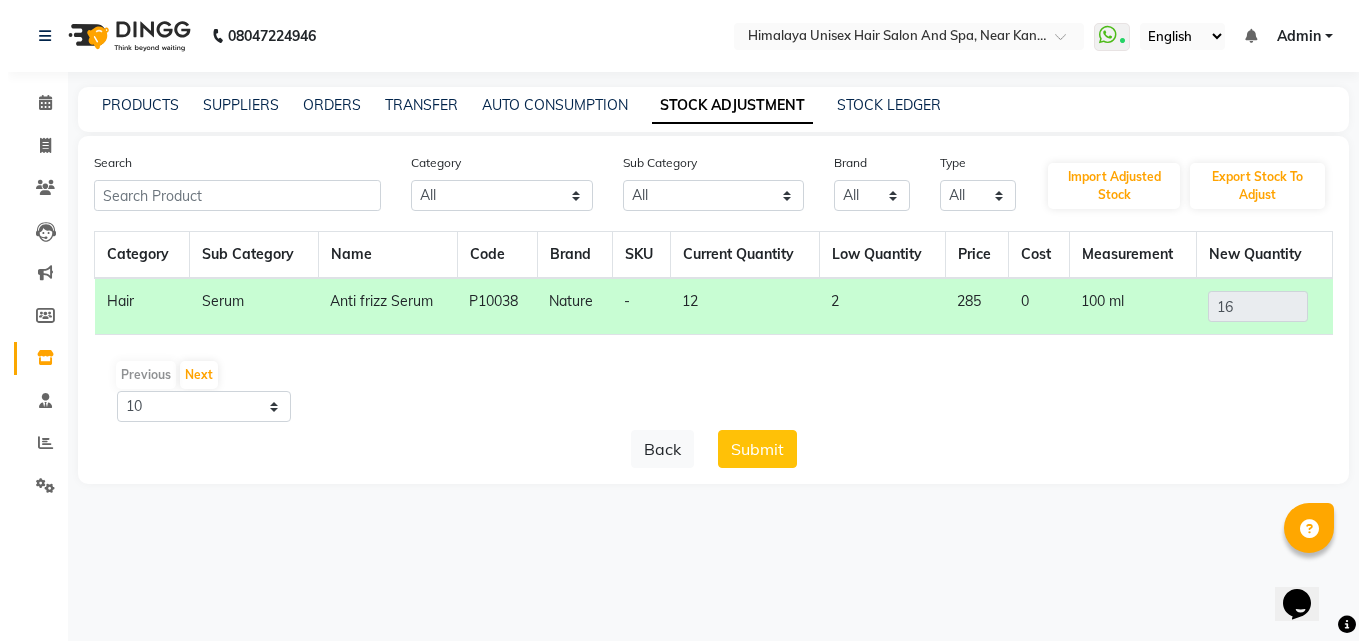 scroll, scrollTop: 0, scrollLeft: 0, axis: both 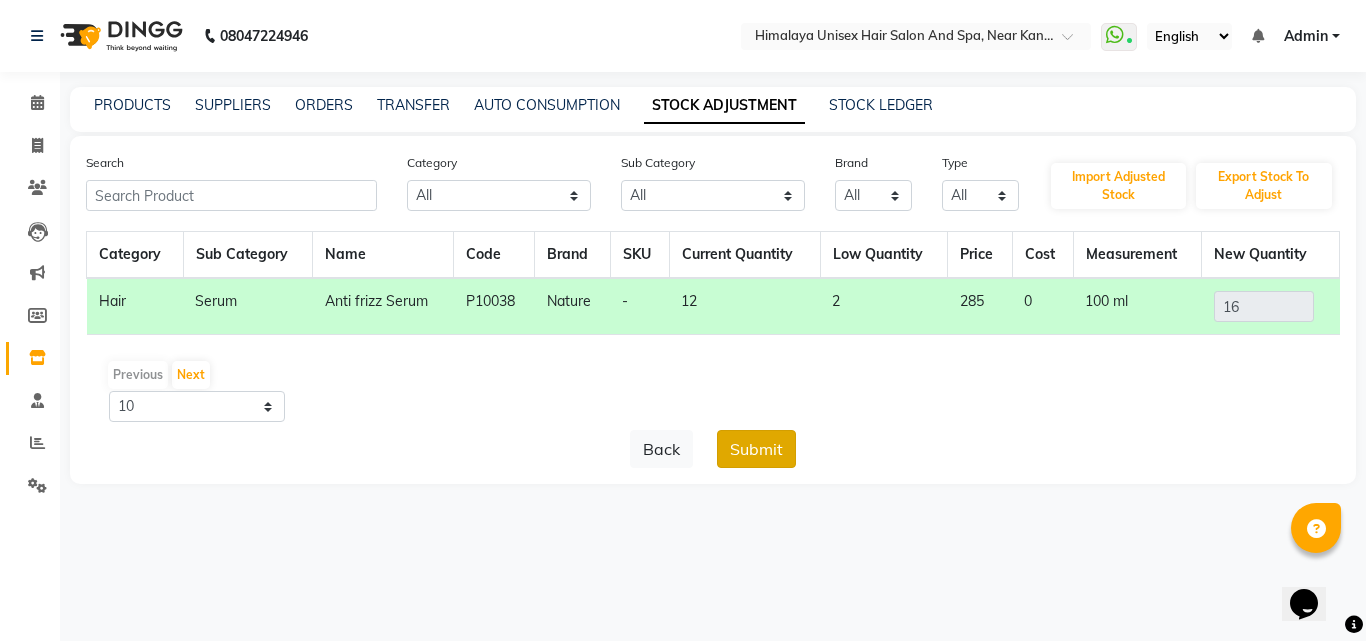 click on "Submit" 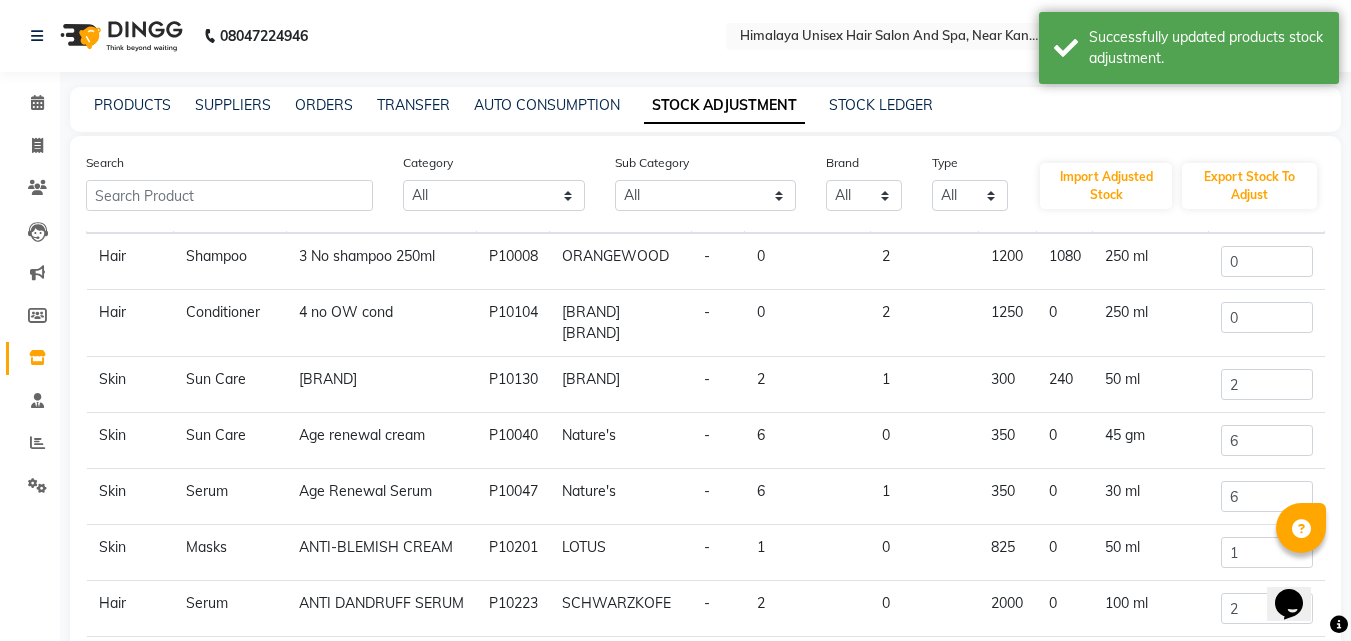 scroll, scrollTop: 189, scrollLeft: 0, axis: vertical 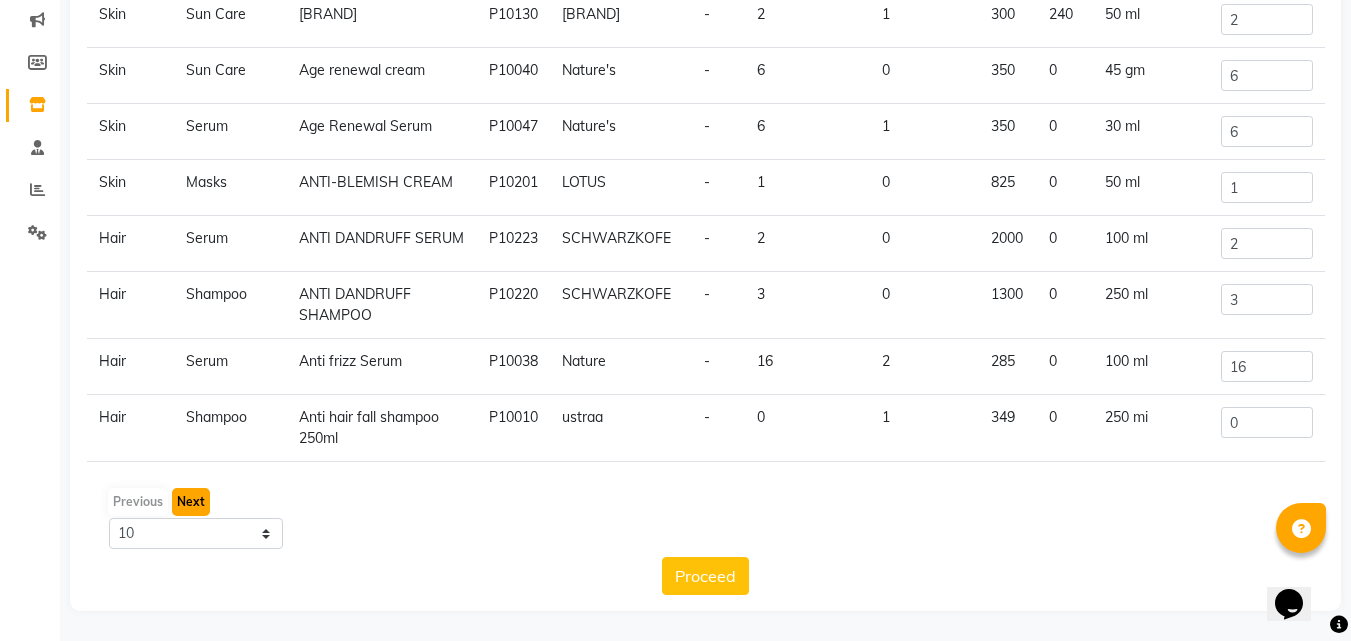 click on "Next" 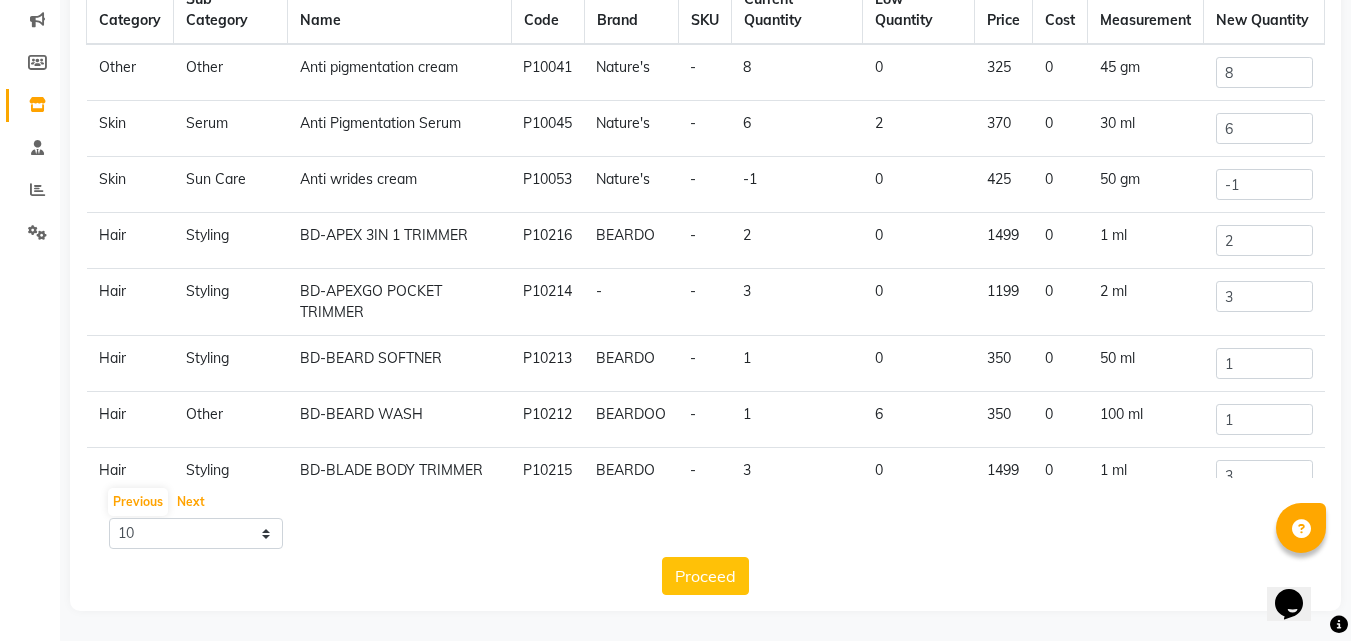 scroll, scrollTop: 0, scrollLeft: 0, axis: both 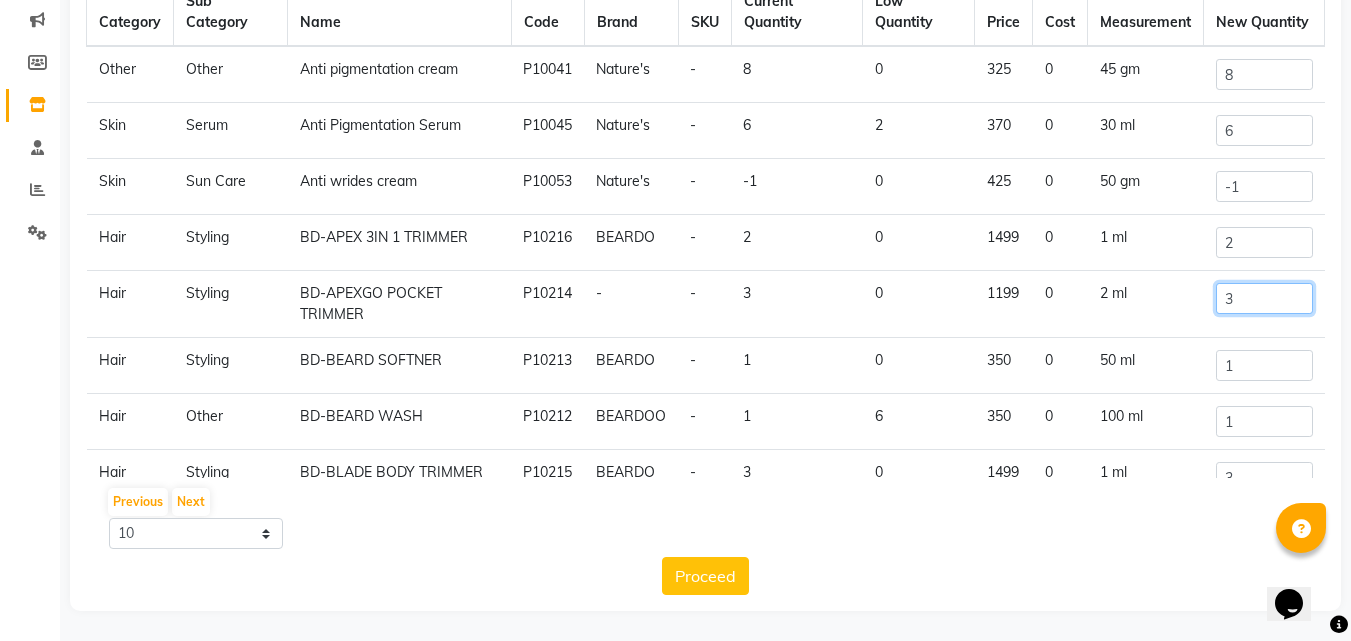 click on "3" 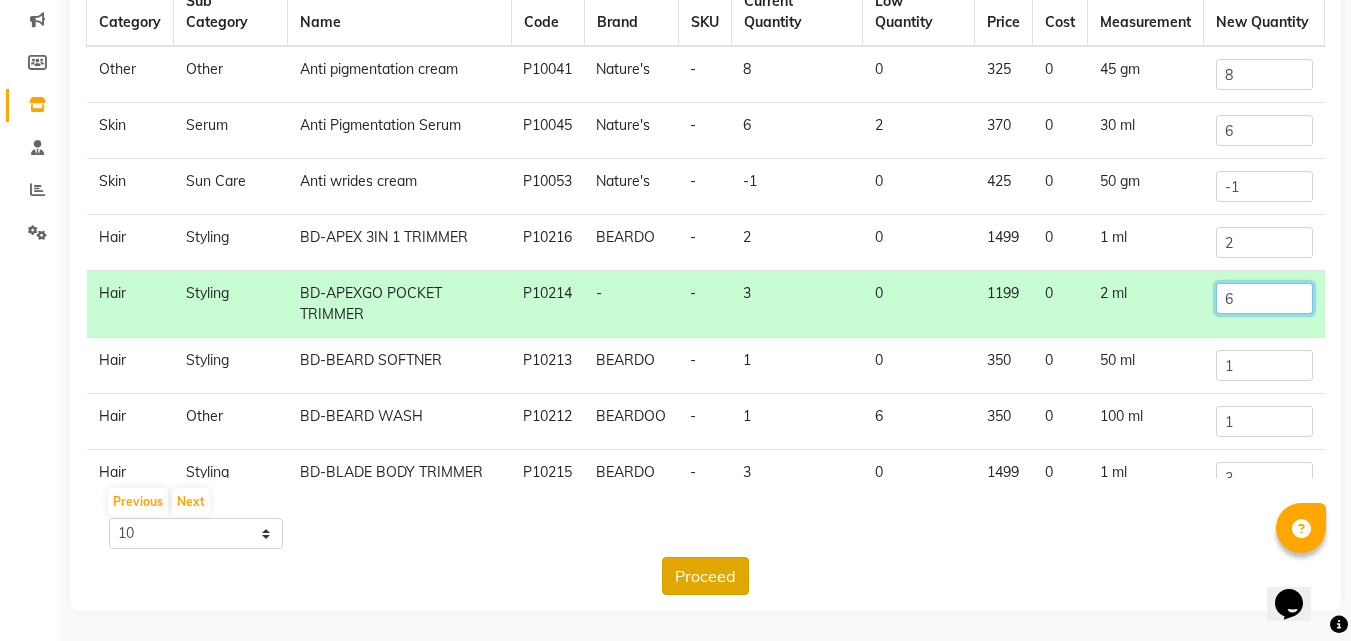 type on "6" 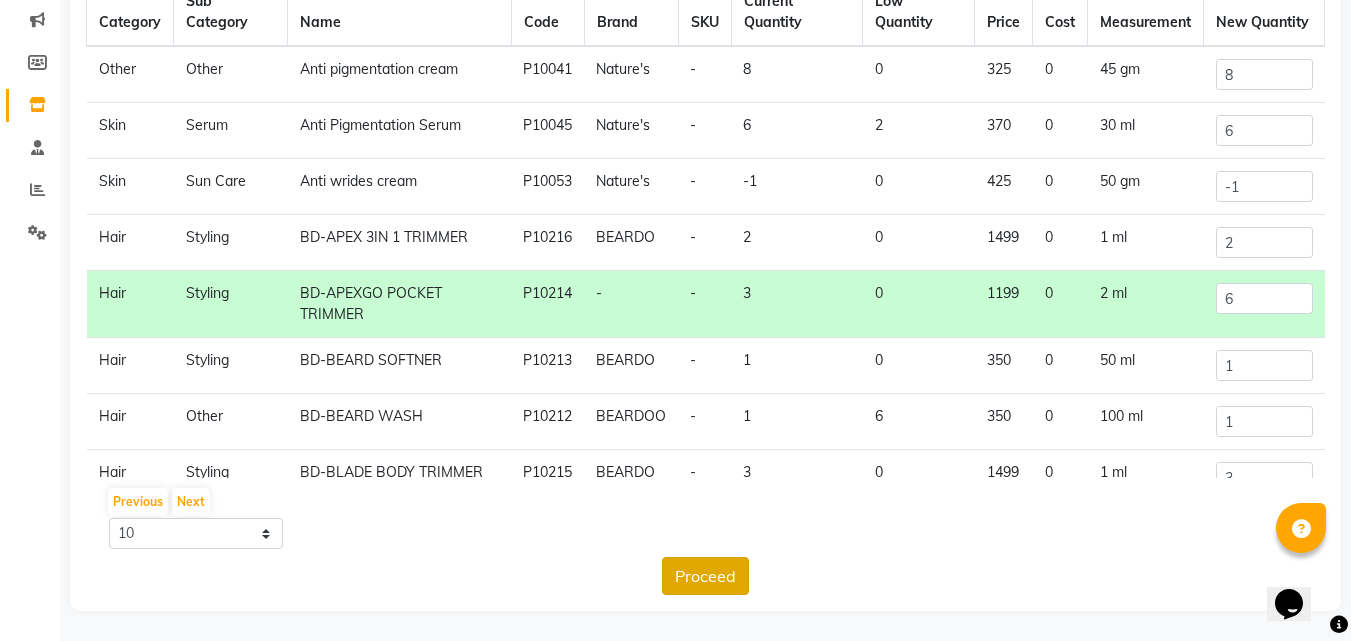 click on "Proceed" 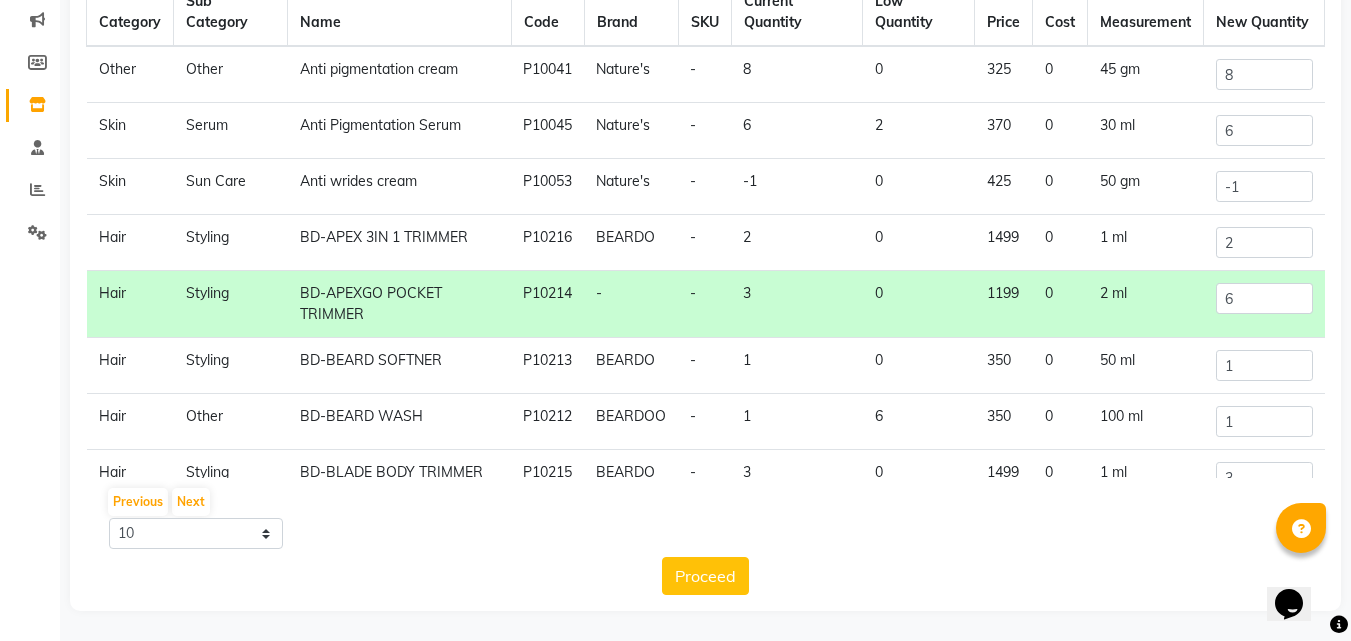 scroll, scrollTop: 0, scrollLeft: 0, axis: both 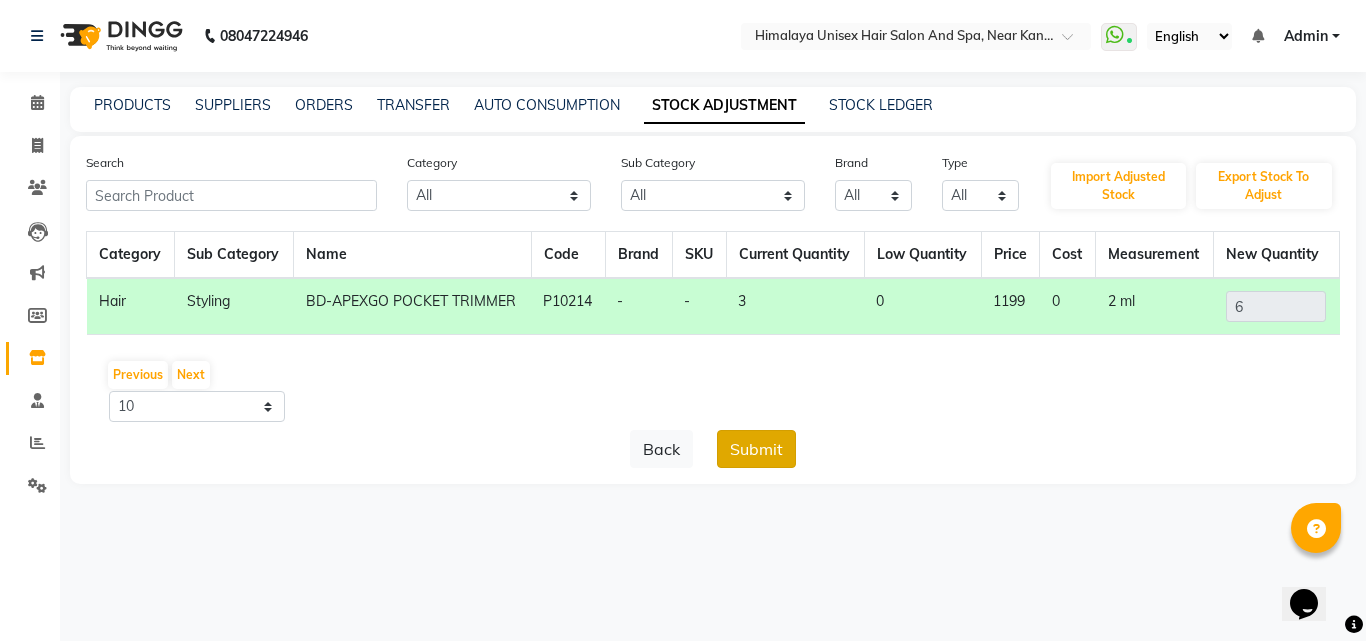 click on "Submit" 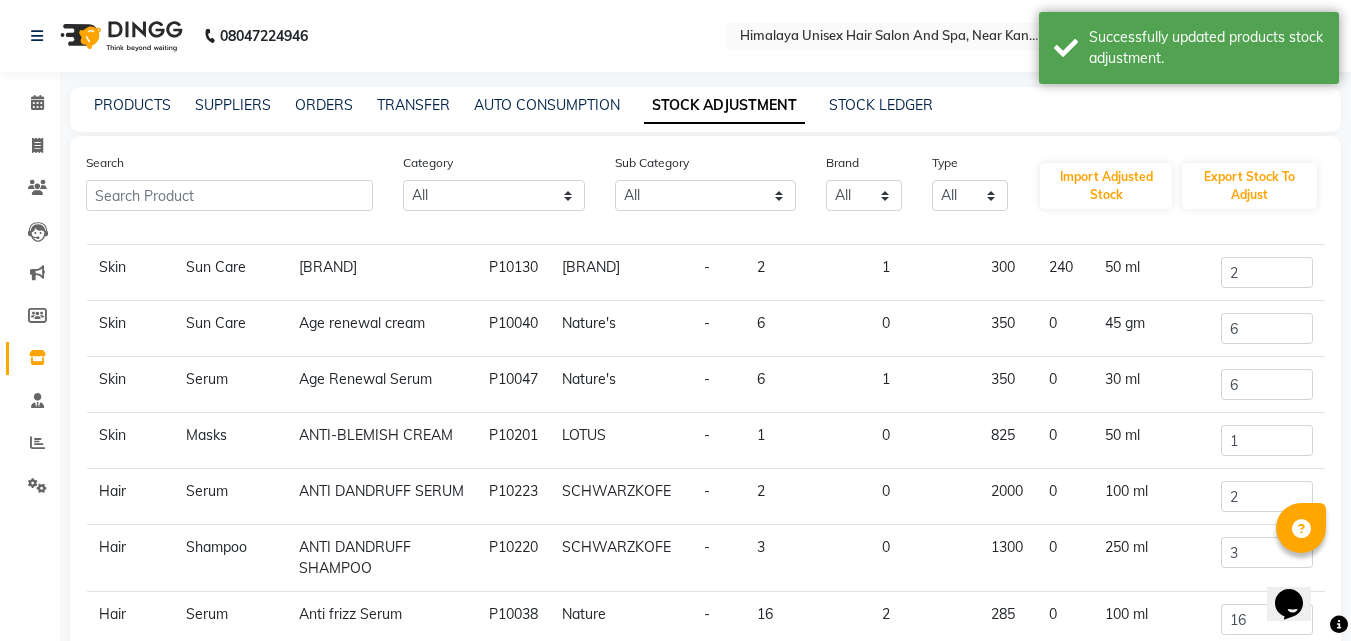 scroll, scrollTop: 189, scrollLeft: 0, axis: vertical 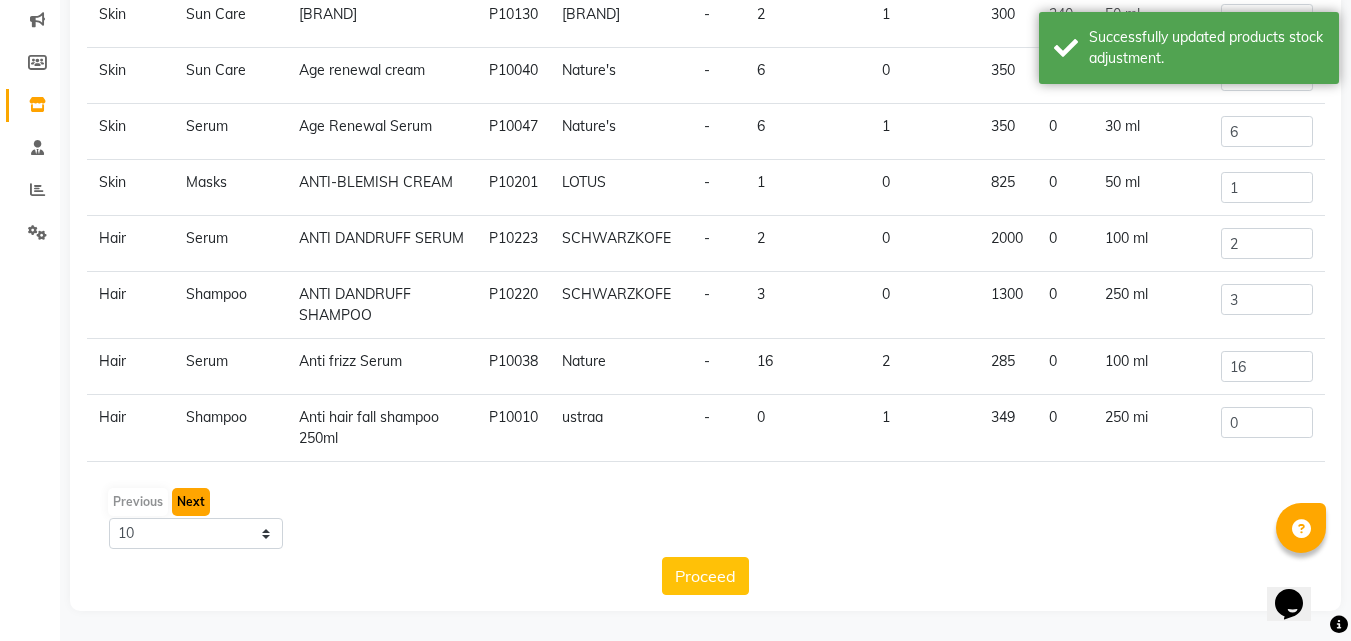 click on "Next" 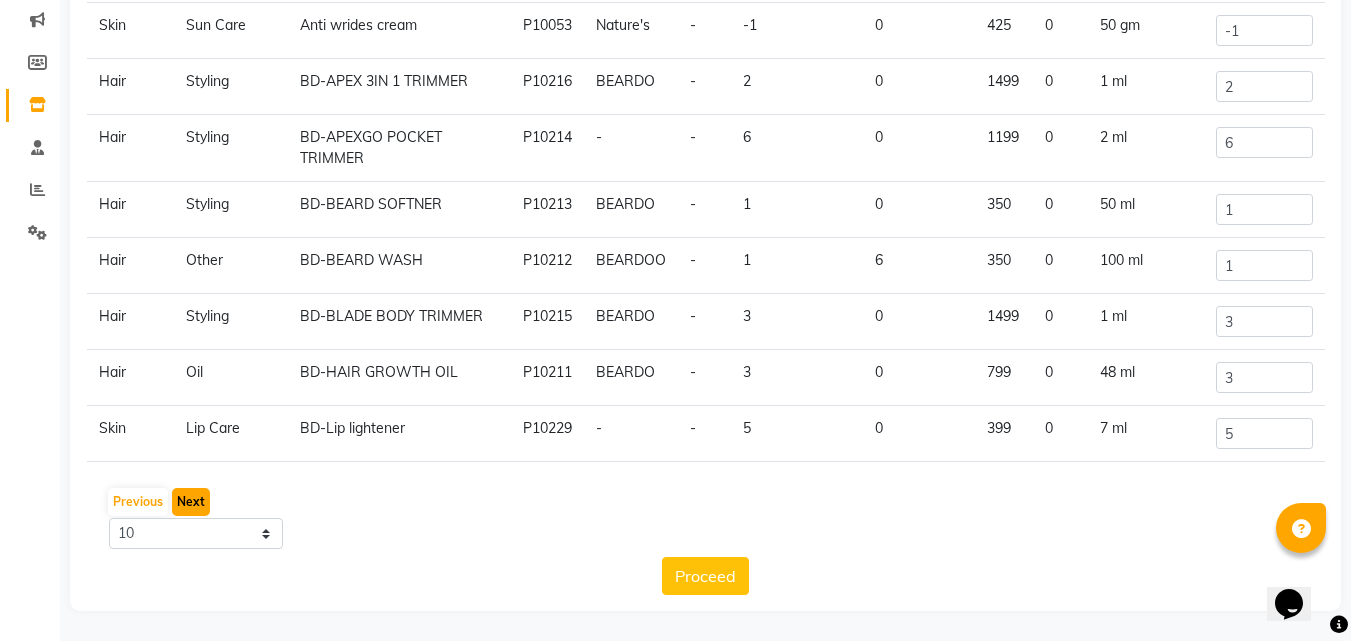 click on "Next" 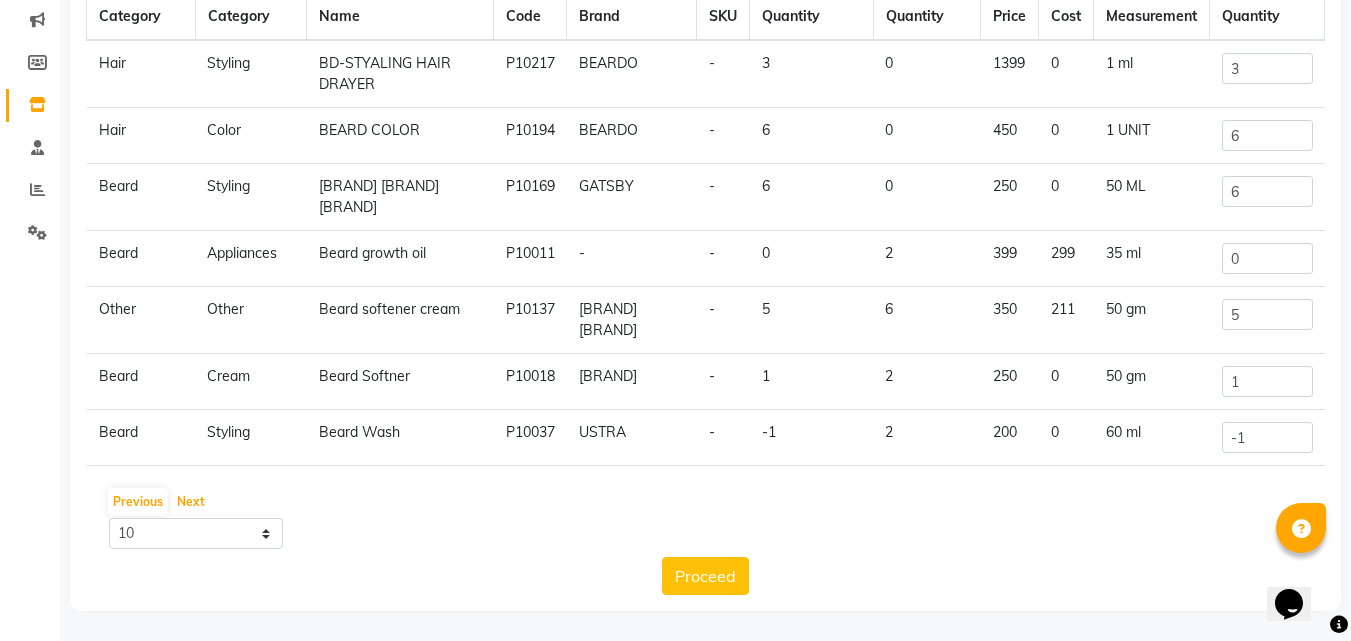 scroll, scrollTop: 0, scrollLeft: 0, axis: both 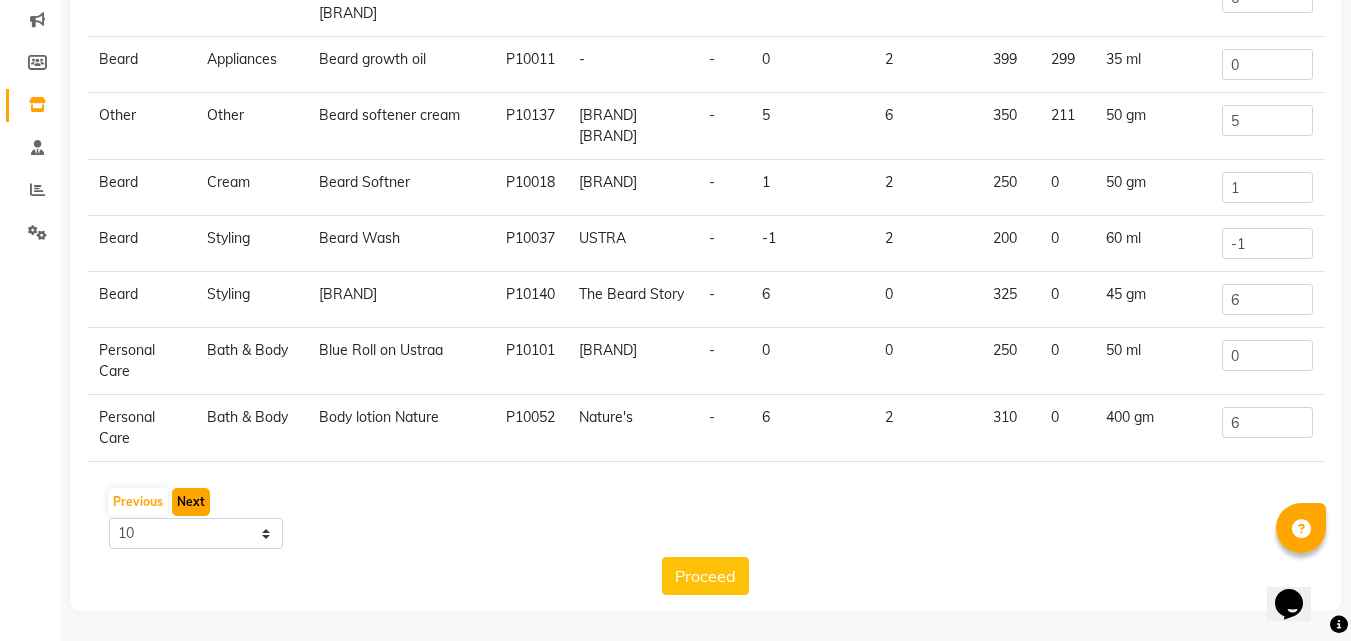 click on "Next" 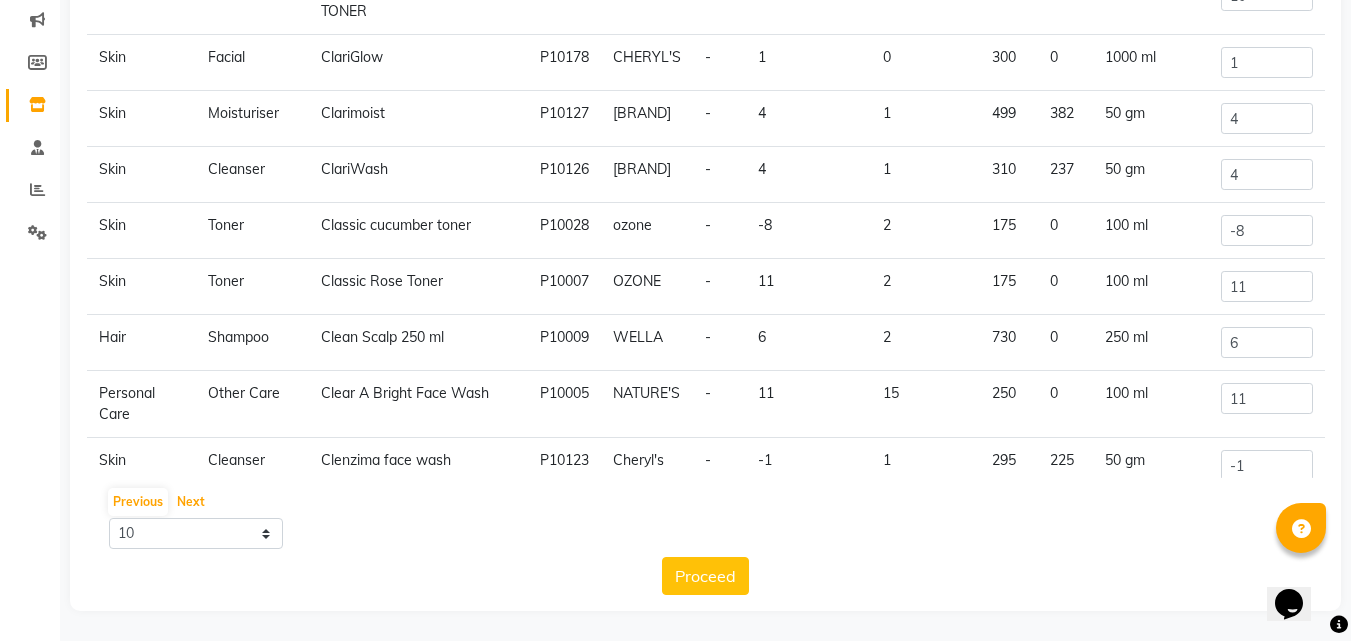 scroll, scrollTop: 167, scrollLeft: 0, axis: vertical 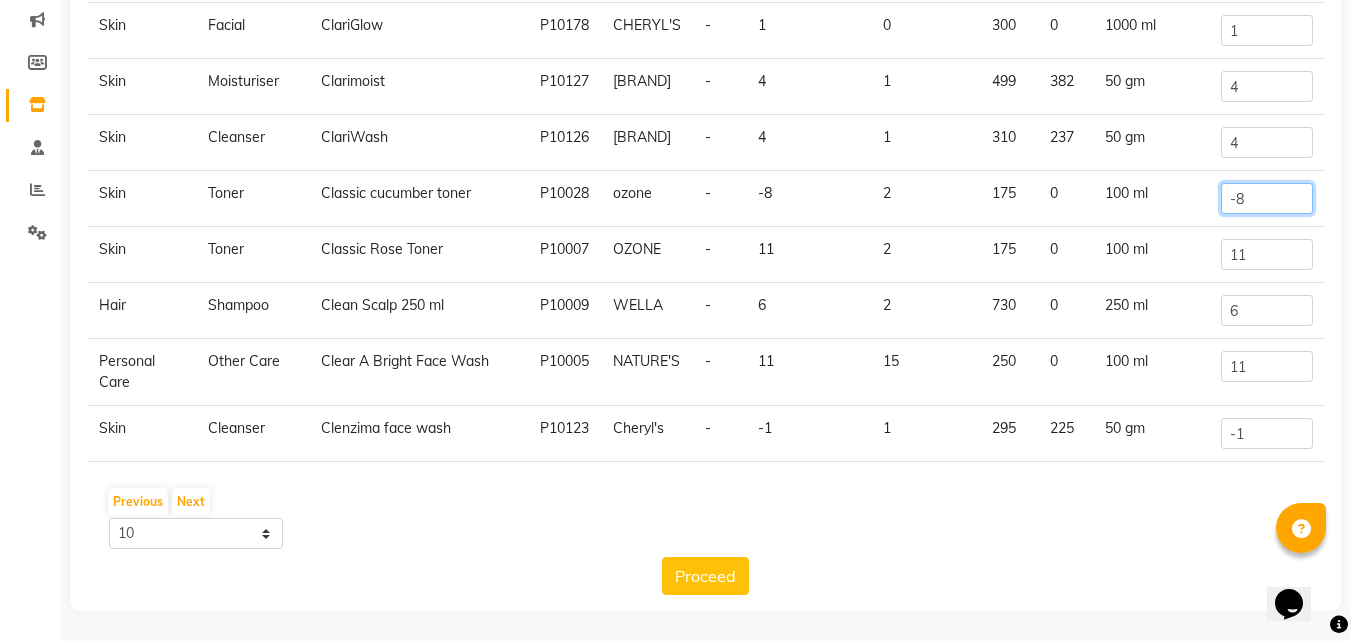 click on "-8" 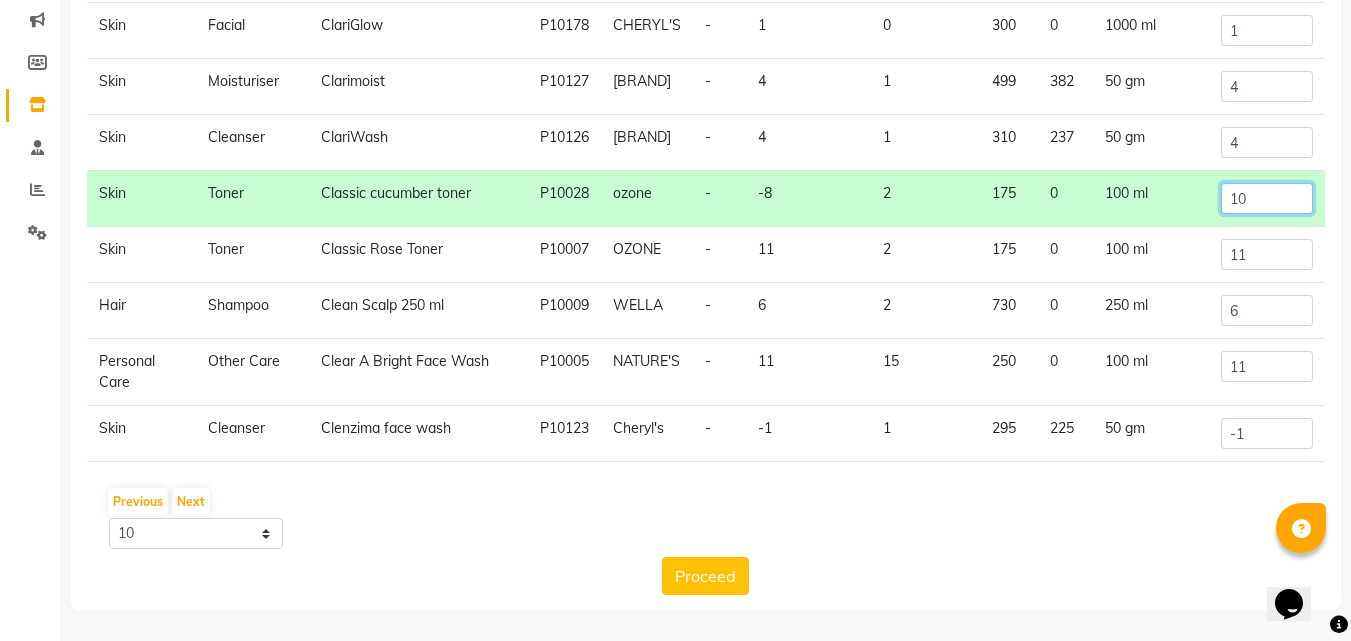 type on "10" 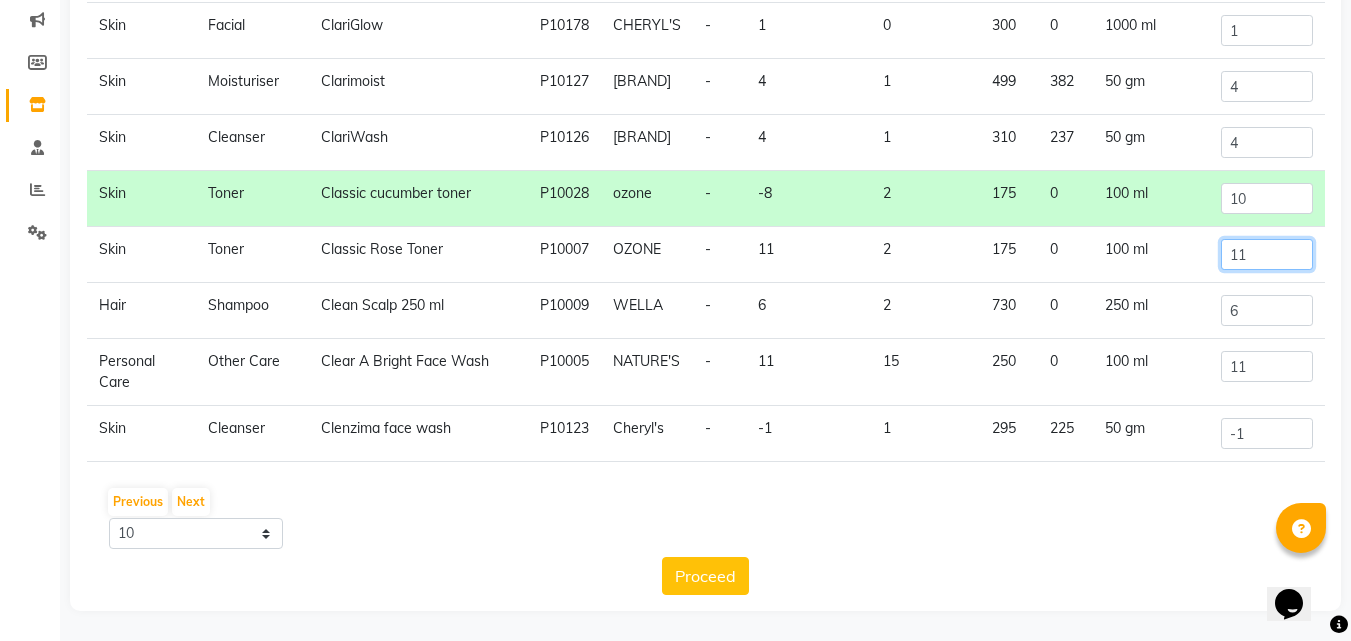 click on "11" 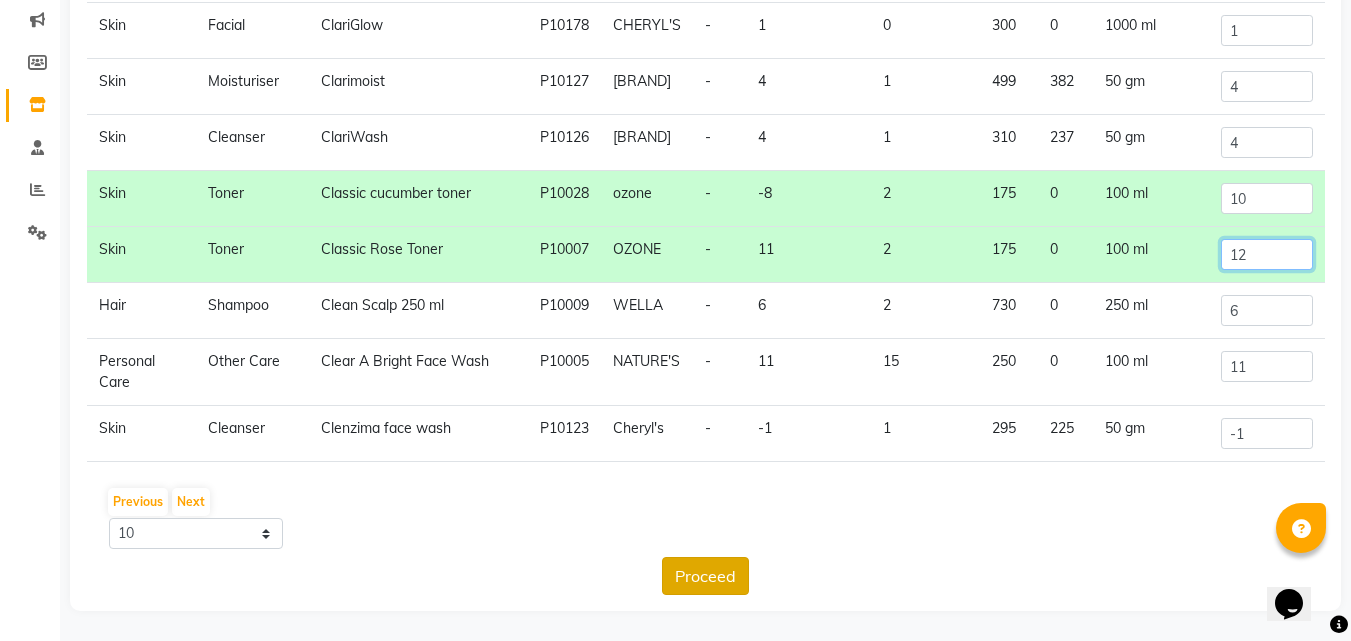 type on "12" 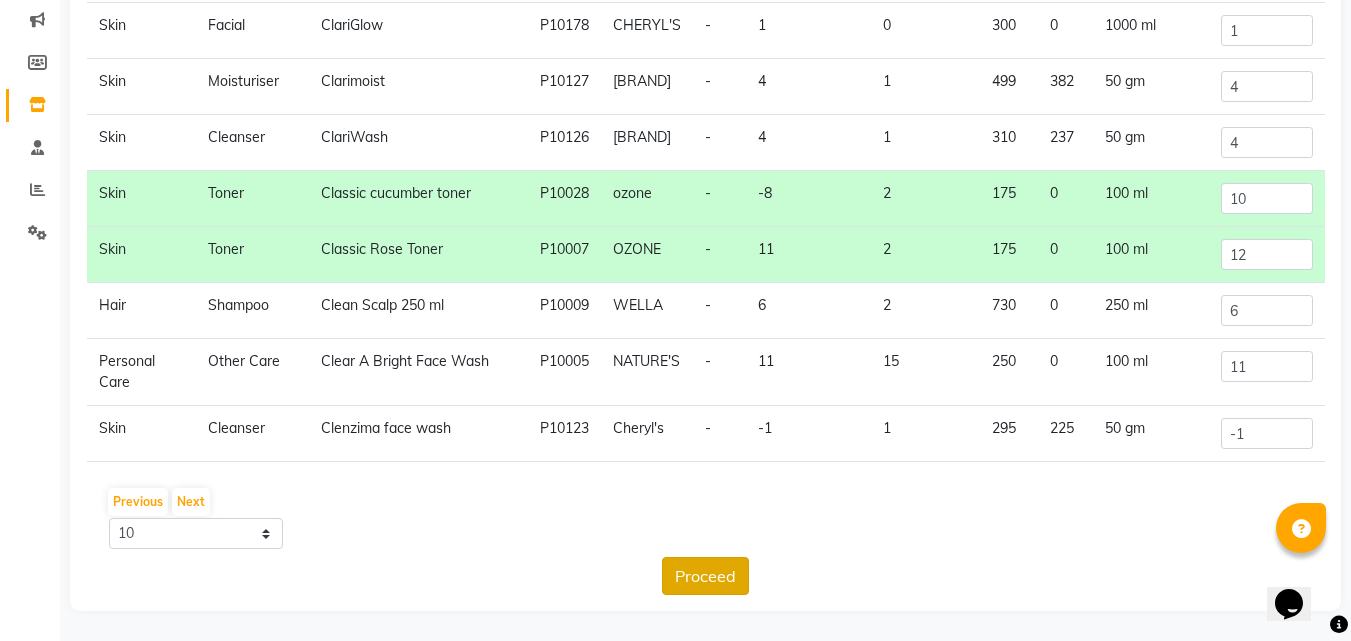 click on "Proceed" 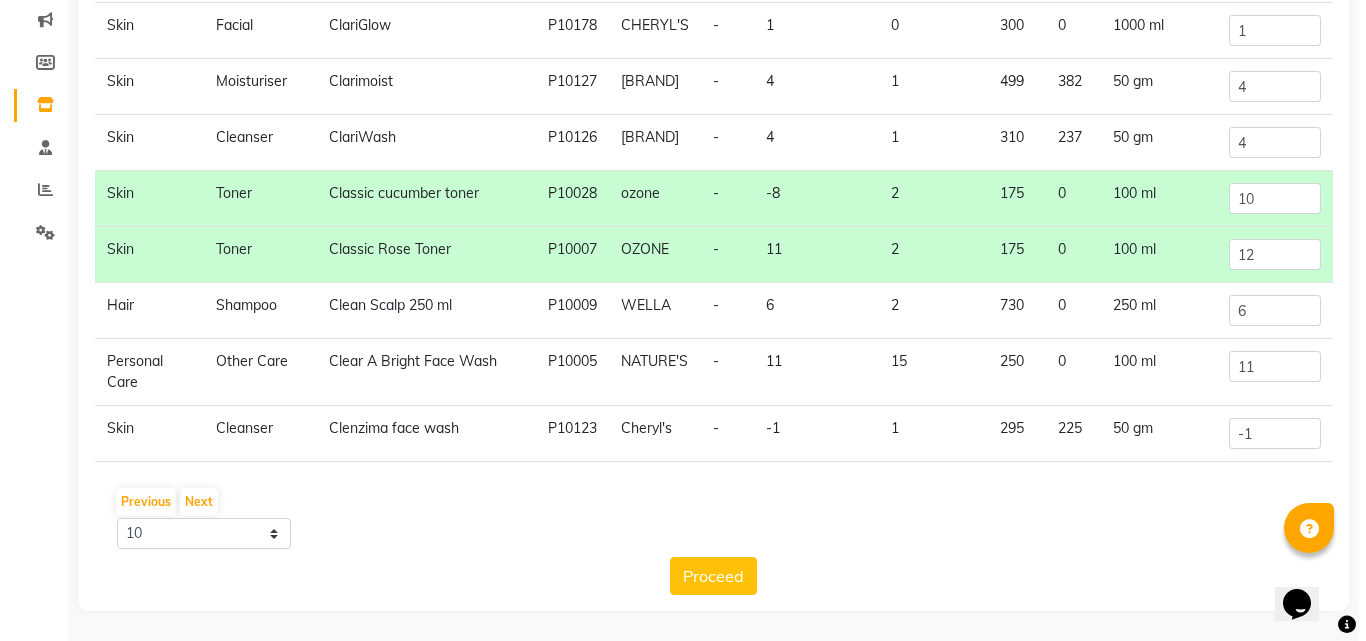scroll, scrollTop: 0, scrollLeft: 0, axis: both 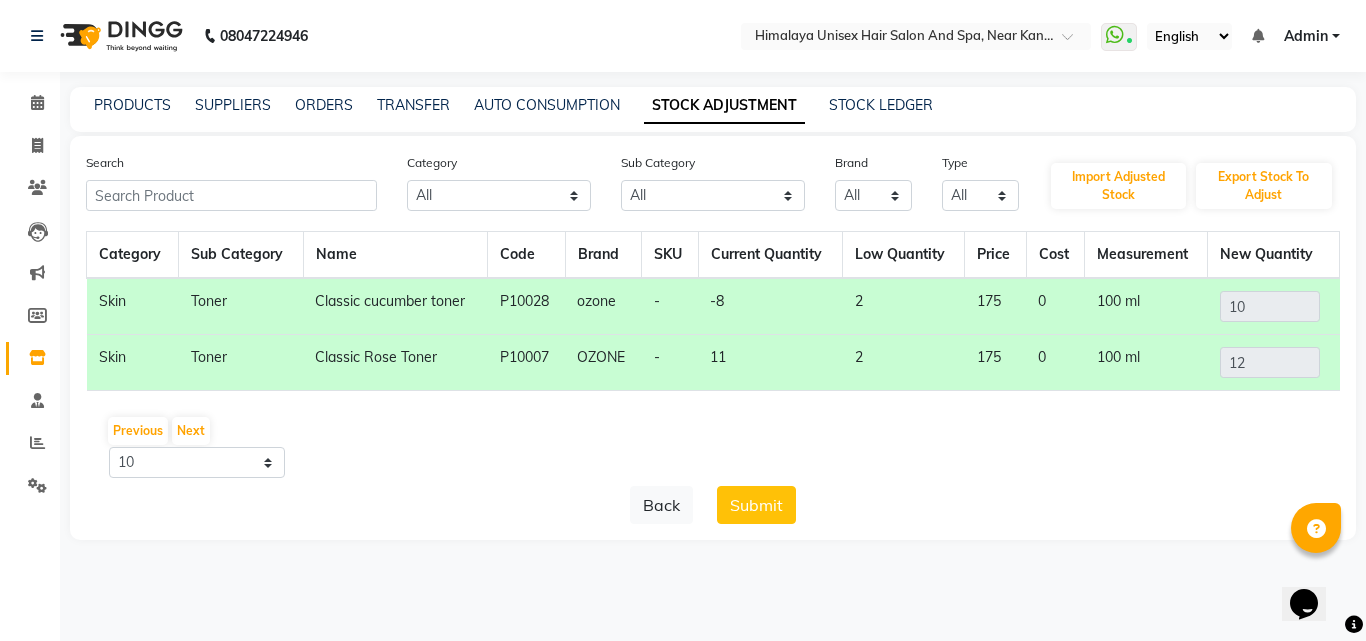 click on "Submit" 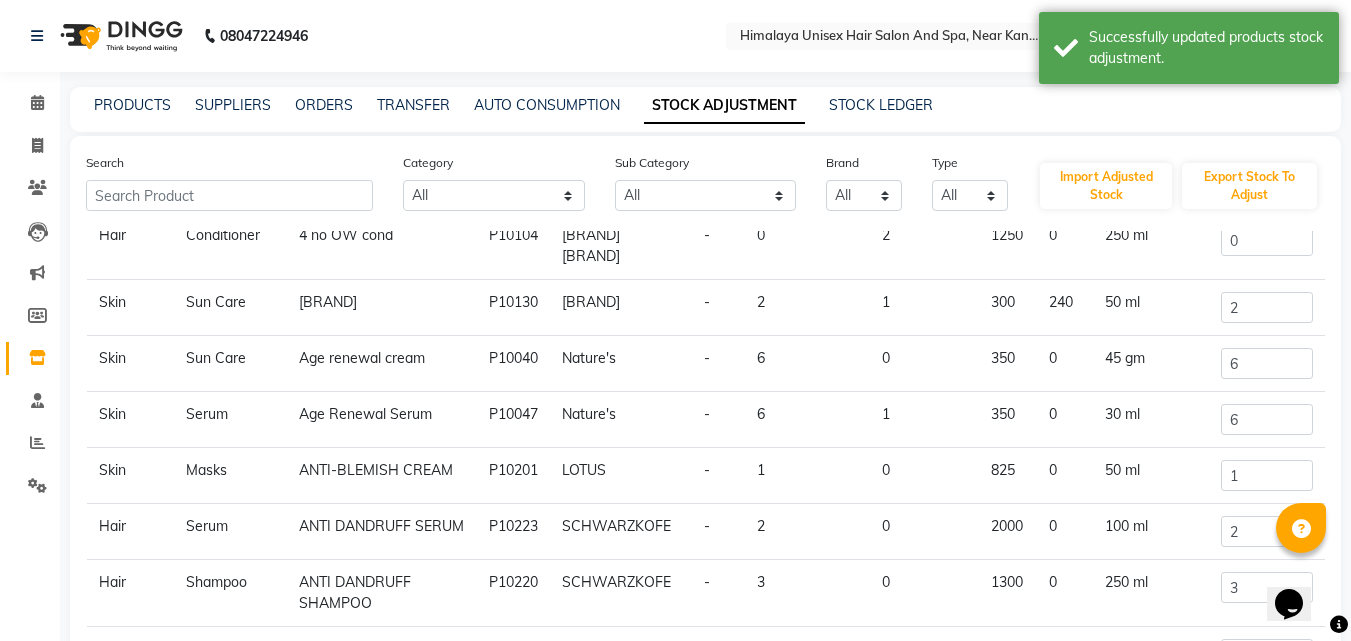 scroll, scrollTop: 189, scrollLeft: 0, axis: vertical 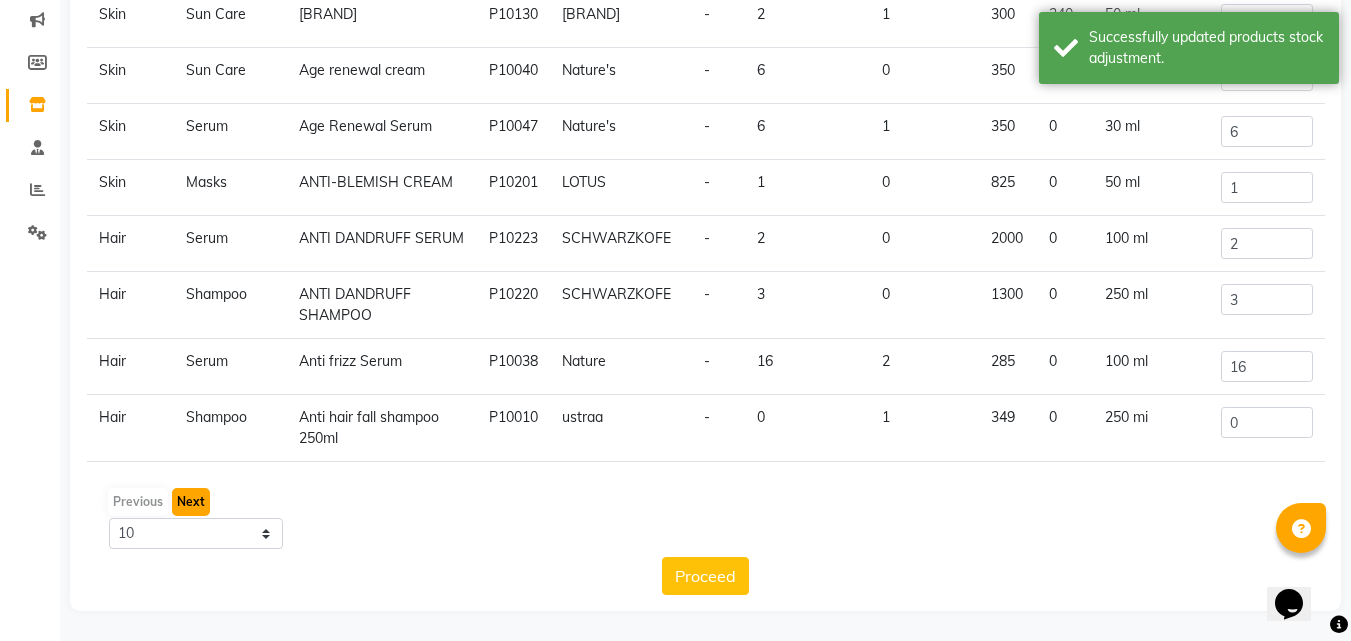 click on "Next" 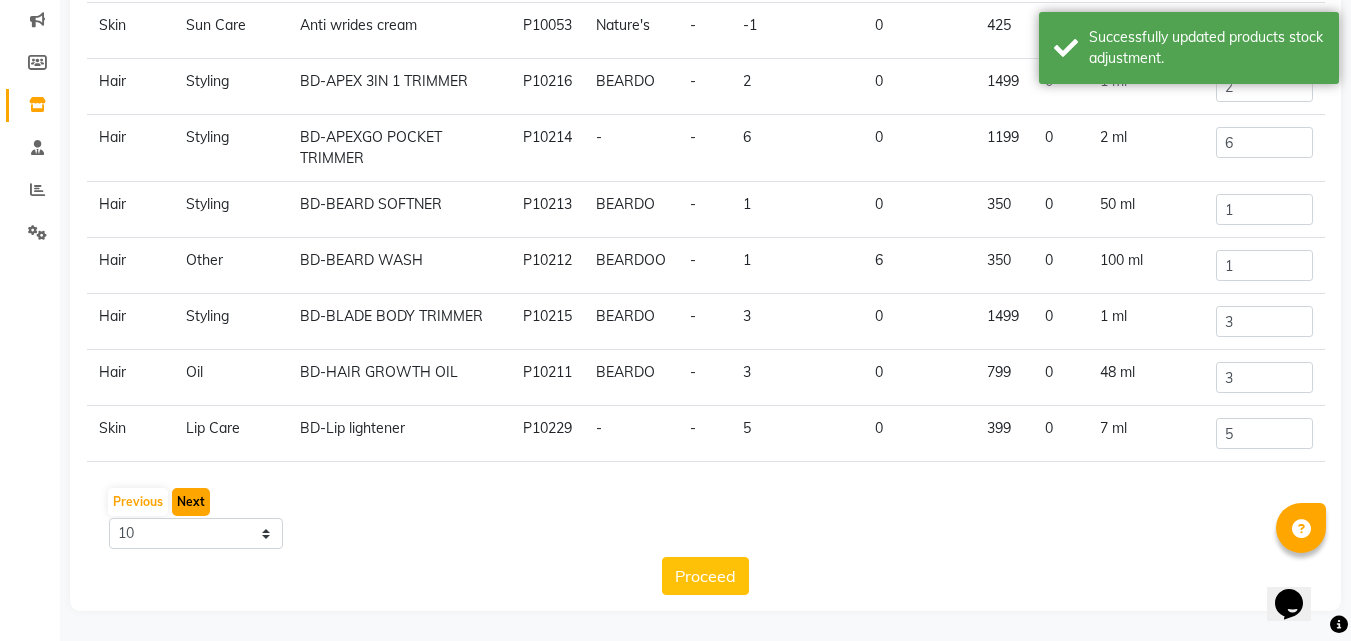 click on "Next" 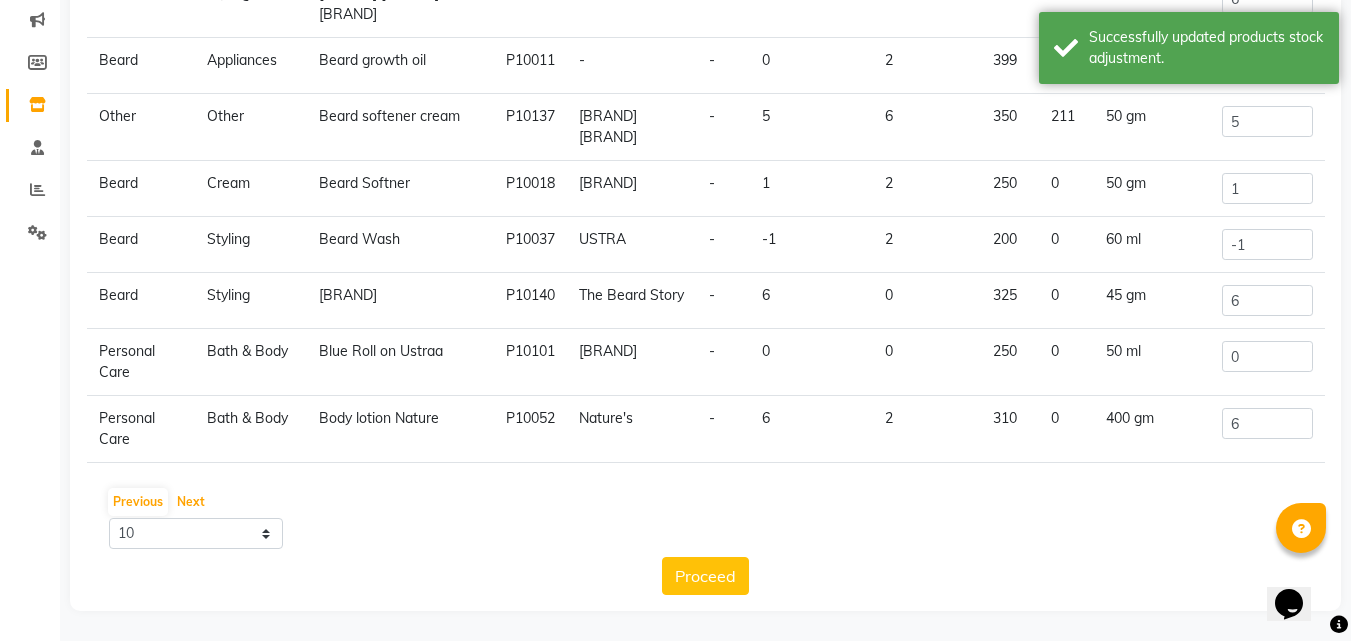 scroll, scrollTop: 200, scrollLeft: 0, axis: vertical 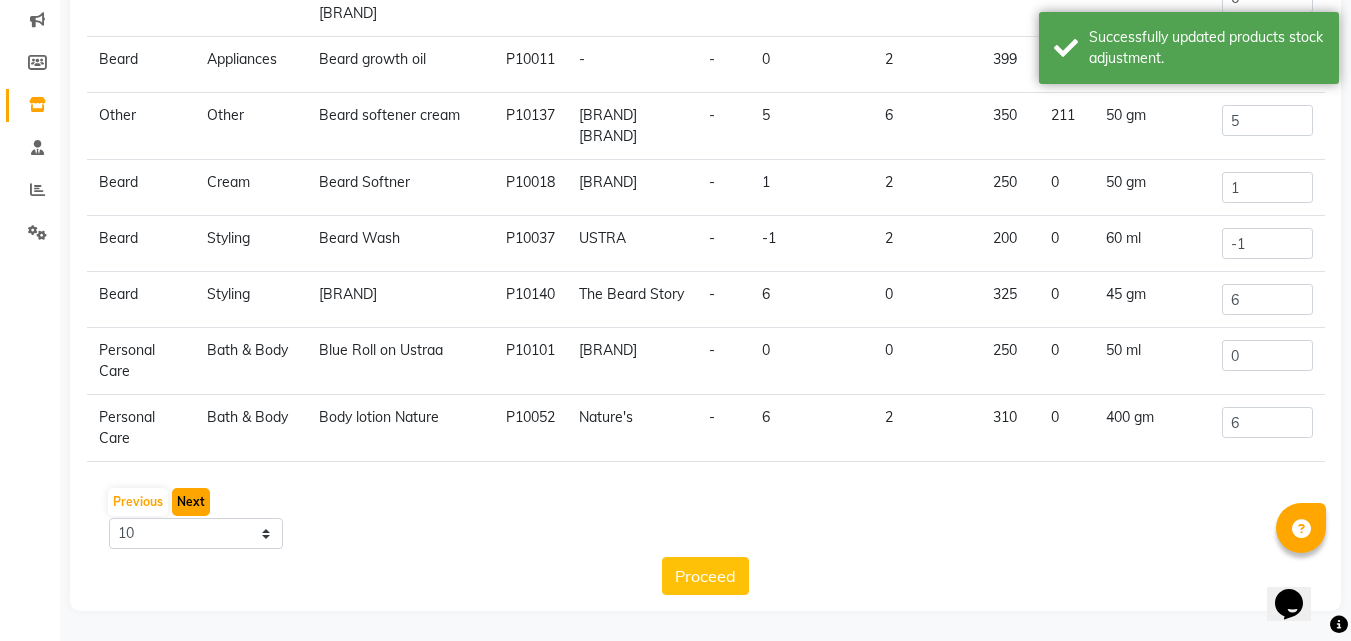 click on "Next" 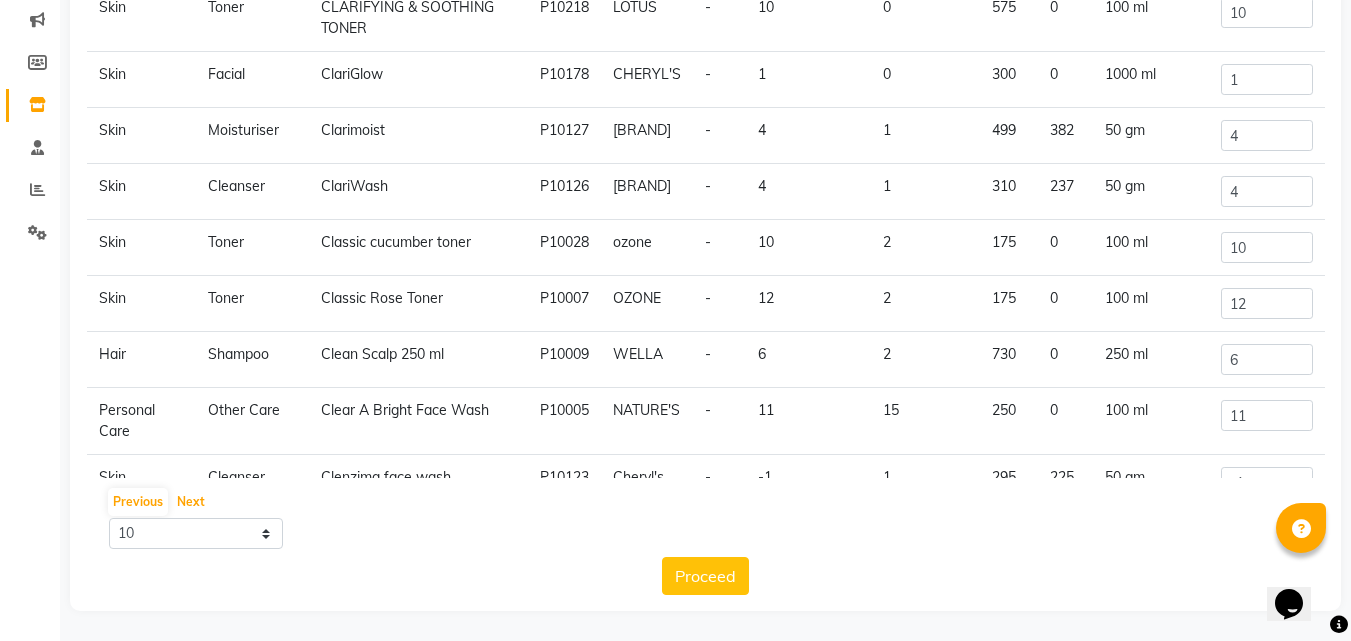 scroll, scrollTop: 167, scrollLeft: 0, axis: vertical 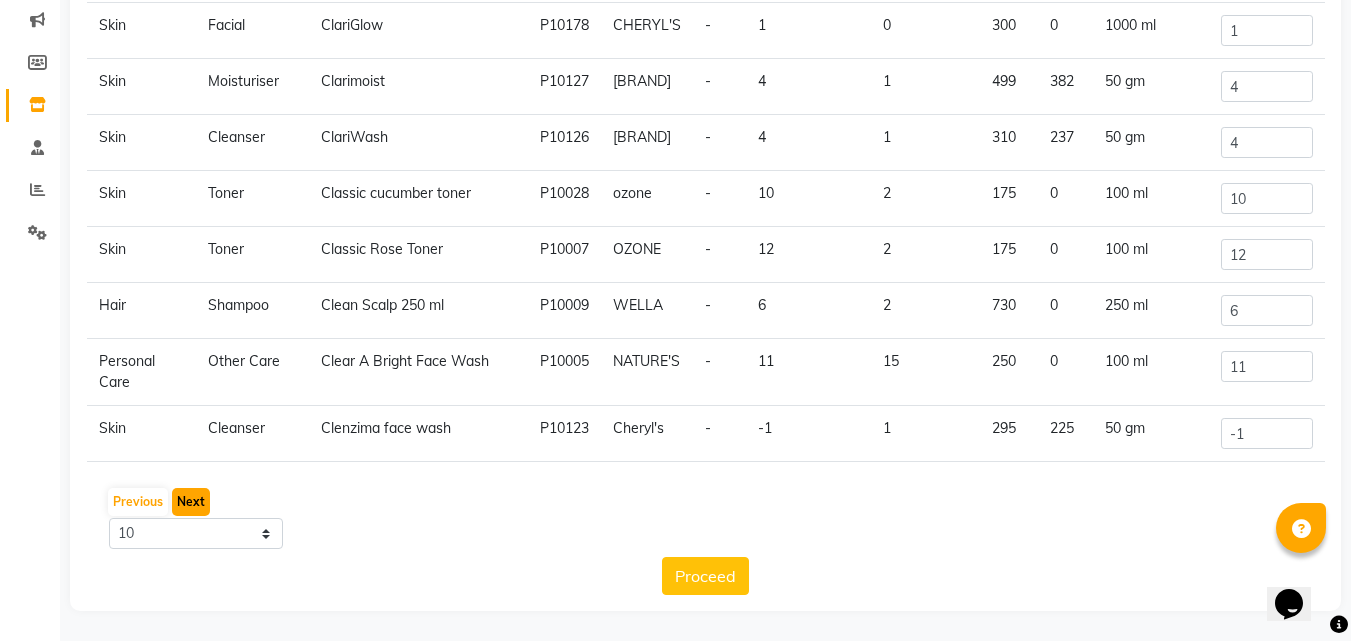 click on "Next" 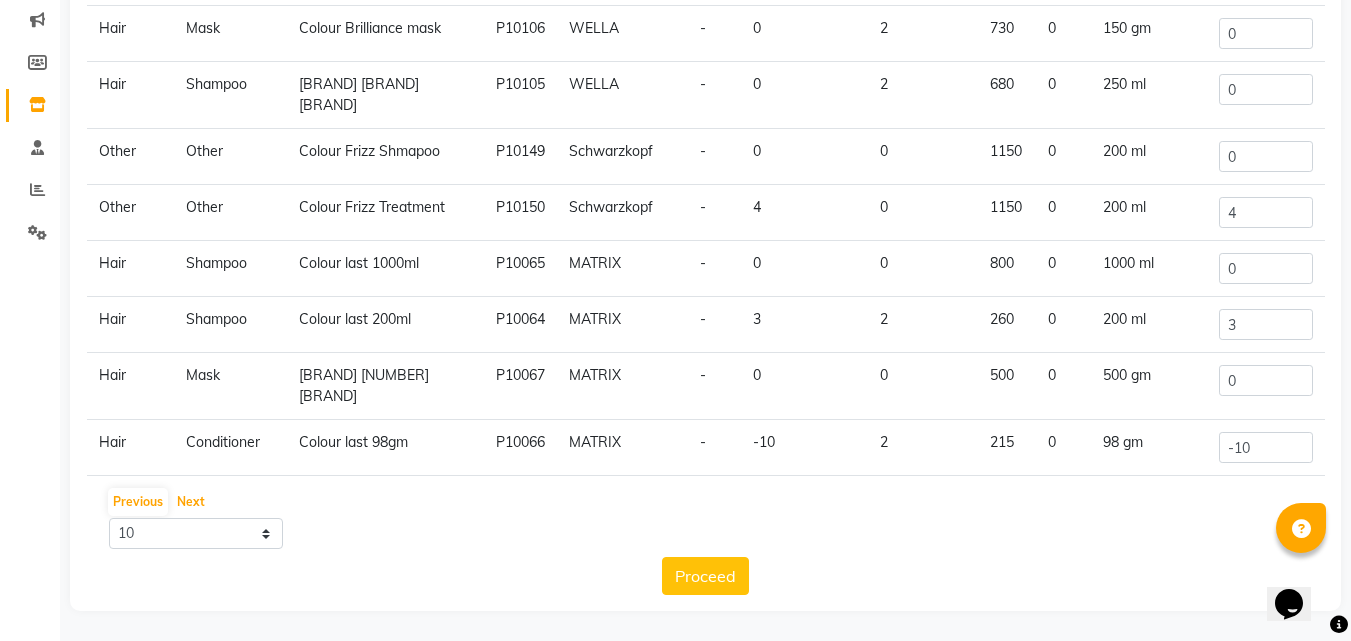 scroll, scrollTop: 0, scrollLeft: 0, axis: both 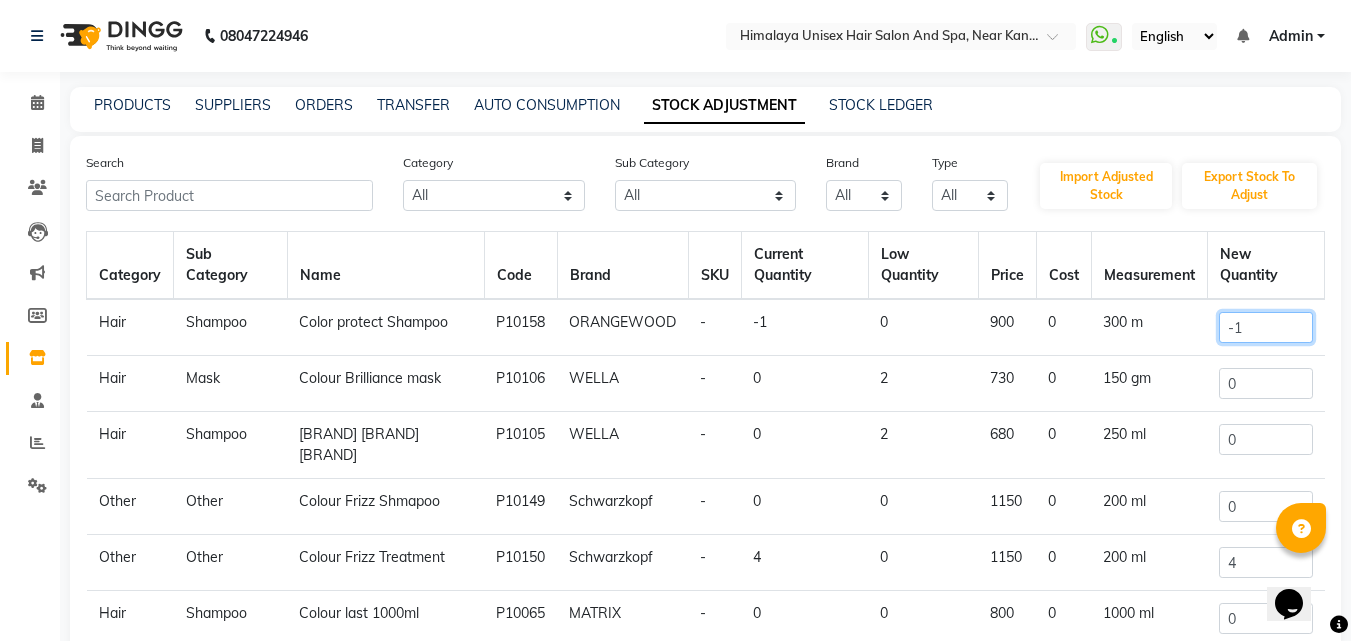 click on "-1" 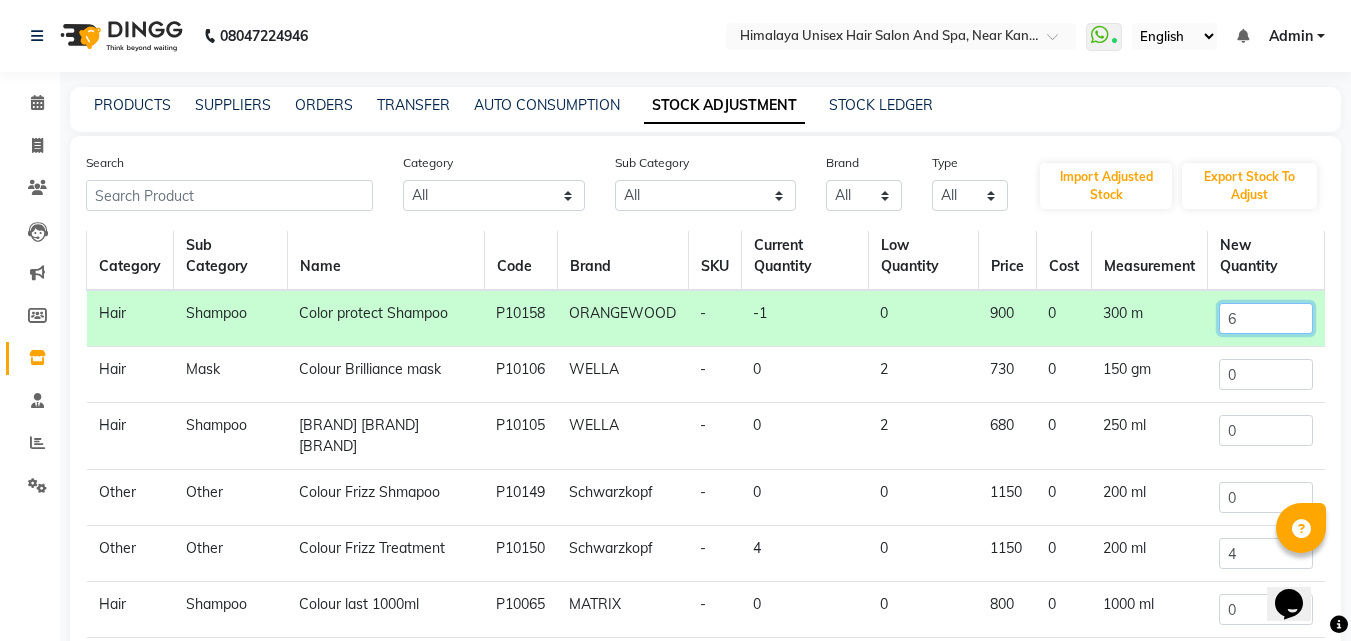 scroll, scrollTop: 0, scrollLeft: 0, axis: both 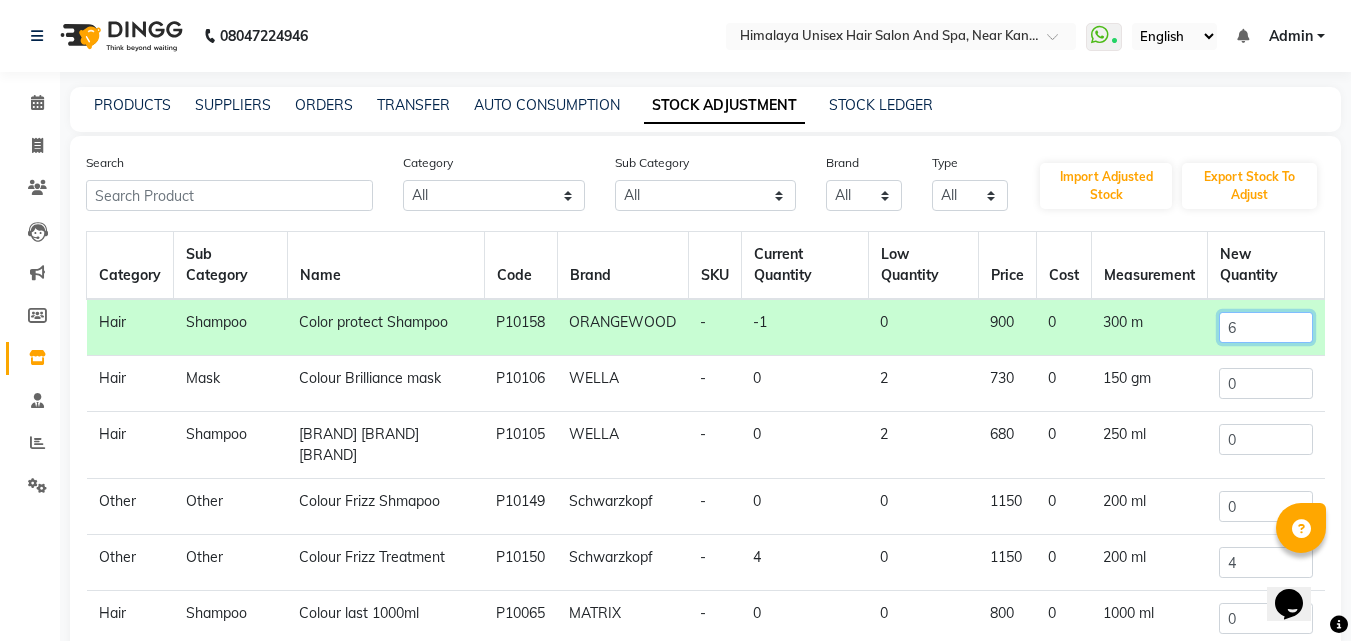 type on "6" 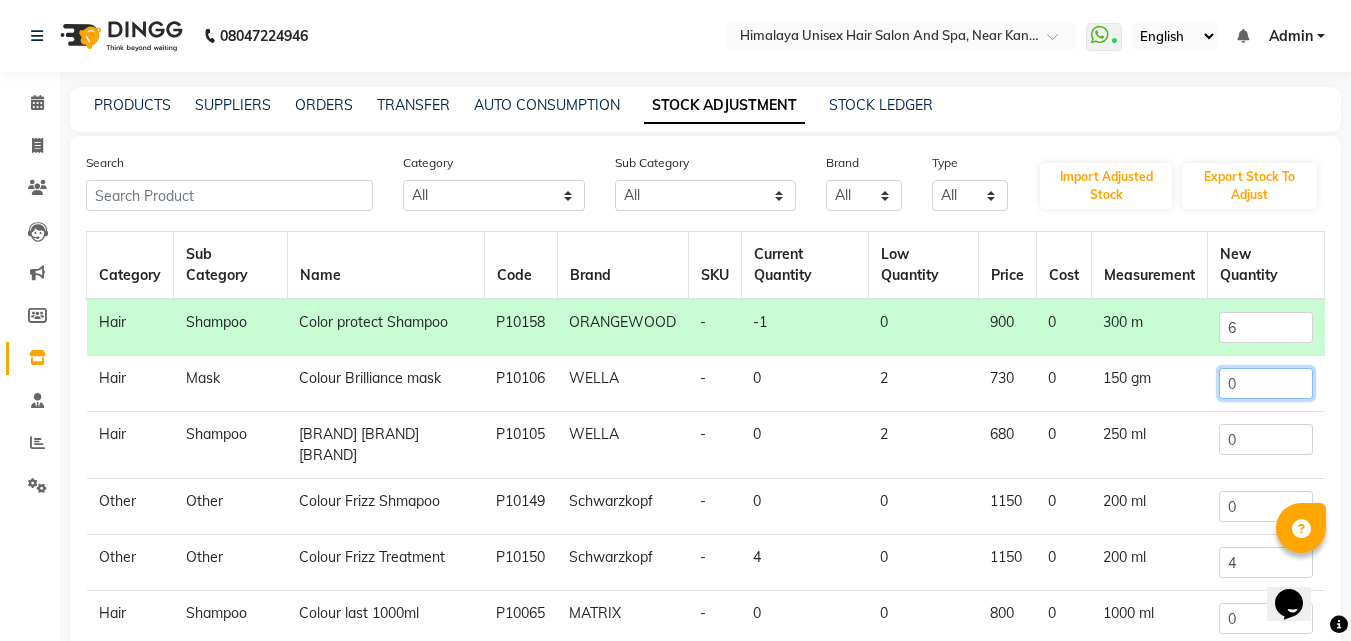 click on "0" 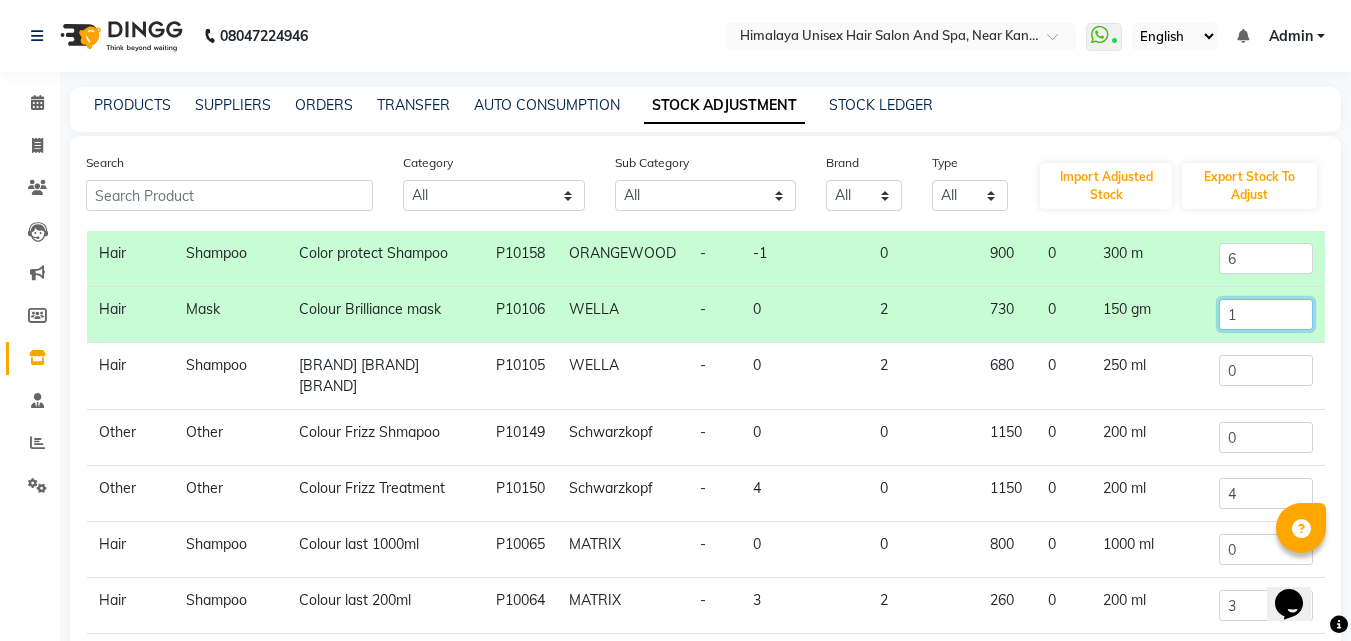 scroll, scrollTop: 100, scrollLeft: 0, axis: vertical 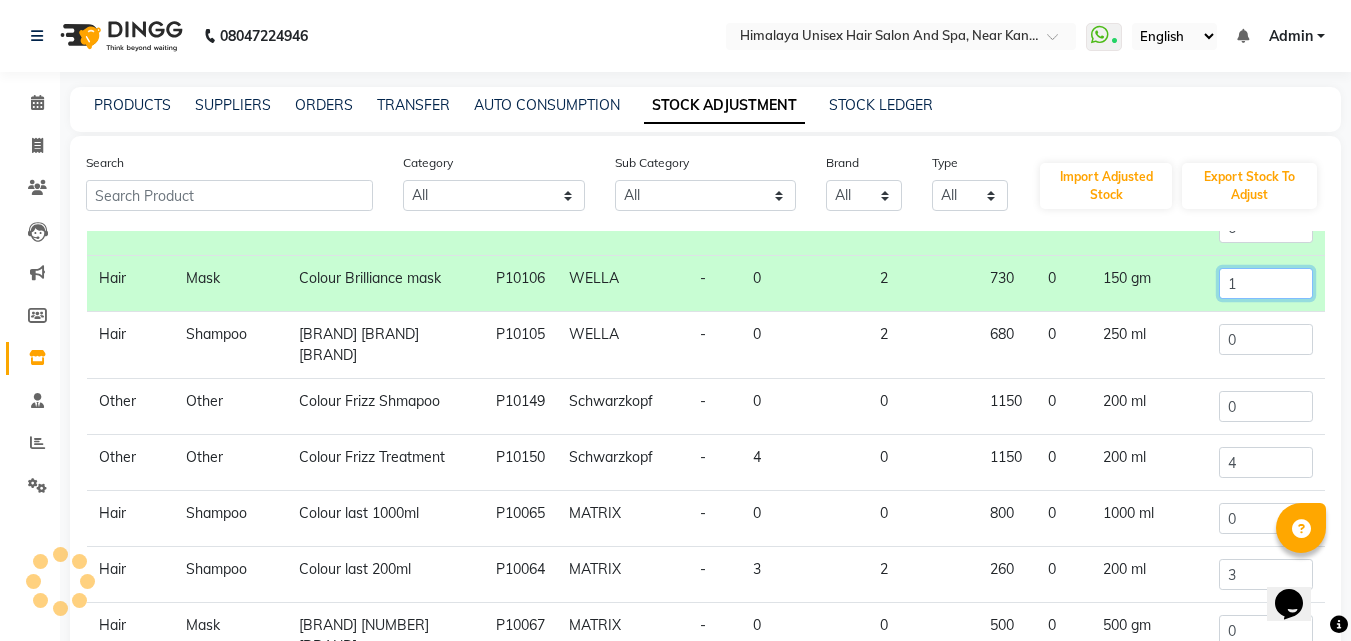 type on "1" 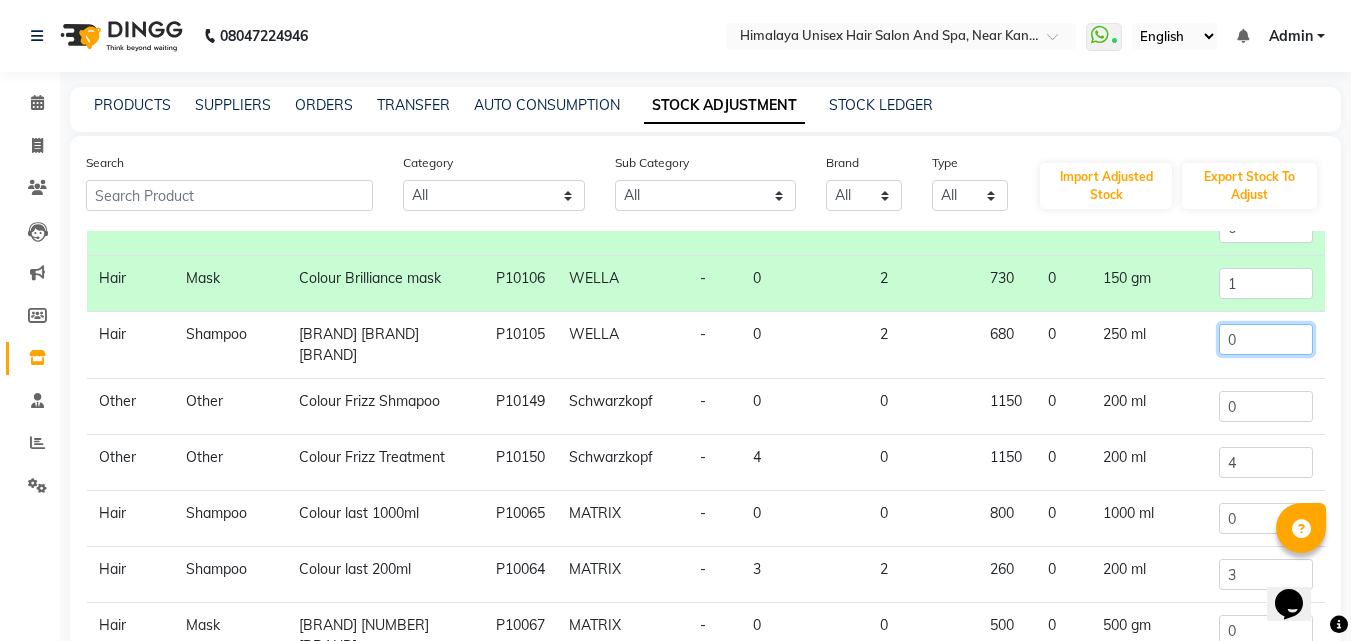 click on "0" 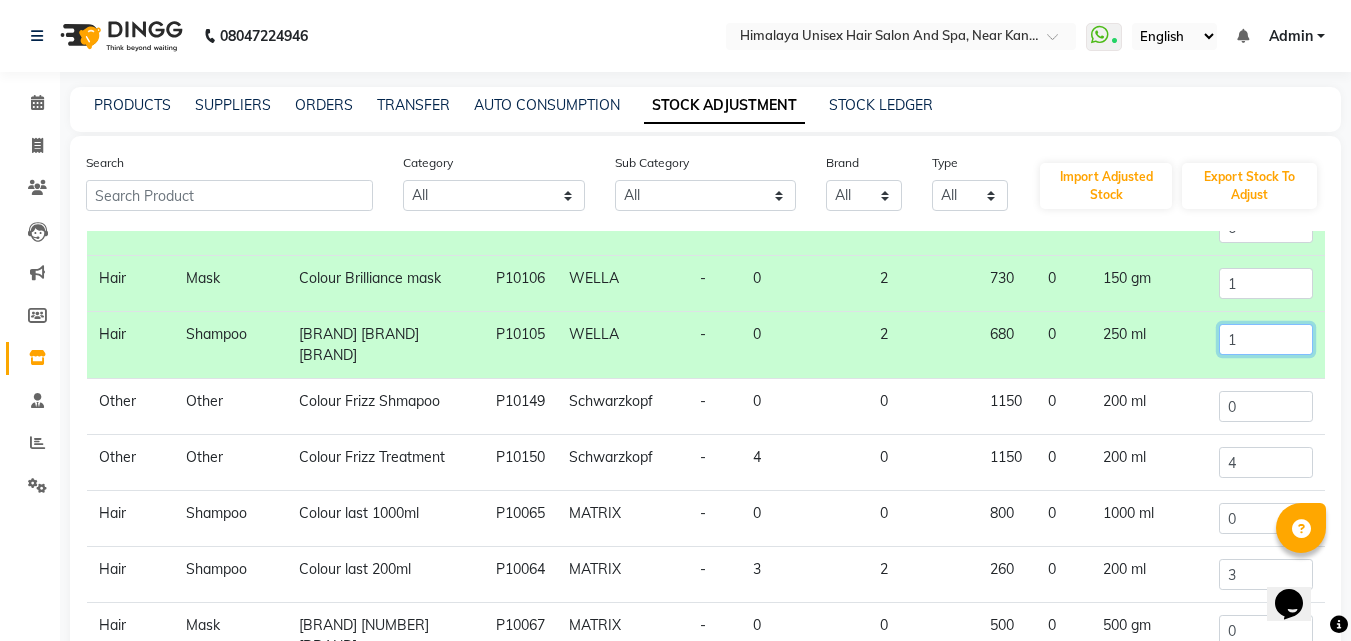 scroll, scrollTop: 178, scrollLeft: 0, axis: vertical 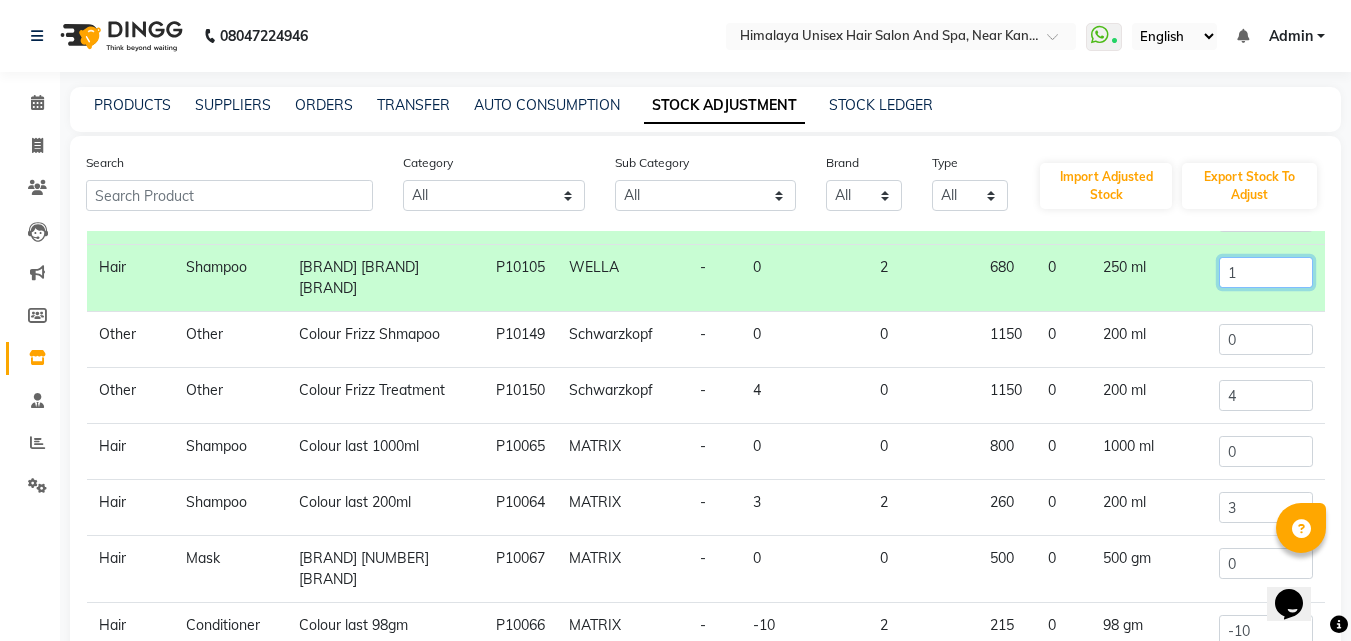 type on "1" 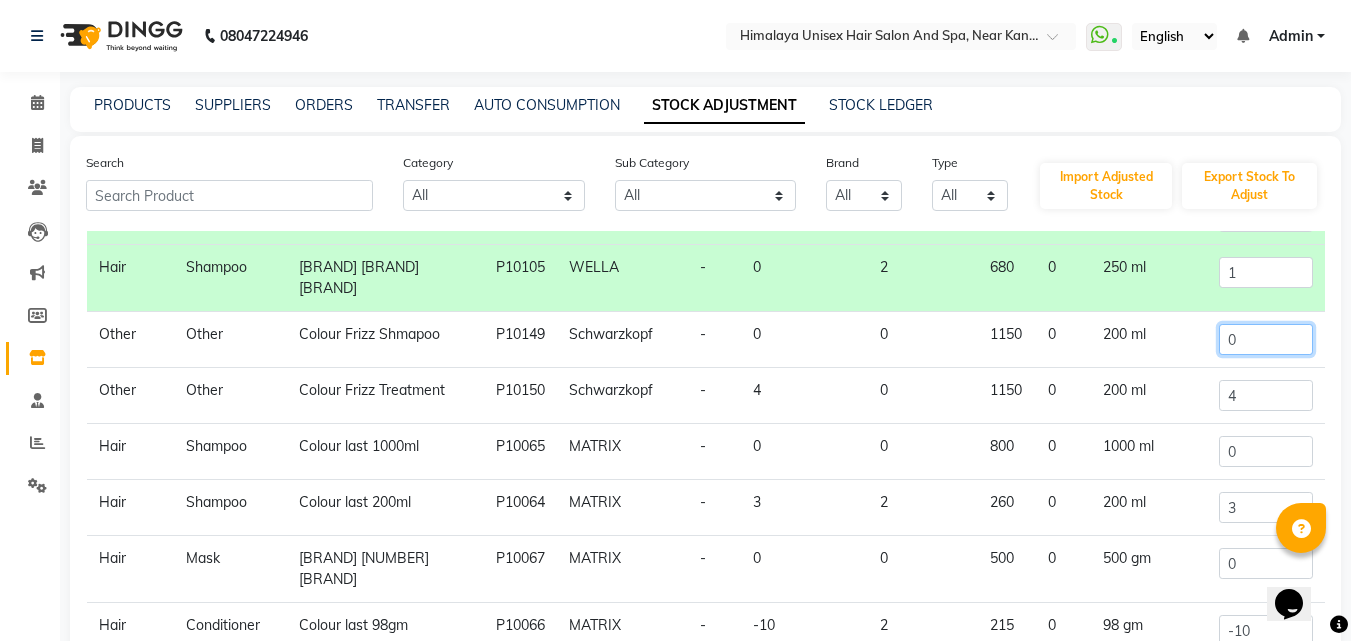 click on "0" 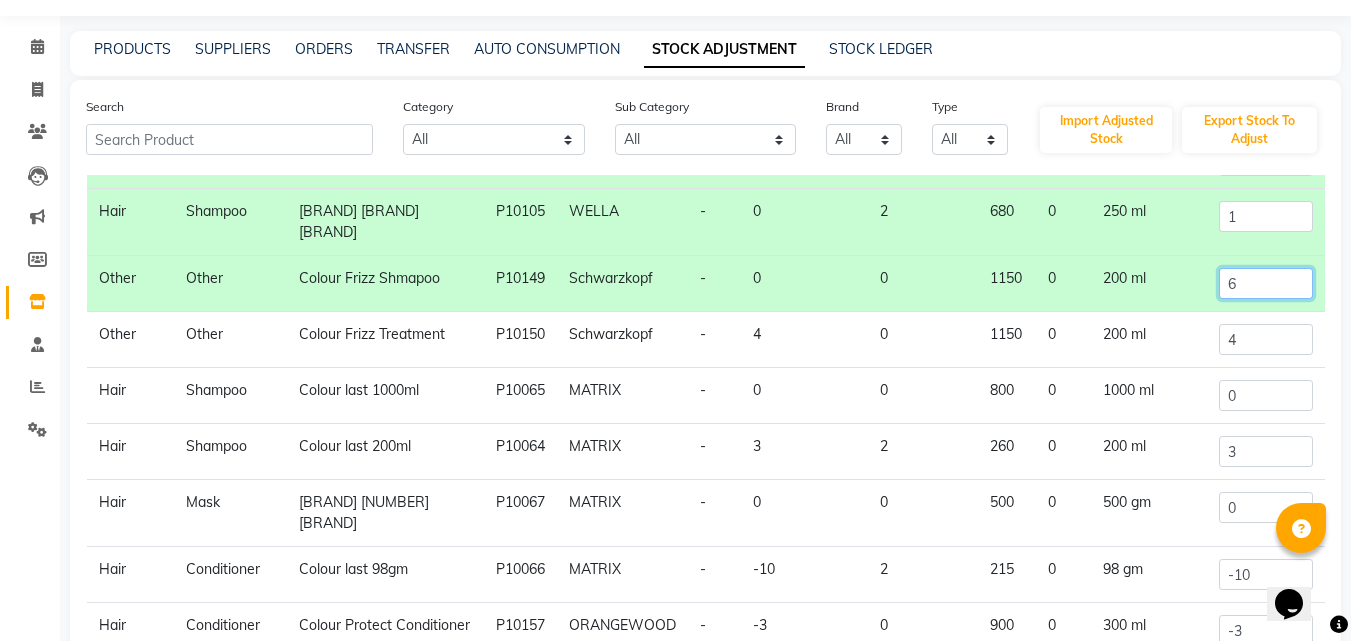scroll, scrollTop: 100, scrollLeft: 0, axis: vertical 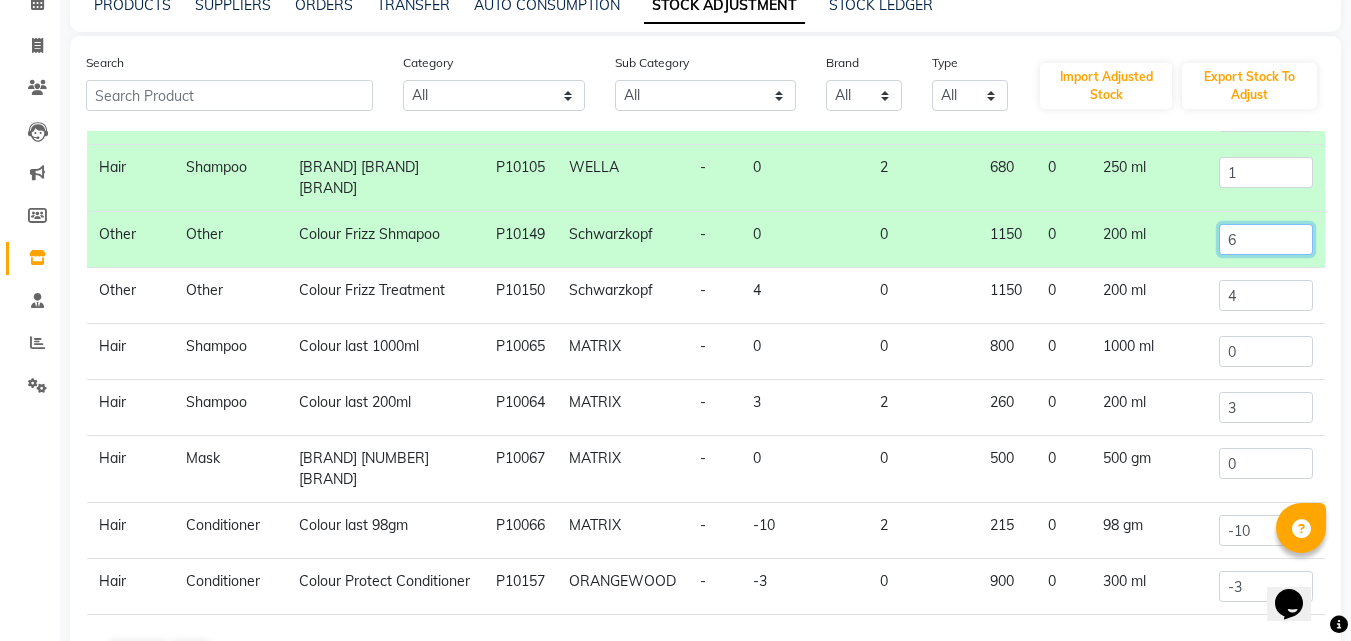 type on "6" 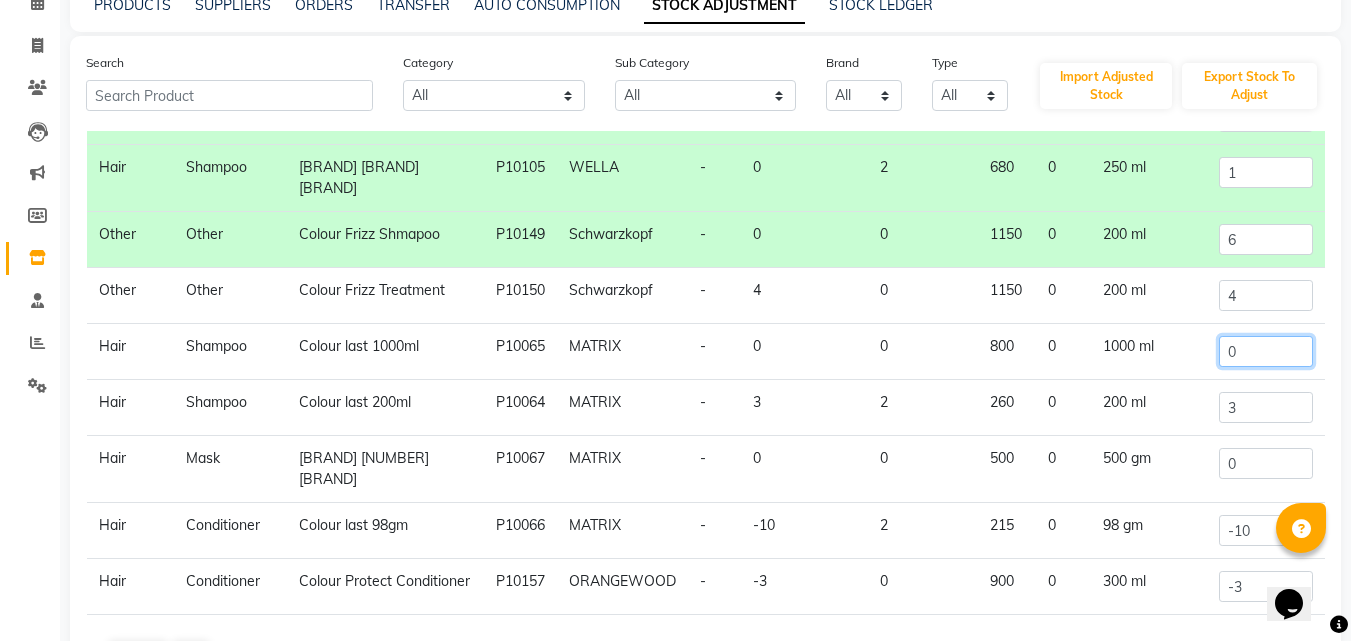 click on "0" 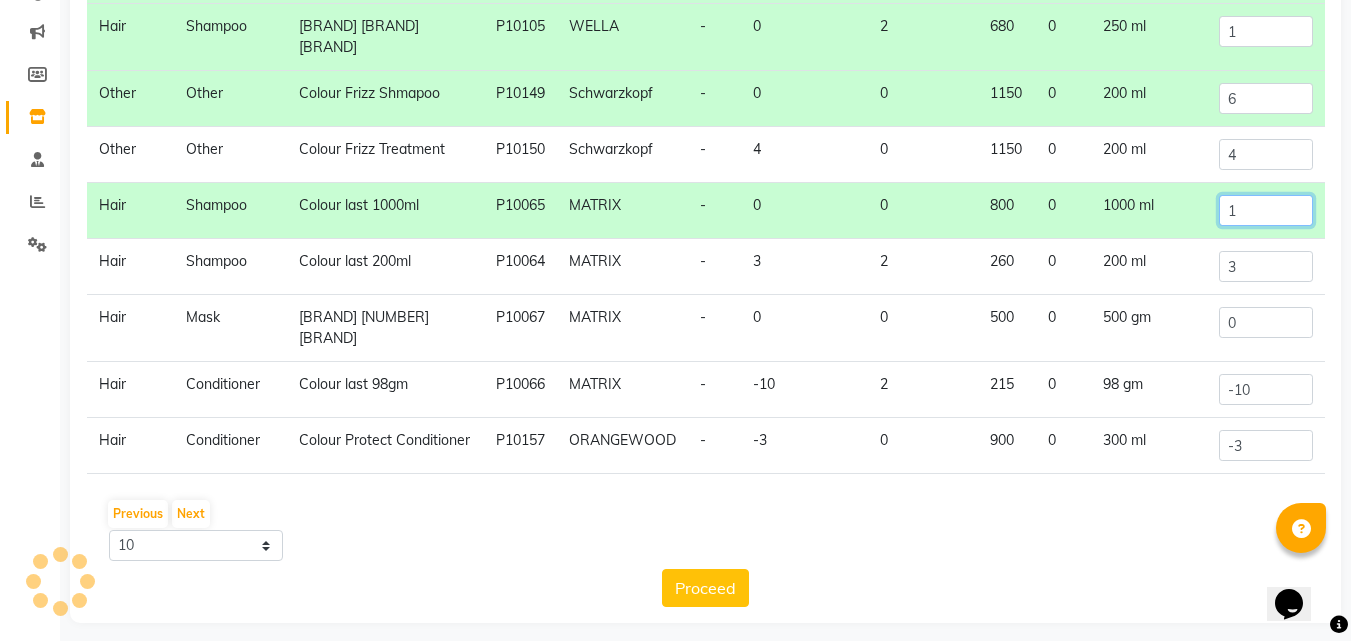 scroll, scrollTop: 253, scrollLeft: 0, axis: vertical 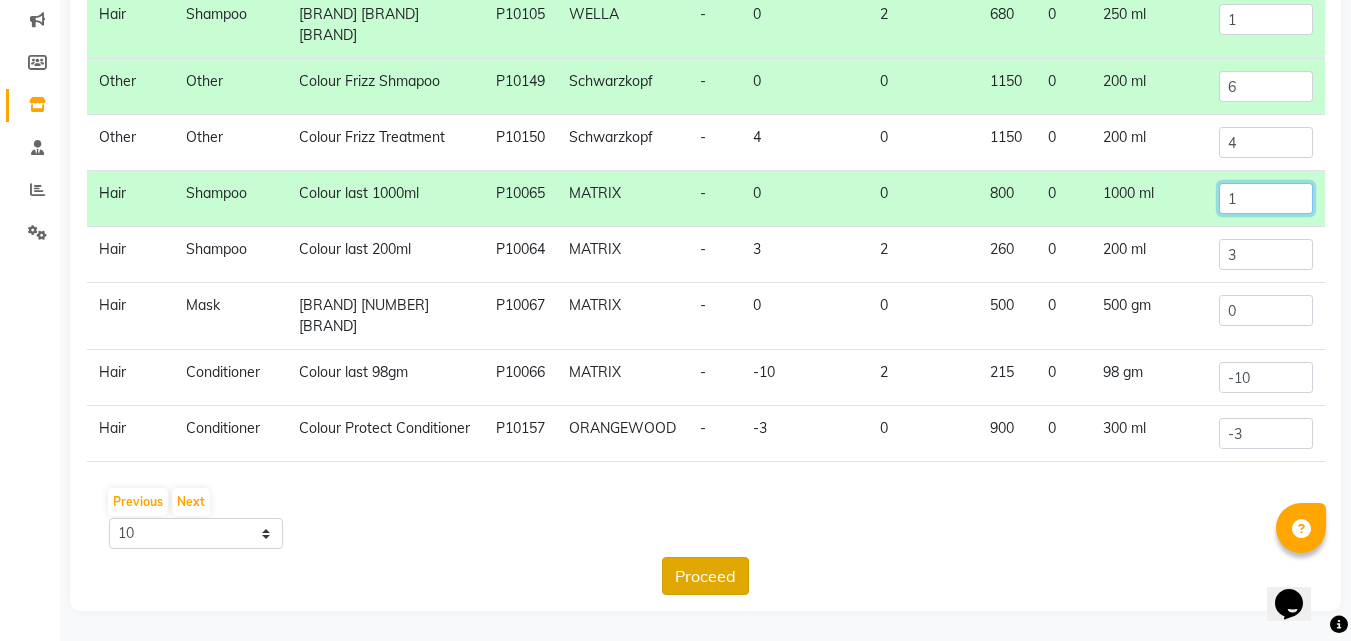 type on "1" 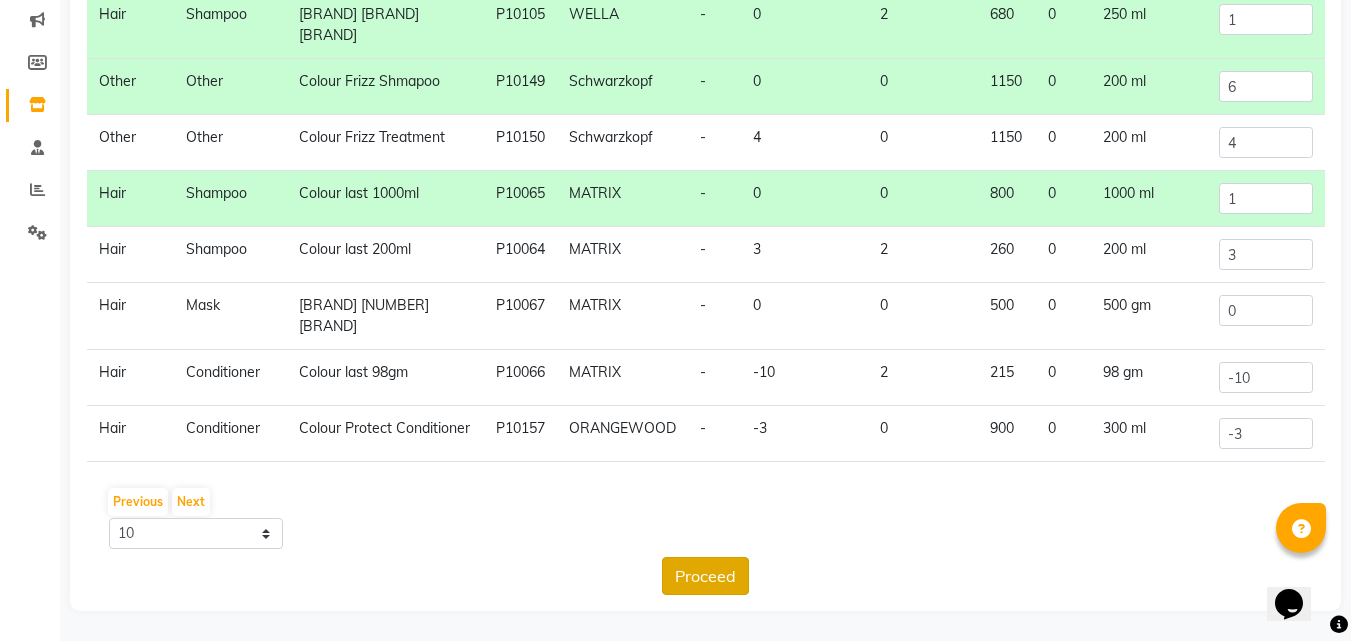 click on "Proceed" 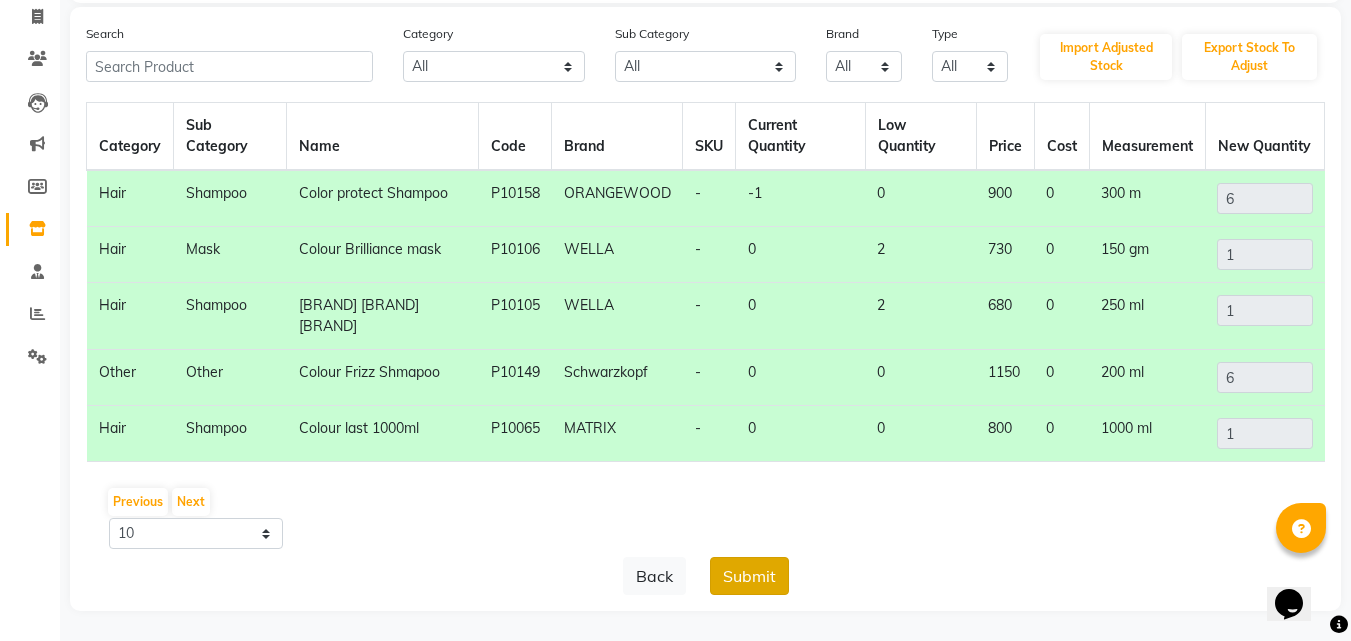 click on "Submit" 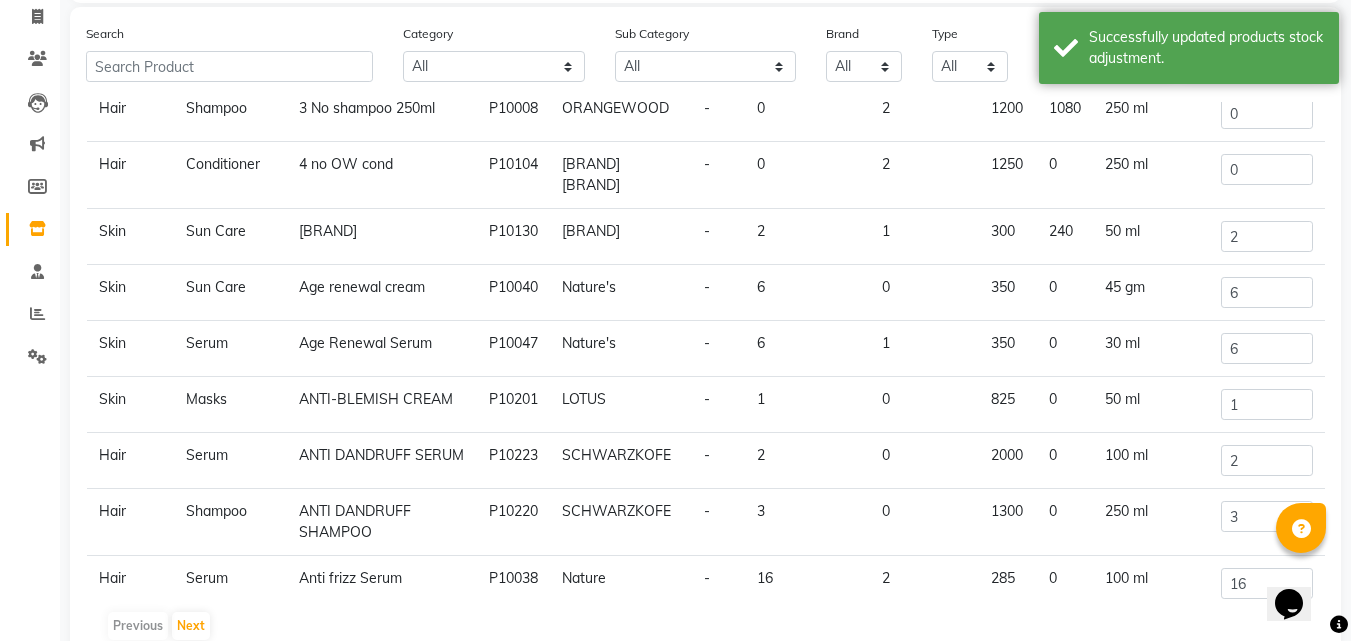 scroll, scrollTop: 189, scrollLeft: 0, axis: vertical 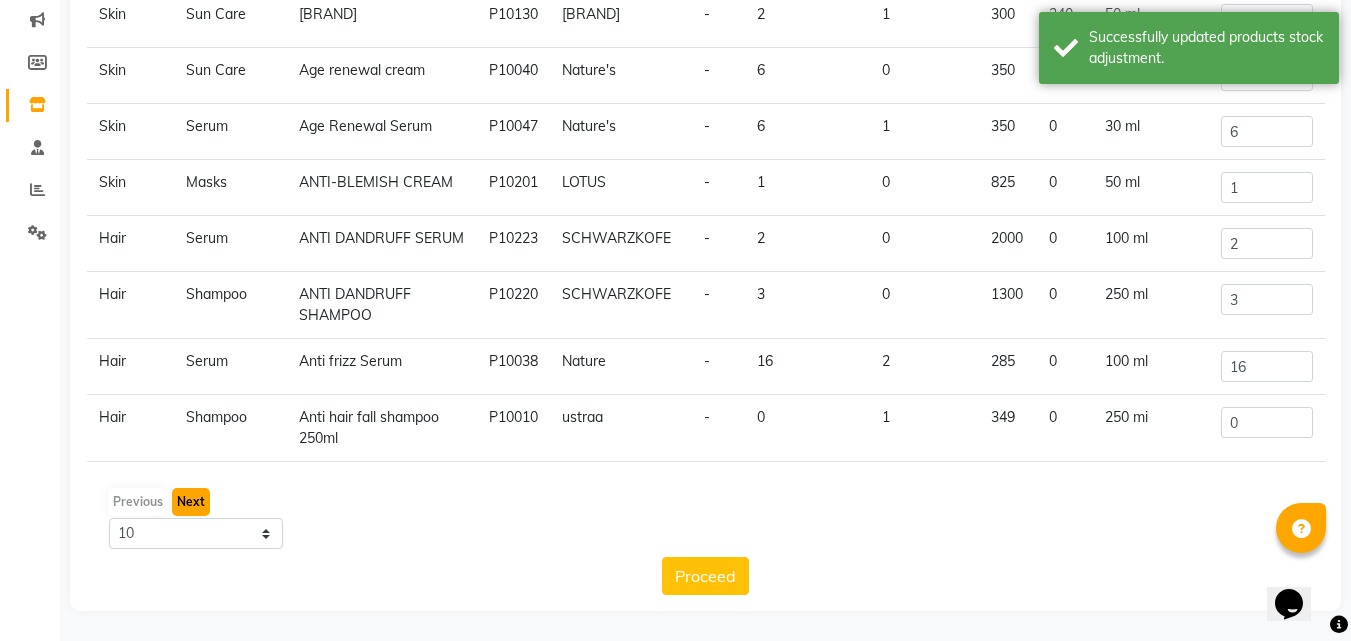 click on "Next" 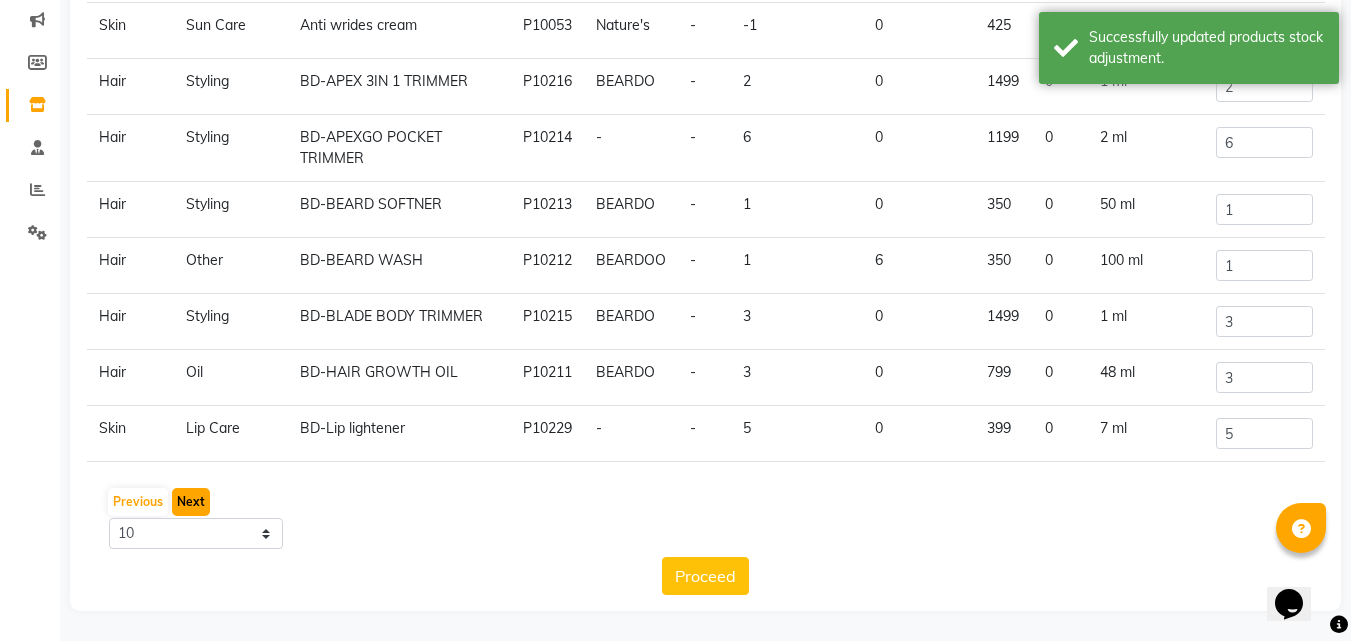 click on "Next" 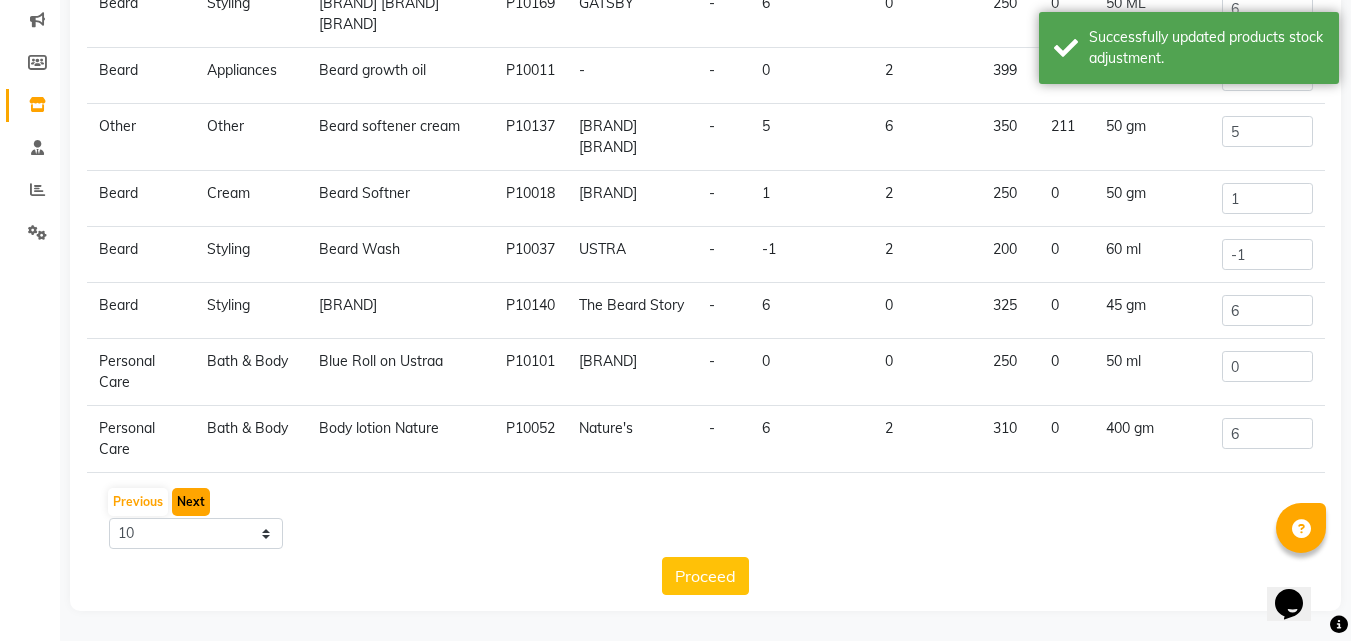 click on "Next" 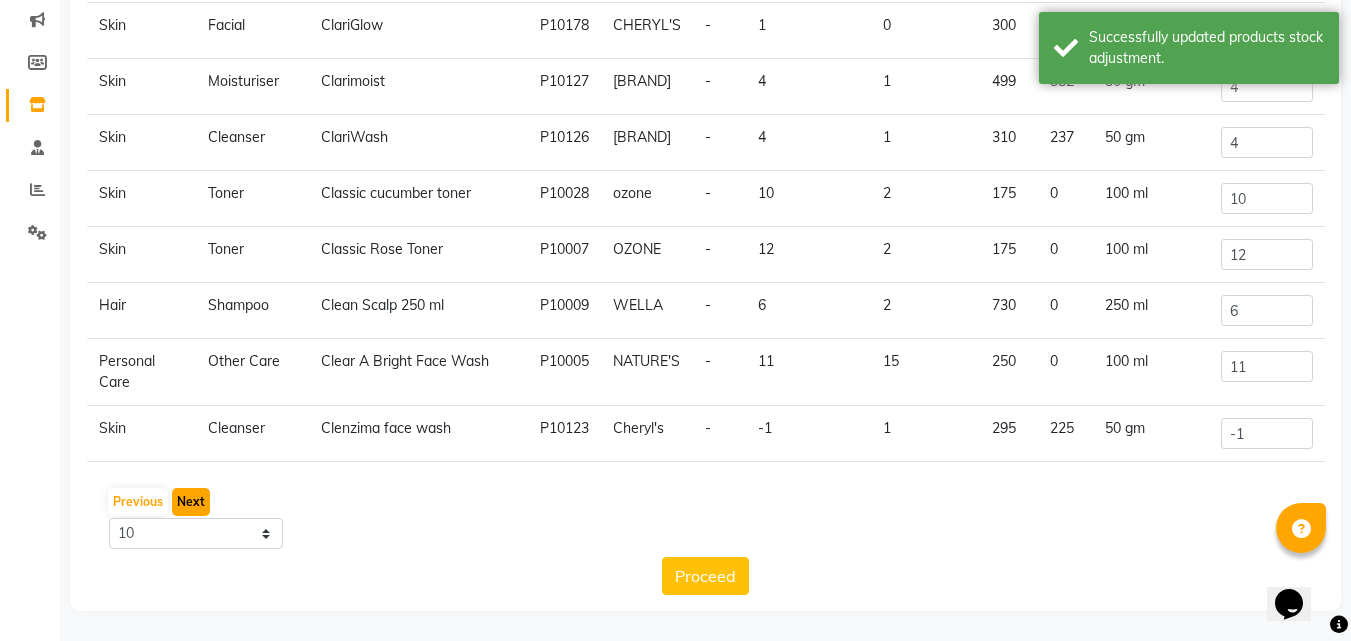 click on "Next" 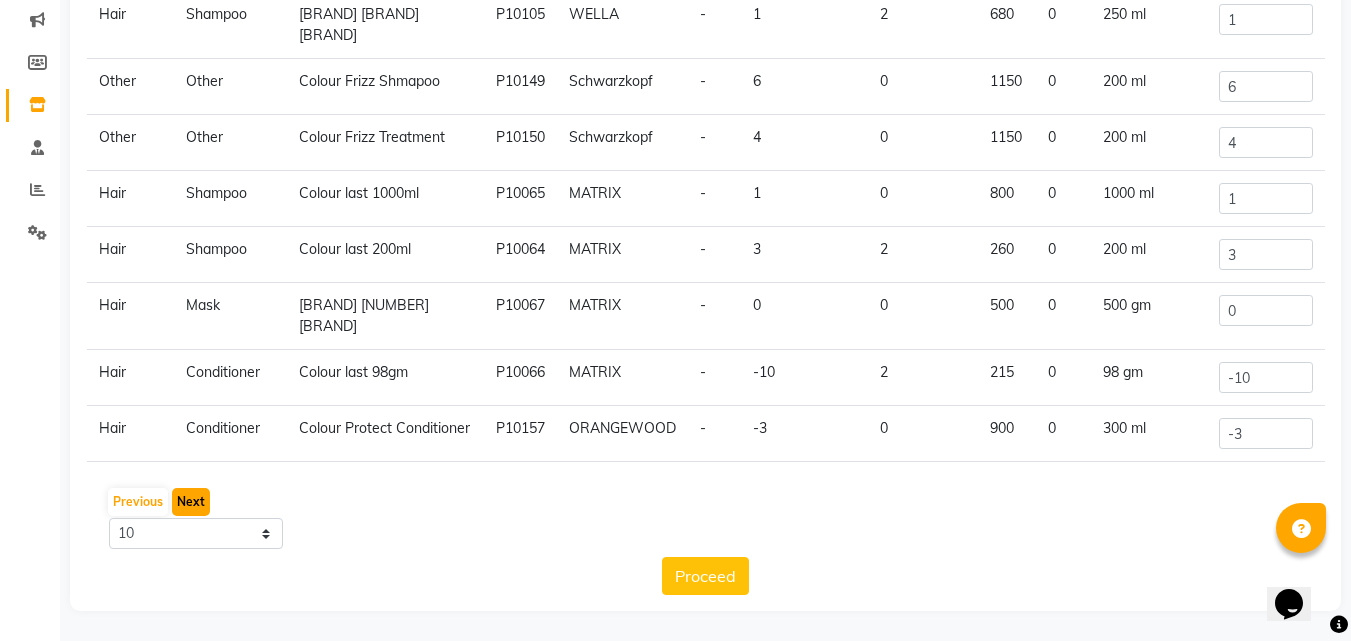 click on "Next" 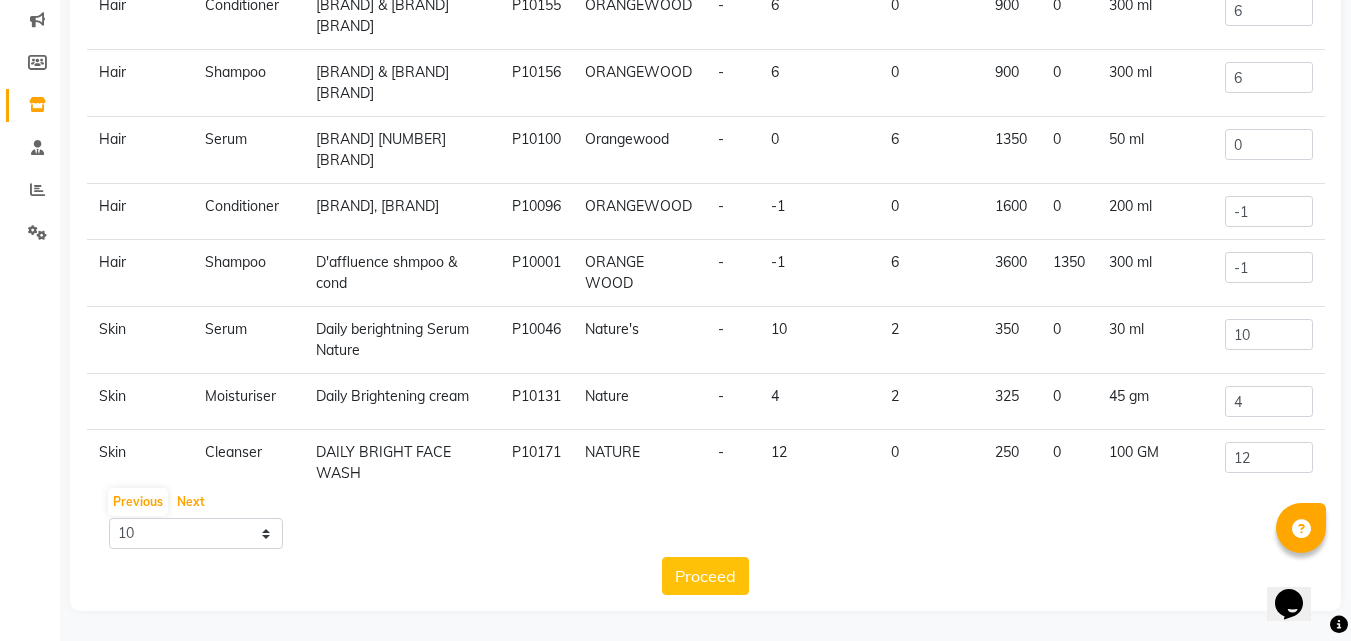 scroll, scrollTop: 189, scrollLeft: 0, axis: vertical 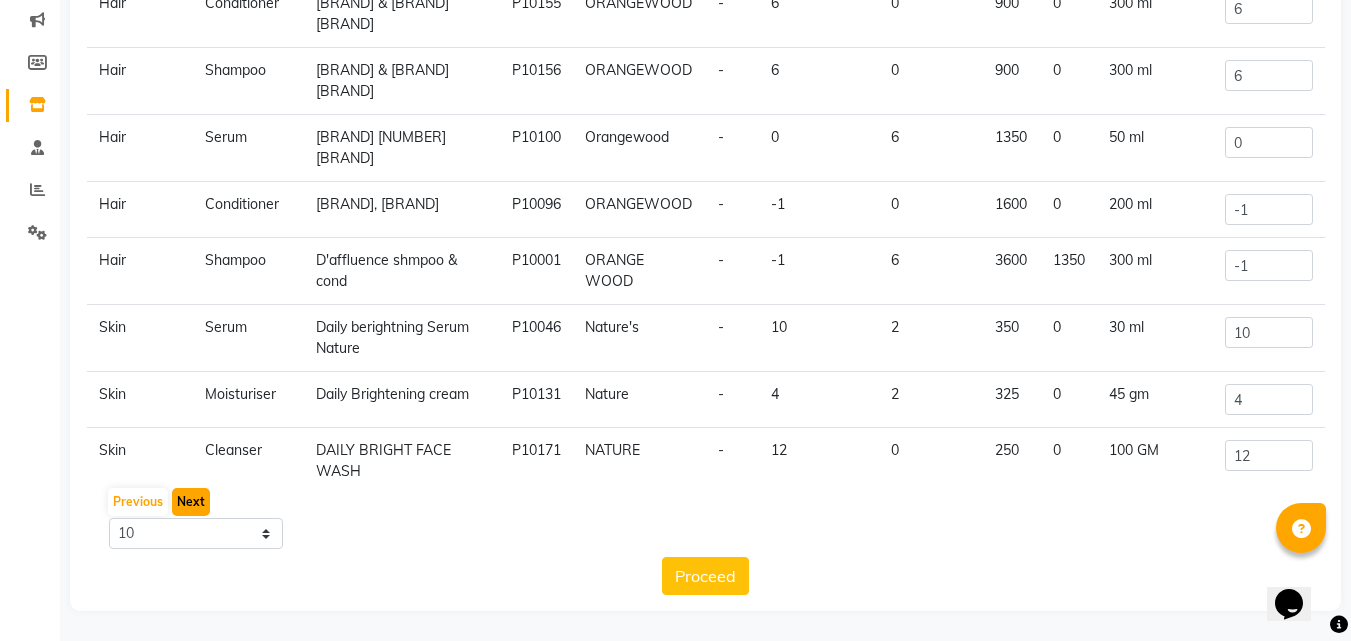 click on "Next" 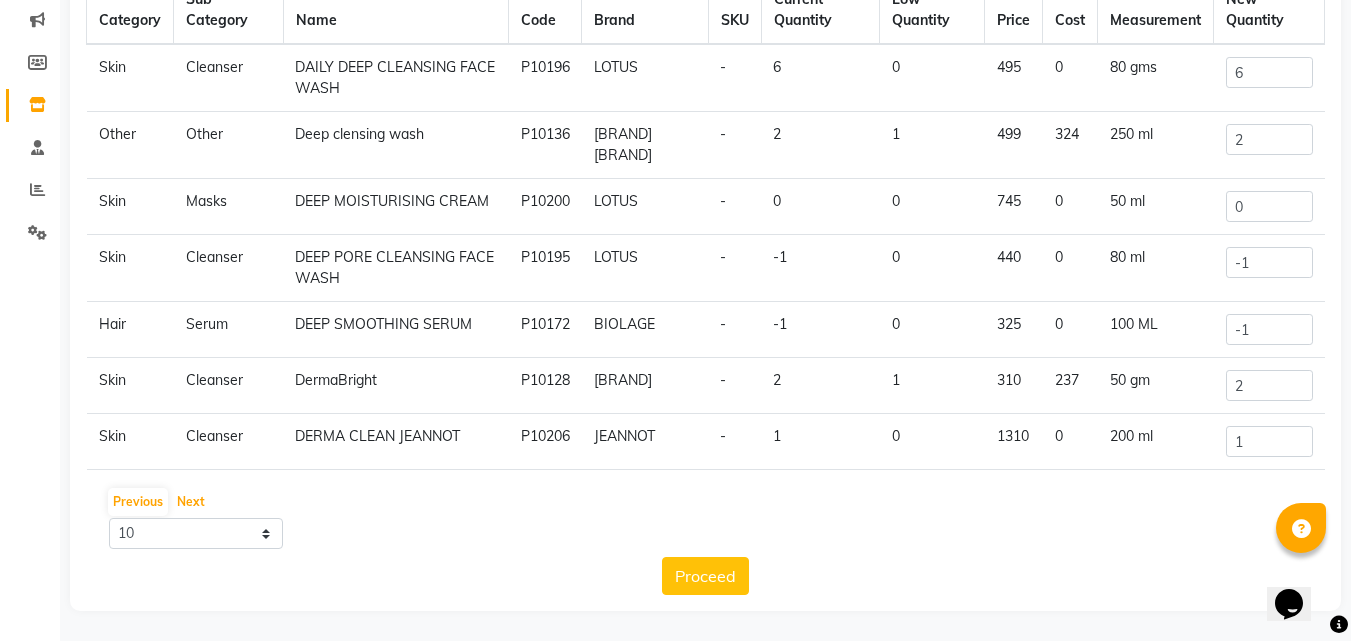 scroll, scrollTop: 0, scrollLeft: 0, axis: both 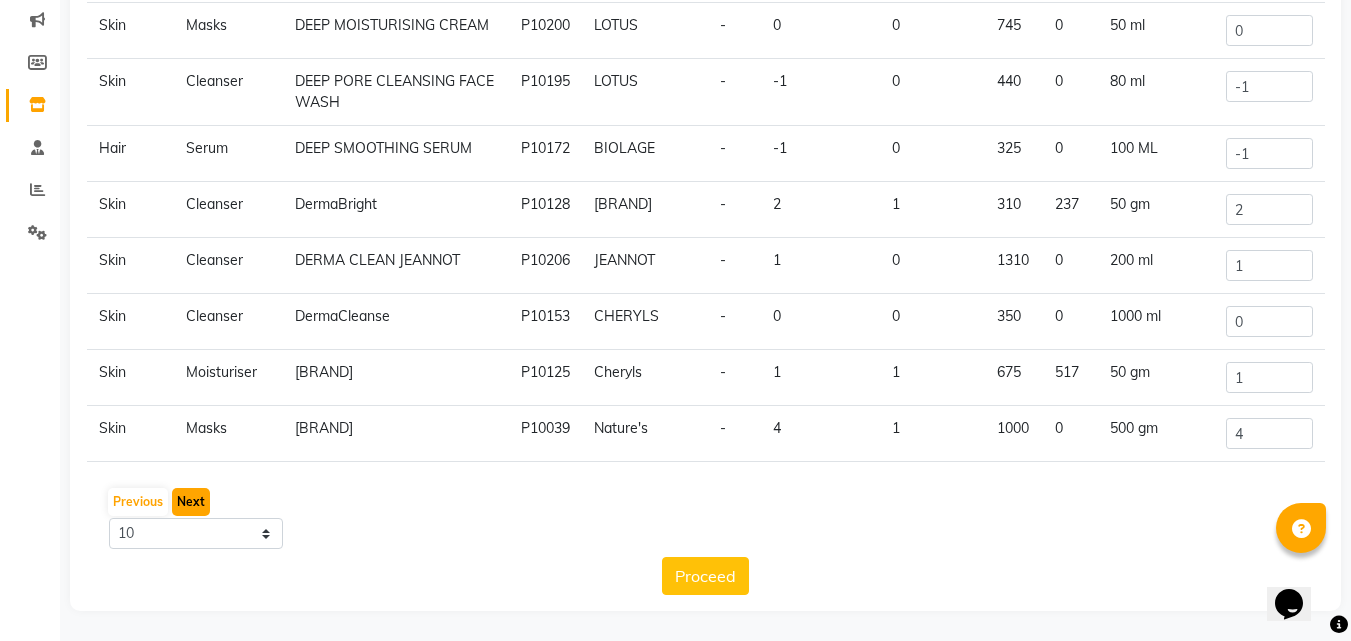 click on "Next" 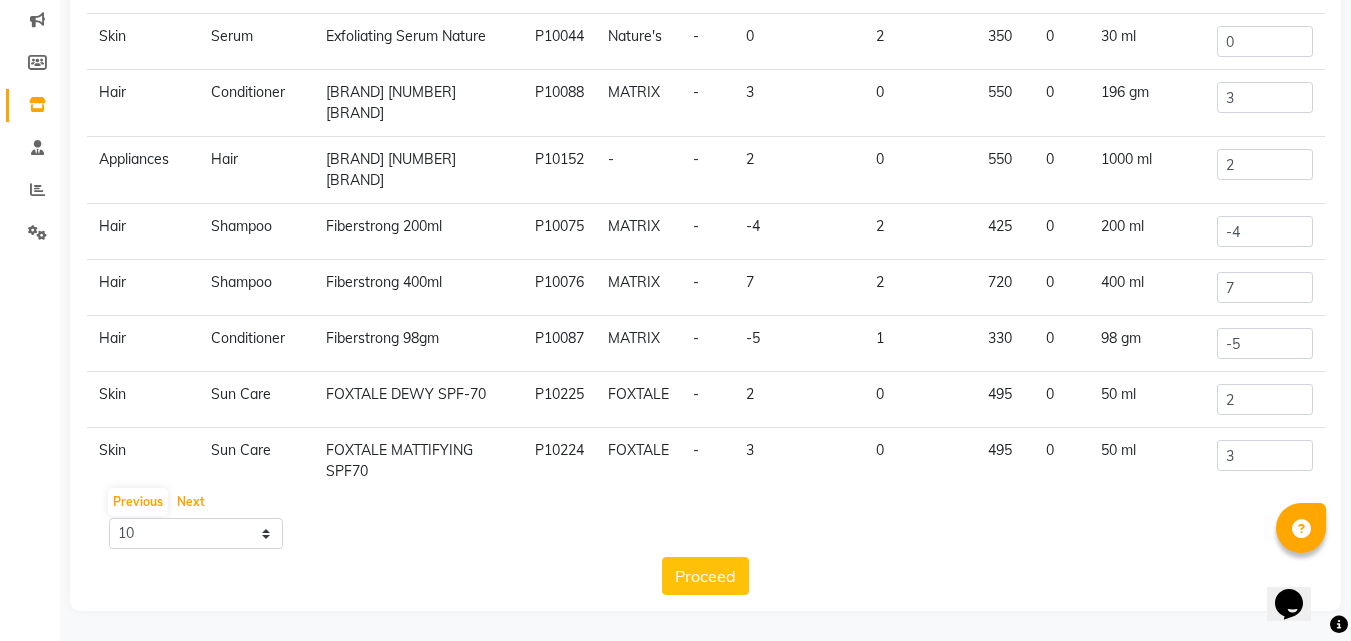 scroll, scrollTop: 178, scrollLeft: 0, axis: vertical 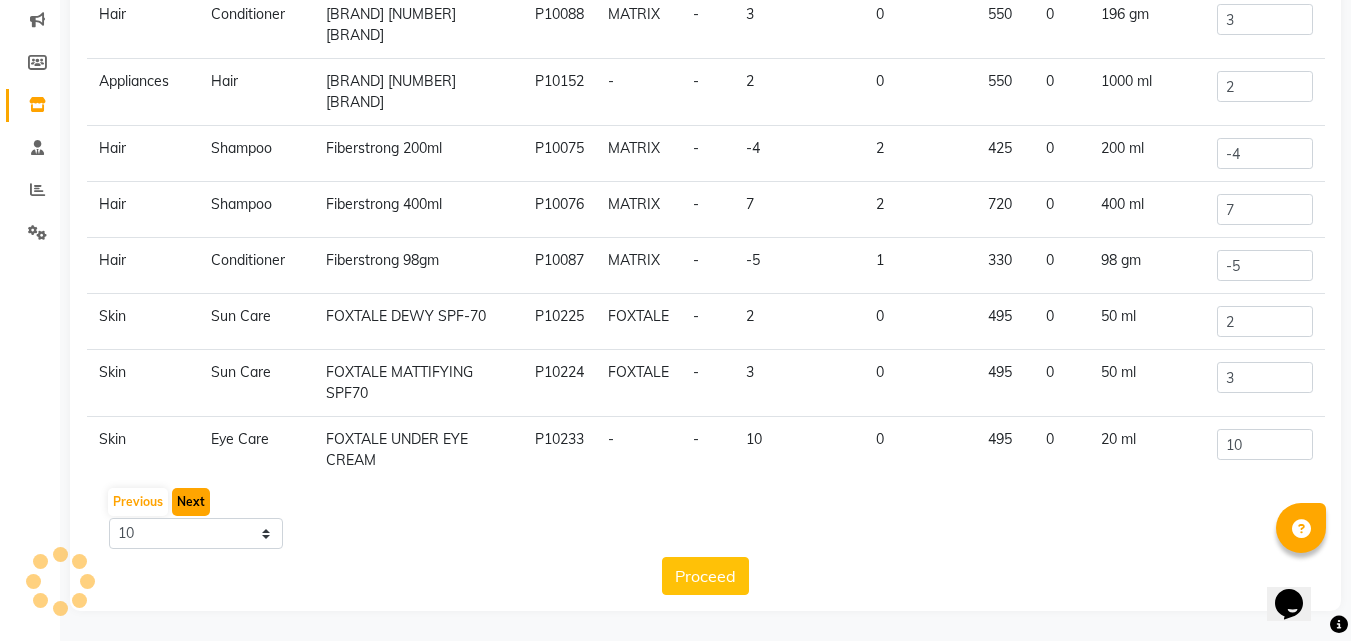 click on "Next" 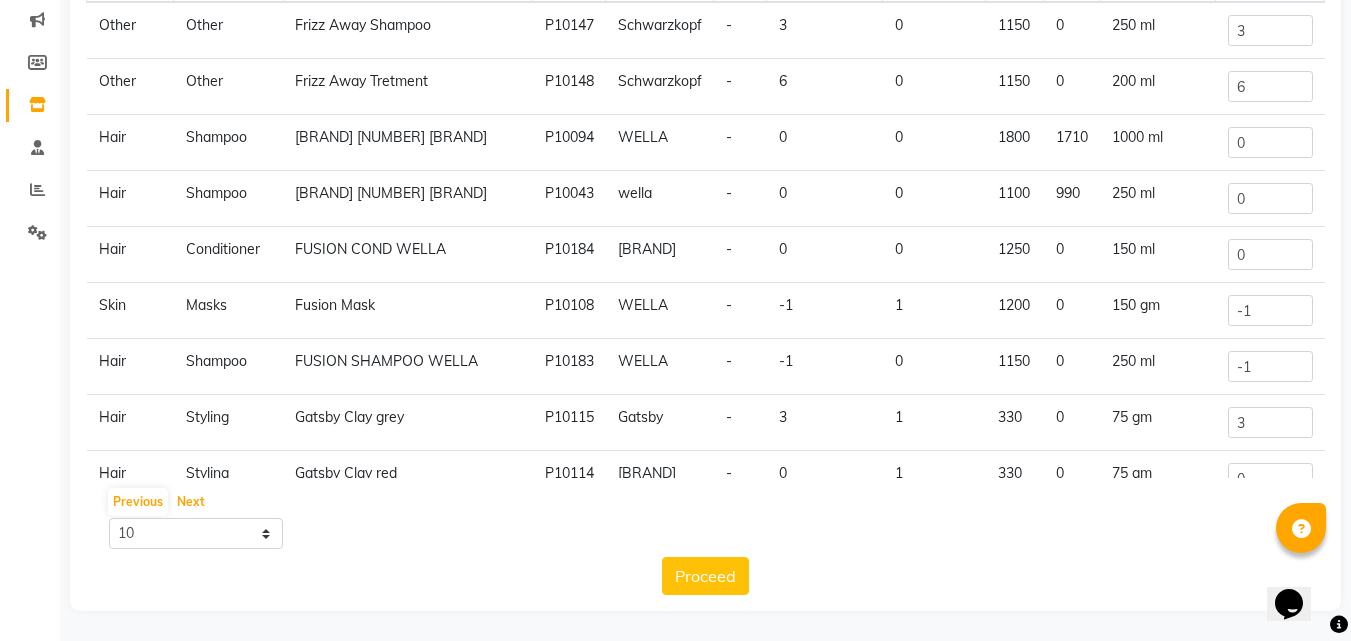 scroll, scrollTop: 0, scrollLeft: 0, axis: both 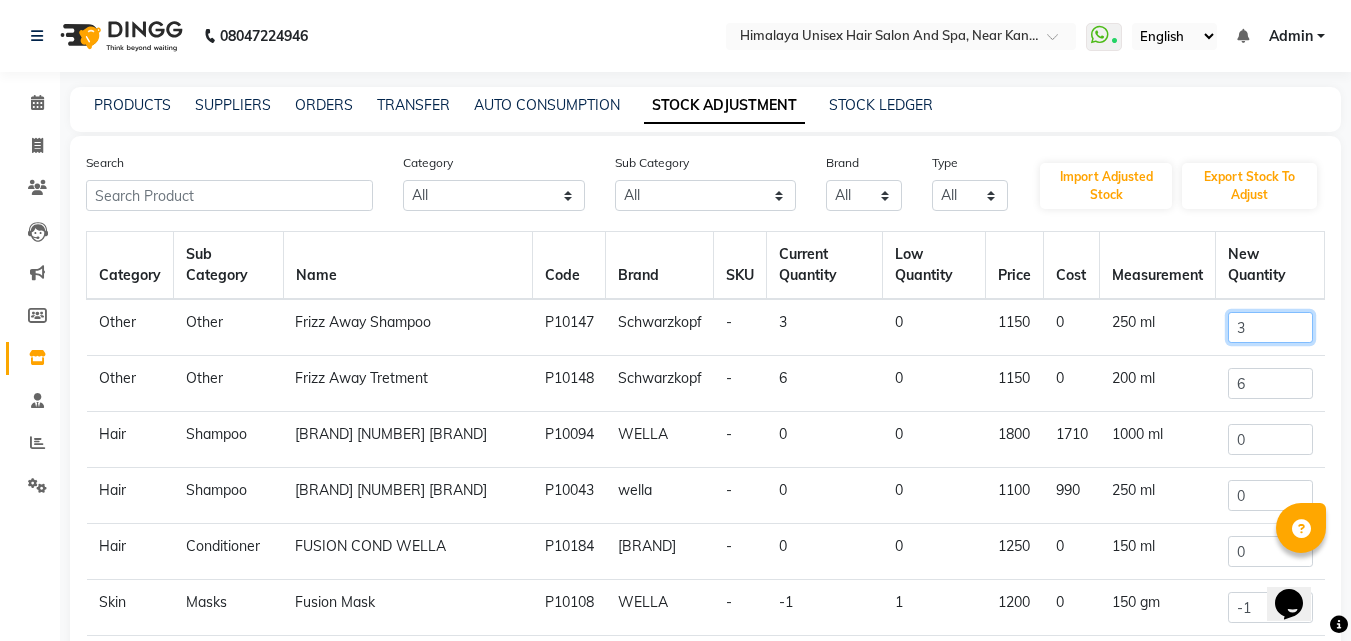 click on "3" 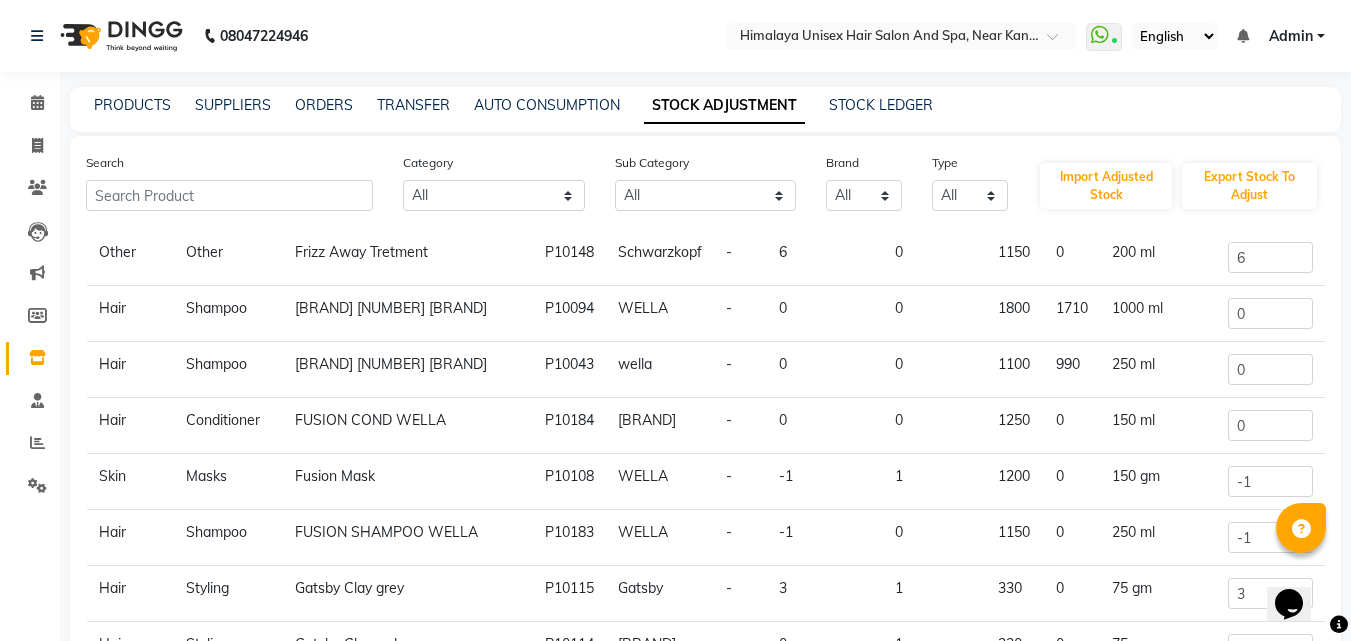 scroll, scrollTop: 167, scrollLeft: 0, axis: vertical 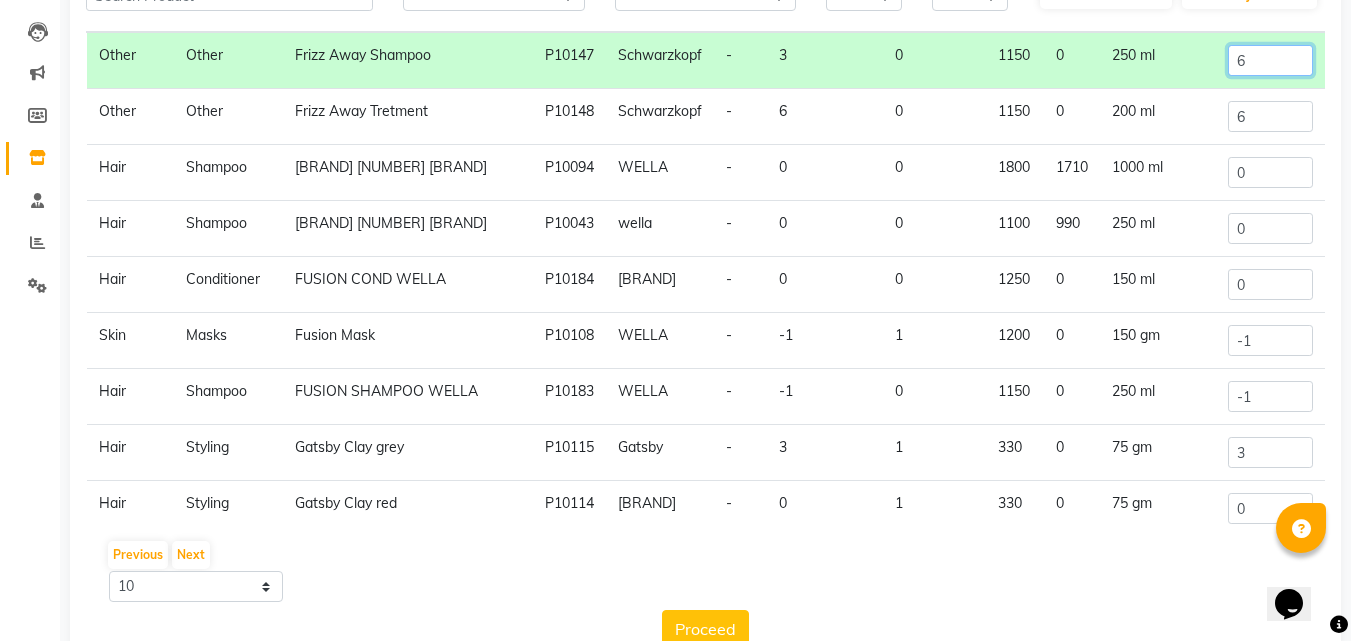 type on "6" 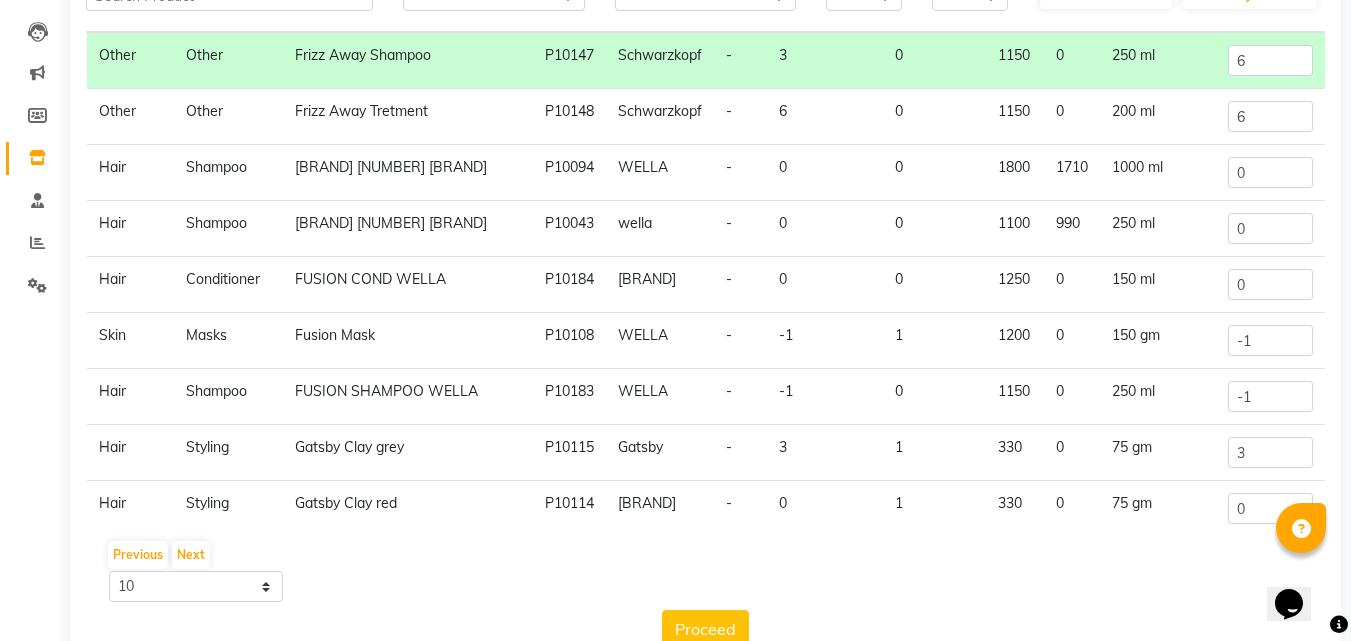 click on "Schwarzkopf" 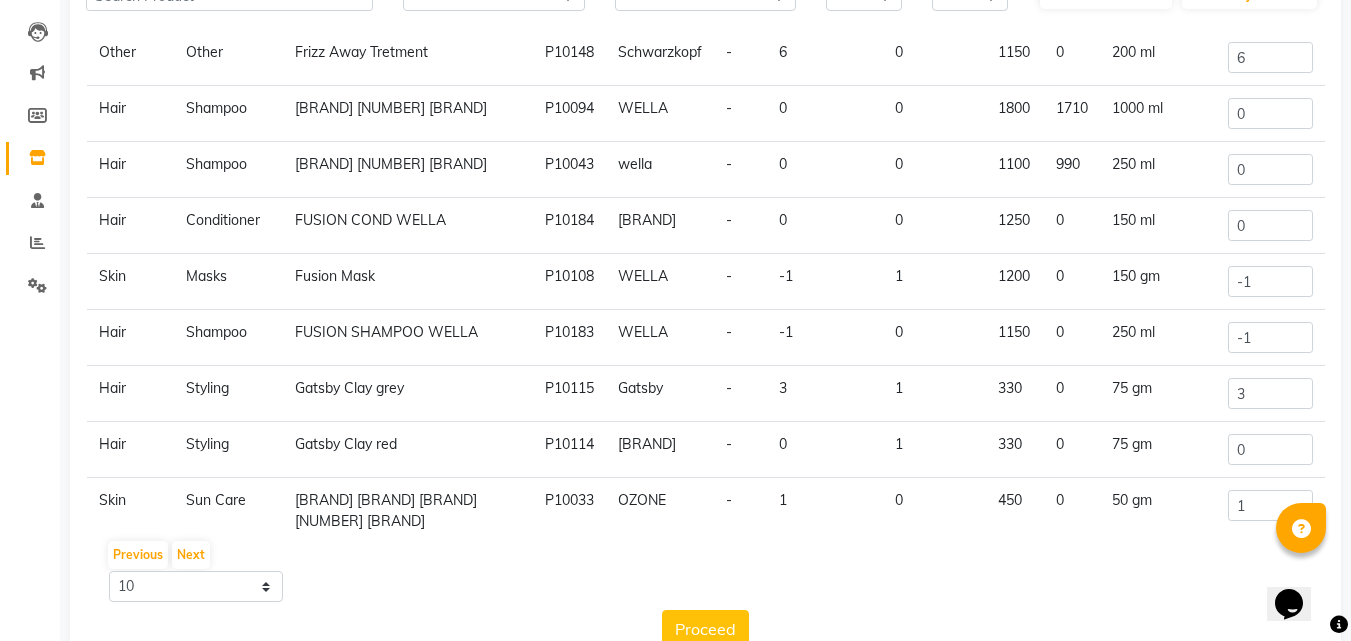 scroll, scrollTop: 167, scrollLeft: 0, axis: vertical 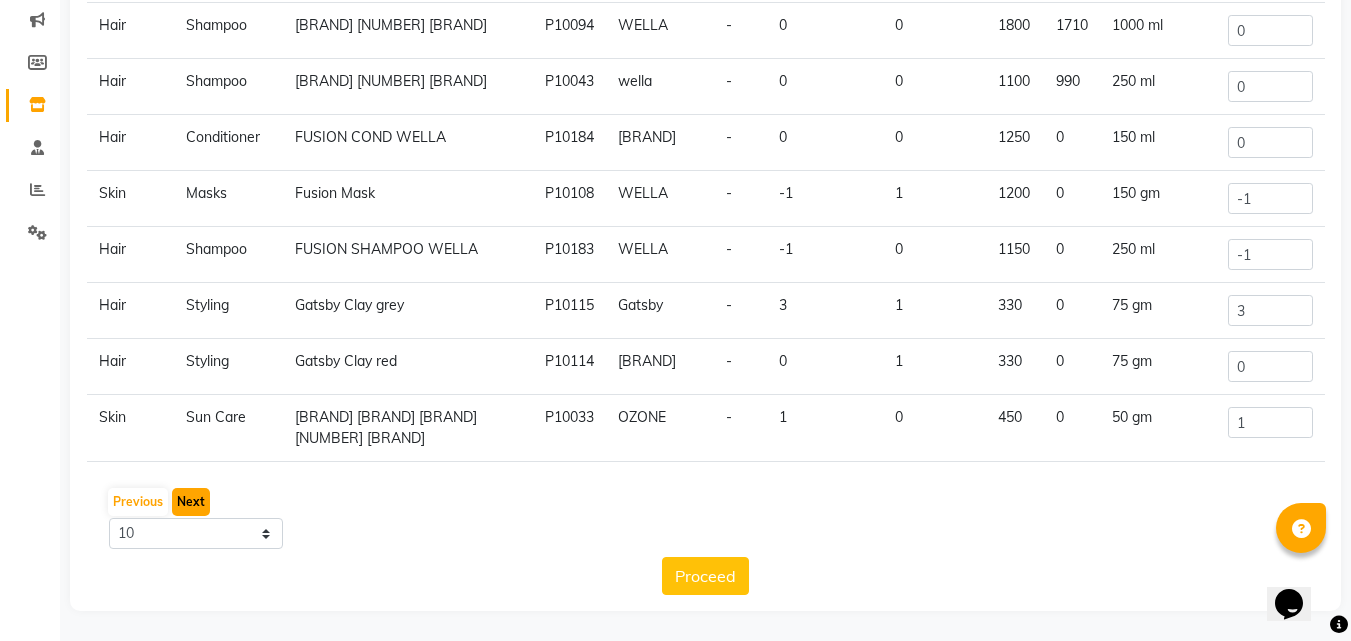 click on "Next" 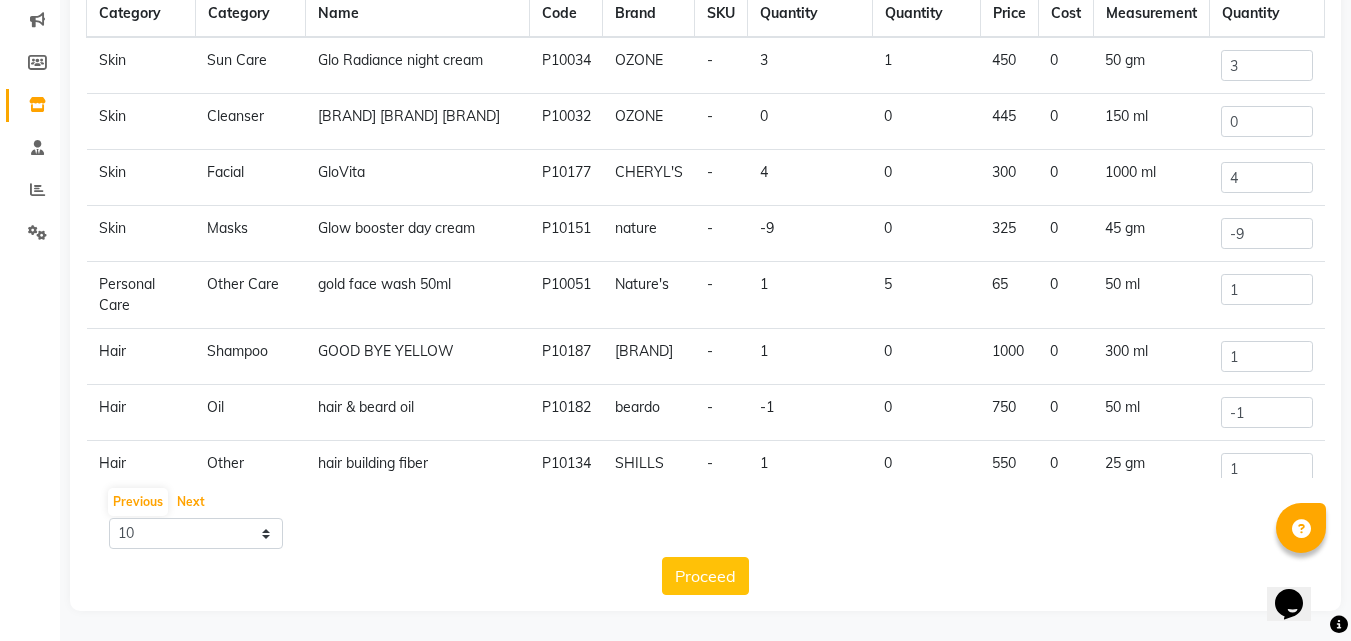 scroll, scrollTop: 0, scrollLeft: 0, axis: both 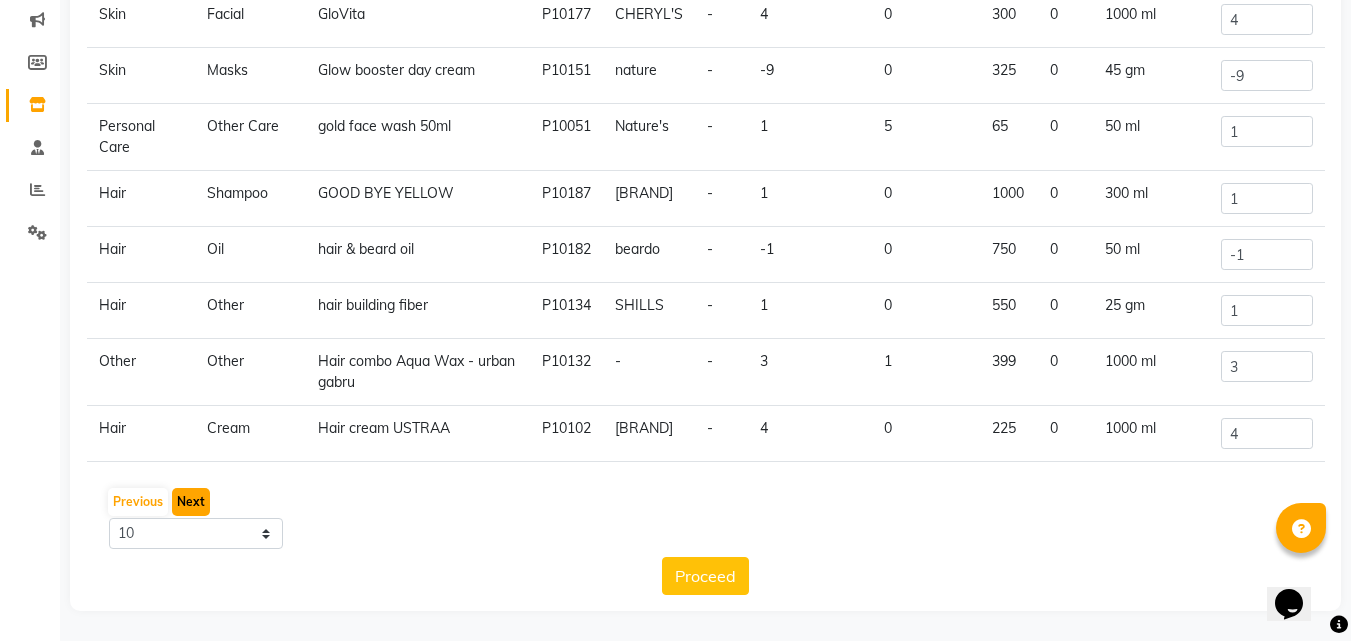 click on "Next" 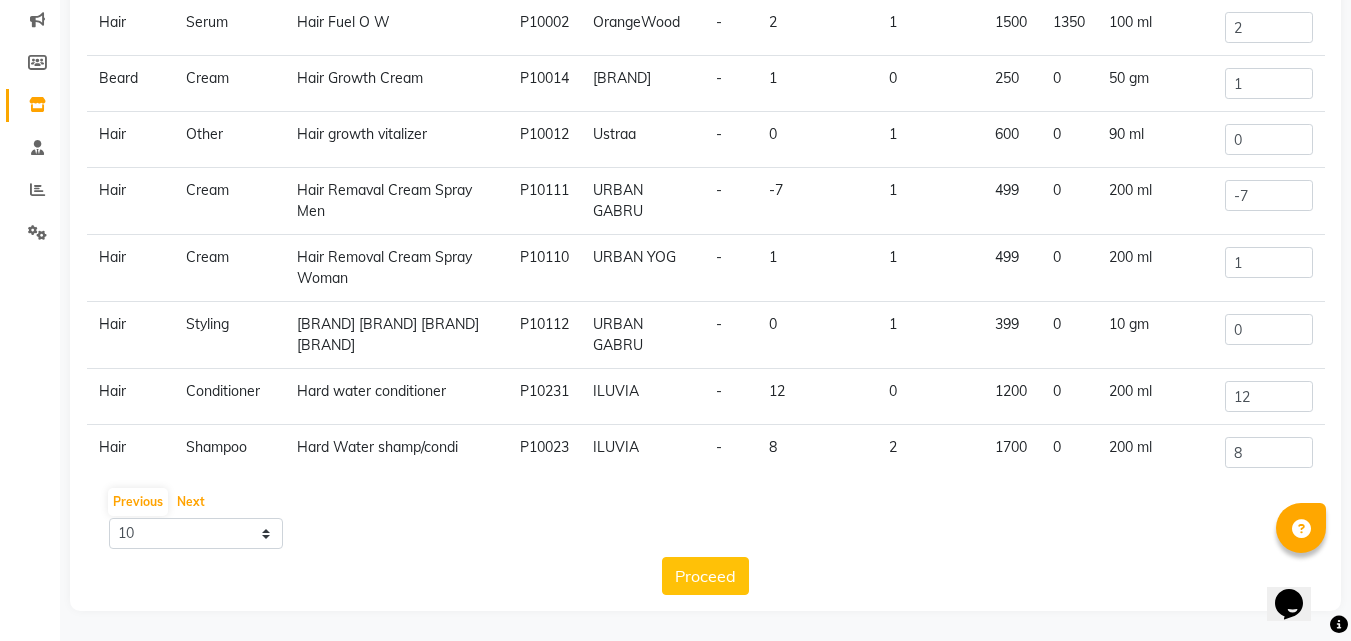 scroll, scrollTop: 0, scrollLeft: 0, axis: both 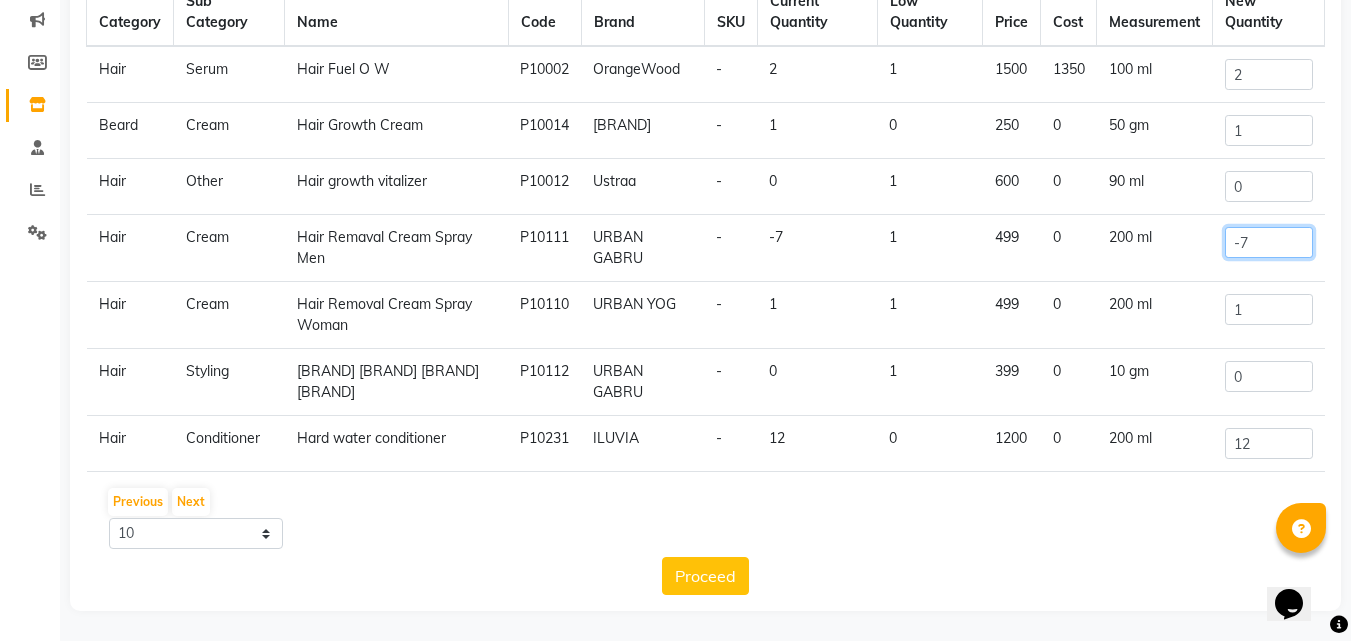 click on "-7" 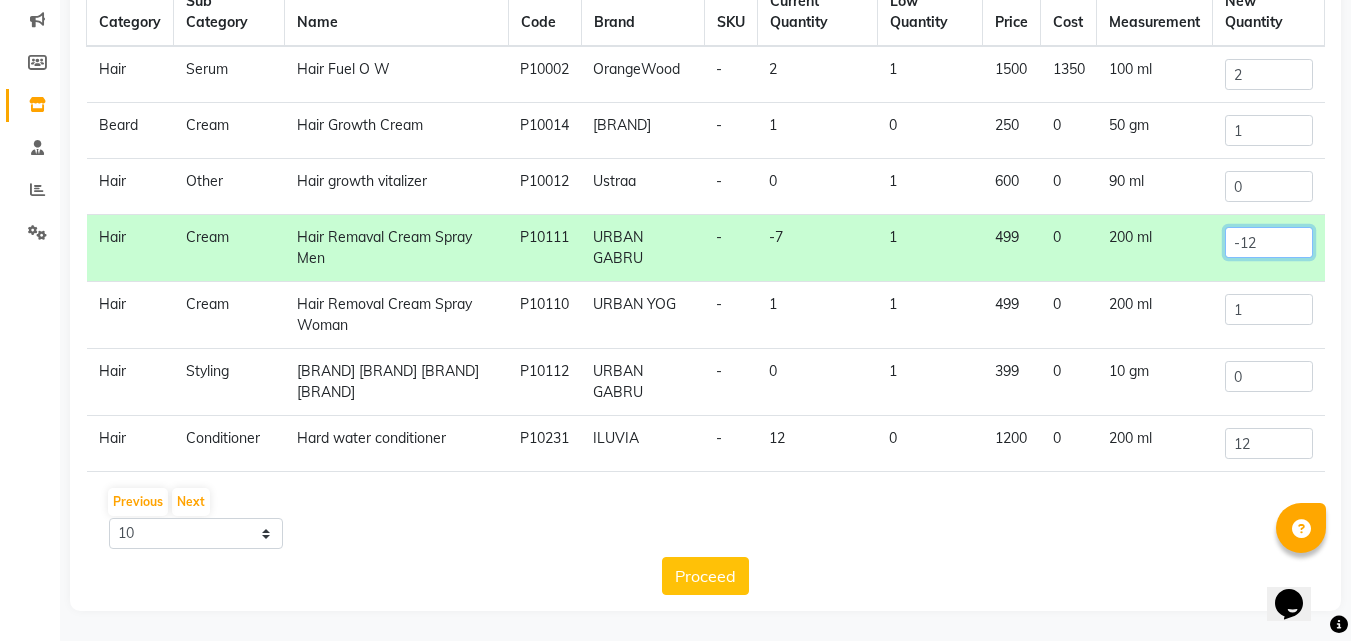 type on "-1" 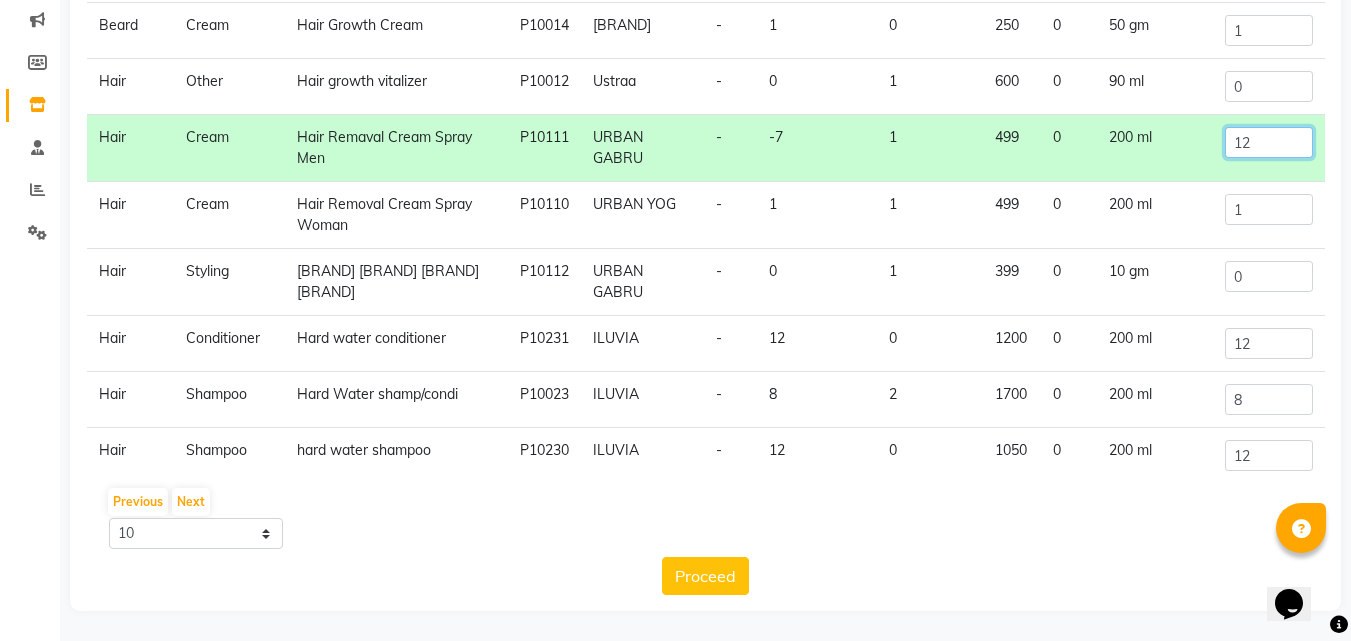 scroll, scrollTop: 189, scrollLeft: 0, axis: vertical 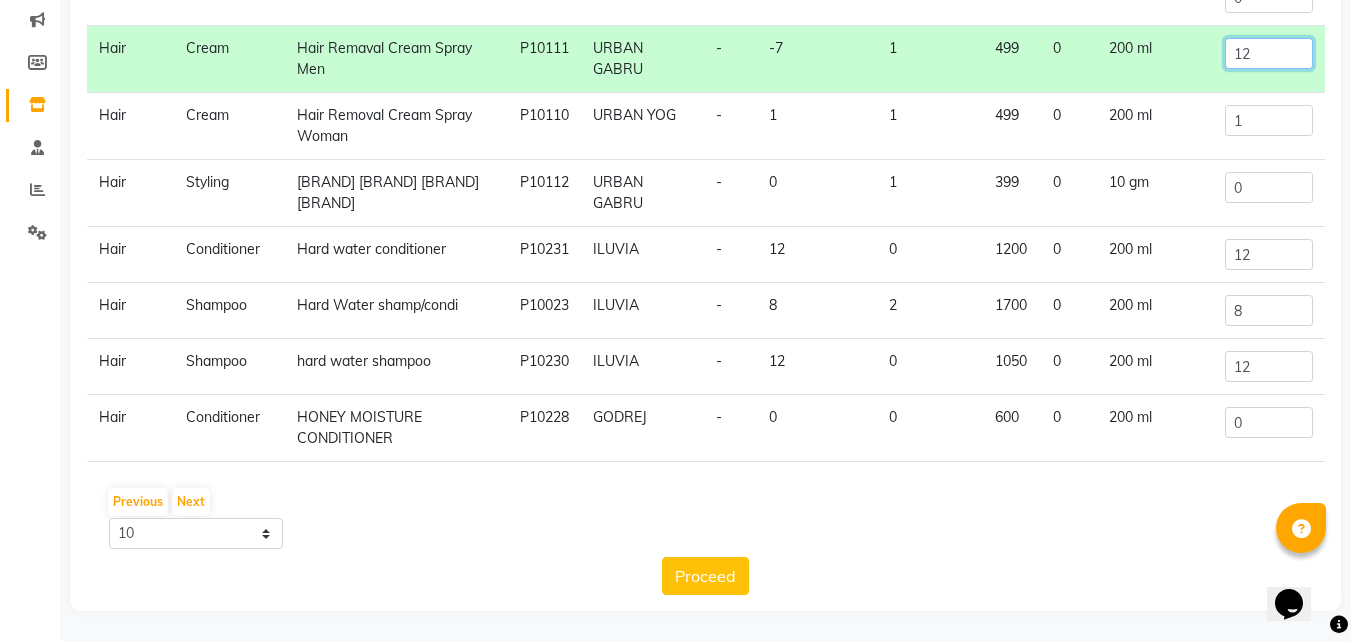 type on "12" 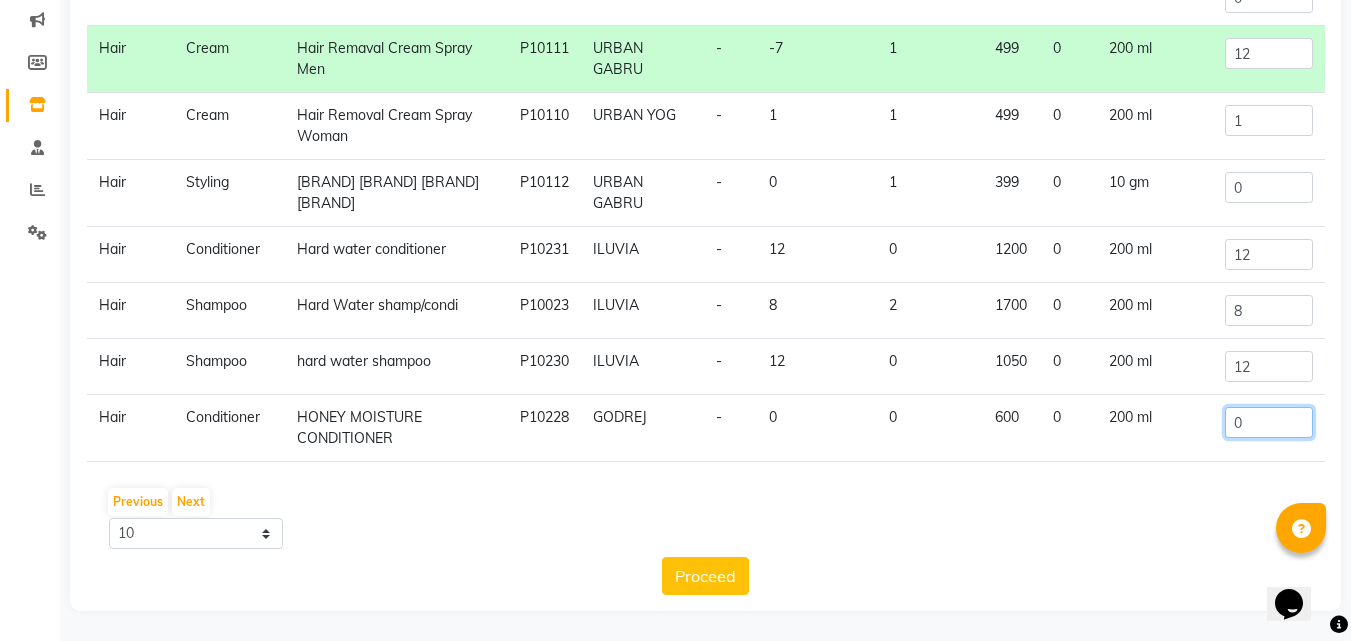 click on "0" 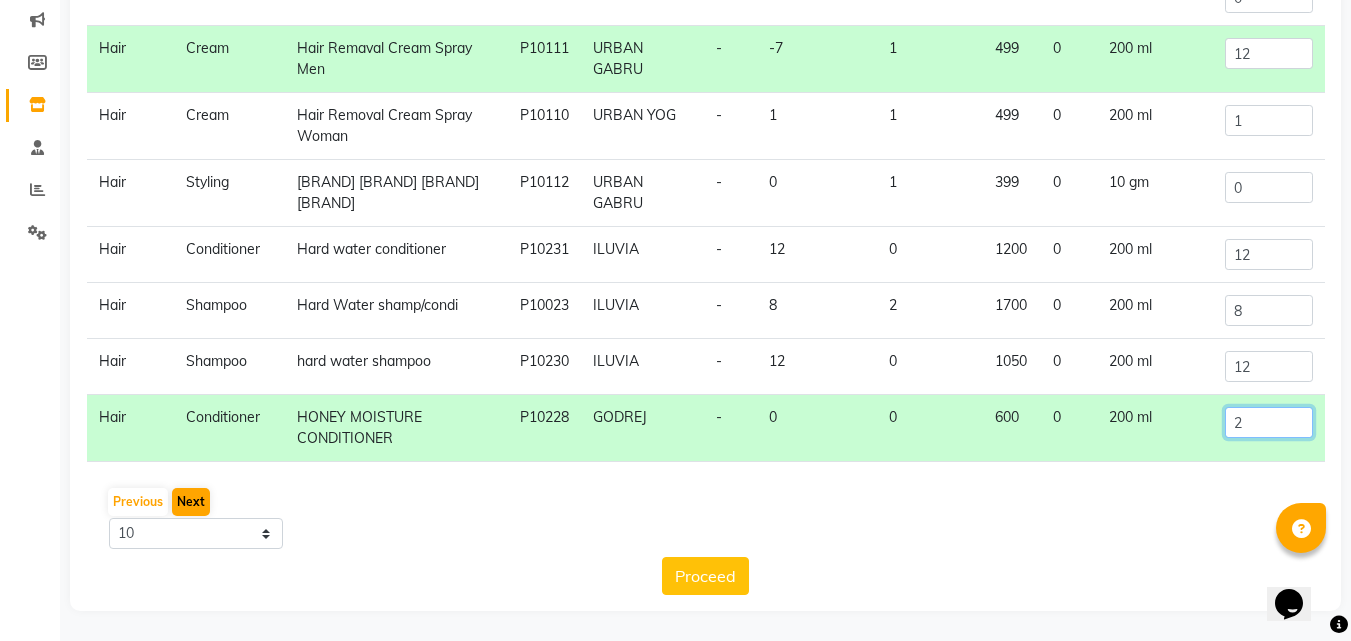 type on "2" 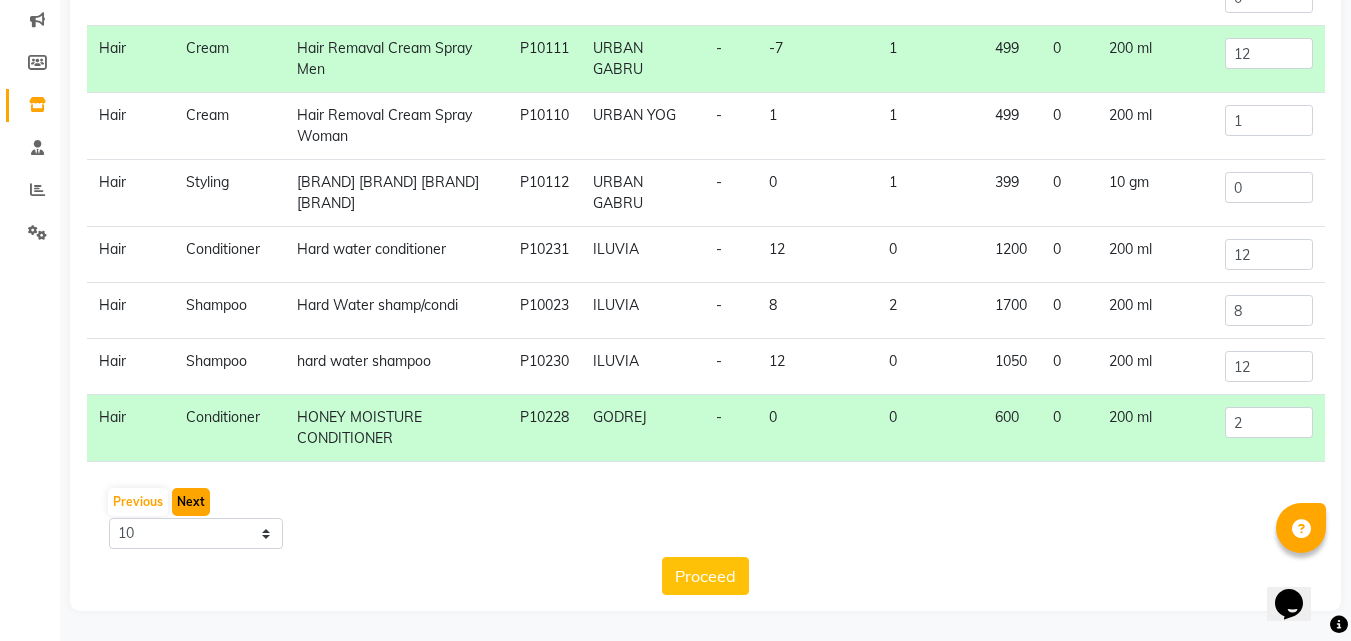 click on "Next" 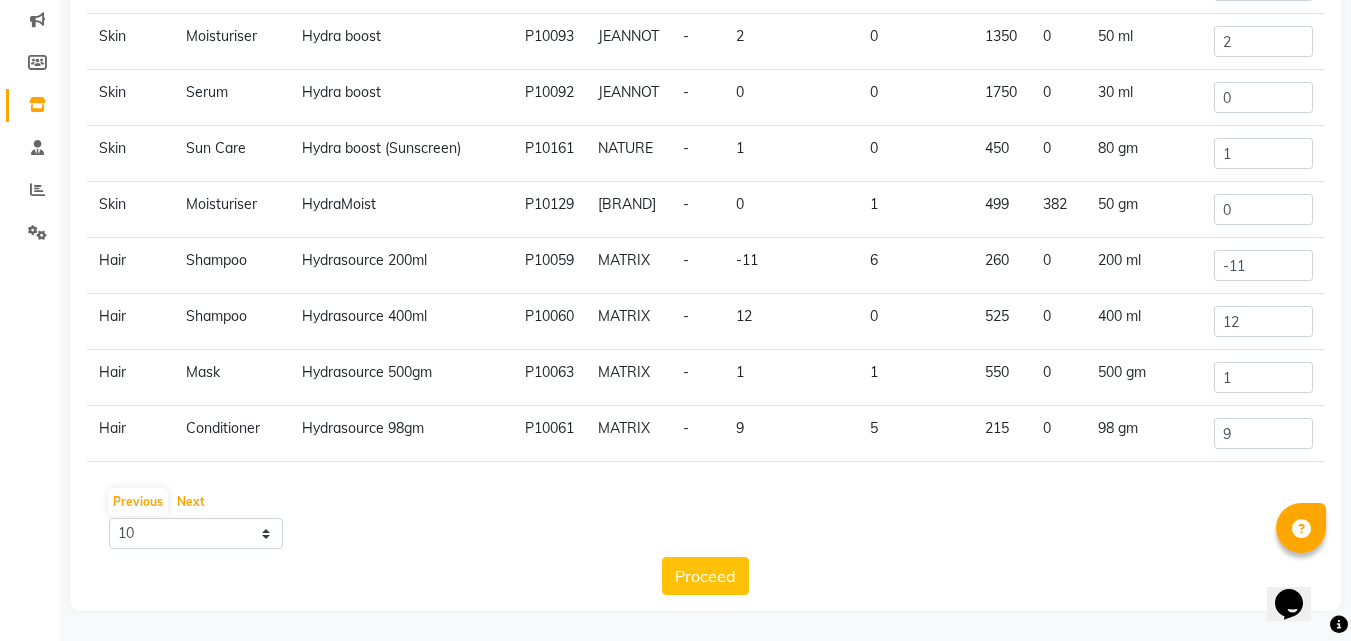 scroll, scrollTop: 0, scrollLeft: 0, axis: both 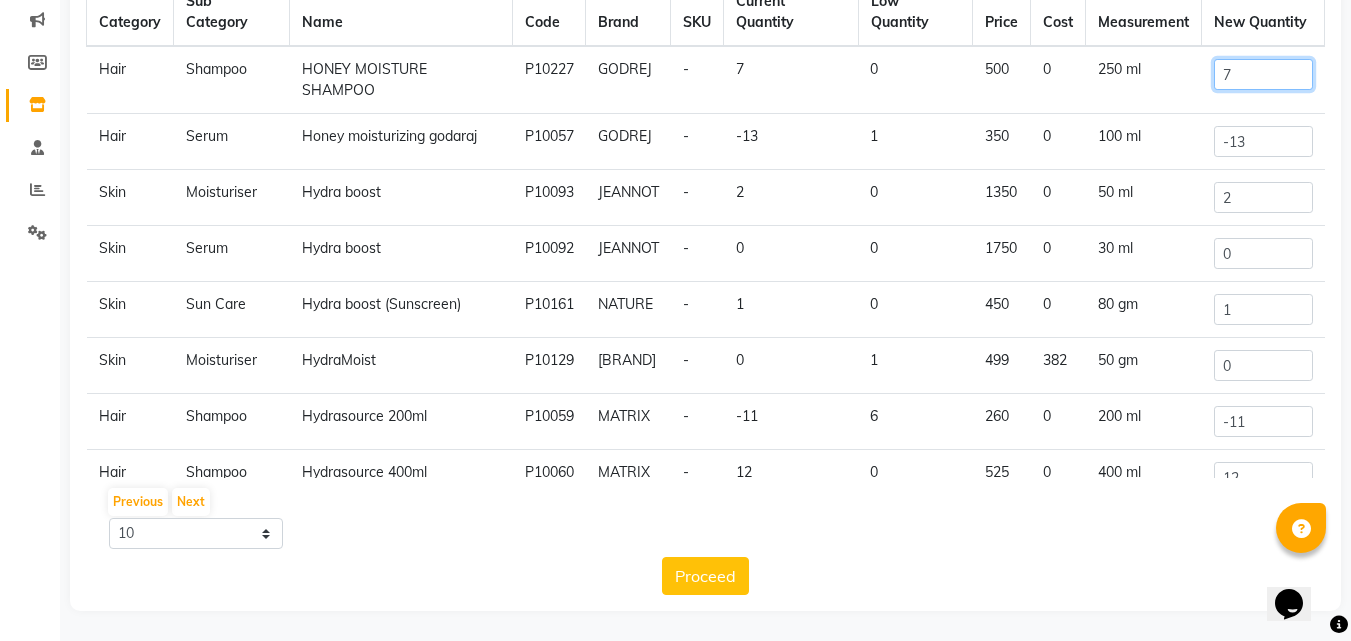 click on "7" 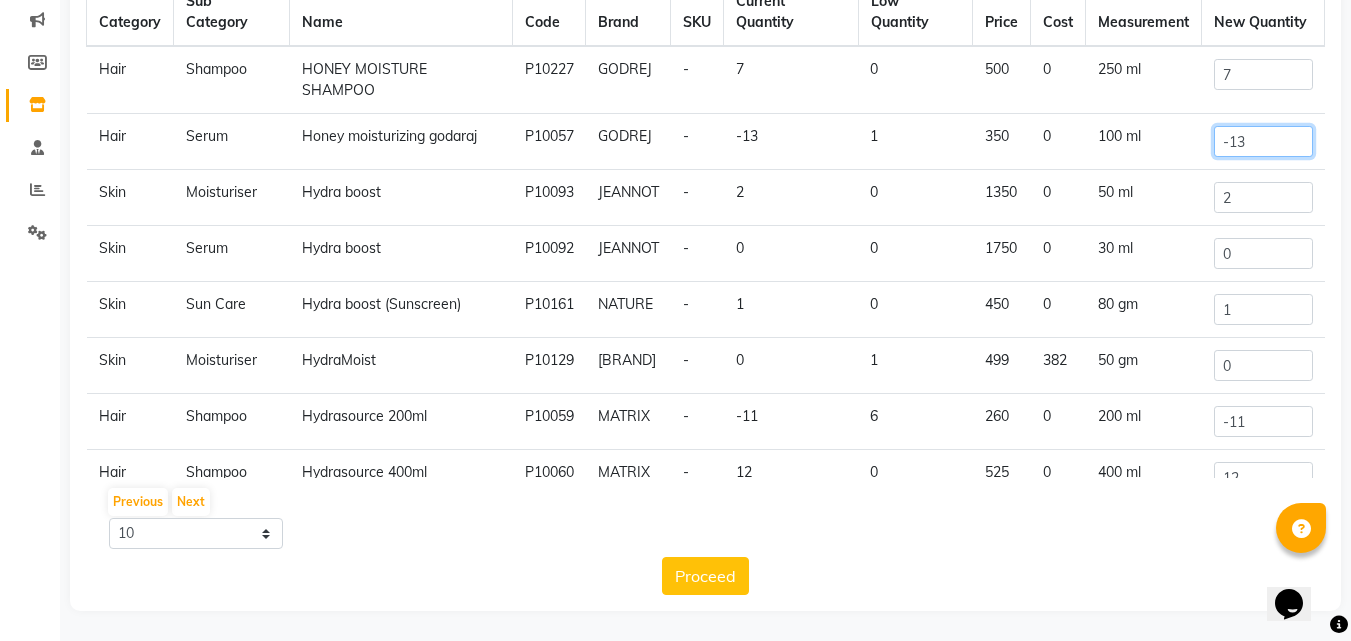 click on "-13" 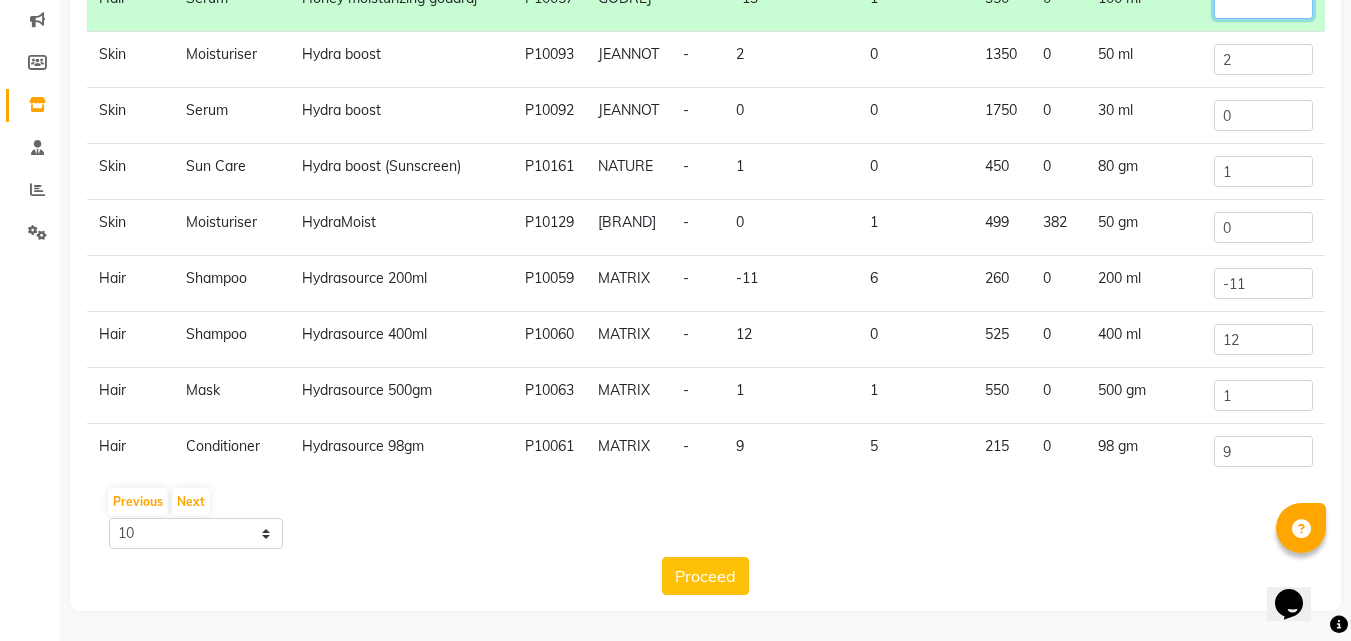 scroll, scrollTop: 156, scrollLeft: 0, axis: vertical 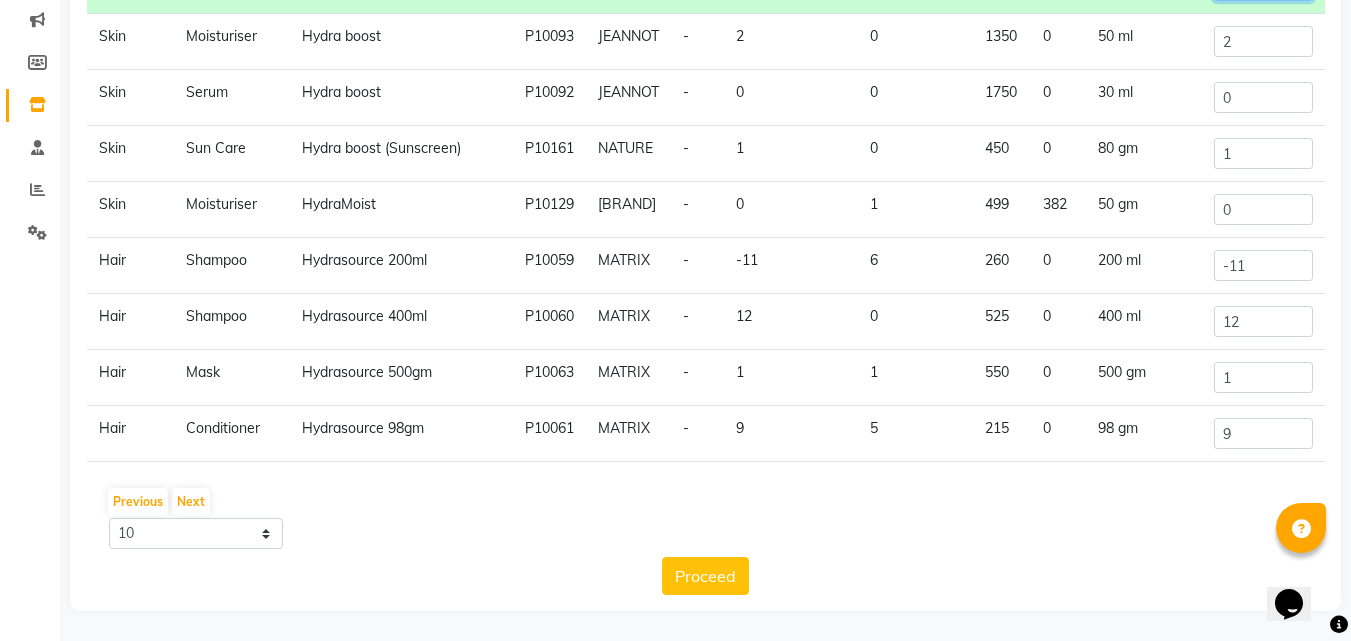 type 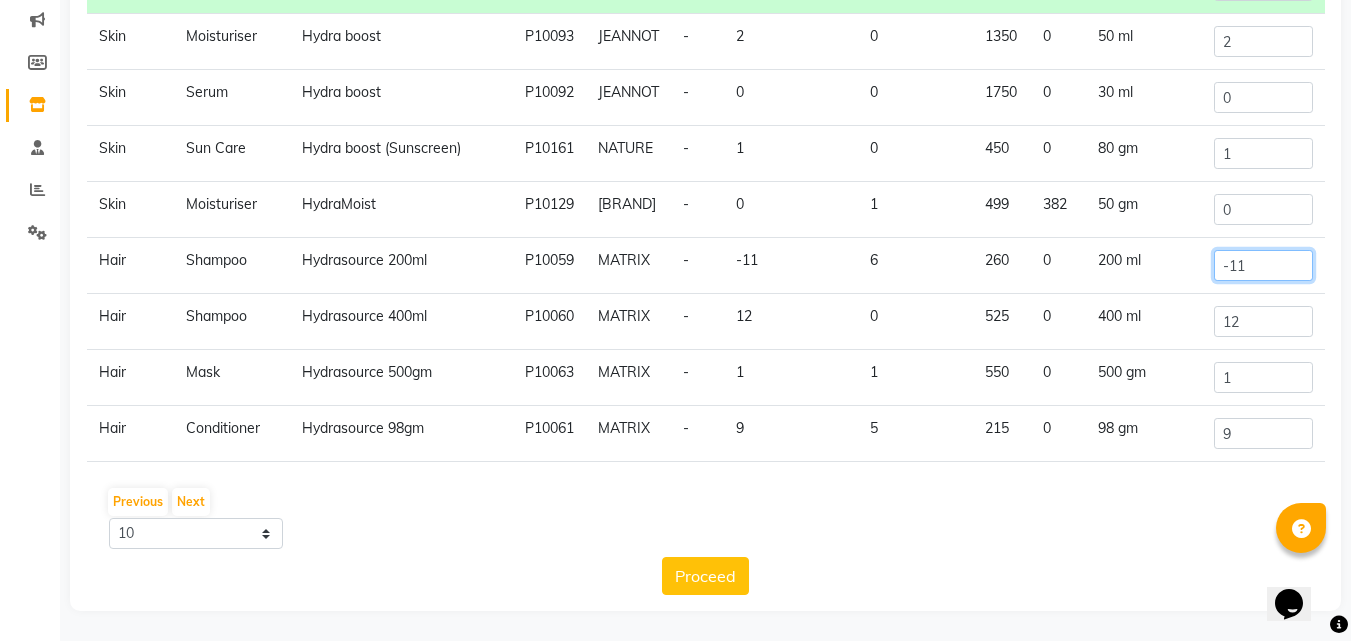 click on "-11" 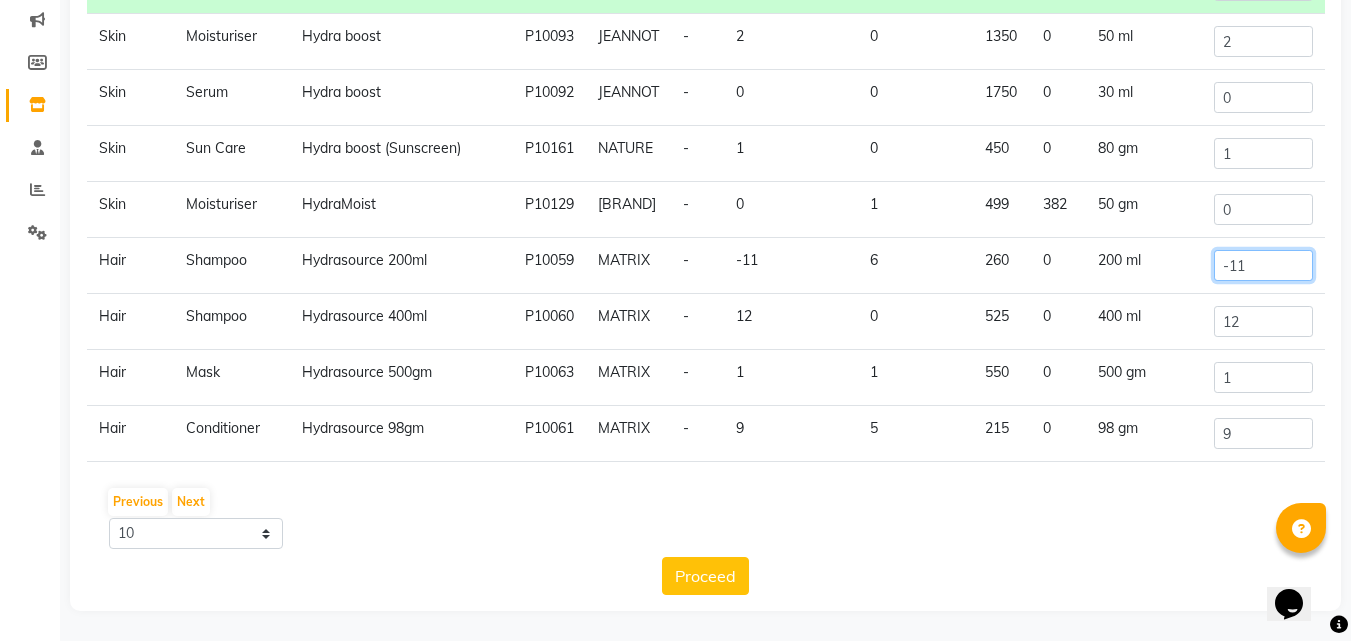 type on "-1" 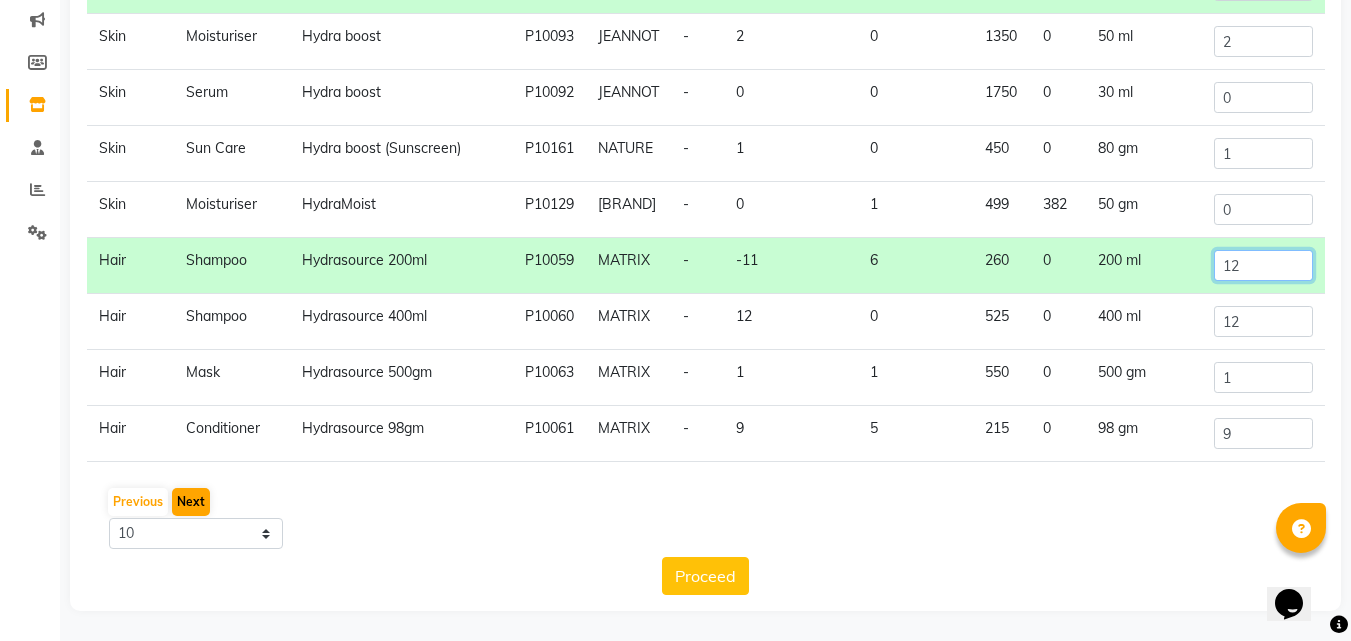 type on "12" 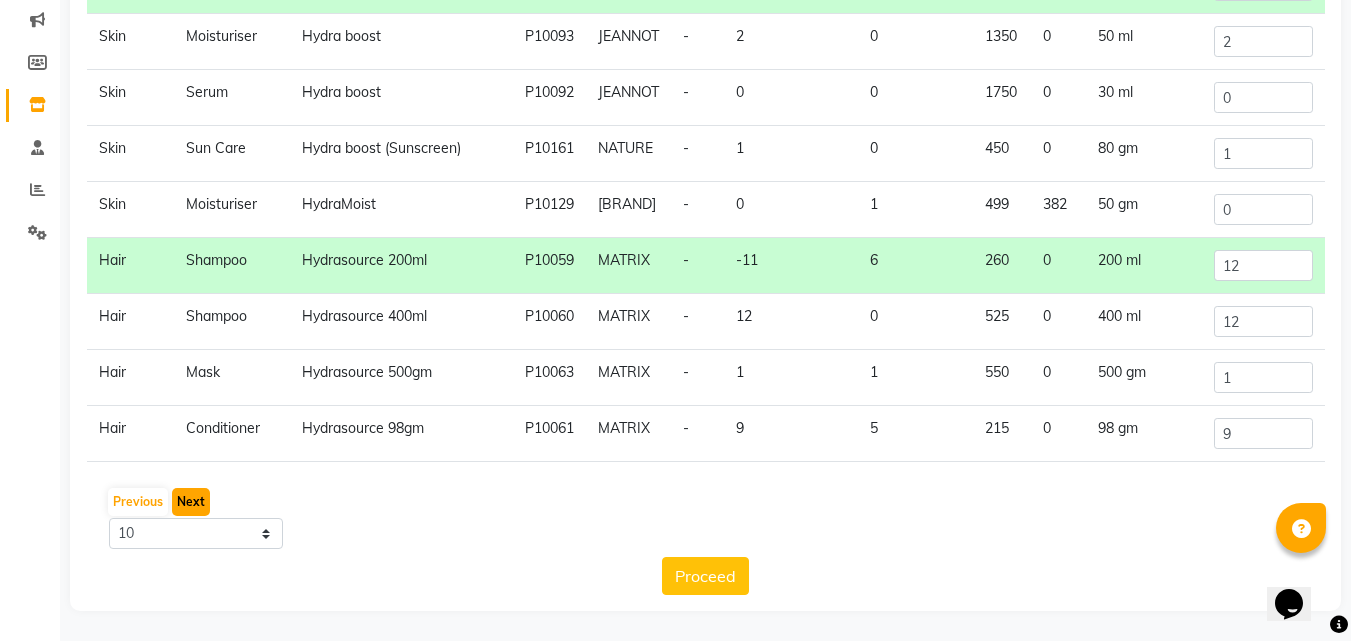 click on "Next" 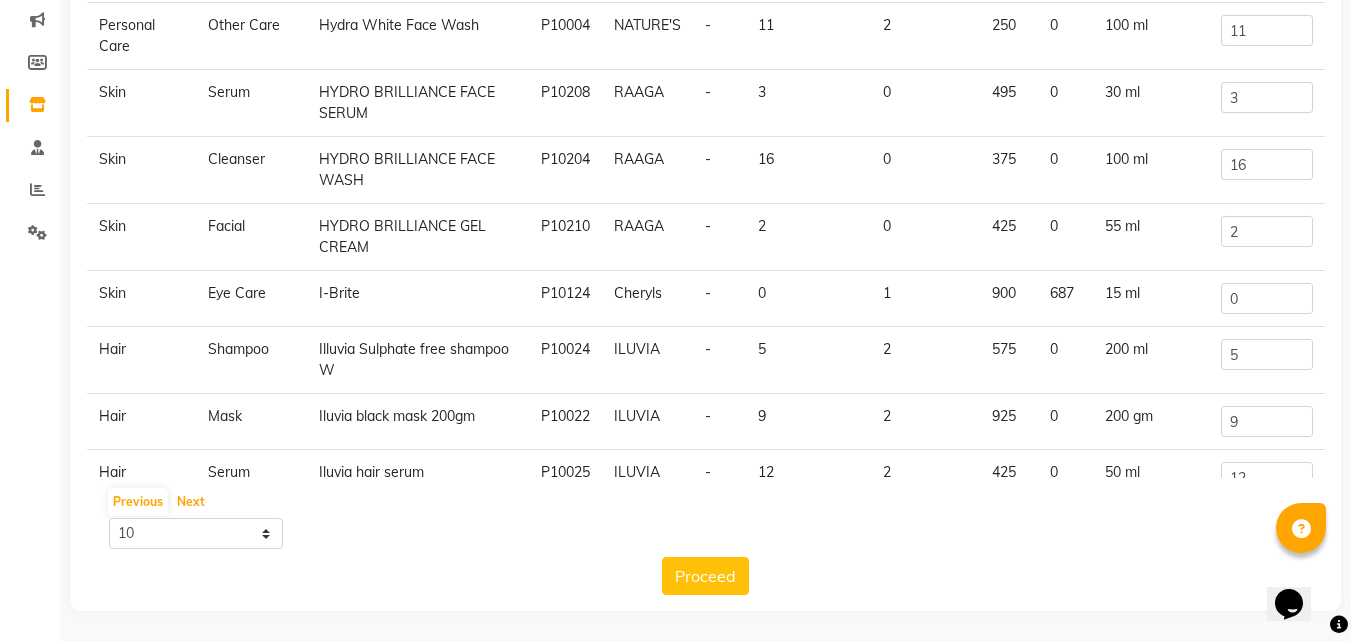 scroll, scrollTop: 0, scrollLeft: 0, axis: both 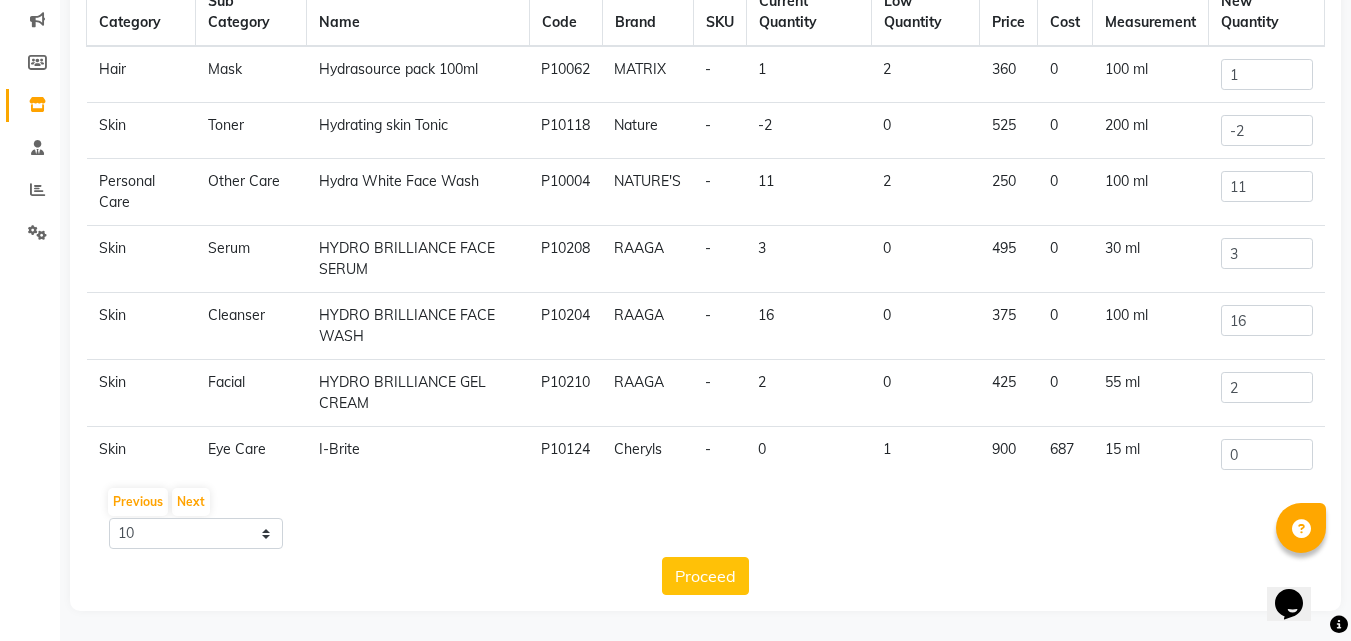 drag, startPoint x: 345, startPoint y: 102, endPoint x: 457, endPoint y: 79, distance: 114.33722 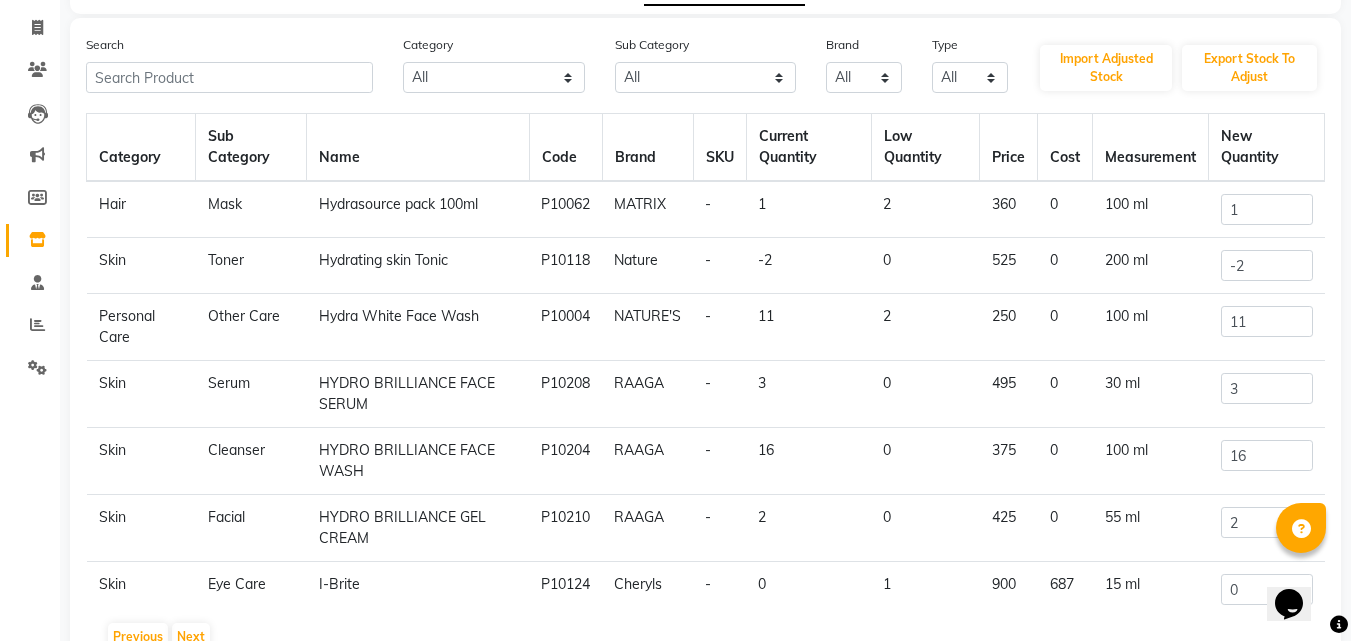scroll, scrollTop: 253, scrollLeft: 0, axis: vertical 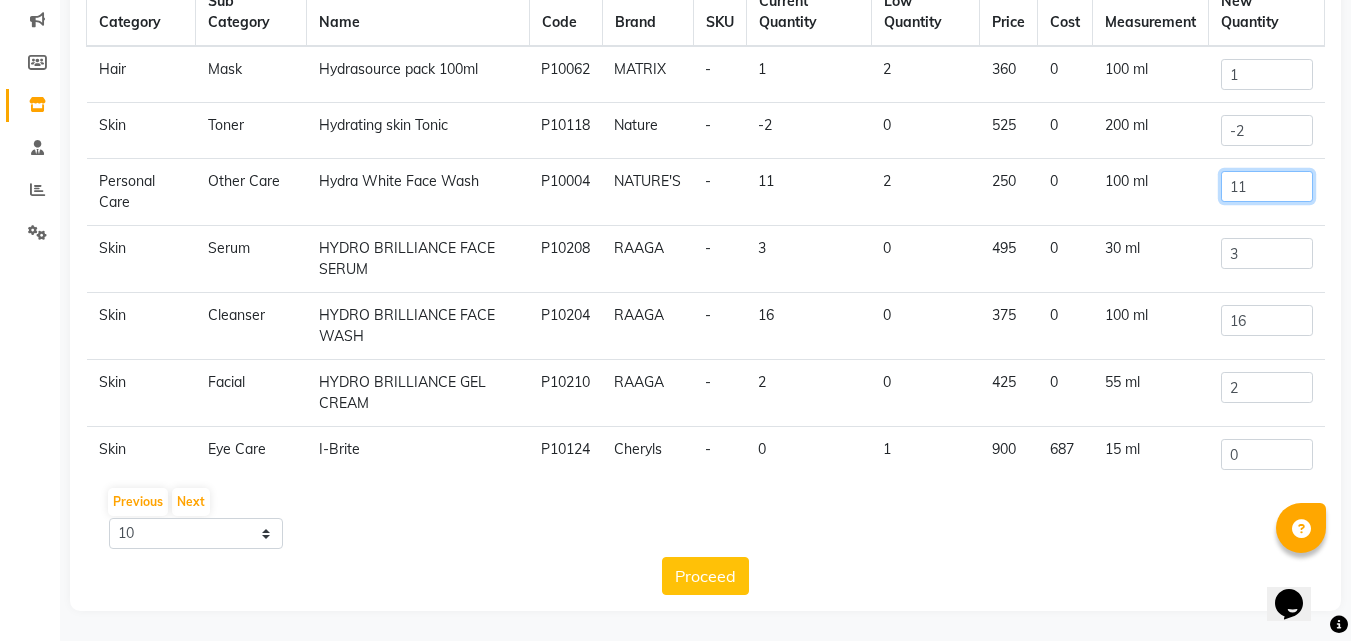 drag, startPoint x: 1231, startPoint y: 188, endPoint x: 1246, endPoint y: 186, distance: 15.132746 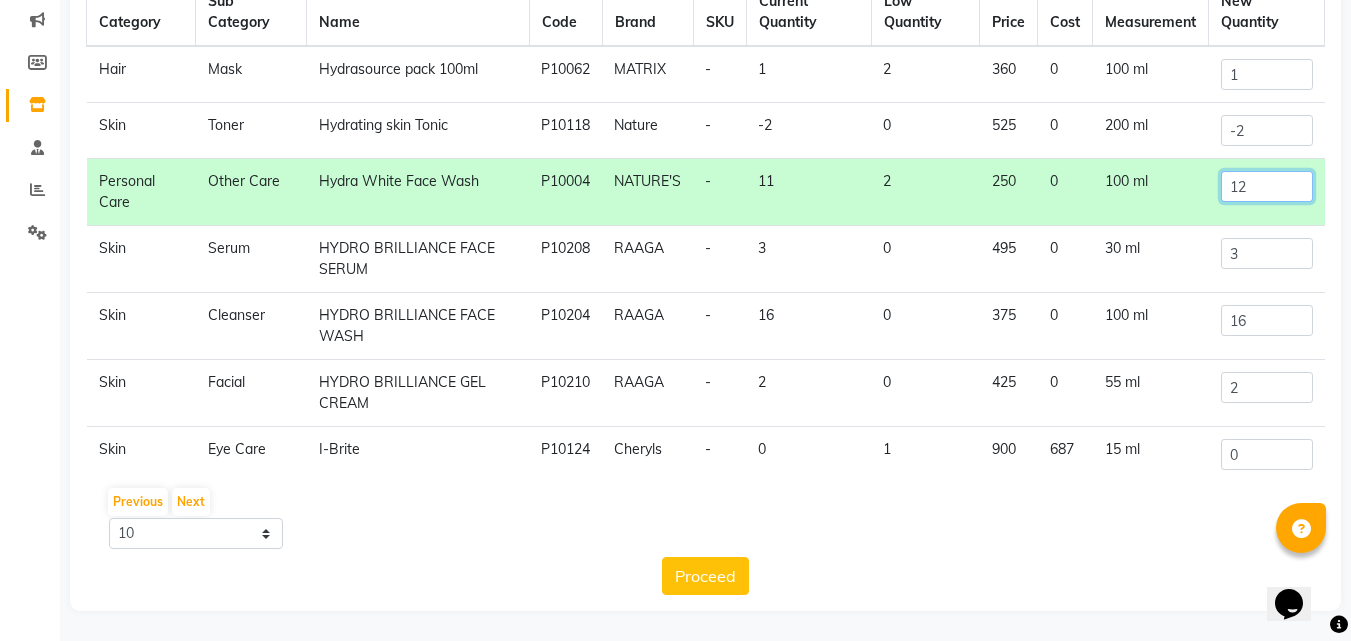 drag, startPoint x: 1178, startPoint y: 200, endPoint x: 646, endPoint y: 270, distance: 536.5855 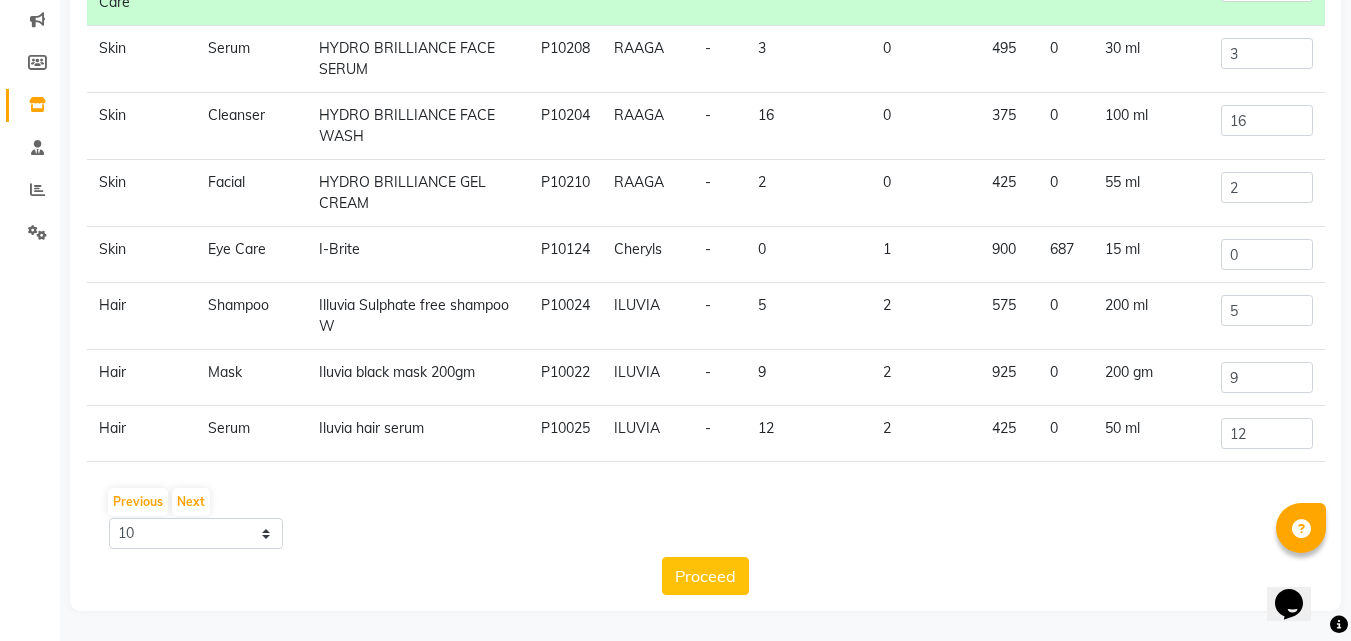 drag, startPoint x: 646, startPoint y: 270, endPoint x: 373, endPoint y: 220, distance: 277.541 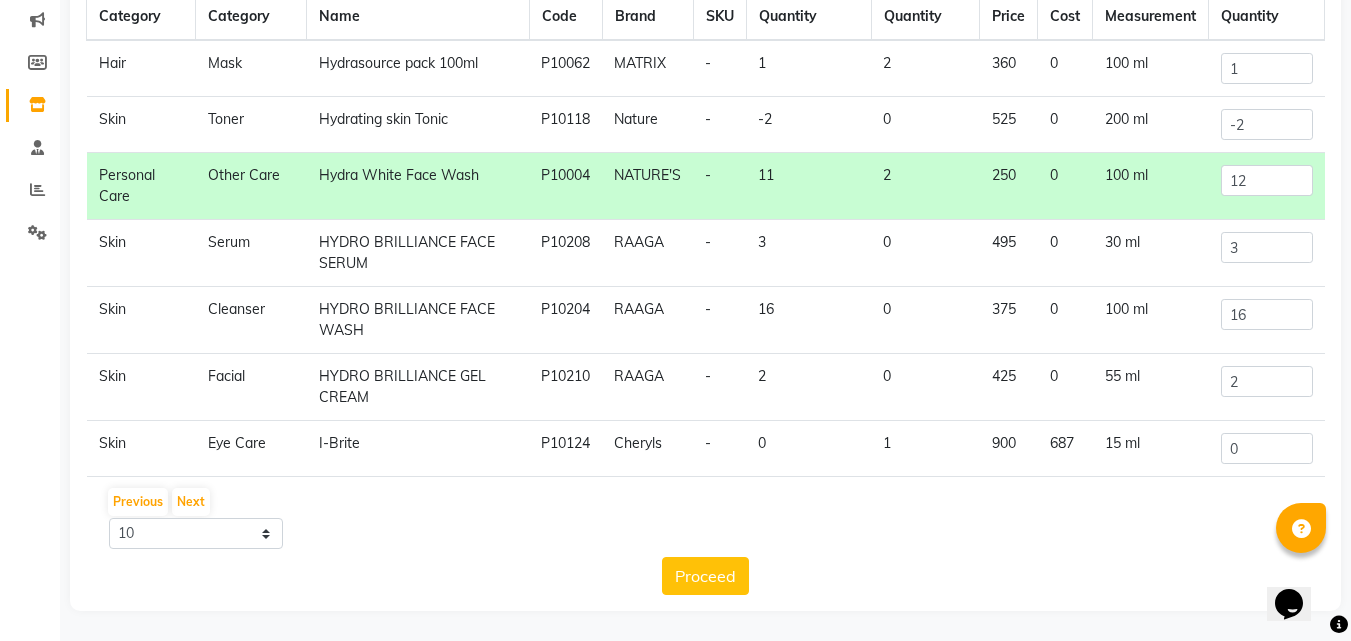 scroll, scrollTop: 0, scrollLeft: 0, axis: both 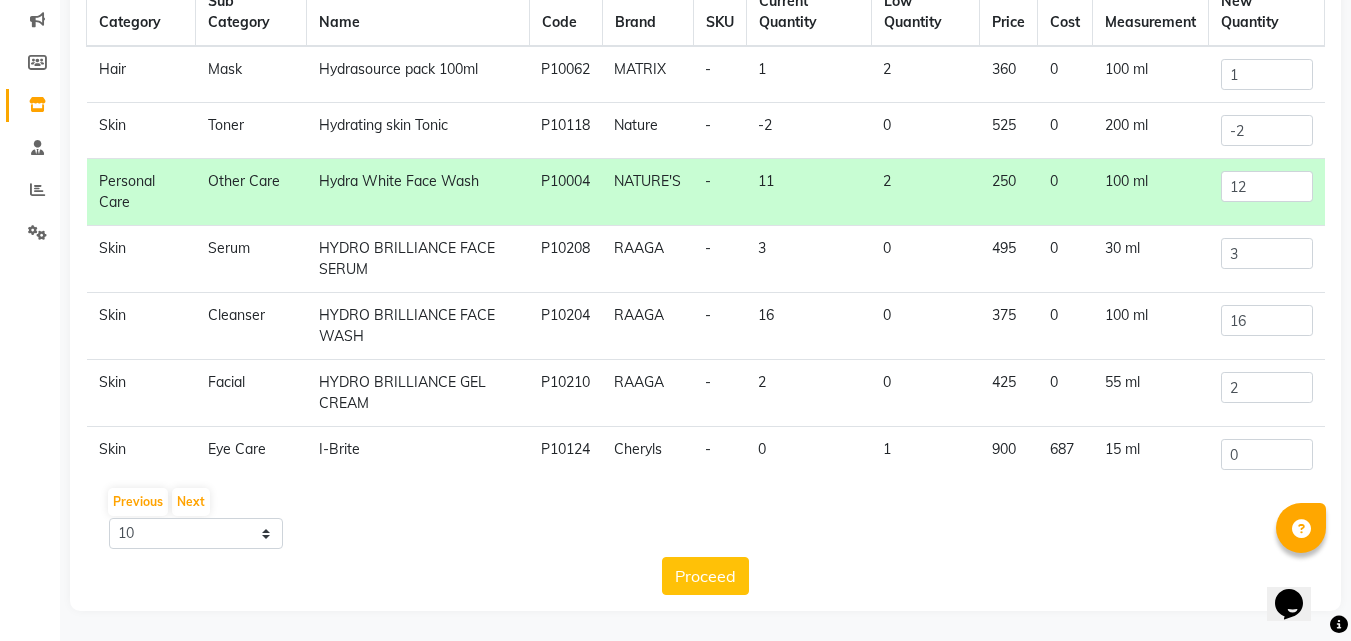 drag, startPoint x: 373, startPoint y: 220, endPoint x: 407, endPoint y: 260, distance: 52.49762 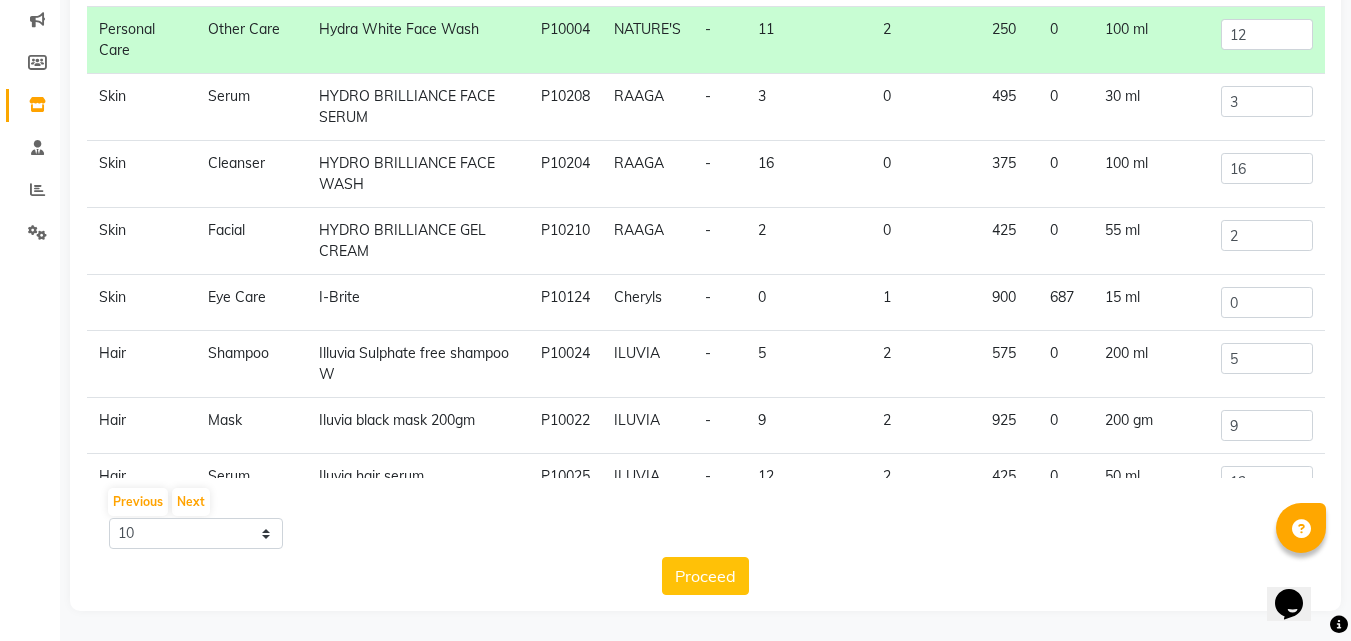 scroll, scrollTop: 200, scrollLeft: 0, axis: vertical 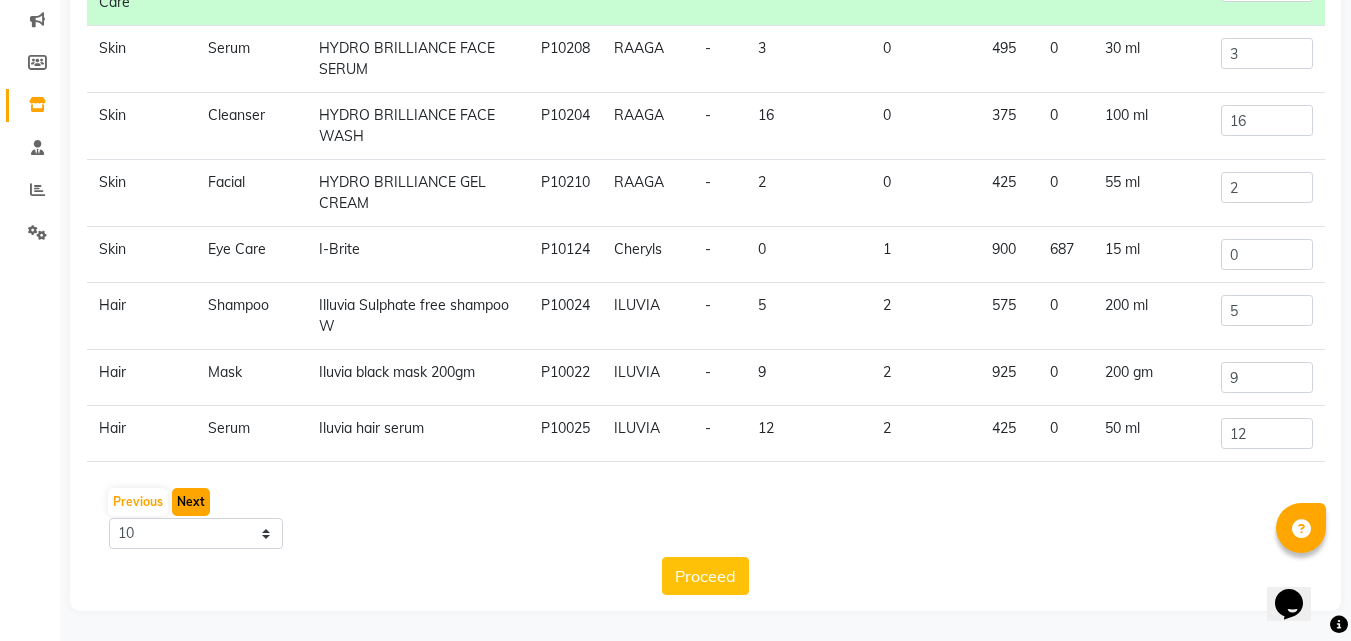 click on "Next" 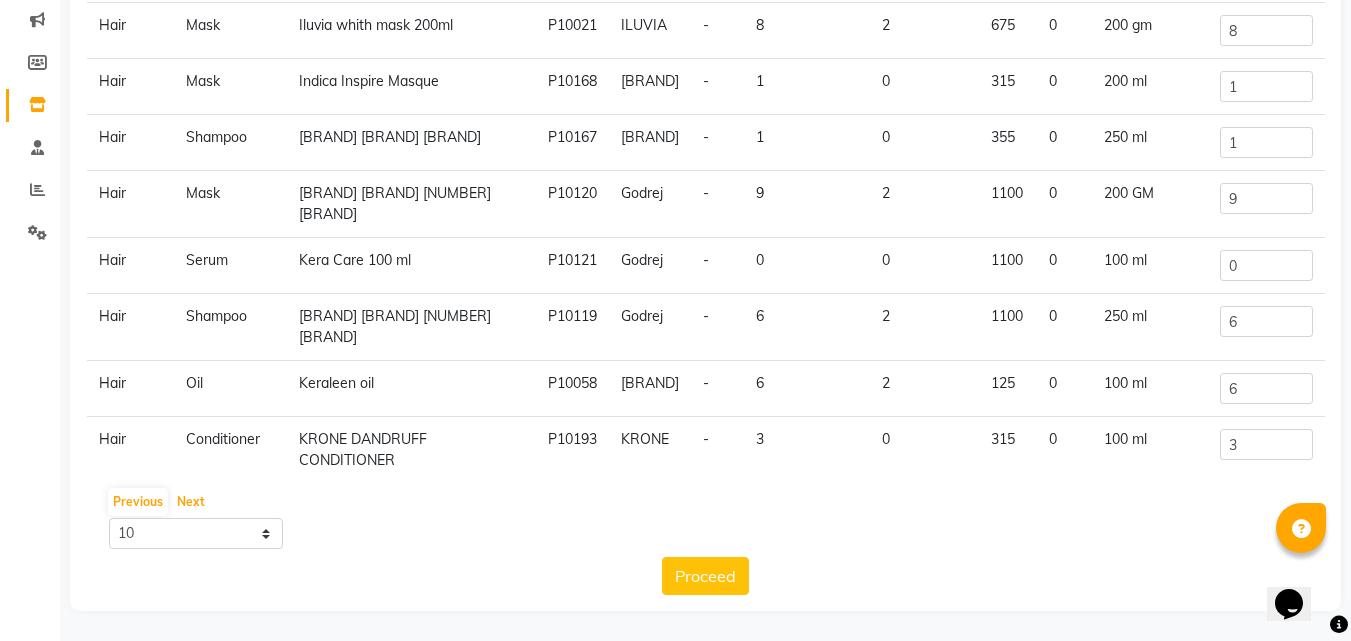 scroll, scrollTop: 156, scrollLeft: 0, axis: vertical 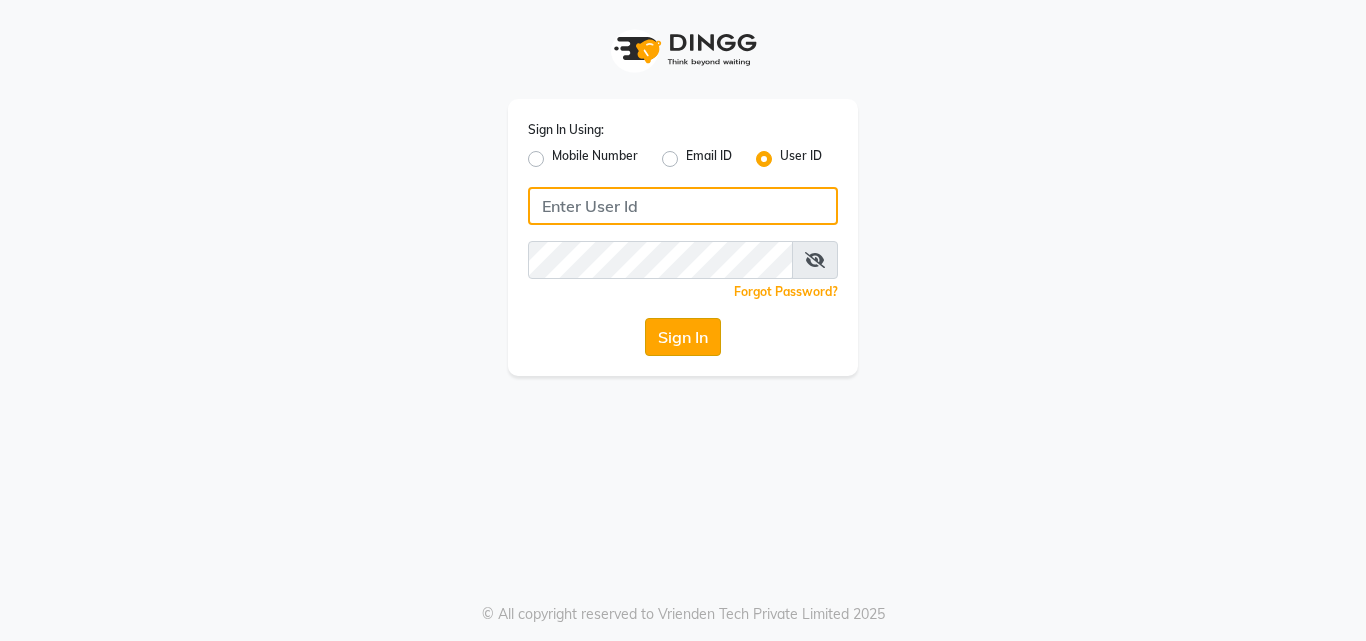 type on "himalaya123" 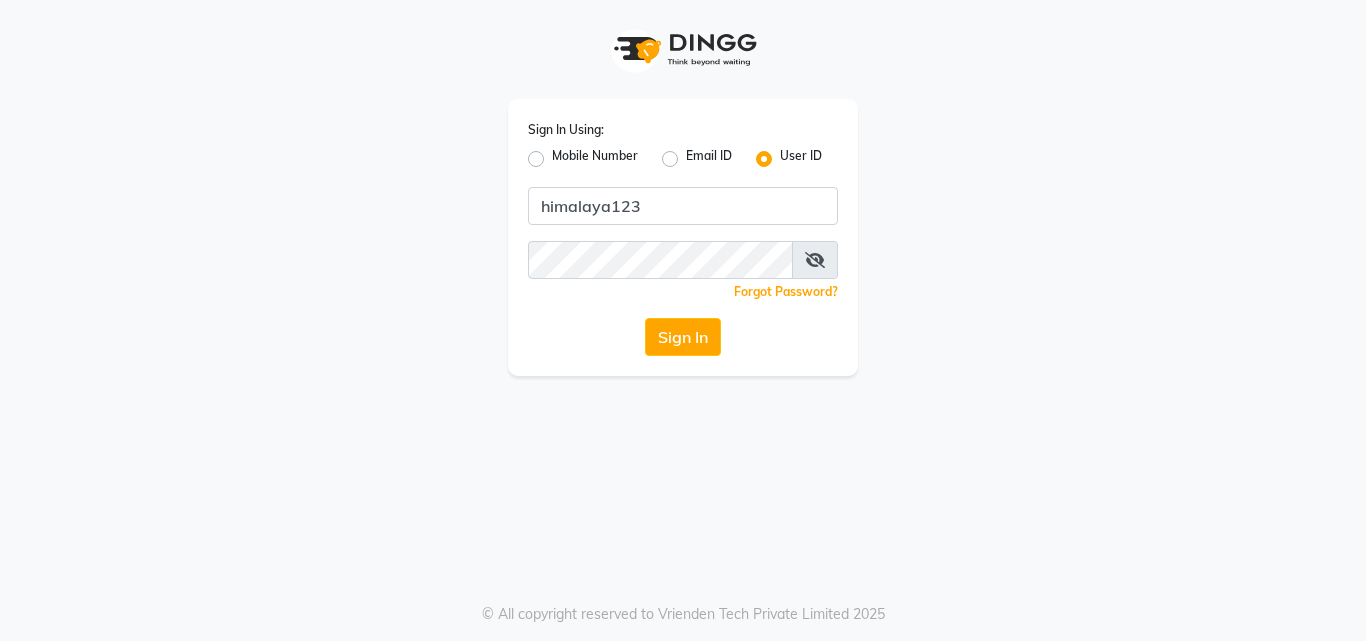 click on "Sign In" 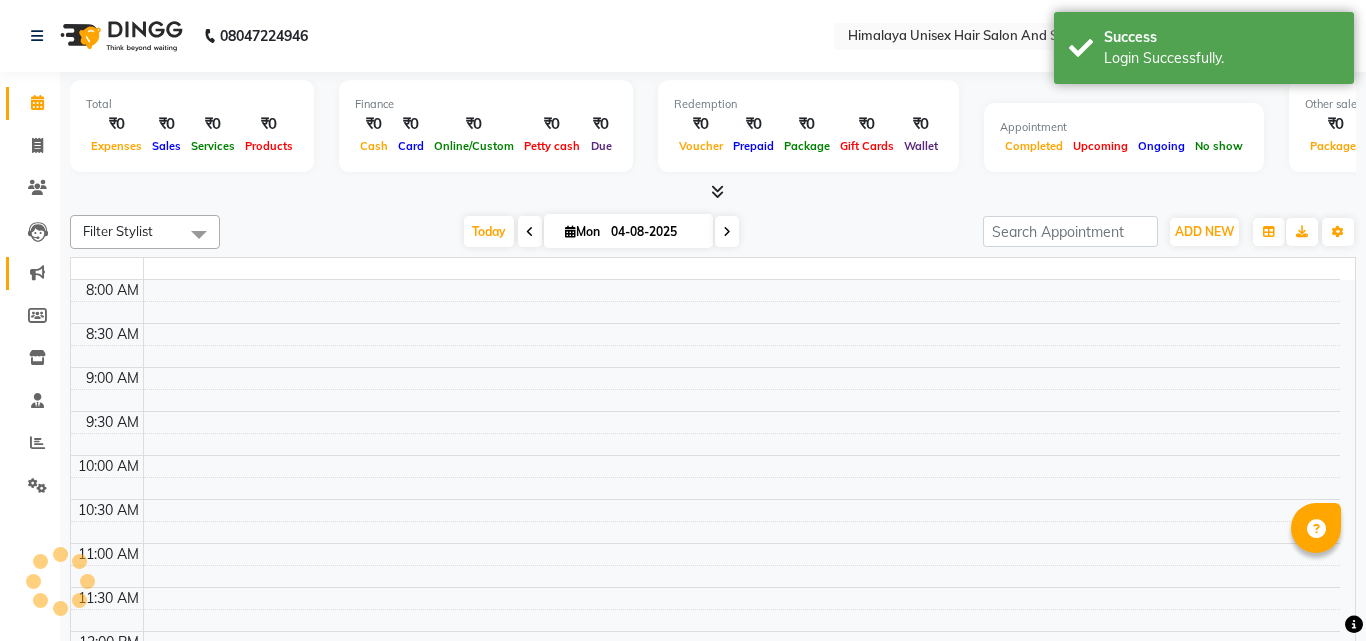 select on "en" 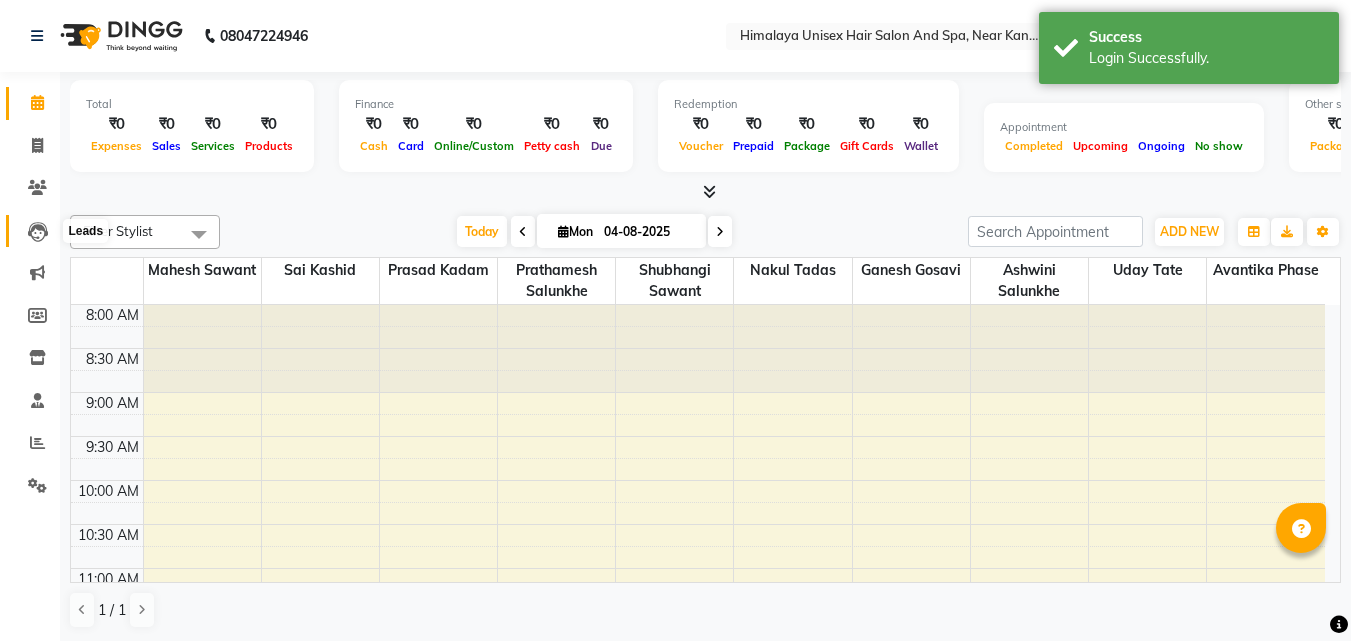 scroll, scrollTop: 0, scrollLeft: 0, axis: both 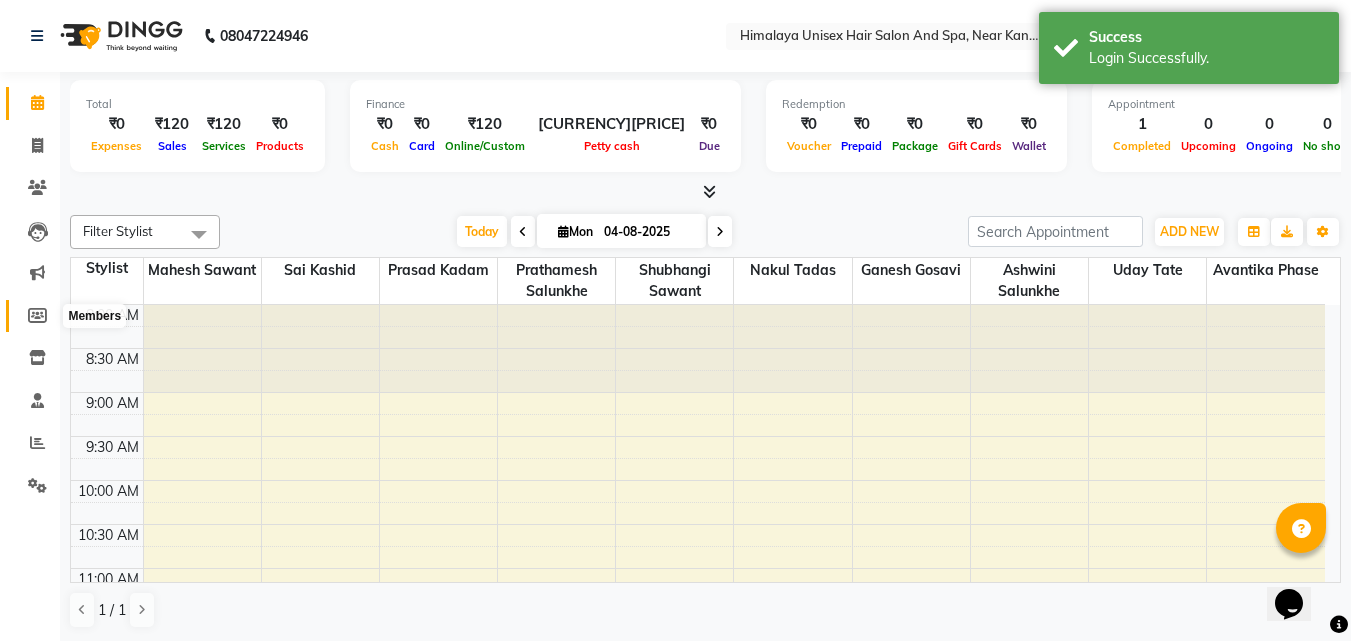 click 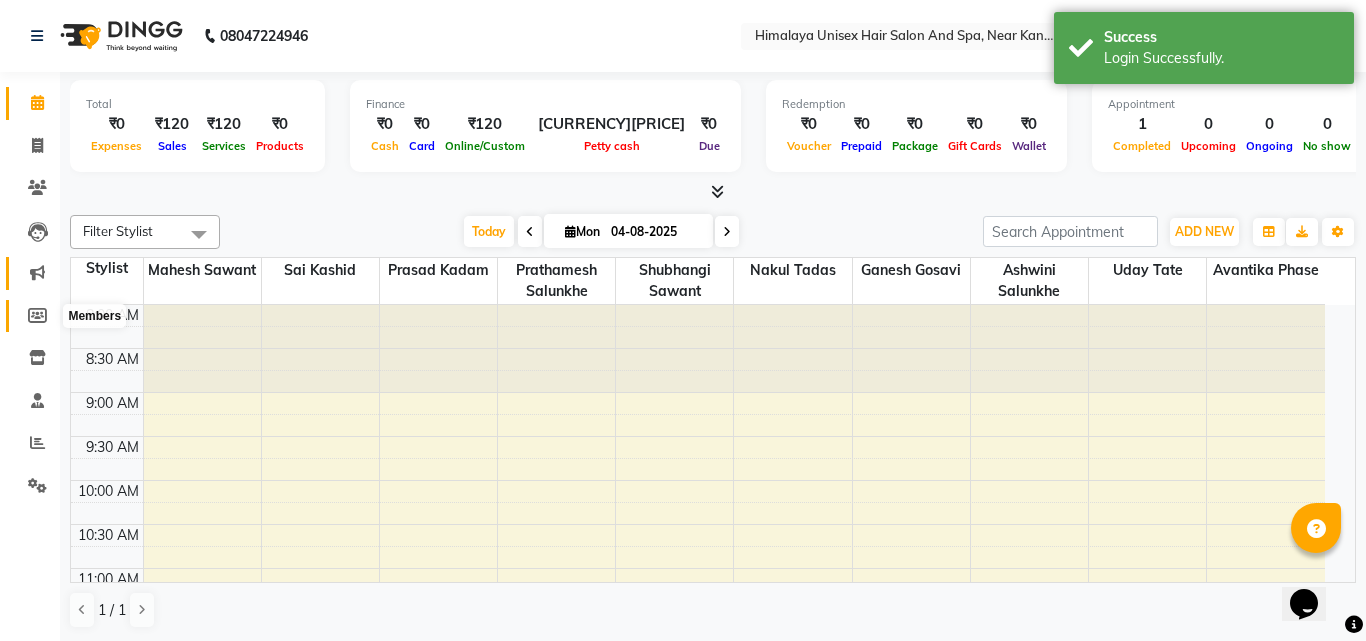 select 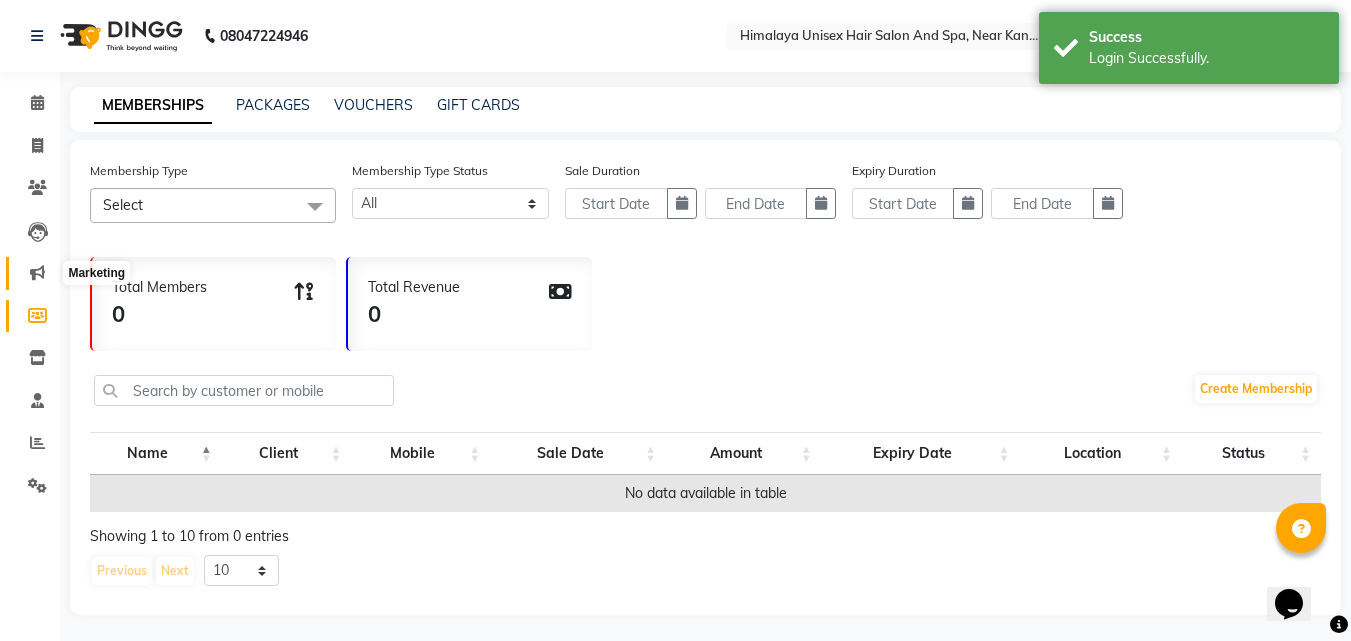 click 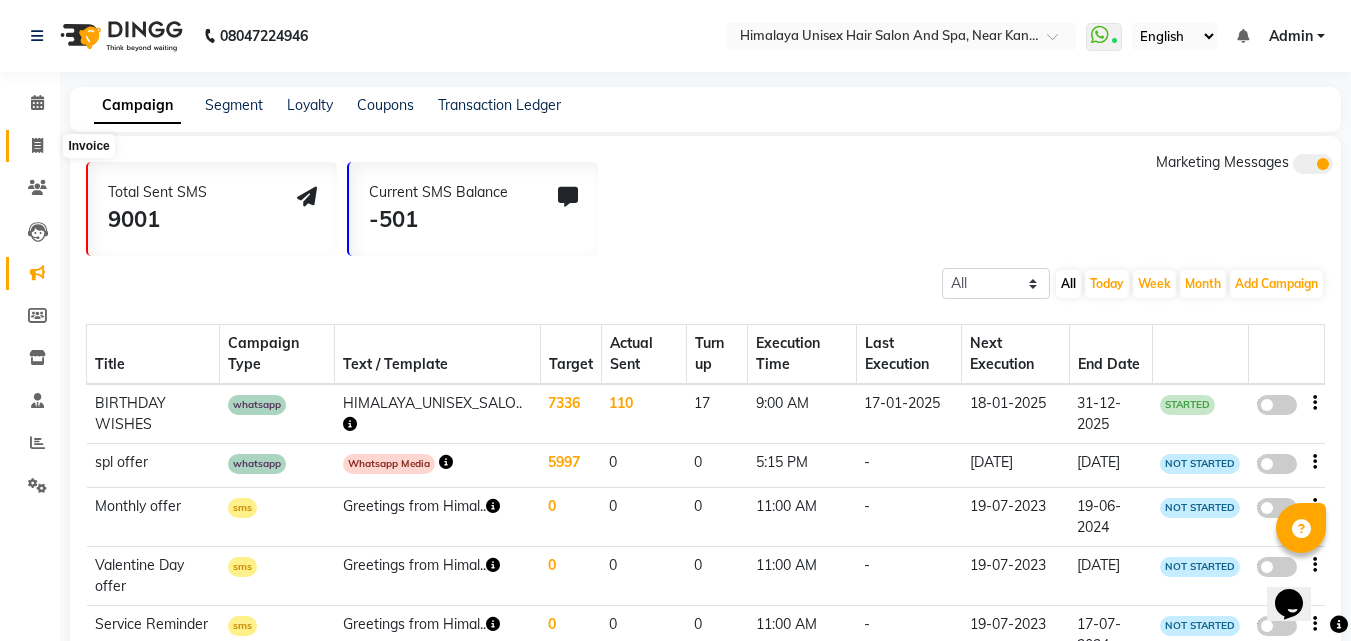 click 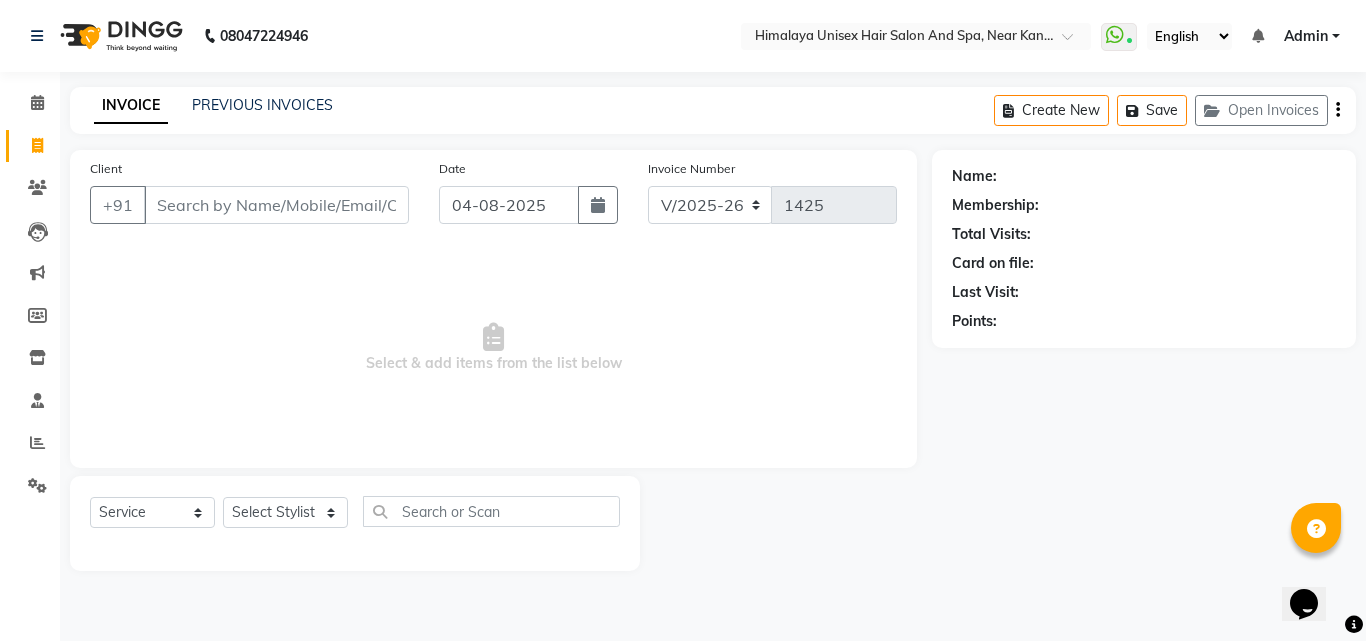 click on "Client" at bounding box center (276, 205) 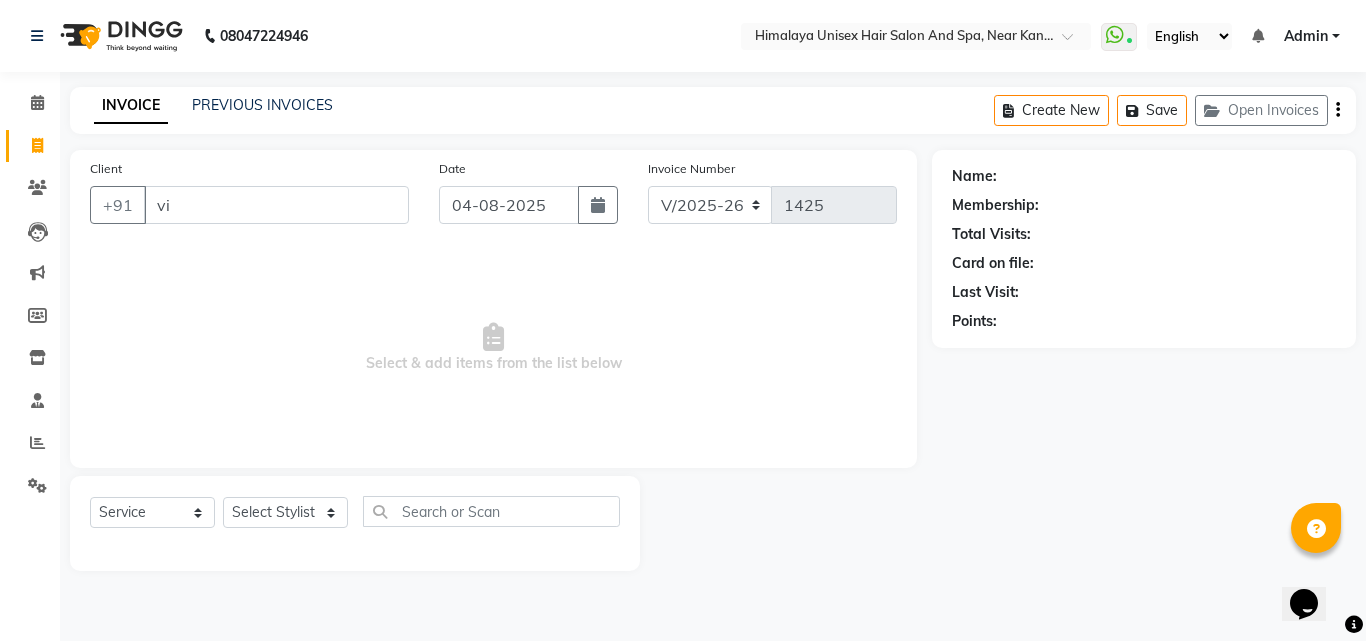 type on "v" 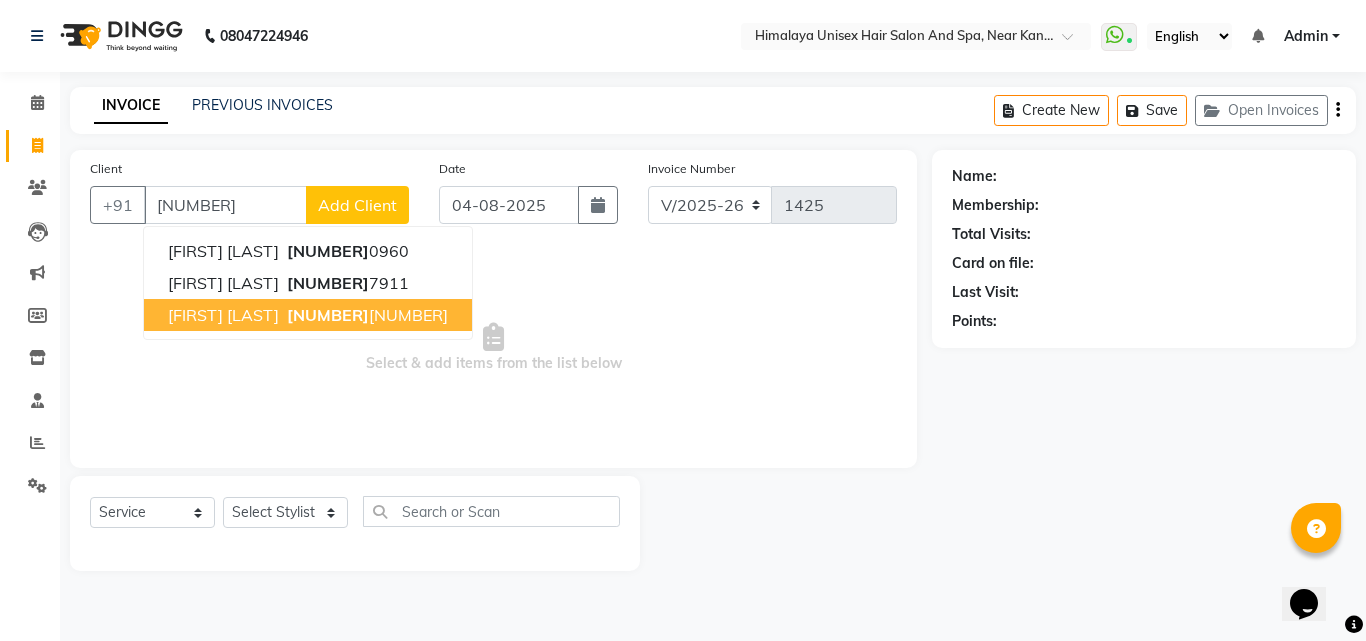 click on "virandra bhise   992213 8967" at bounding box center [308, 315] 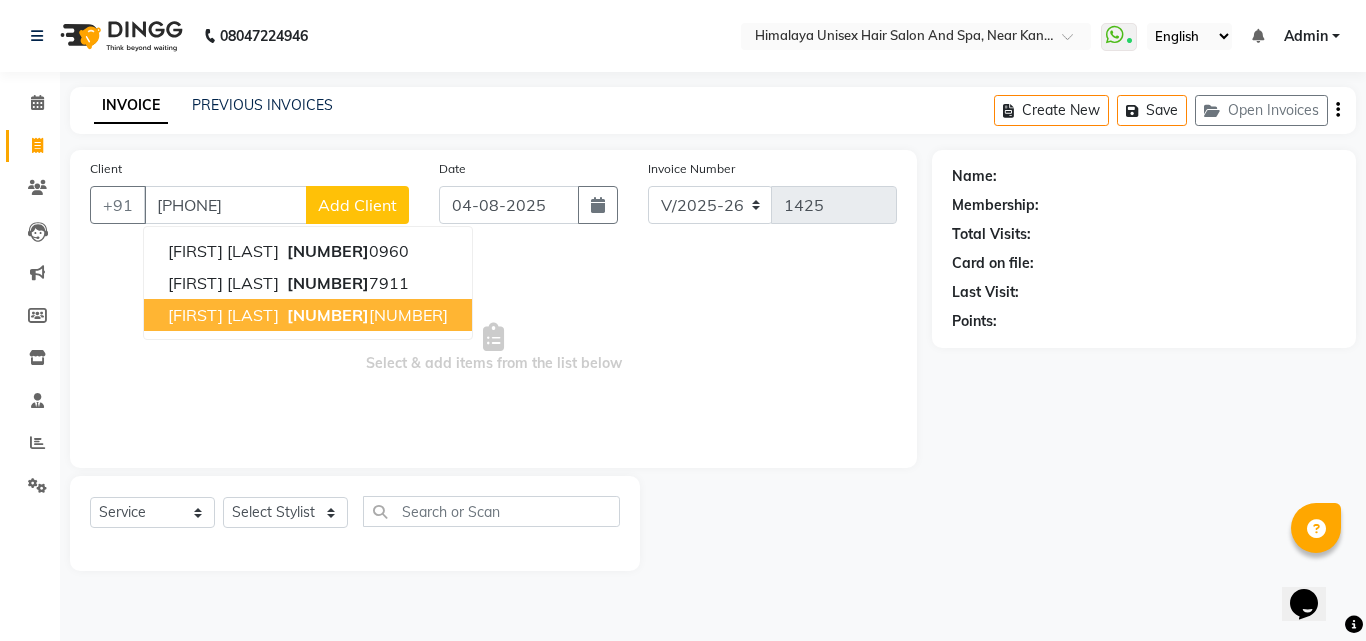 type on "[PHONE]" 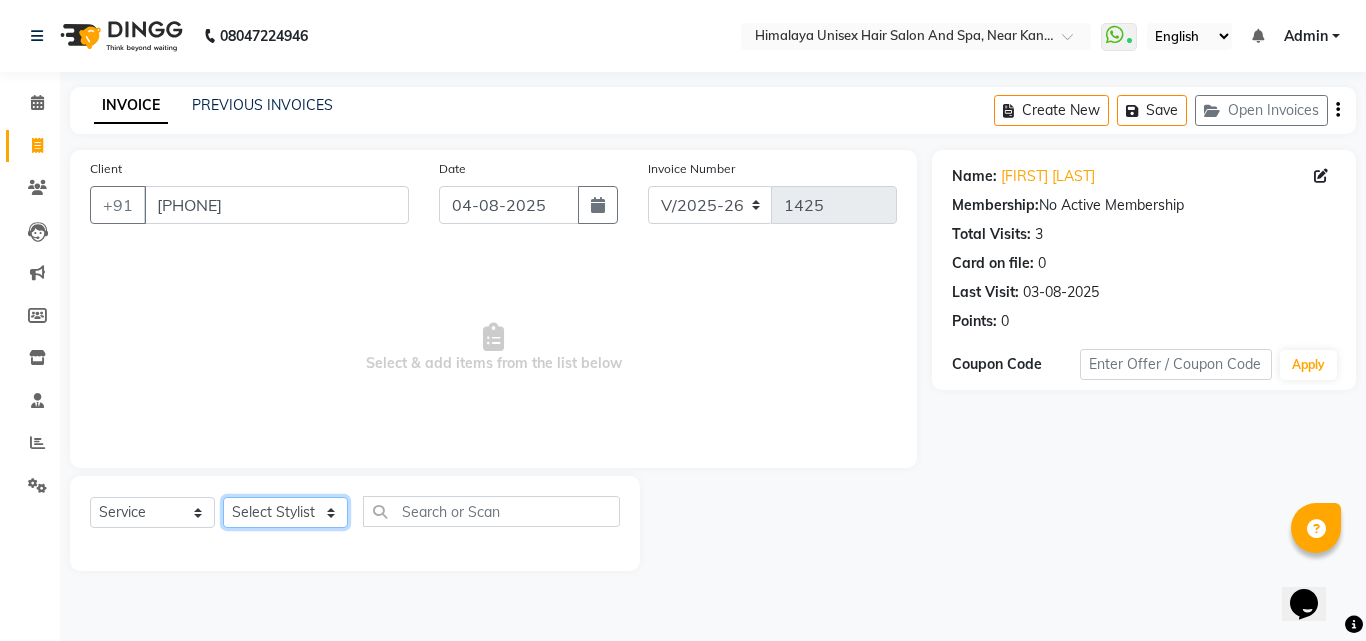 click on "Select Stylist Ashwini Salunkhe Avantika Phase Ganesh  Gosavi Mahesh Sawant nakul tadas prasad kadam Prathamesh Salunkhe sai kashid shubhangi sawant Uday Tate" 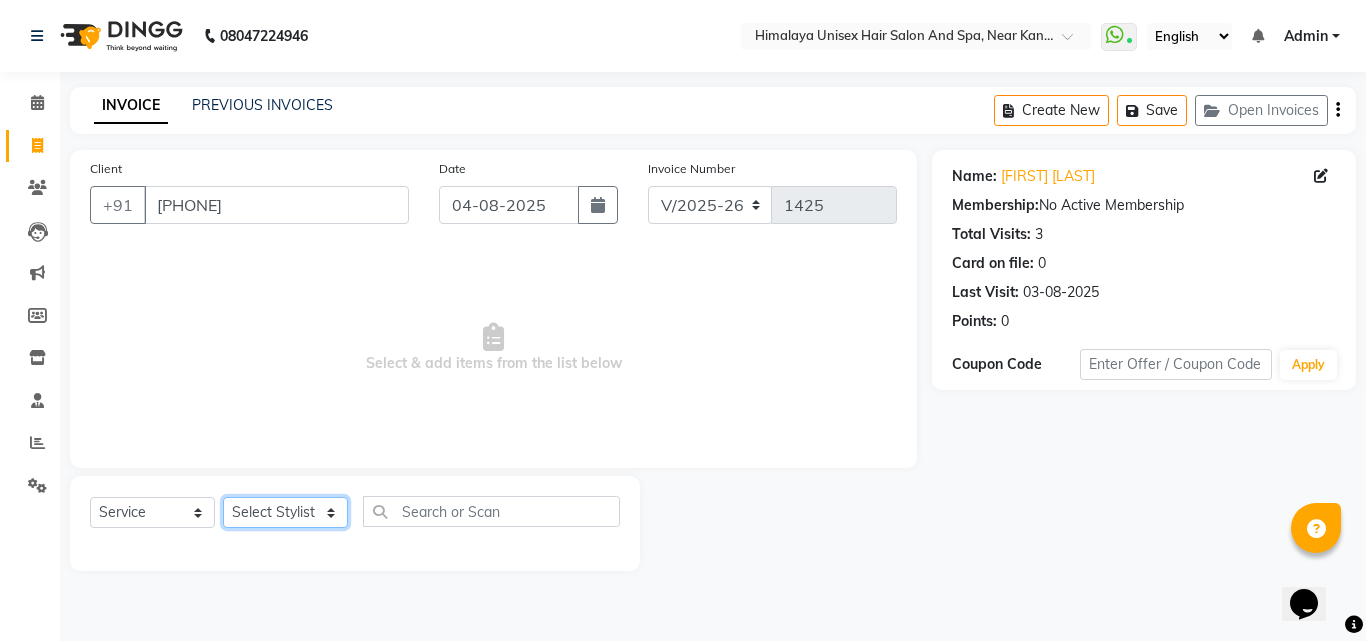 select on "26957" 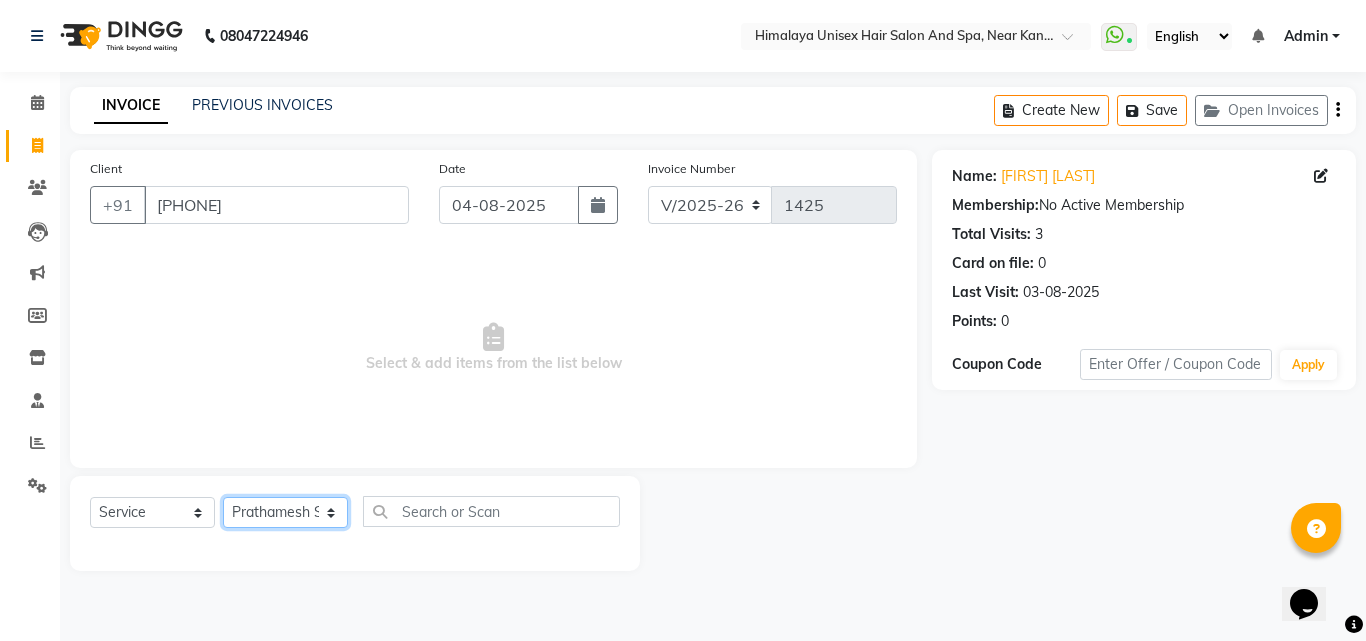 click on "Select Stylist Ashwini Salunkhe Avantika Phase Ganesh  Gosavi Mahesh Sawant nakul tadas prasad kadam Prathamesh Salunkhe sai kashid shubhangi sawant Uday Tate" 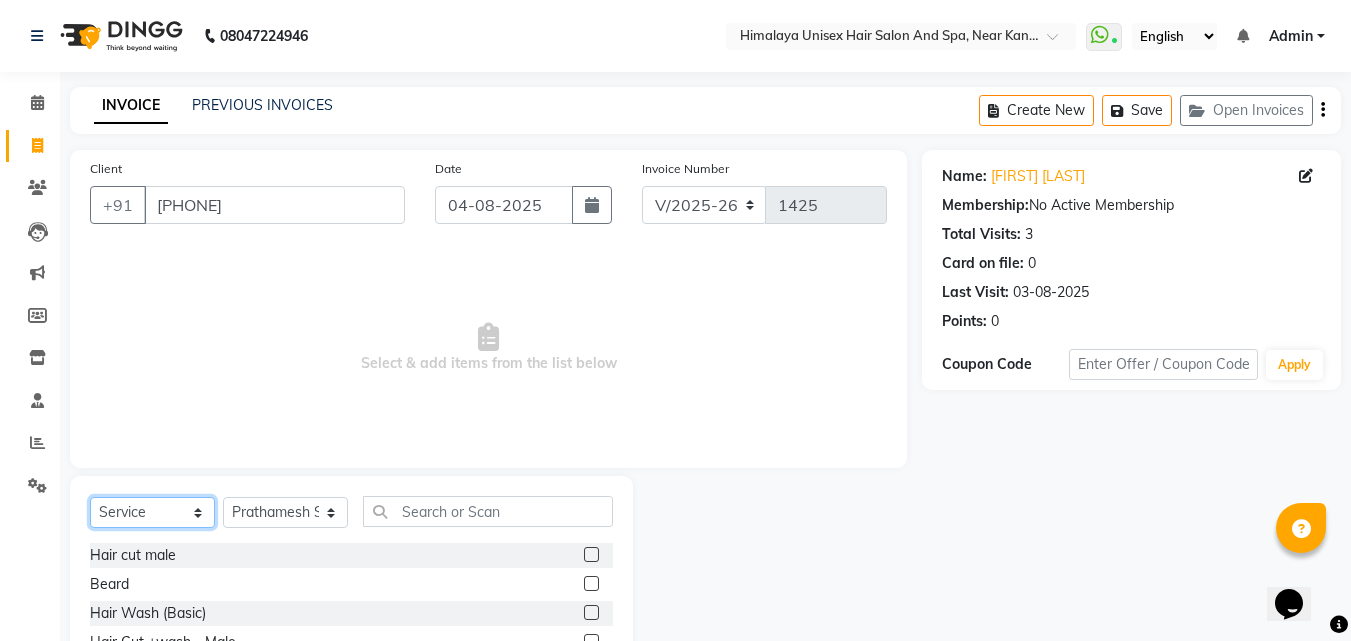 click on "Select  Service  Product  Membership  Package Voucher Prepaid Gift Card" 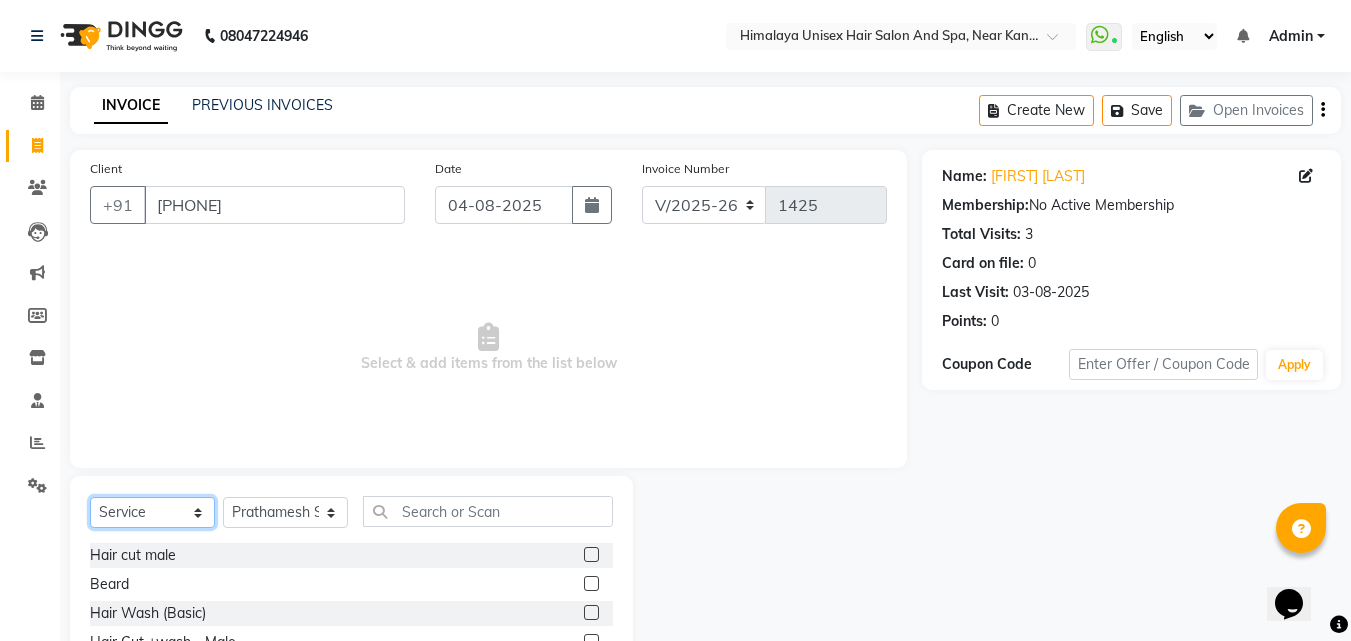 select on "product" 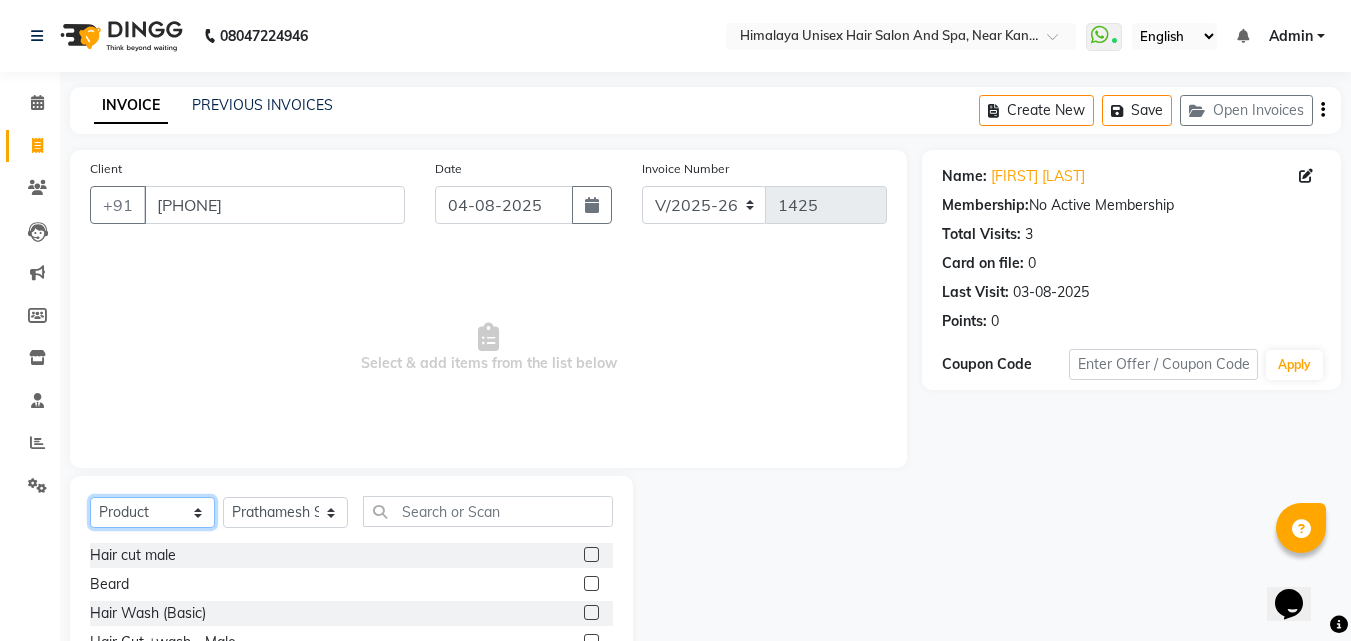 click on "Select  Service  Product  Membership  Package Voucher Prepaid Gift Card" 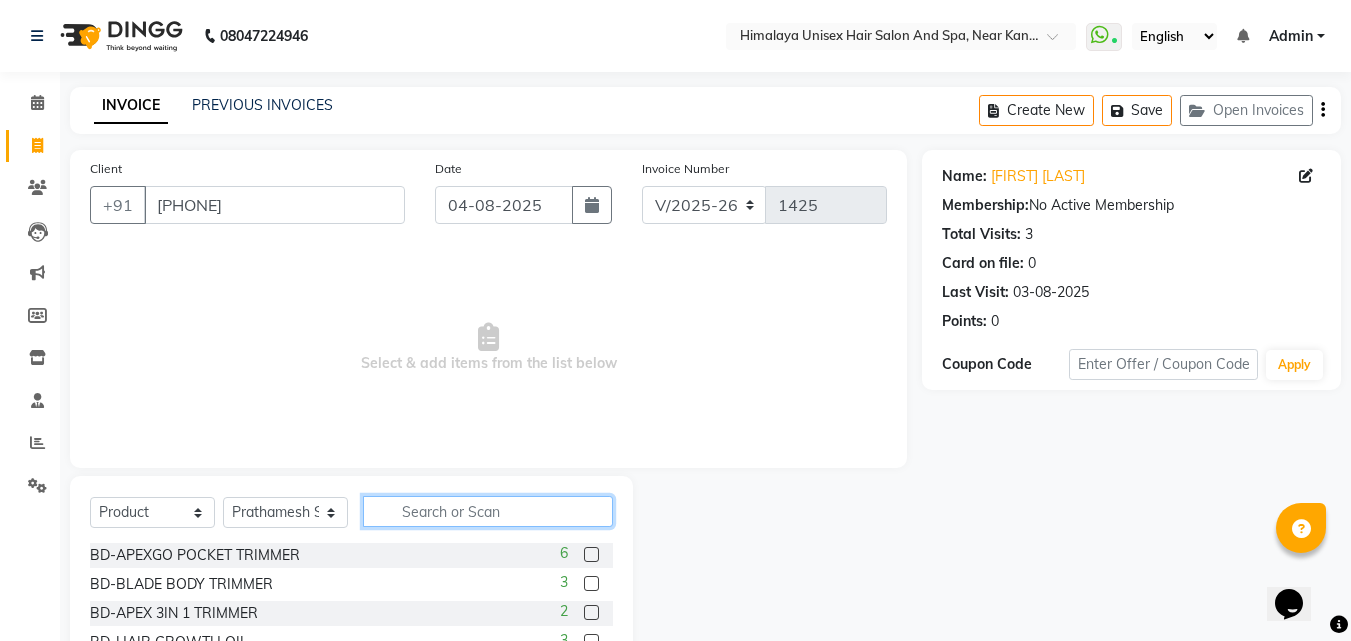 click 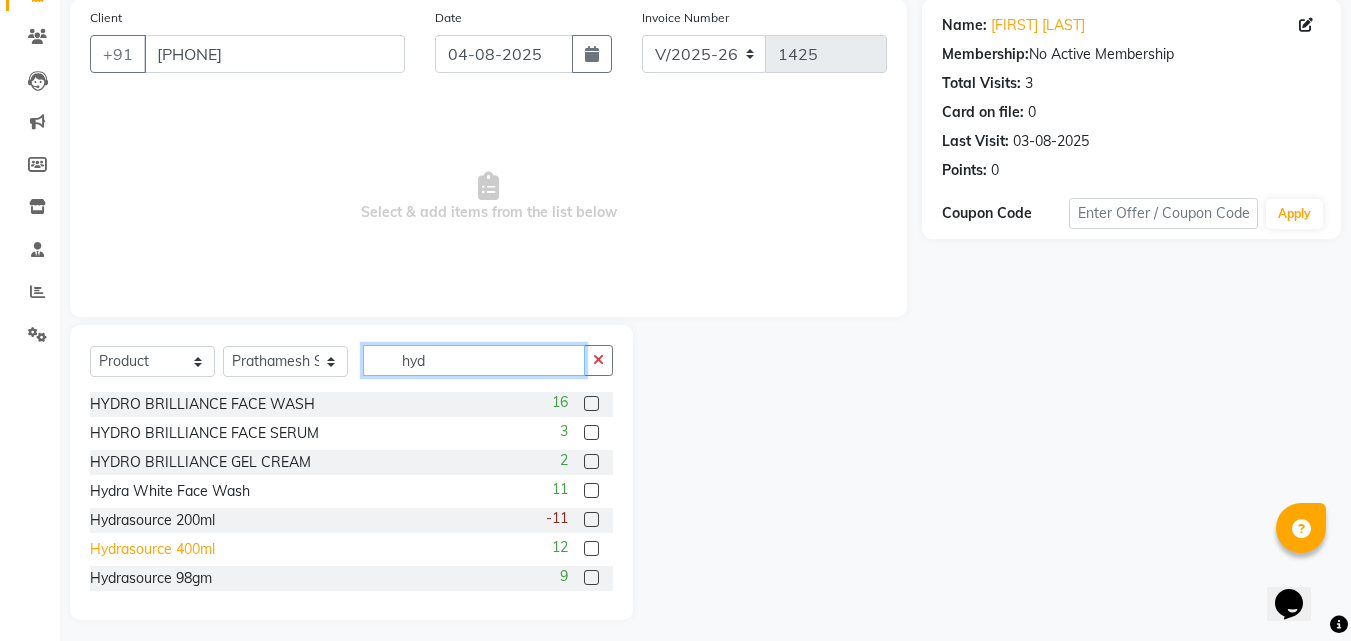 scroll, scrollTop: 160, scrollLeft: 0, axis: vertical 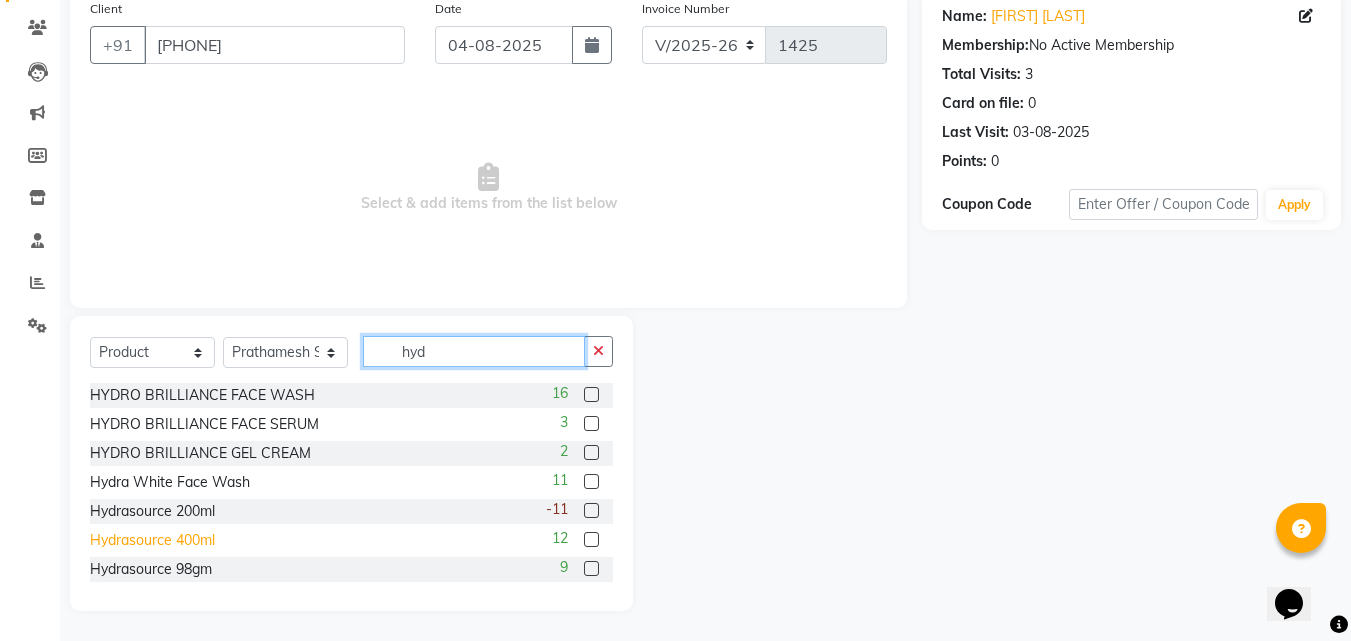 type on "hyd" 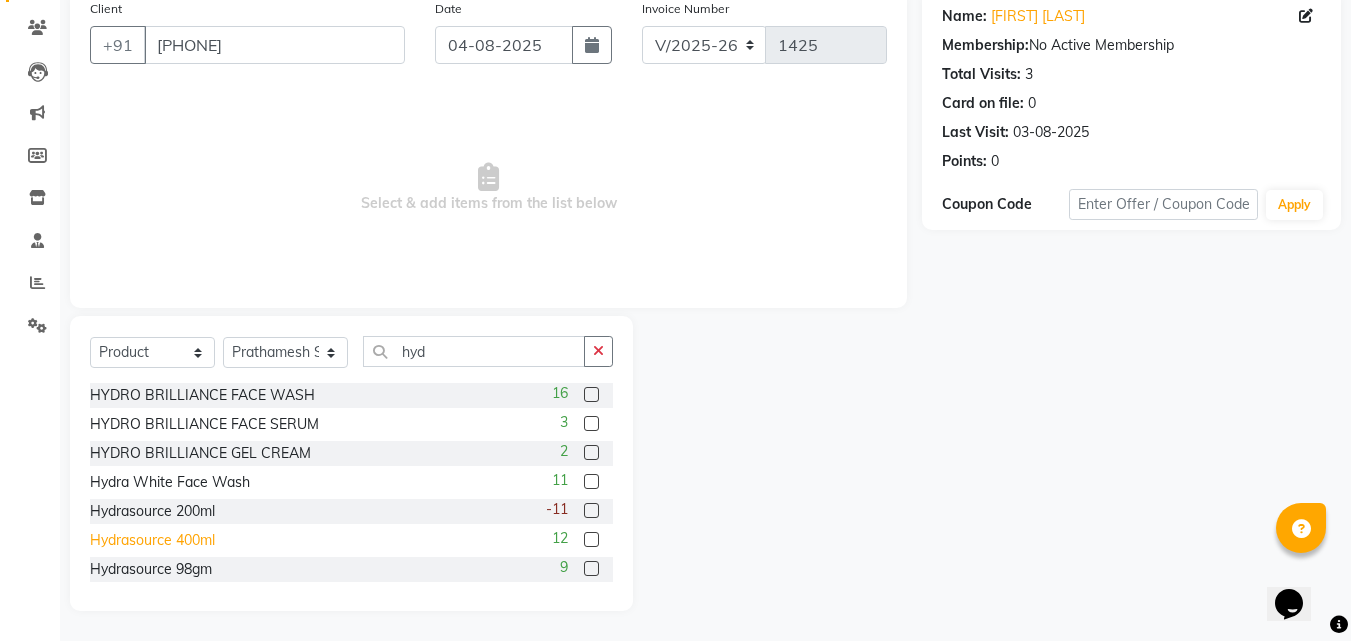 click on "Hydrasource  400ml" 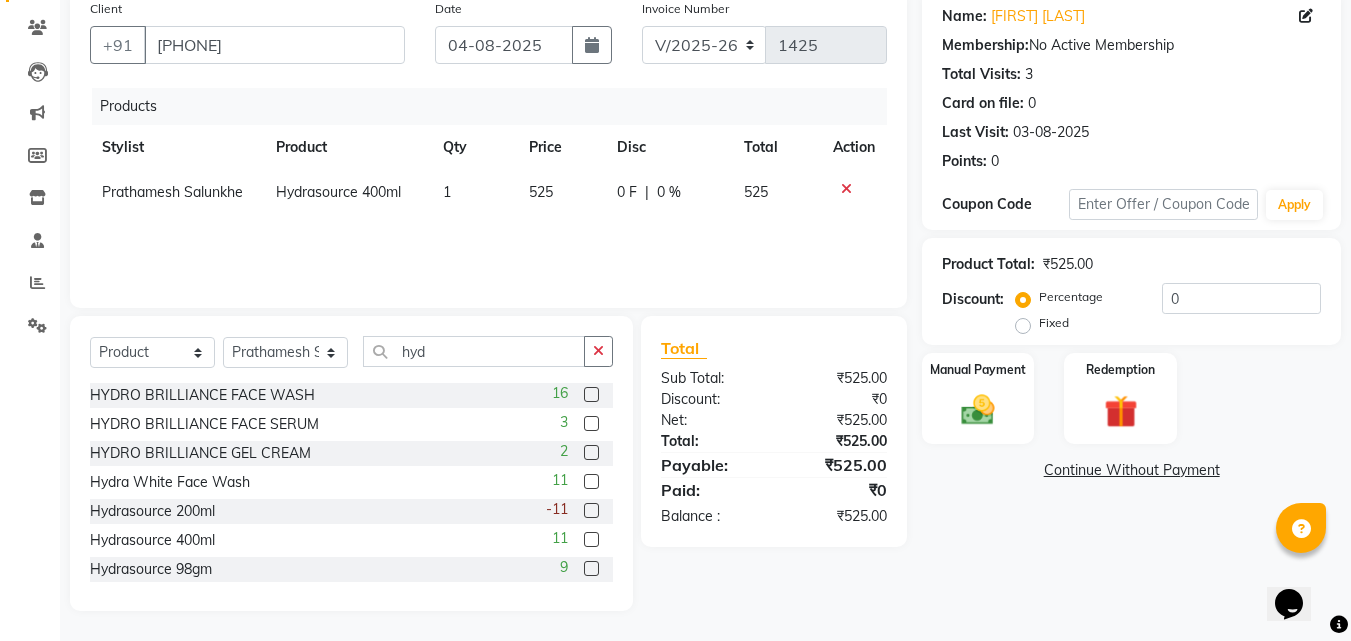 click 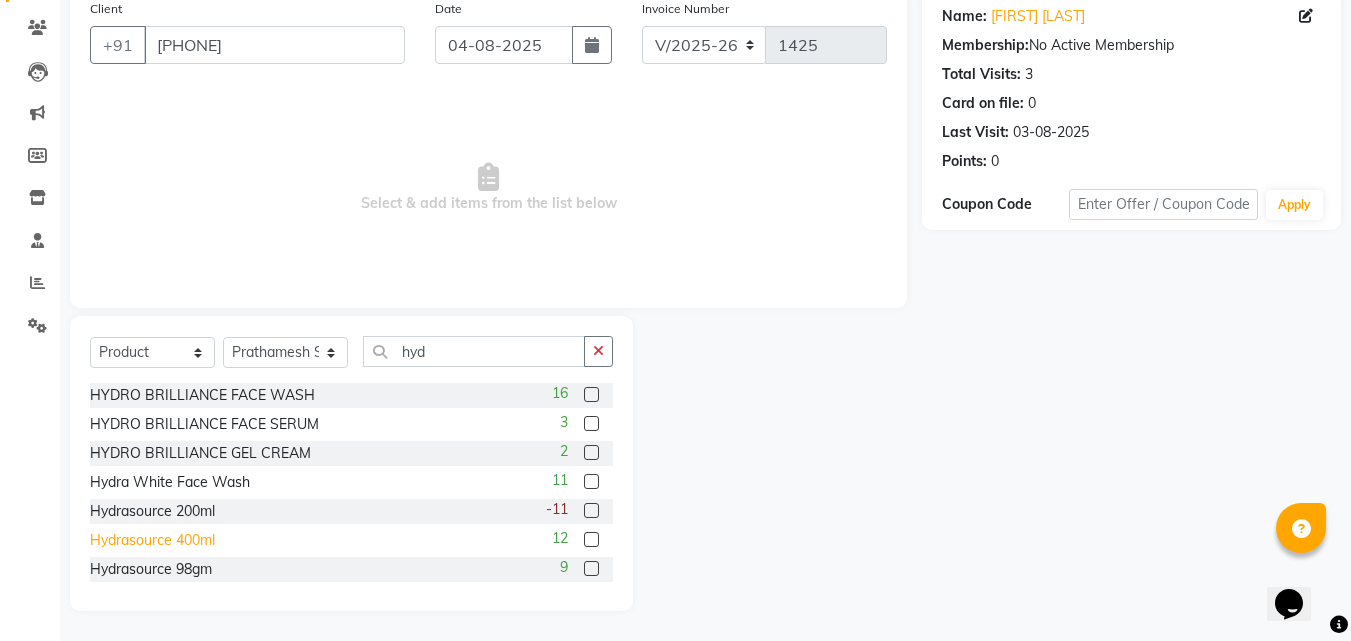 click on "Hydrasource  400ml" 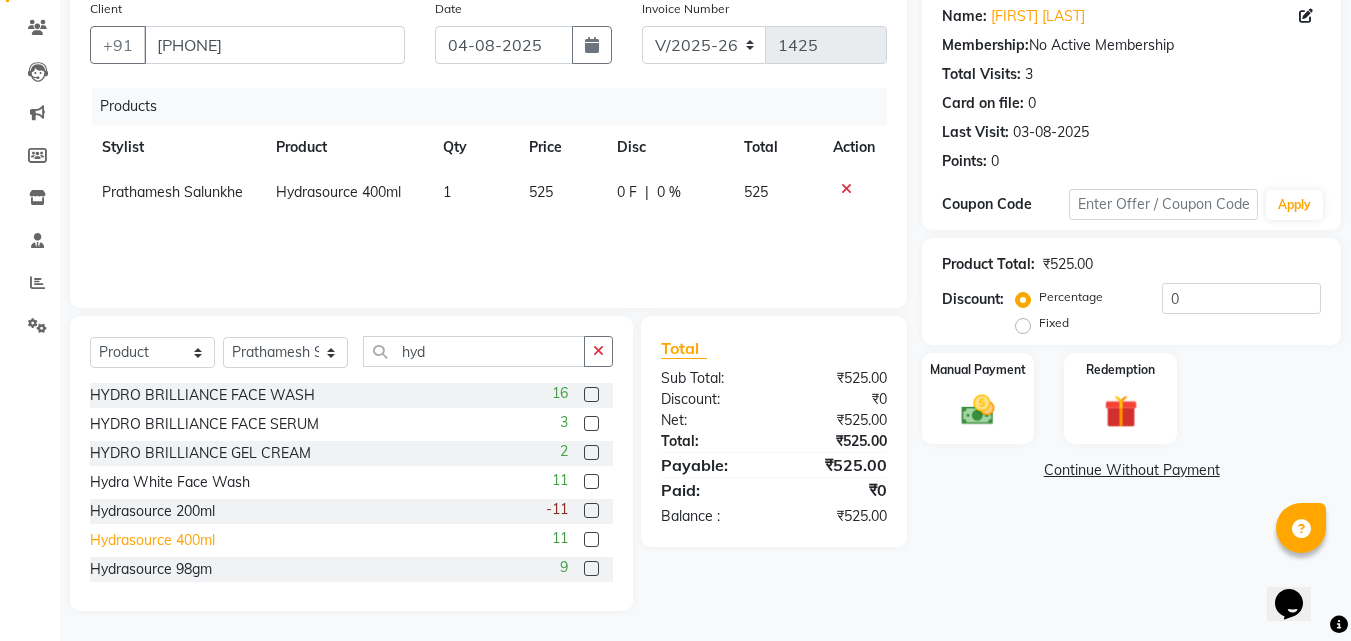 click on "Hydrasource  400ml" 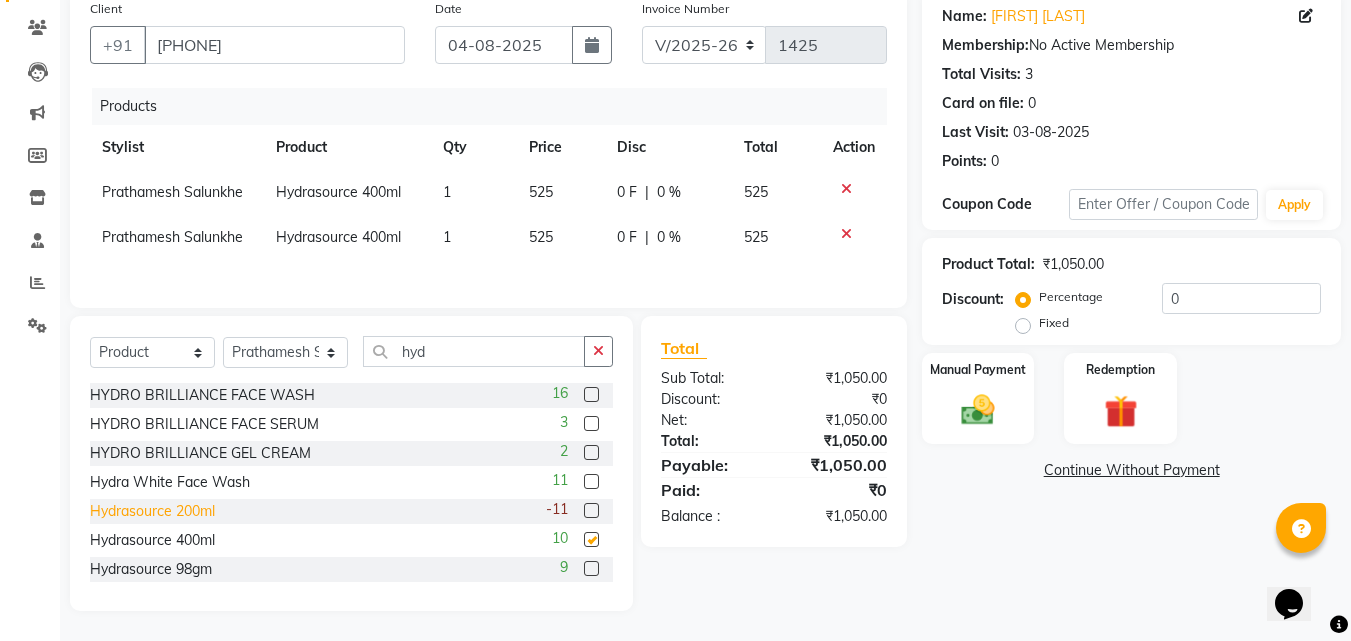 checkbox on "false" 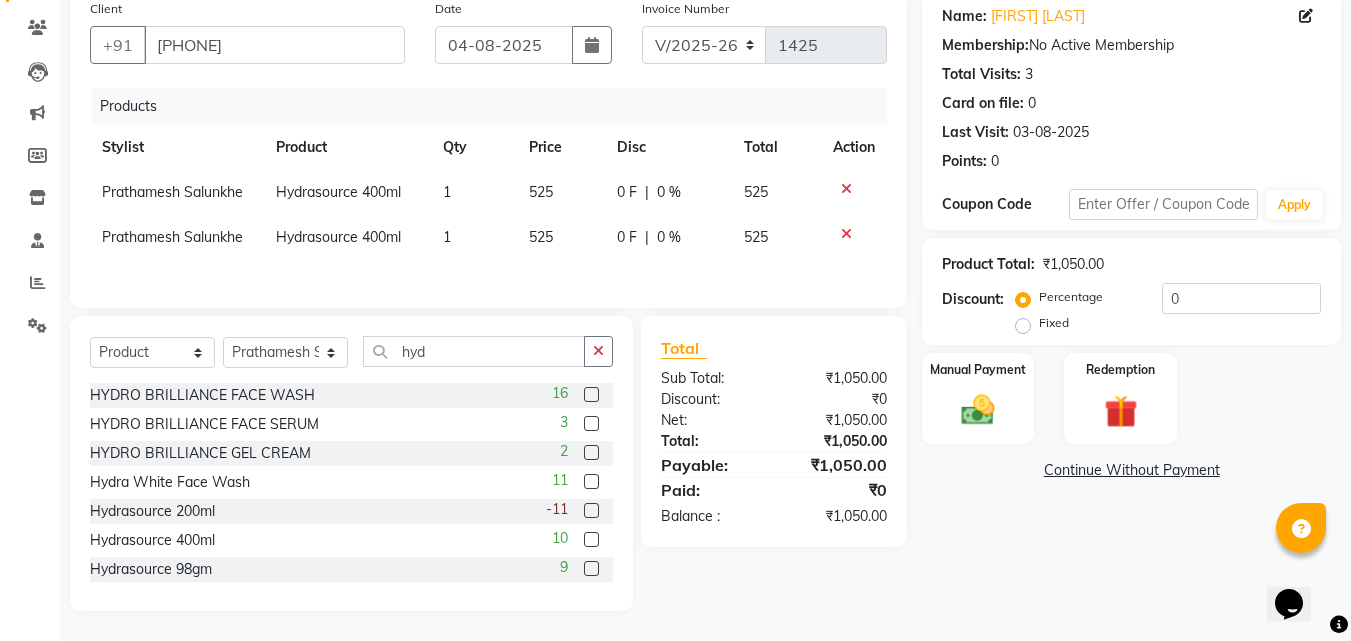 scroll, scrollTop: 163, scrollLeft: 0, axis: vertical 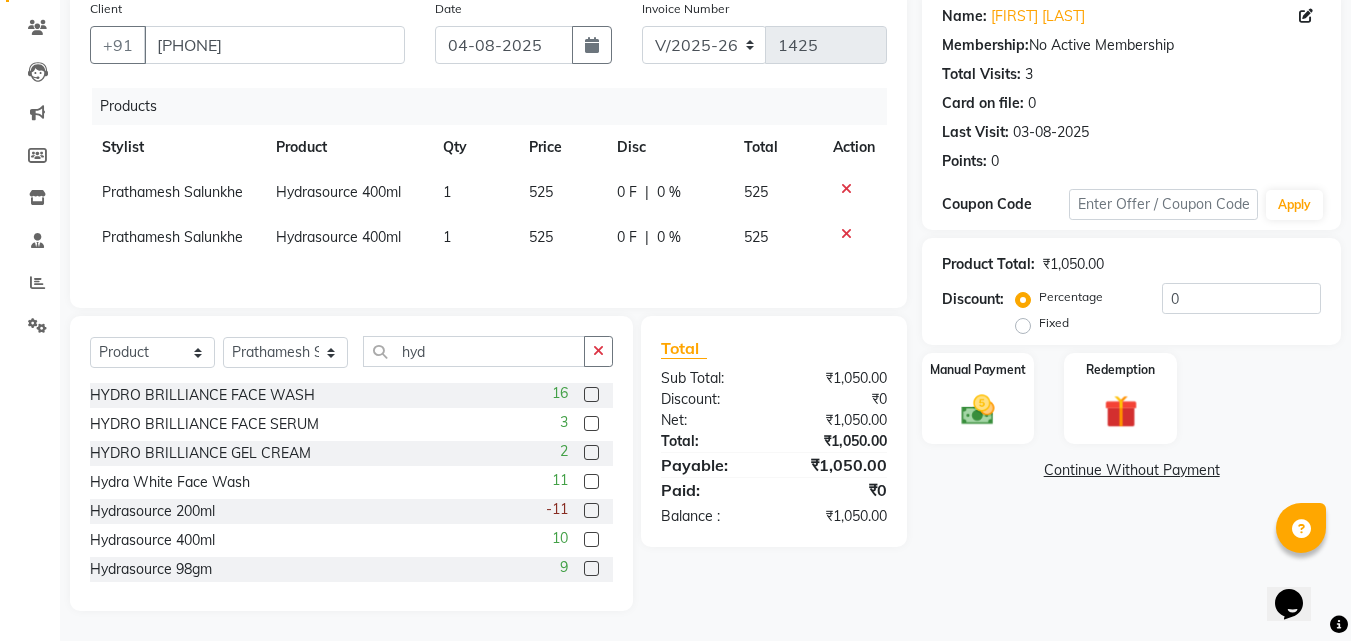 click 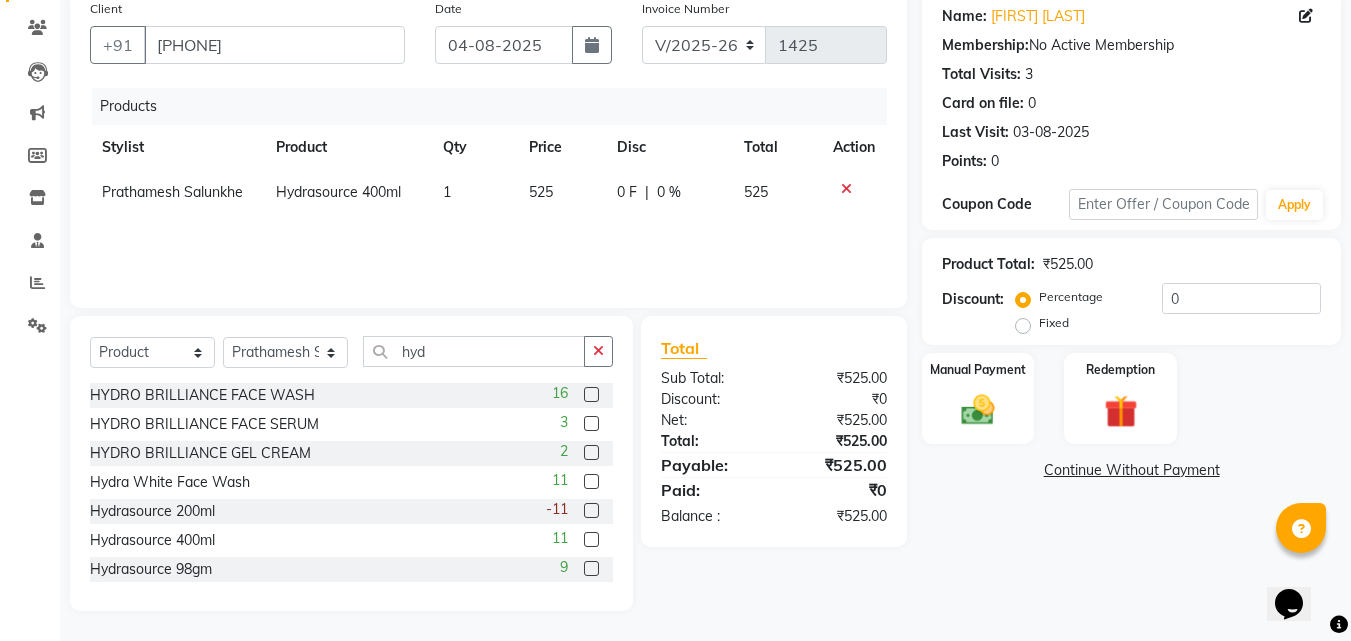 scroll, scrollTop: 160, scrollLeft: 0, axis: vertical 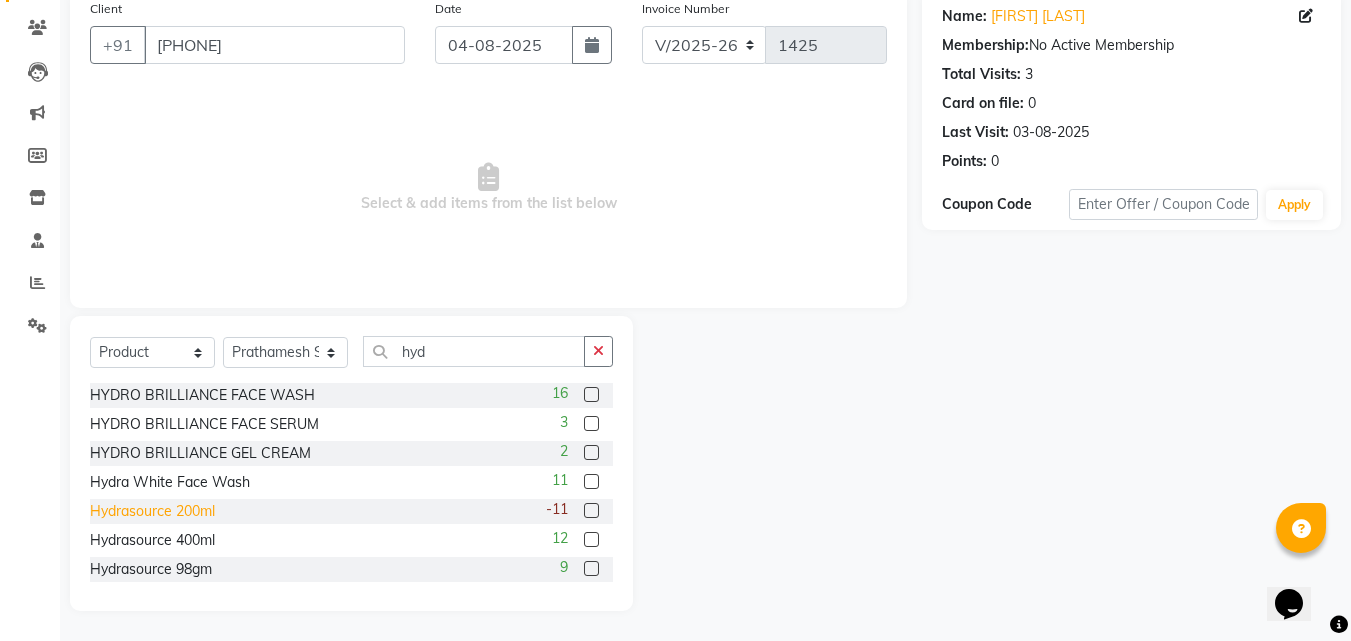click on "Hydrasource  200ml" 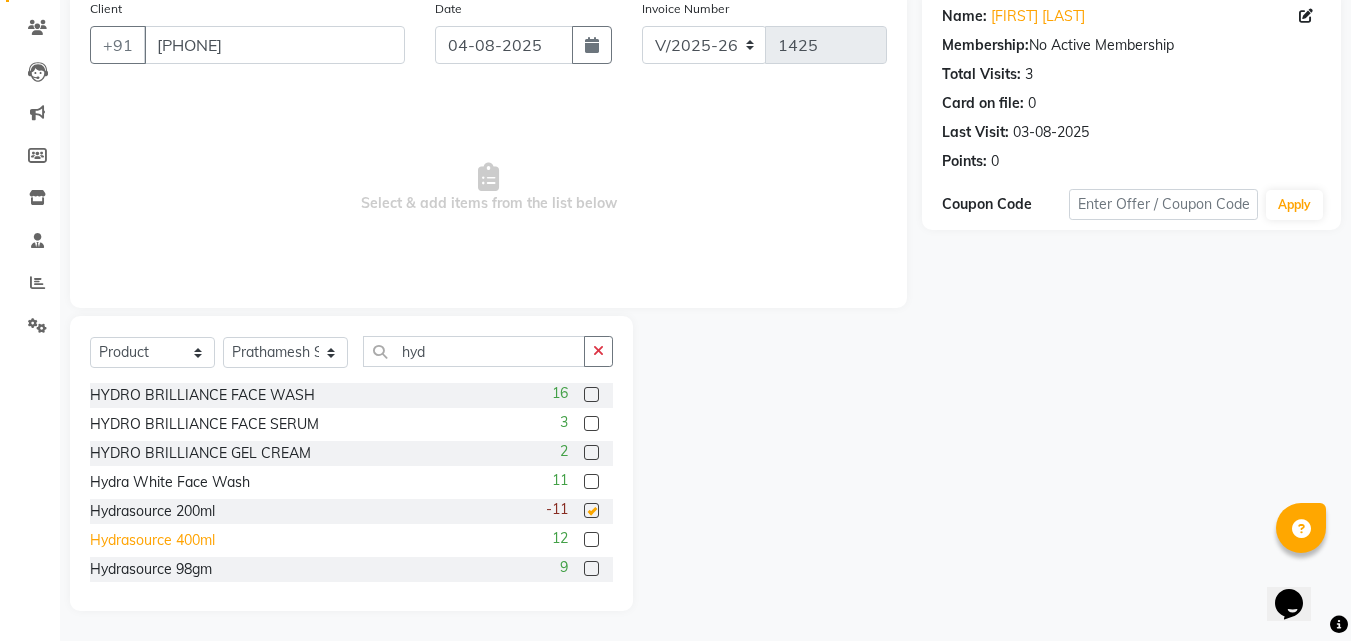 checkbox on "false" 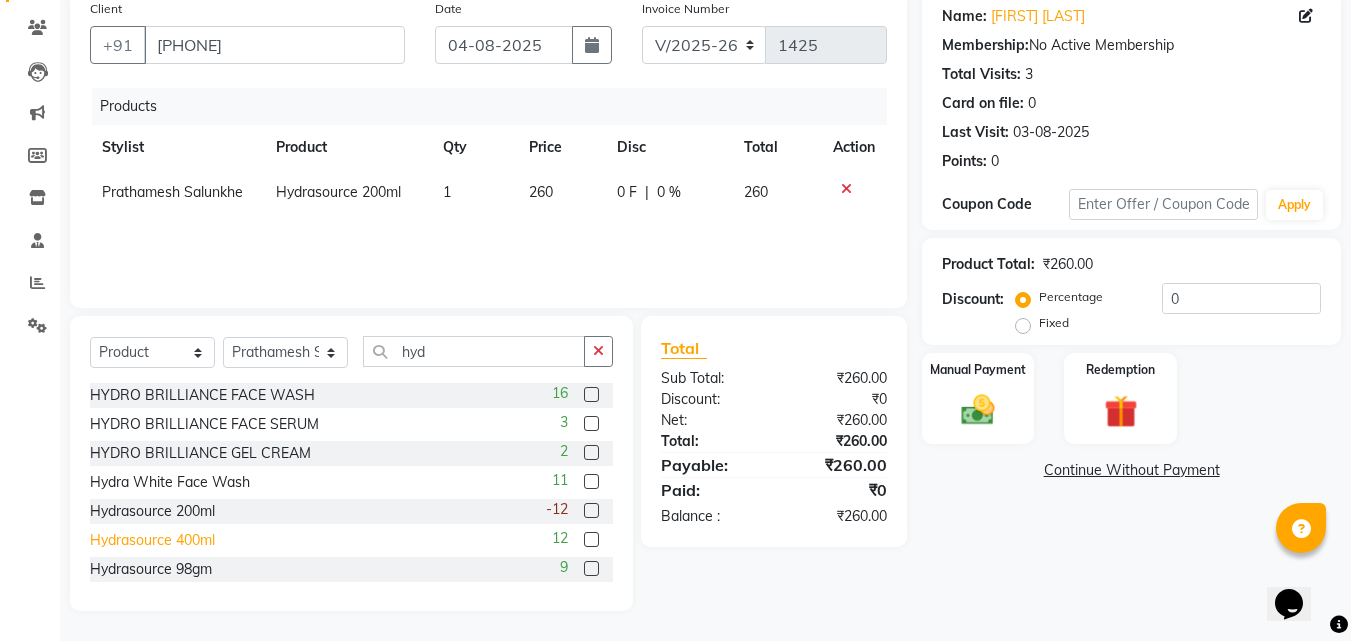 click on "Hydrasource  400ml" 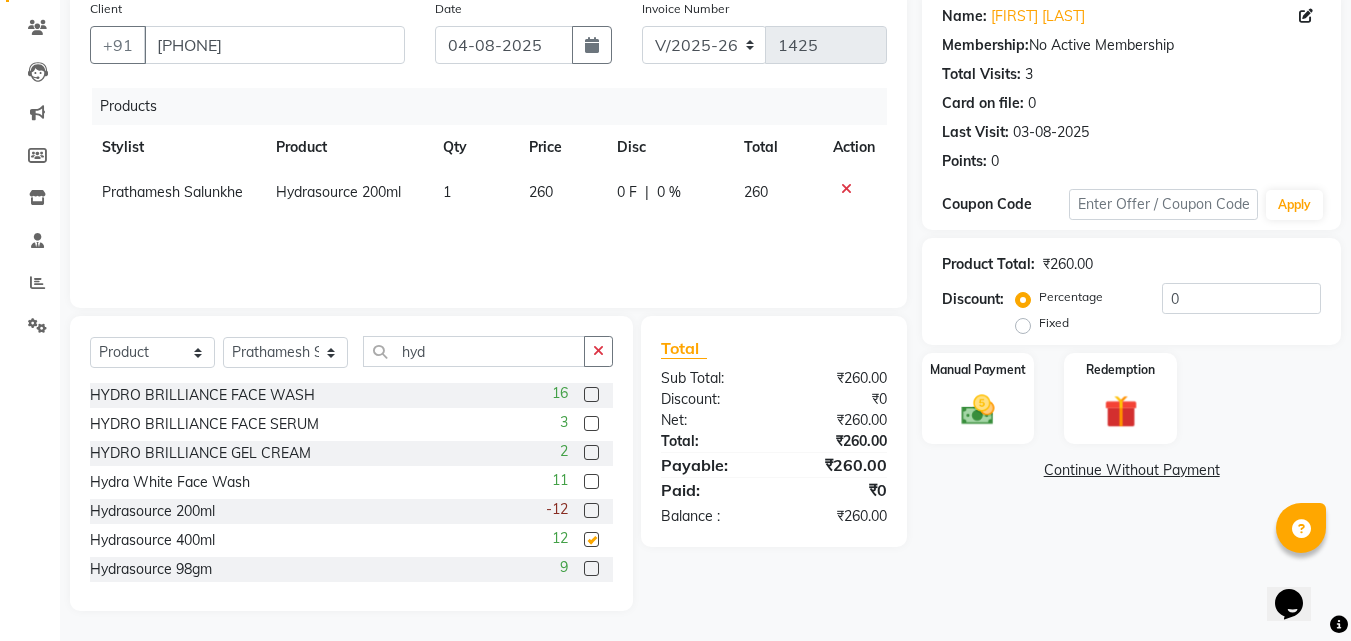 scroll, scrollTop: 163, scrollLeft: 0, axis: vertical 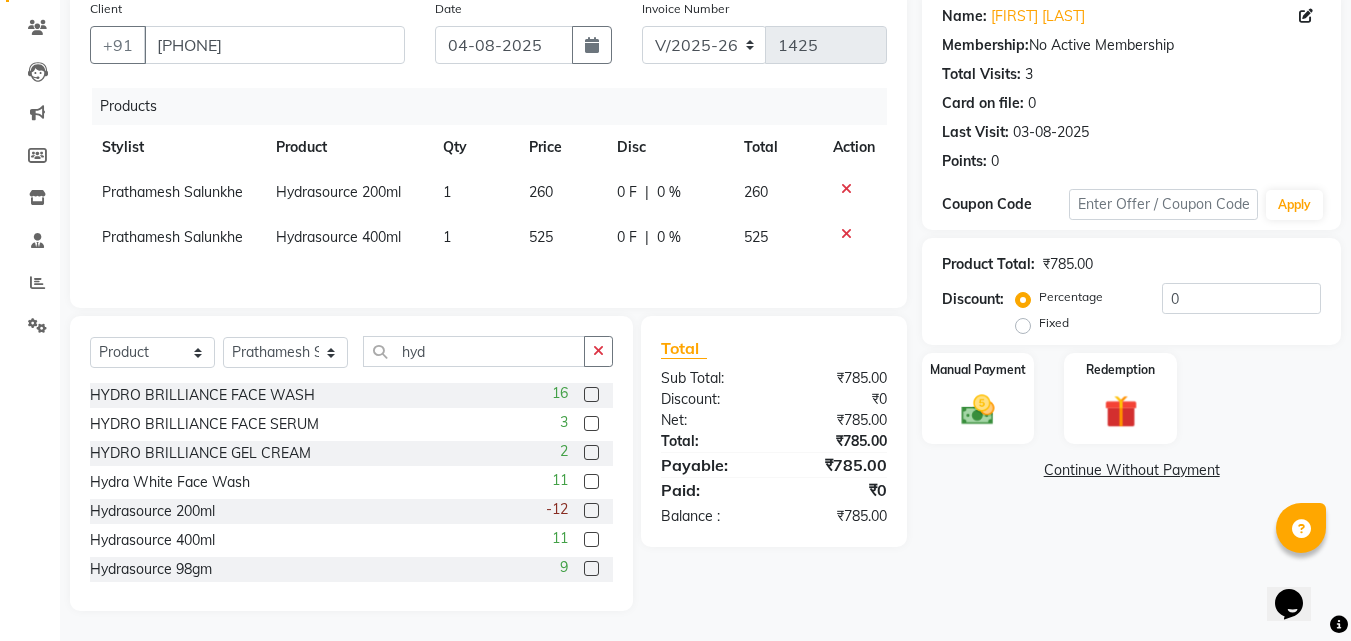 checkbox on "false" 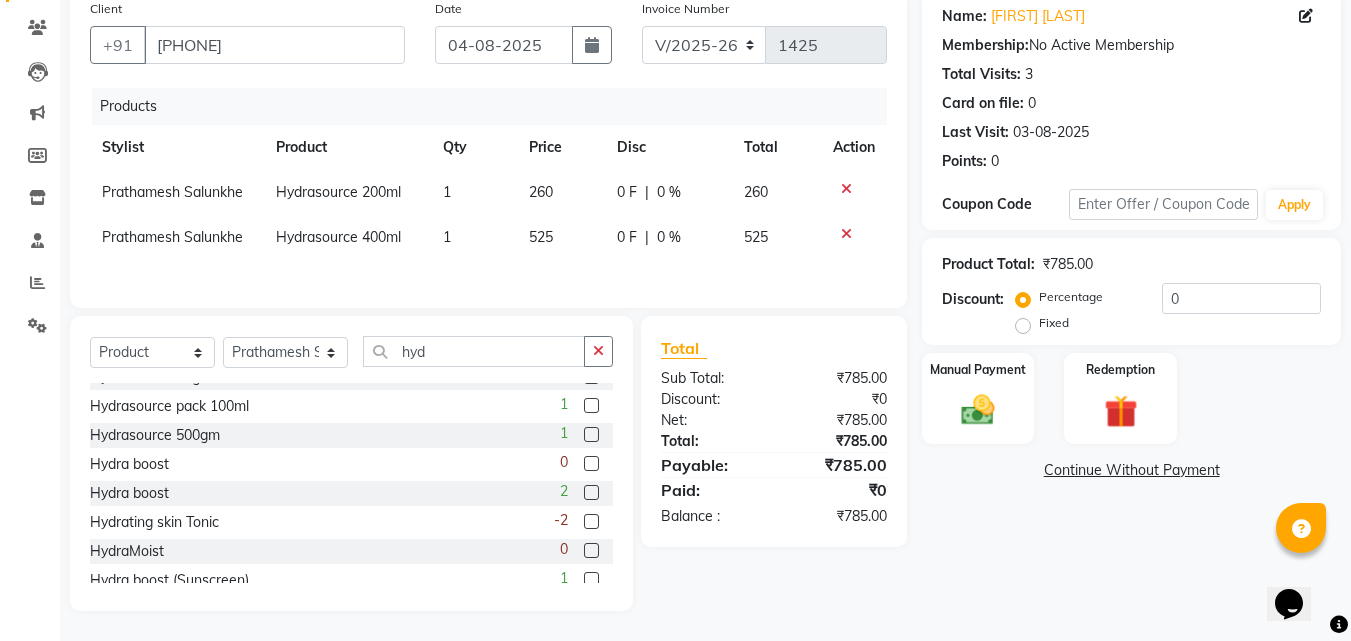 scroll, scrollTop: 206, scrollLeft: 0, axis: vertical 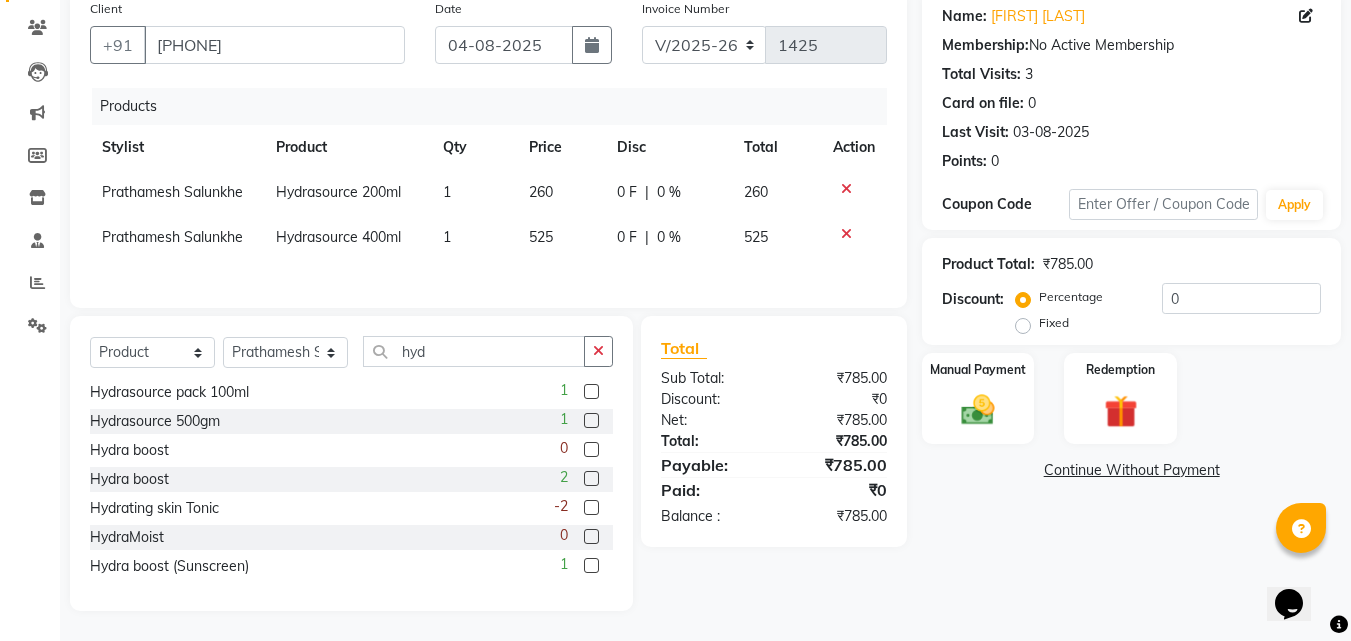 click 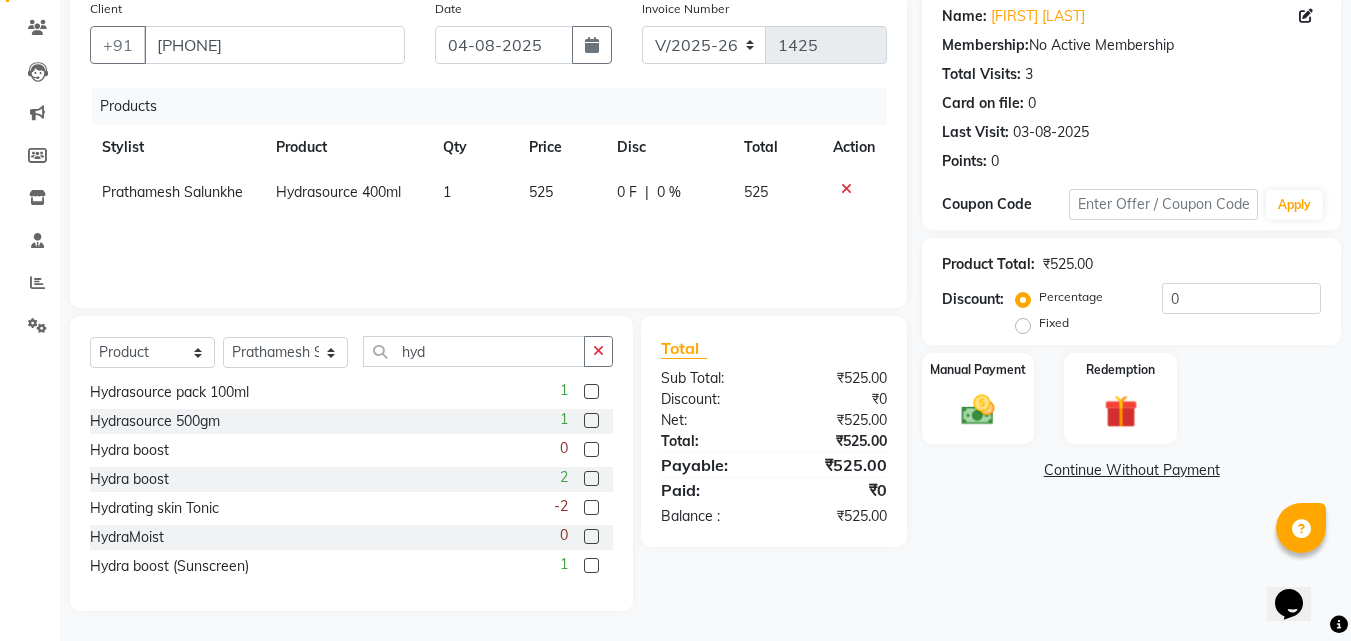 click 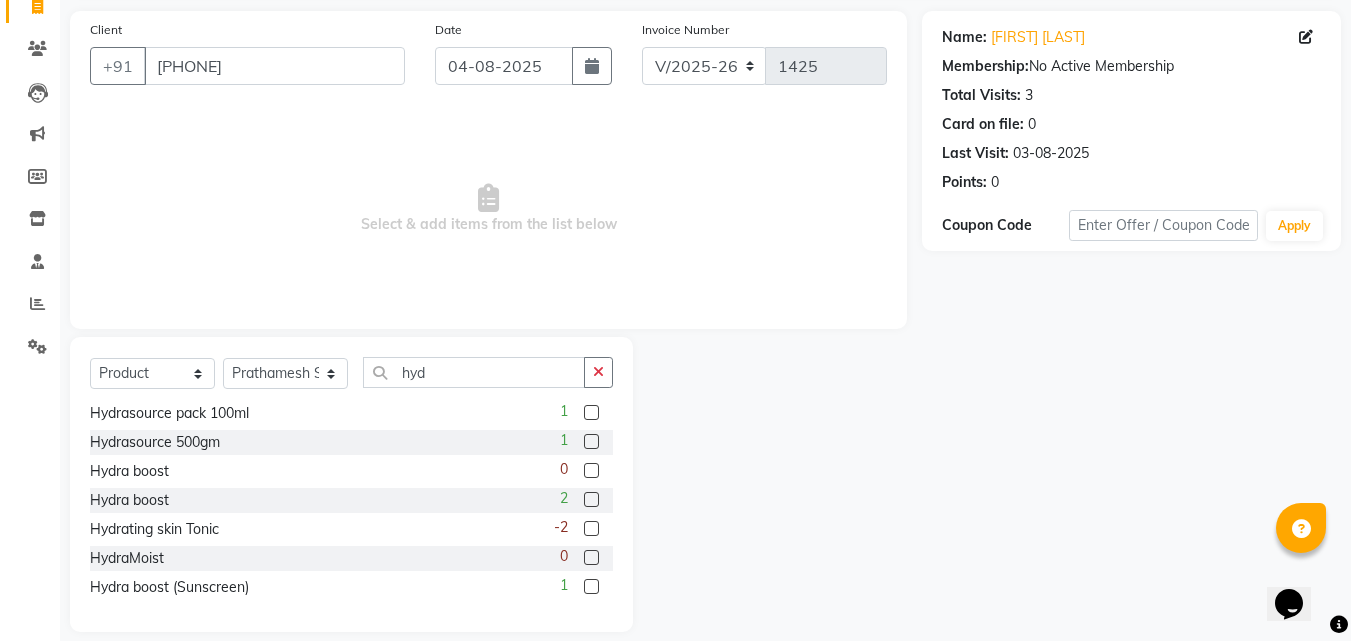 scroll, scrollTop: 160, scrollLeft: 0, axis: vertical 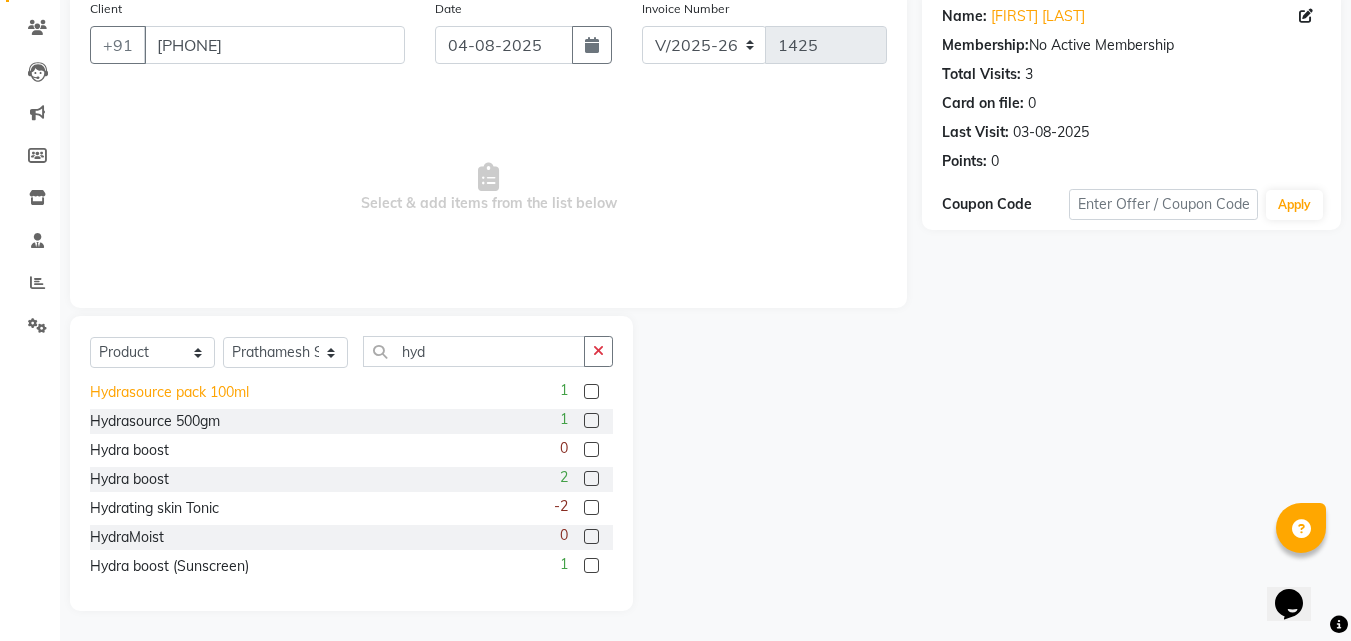 click on "Hydrasource pack 100ml" 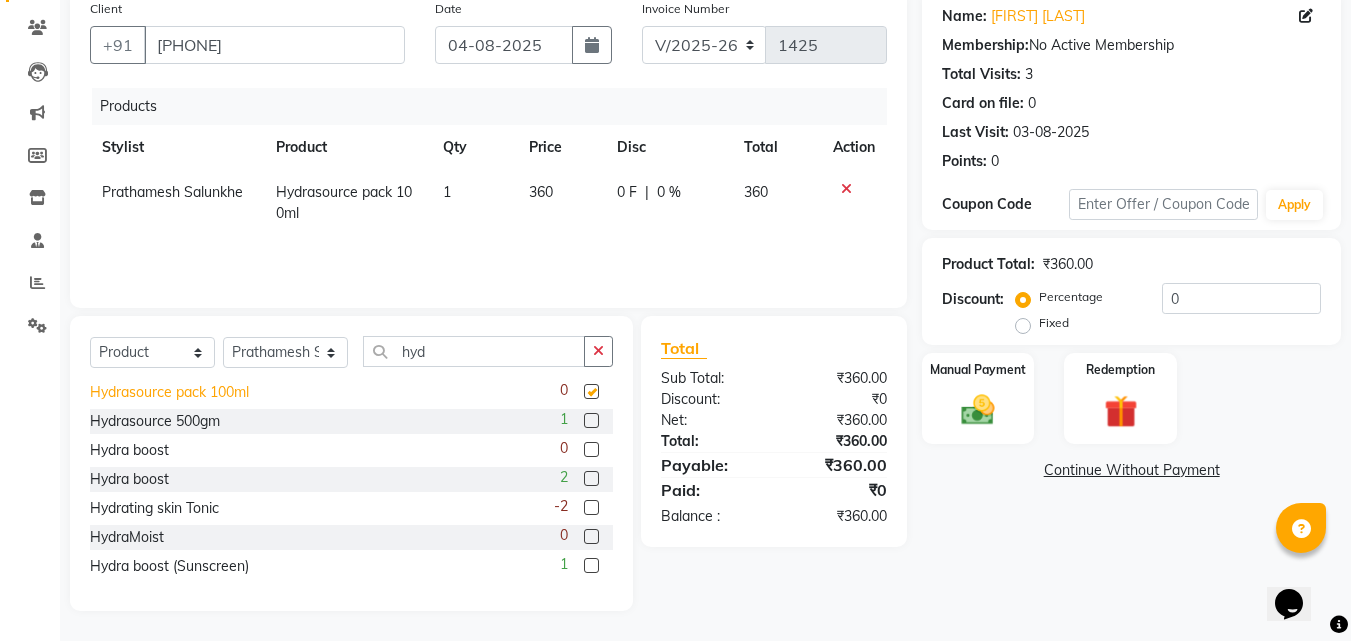 checkbox on "false" 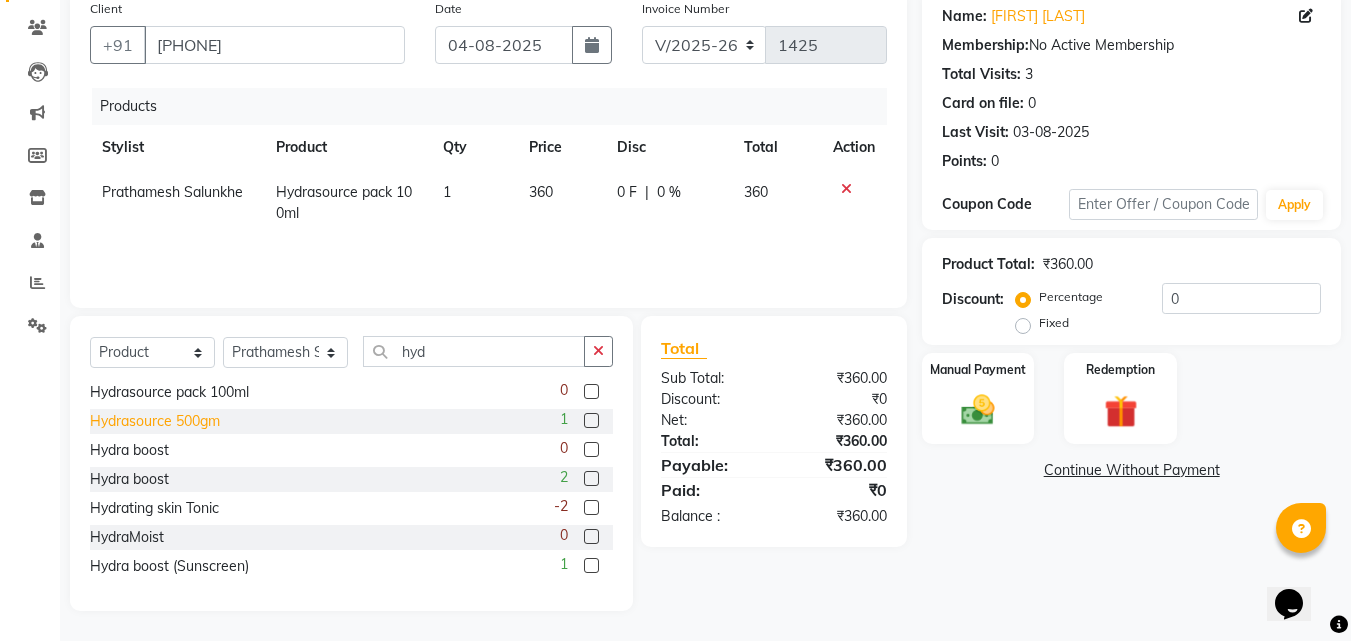 click on "Hydrasource  500gm" 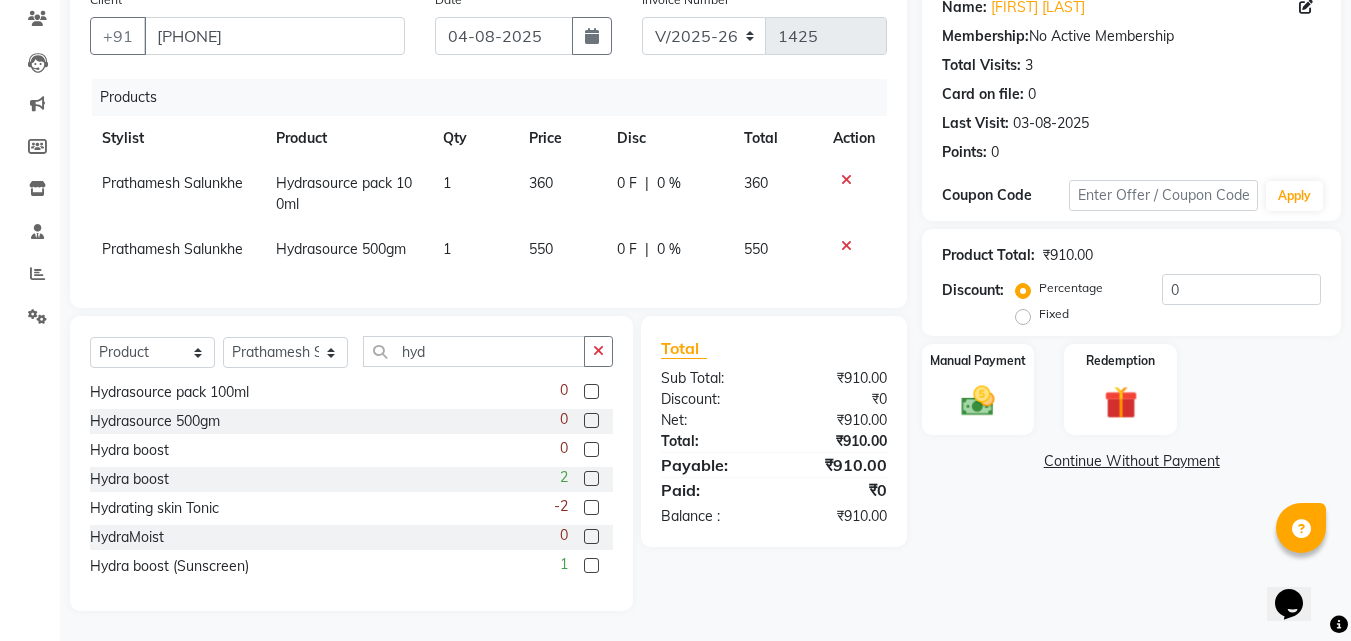 scroll, scrollTop: 184, scrollLeft: 0, axis: vertical 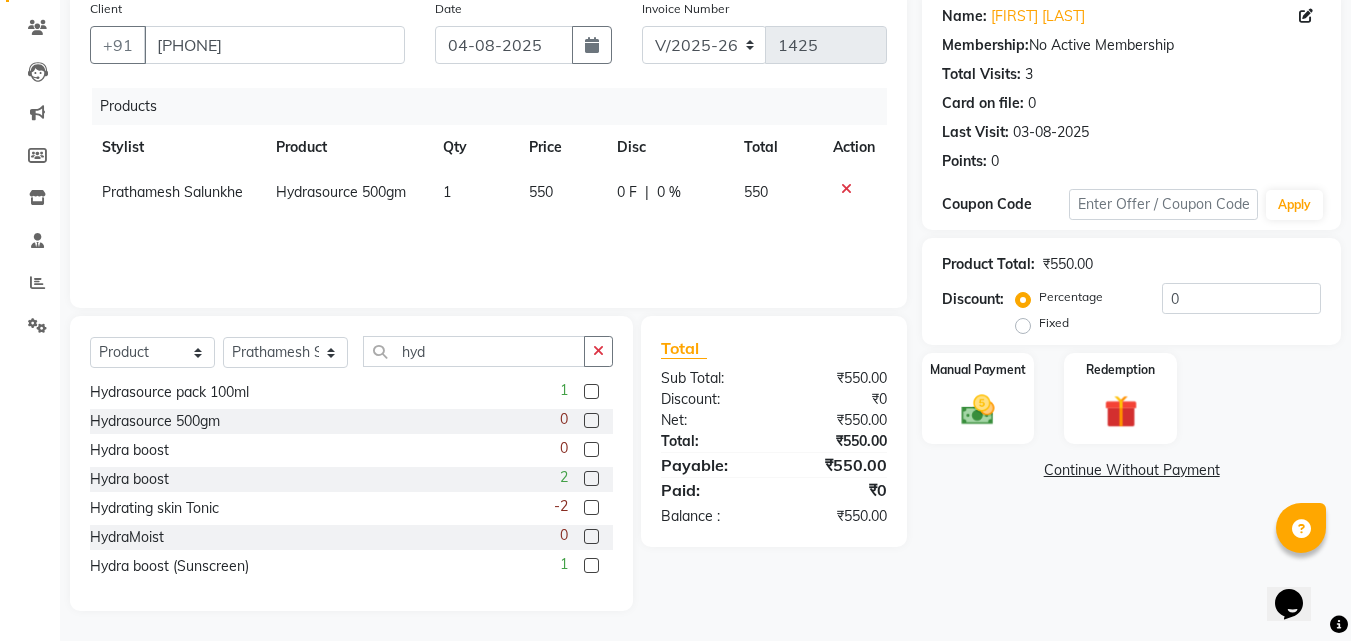 click 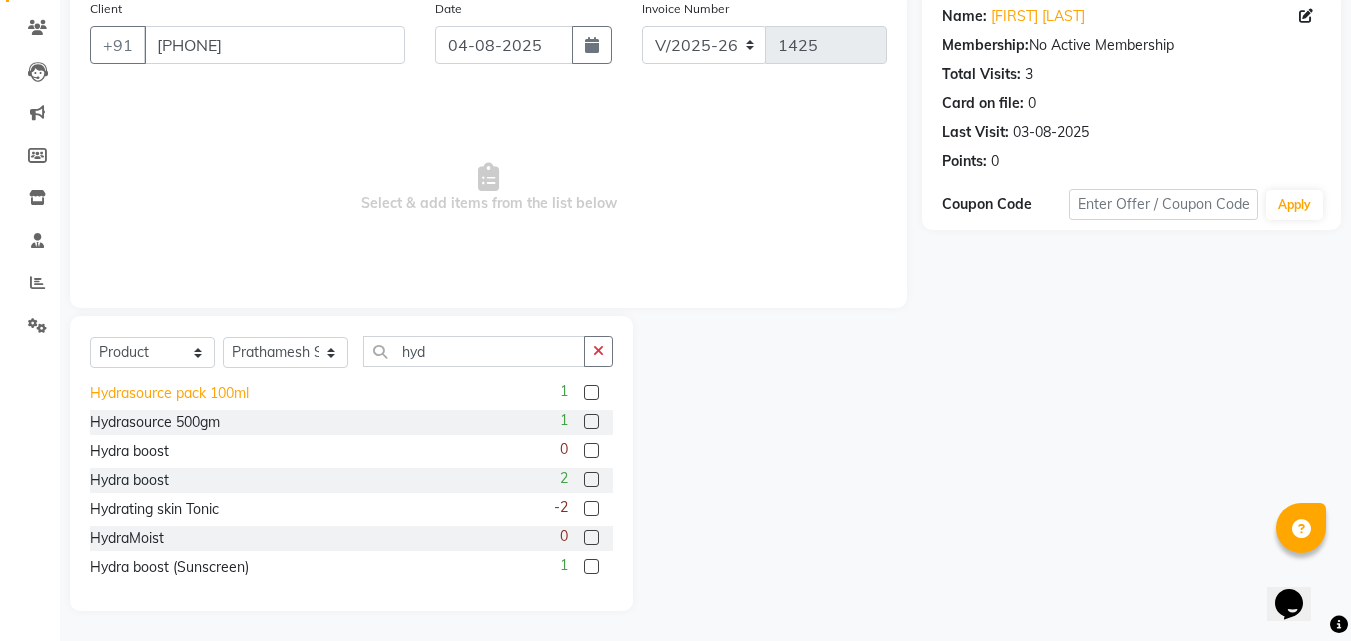 scroll, scrollTop: 206, scrollLeft: 0, axis: vertical 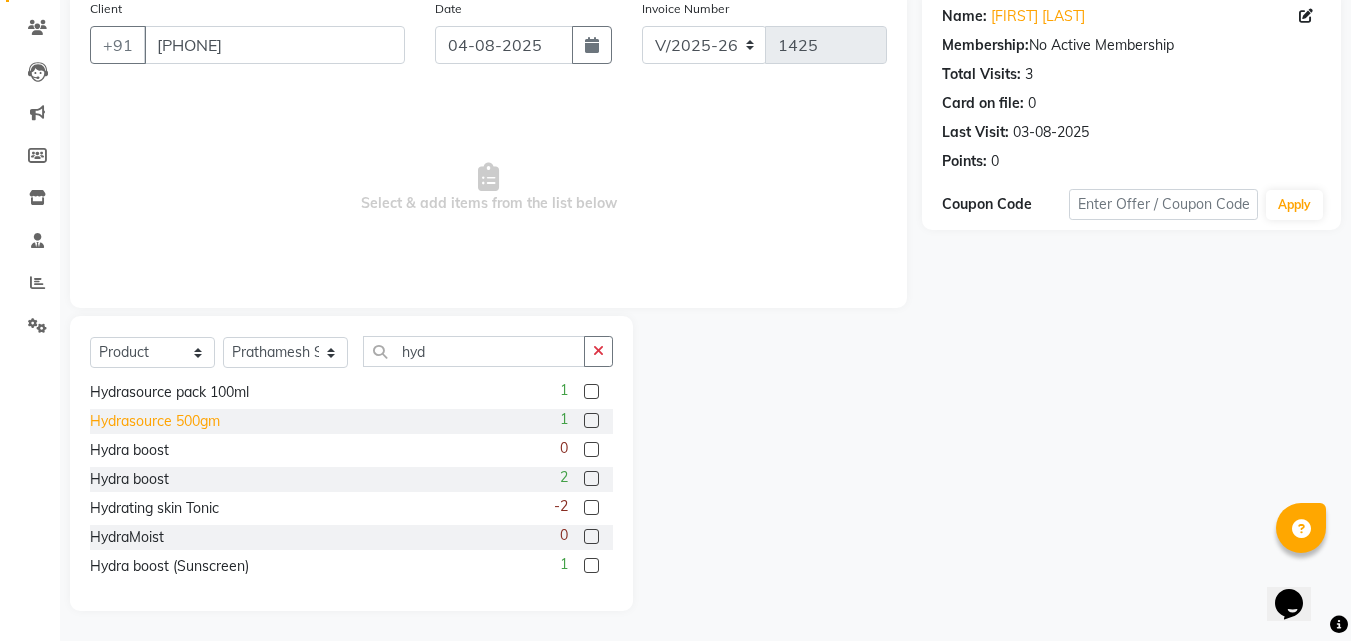 click on "Hydrasource  500gm" 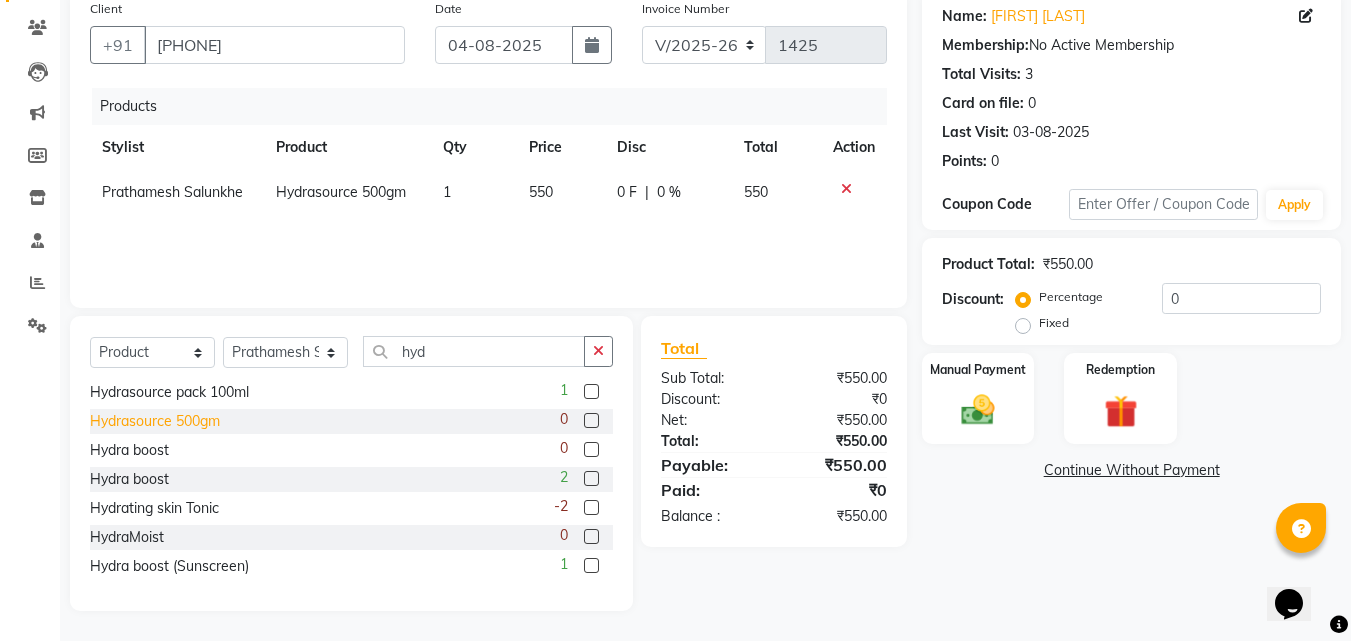 click on "Hydrasource  500gm" 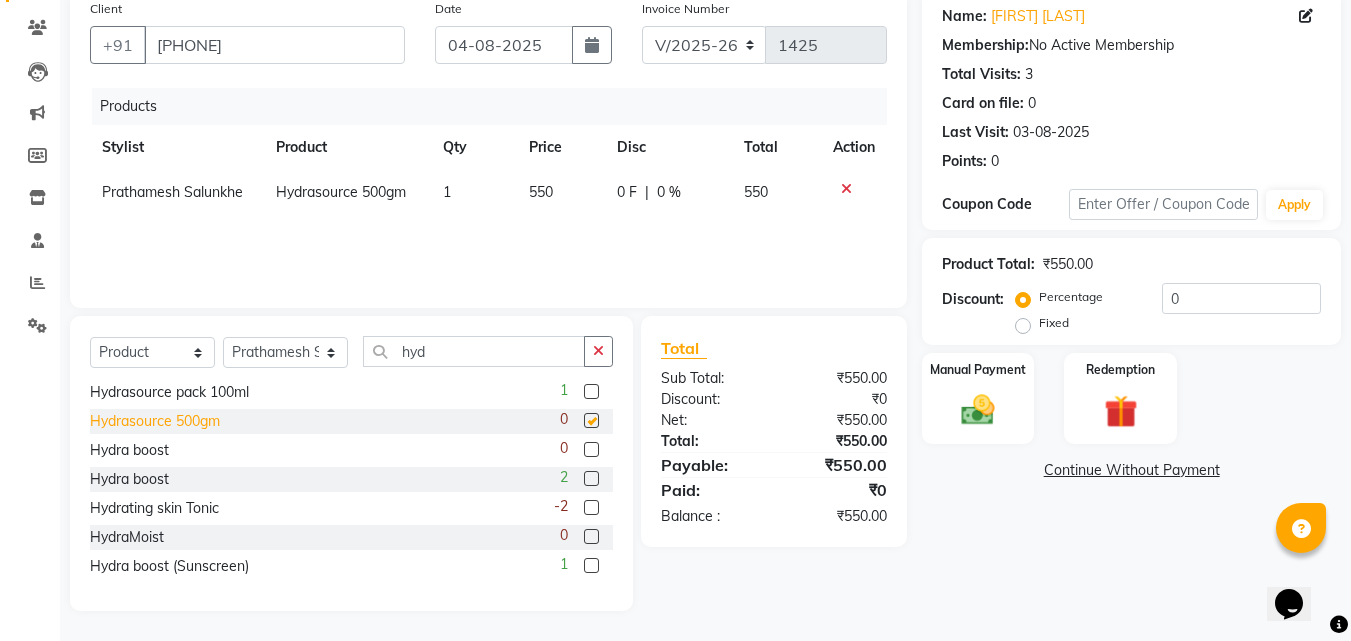 checkbox on "false" 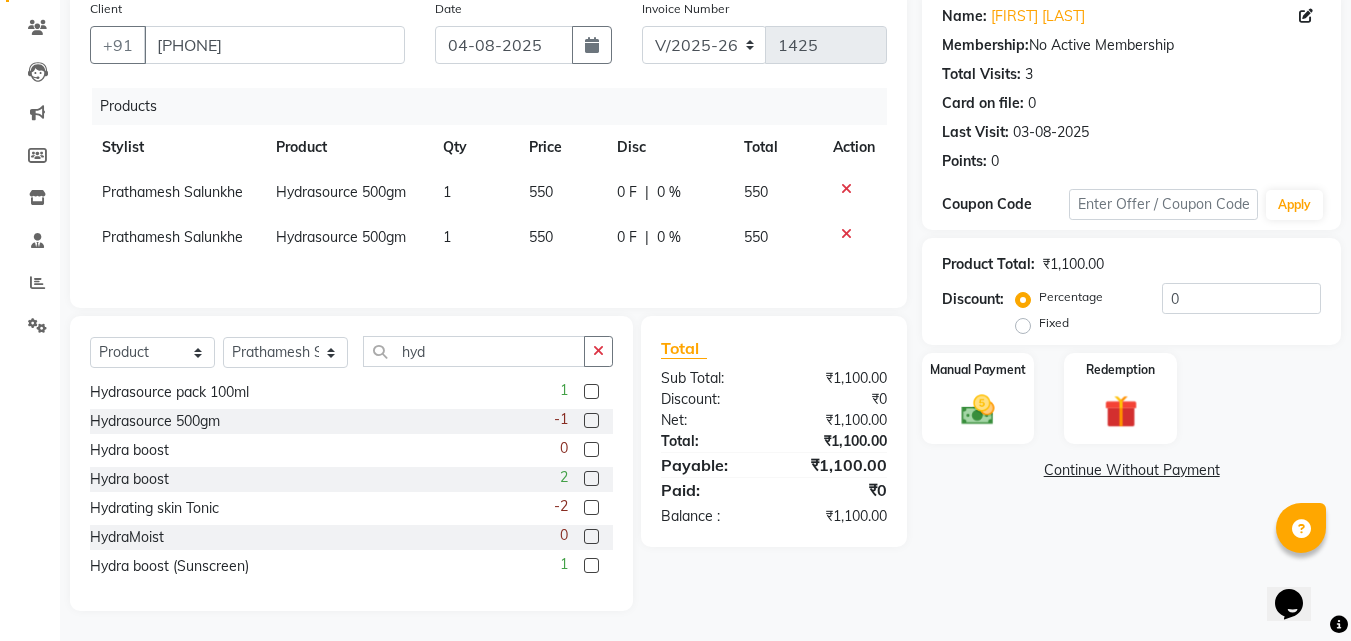 click 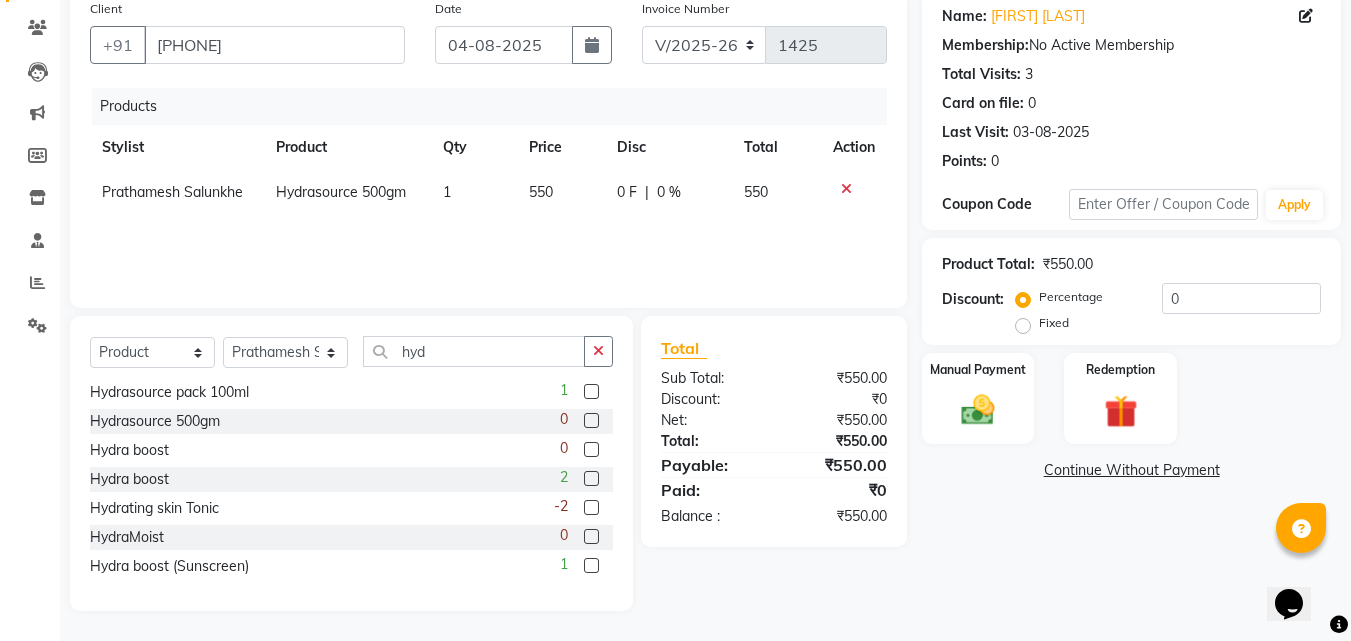 click 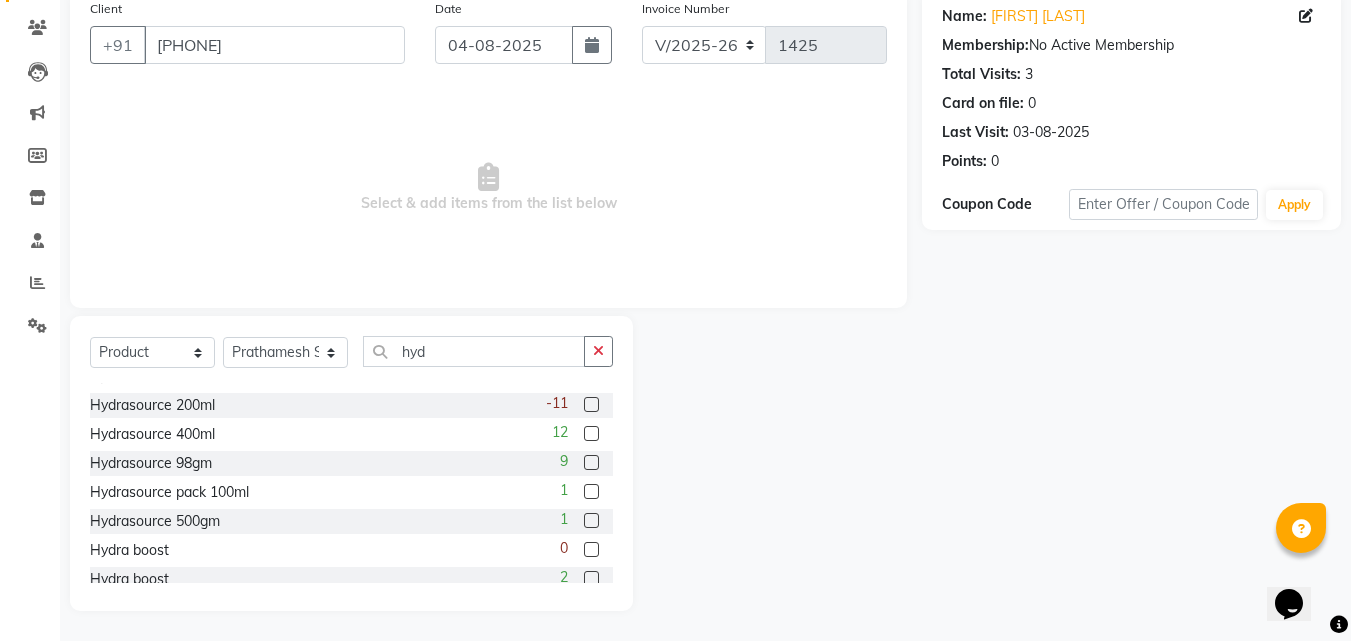 scroll, scrollTop: 6, scrollLeft: 0, axis: vertical 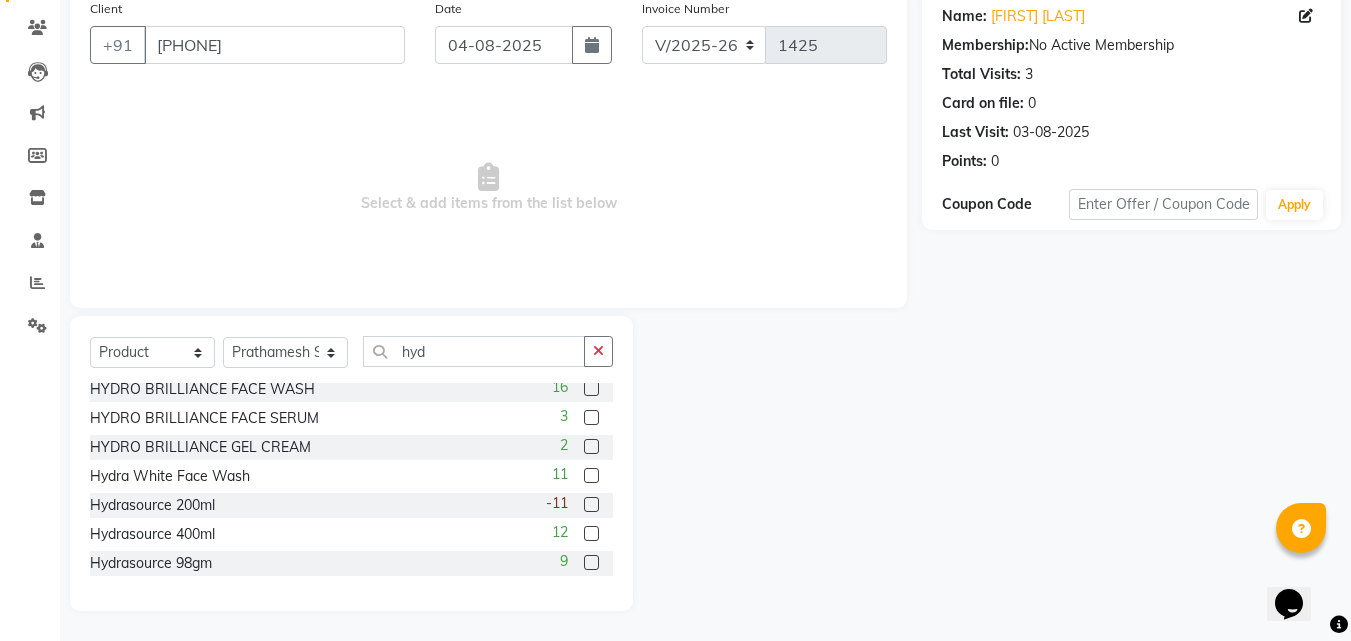 click on "Hydrasource  98gm  9" 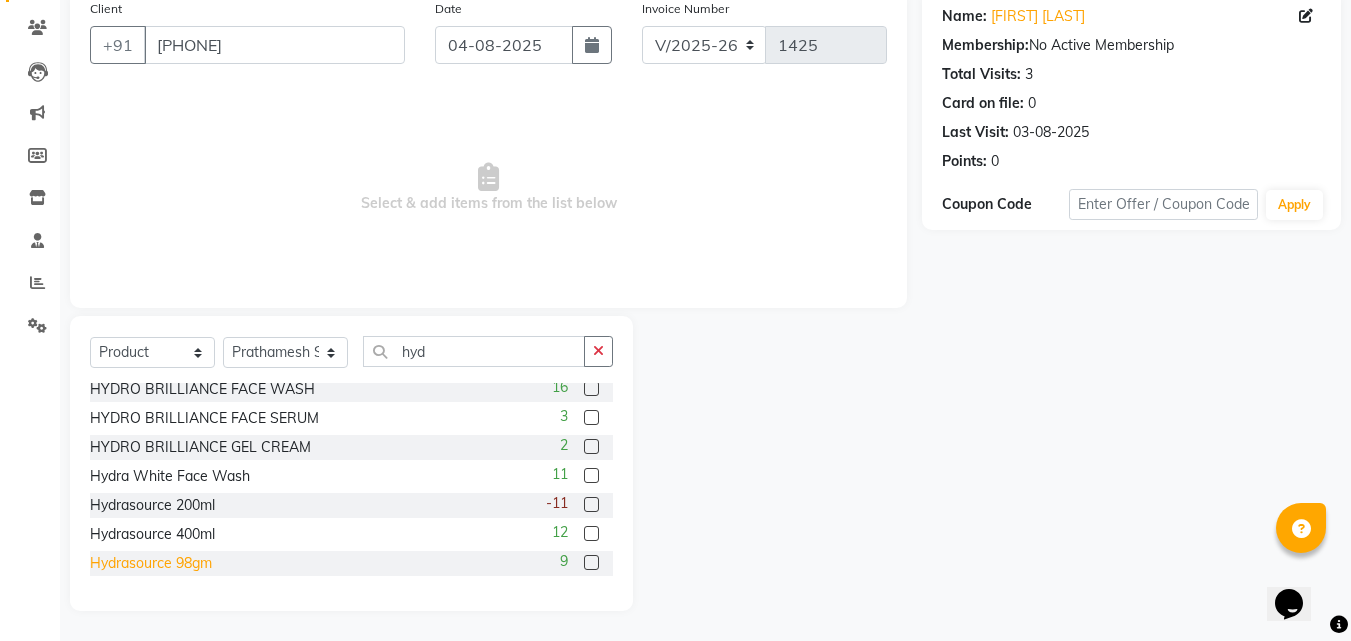 click on "Hydrasource  98gm" 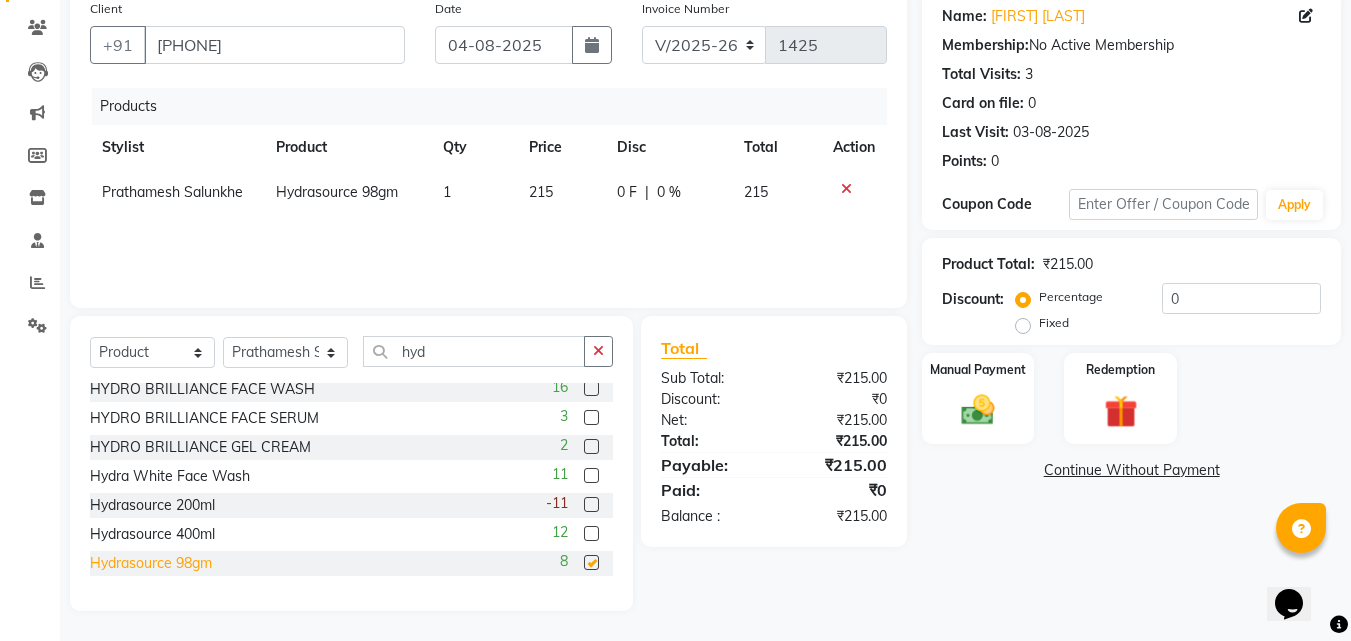 checkbox on "false" 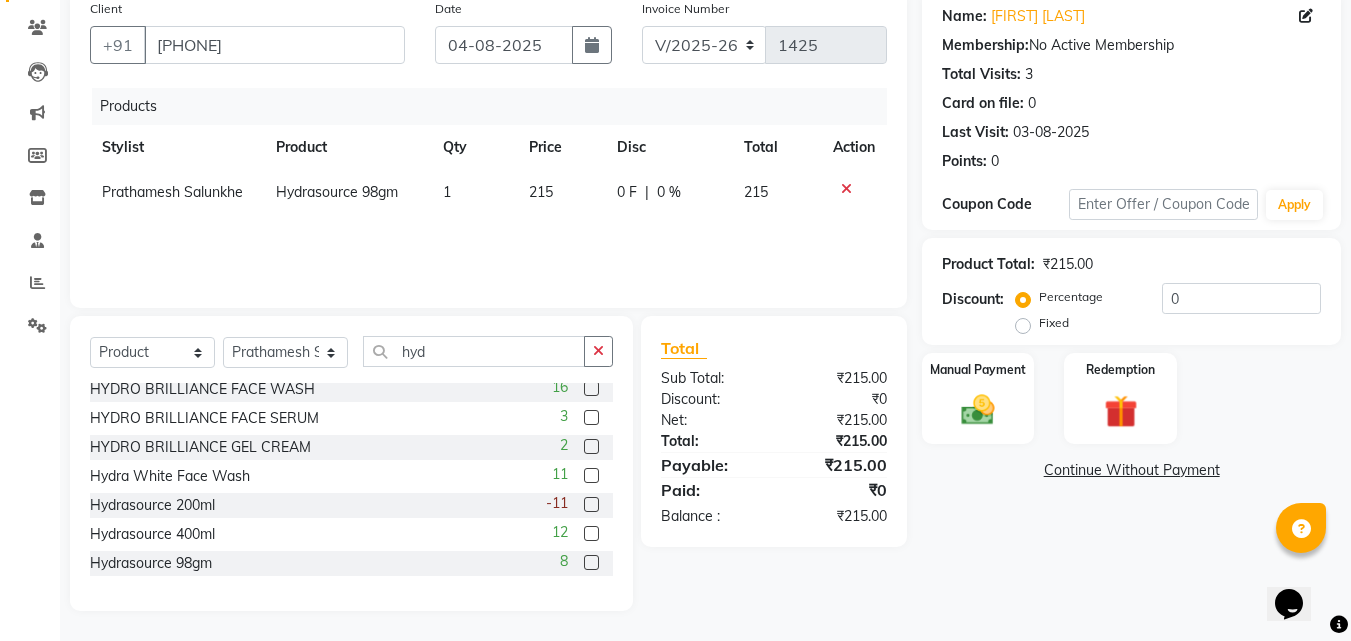 click 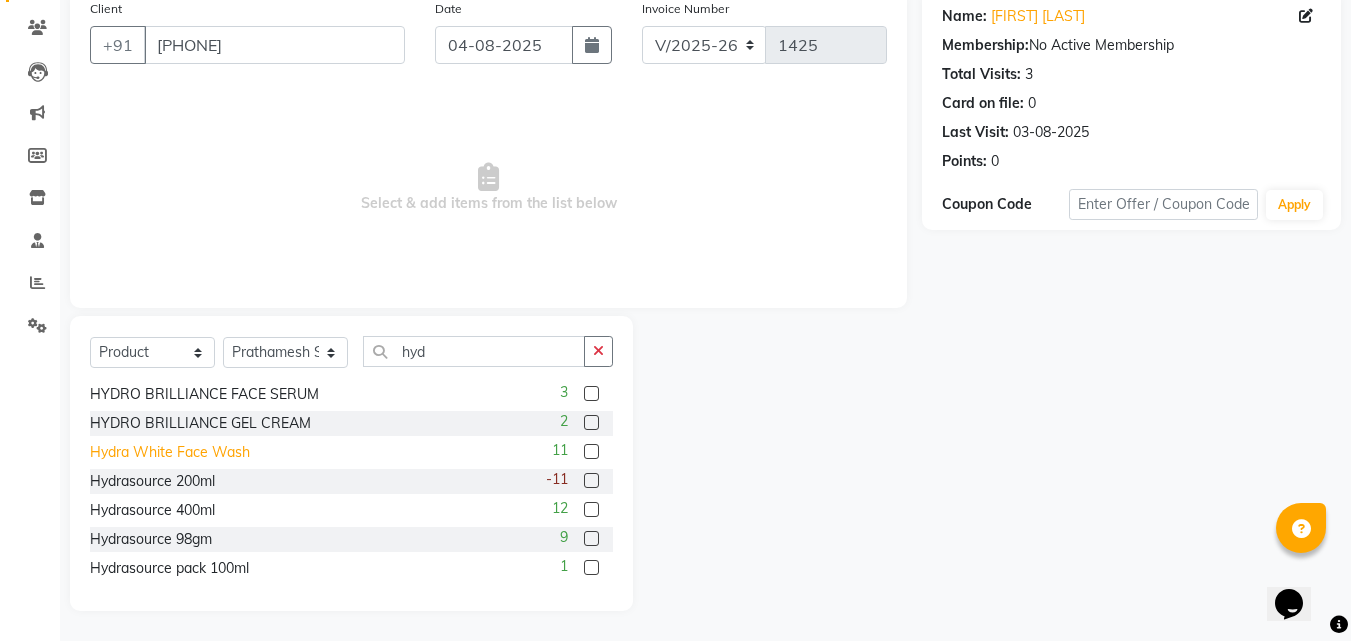 scroll, scrollTop: 0, scrollLeft: 0, axis: both 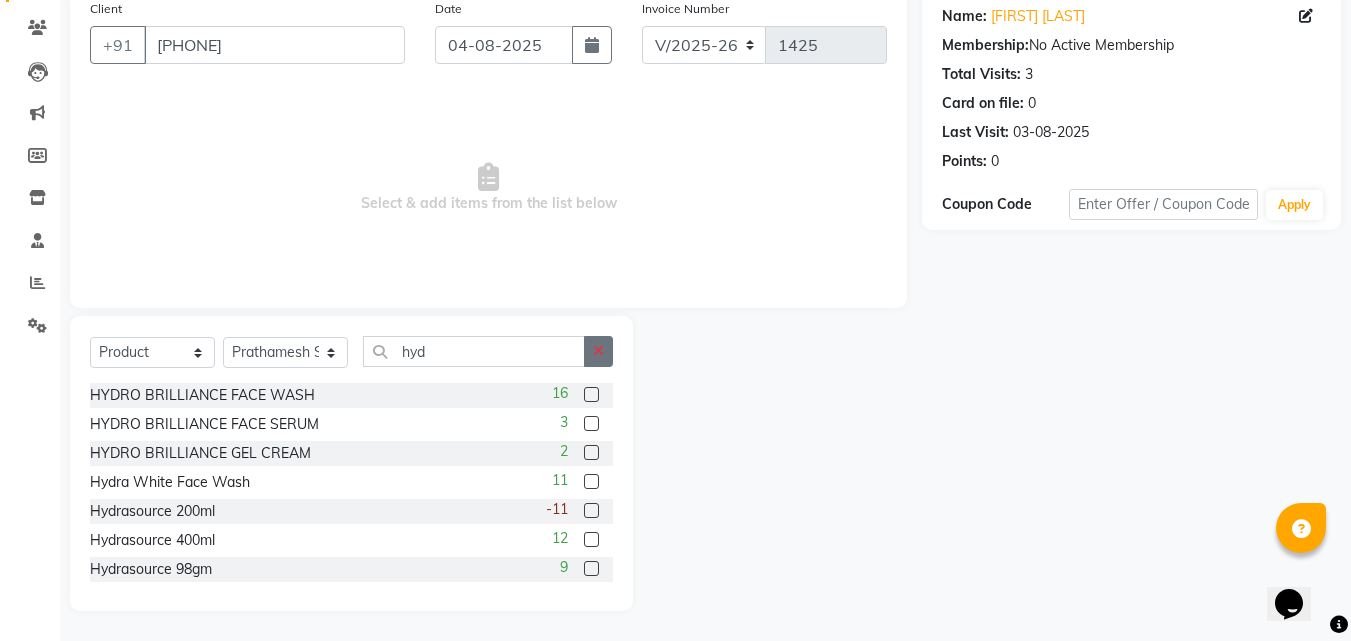 click 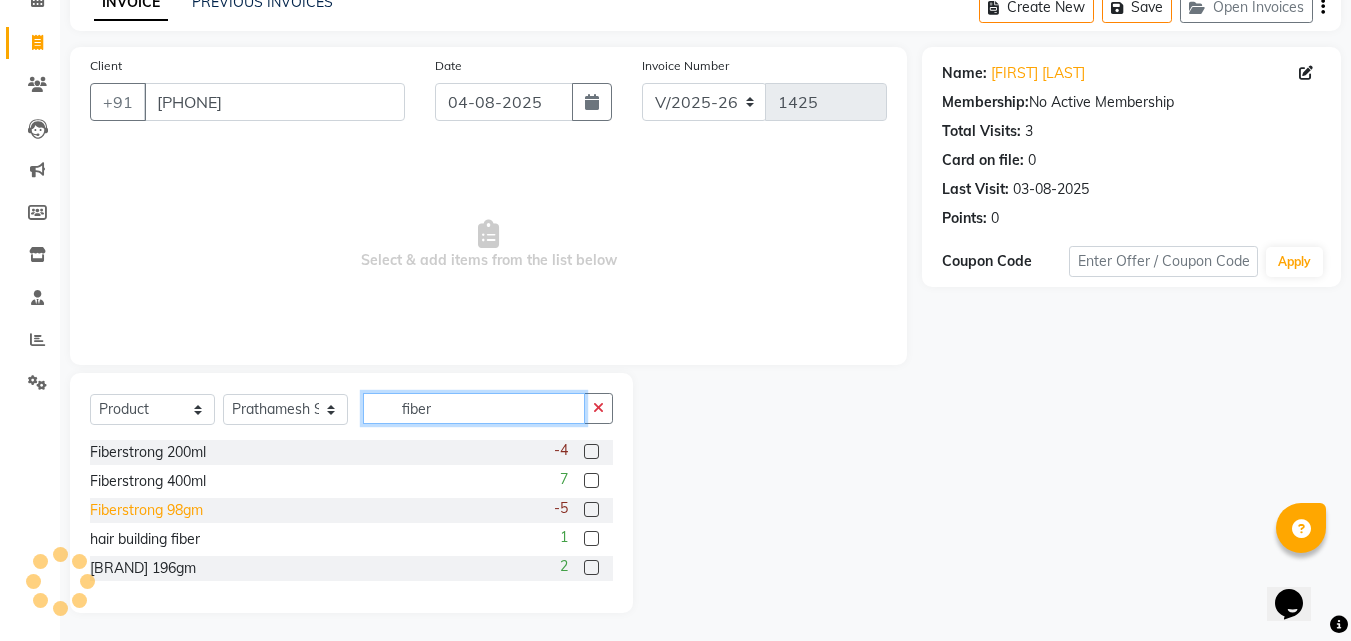 scroll, scrollTop: 105, scrollLeft: 0, axis: vertical 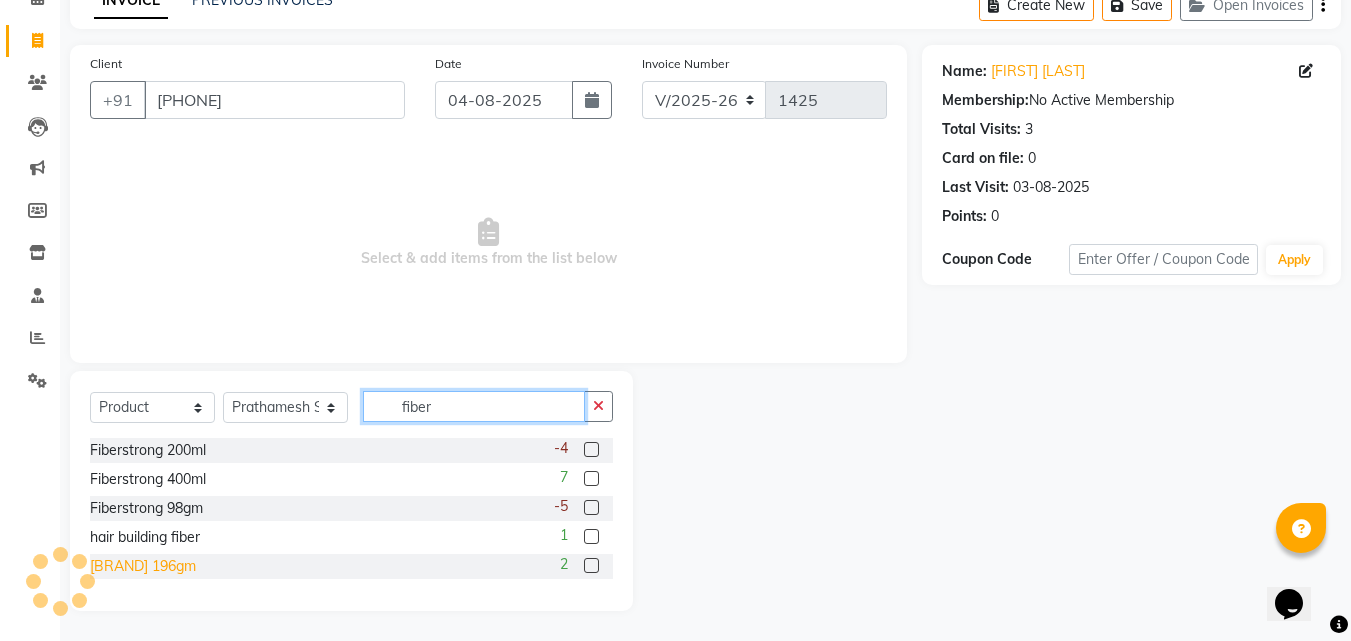 type on "fiber" 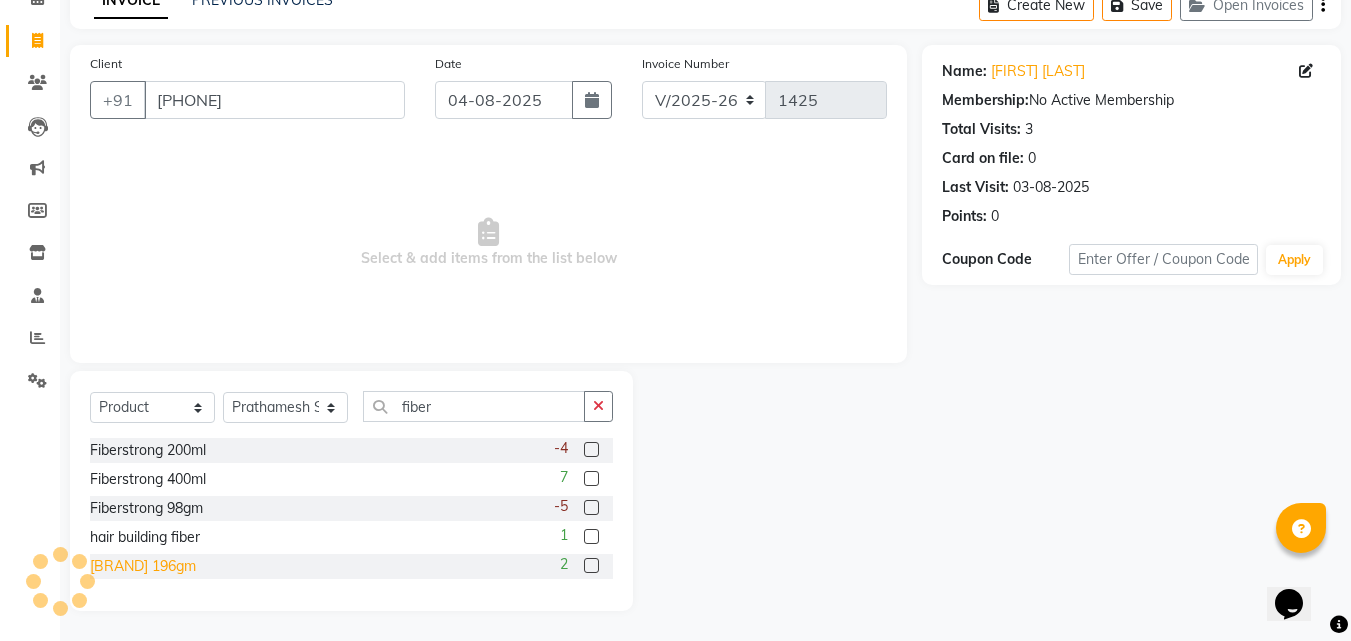 click on "Fiberstrong 196gm" 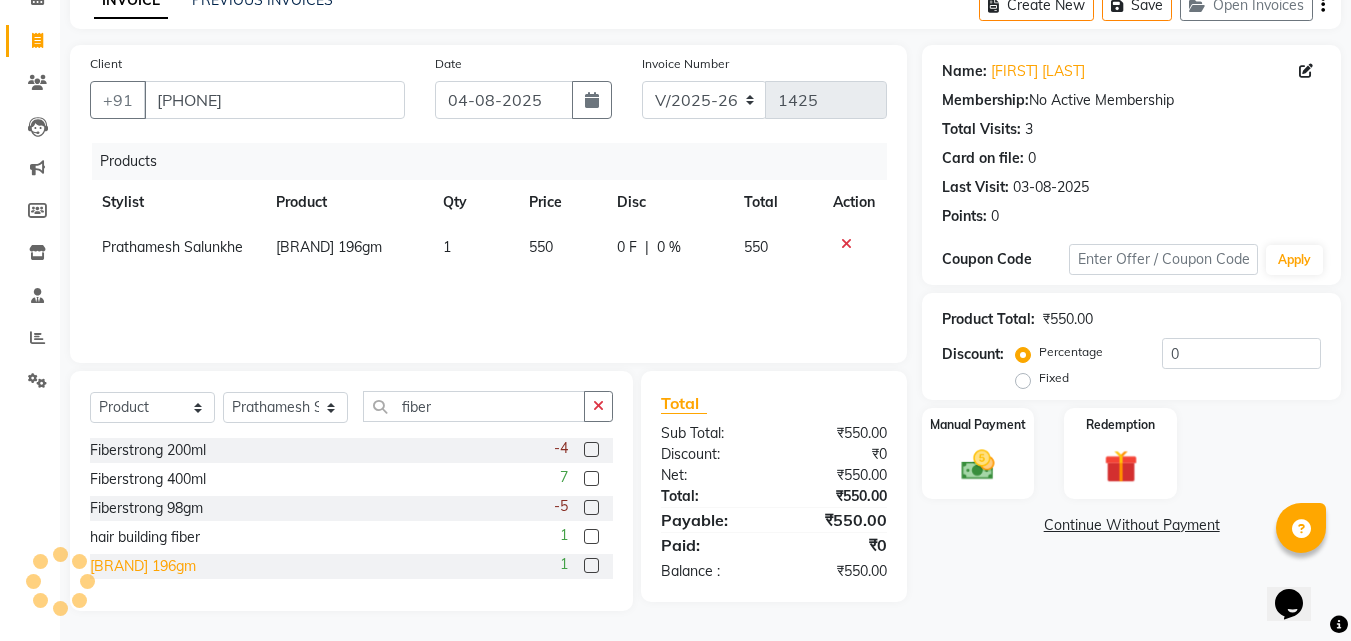 click on "Fiberstrong 196gm" 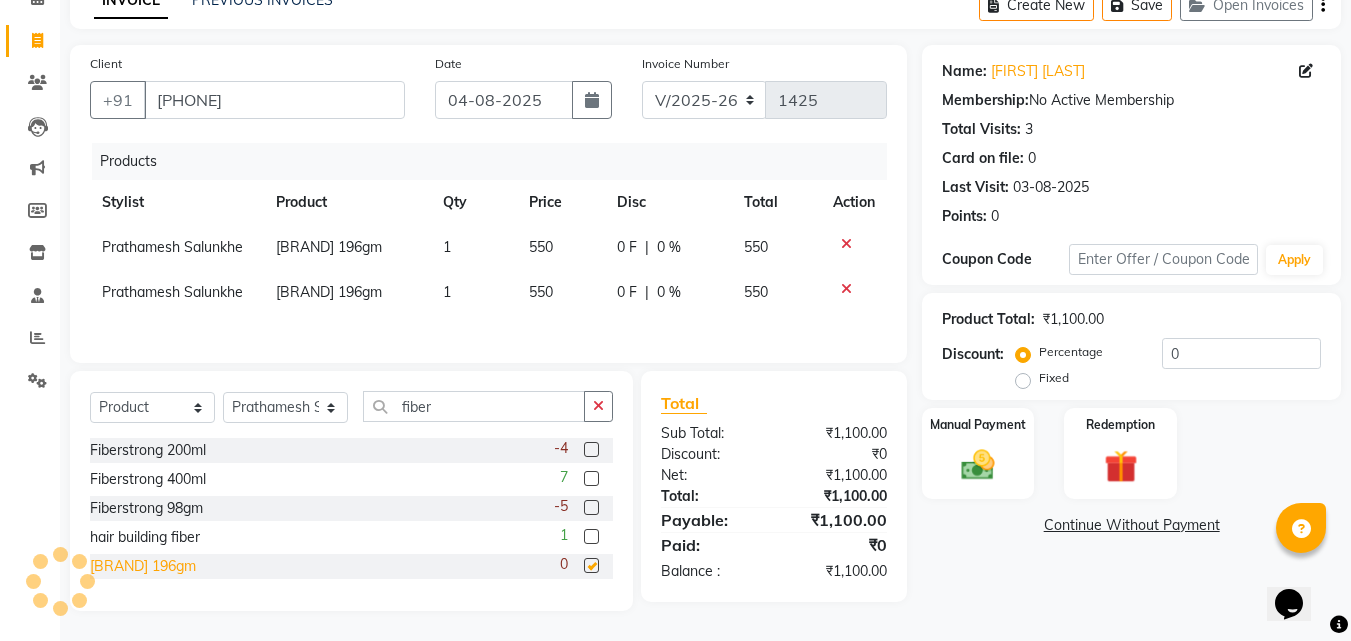 checkbox on "false" 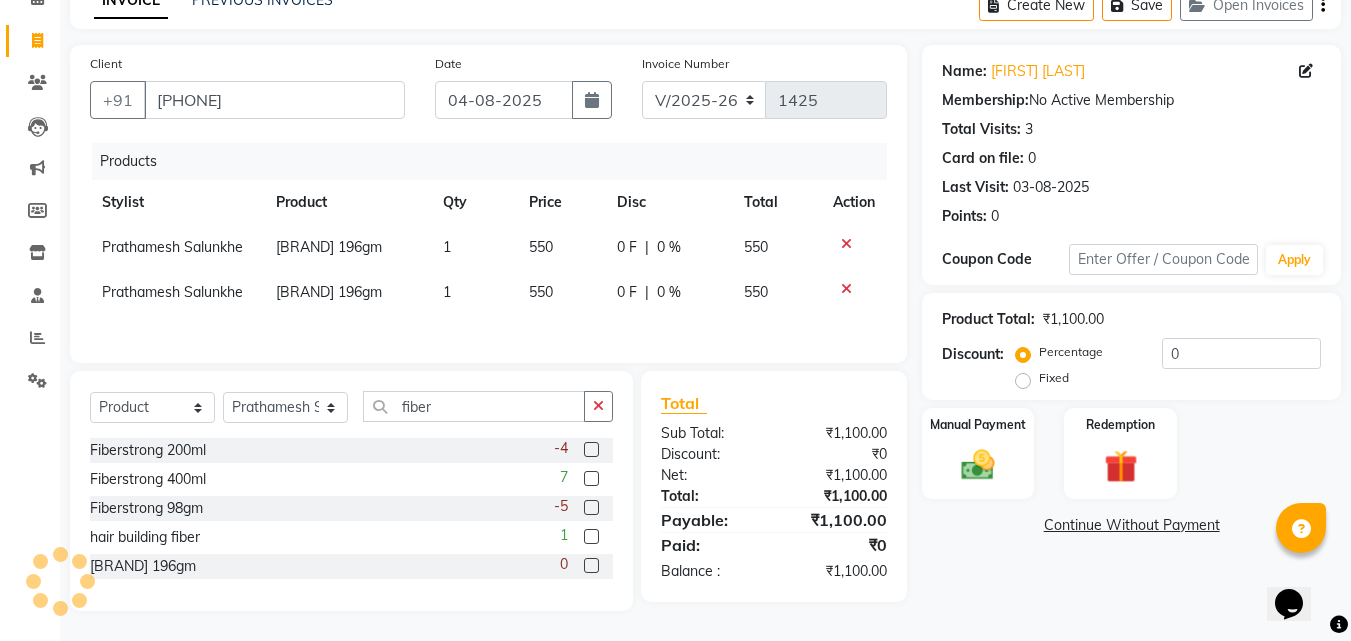 scroll, scrollTop: 108, scrollLeft: 0, axis: vertical 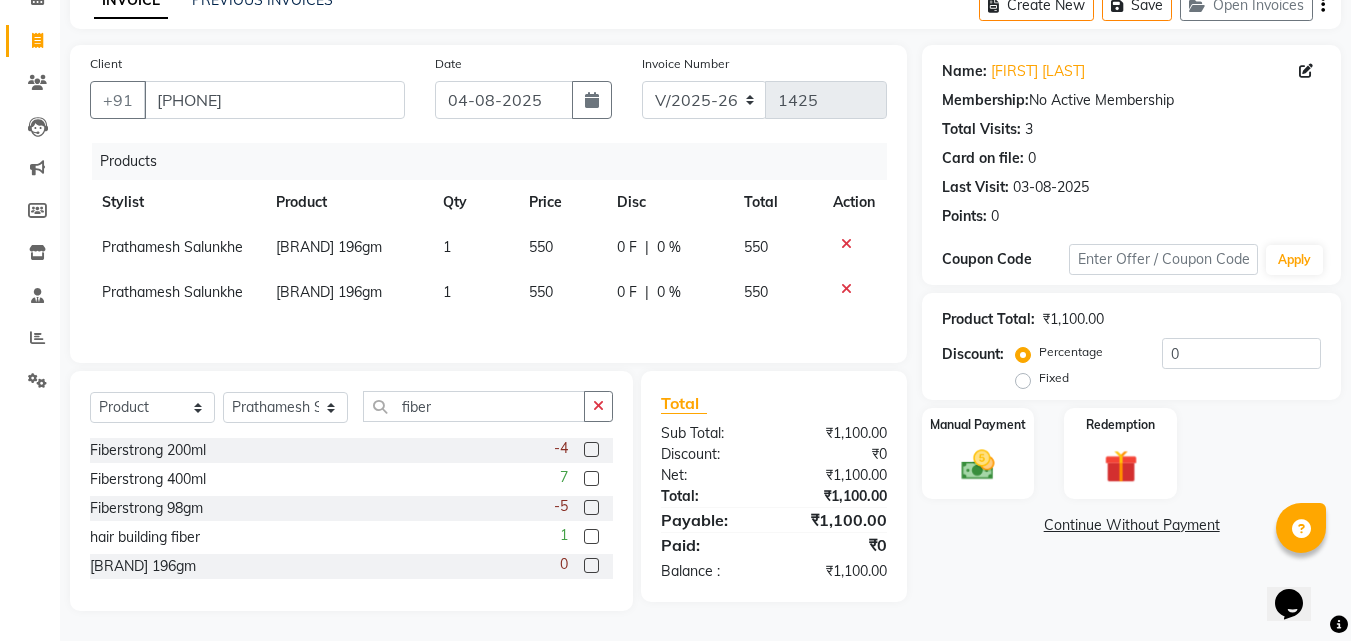 click on "550" 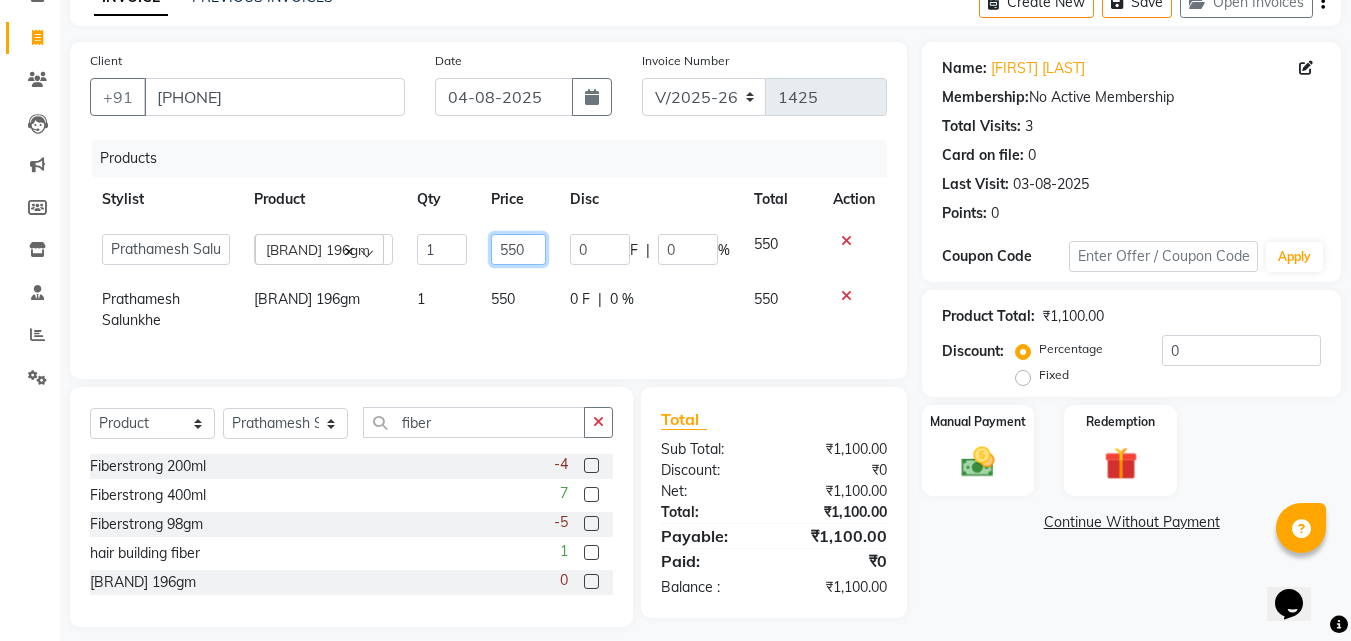 click on "550" 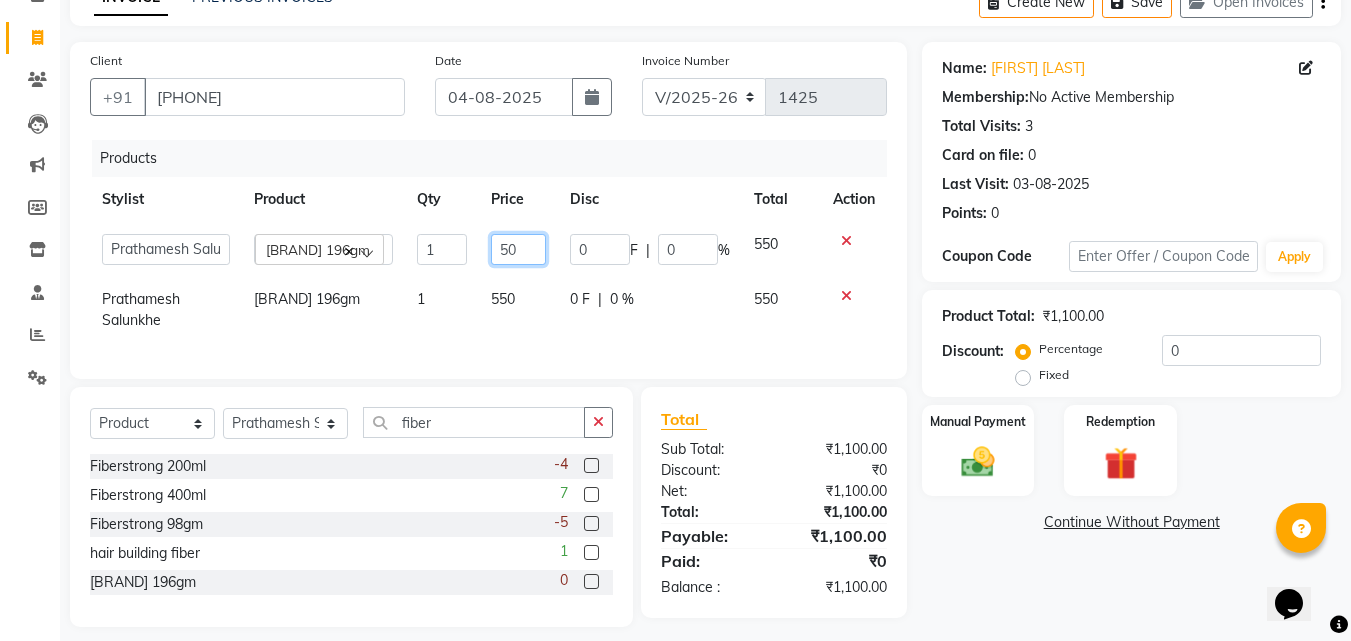 type on "500" 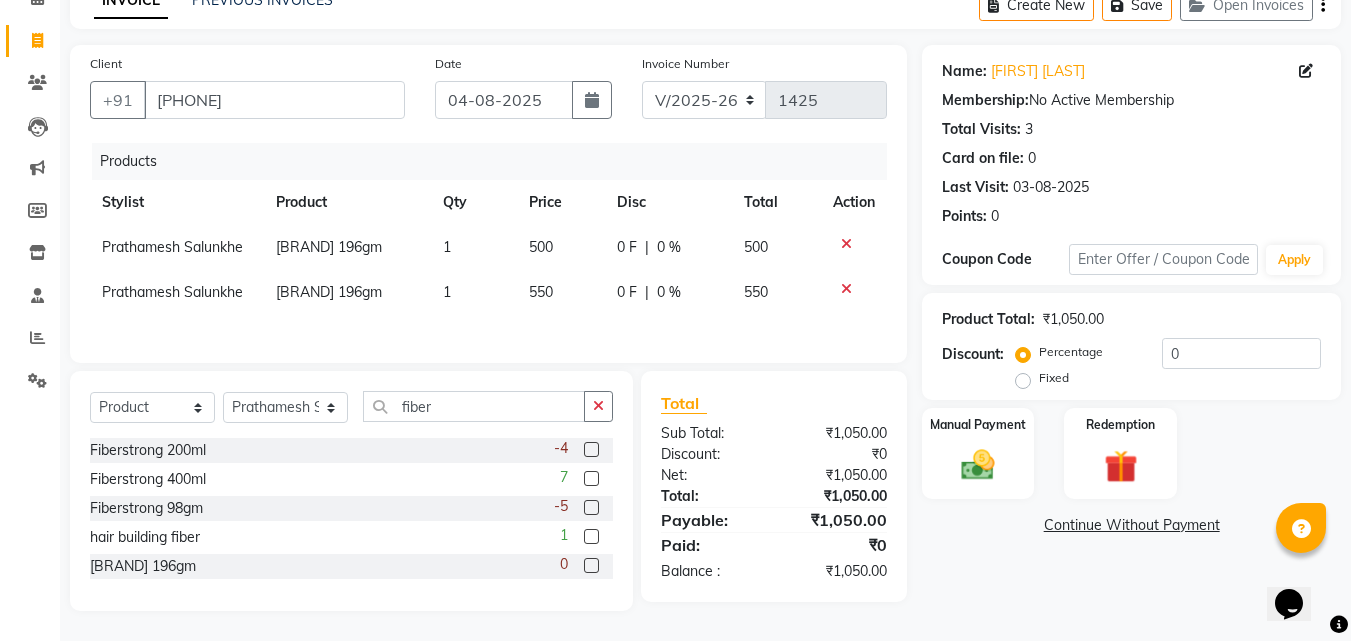 click on "550" 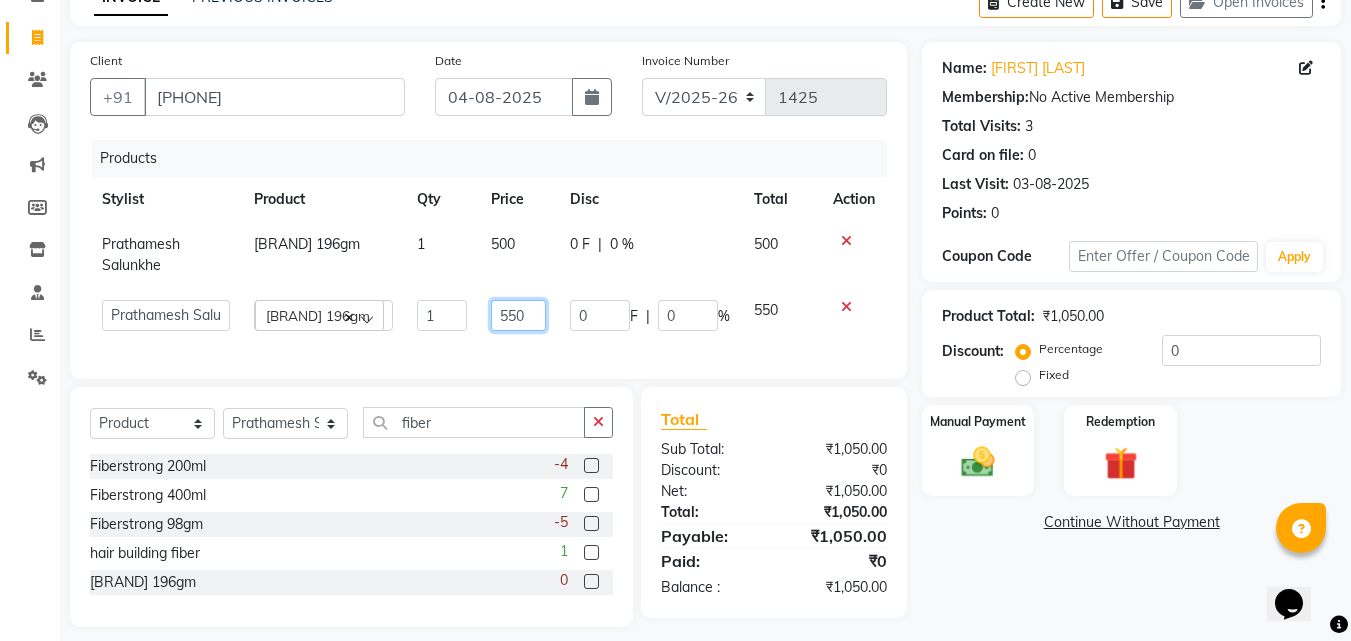 click on "550" 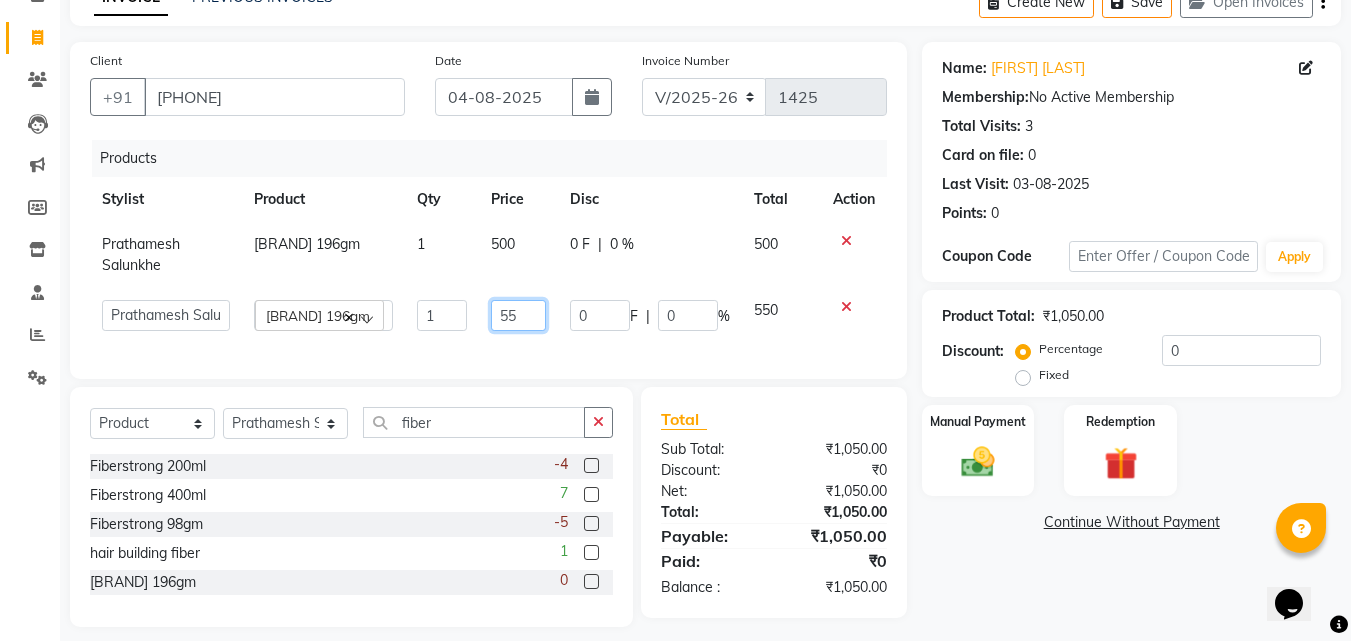 type on "5" 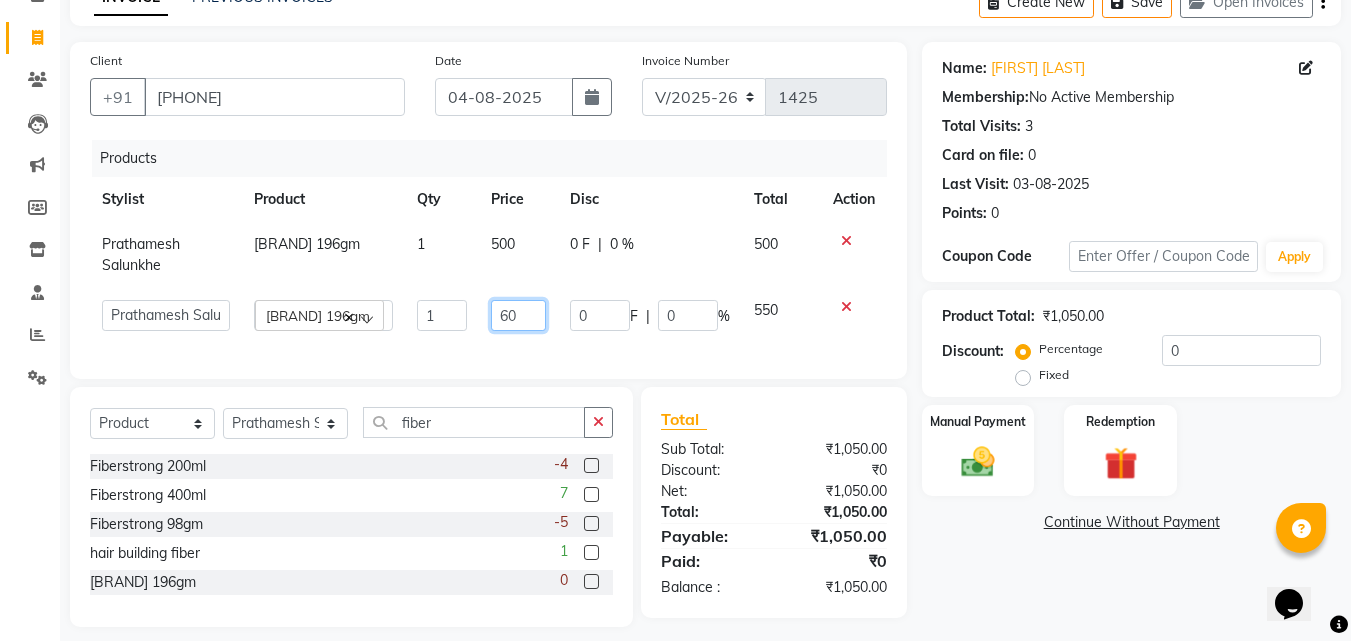 type on "600" 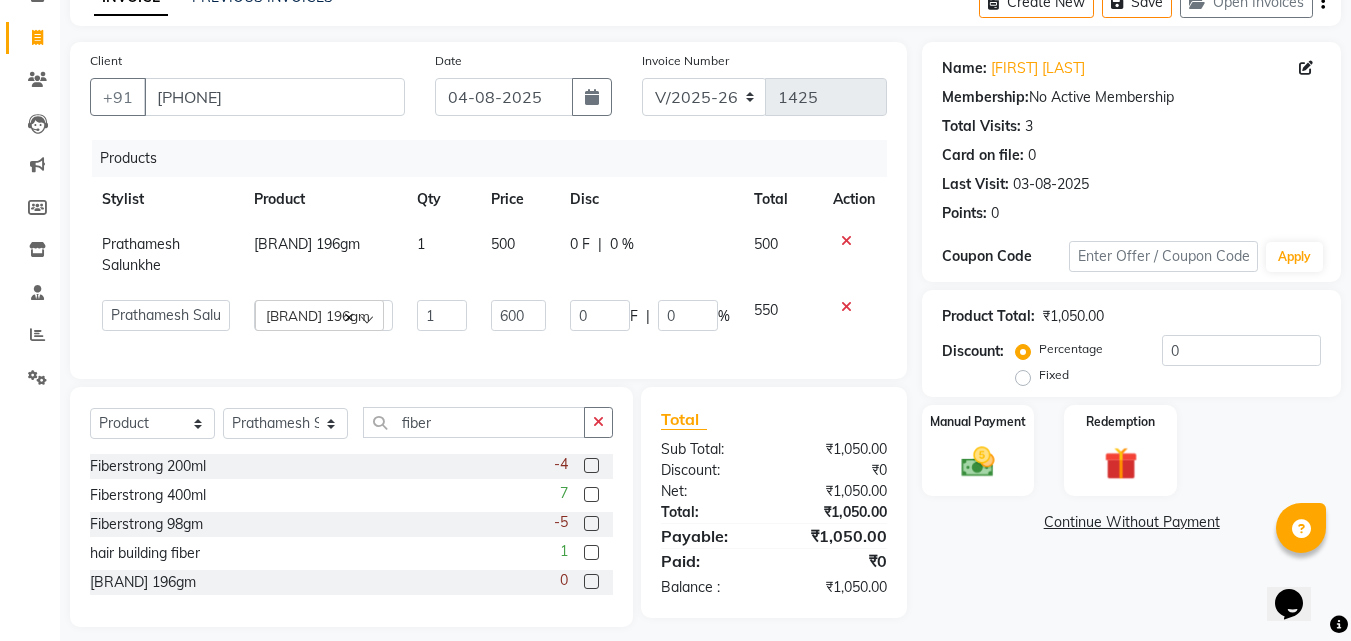 click on "500" 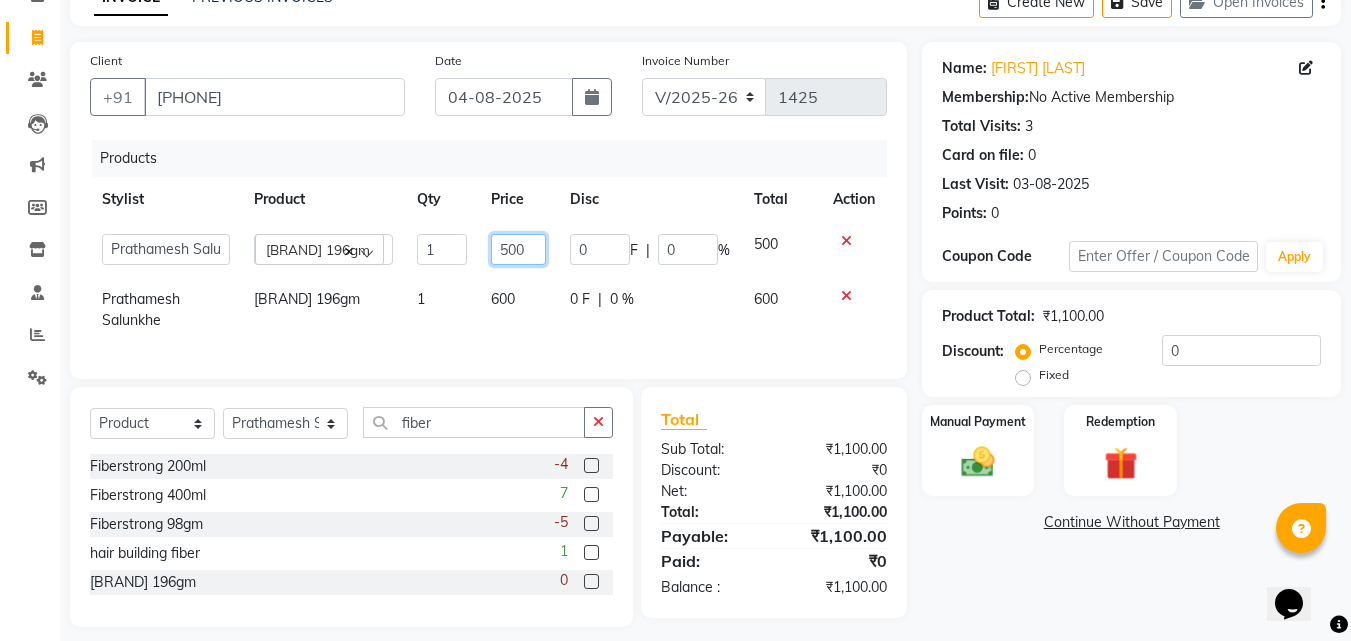 click on "500" 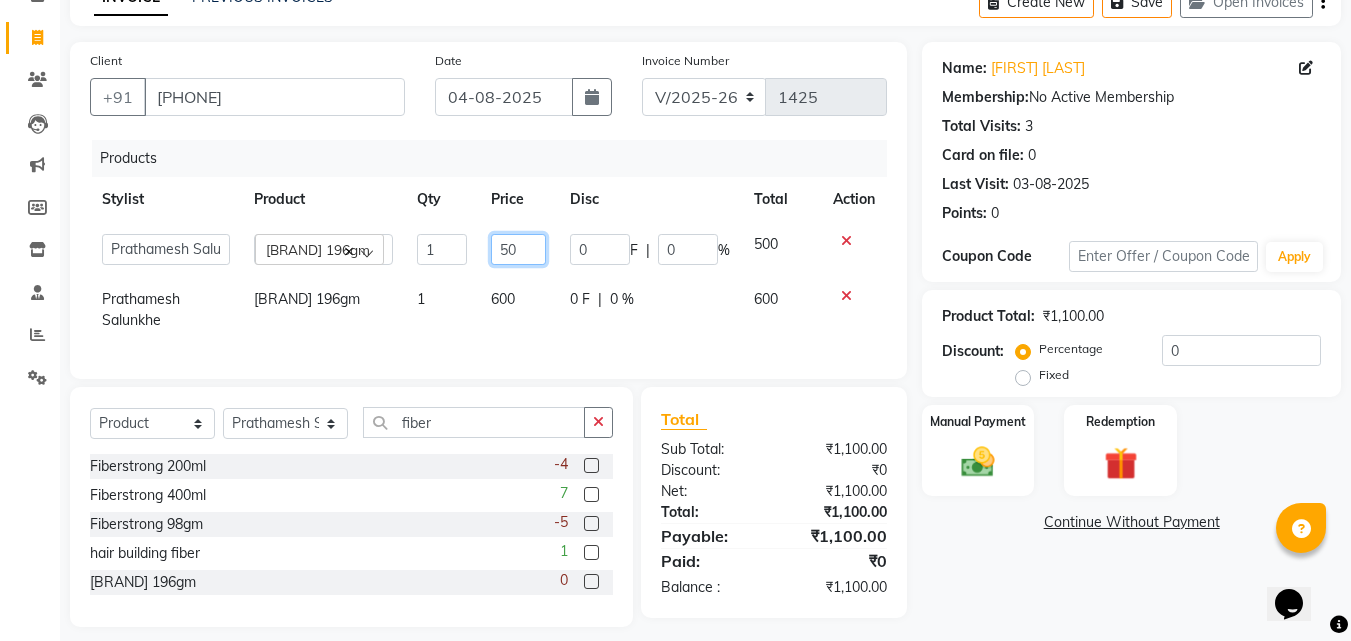 type on "5" 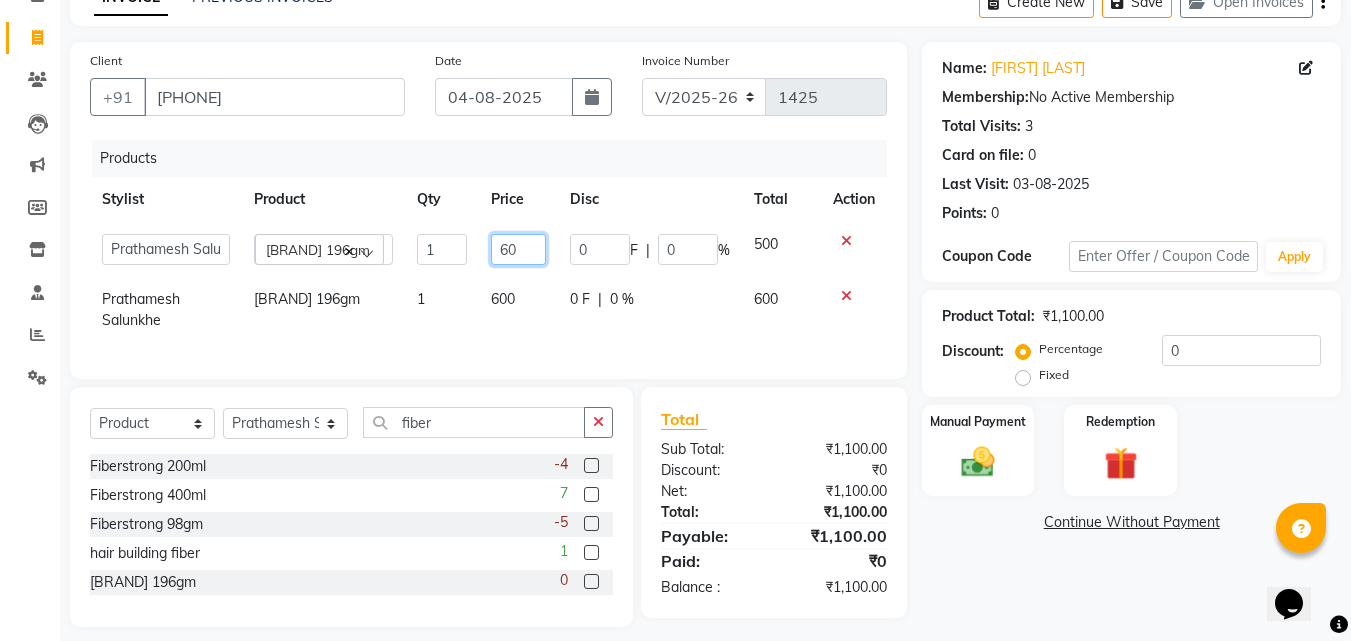 type on "600" 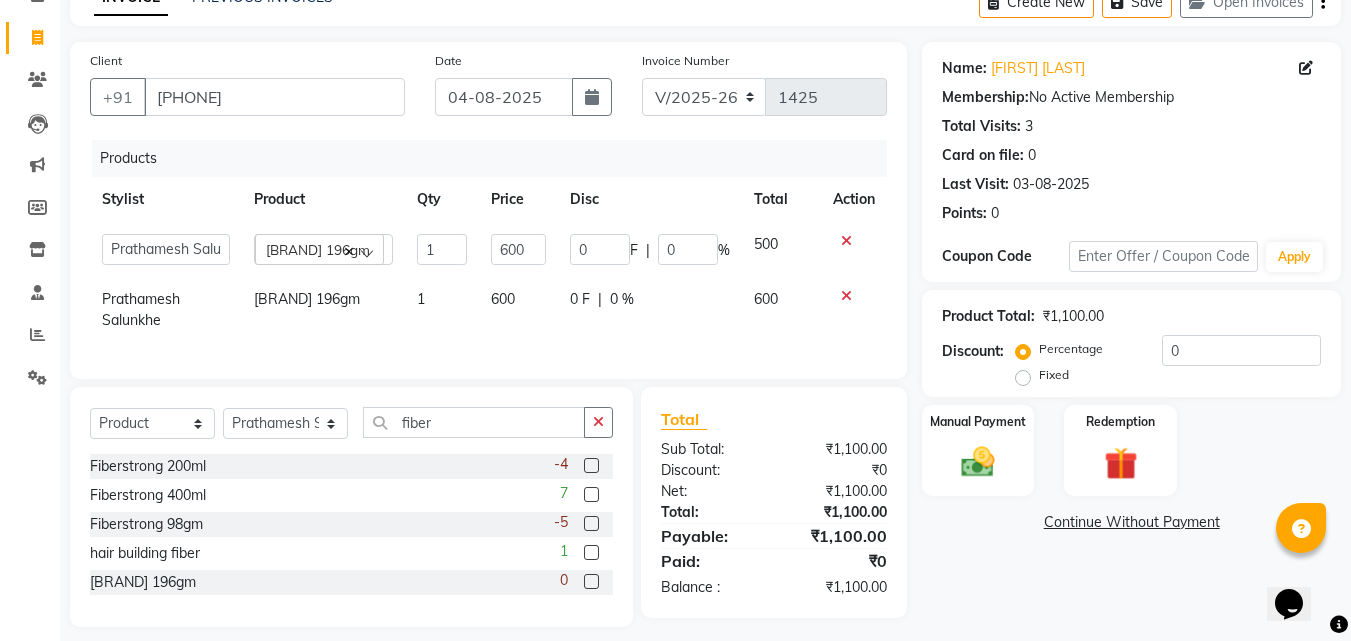click on "Name: Virandra Bhise  Membership:  No Active Membership  Total Visits:  3 Card on file:  0 Last Visit:   03-08-2025 Points:   0" 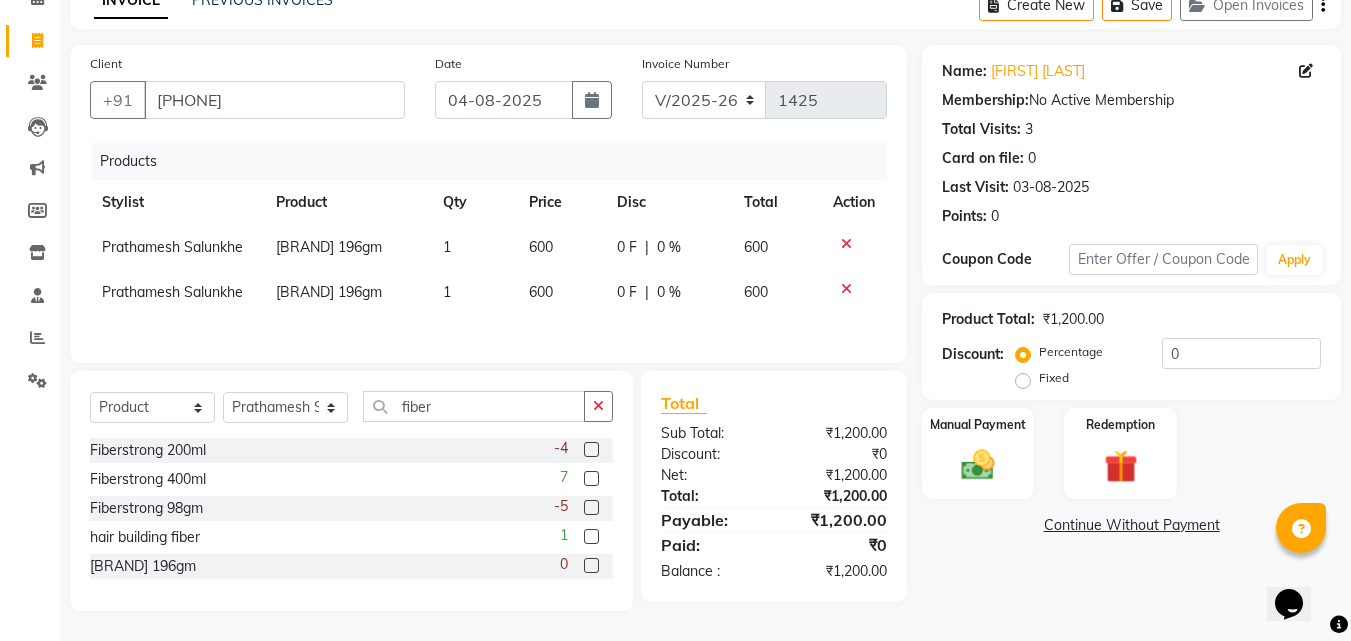 click on "600" 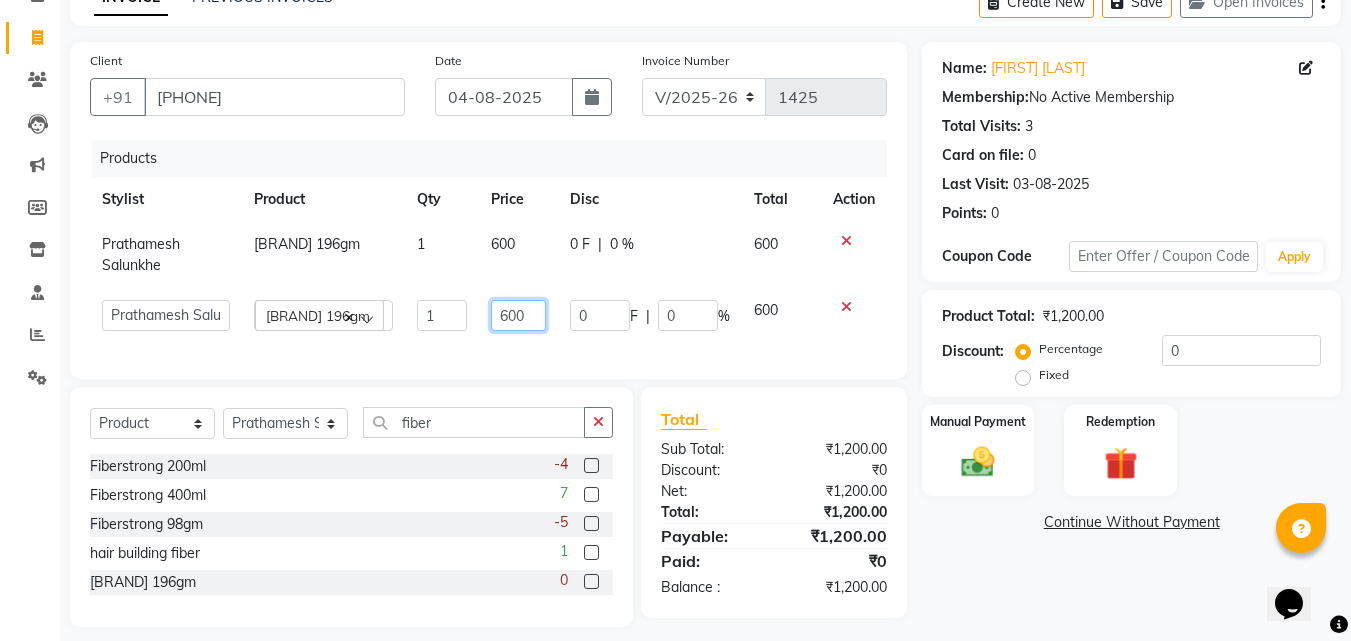 click on "600" 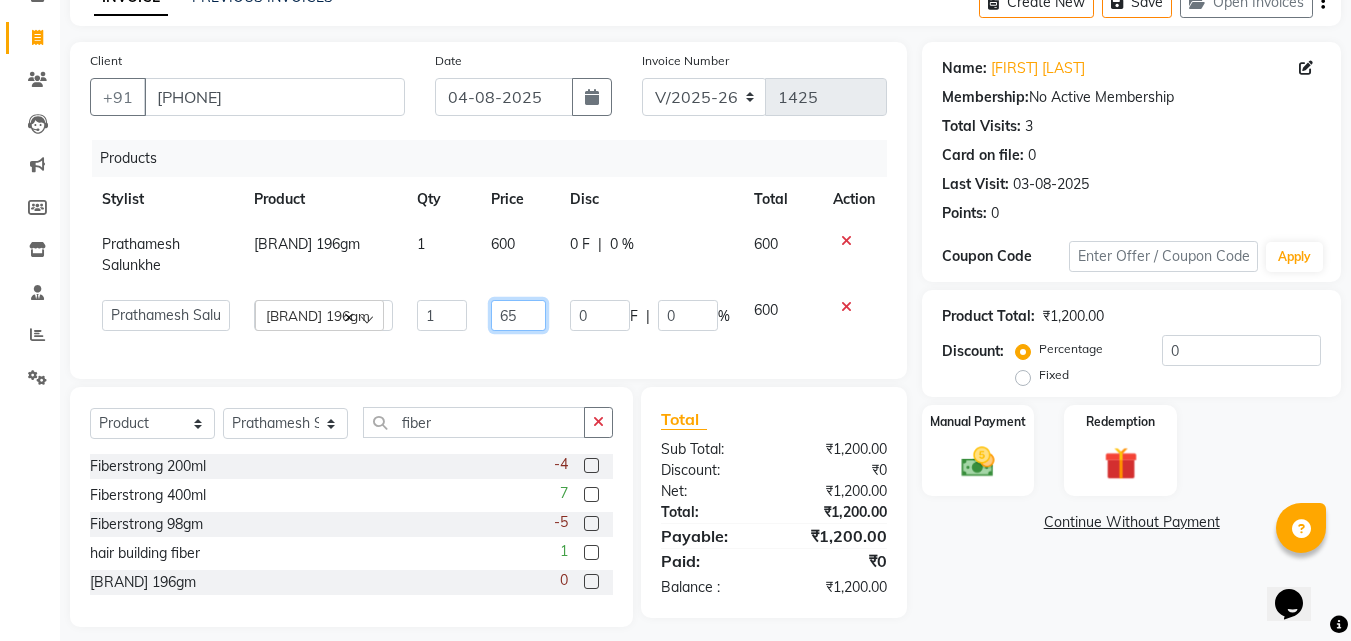 type on "650" 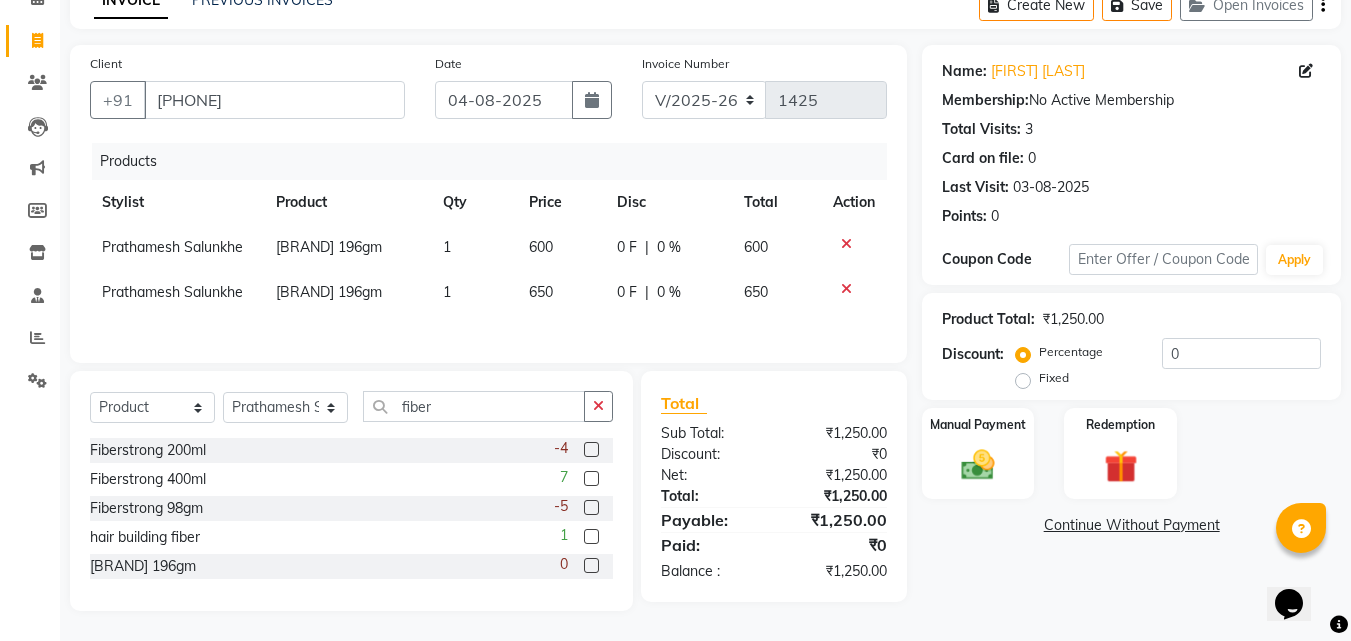 click on "Prathamesh Salunkhe Fiberstrong 196gm 1 600 0 F | 0 % 600" 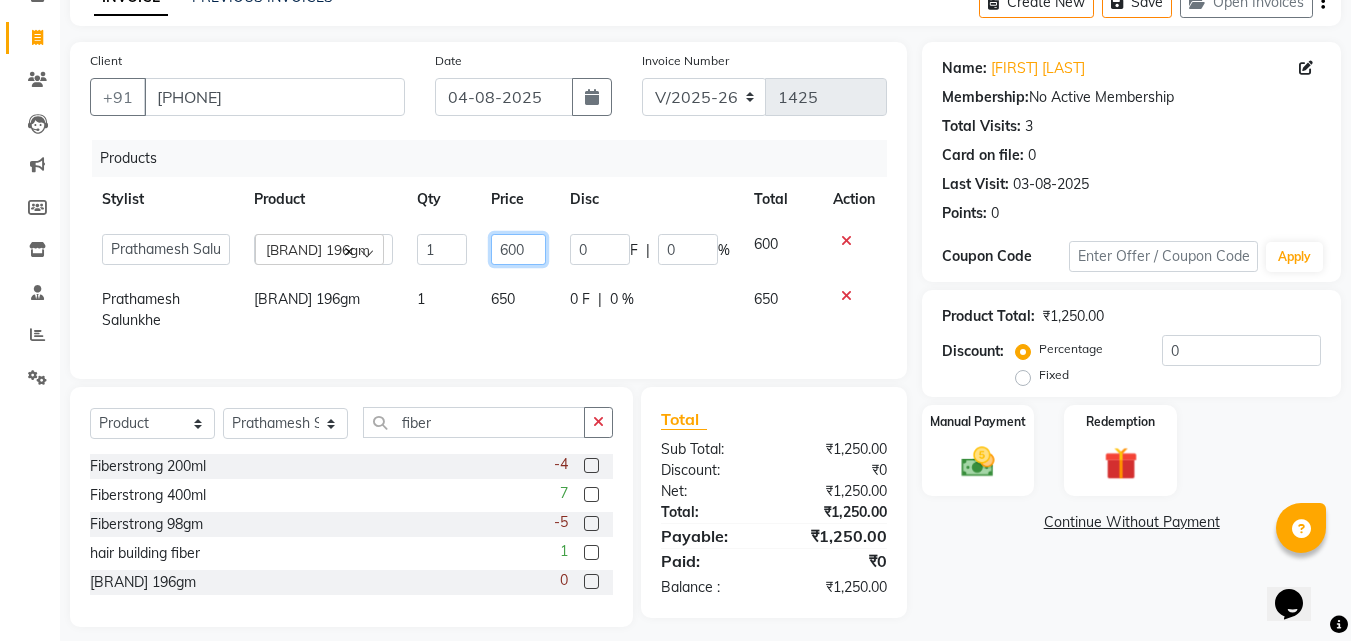 click on "600" 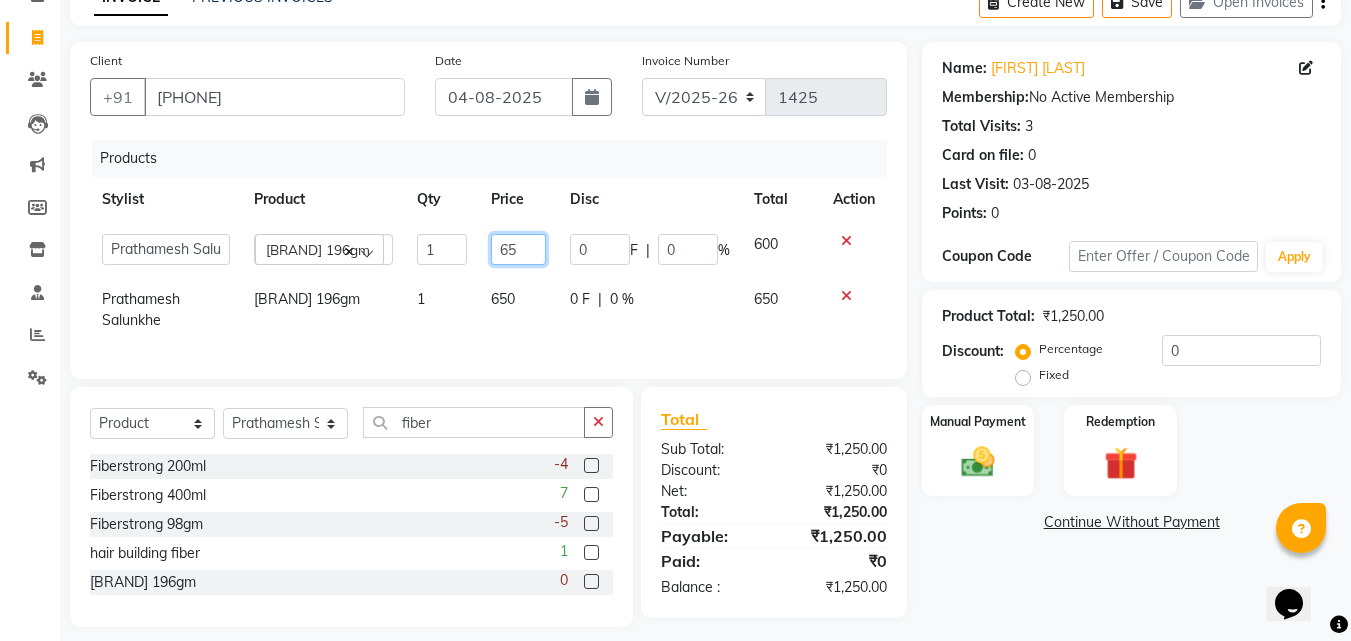 type on "650" 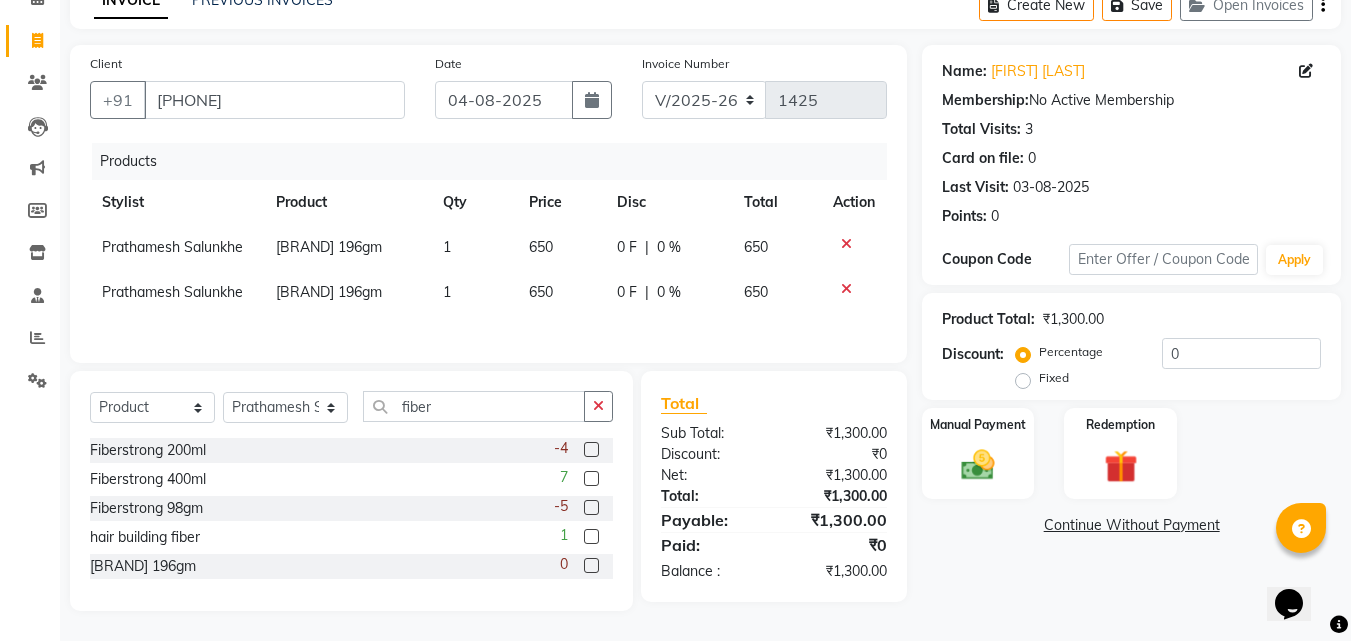 drag, startPoint x: 1216, startPoint y: 173, endPoint x: 1206, endPoint y: 191, distance: 20.59126 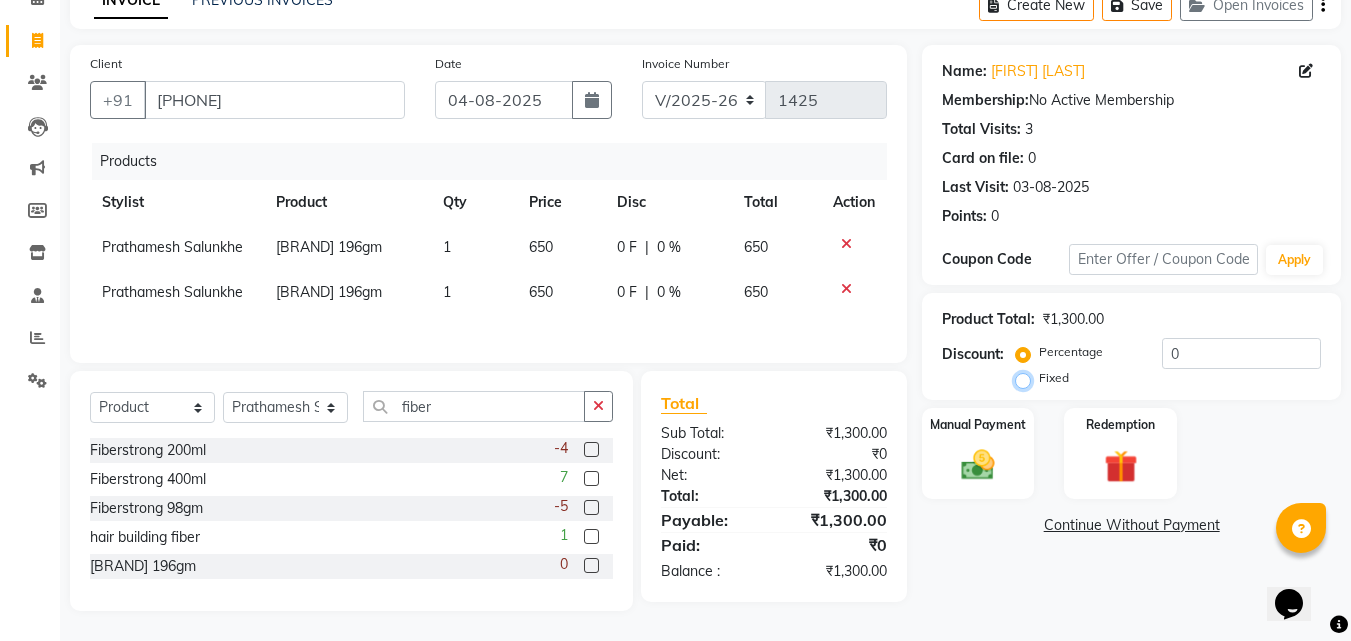 click on "Fixed" at bounding box center [1027, 378] 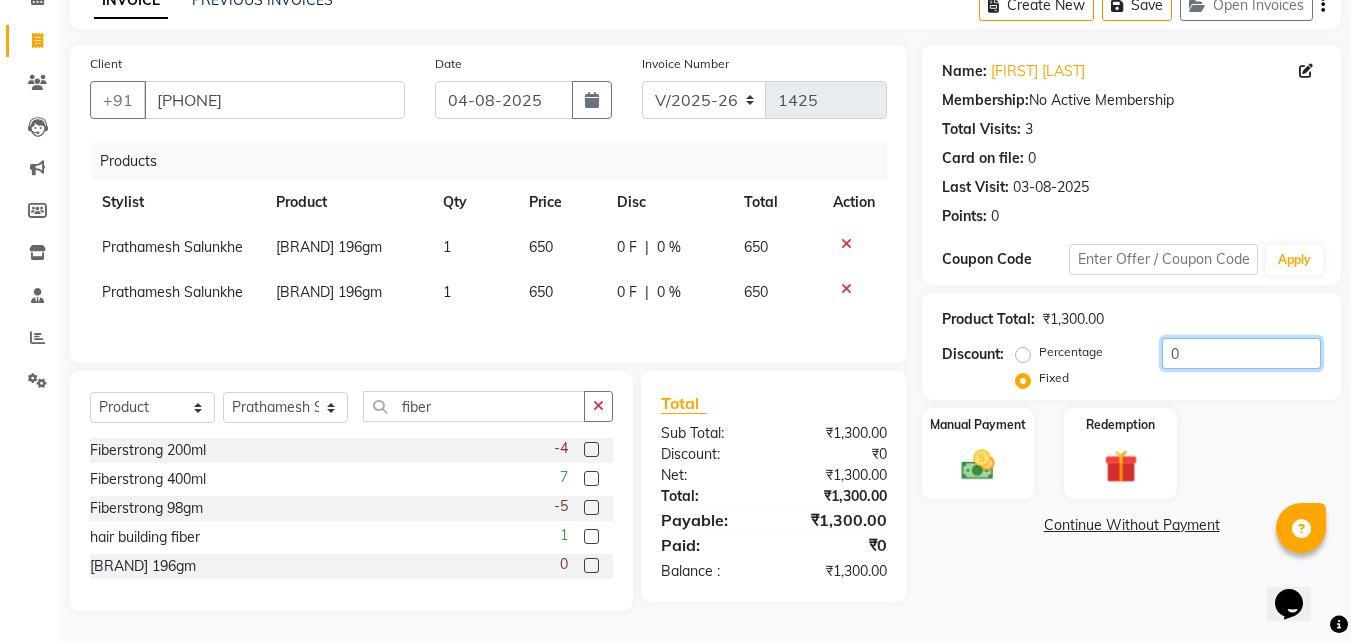 click on "0" 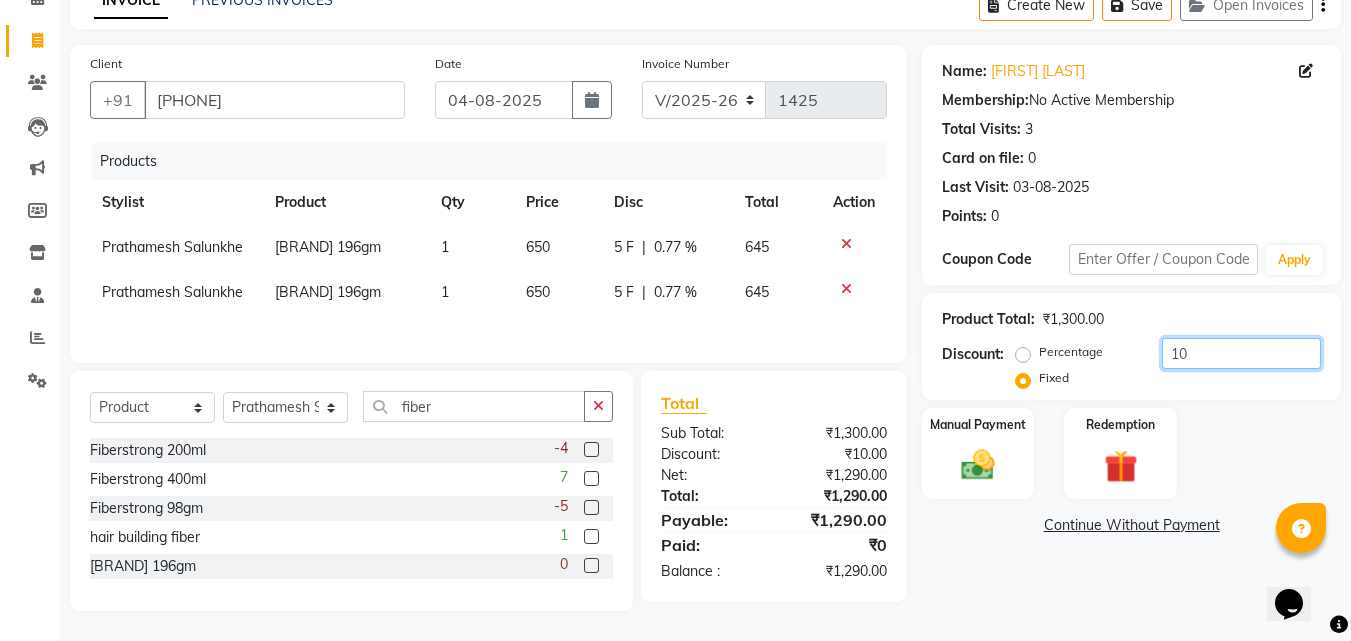 type on "1" 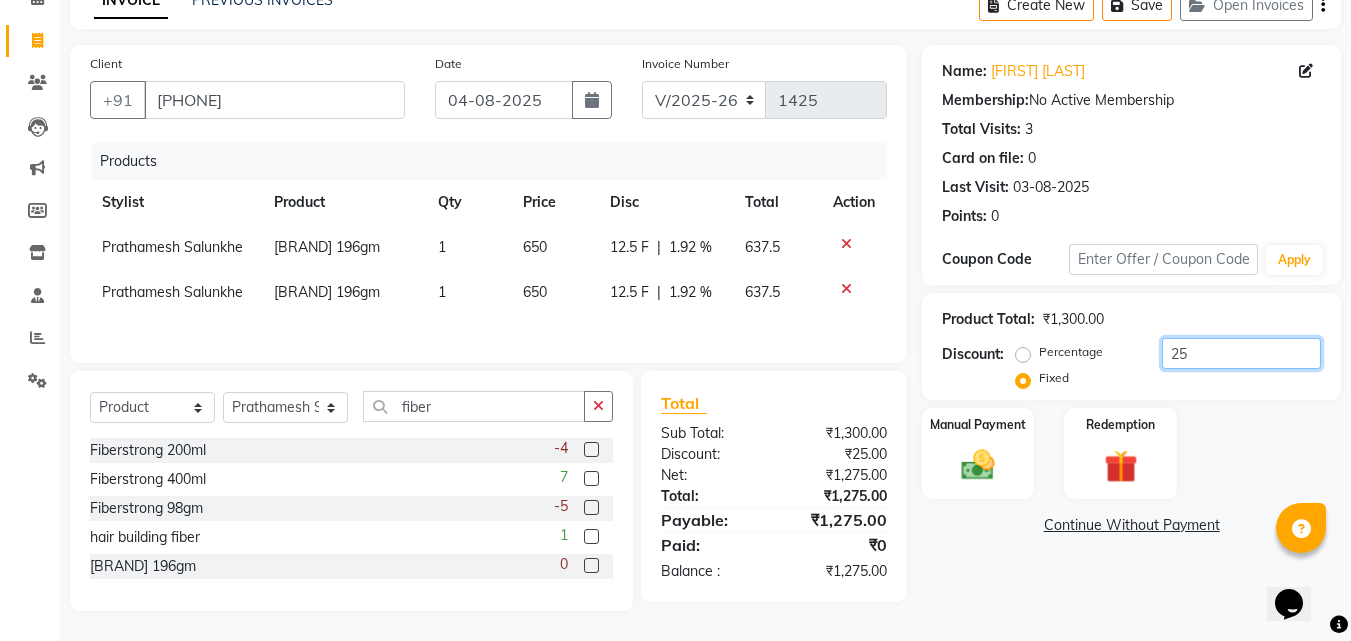 type on "2" 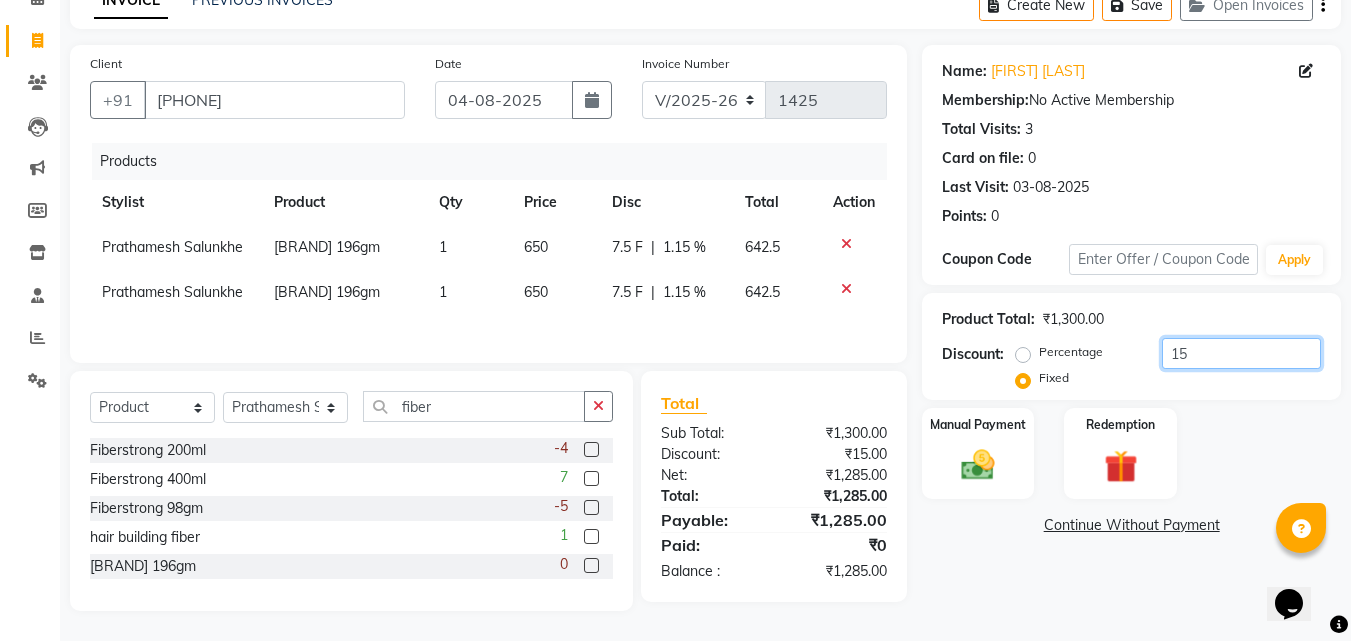 type on "1" 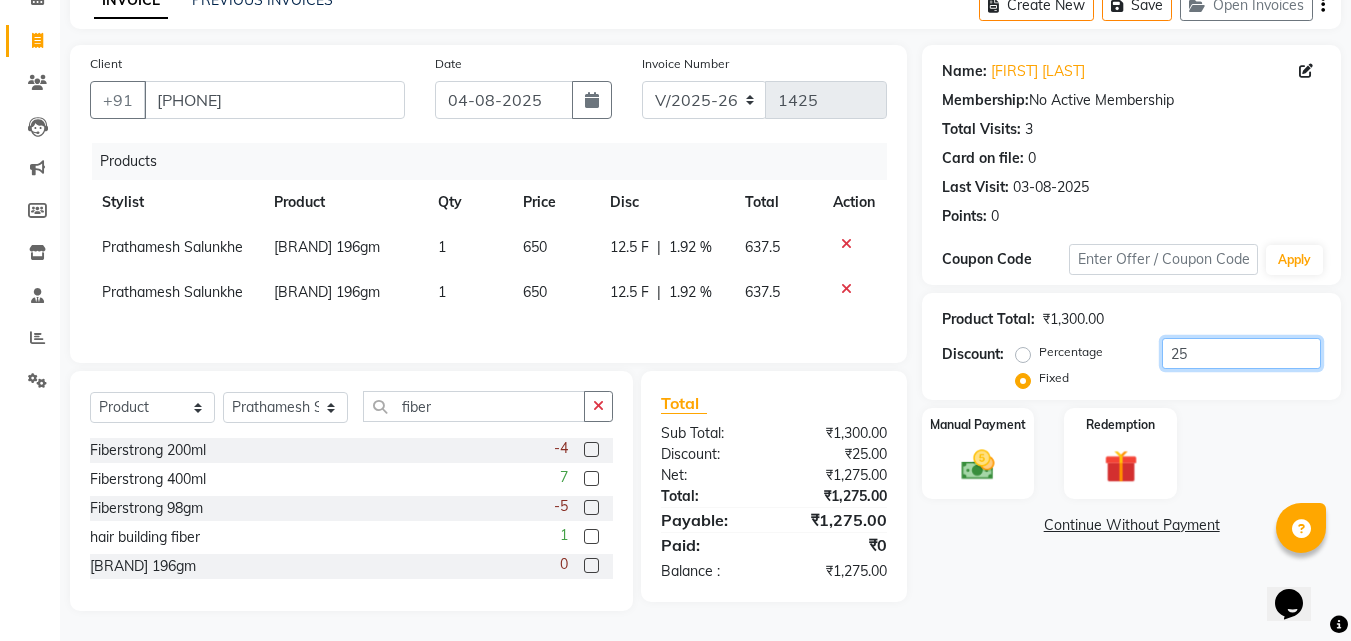 type on "2" 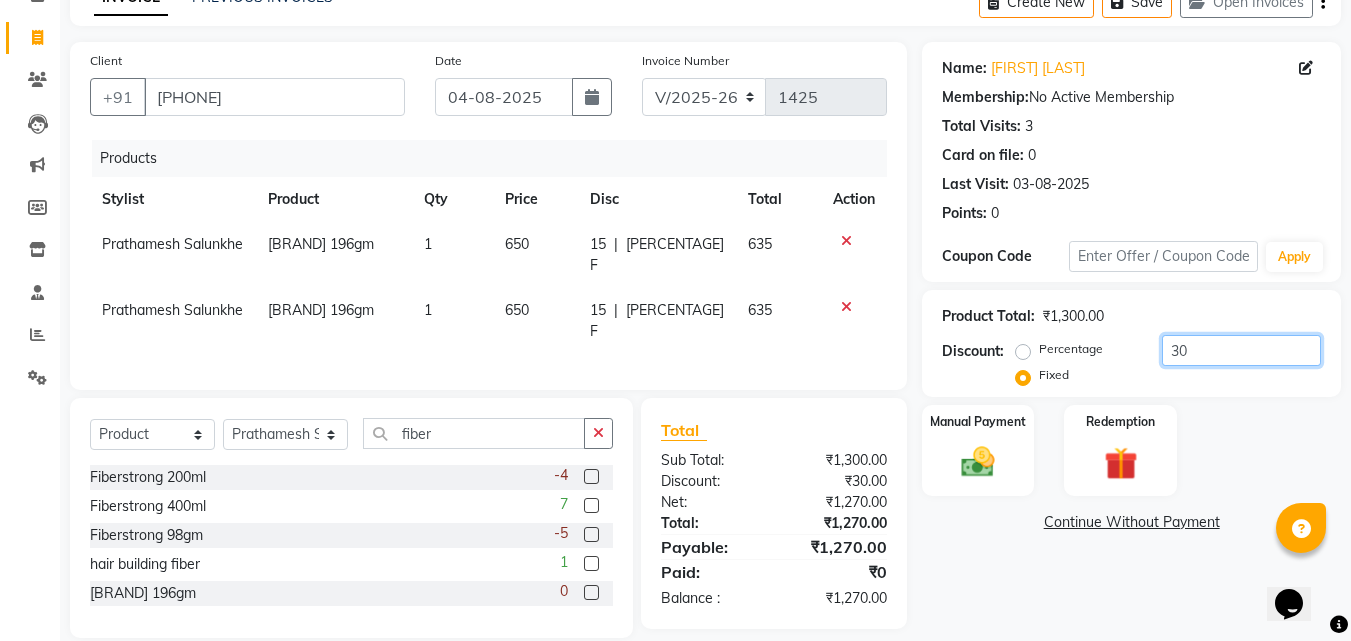 type on "3" 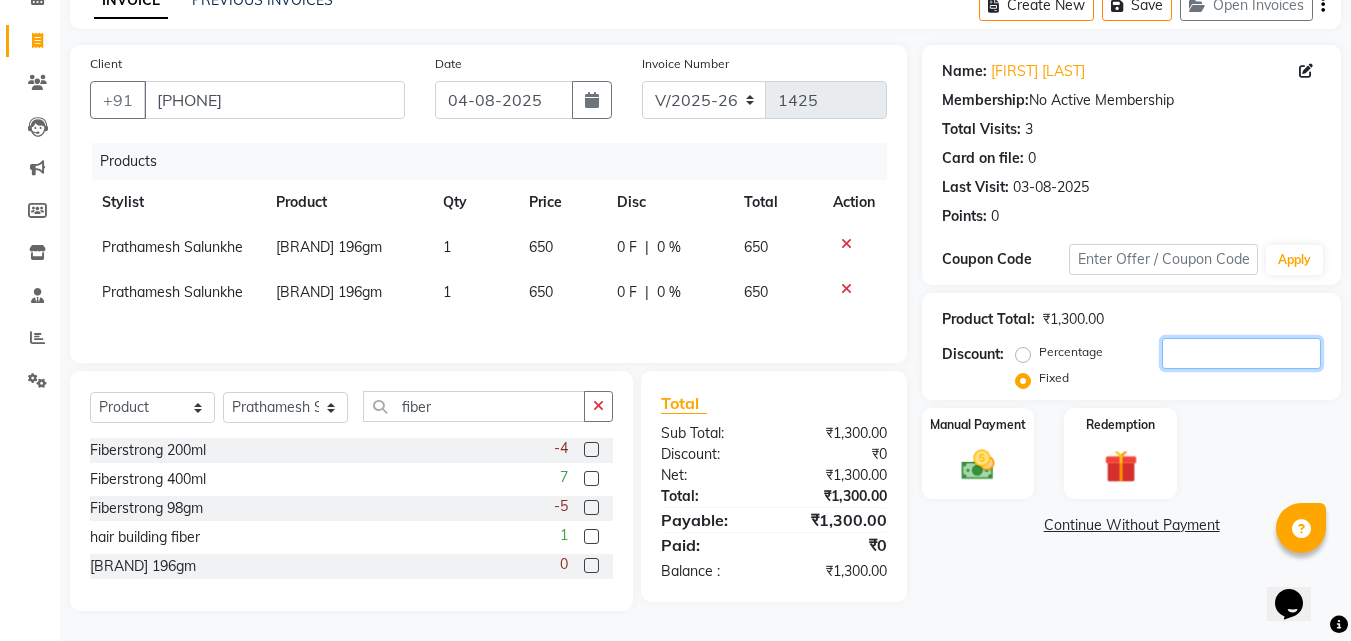 type 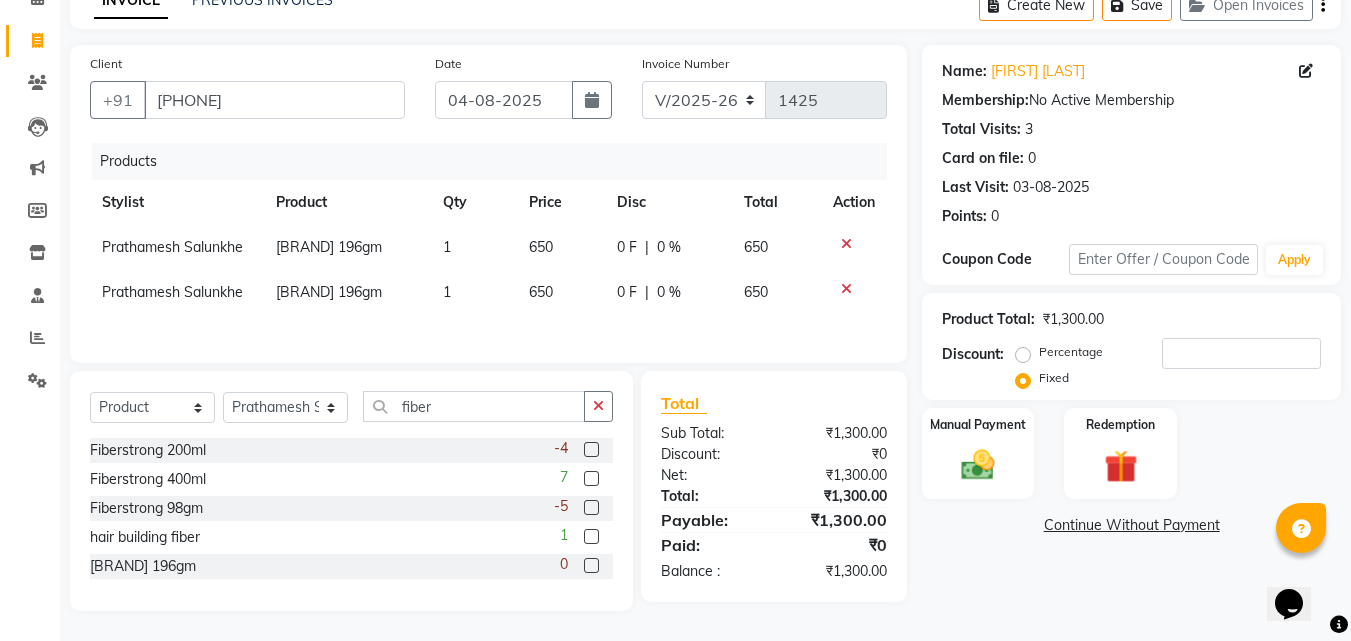 click on "Percentage" 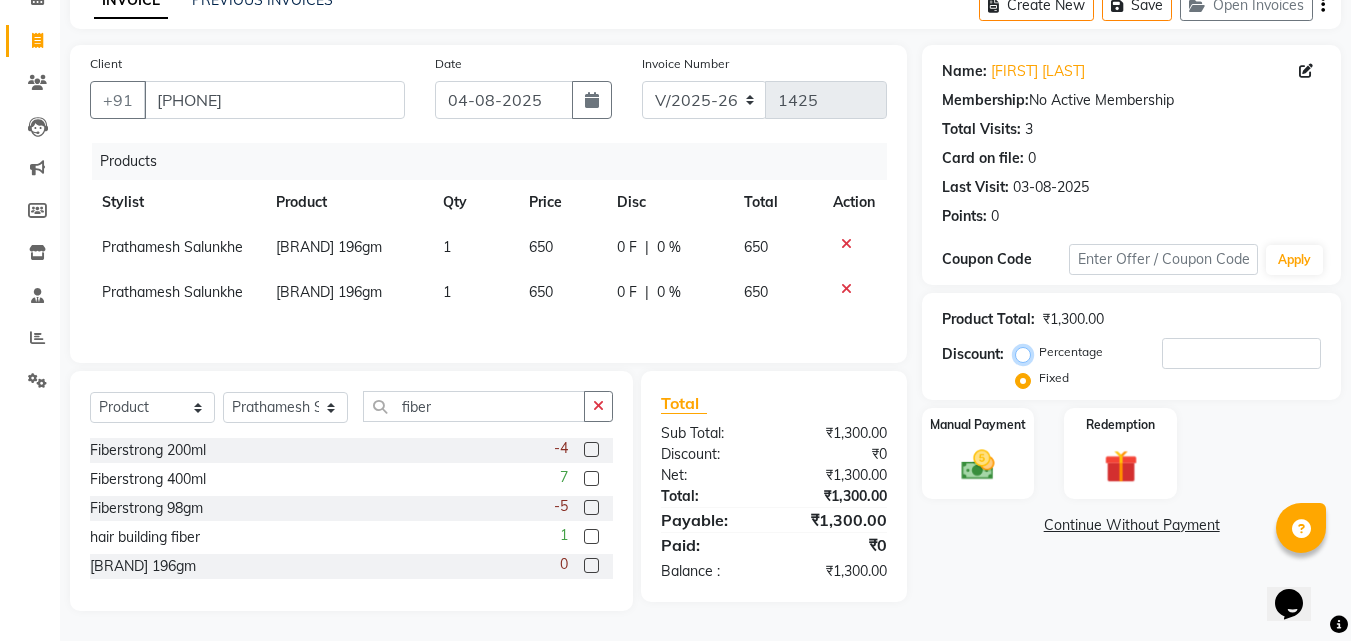 click on "Percentage" at bounding box center [1027, 352] 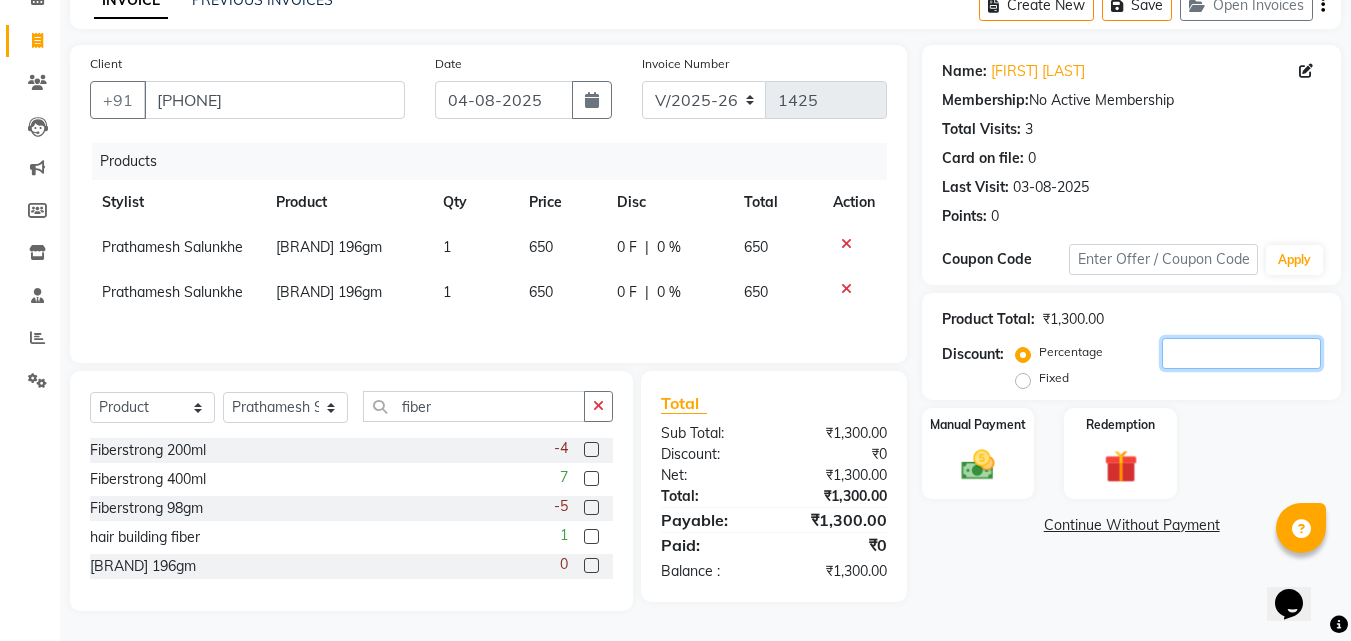 click 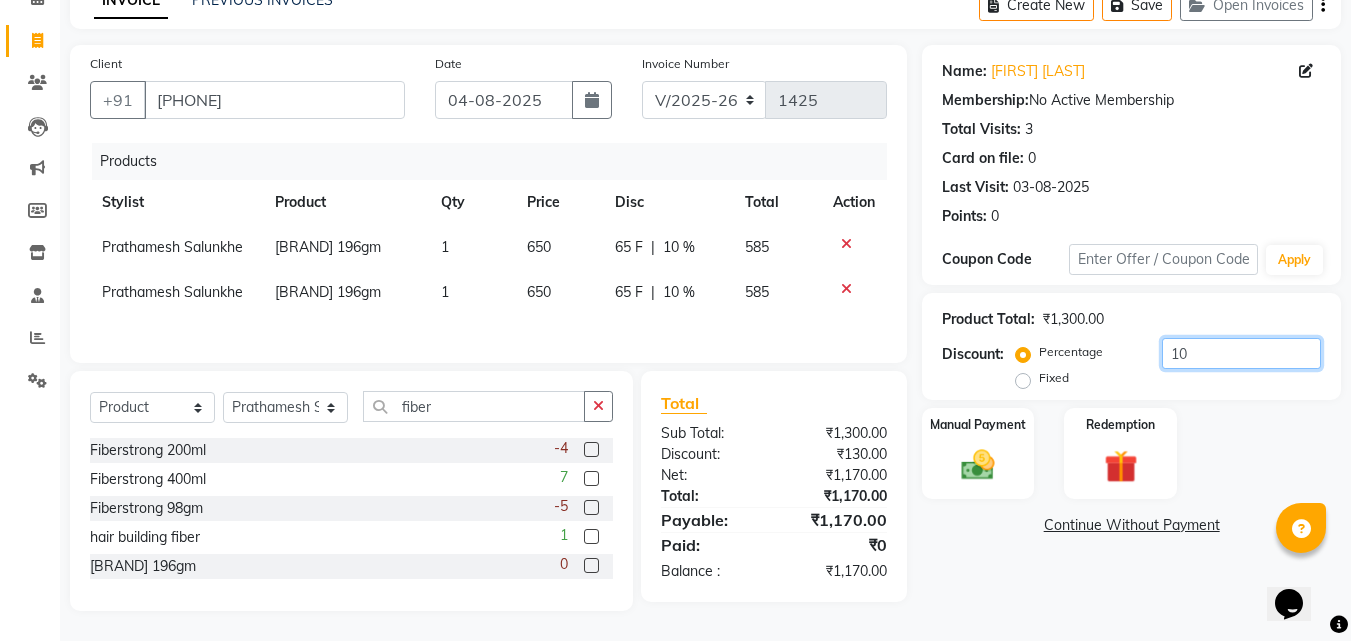 type on "1" 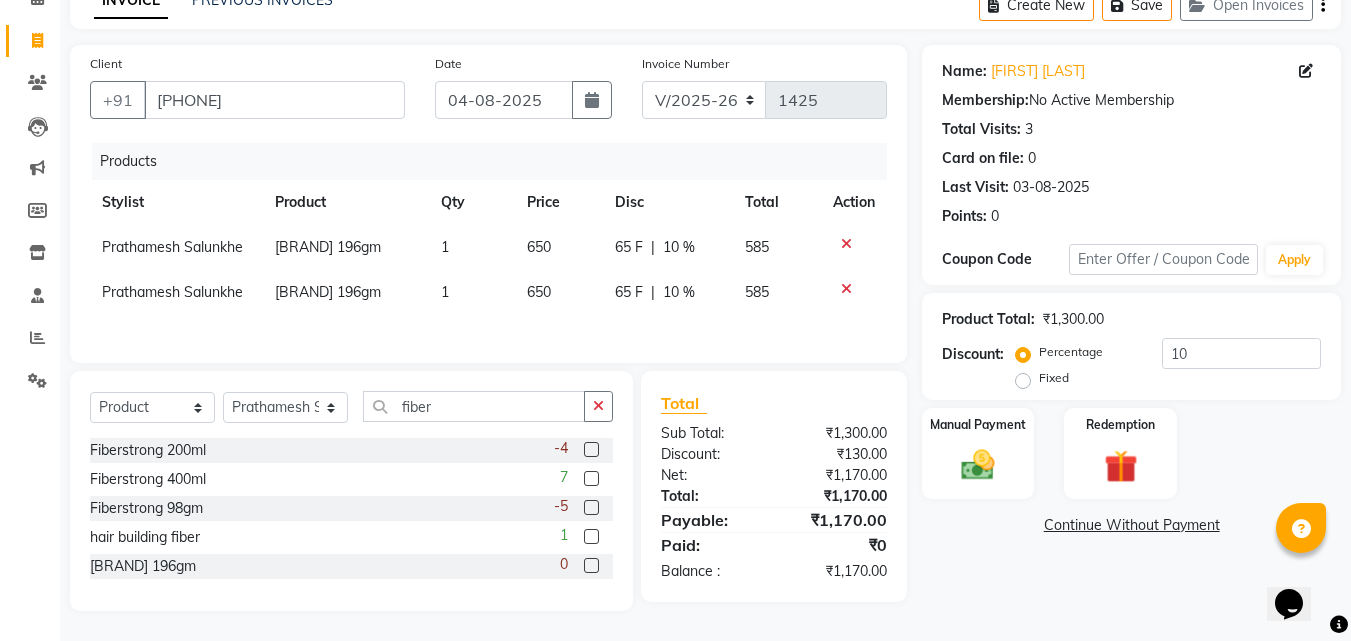 click on "Fixed" 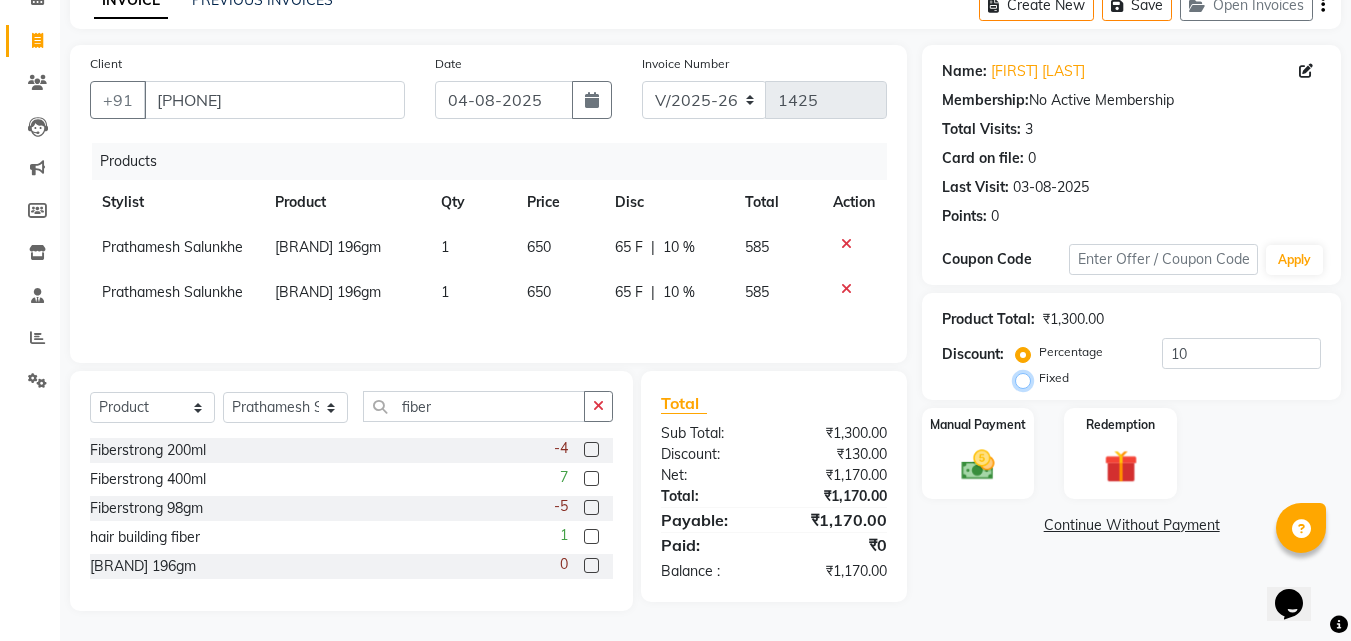 click on "Fixed" at bounding box center [1027, 378] 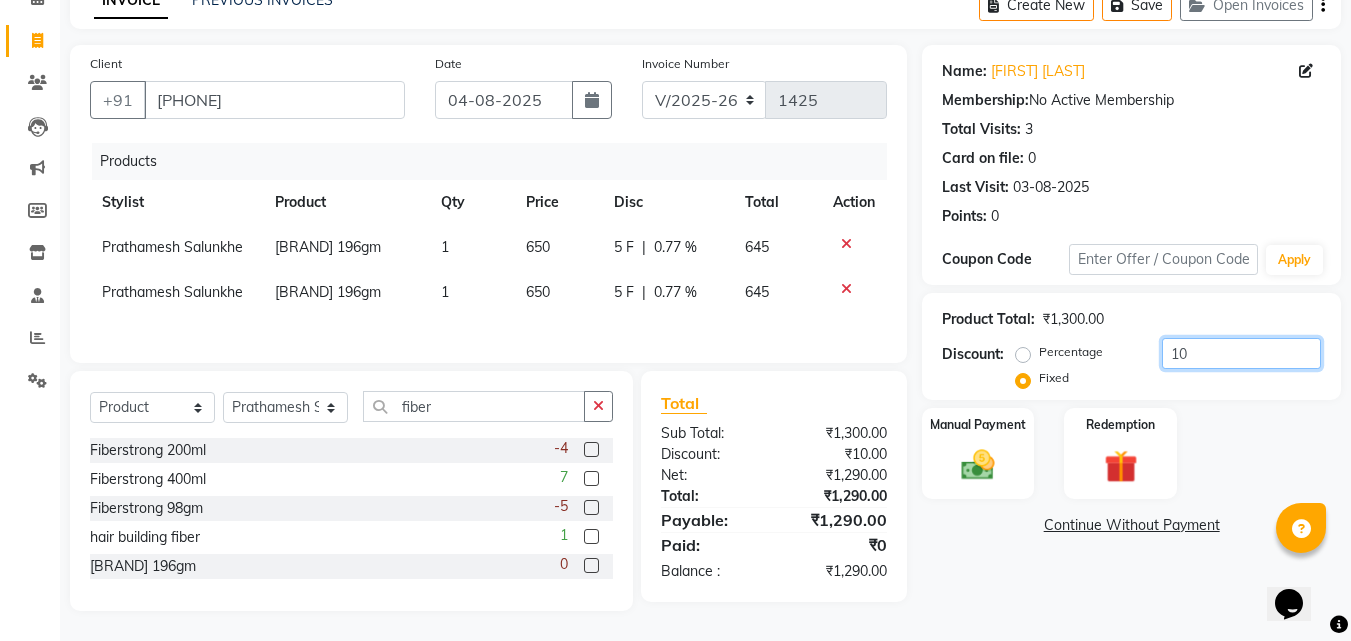 click on "10" 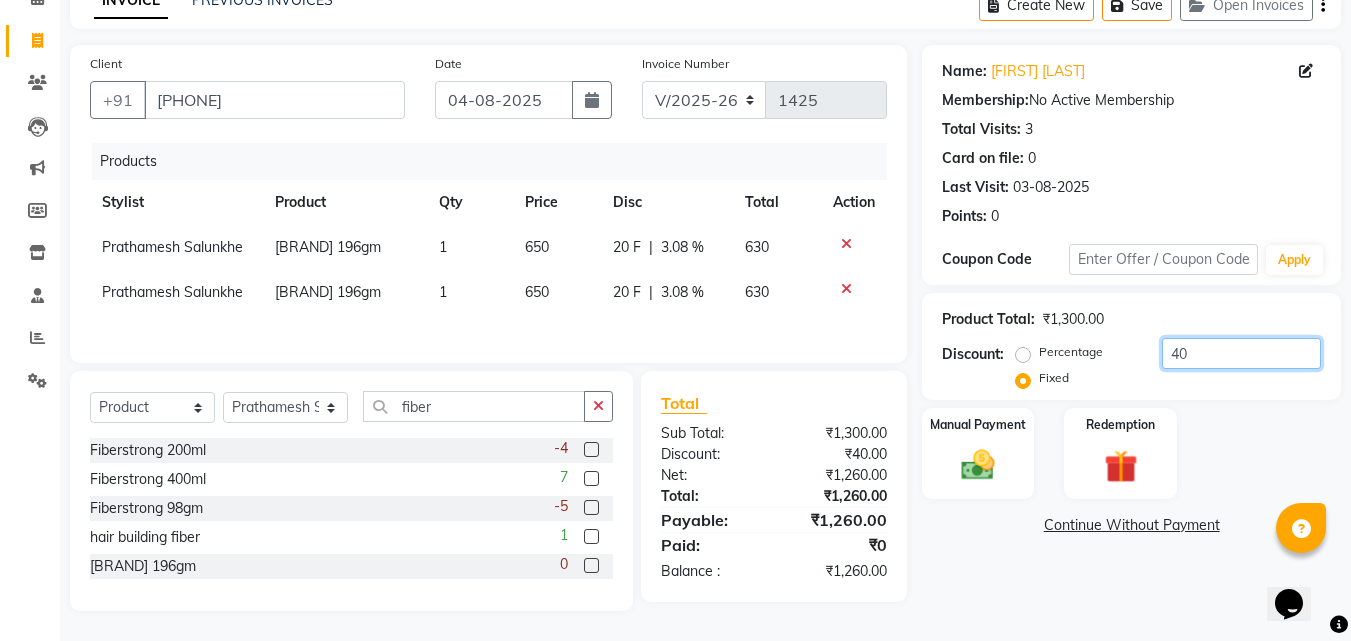 type on "4" 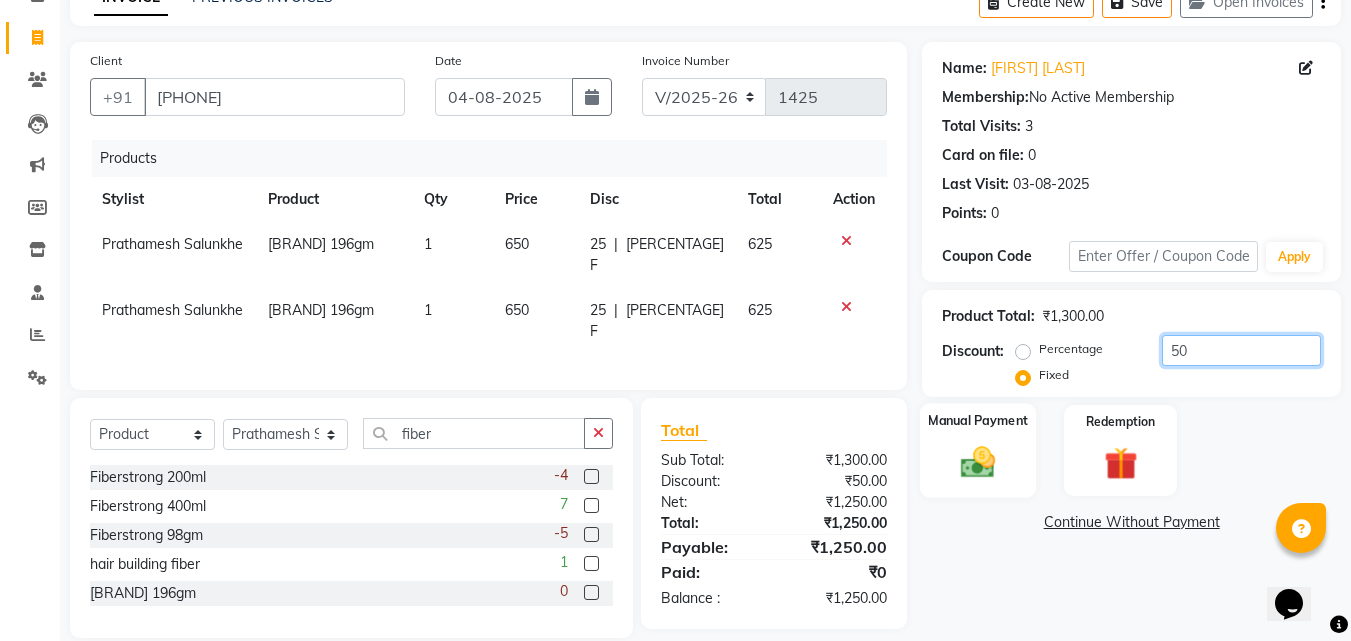 type on "50" 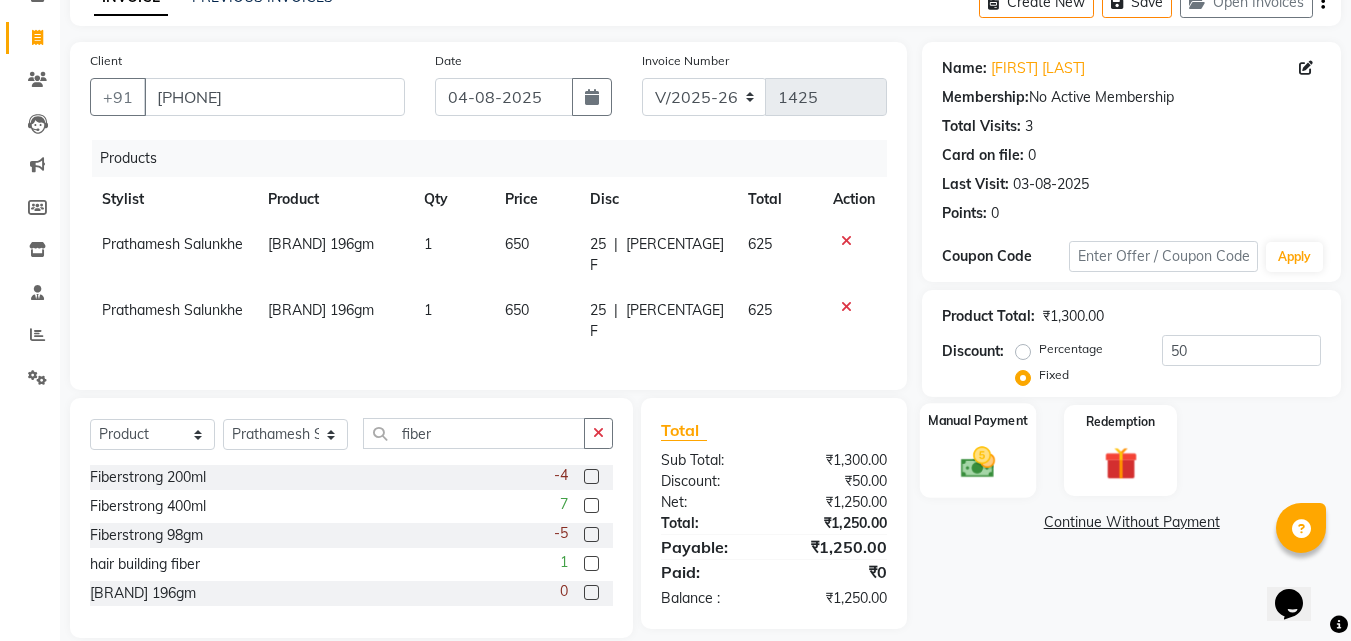 click 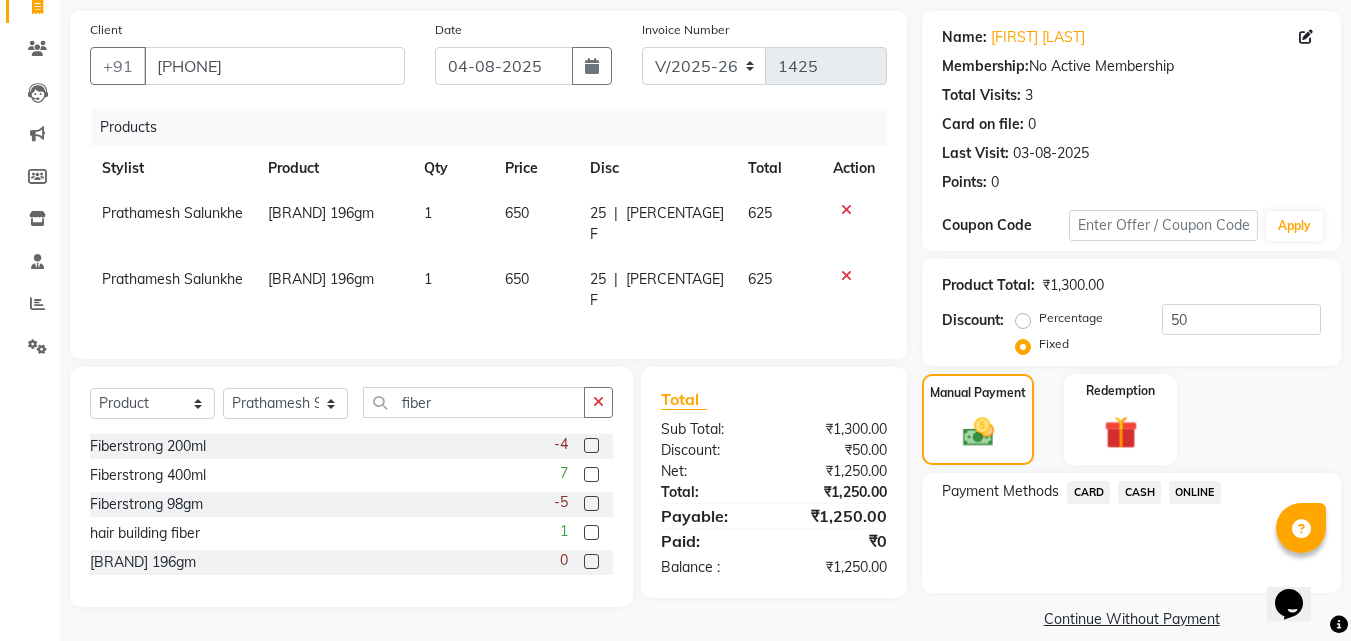scroll, scrollTop: 162, scrollLeft: 0, axis: vertical 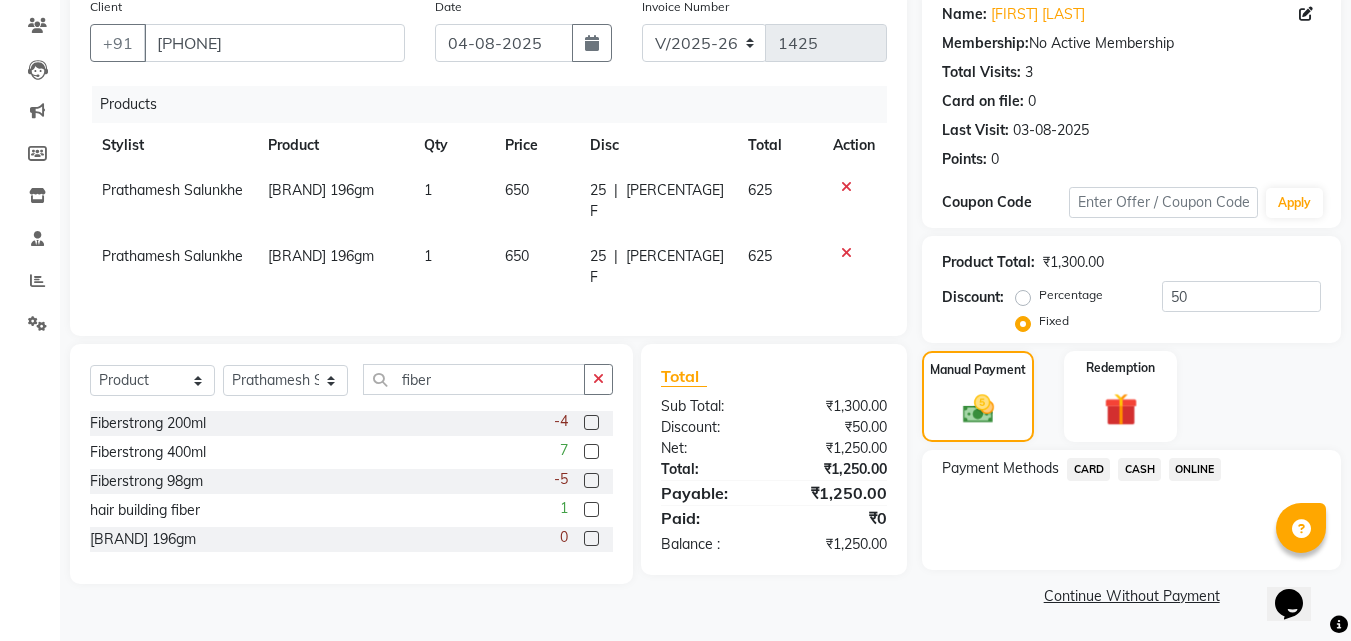 click on "ONLINE" 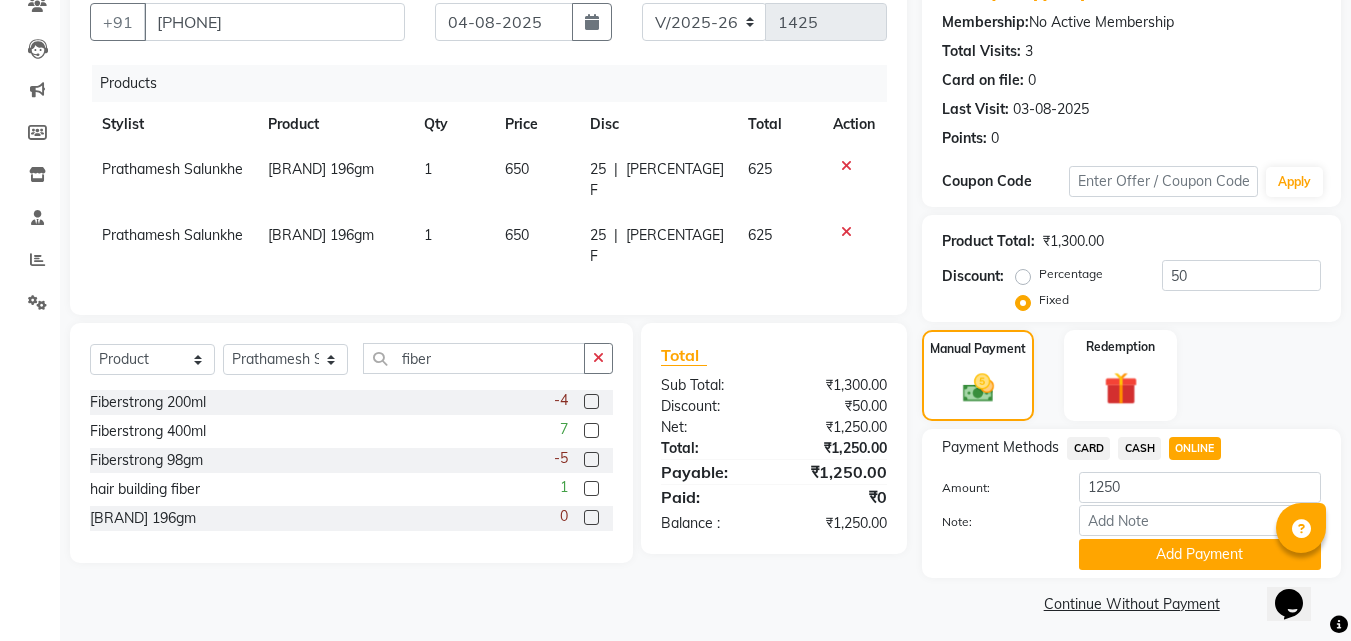 scroll, scrollTop: 191, scrollLeft: 0, axis: vertical 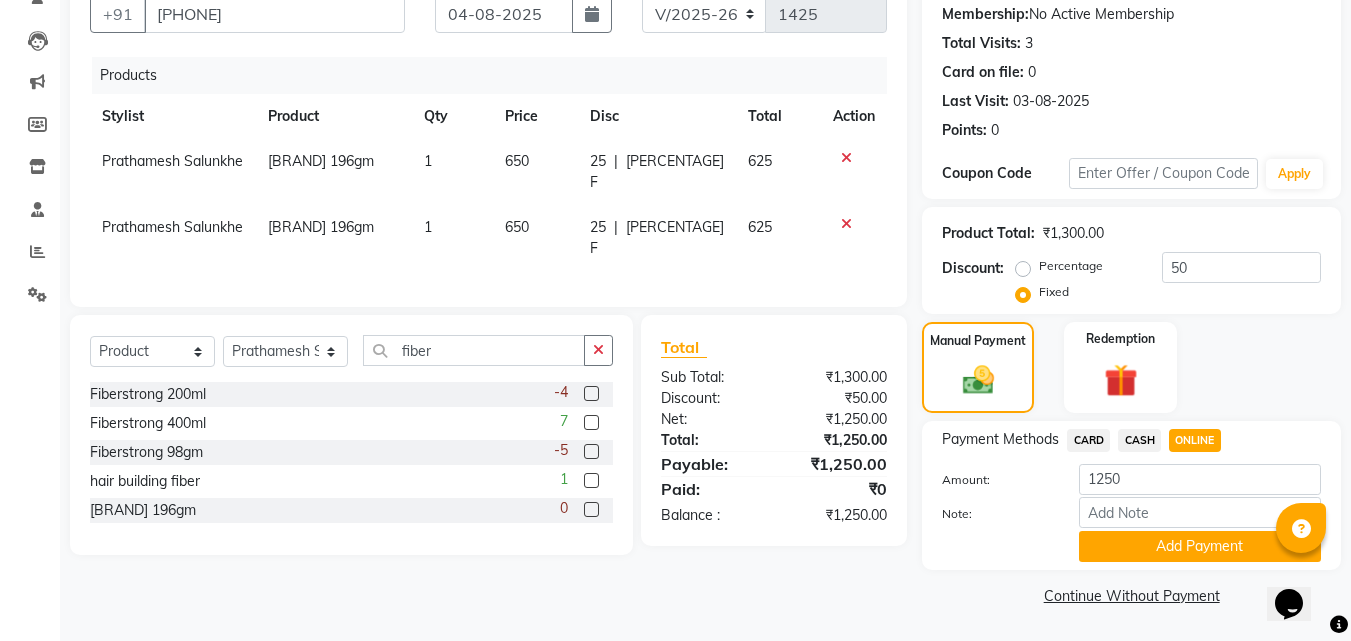click on "Name: Virandra Bhise  Membership:  No Active Membership  Total Visits:  3 Card on file:  0 Last Visit:   03-08-2025 Points:   0  Coupon Code Apply Product Total:  ₹1,300.00  Discount:  Percentage   Fixed  50 Manual Payment Redemption Payment Methods  CARD   CASH   ONLINE  Amount: 1250 Note: Add Payment  Continue Without Payment" 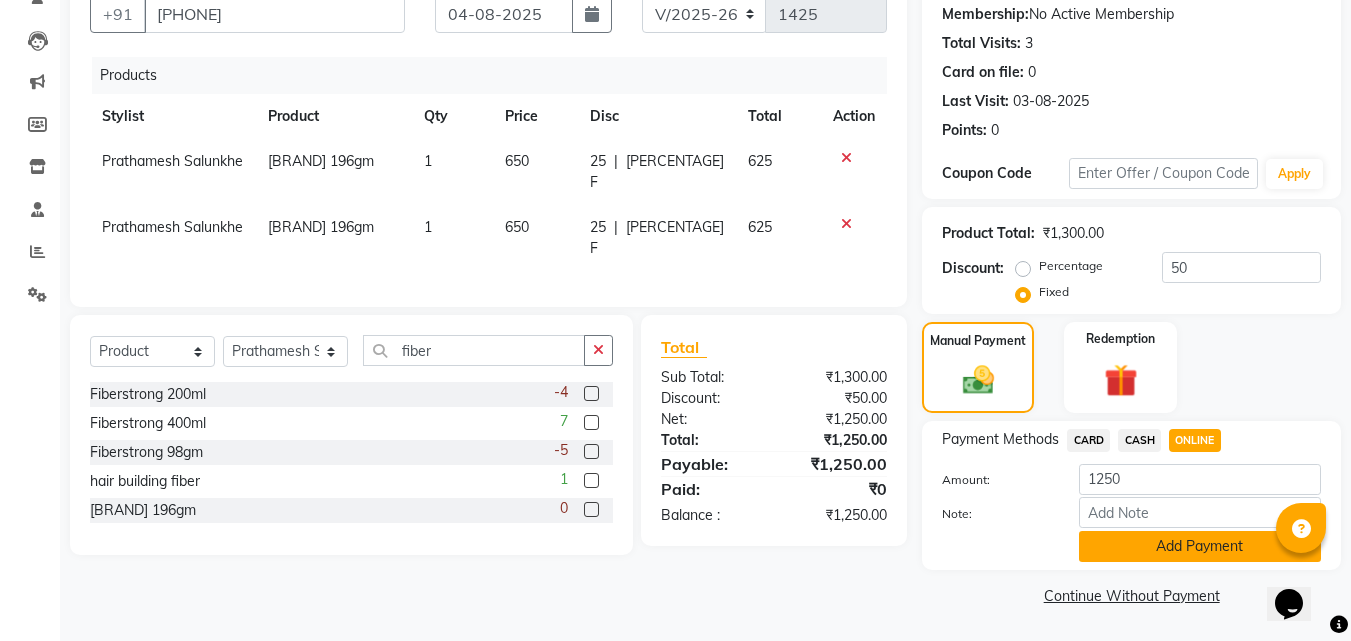 click on "Add Payment" 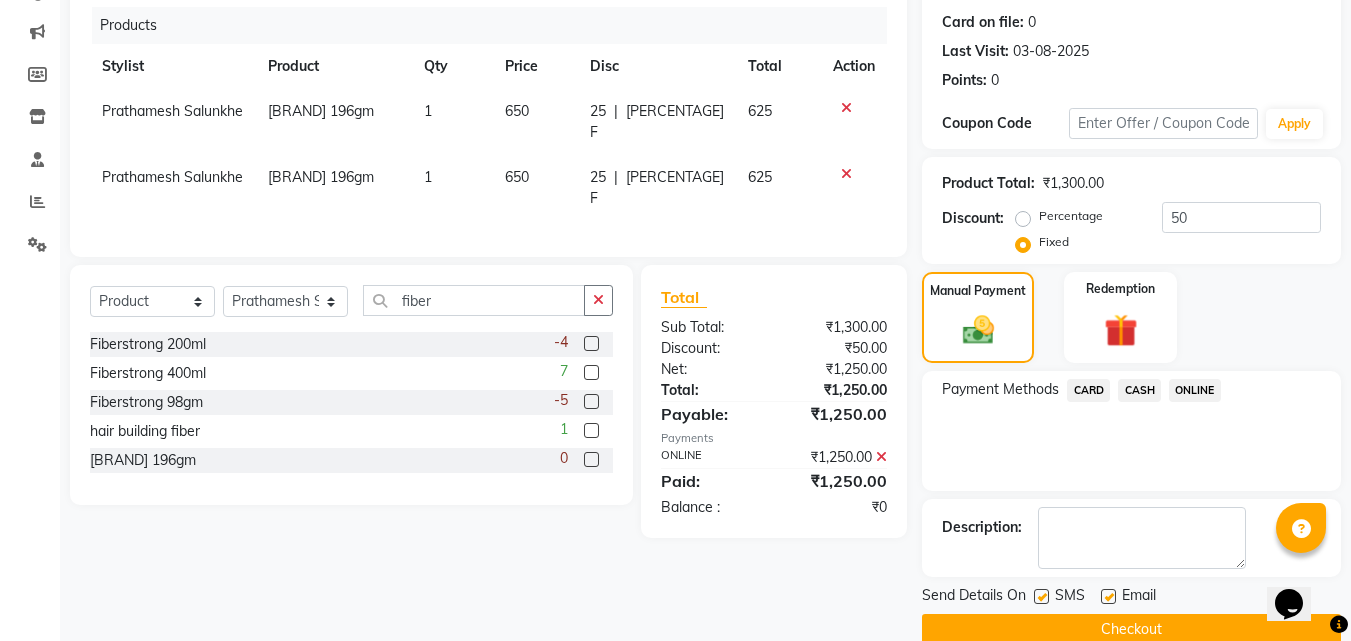 scroll, scrollTop: 275, scrollLeft: 0, axis: vertical 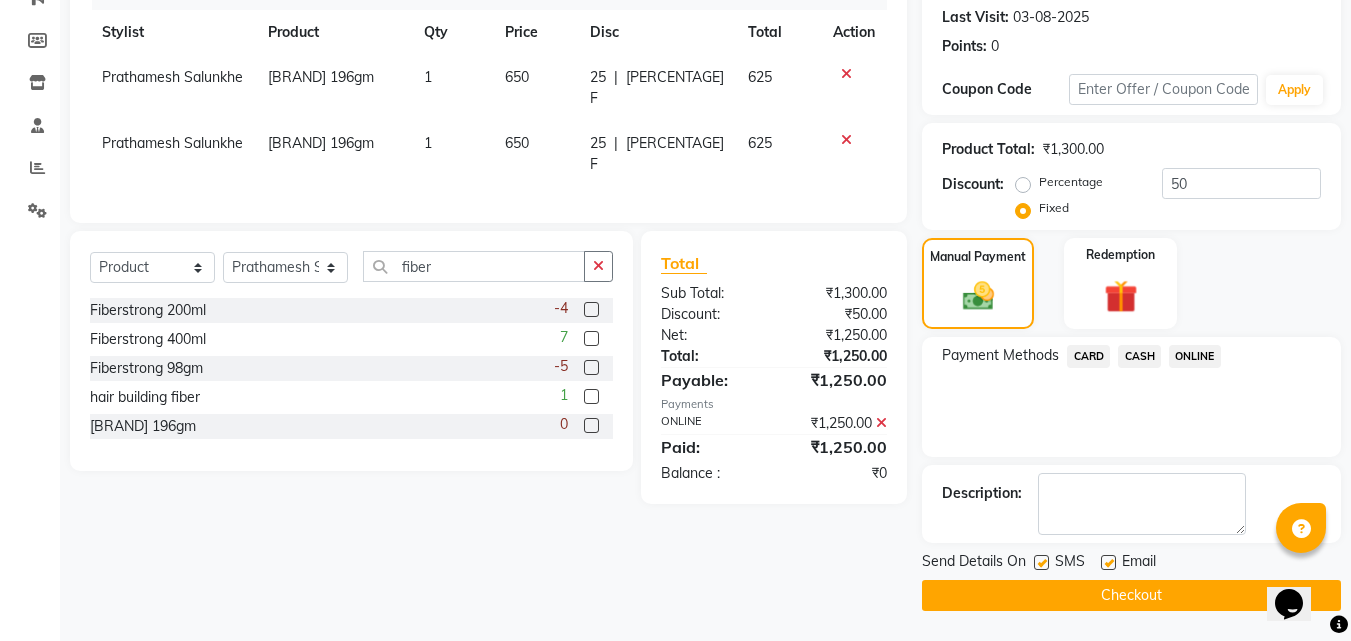 click 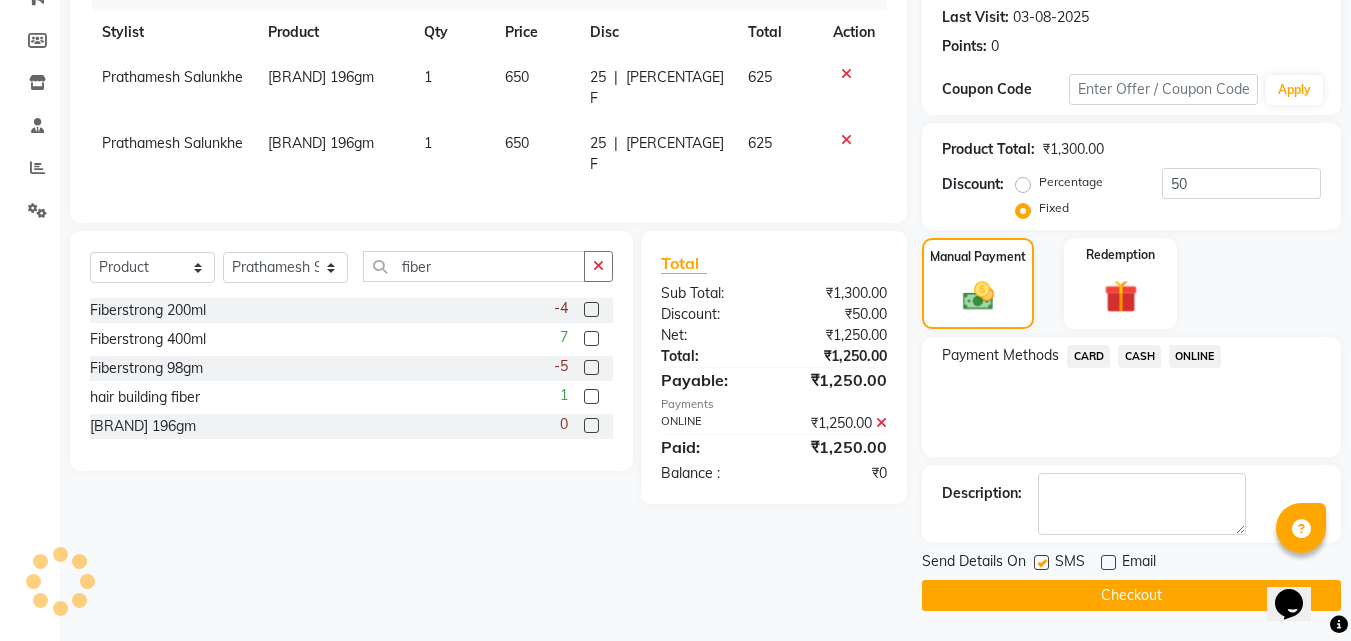 click 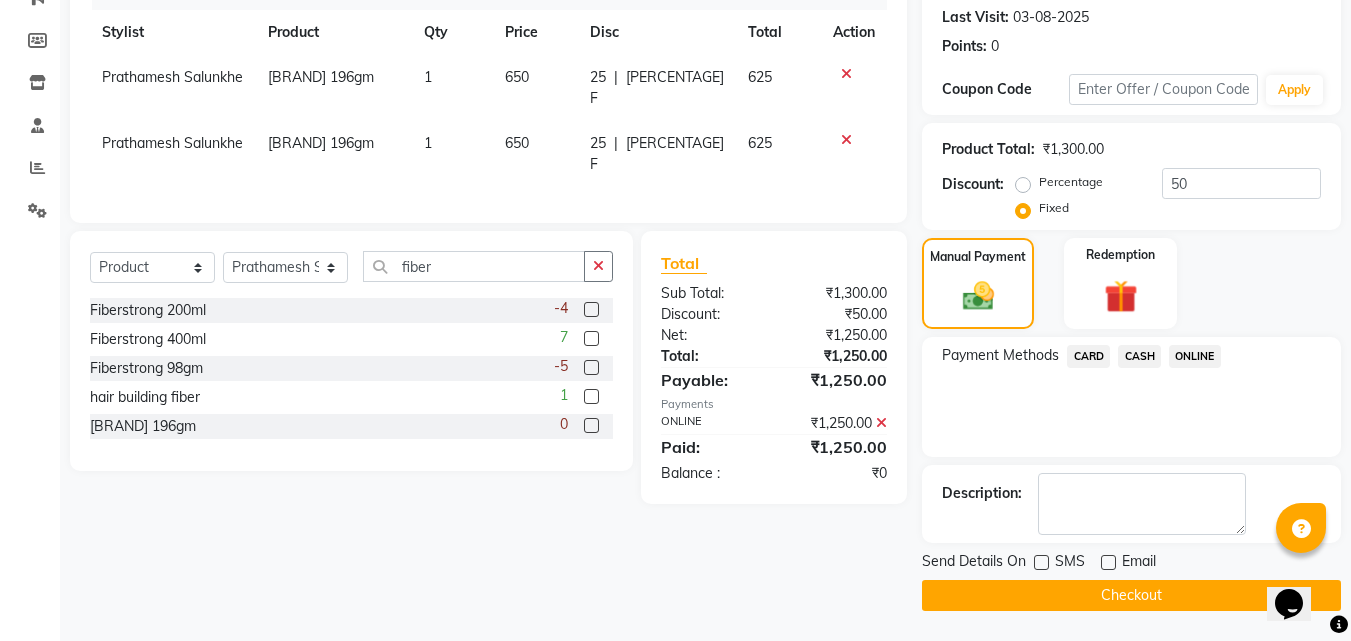 click on "Checkout" 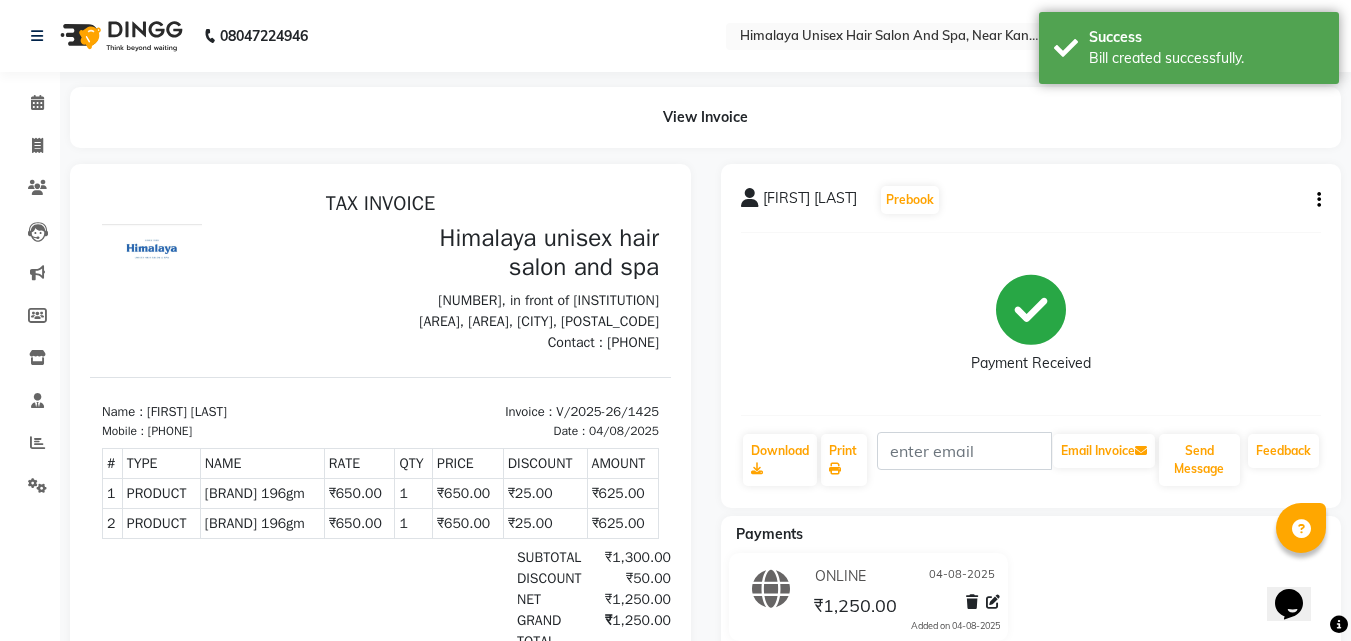 scroll, scrollTop: 0, scrollLeft: 0, axis: both 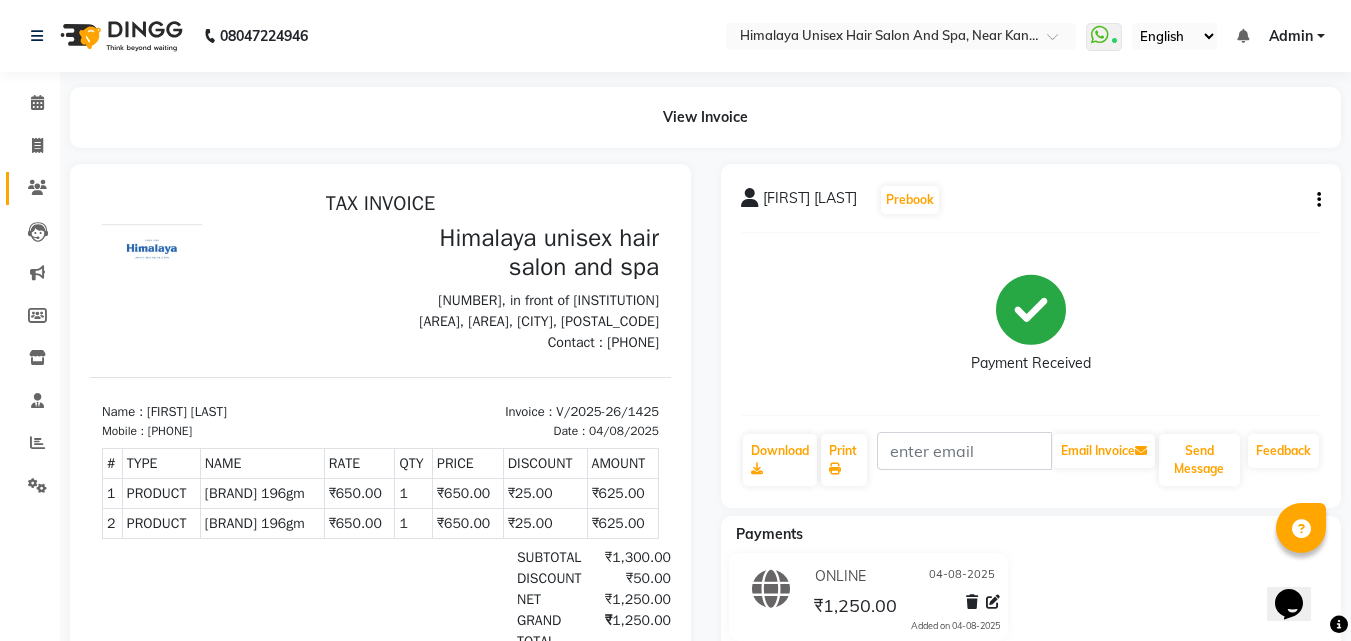 click on "Clients" 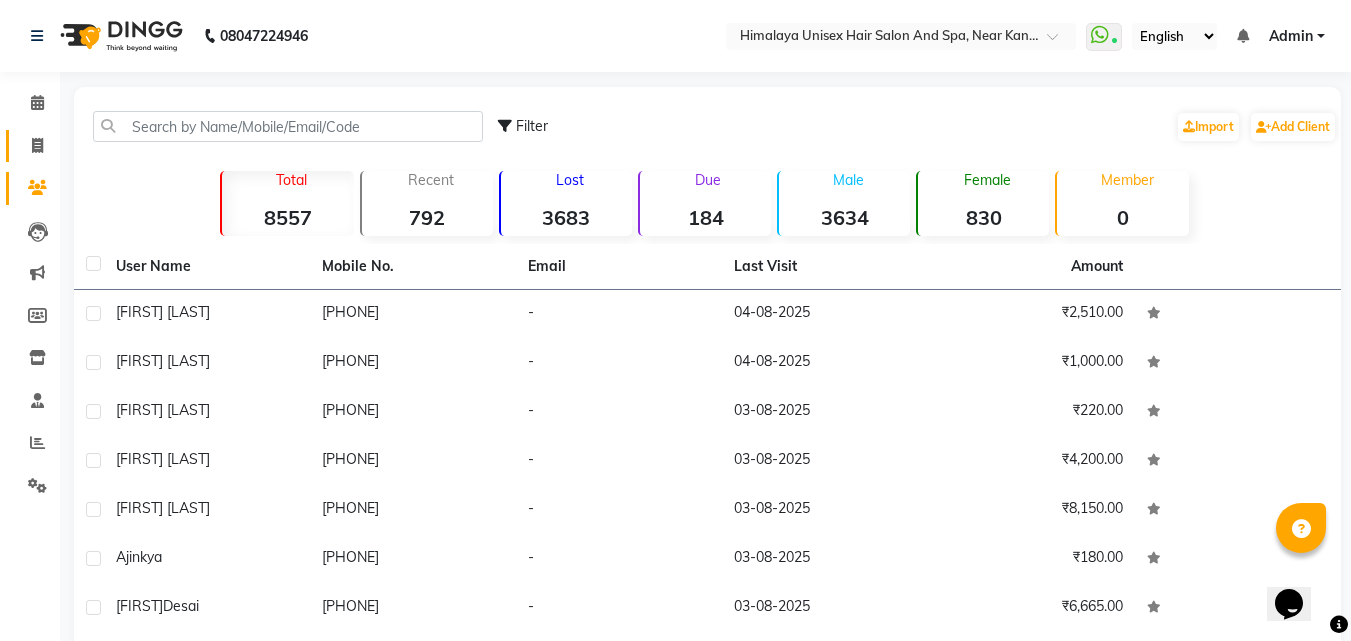 click on "Invoice" 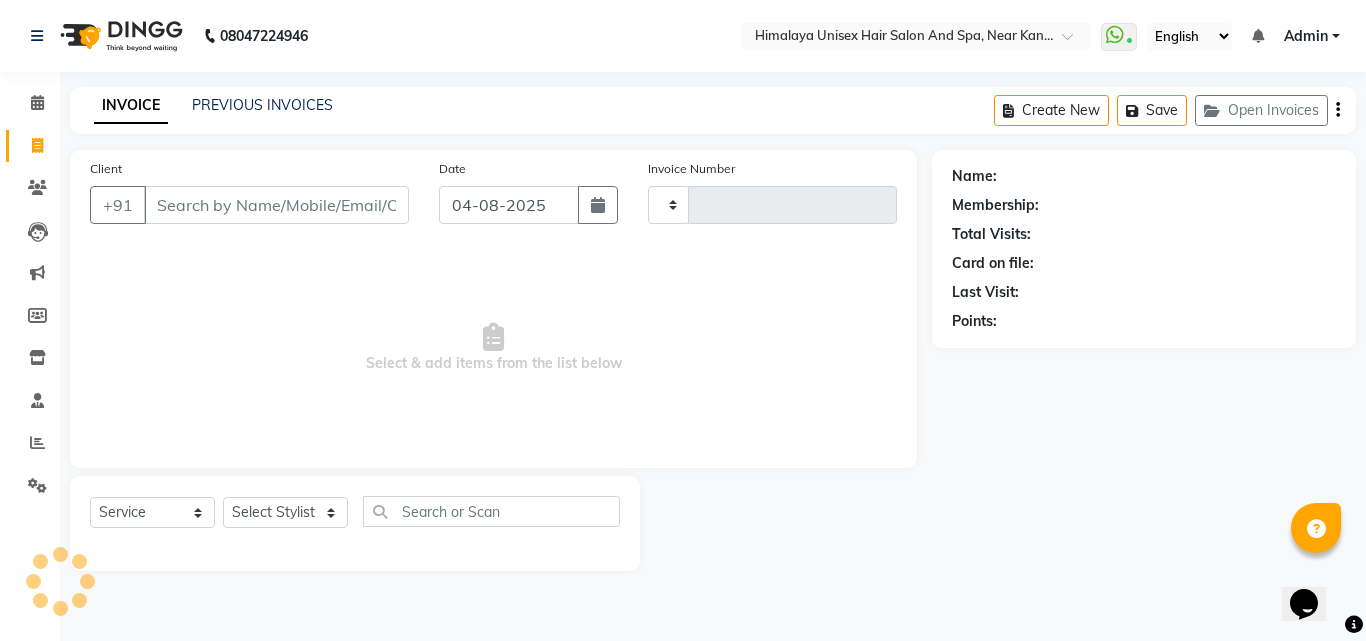 type on "1426" 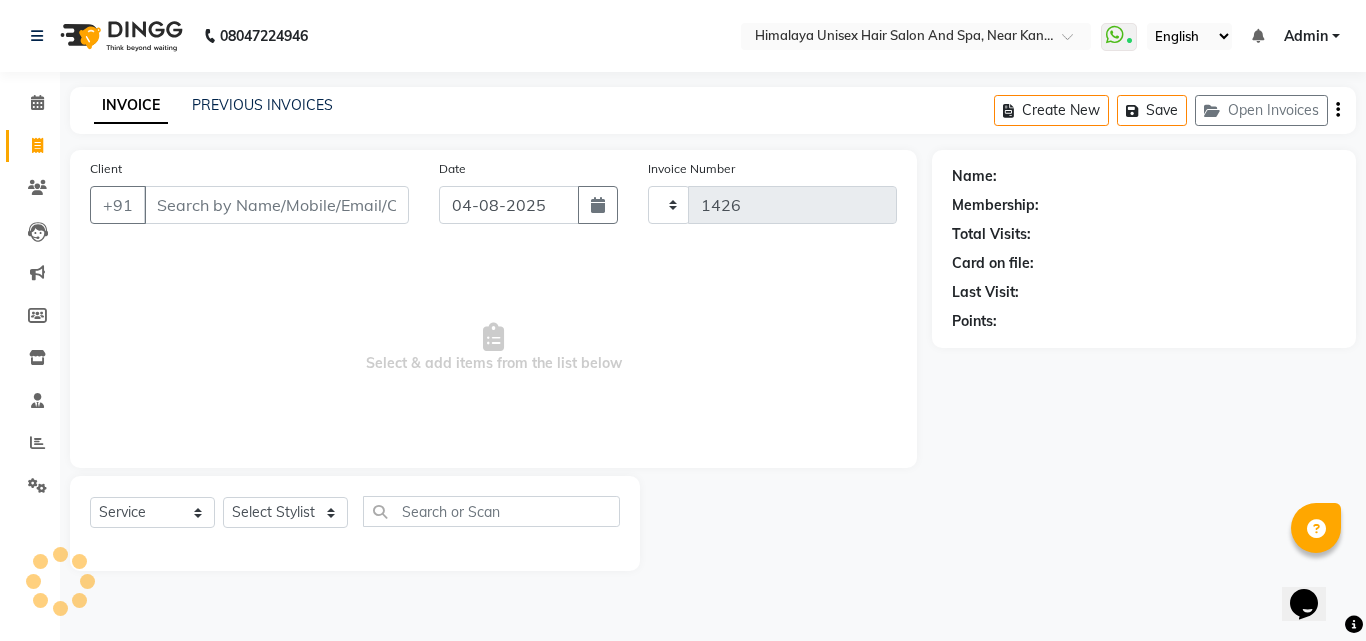 select on "4594" 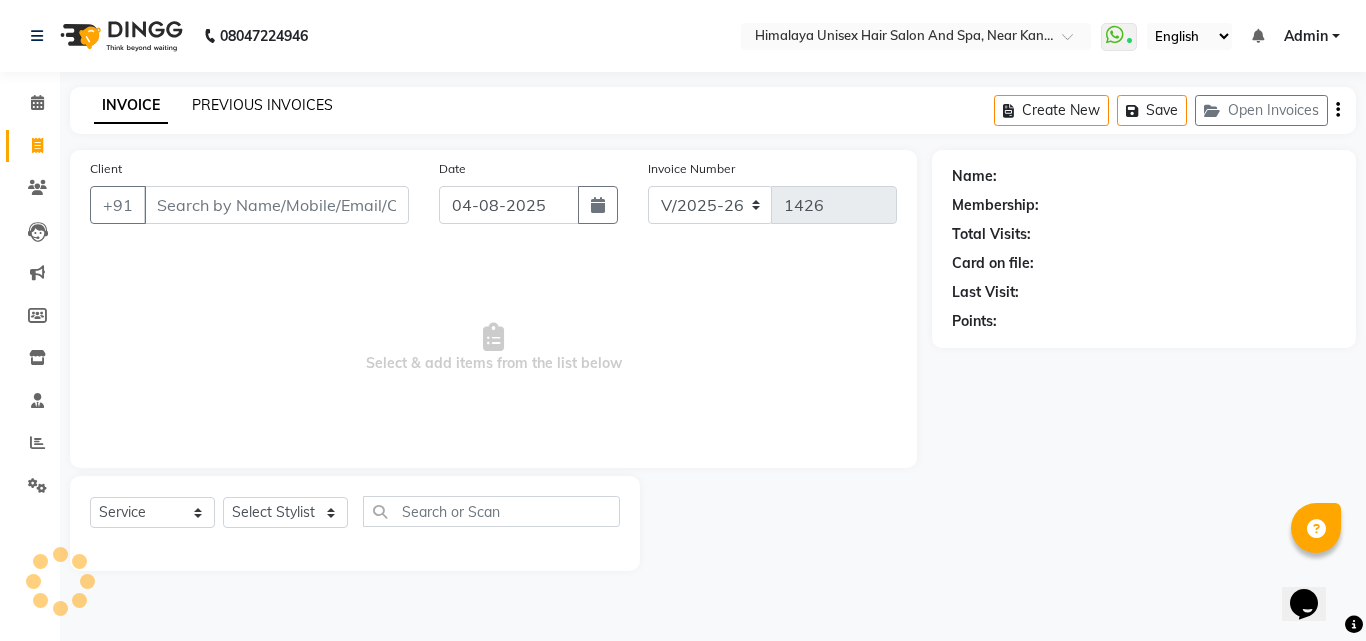 click on "PREVIOUS INVOICES" 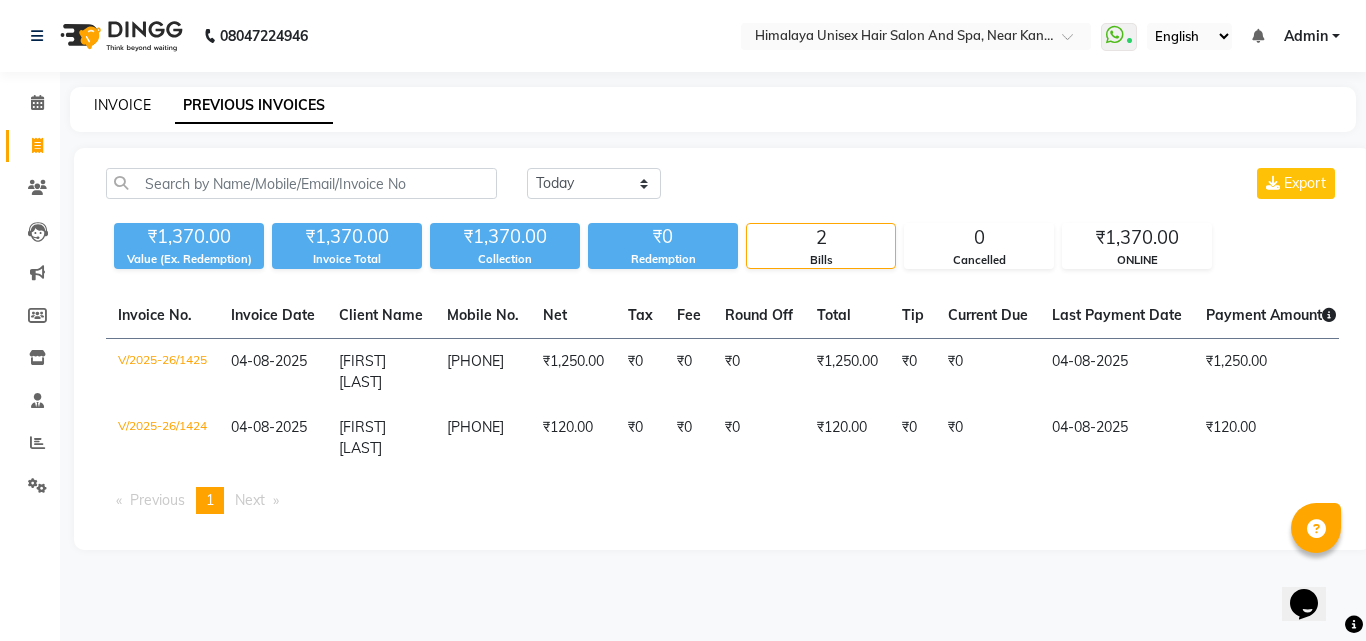click on "INVOICE" 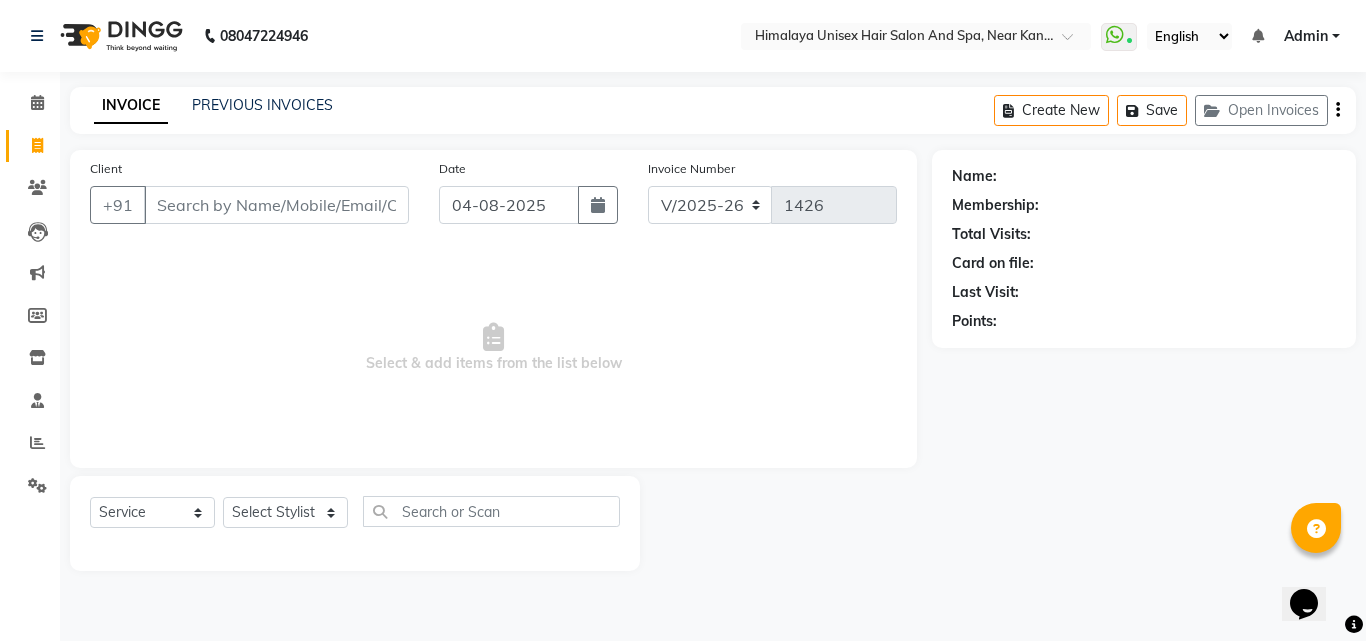 click on "Select & add items from the list below" at bounding box center (493, 348) 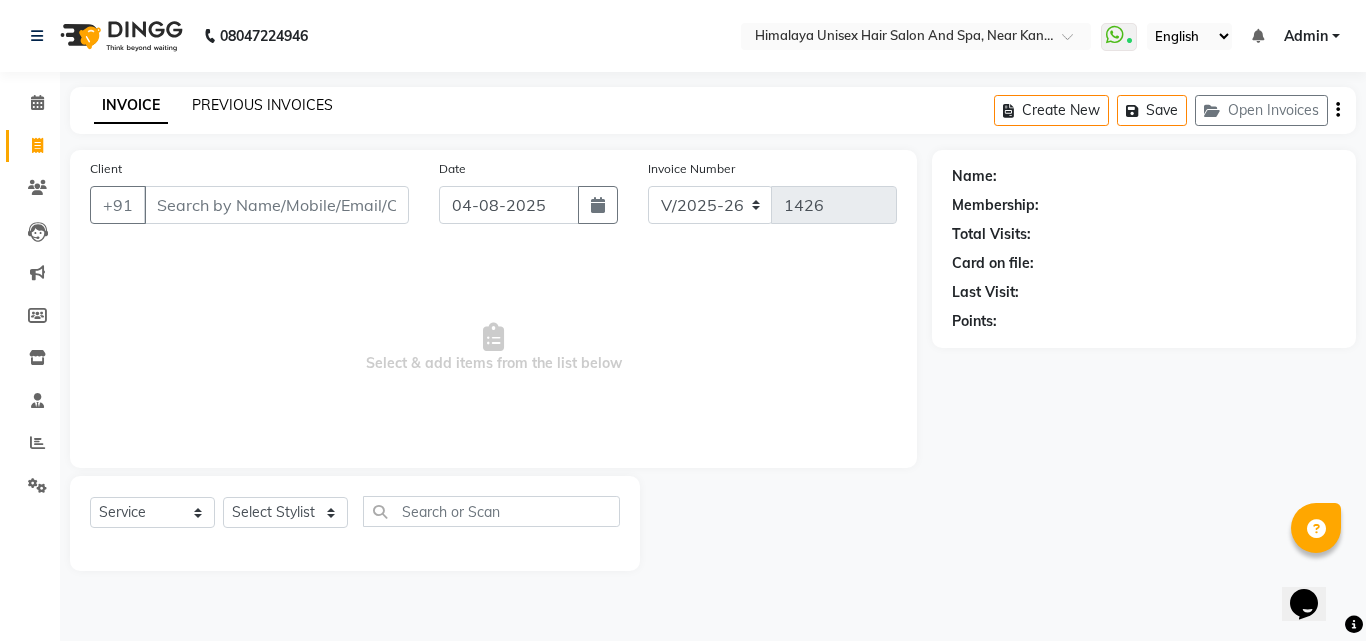 click on "PREVIOUS INVOICES" 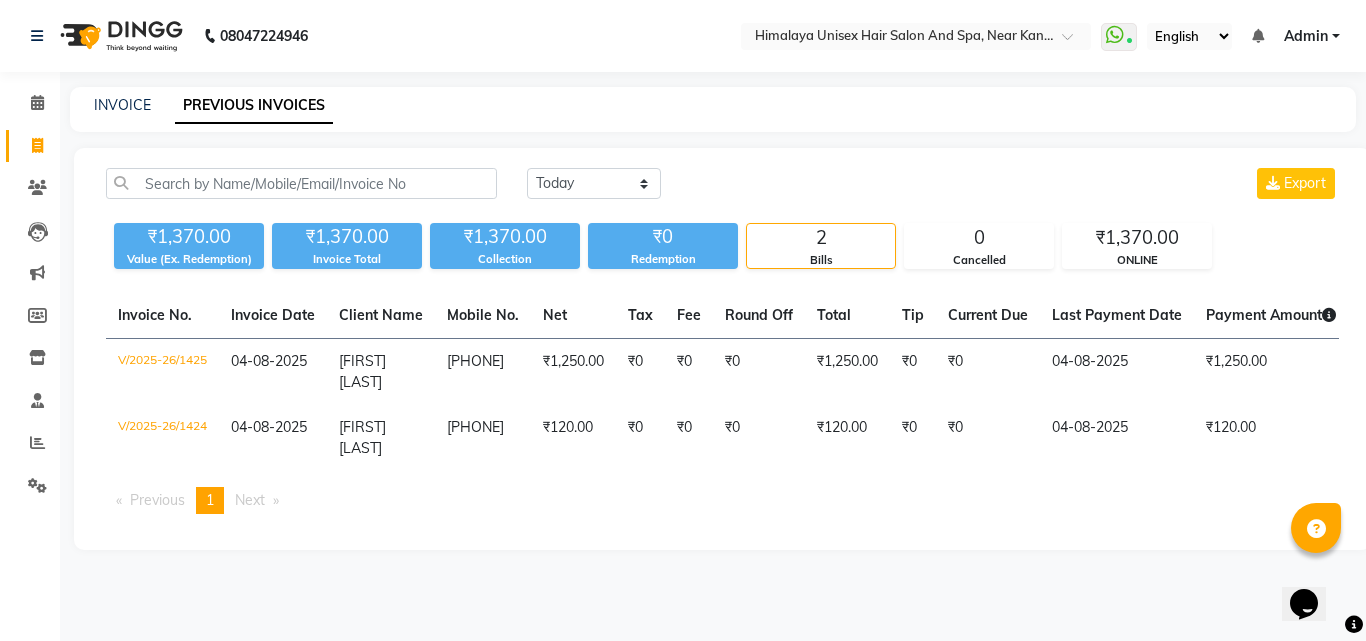 click on "INVOICE" 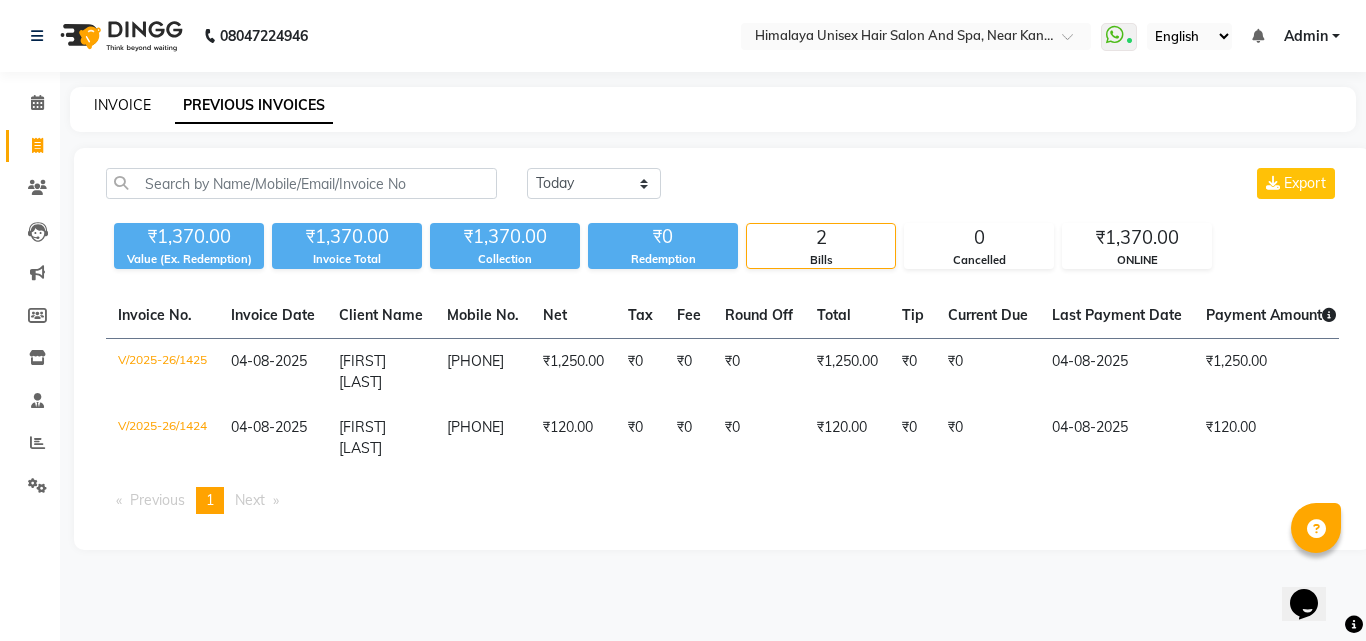 click on "INVOICE" 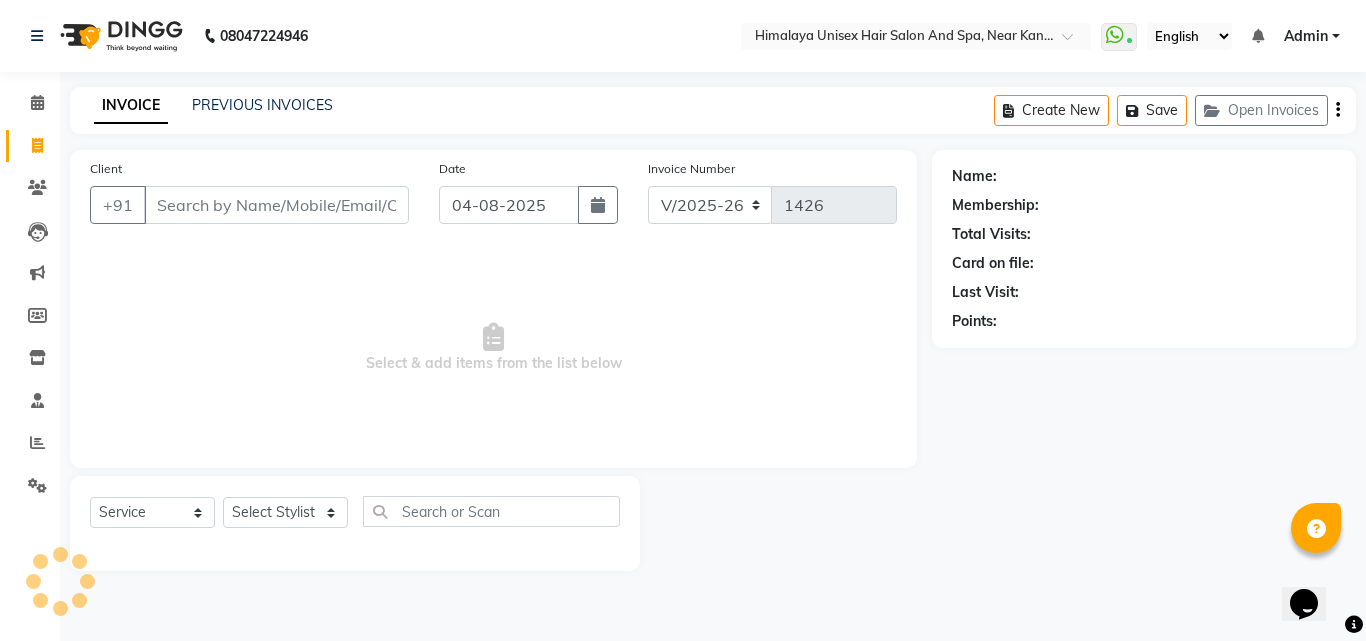 click on "INVOICE" 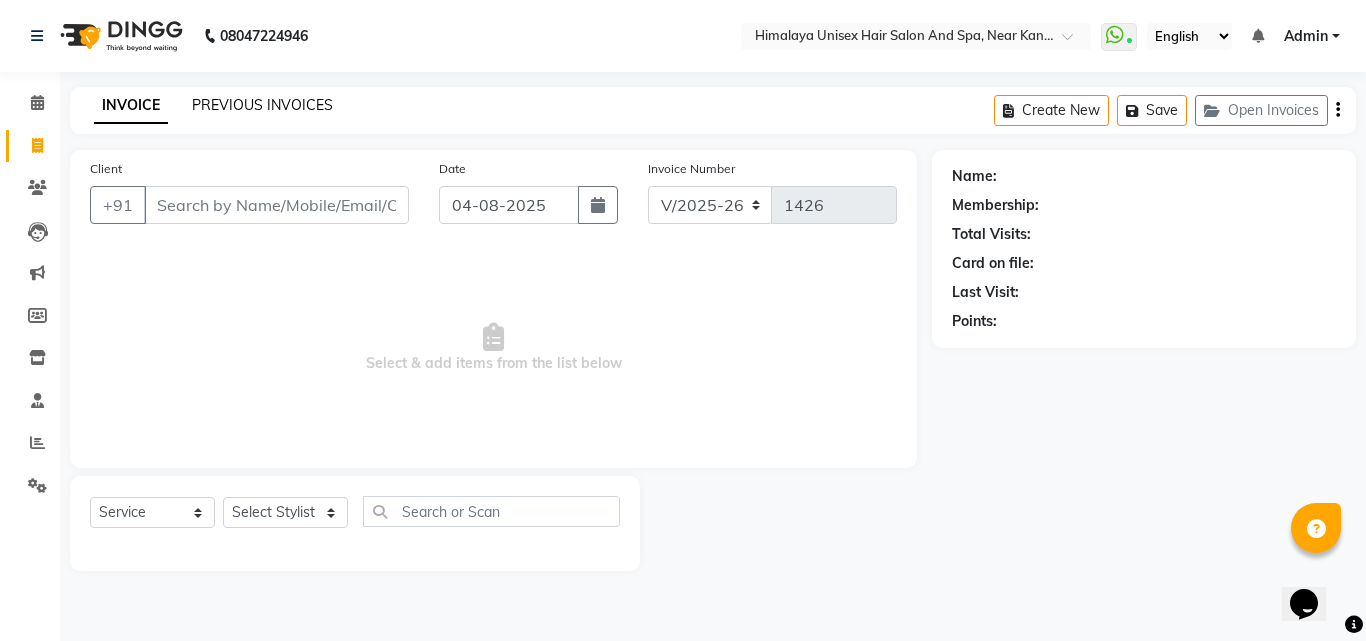 click on "PREVIOUS INVOICES" 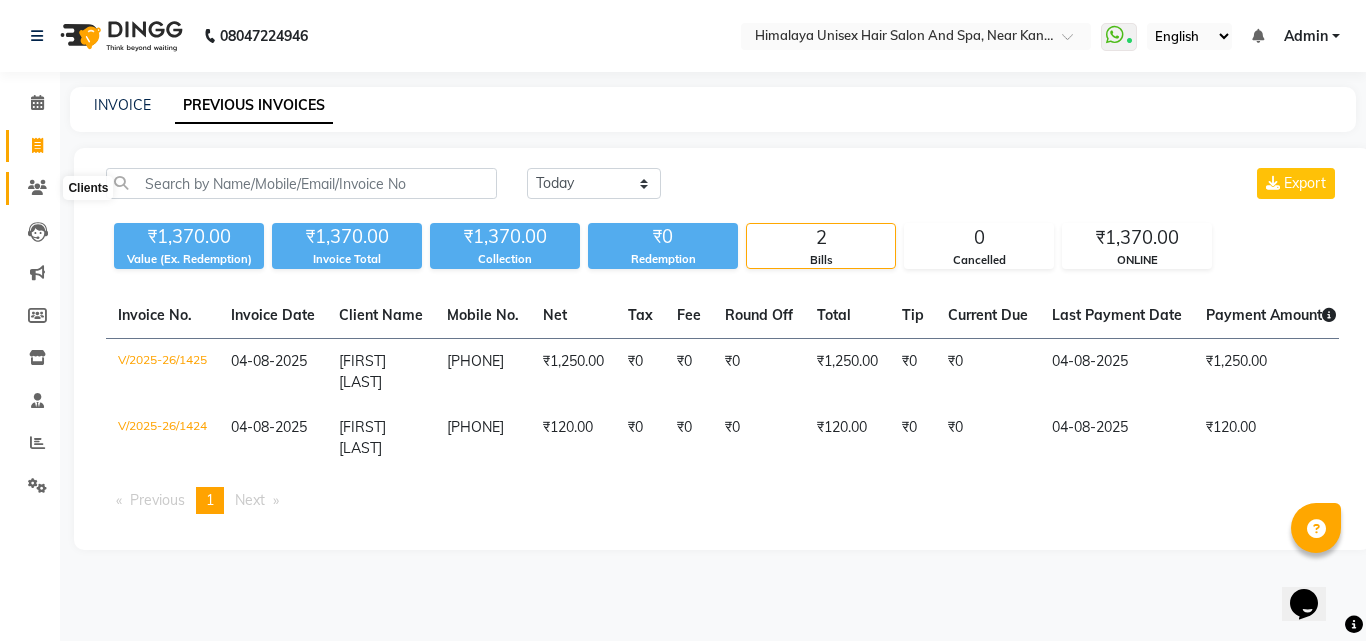 click 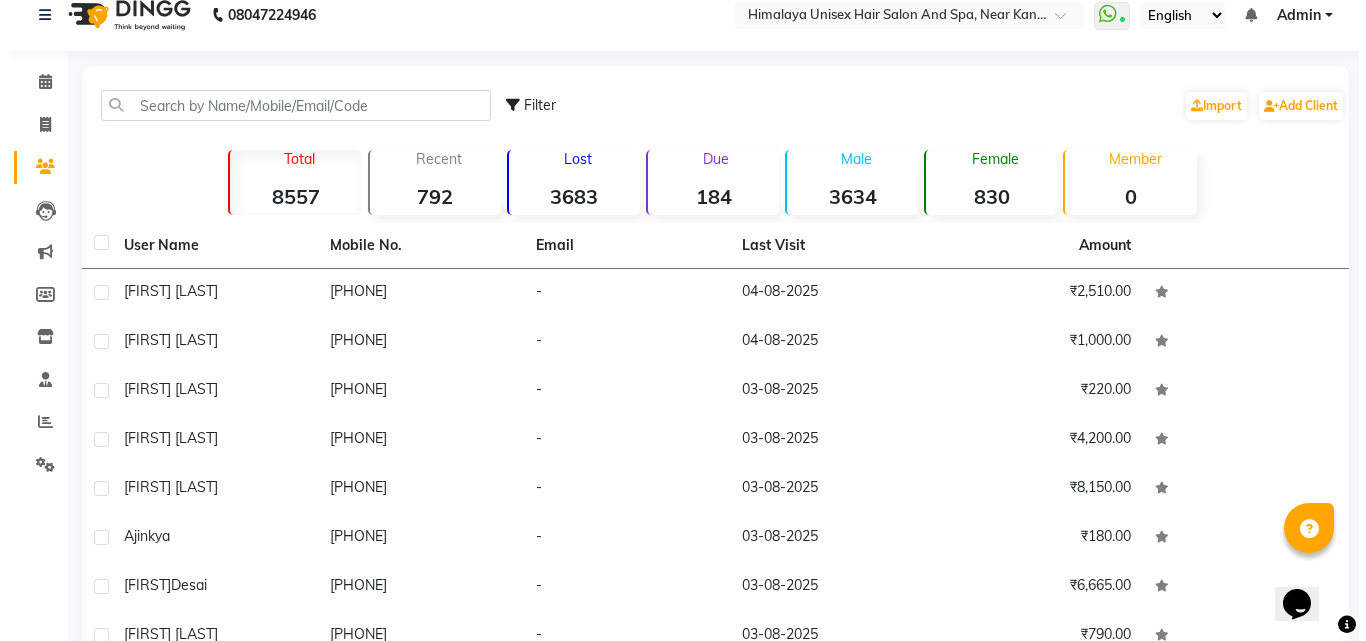 scroll, scrollTop: 0, scrollLeft: 0, axis: both 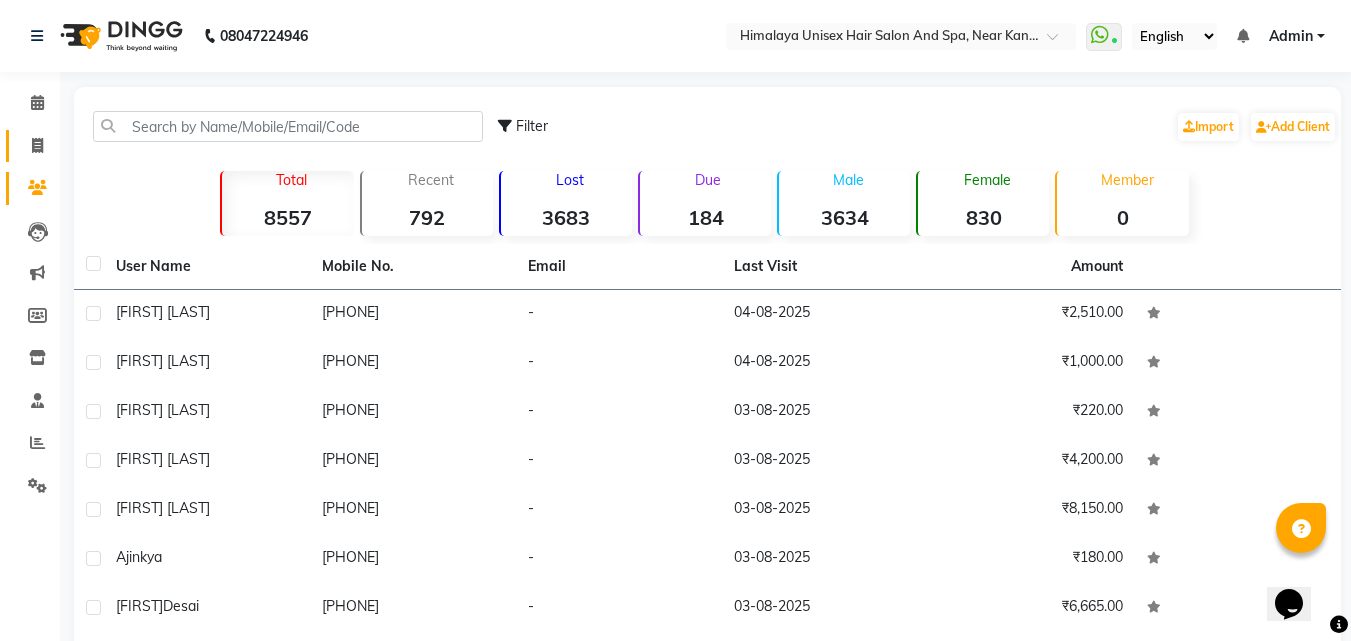 click 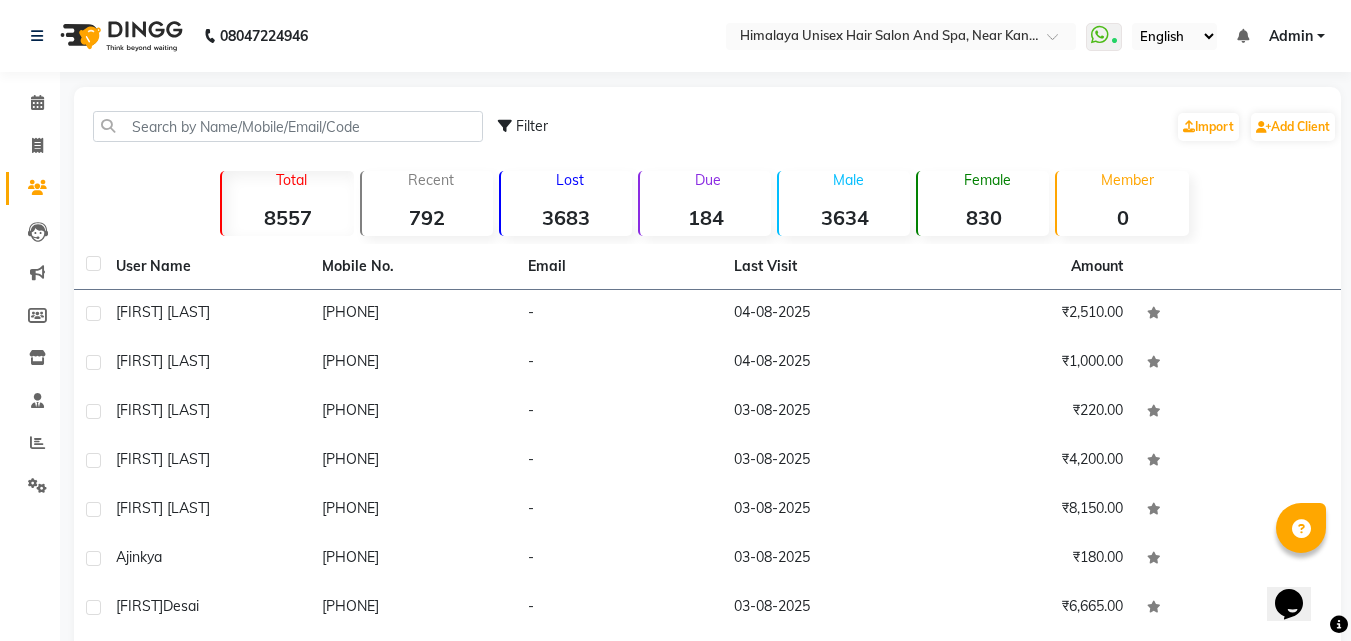 select on "4594" 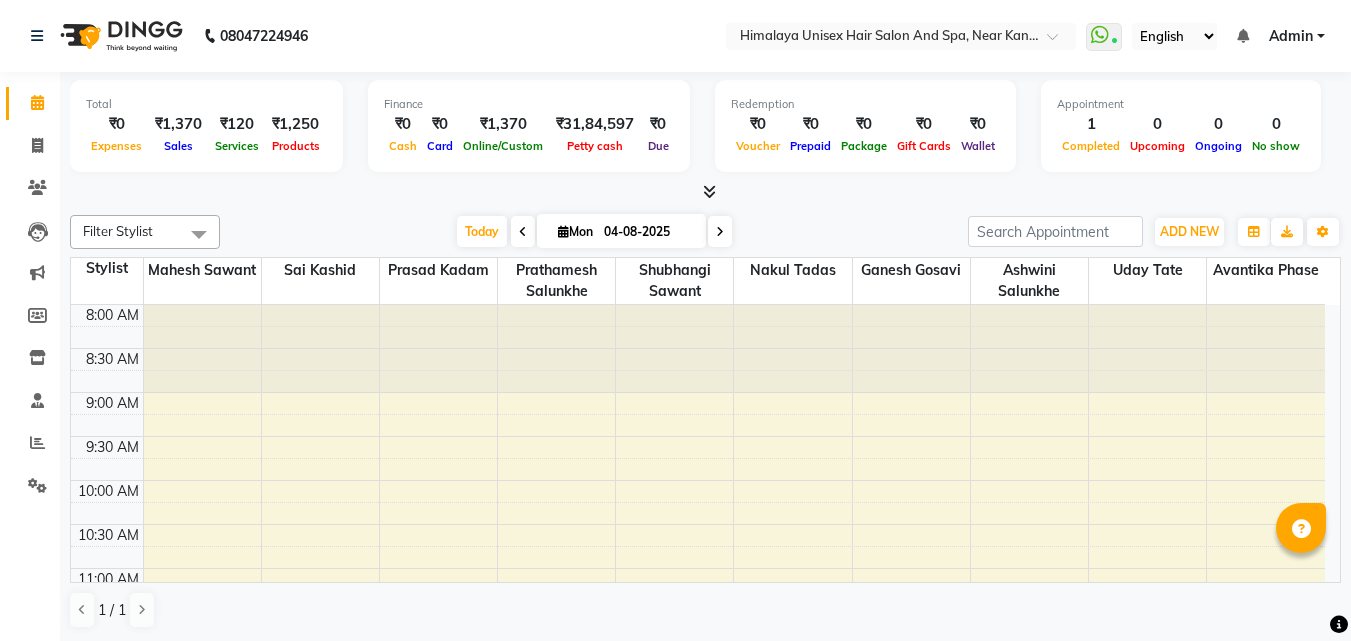 scroll, scrollTop: 0, scrollLeft: 0, axis: both 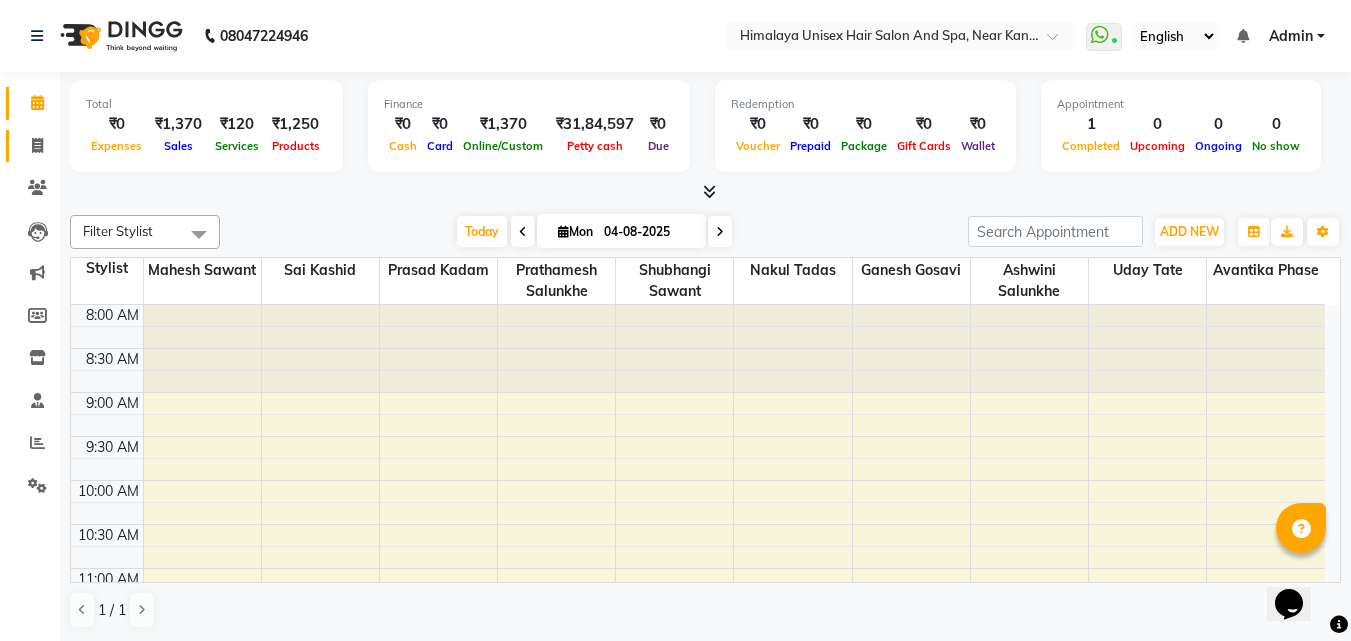 click on "Invoice" 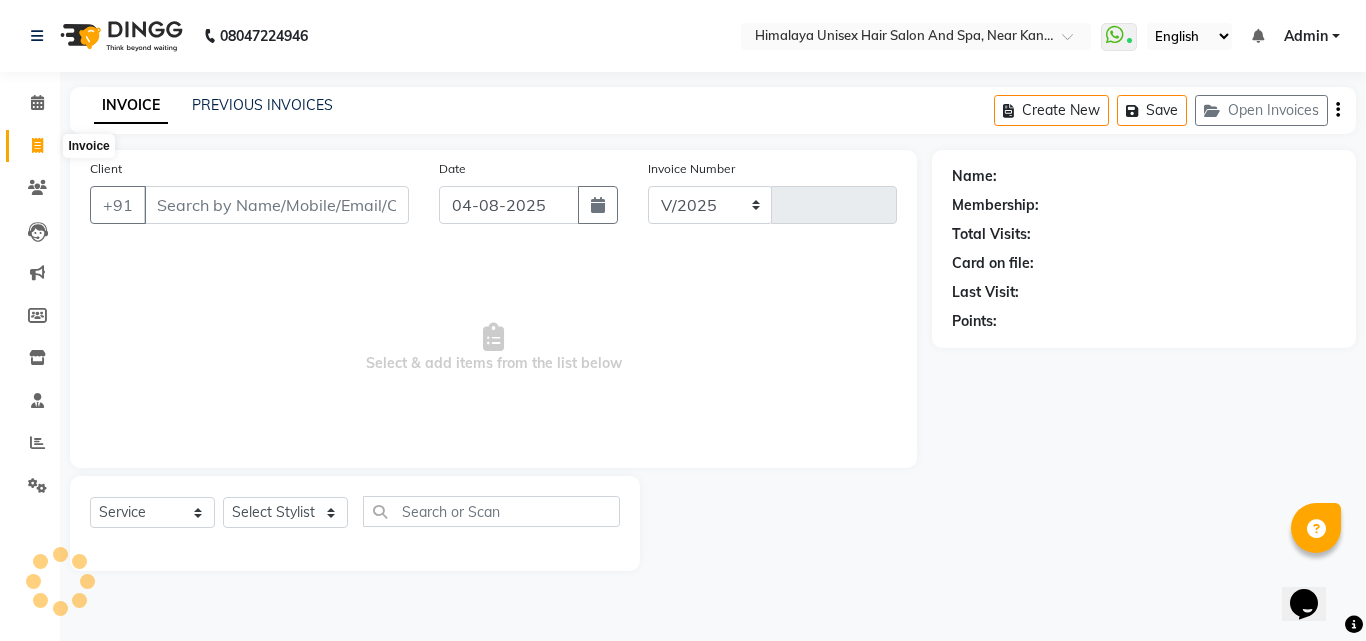 select on "4594" 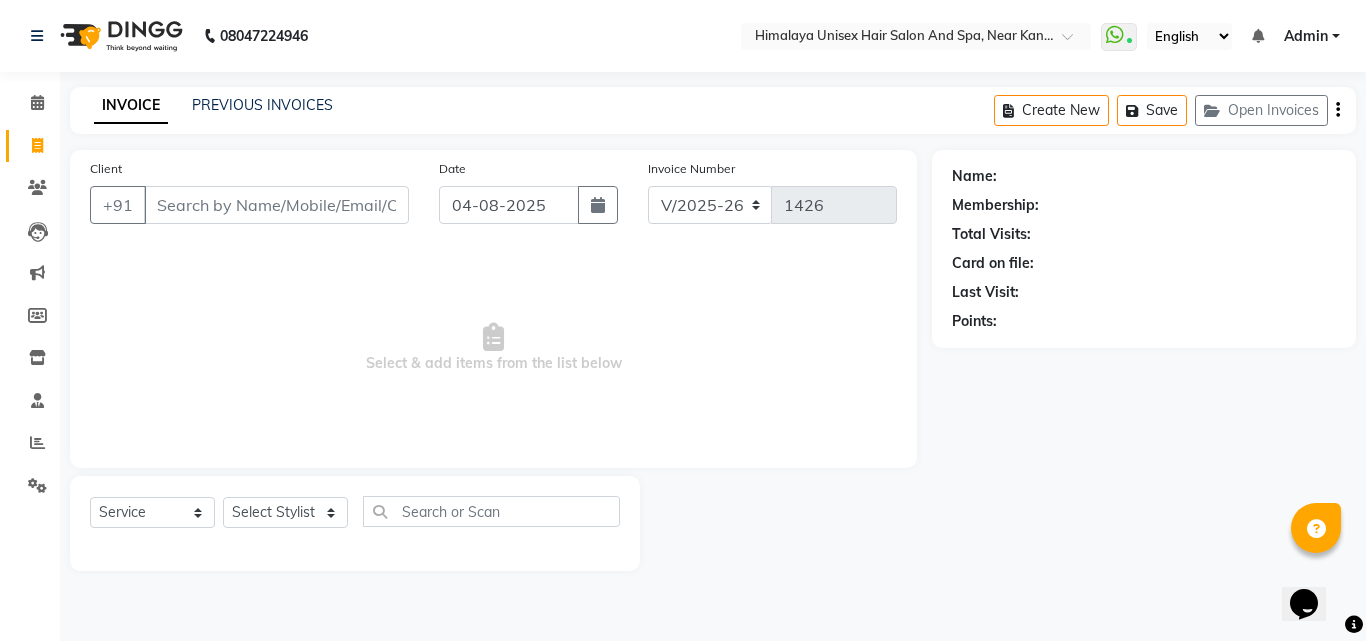 click on "Client" at bounding box center [276, 205] 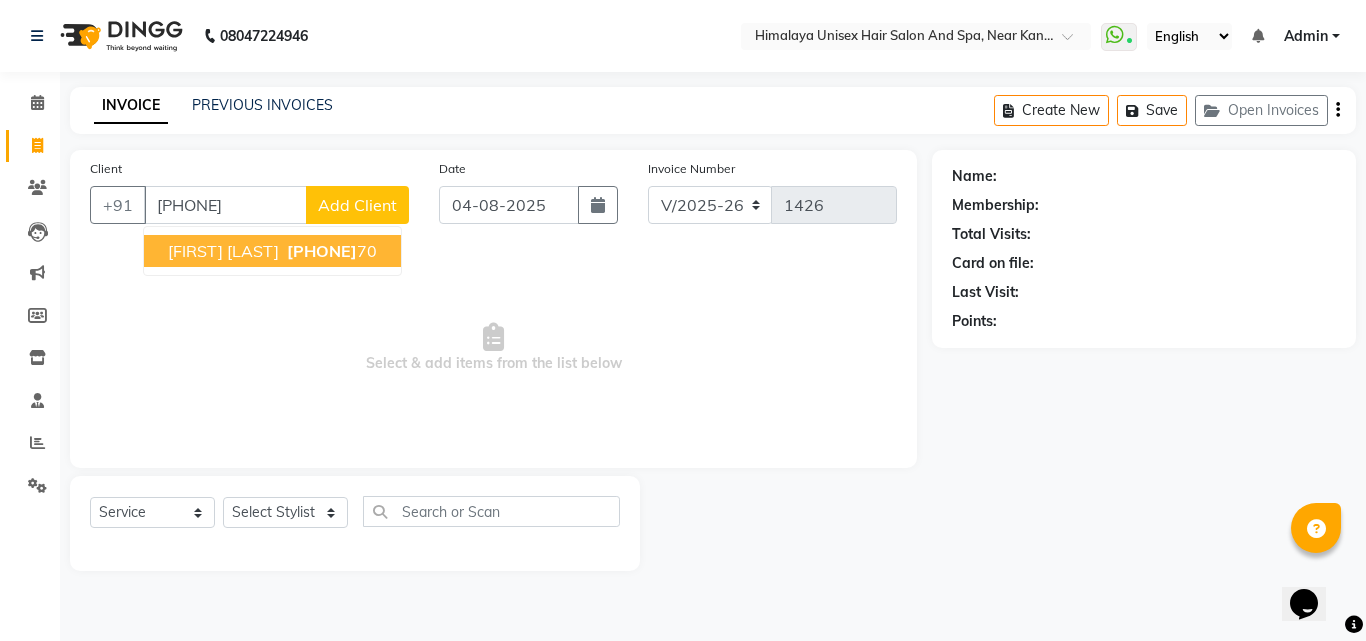 drag, startPoint x: 287, startPoint y: 253, endPoint x: 255, endPoint y: 281, distance: 42.520584 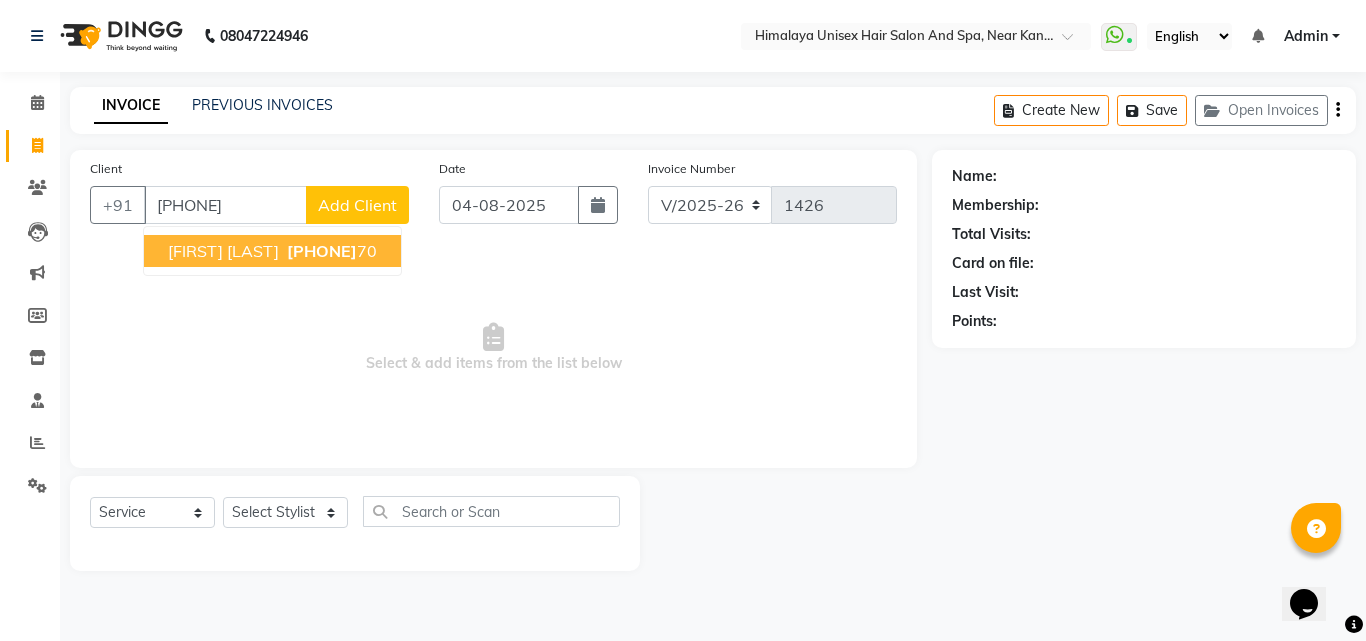 click on "[PHONE]" at bounding box center (322, 251) 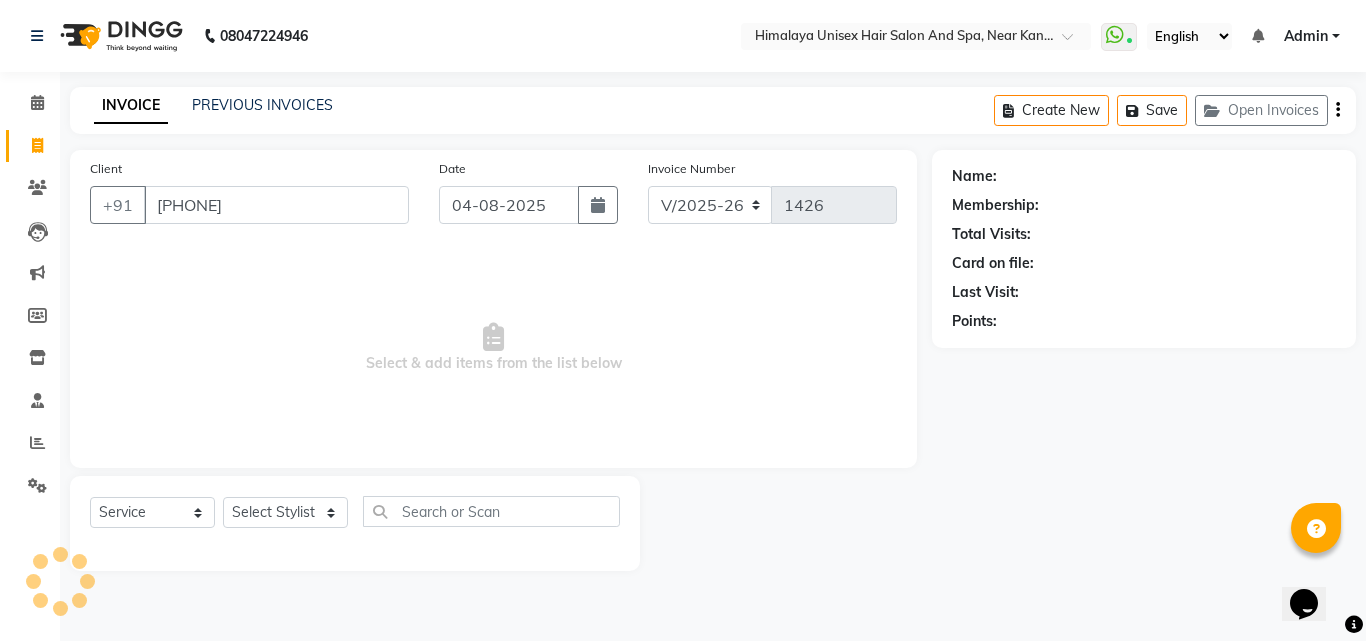 type on "[PHONE]" 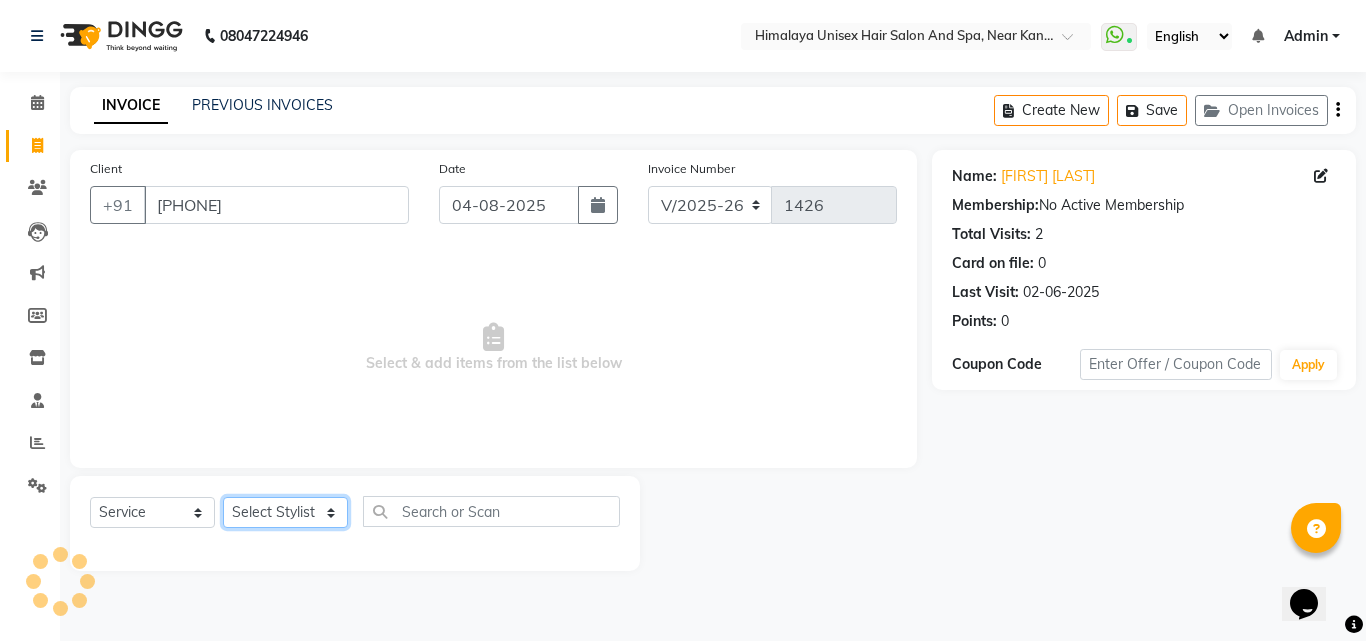 click on "Select Stylist Ashwini Salunkhe Avantika Phase Ganesh  Gosavi Mahesh Sawant nakul tadas prasad kadam Prathamesh Salunkhe sai kashid shubhangi sawant Uday Tate" 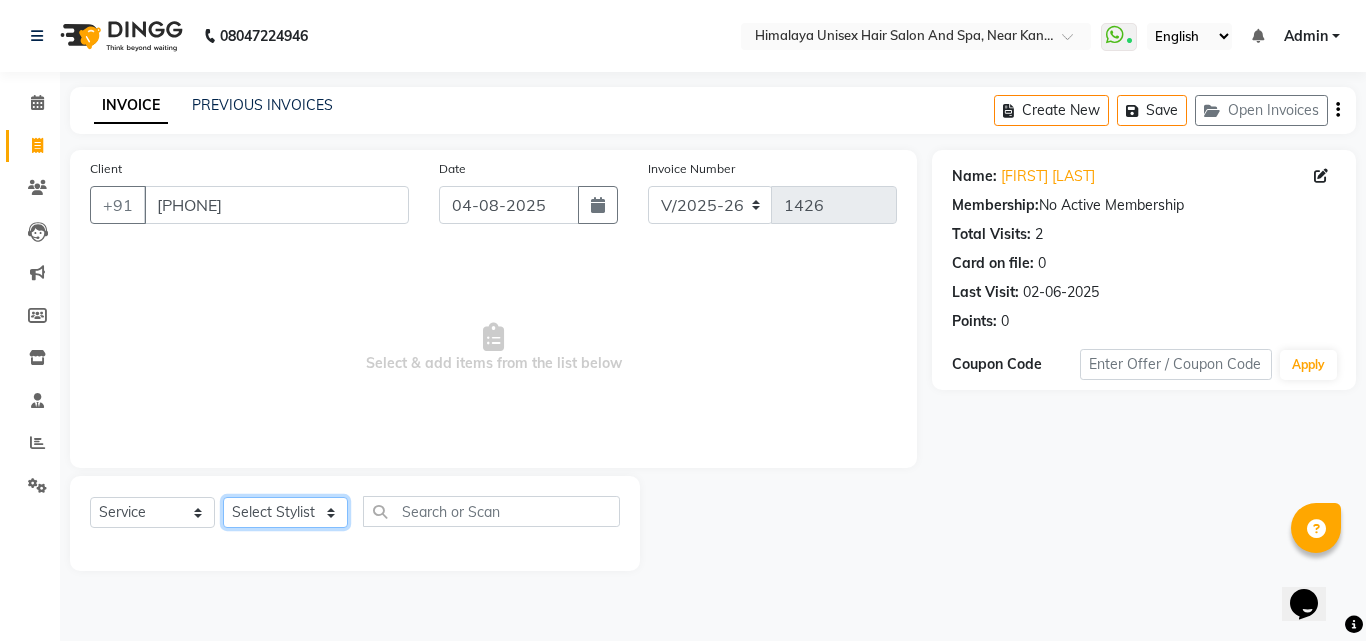 select on "27688" 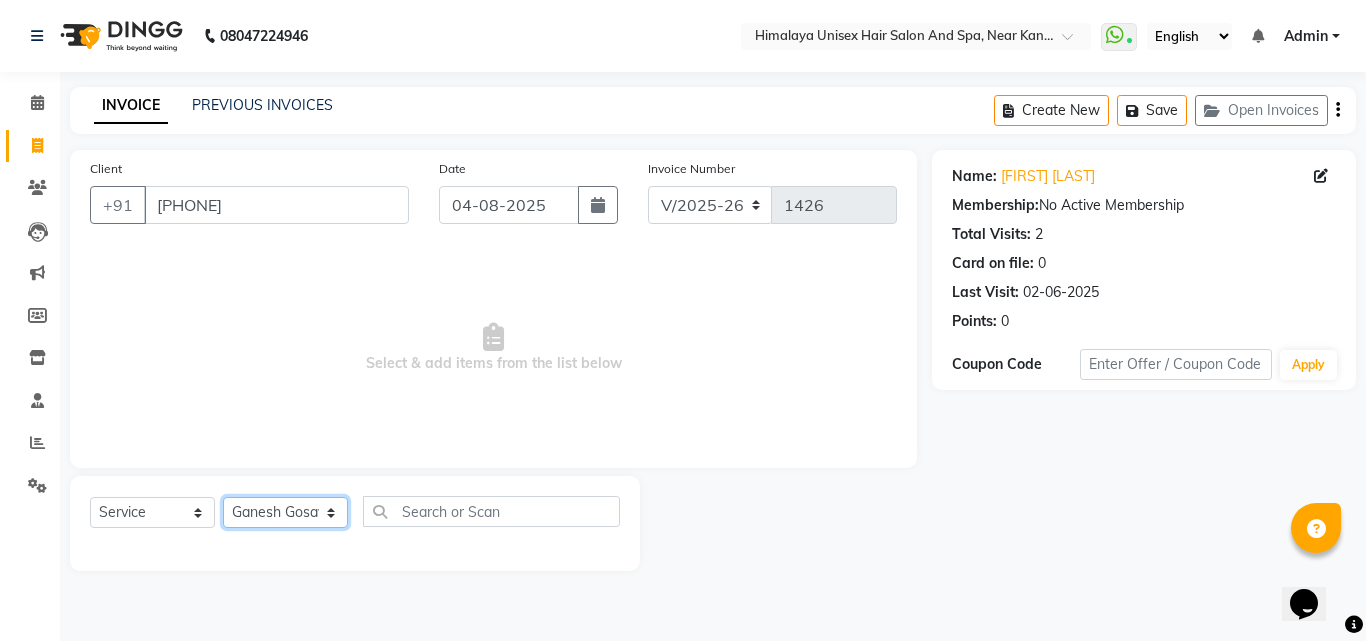 click on "Select Stylist Ashwini Salunkhe Avantika Phase Ganesh  Gosavi Mahesh Sawant nakul tadas prasad kadam Prathamesh Salunkhe sai kashid shubhangi sawant Uday Tate" 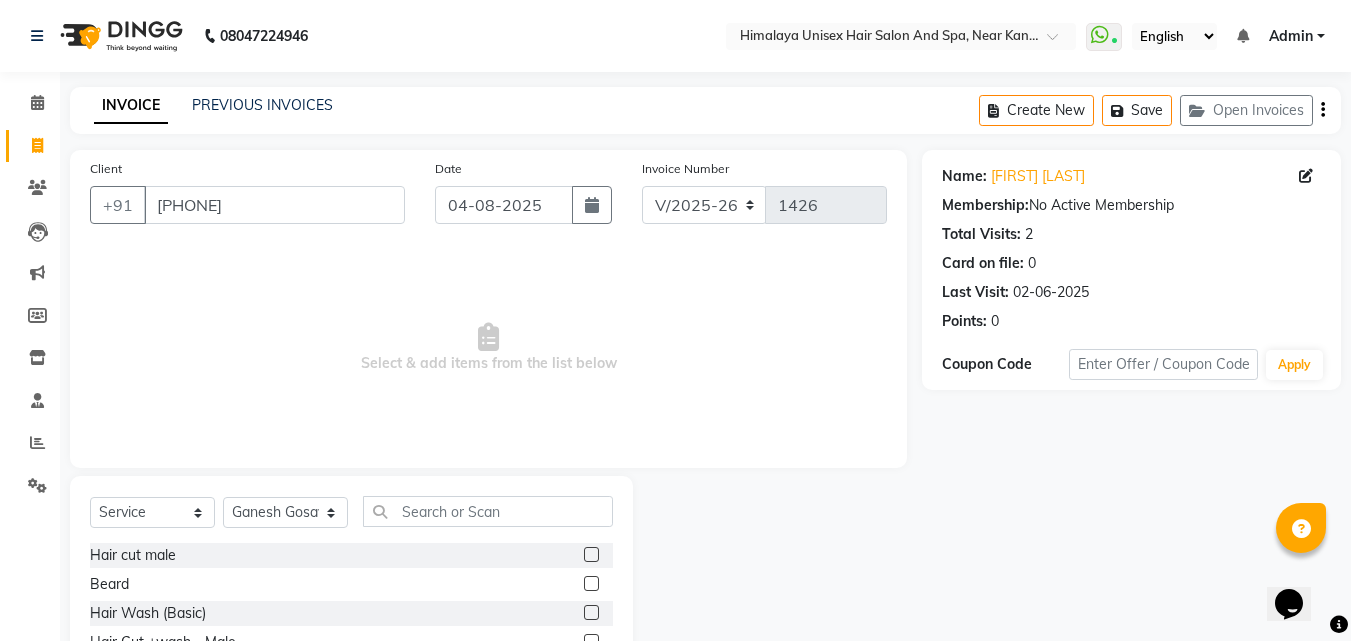 click on "Hair cut male" 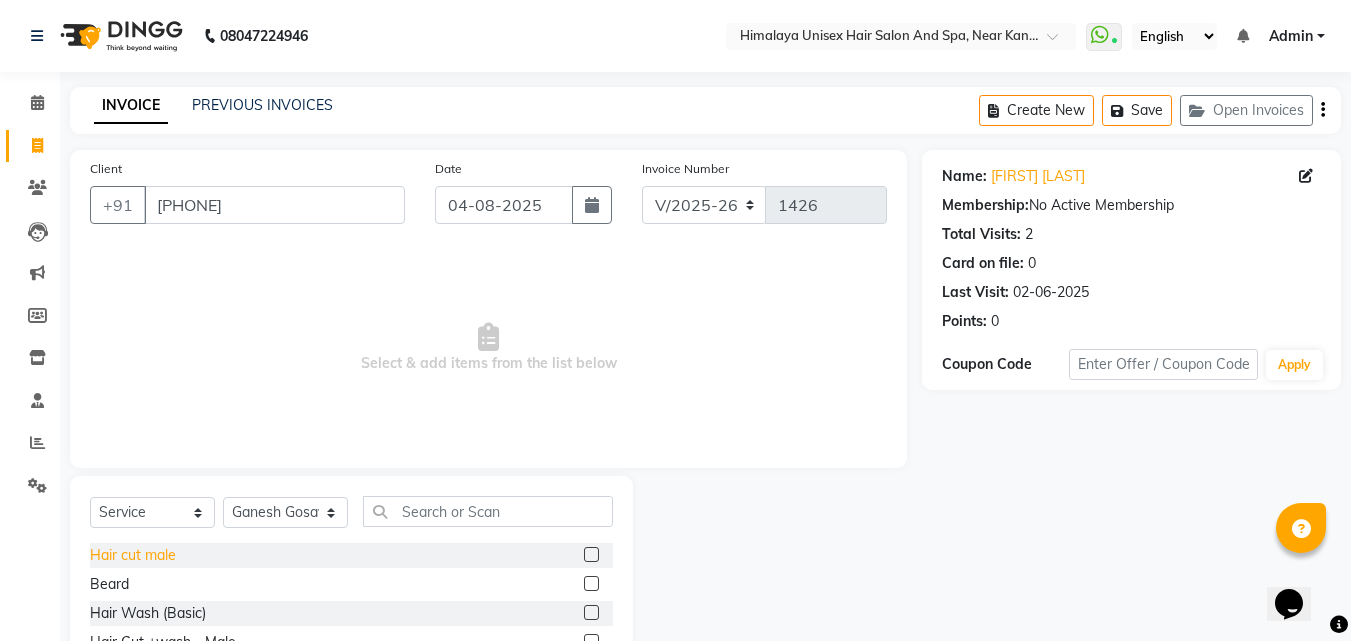 click on "Hair cut male" 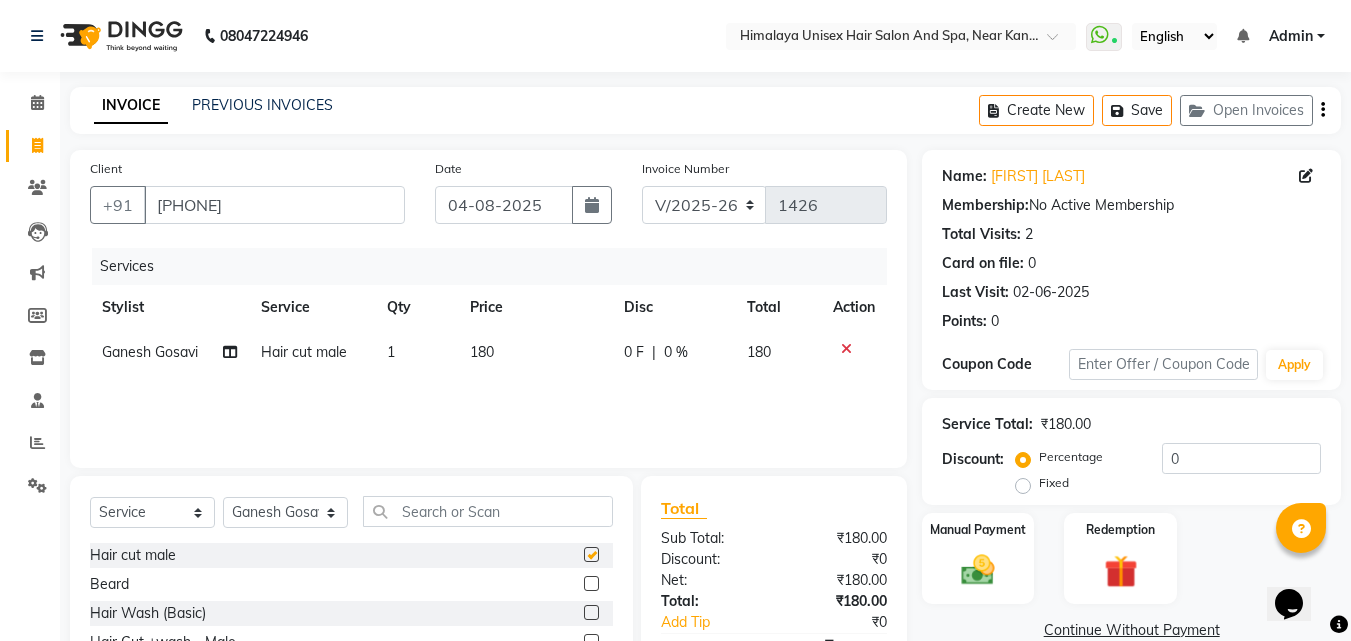 checkbox on "false" 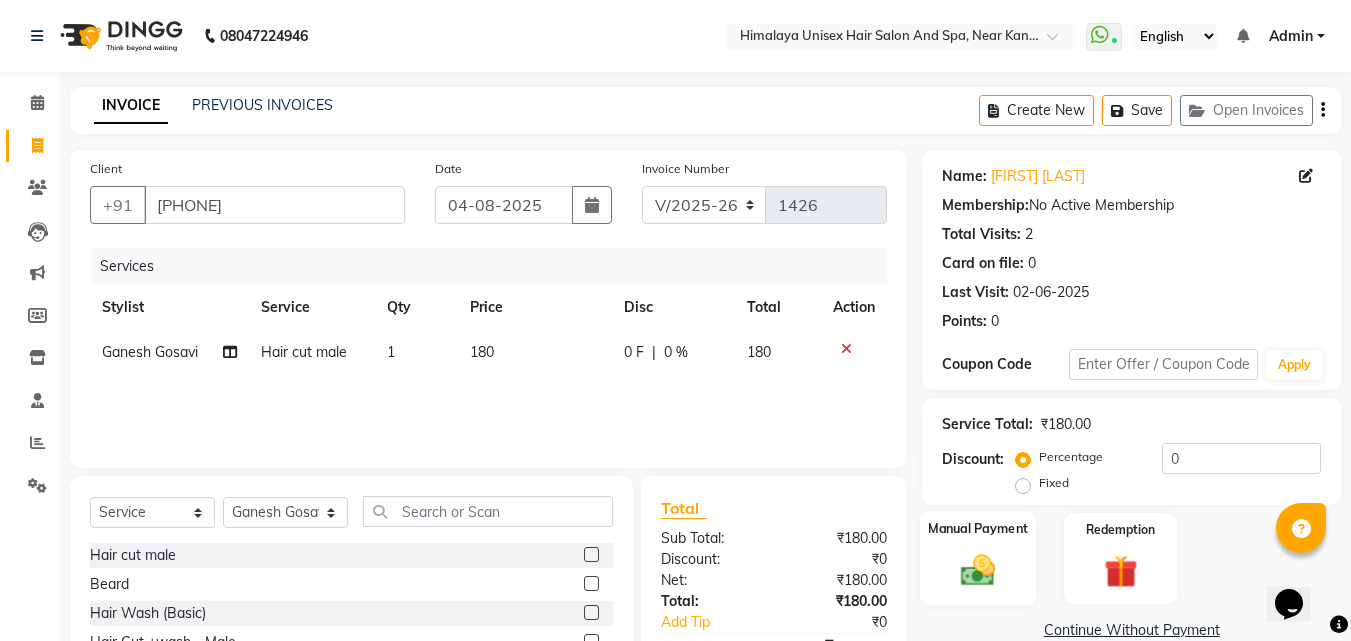 scroll, scrollTop: 160, scrollLeft: 0, axis: vertical 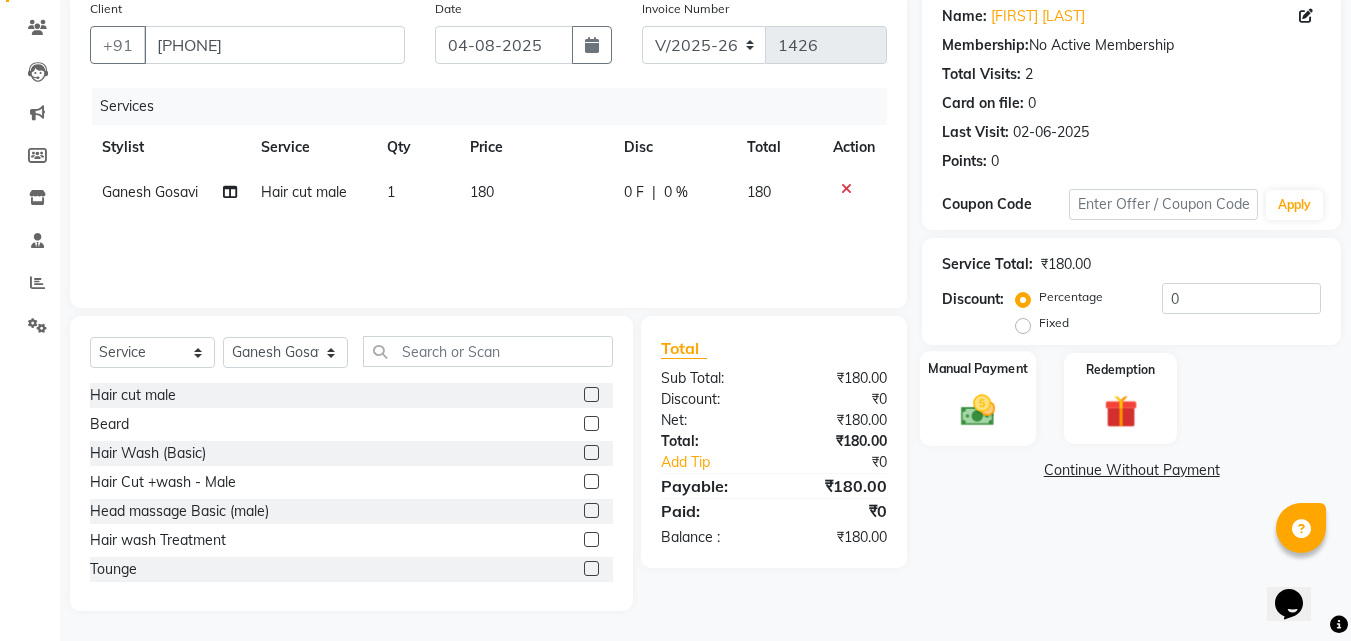 click on "Manual Payment" 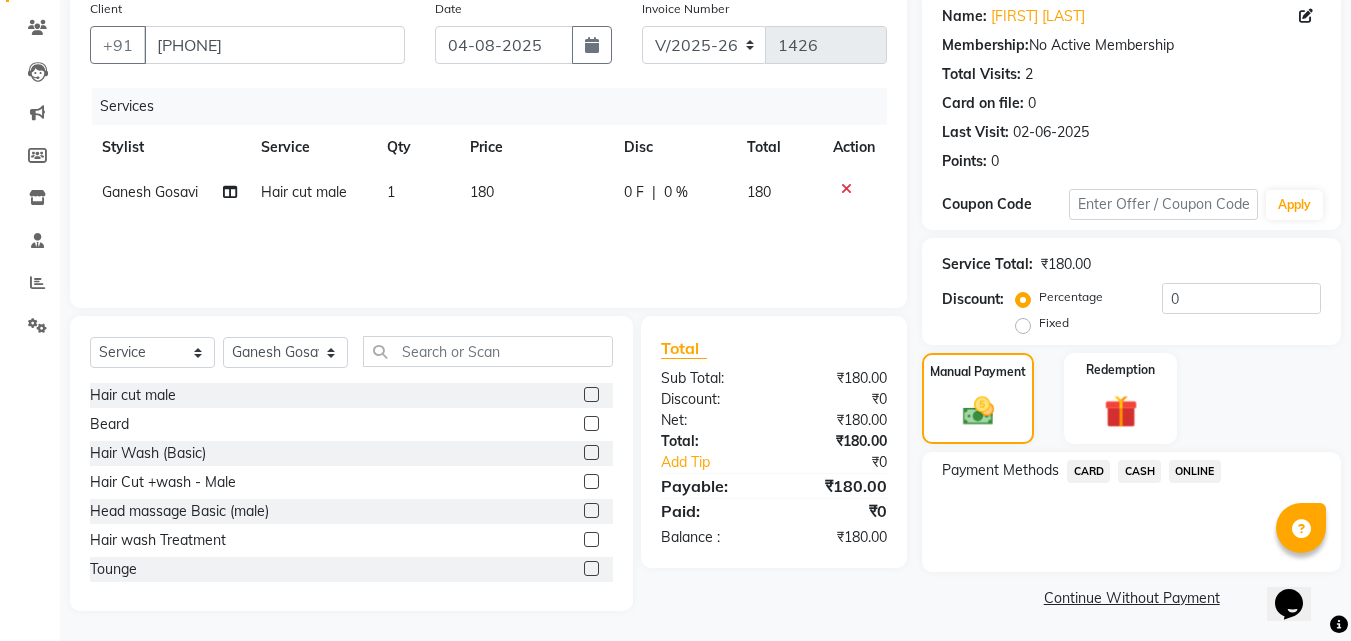 click on "CASH" 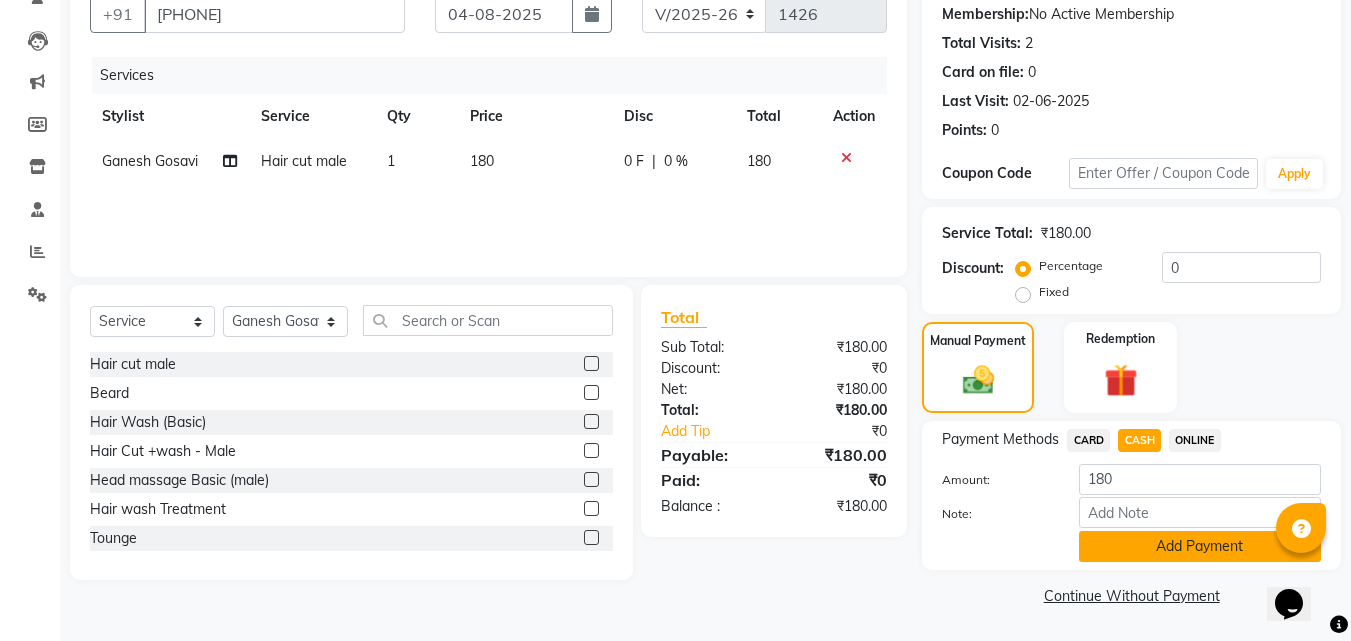 click on "Add Payment" 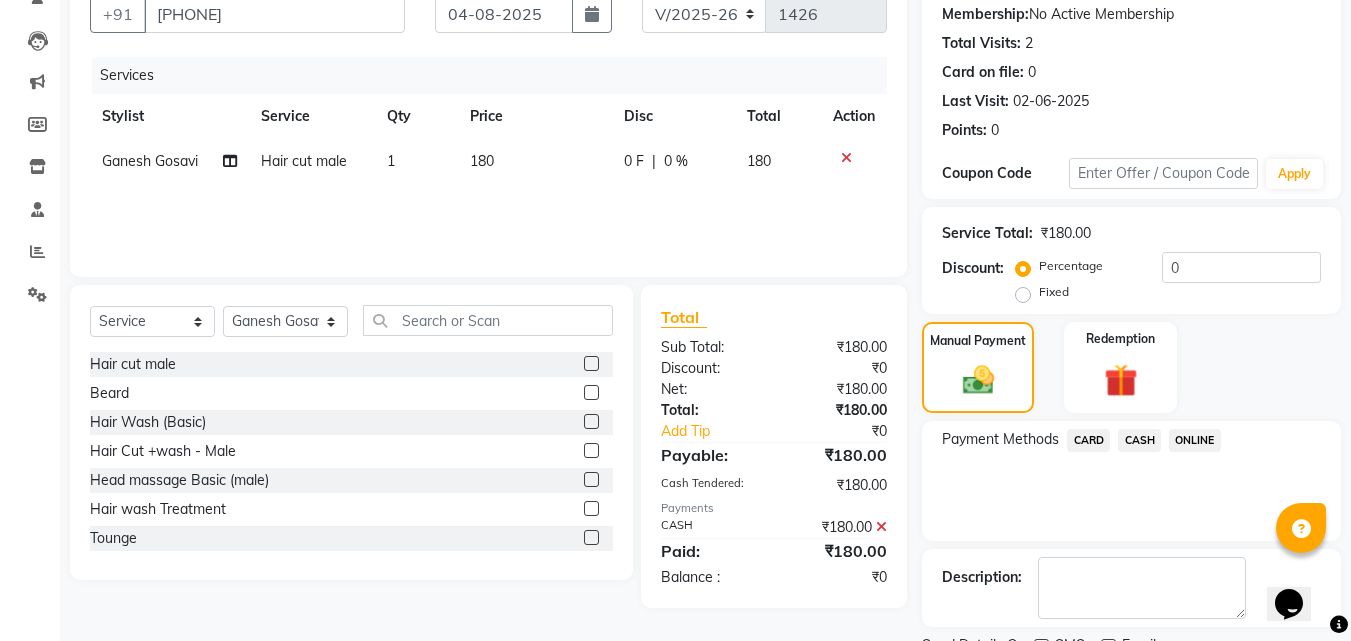 scroll, scrollTop: 275, scrollLeft: 0, axis: vertical 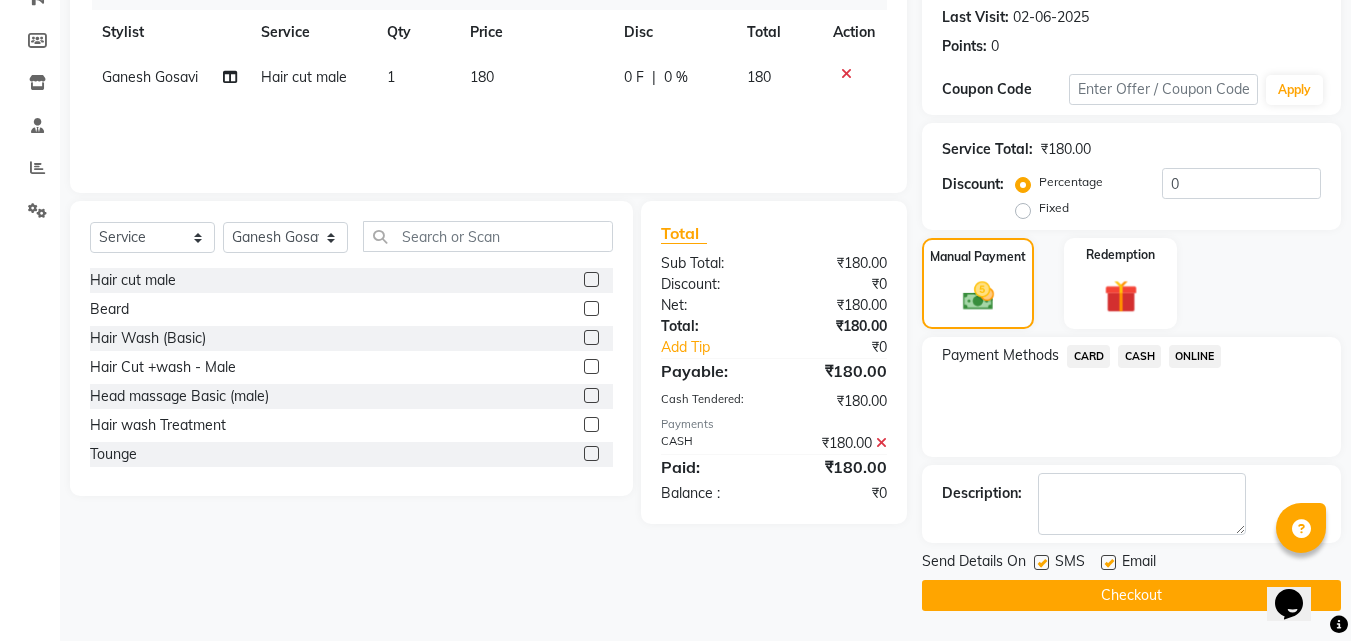 click on "Checkout" 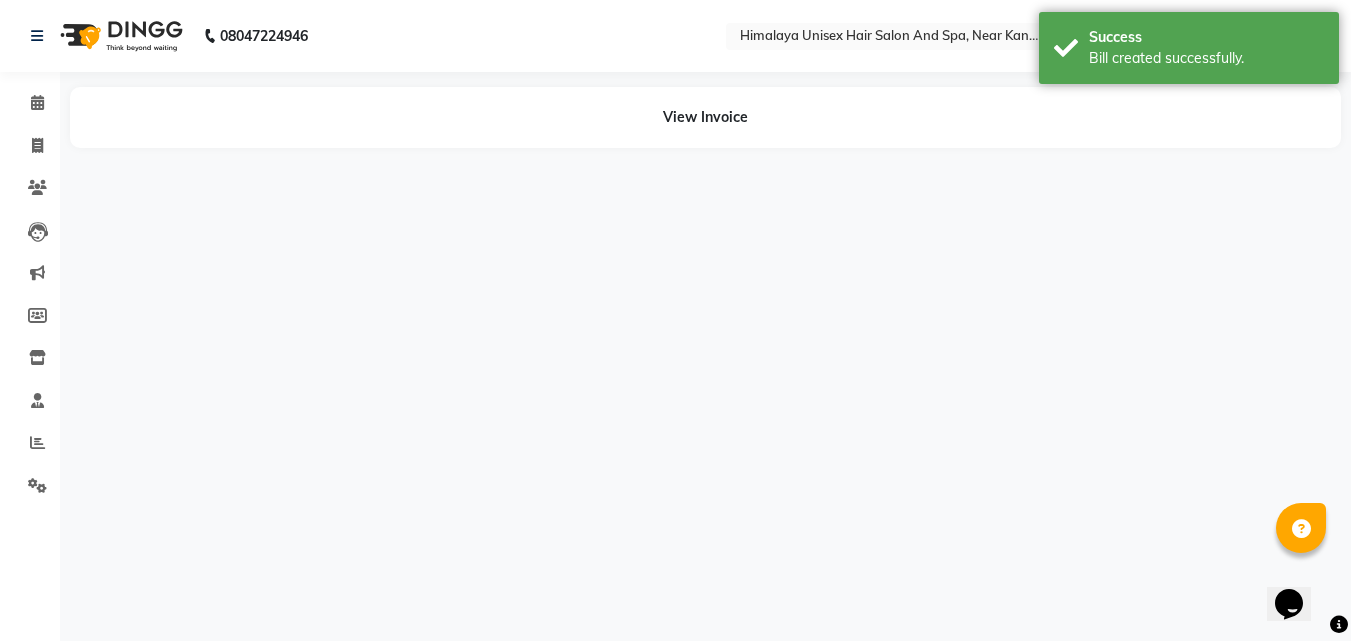 scroll, scrollTop: 0, scrollLeft: 0, axis: both 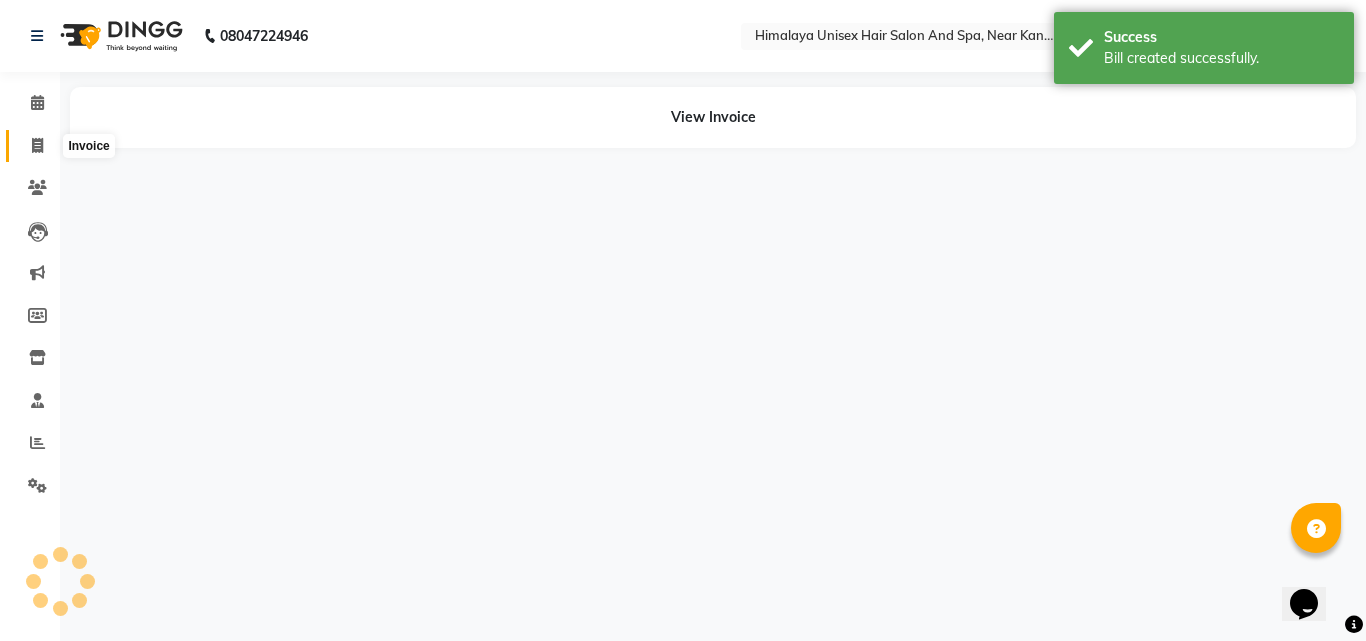 click 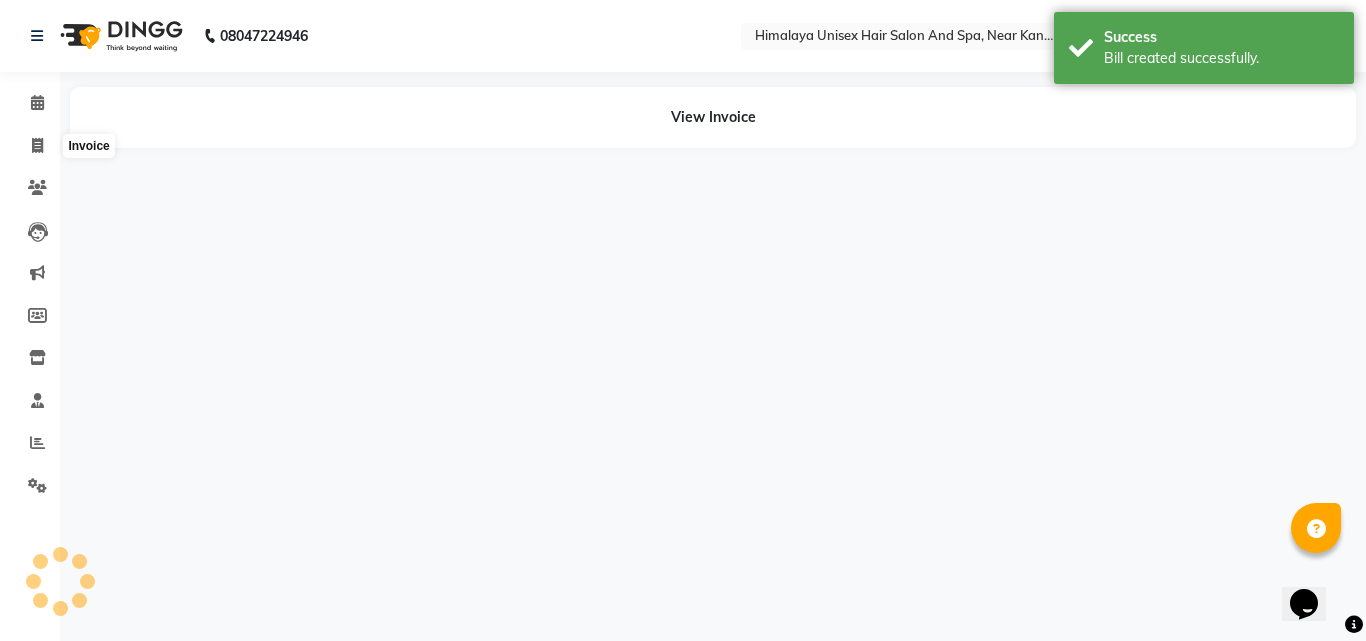 select on "service" 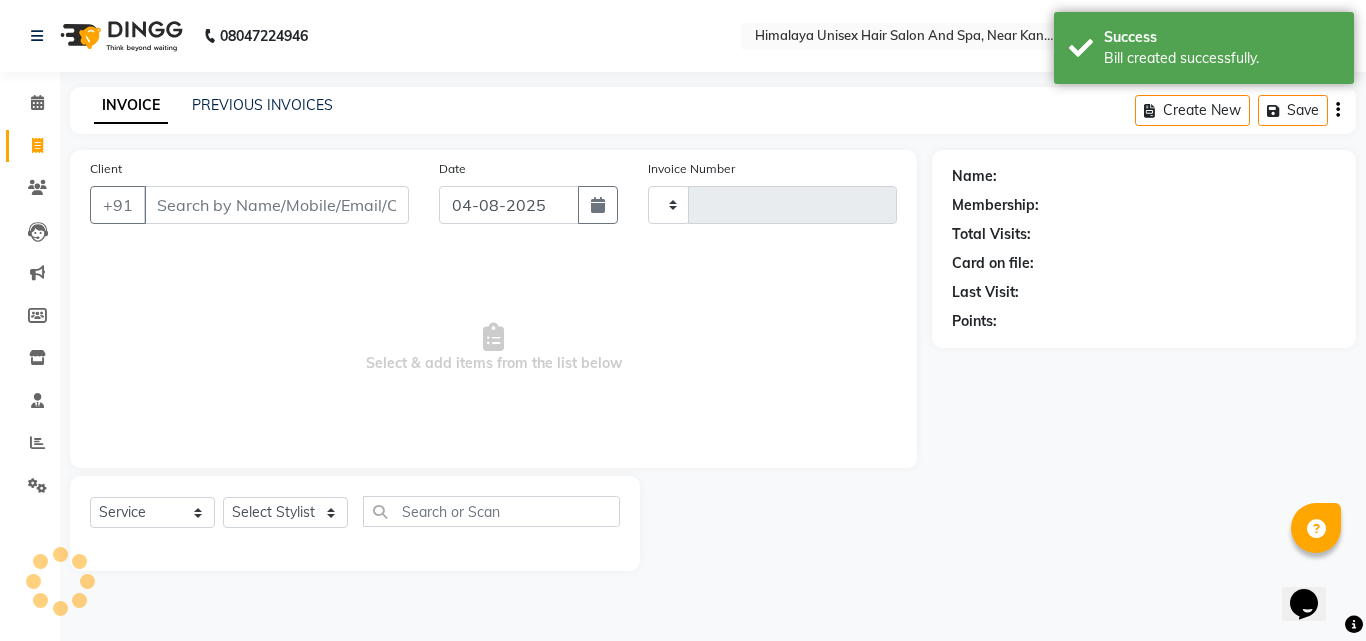 click on "Client" at bounding box center (276, 205) 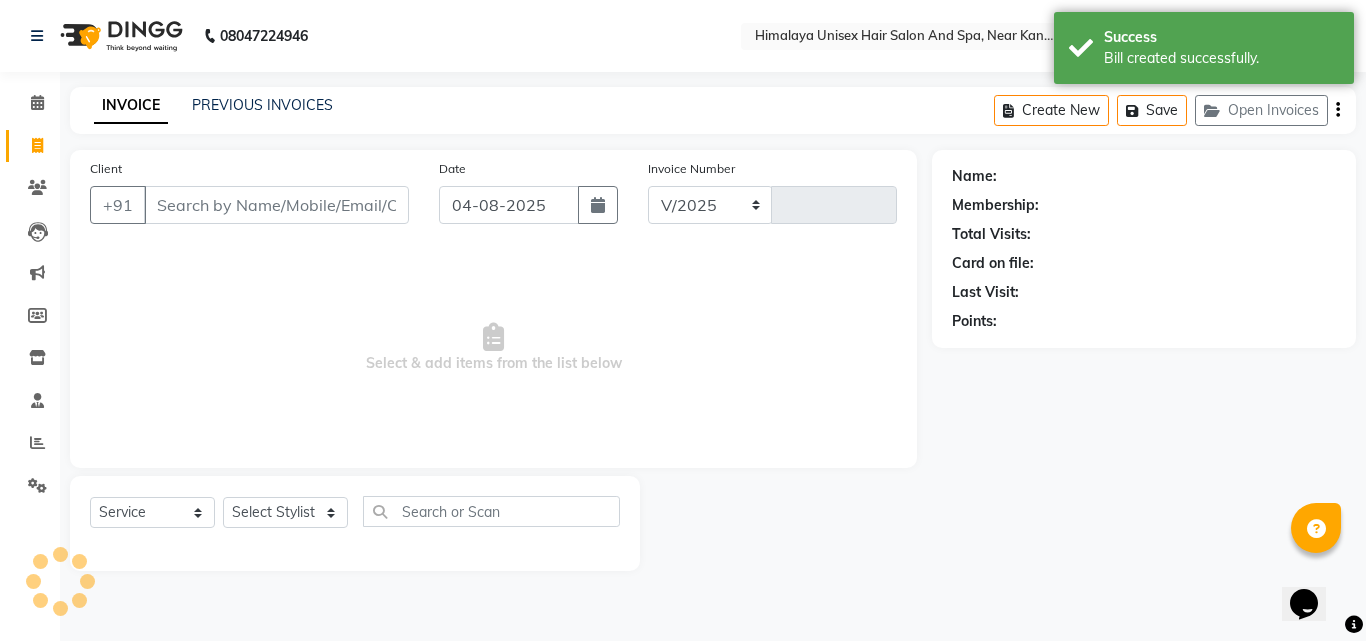 select on "4594" 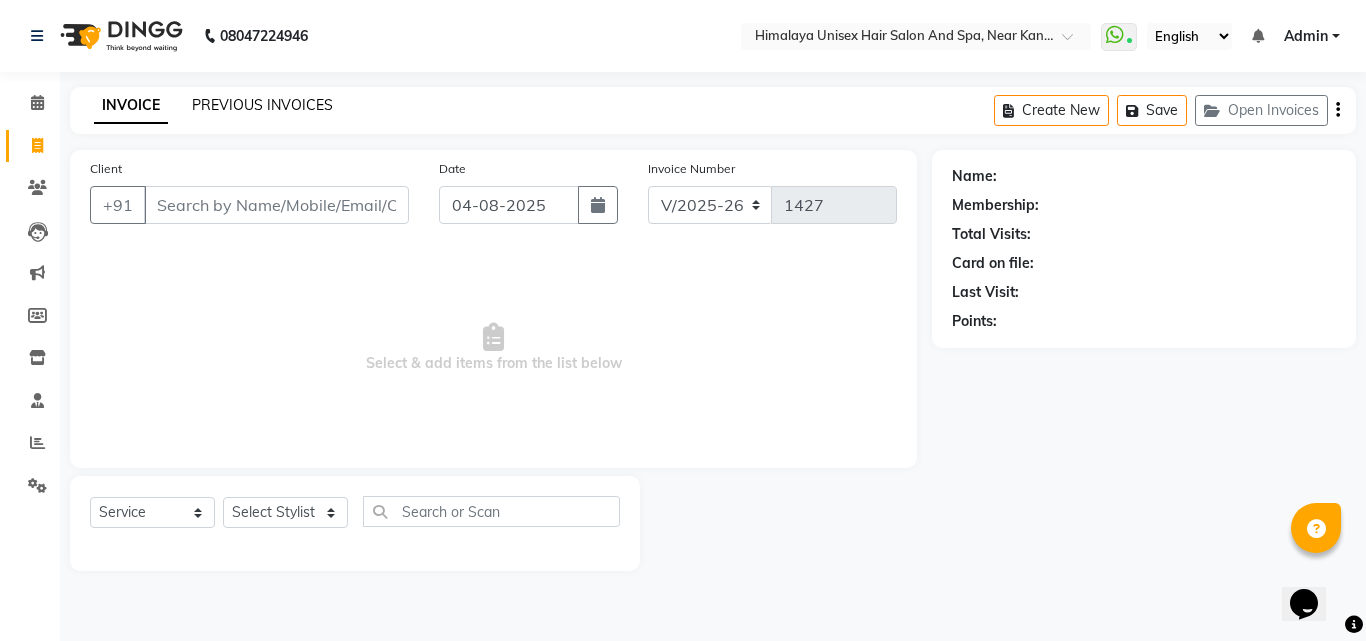 click on "PREVIOUS INVOICES" 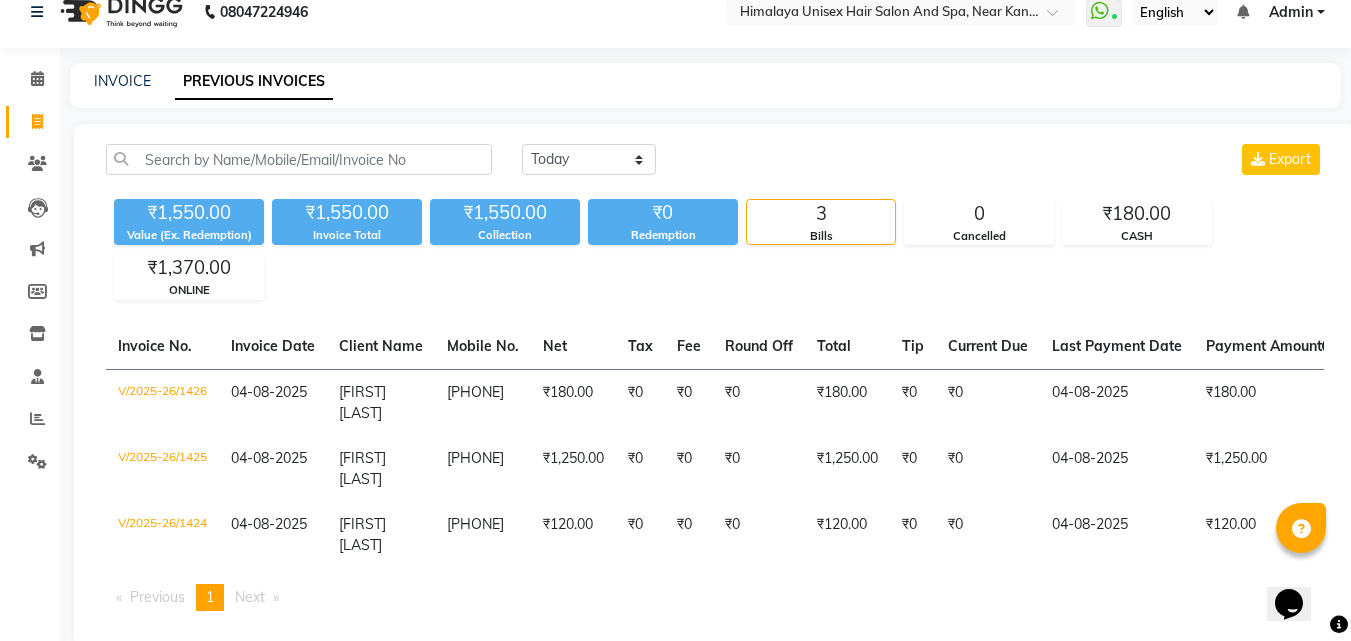 scroll, scrollTop: 0, scrollLeft: 0, axis: both 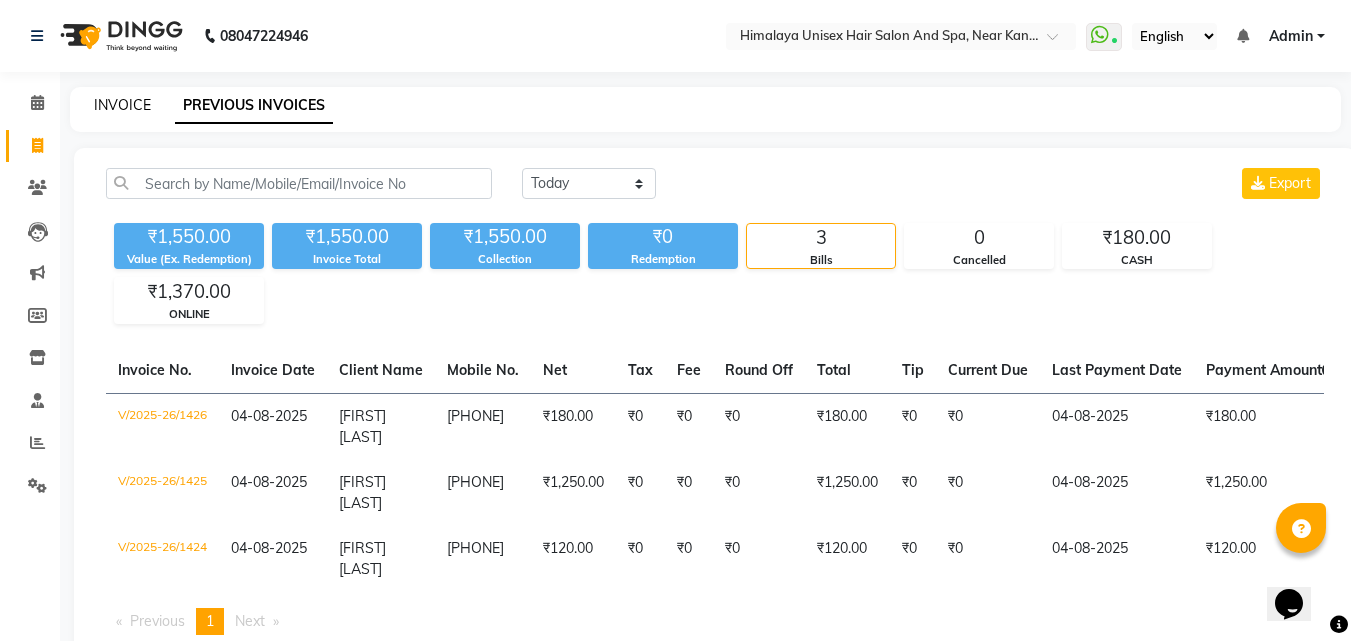 drag, startPoint x: 94, startPoint y: 78, endPoint x: 103, endPoint y: 105, distance: 28.460499 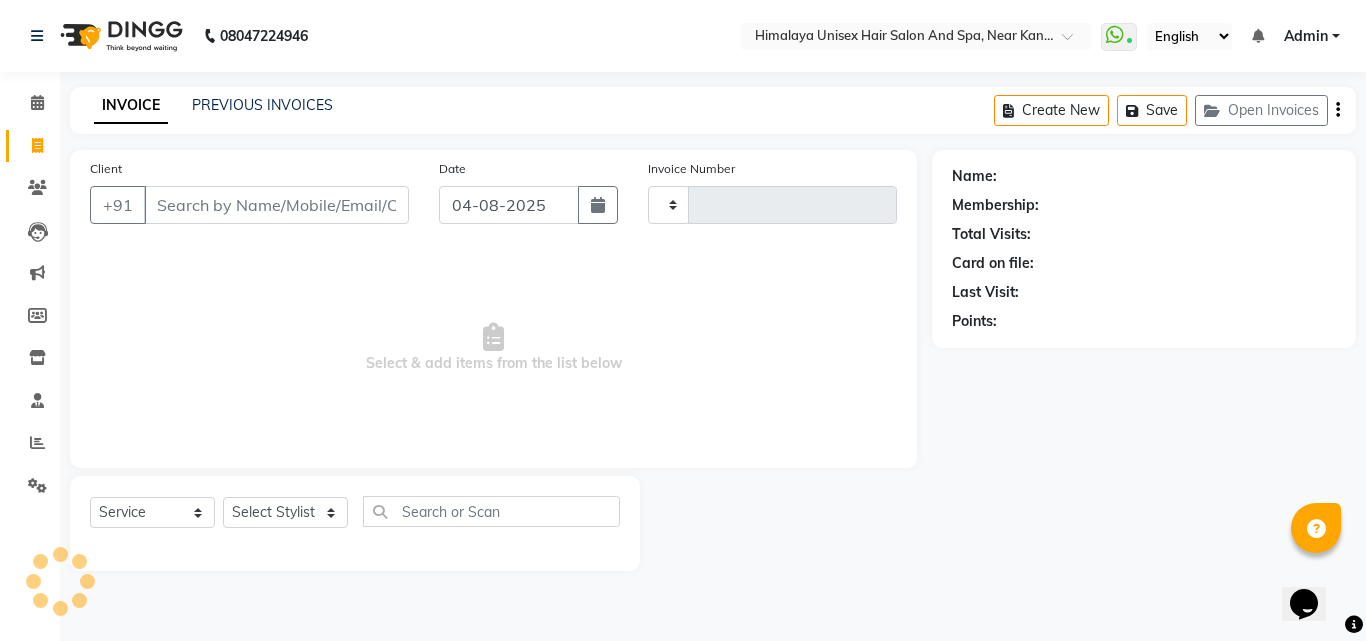 type on "1427" 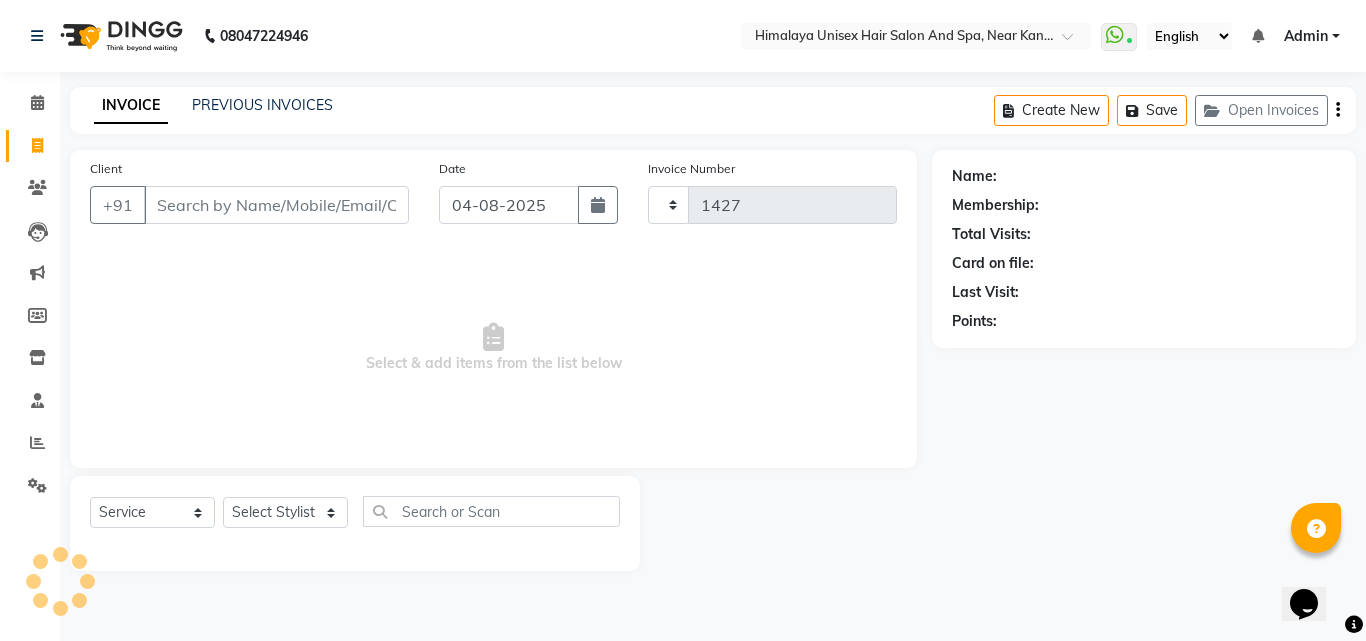 select on "4594" 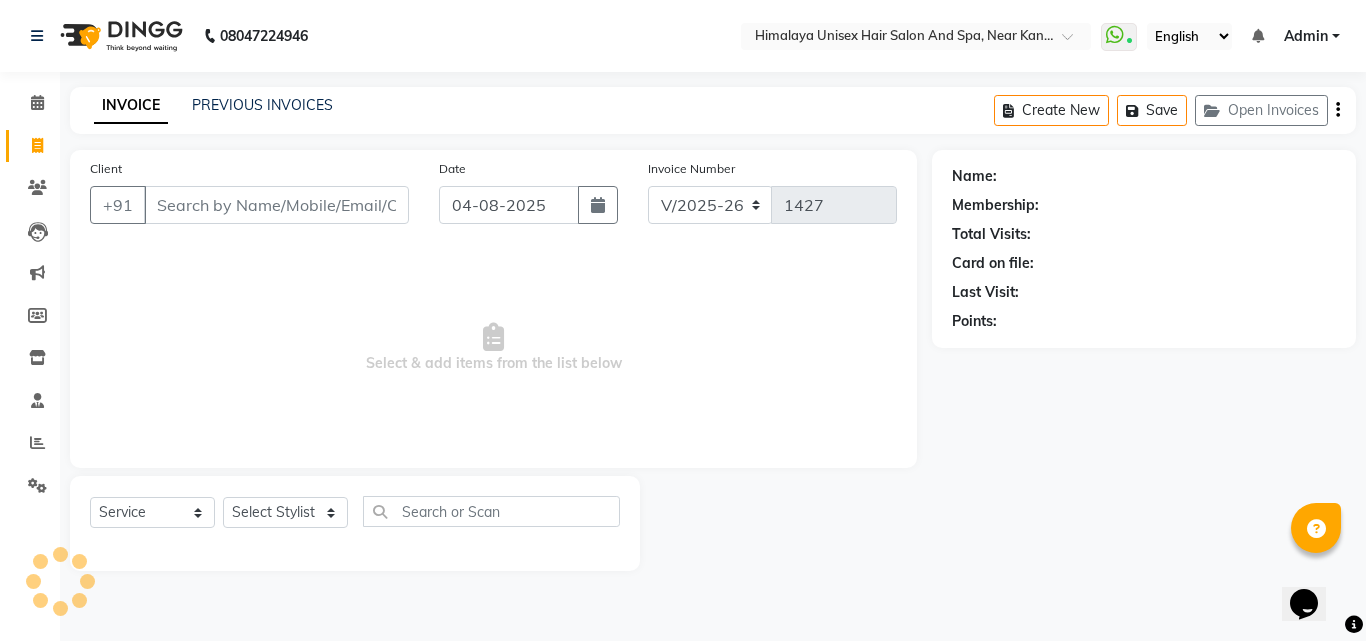 click on "Client" at bounding box center (276, 205) 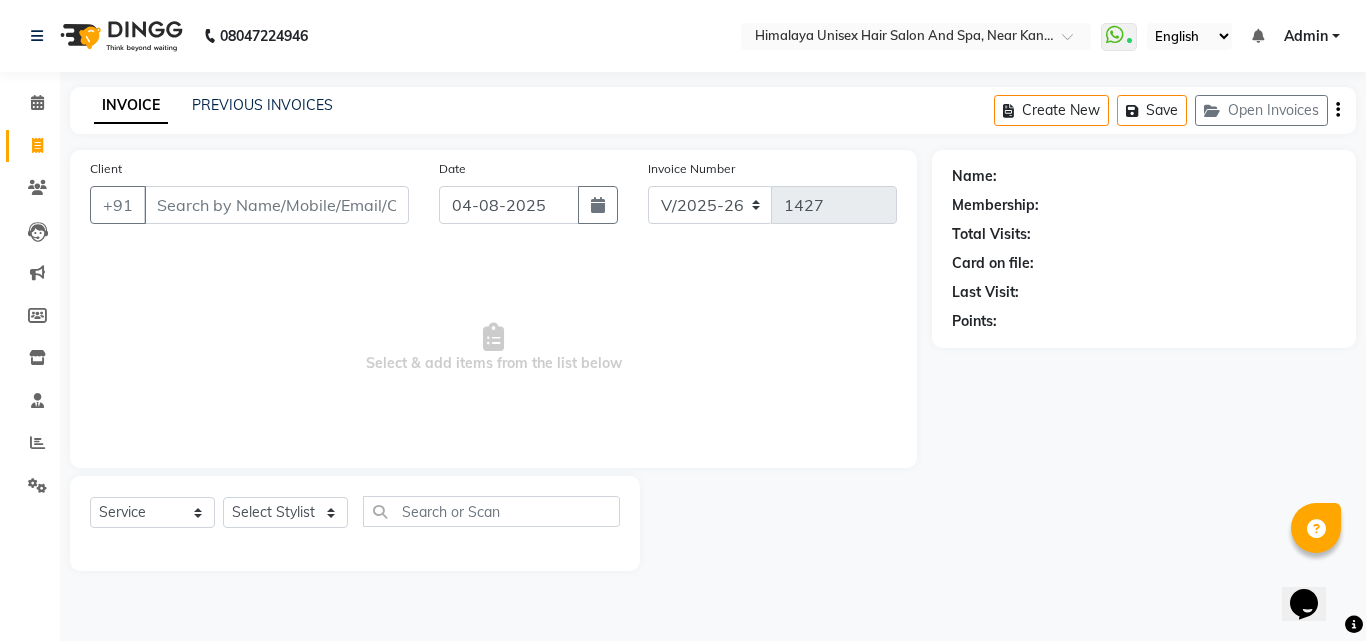 drag, startPoint x: 1199, startPoint y: 402, endPoint x: 1165, endPoint y: 397, distance: 34.36568 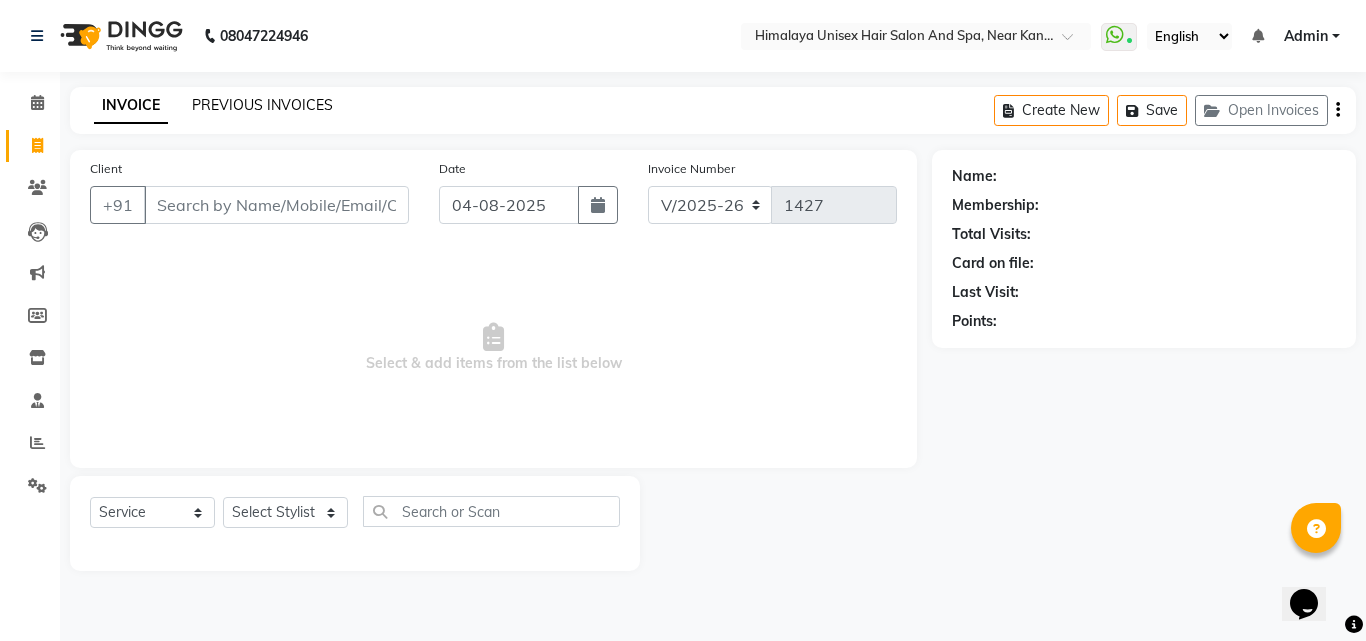 click on "PREVIOUS INVOICES" 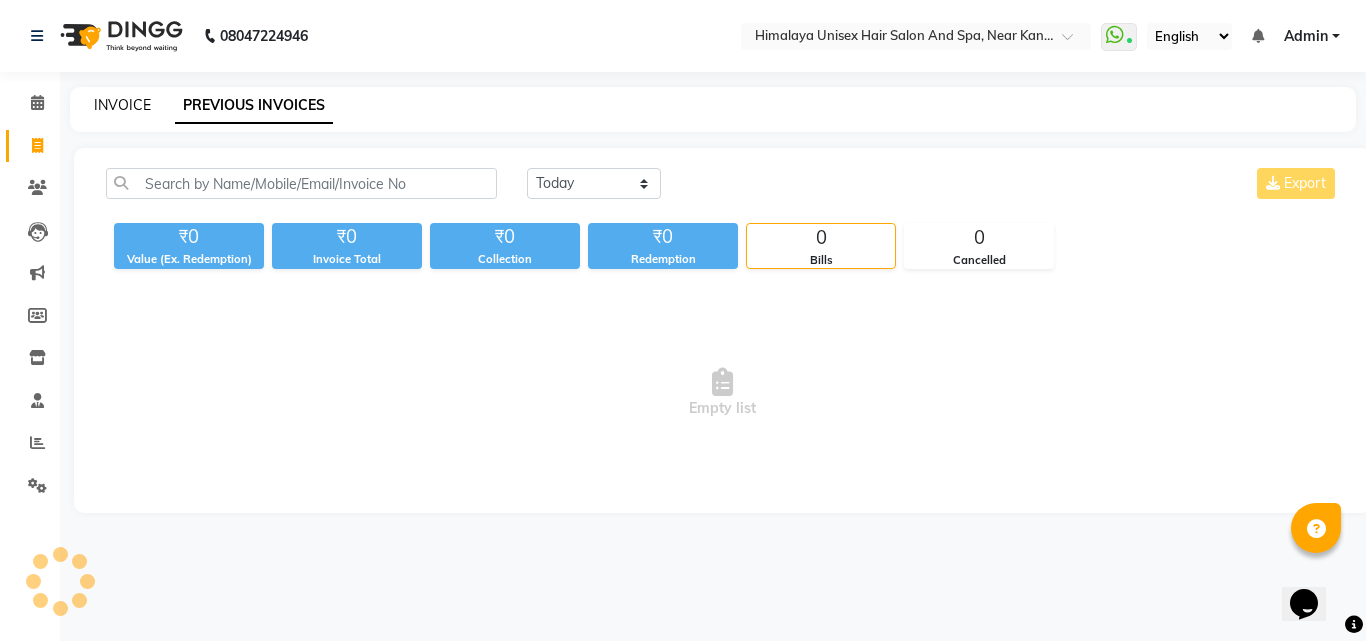 click on "INVOICE" 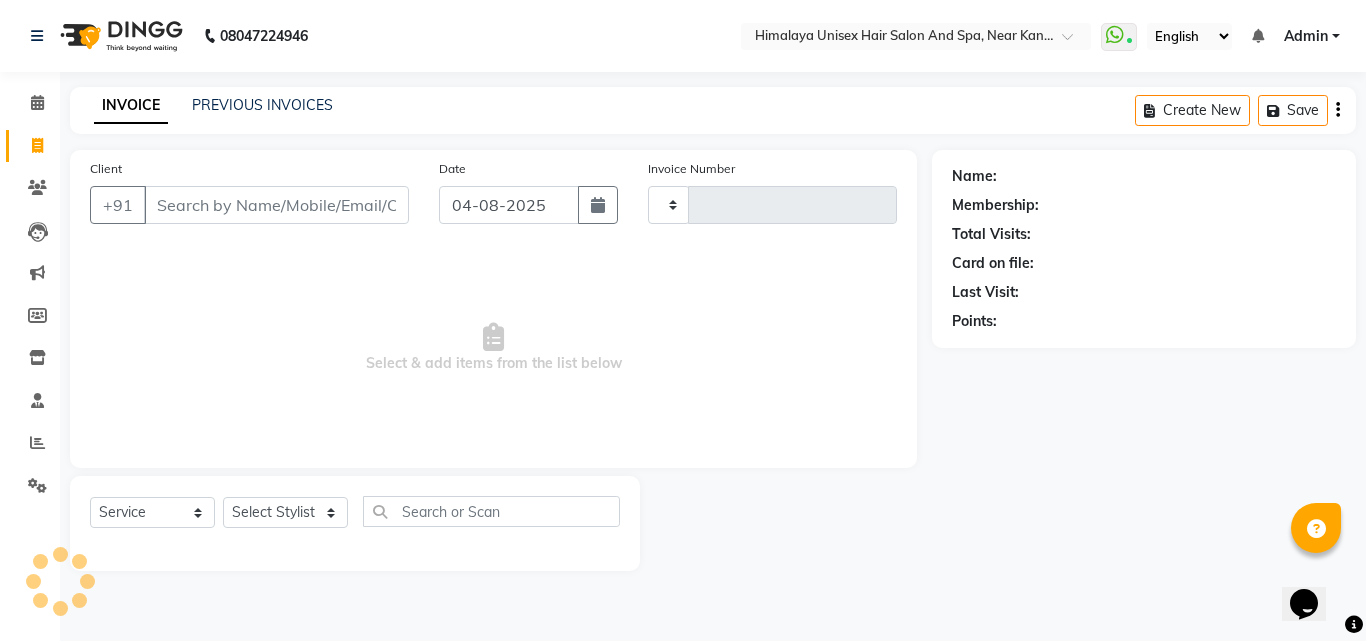 type on "1427" 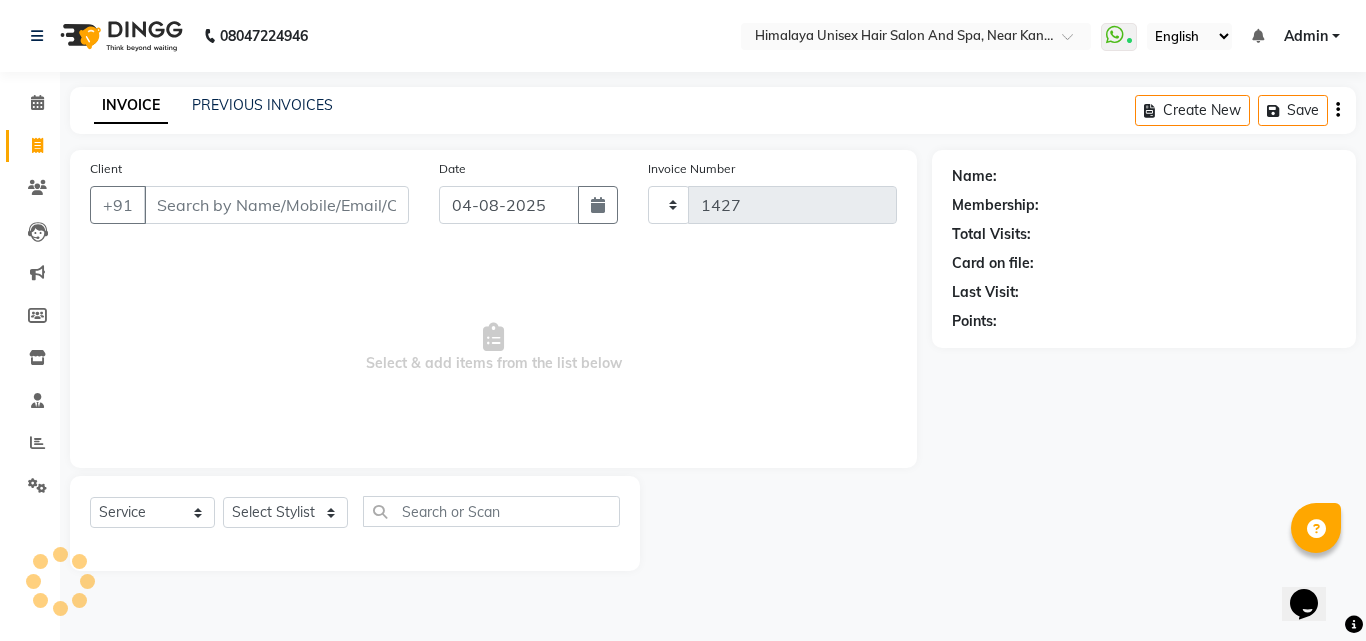 select on "4594" 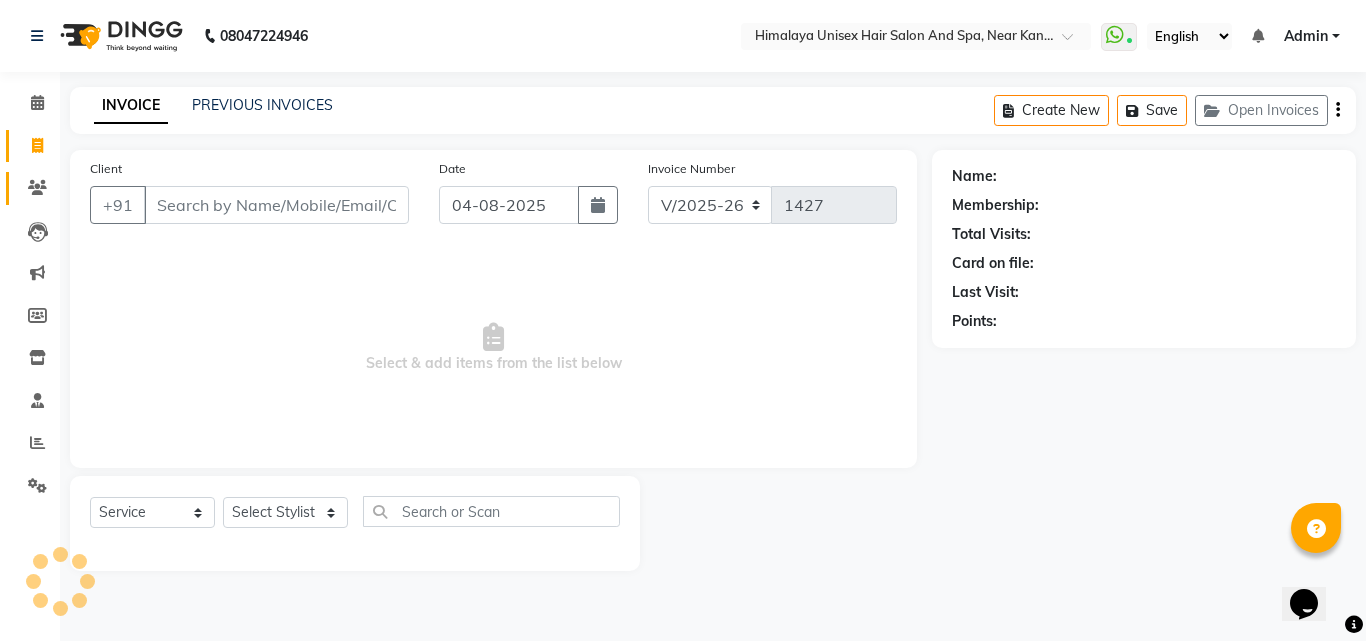 click on "Clients" 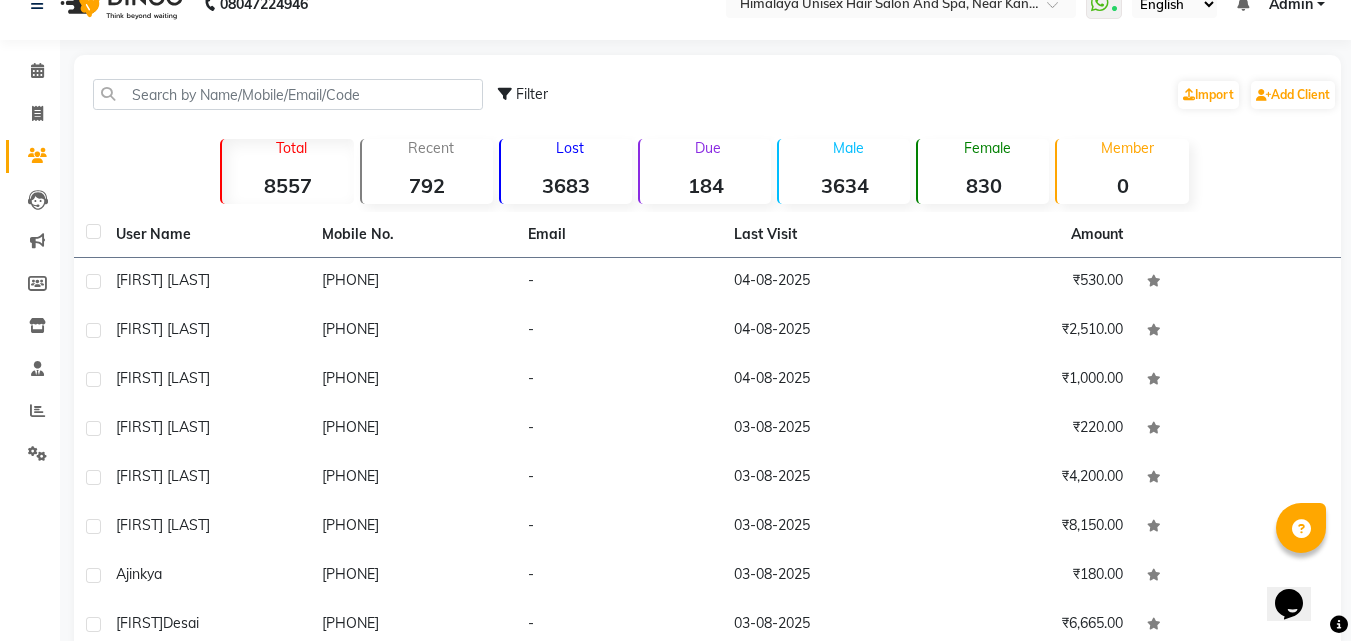 scroll, scrollTop: 0, scrollLeft: 0, axis: both 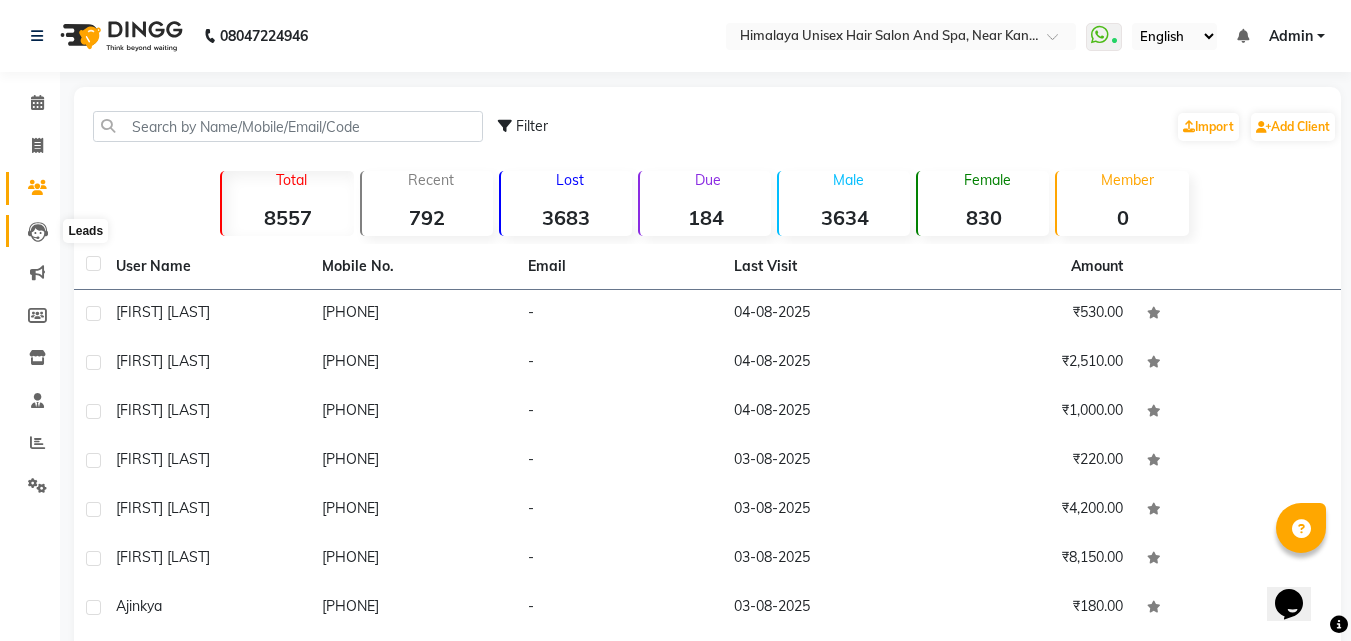 click 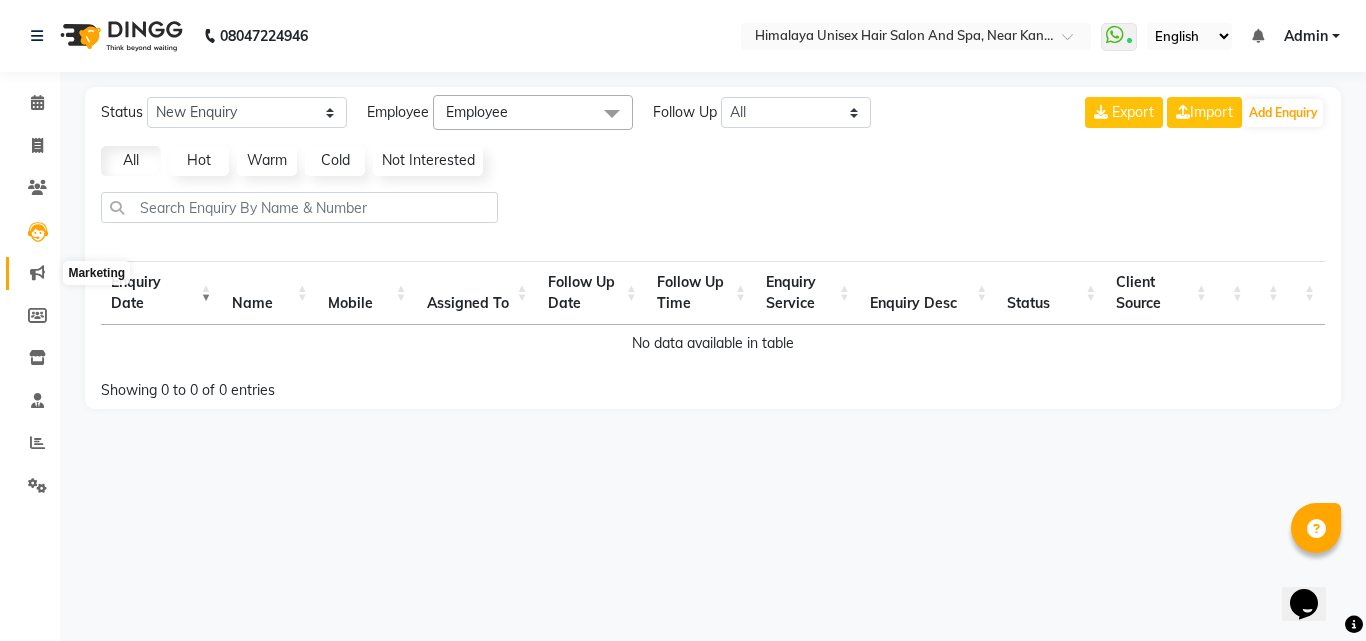 click 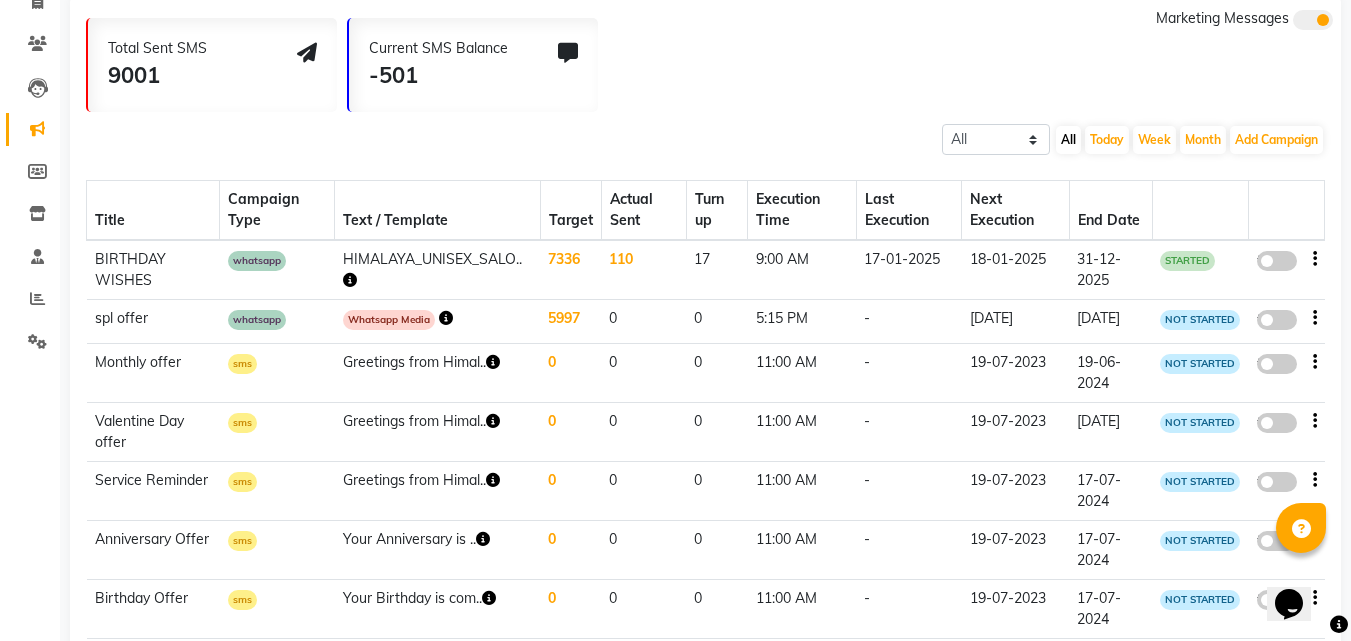 scroll, scrollTop: 0, scrollLeft: 0, axis: both 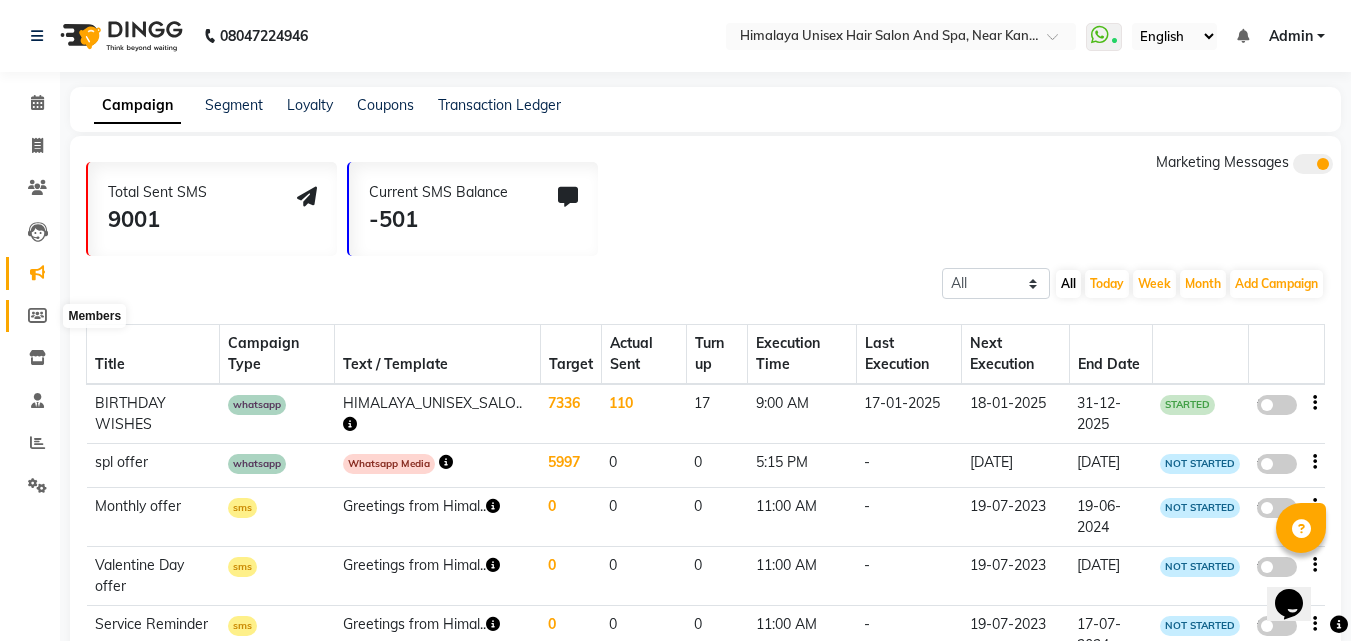 click 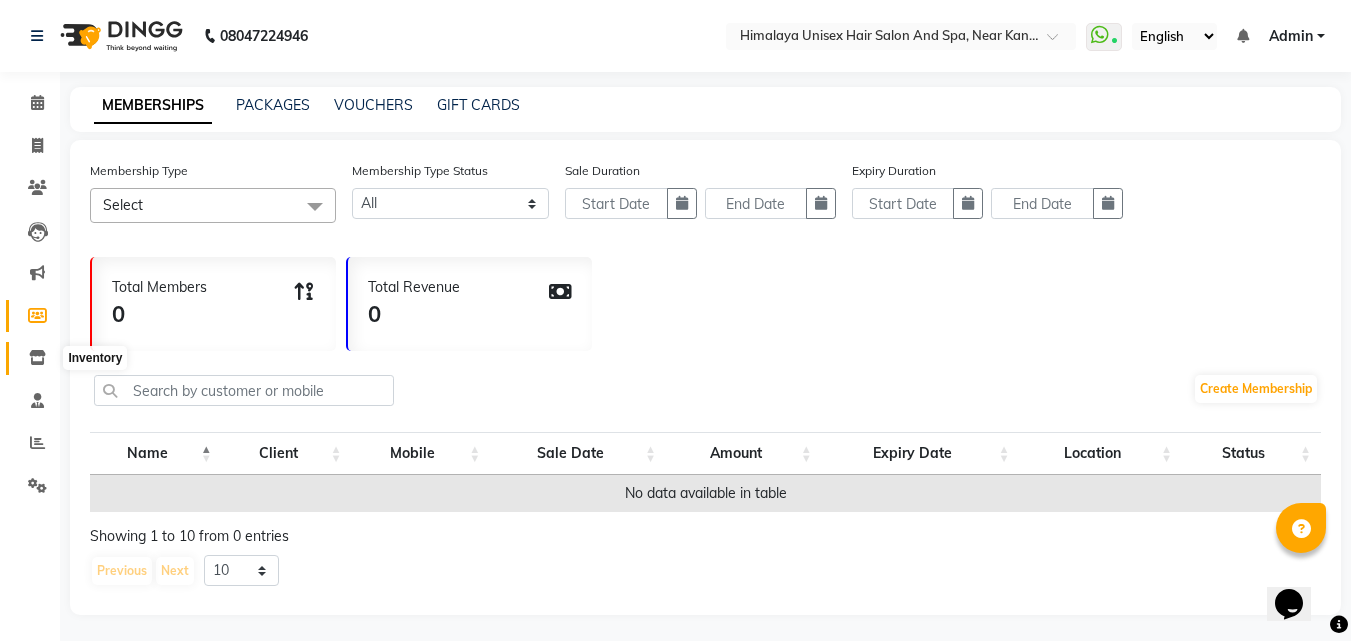 click 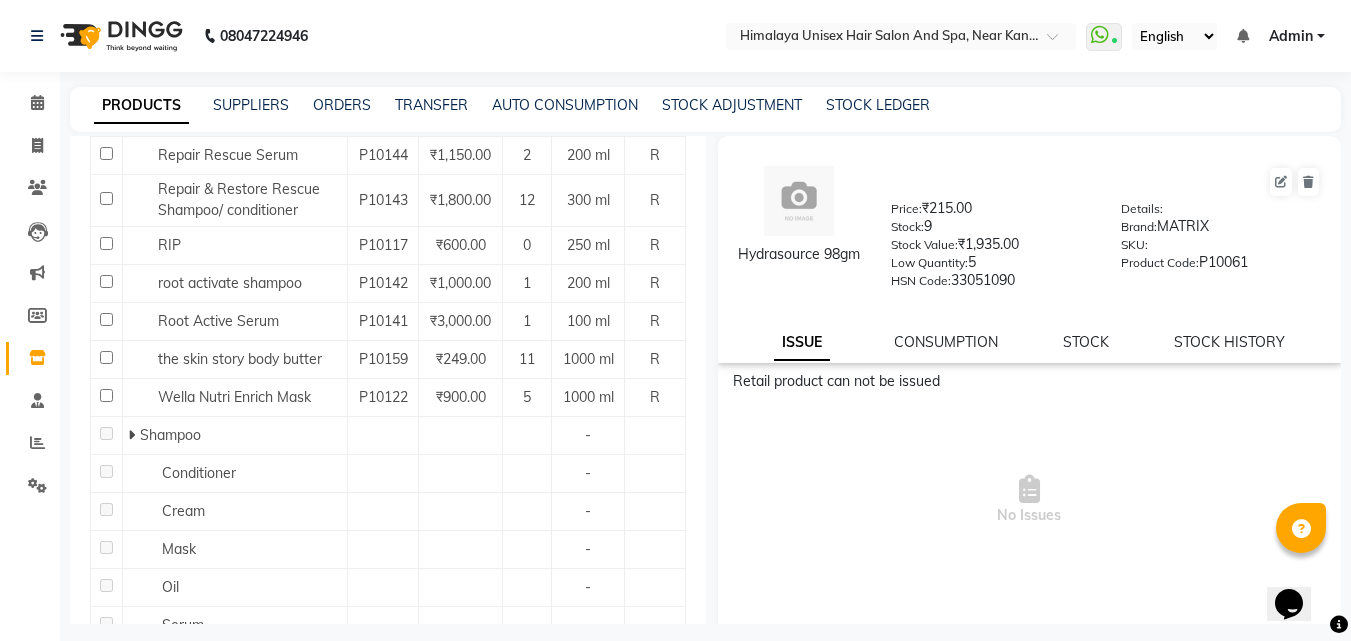 scroll, scrollTop: 416, scrollLeft: 0, axis: vertical 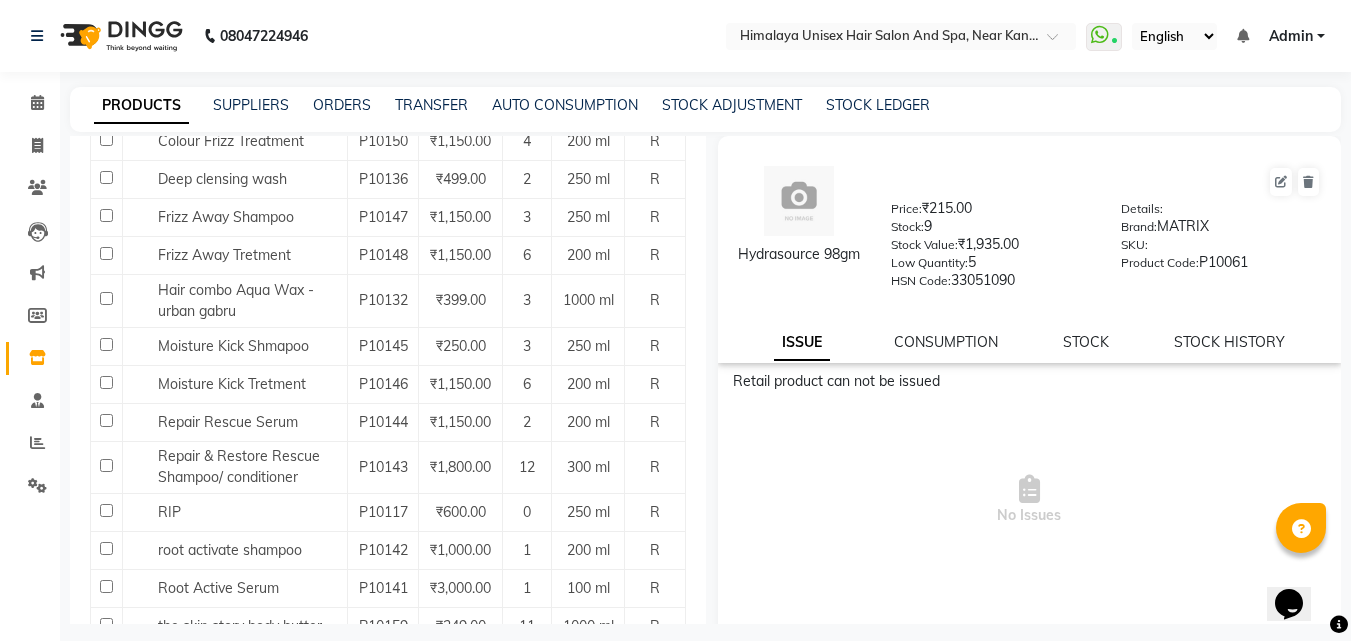 click on "[PHONE] Select Location × Himalaya Unisex Hair Salon And Spa, Near Kanya School WhatsApp Status ✕ Status: Connected Most Recent Message: [DATE] 01:59 PM Recent Service Activity: [DATE] 04:06 PM English ENGLISH Español العربية मराठी हिंदी ગુજરાતી தமிழ் 中文 Notifications nothing to show Admin Manage Profile Change Password Sign out Version:3.16.0 ☀ Himalaya unisex hair salon and spa, Near Kanya School Calendar Invoice Clients Leads Marketing Members Inventory Staff Reports Settings Completed InProgress Upcoming Dropped Tentative Check-In Confirm Bookings Generate Report Segments Page Builder PRODUCTS SUPPLIERS ORDERS TRANSFER AUTO CONSUMPTION STOCK ADJUSTMENT STOCK LEDGER Add Product Search Category Select Personal Care Skin Makeup Hair Appliances Beard Waxing Disposable Threading Hands and Feet Beauty Planet Botox Cadiveu Casmara Cheryls Loreal Olaplex Other Sub Category Select Brand All Beardo Beardoo Qty" at bounding box center (675, 327) 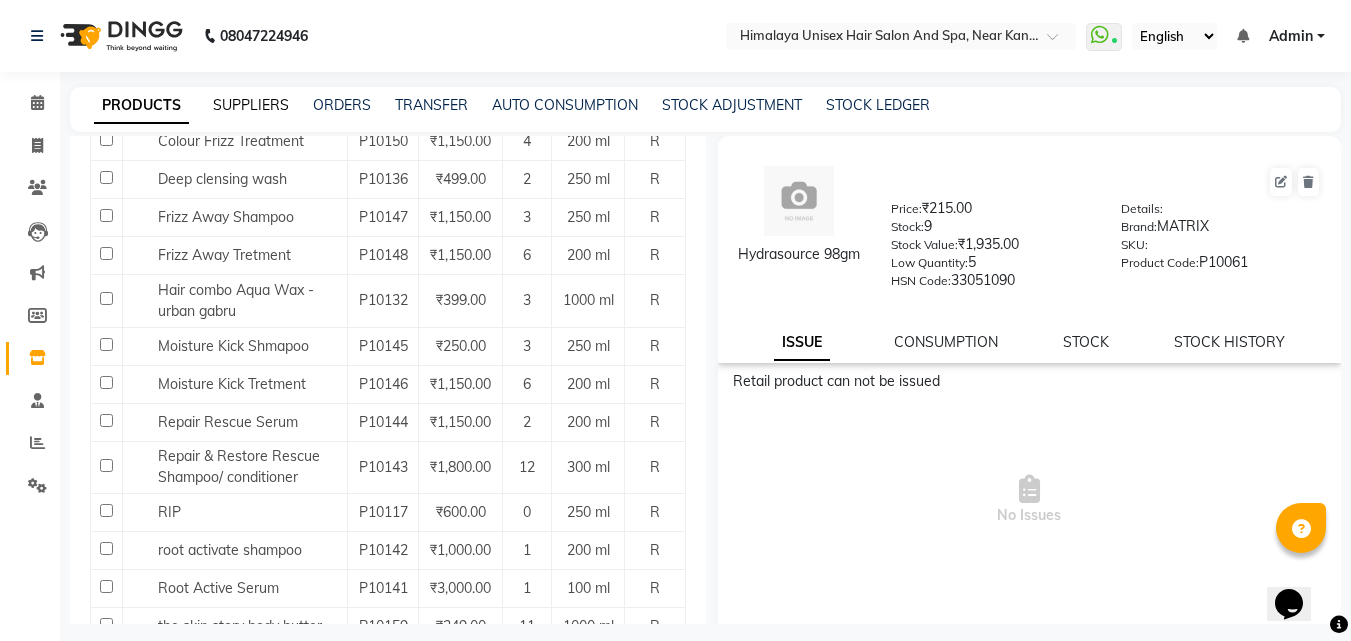 click on "SUPPLIERS" 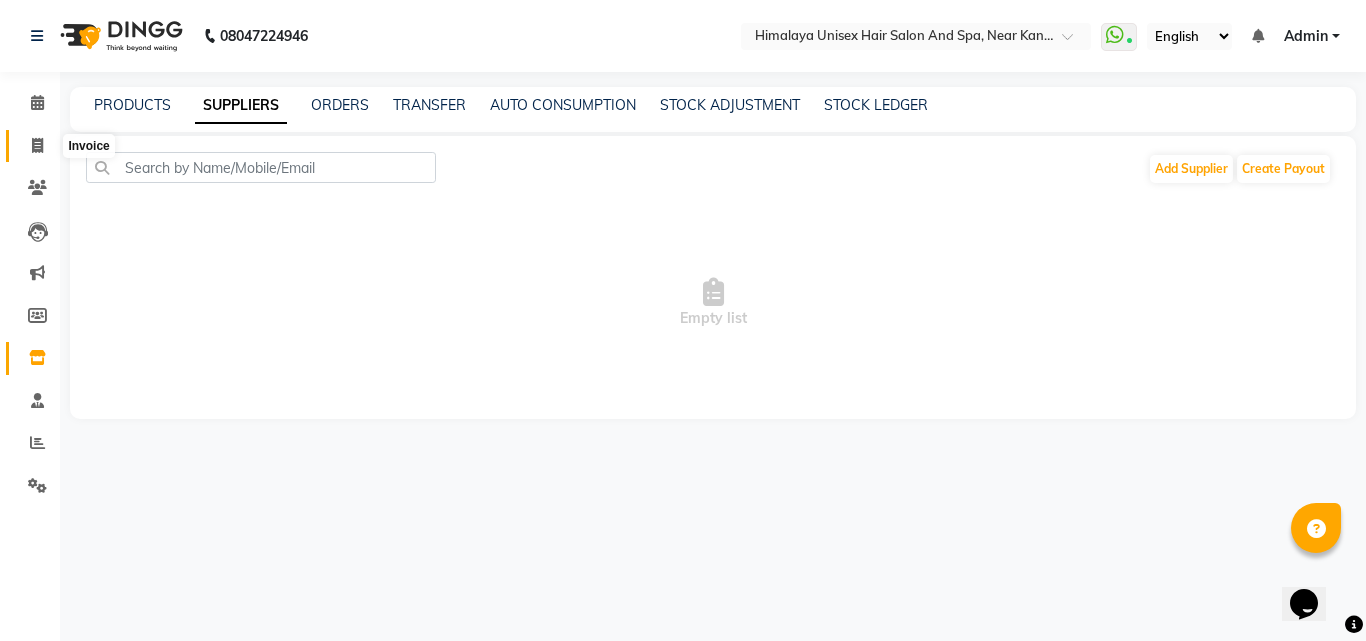 click 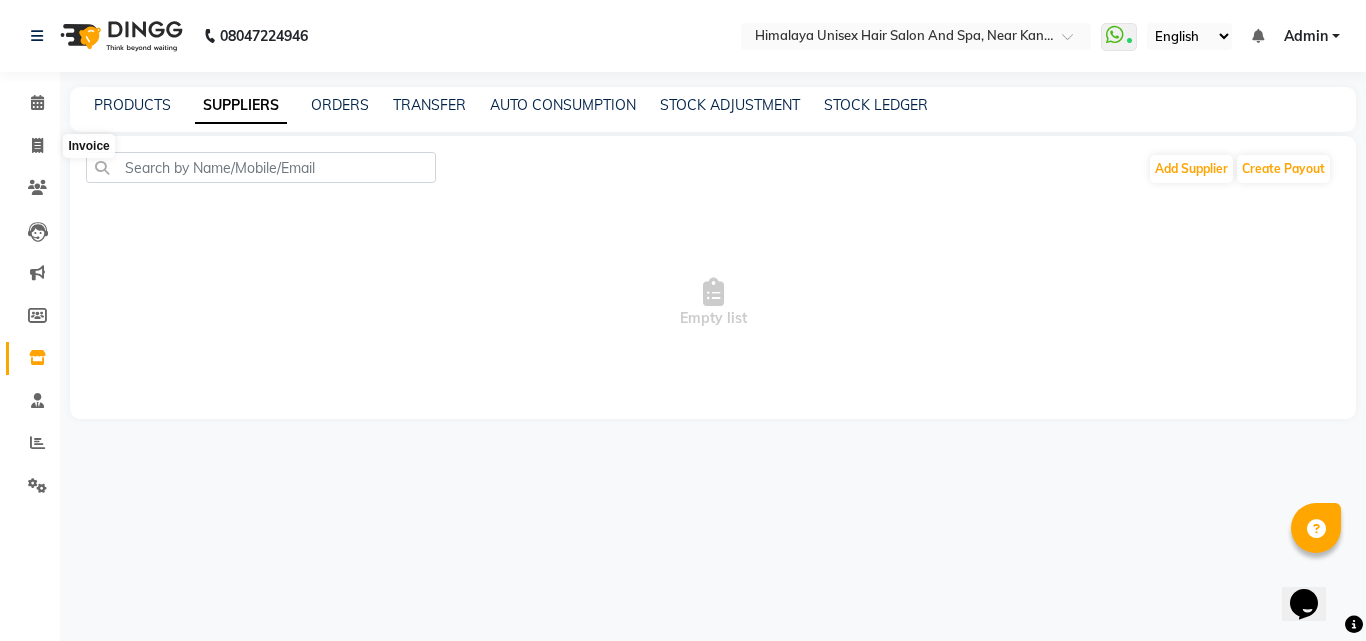 select on "service" 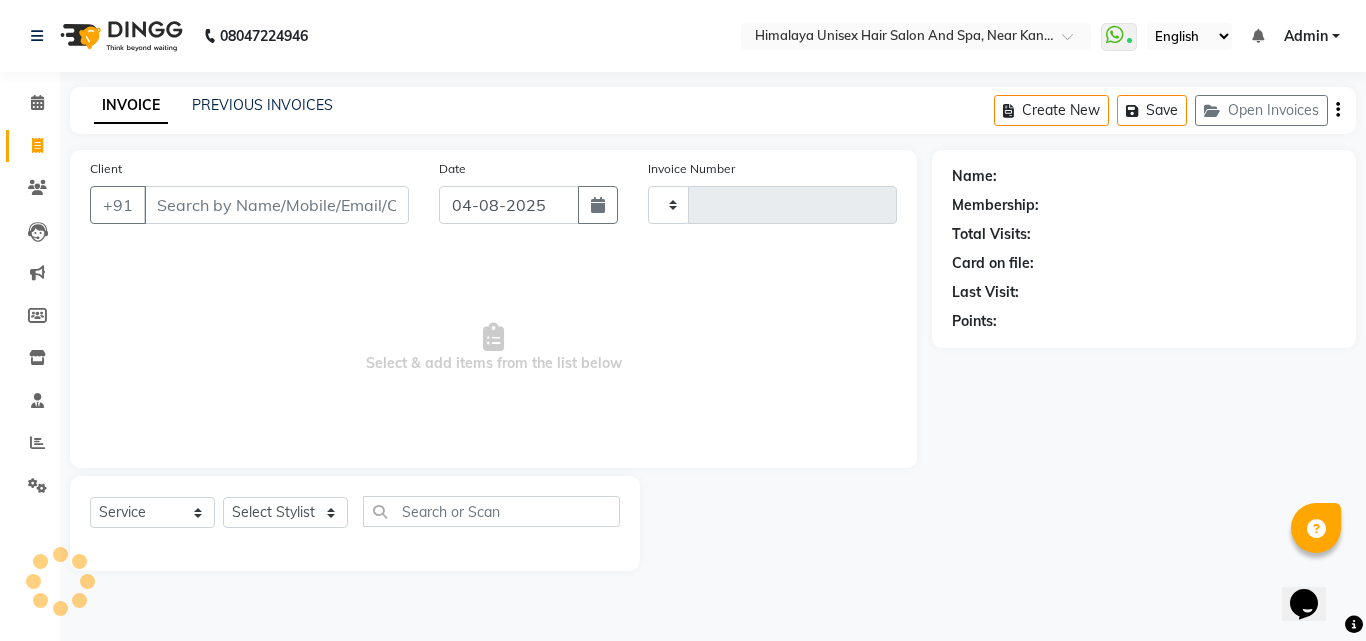 type on "1427" 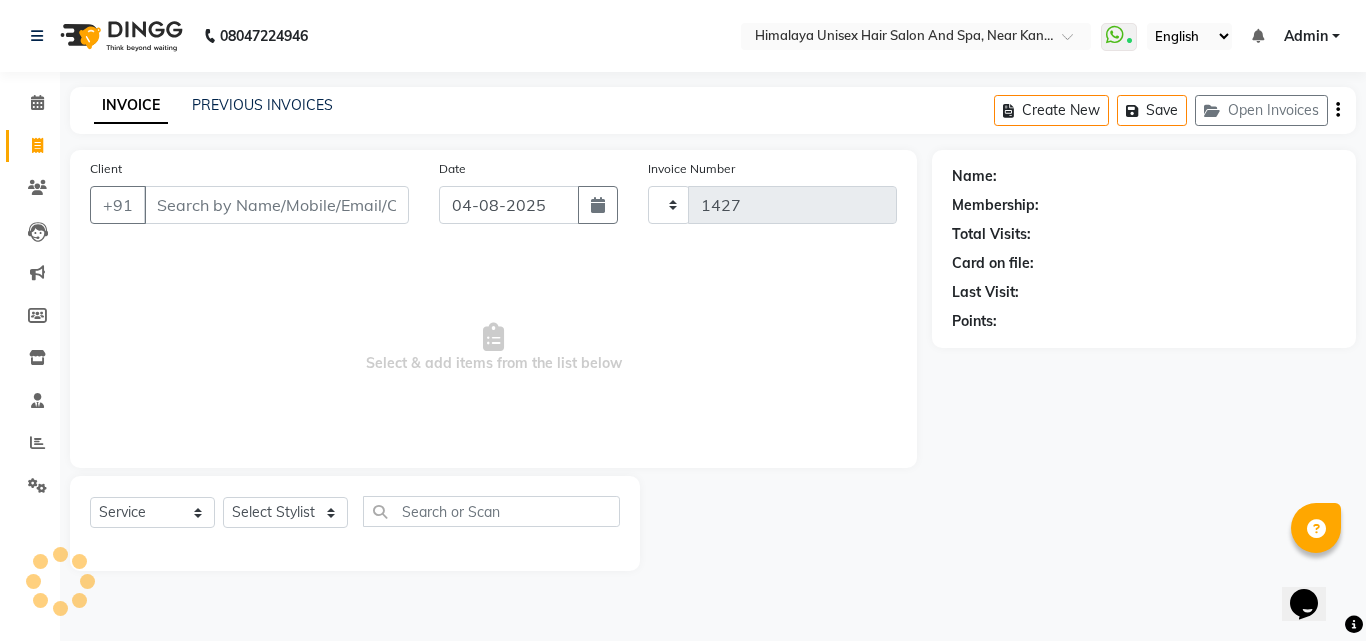 select on "4594" 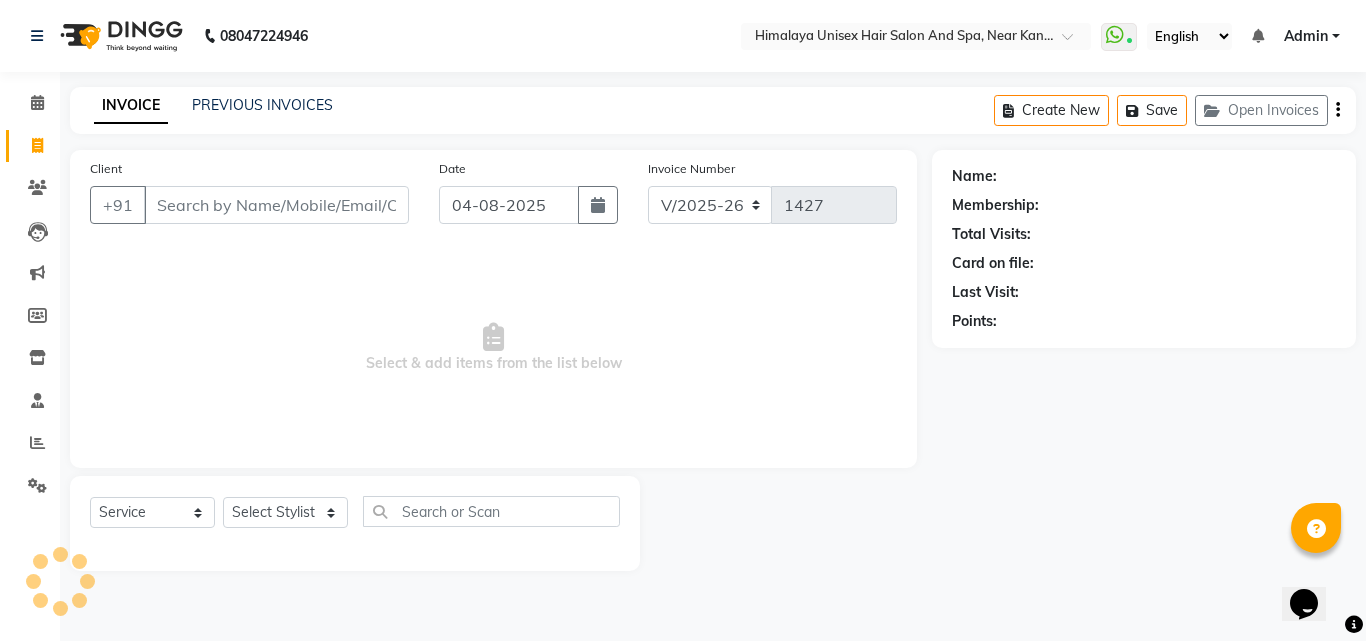 click on "Client" at bounding box center [276, 205] 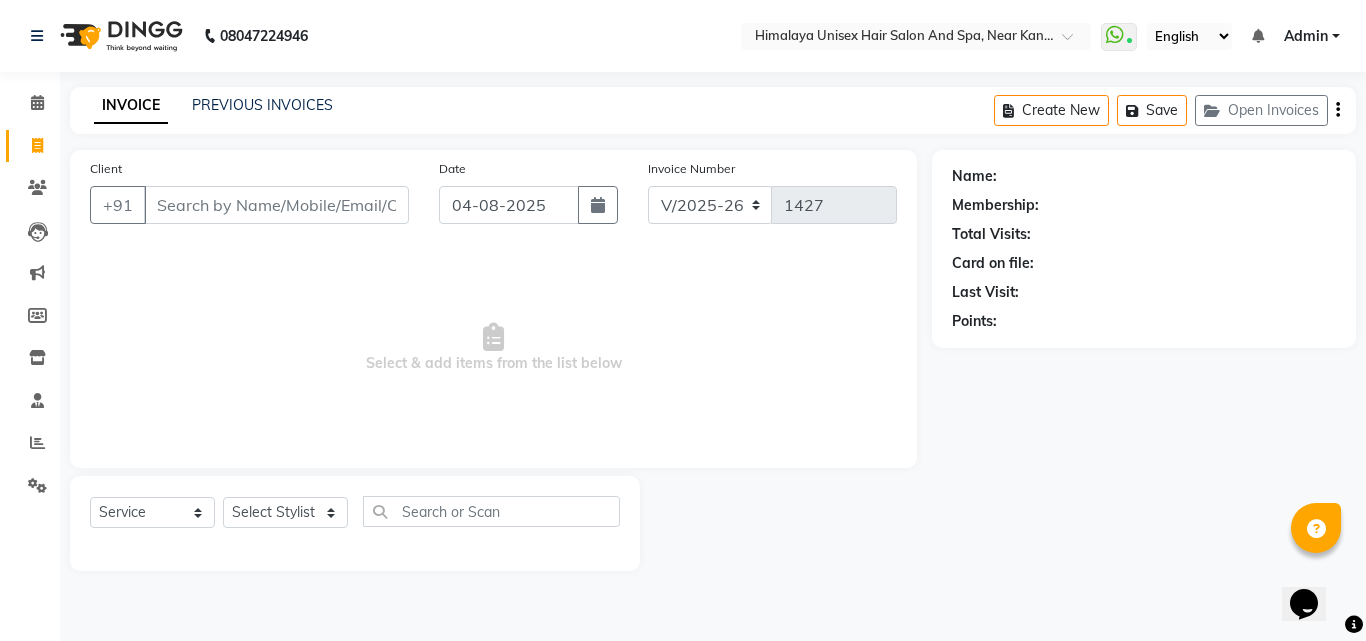 click on "Client" at bounding box center (276, 205) 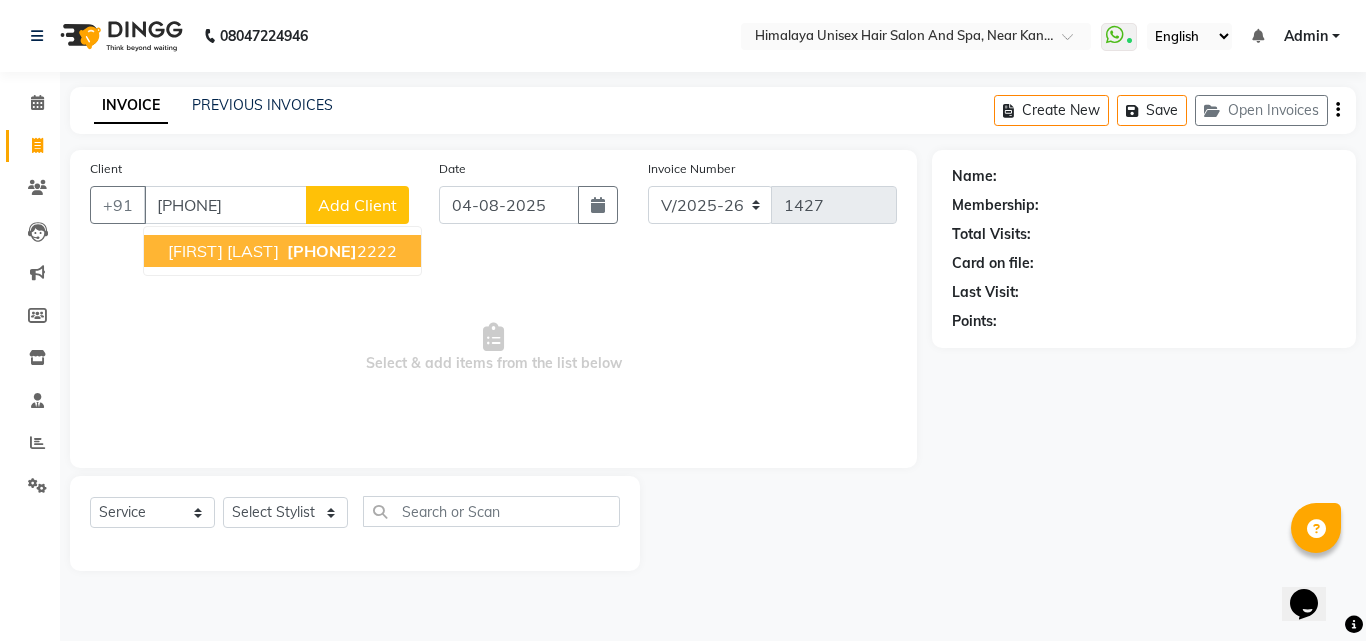 click on "[FIRST] [LAST]" at bounding box center [223, 251] 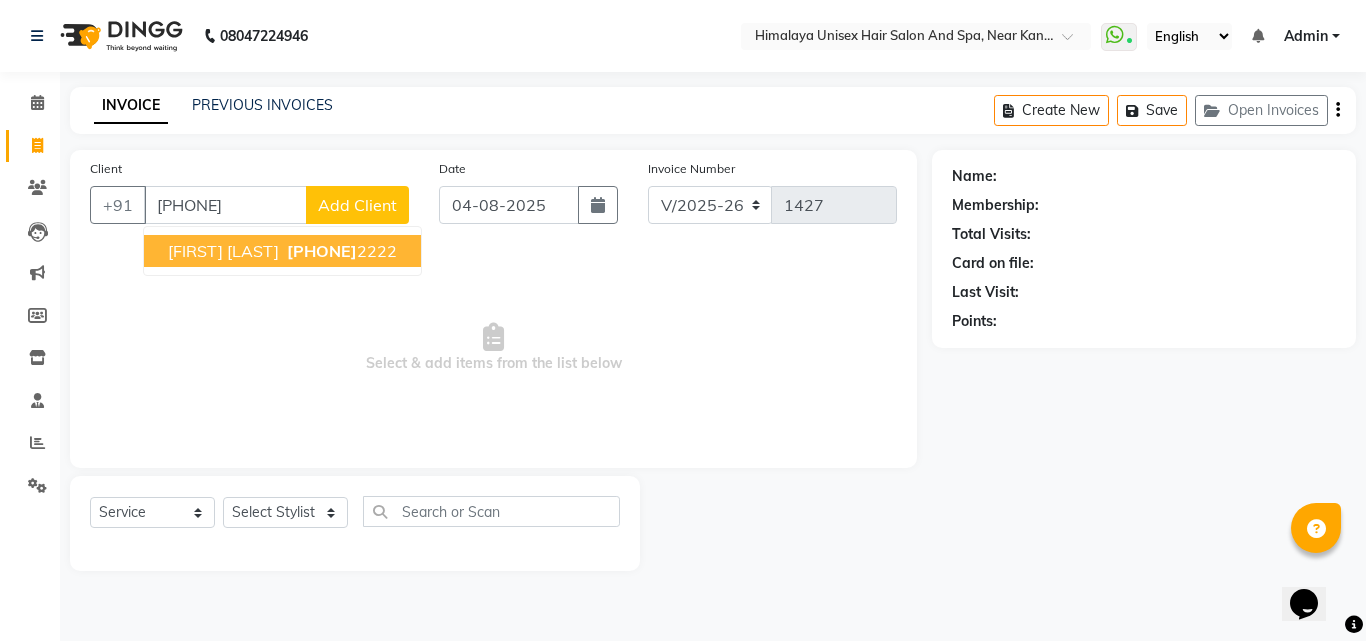 type on "[PHONE]" 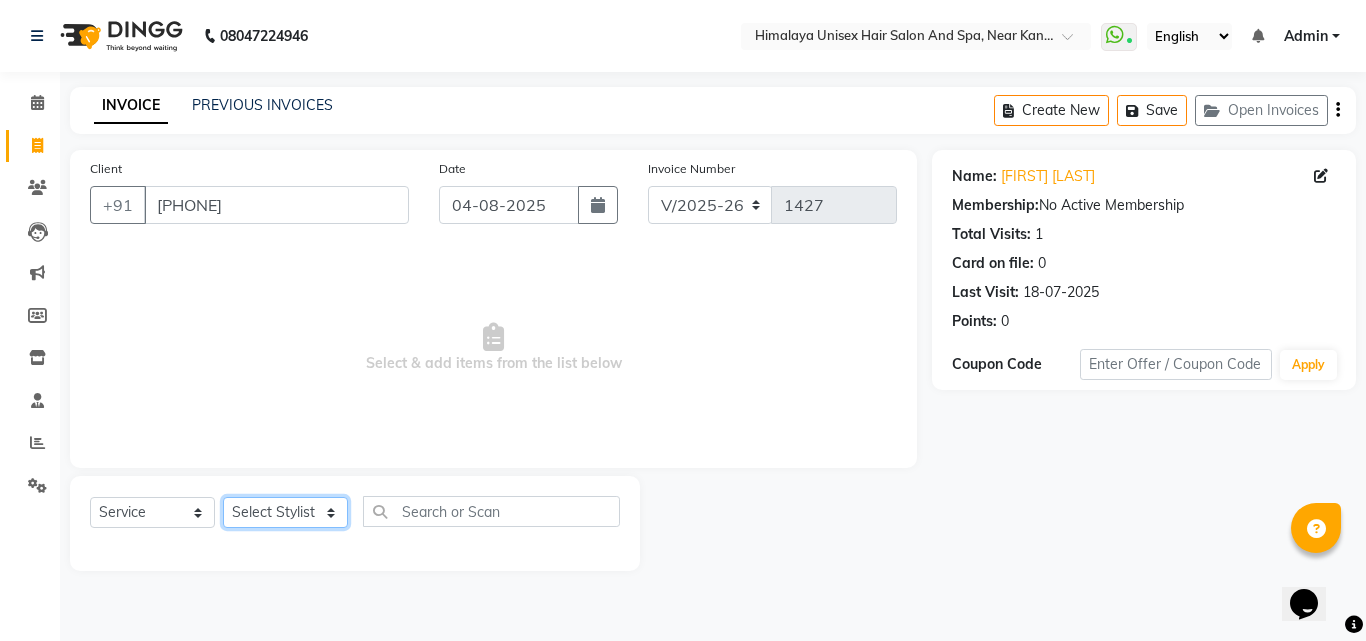 click on "Select Stylist Ashwini Salunkhe Avantika Phase Ganesh  Gosavi Mahesh Sawant nakul tadas prasad kadam Prathamesh Salunkhe sai kashid shubhangi sawant Uday Tate" 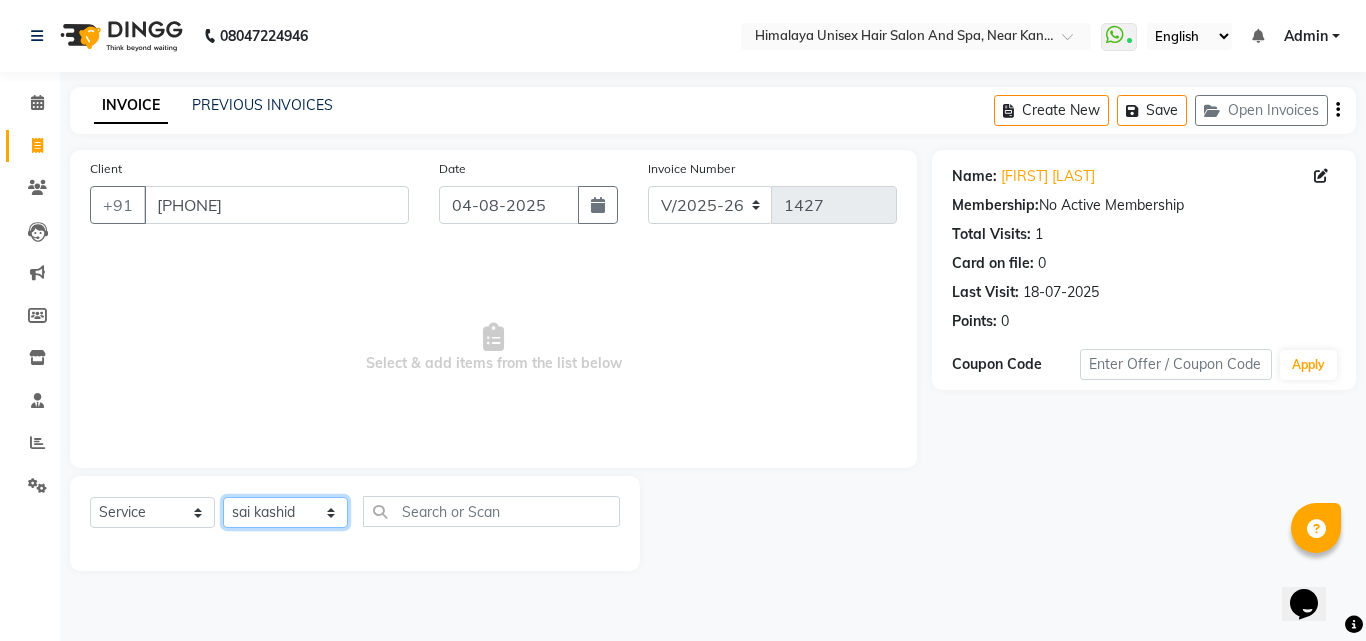 click on "Select Stylist Ashwini Salunkhe Avantika Phase Ganesh  Gosavi Mahesh Sawant nakul tadas prasad kadam Prathamesh Salunkhe sai kashid shubhangi sawant Uday Tate" 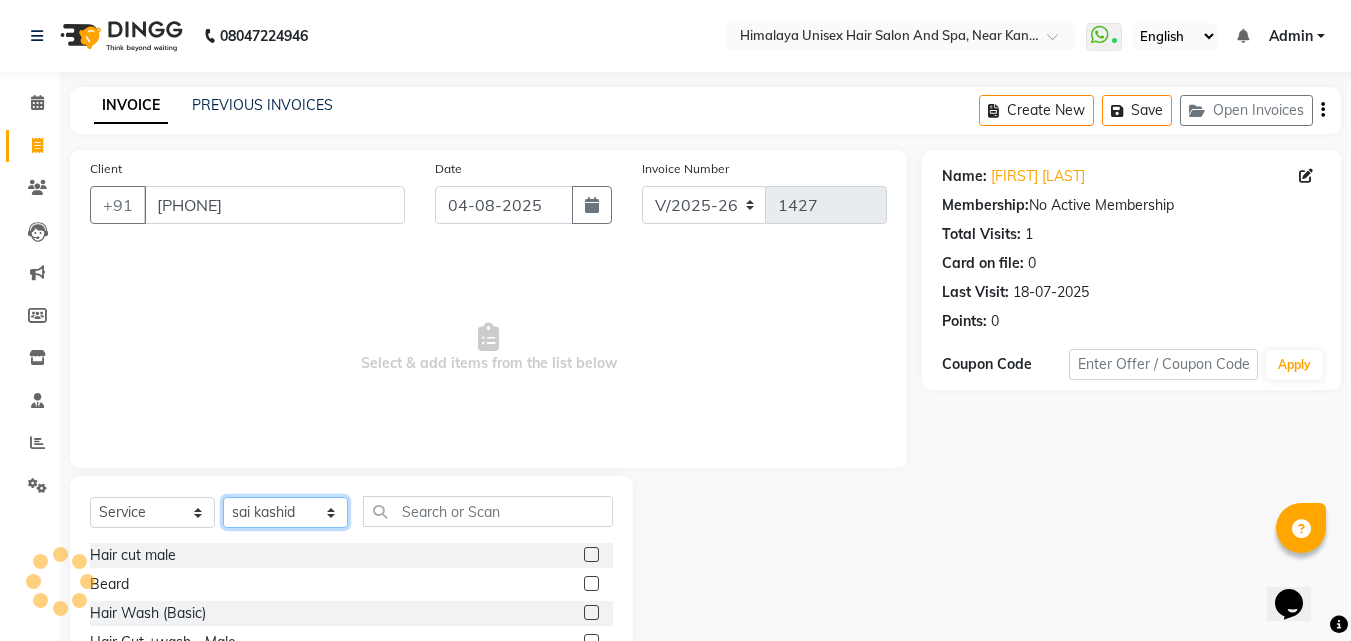 scroll, scrollTop: 160, scrollLeft: 0, axis: vertical 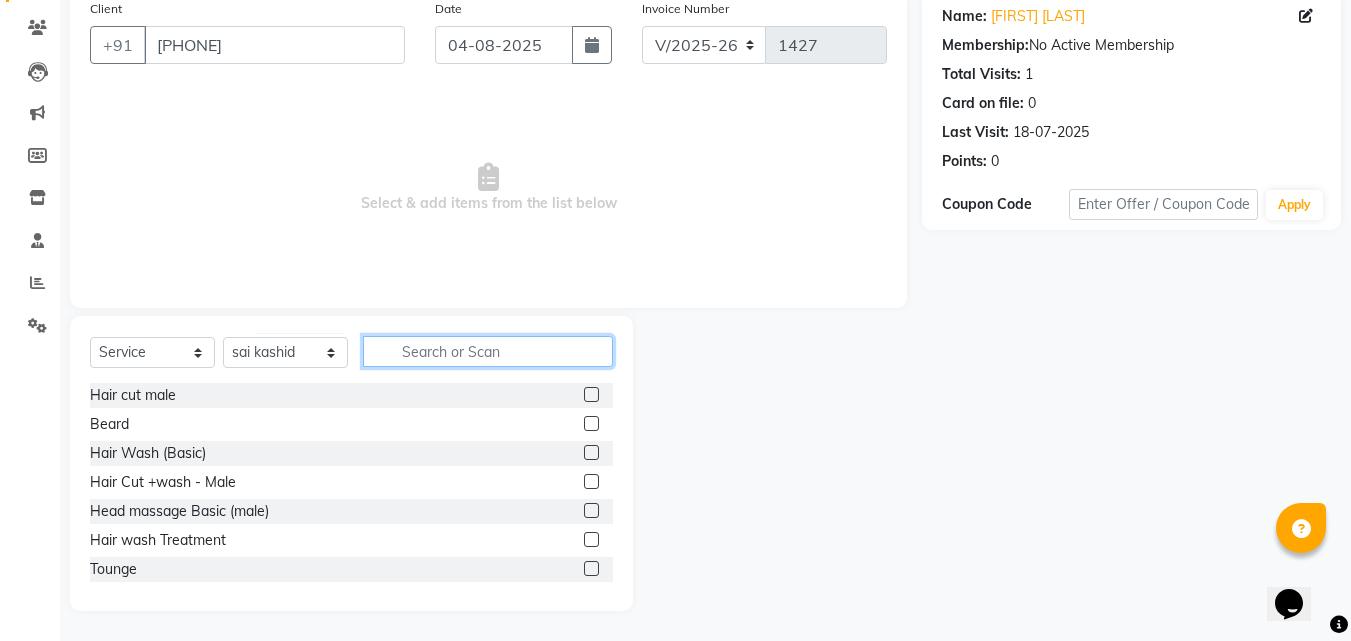 click 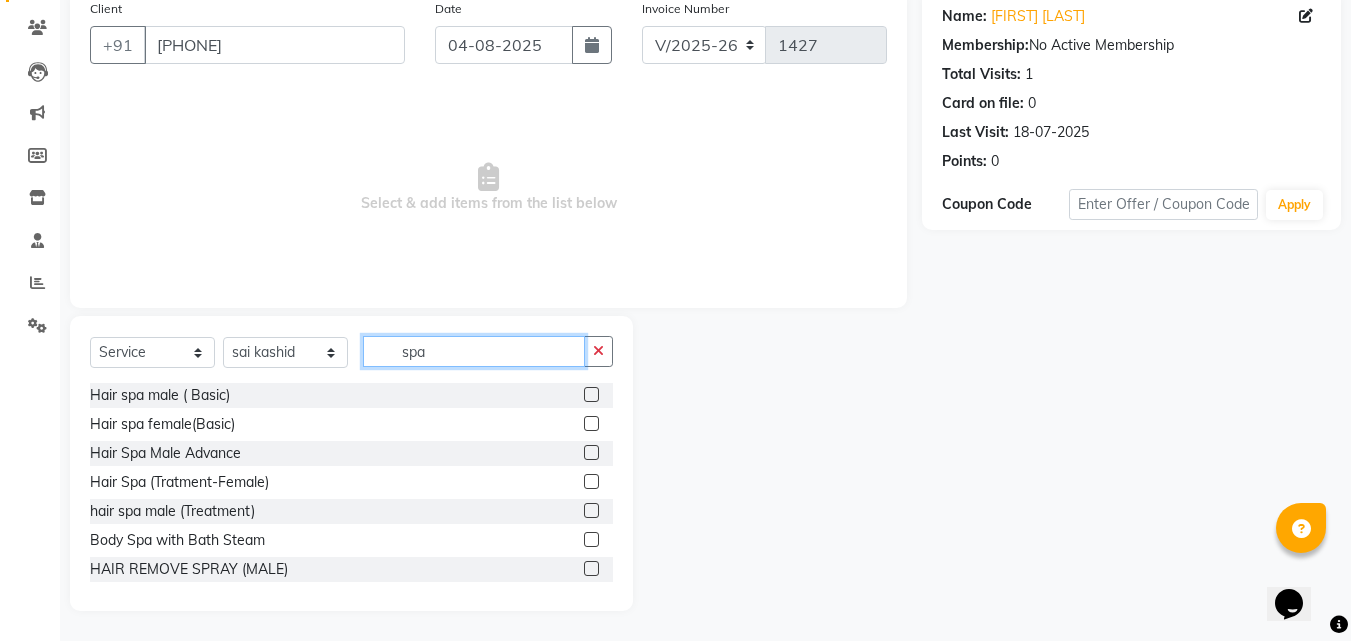 scroll, scrollTop: 134, scrollLeft: 0, axis: vertical 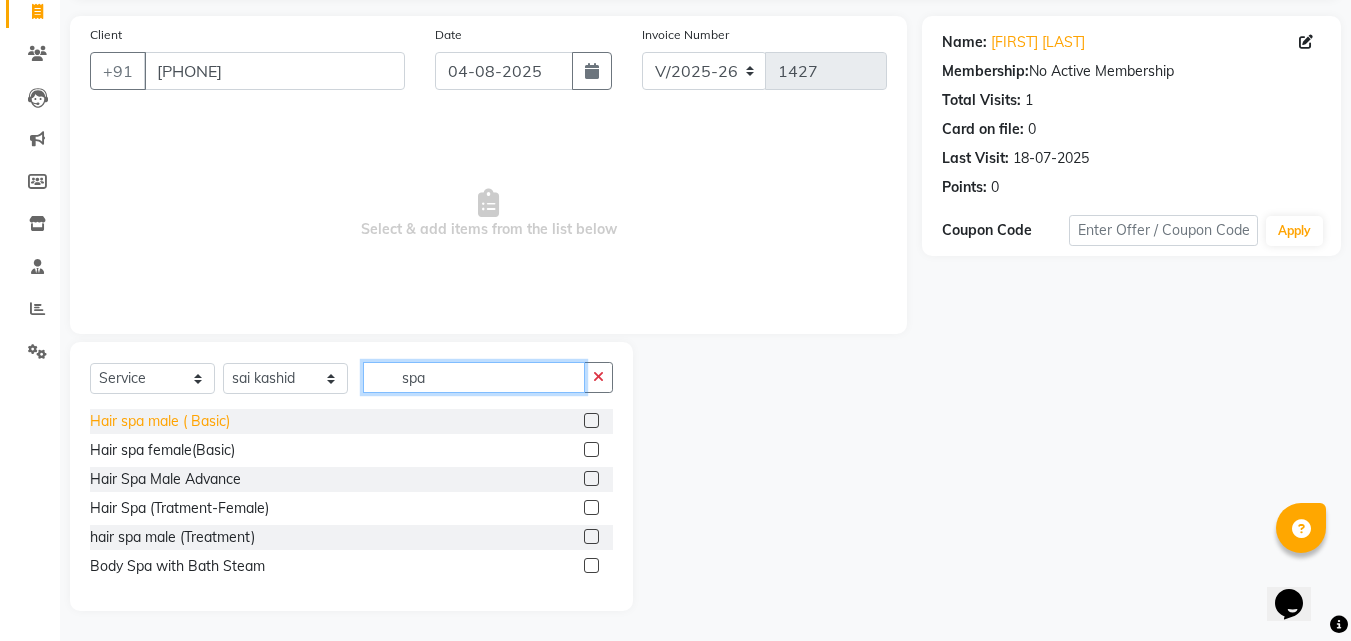 type on "spa" 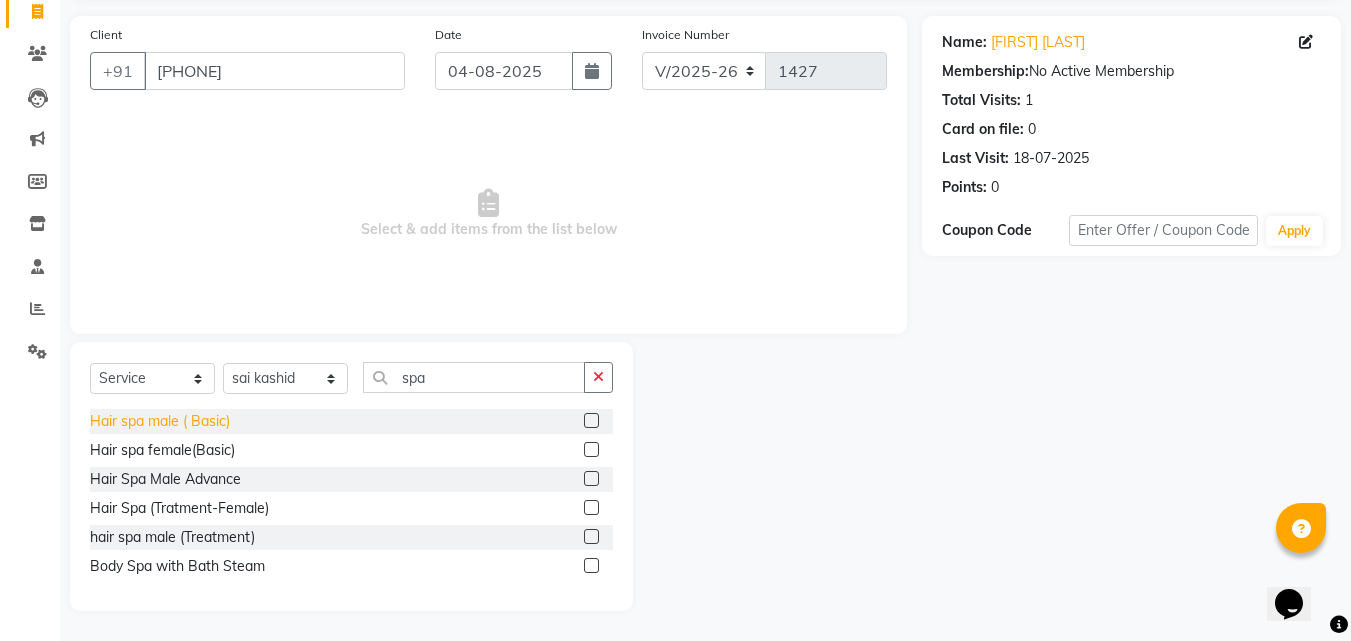 click on "Hair spa male ( Basic)" 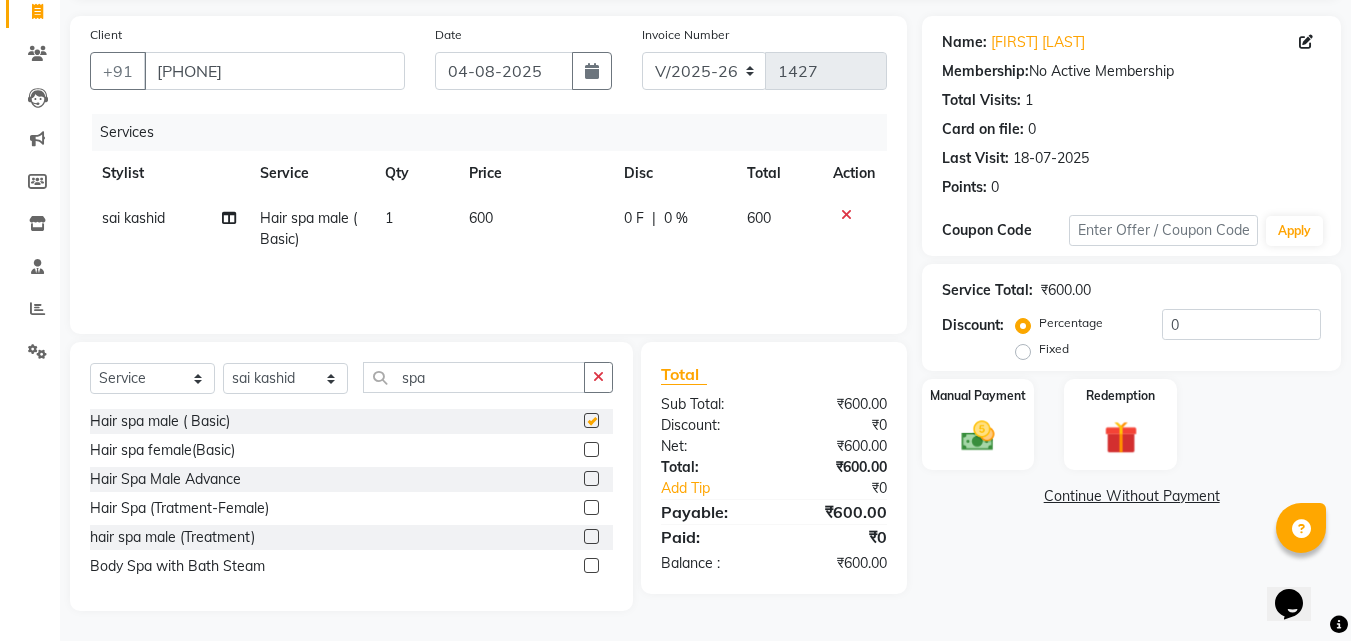 checkbox on "false" 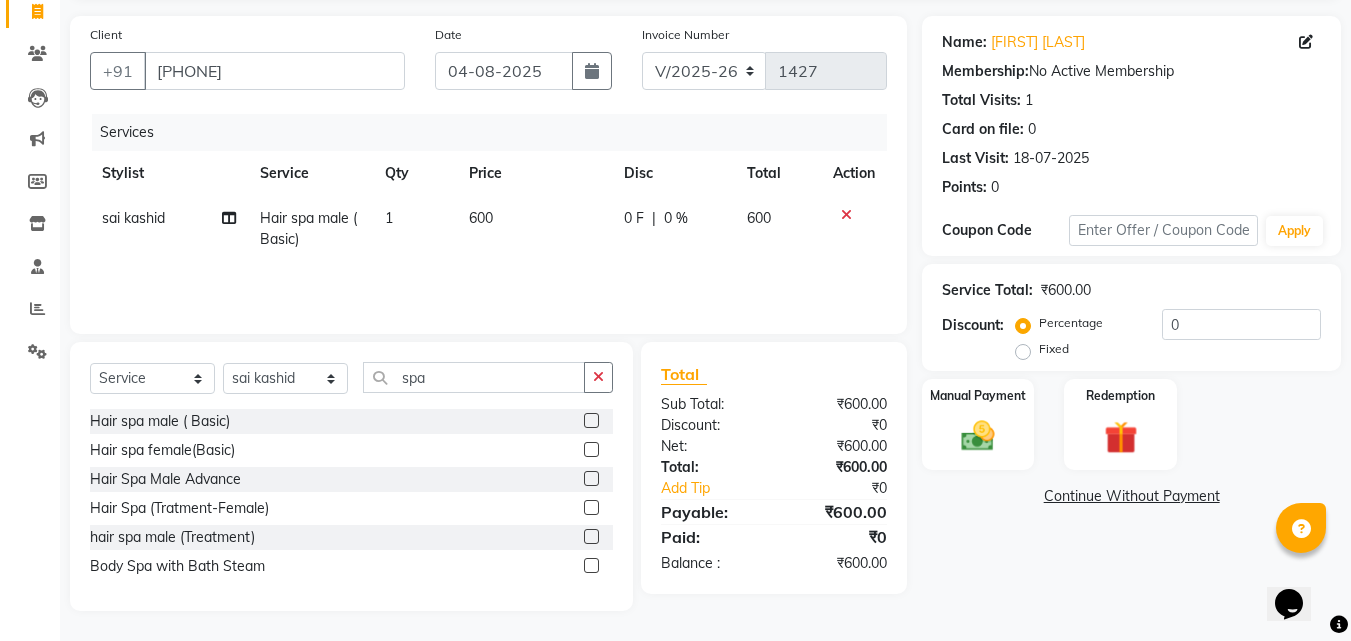 click on "600" 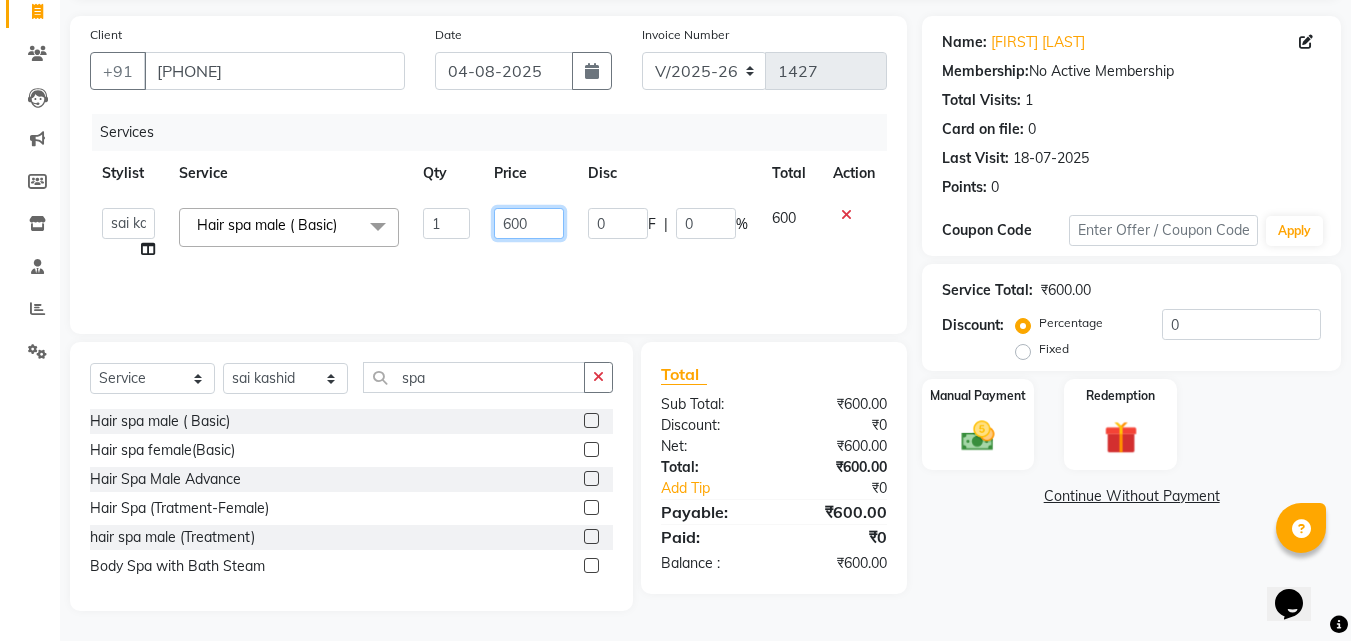 click on "600" 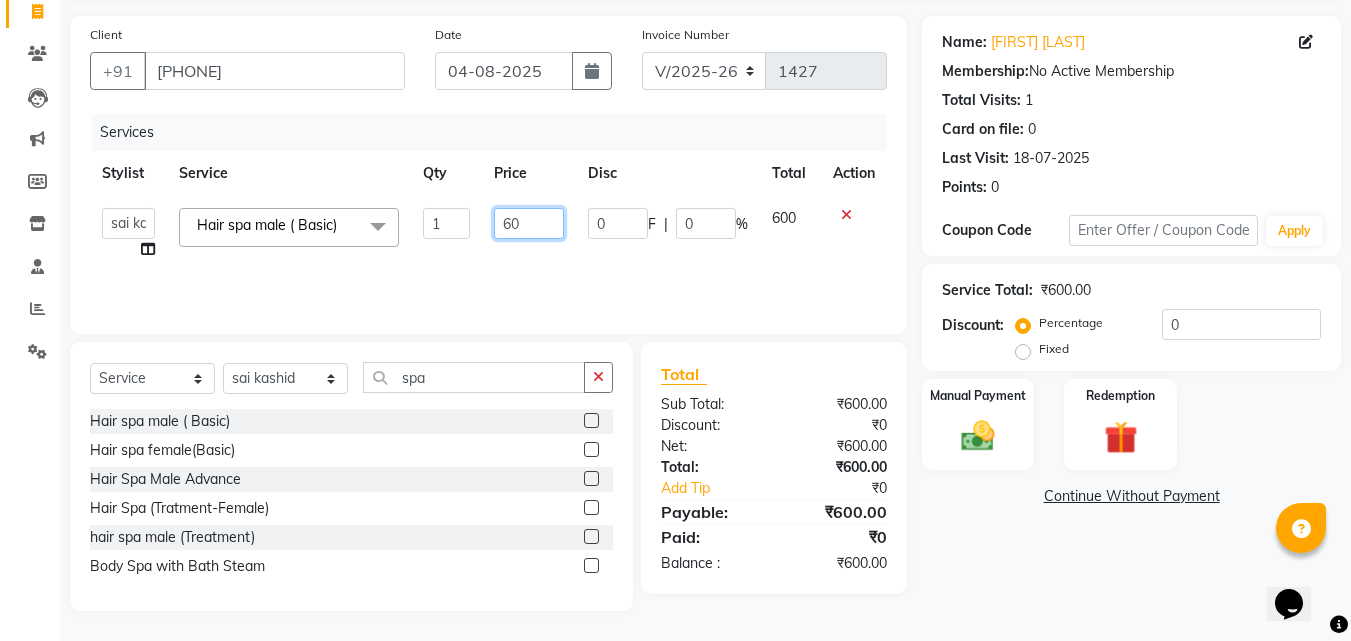 type on "6" 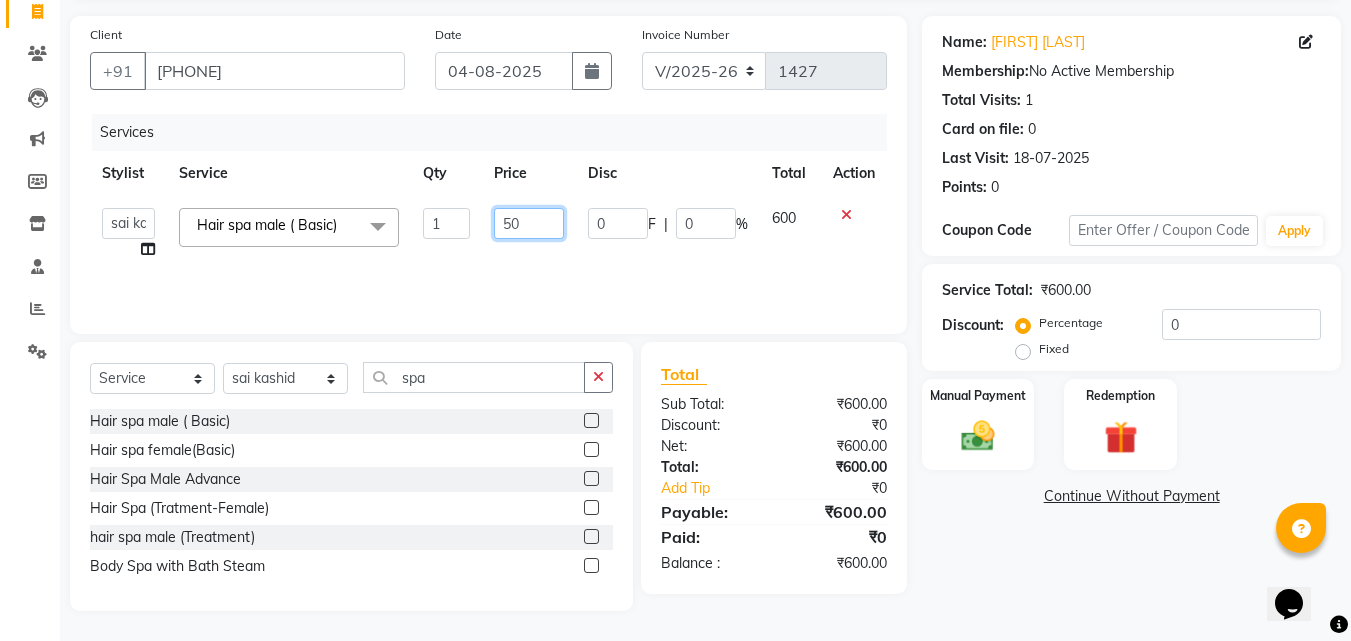 type on "500" 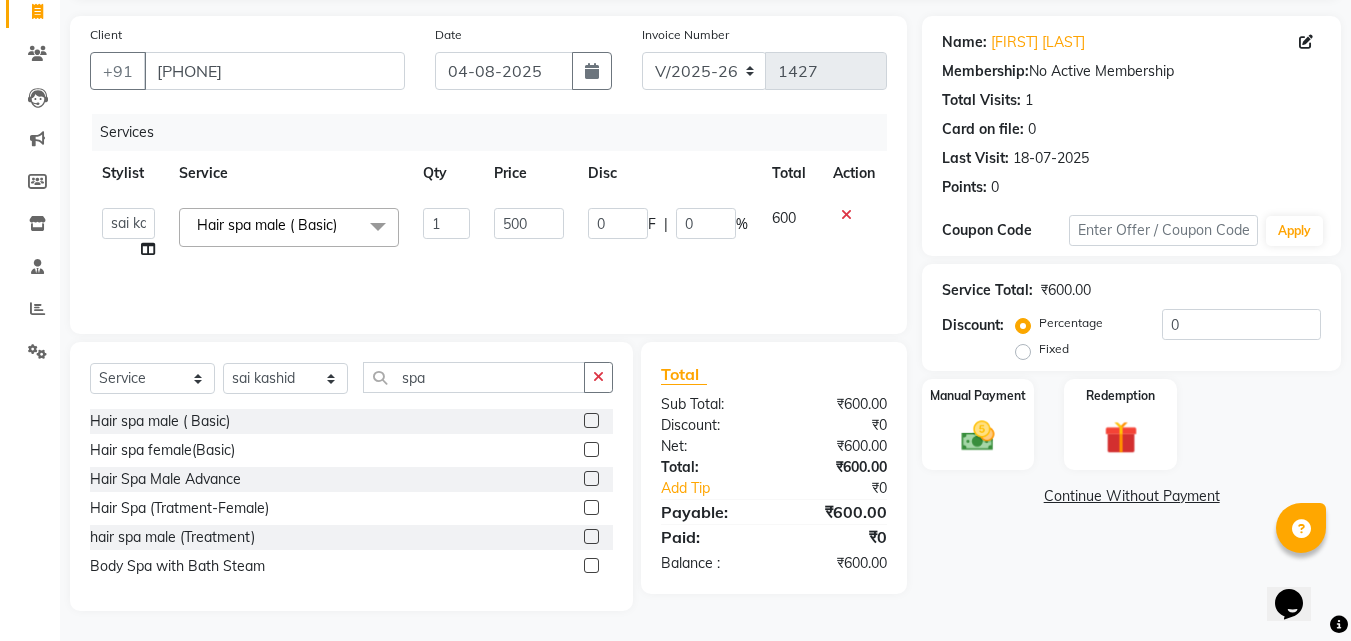click on "Name: Vikram Mahadik  Membership:  No Active Membership  Total Visits:  1 Card on file:  0 Last Visit:   18-07-2025 Points:   0" 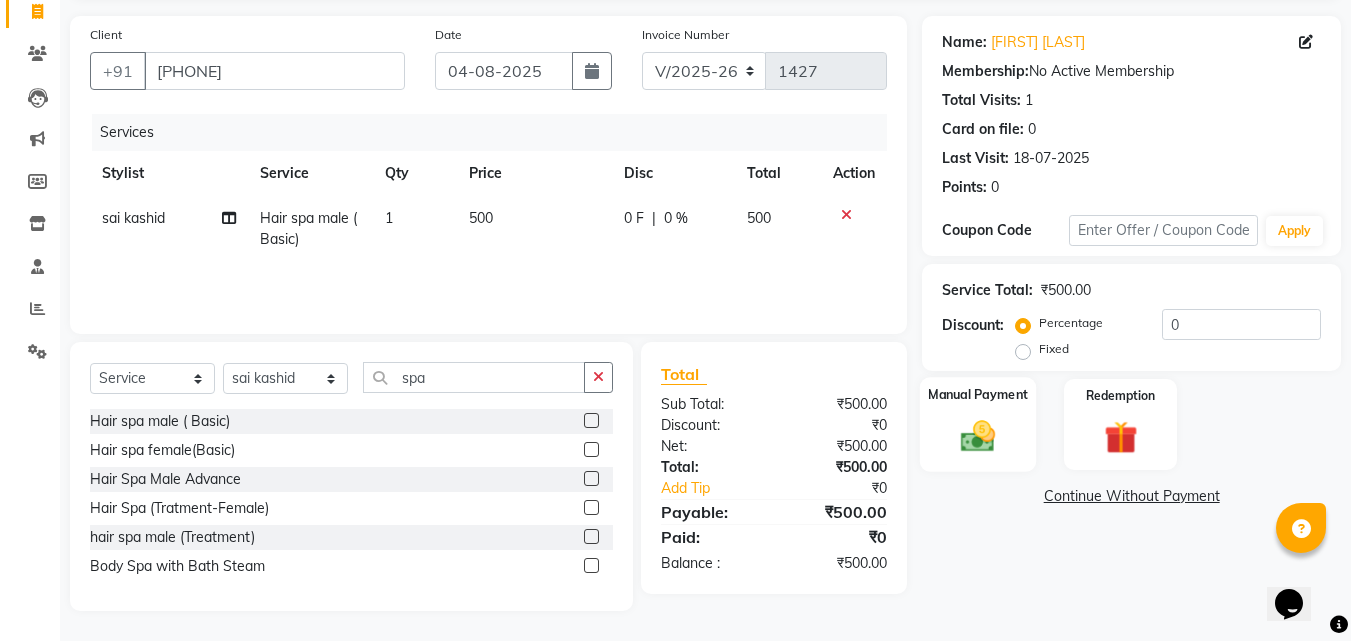 click on "Manual Payment" 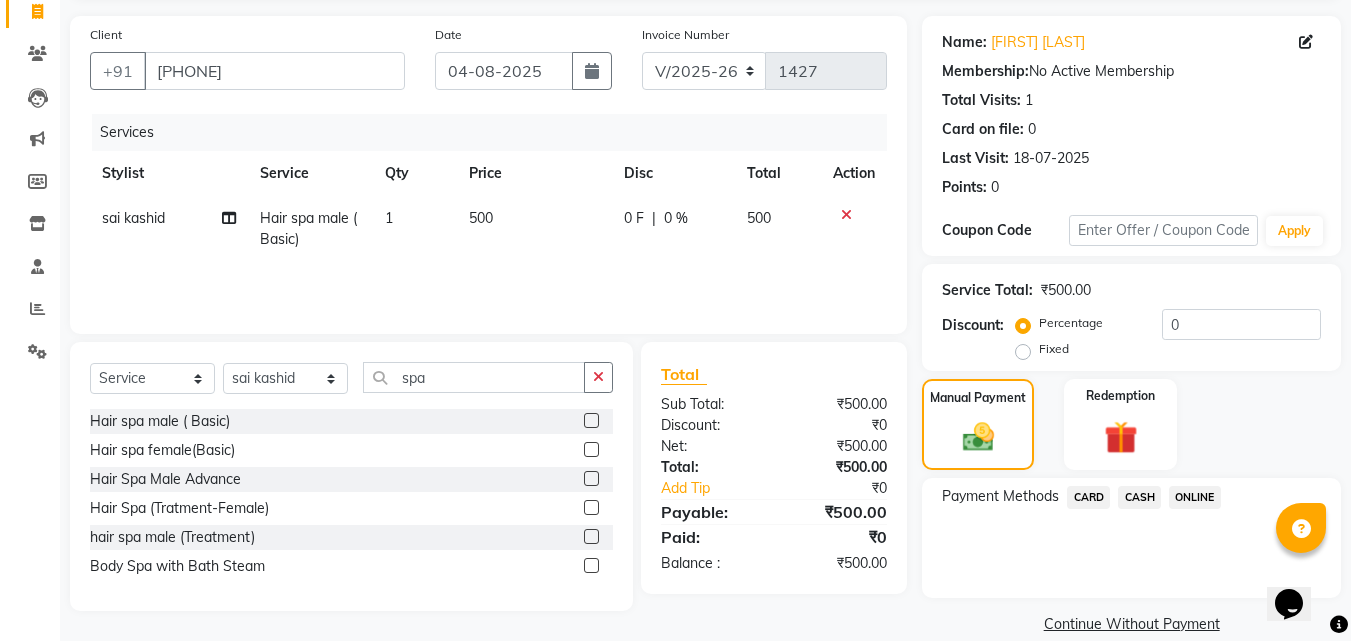 scroll, scrollTop: 162, scrollLeft: 0, axis: vertical 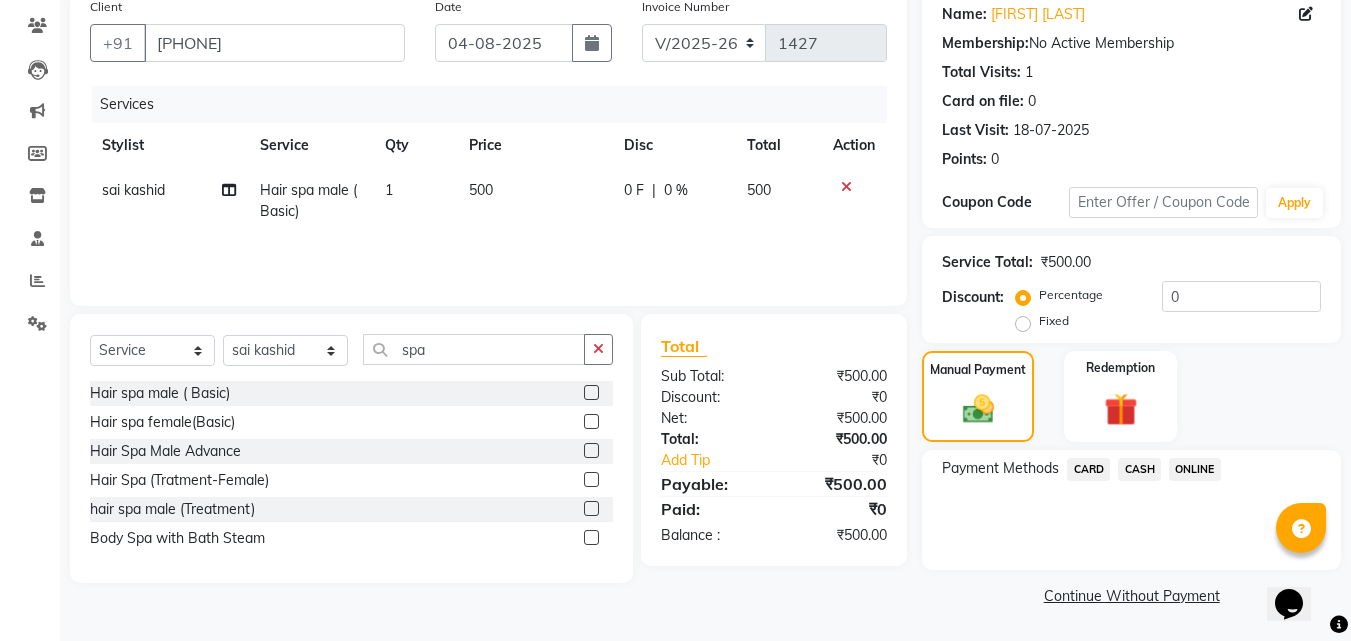 click on "ONLINE" 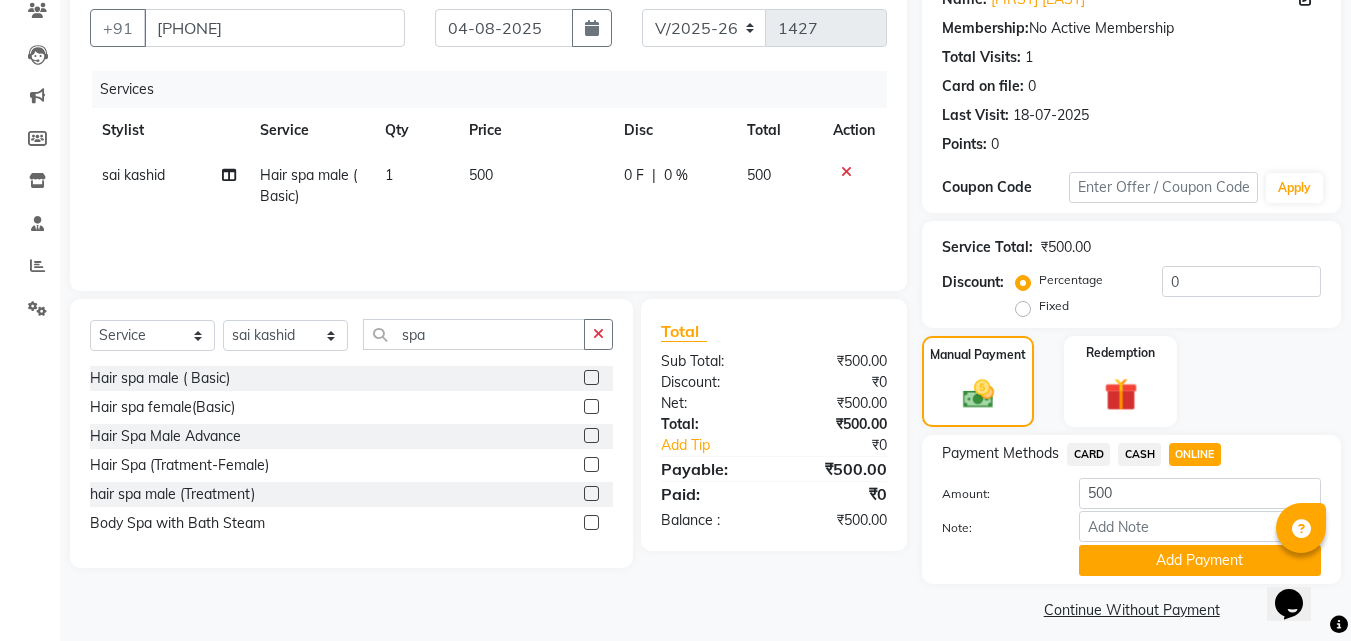 scroll, scrollTop: 191, scrollLeft: 0, axis: vertical 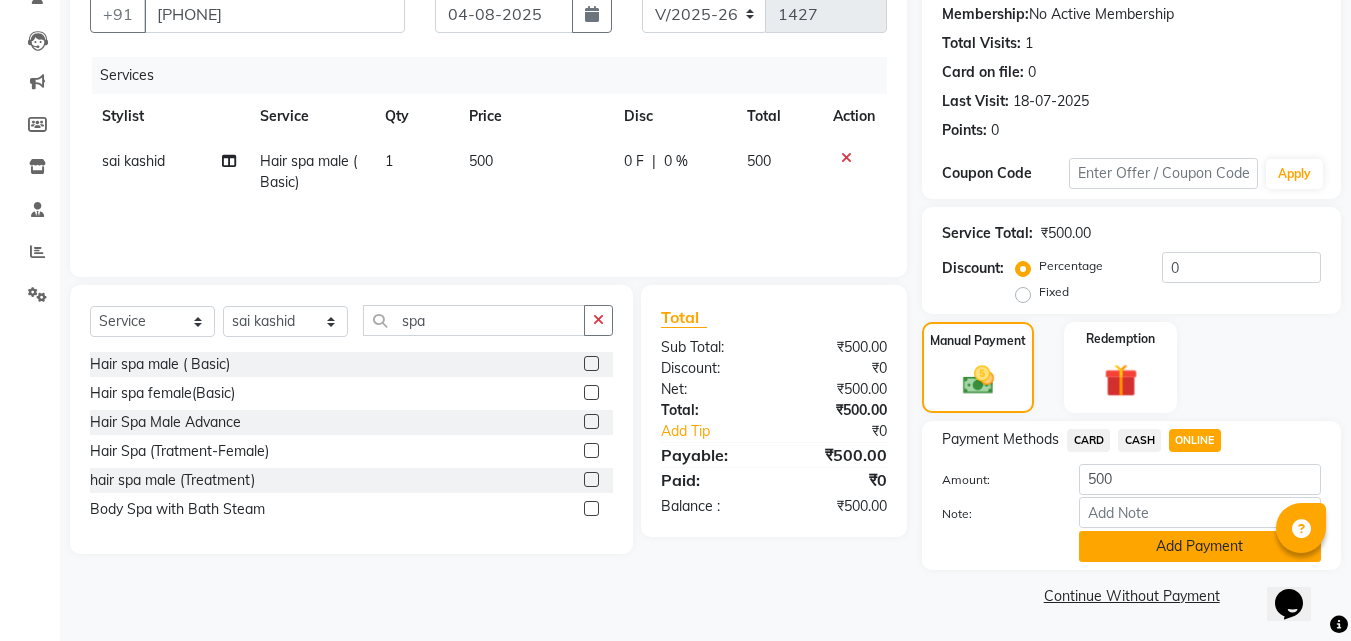 click on "Add Payment" 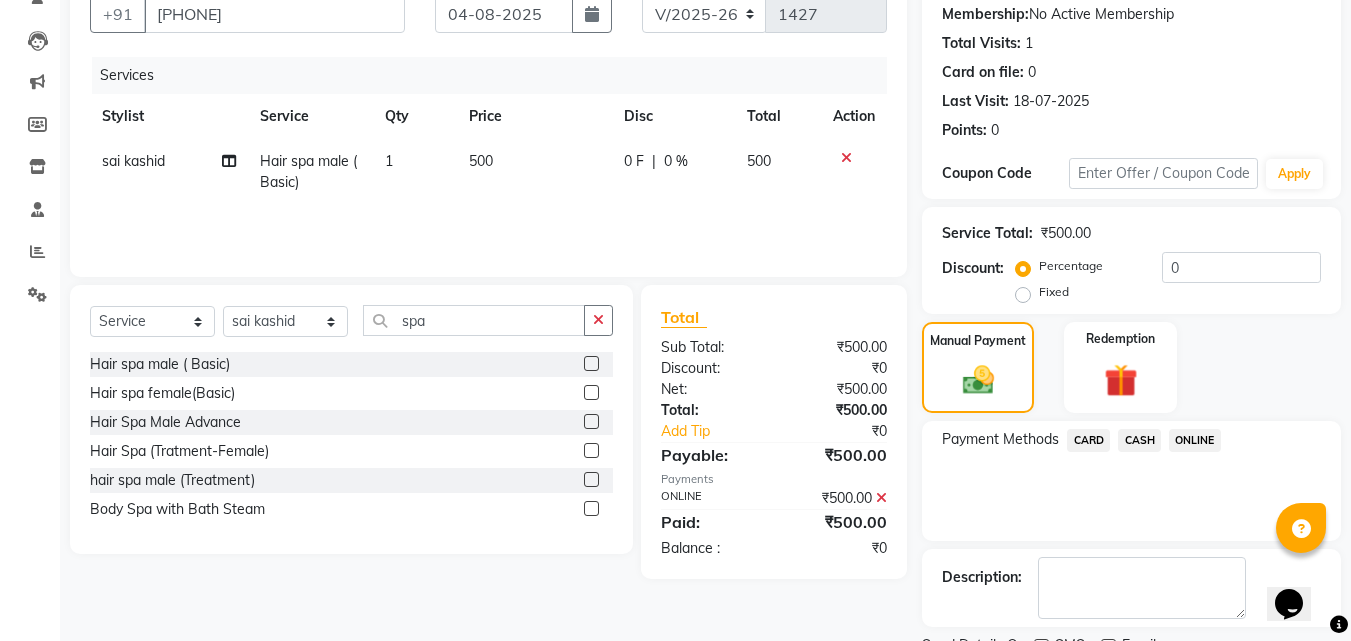 scroll, scrollTop: 275, scrollLeft: 0, axis: vertical 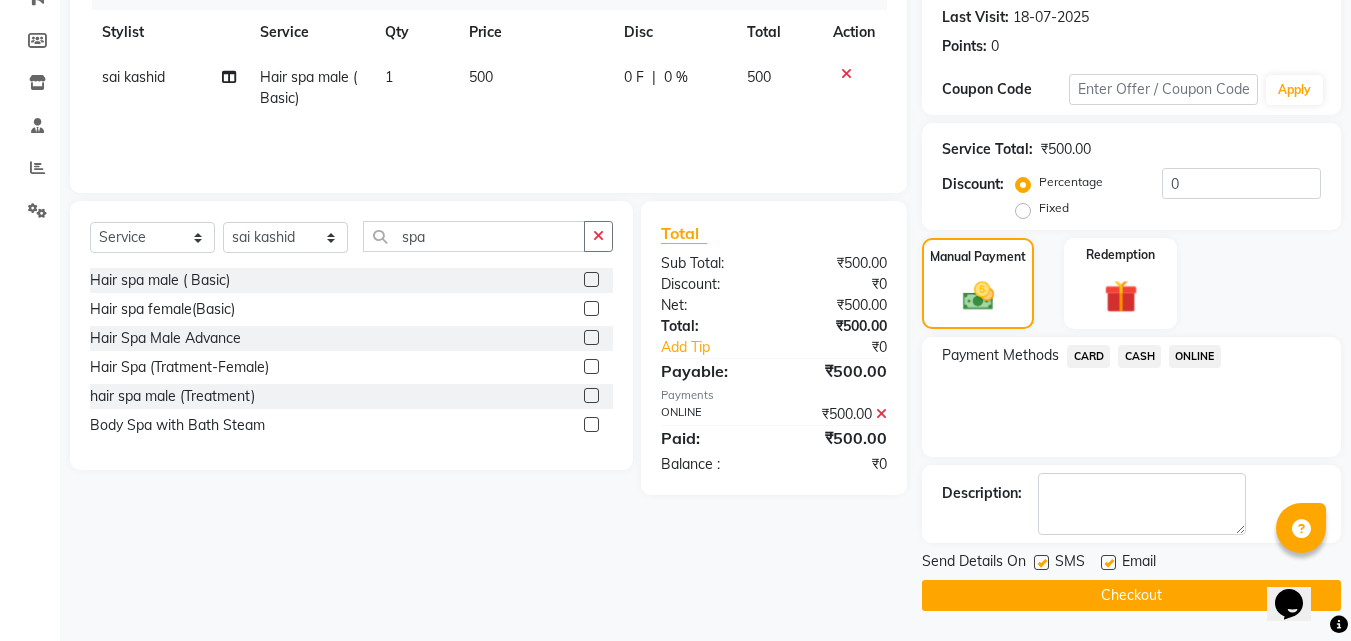 click on "Checkout" 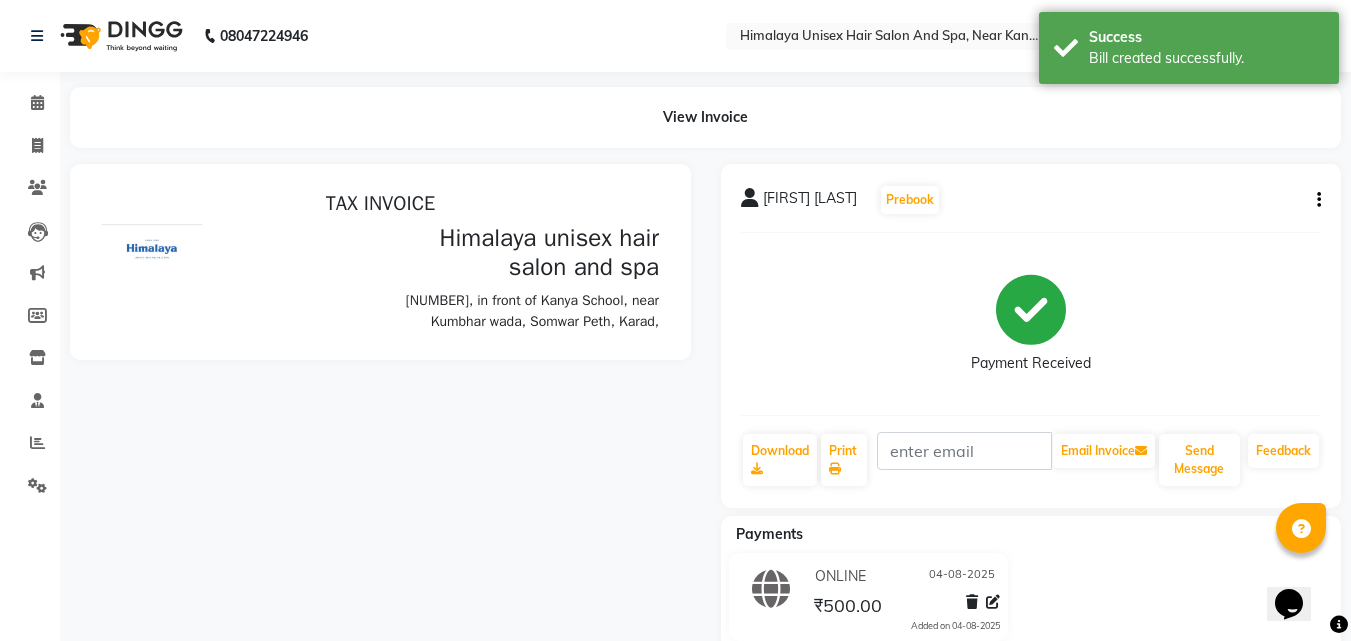 scroll, scrollTop: 0, scrollLeft: 0, axis: both 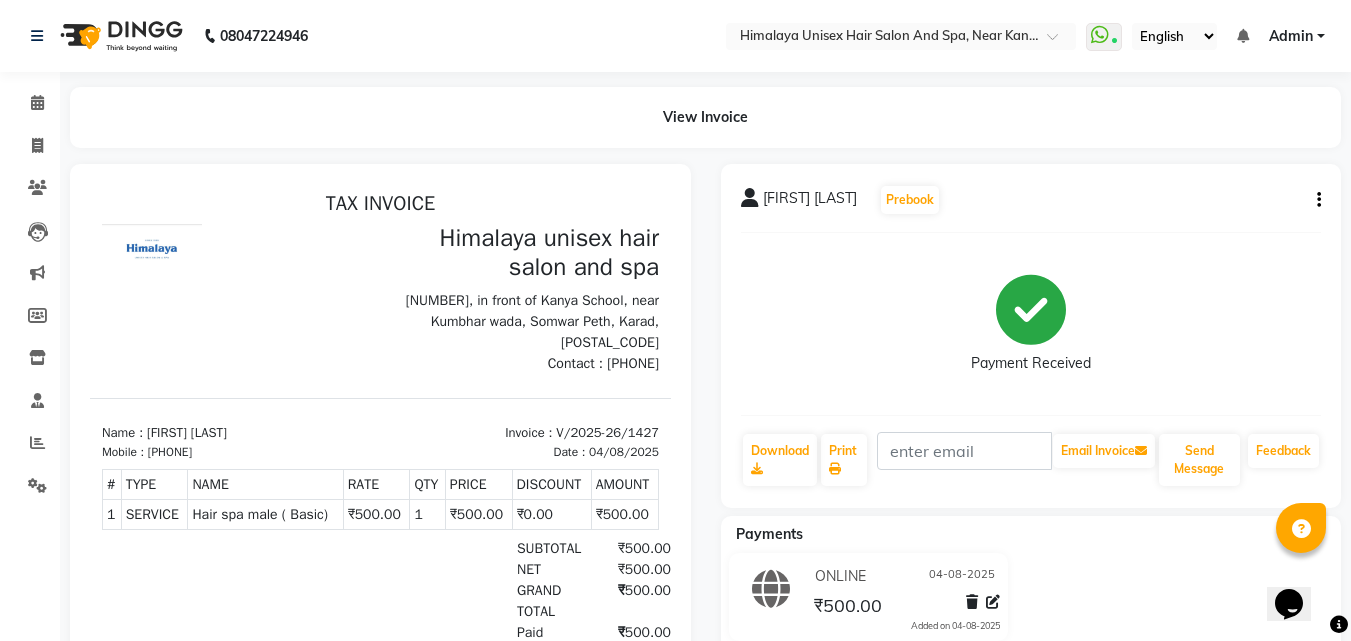 click on "vikram mahadik   Prebook   Payment Received  Download  Print   Email Invoice   Send Message Feedback" 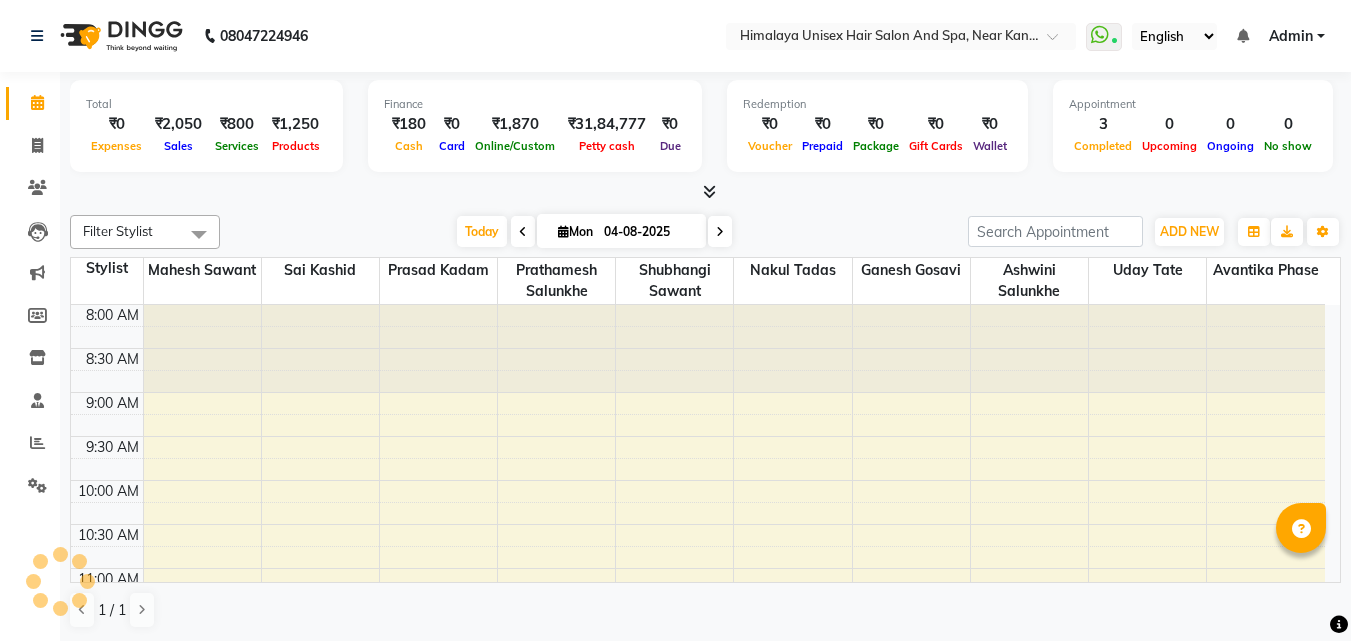 scroll, scrollTop: 0, scrollLeft: 0, axis: both 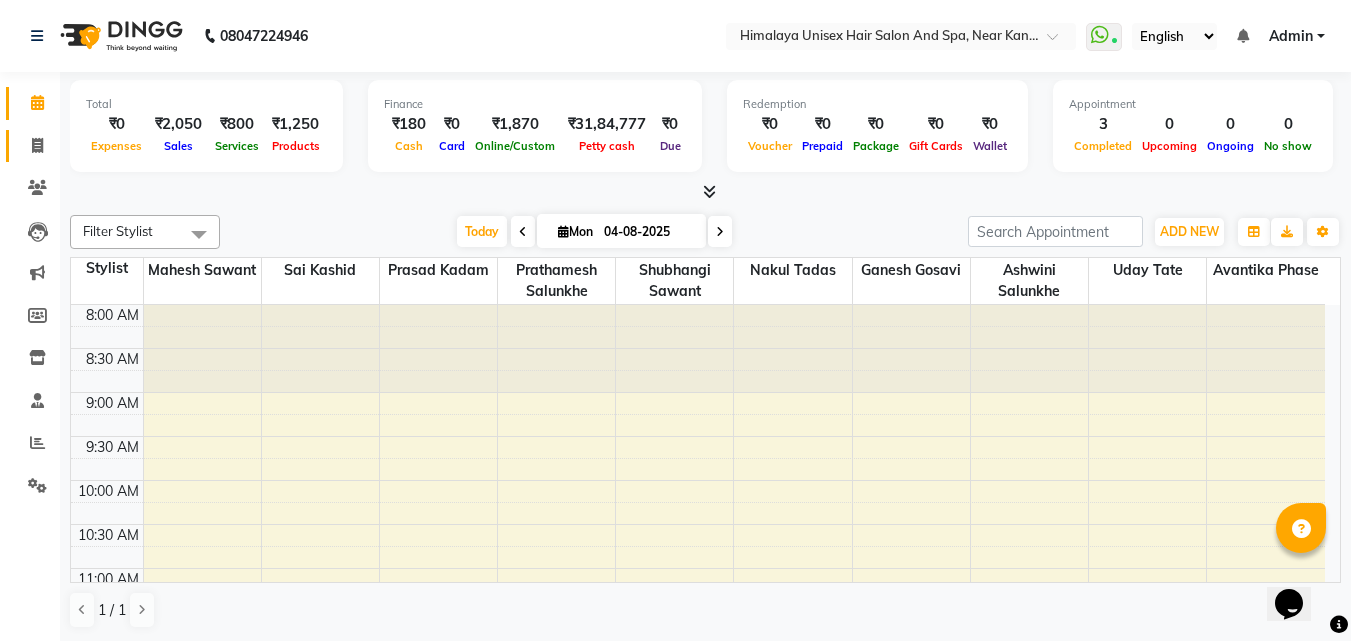 click 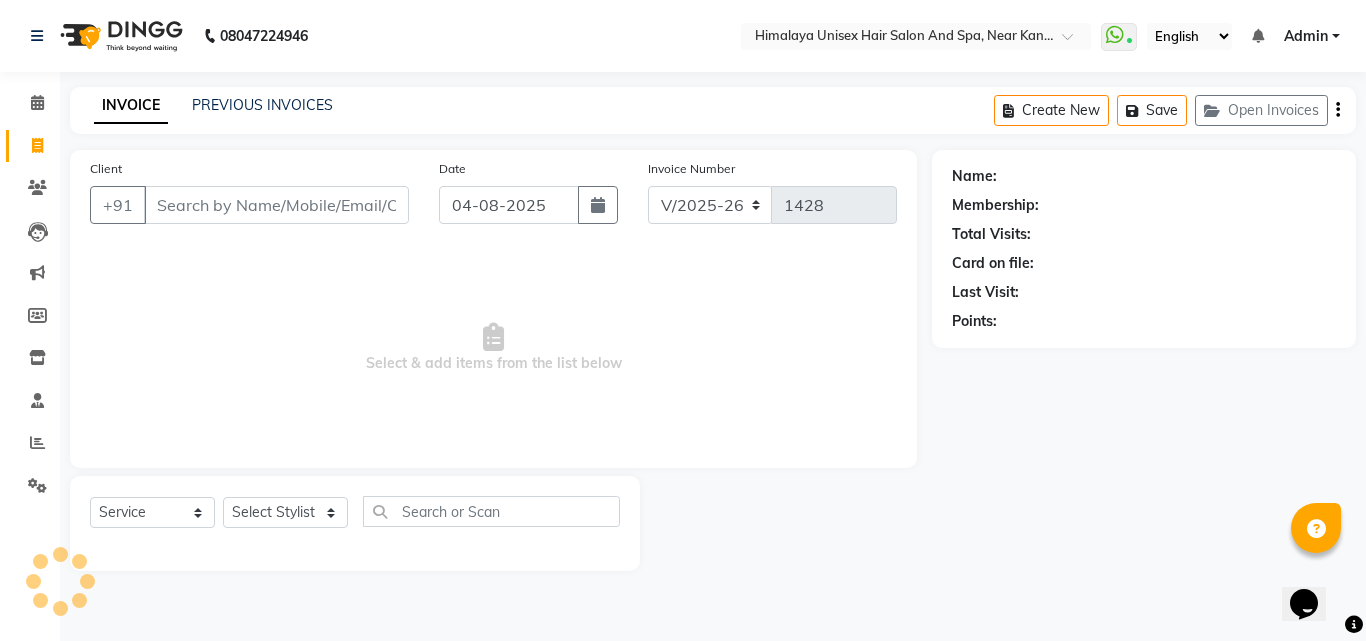 click on "INVOICE PREVIOUS INVOICES Create New   Save   Open Invoices" 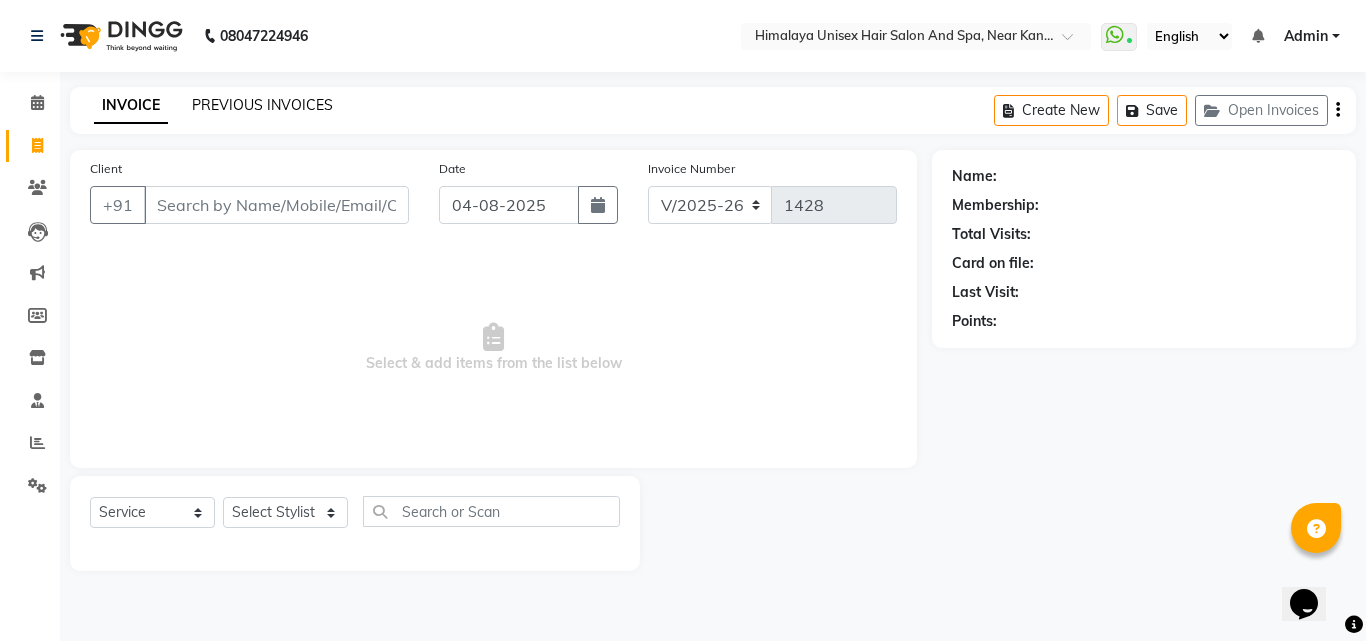 click on "PREVIOUS INVOICES" 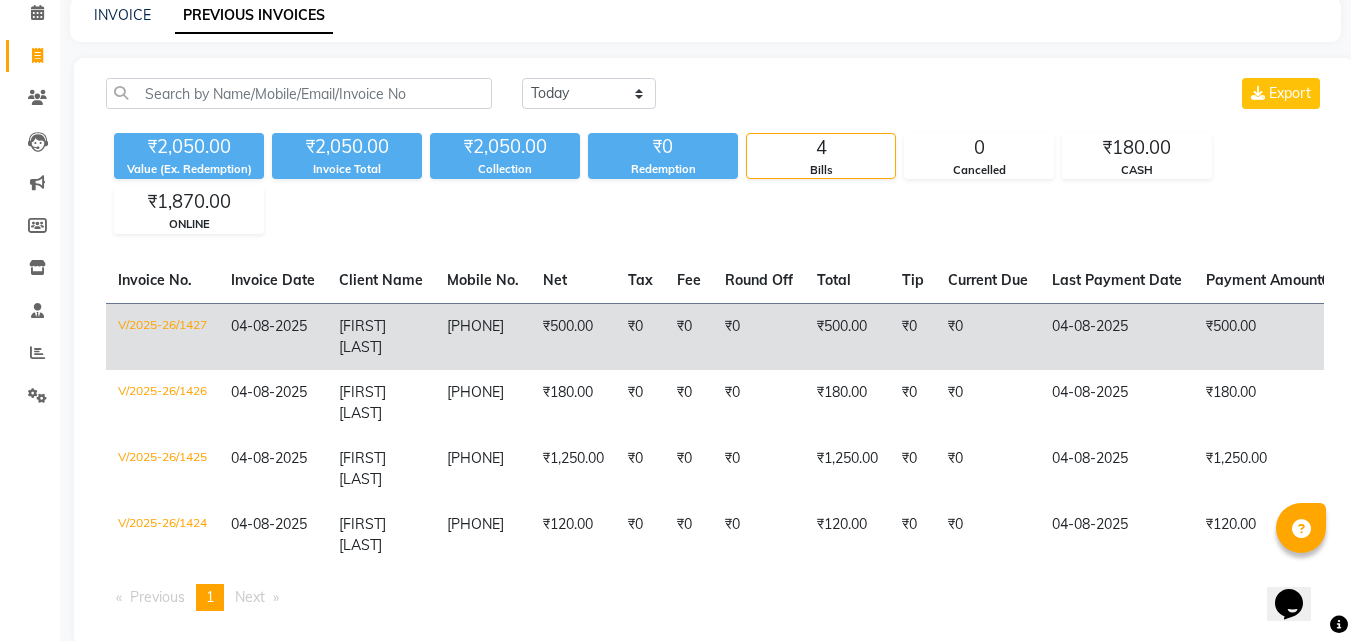 scroll, scrollTop: 121, scrollLeft: 0, axis: vertical 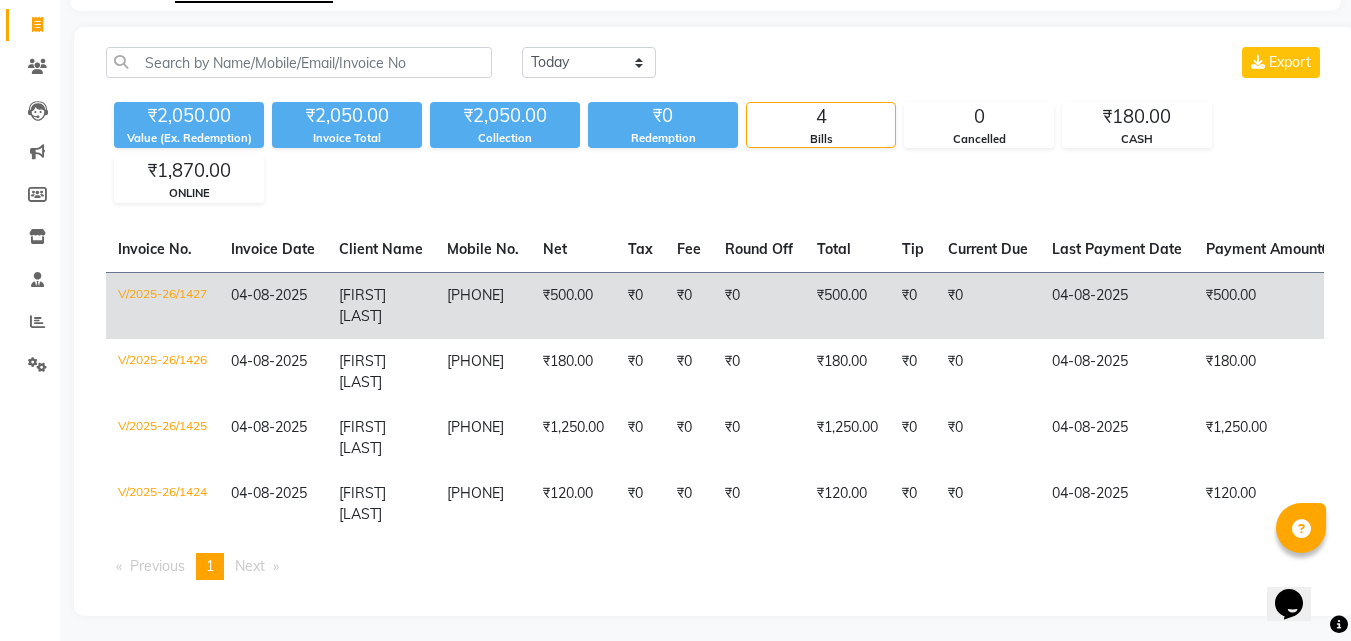 click on "₹500.00" 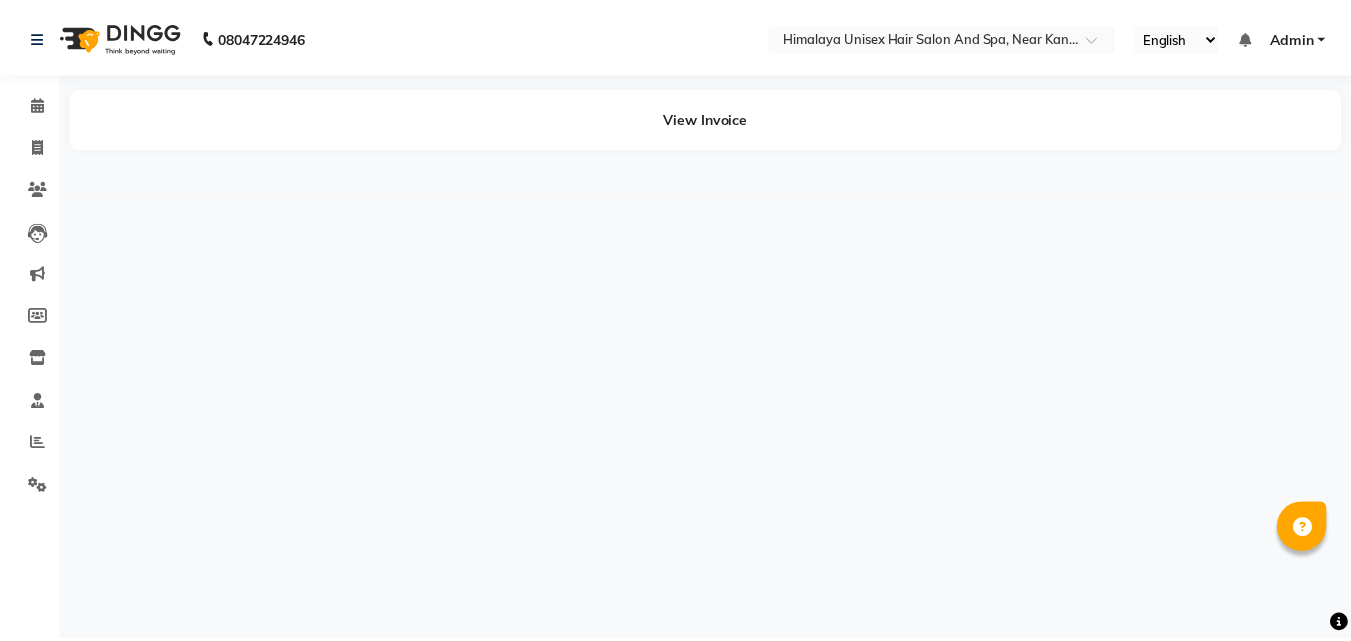 scroll, scrollTop: 0, scrollLeft: 0, axis: both 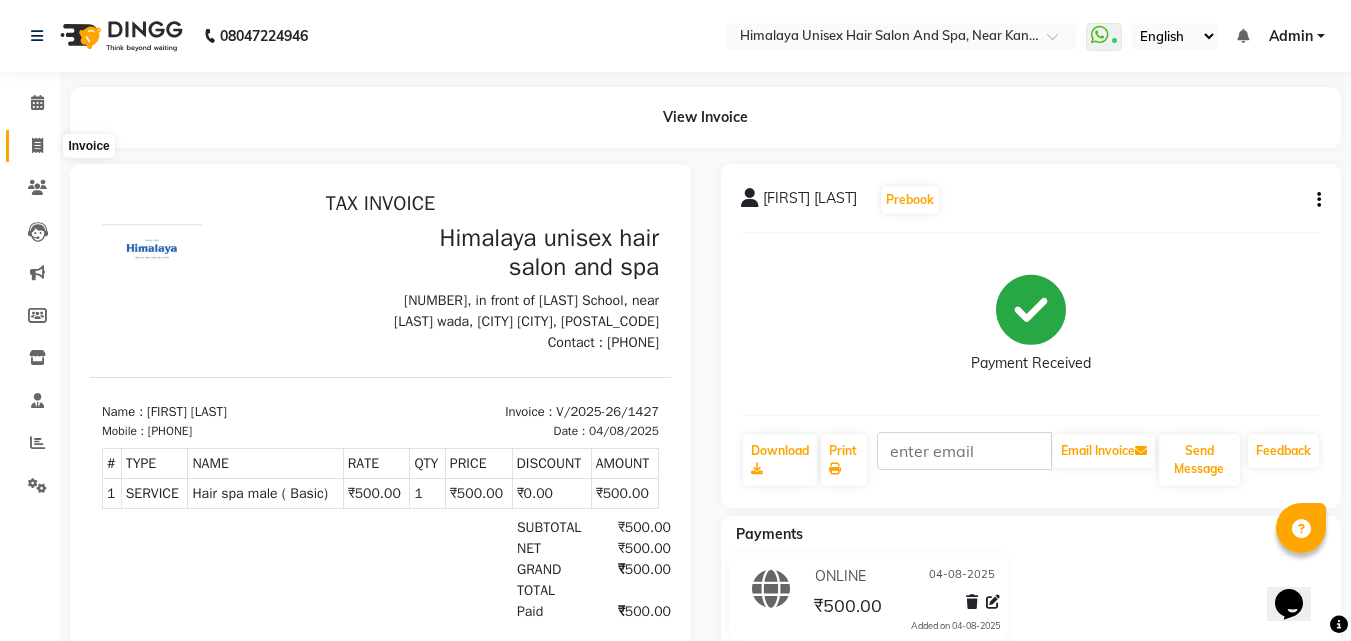 click 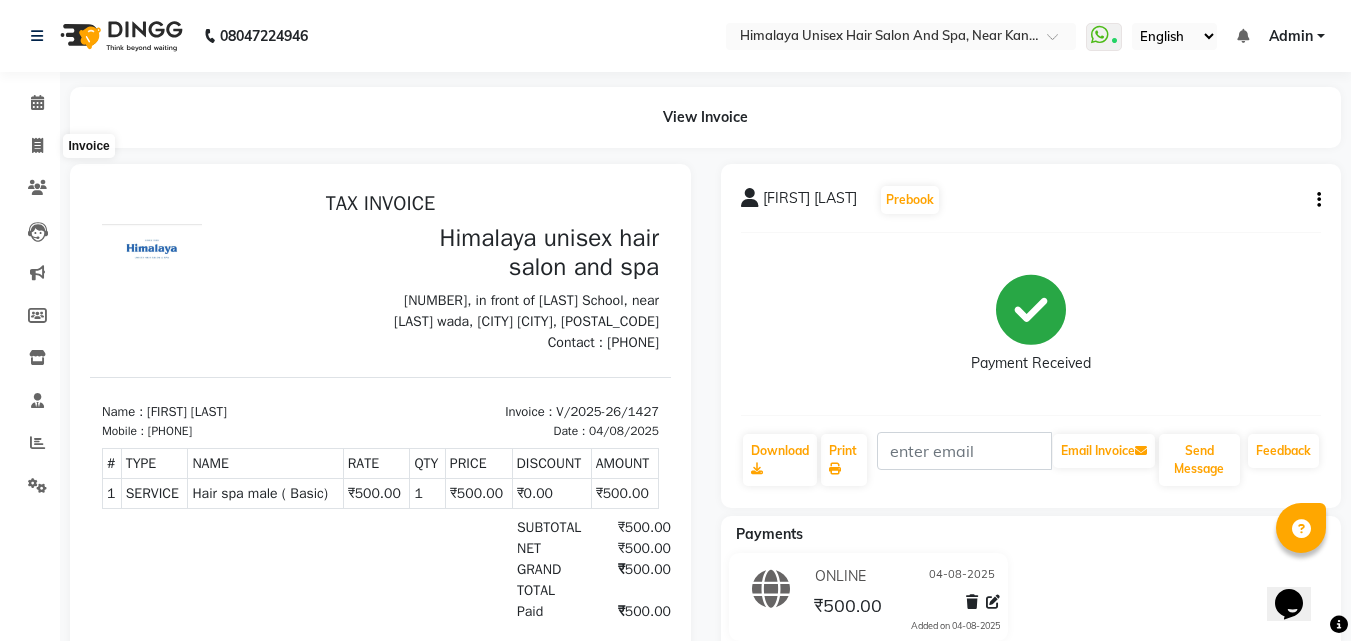 select on "service" 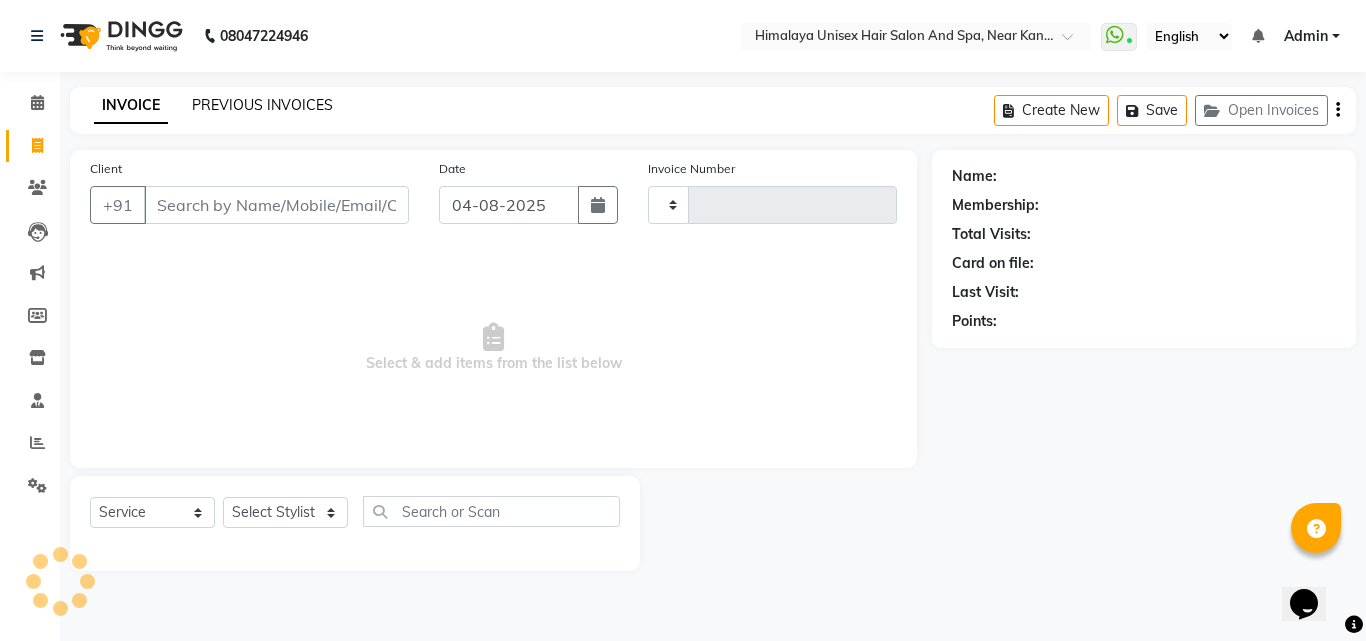 type on "1428" 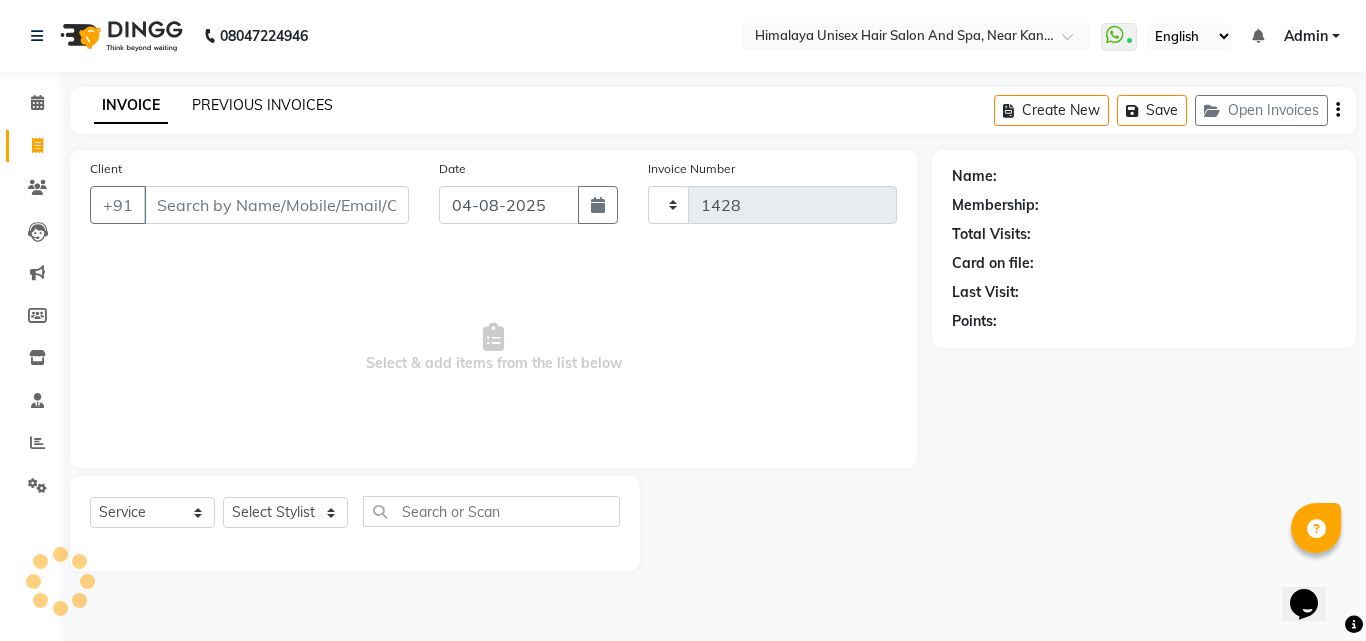 select on "4594" 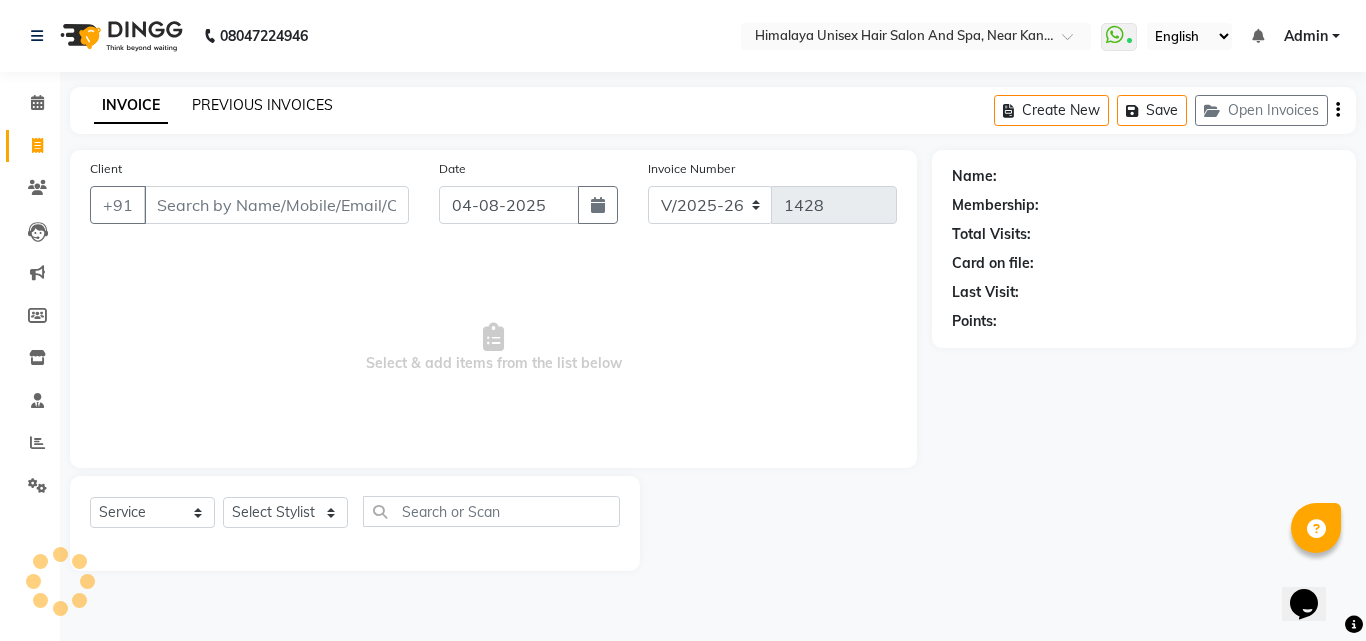 click on "PREVIOUS INVOICES" 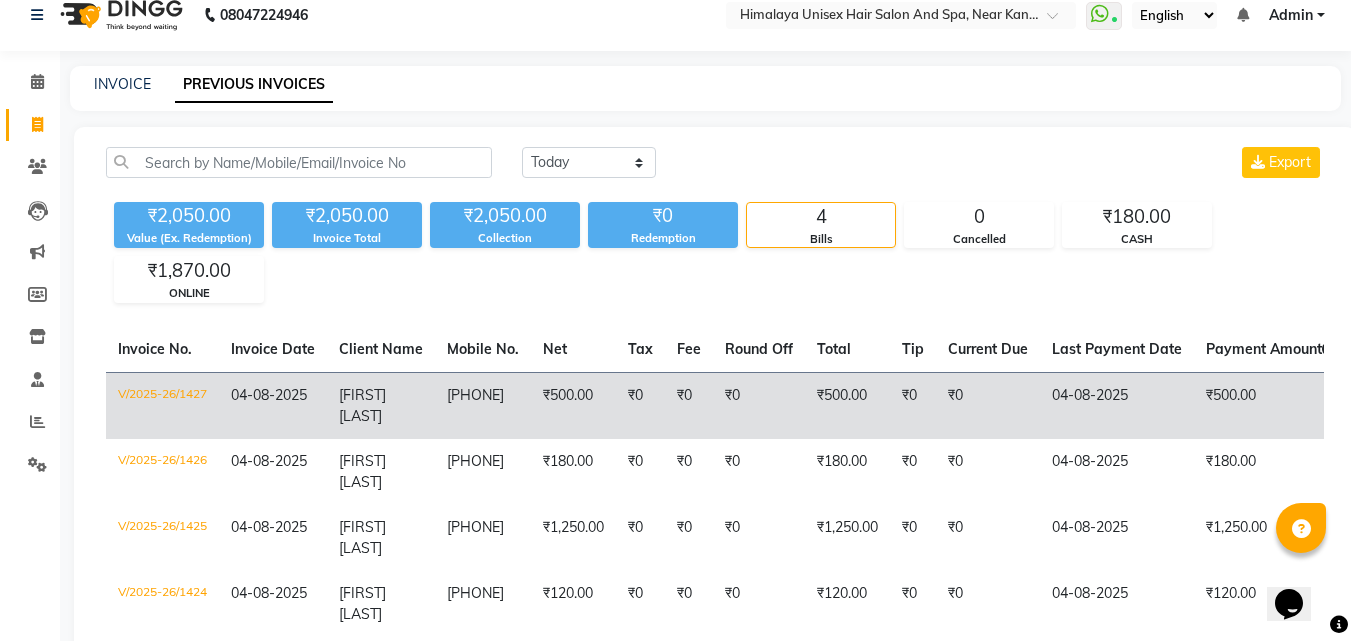 scroll, scrollTop: 121, scrollLeft: 0, axis: vertical 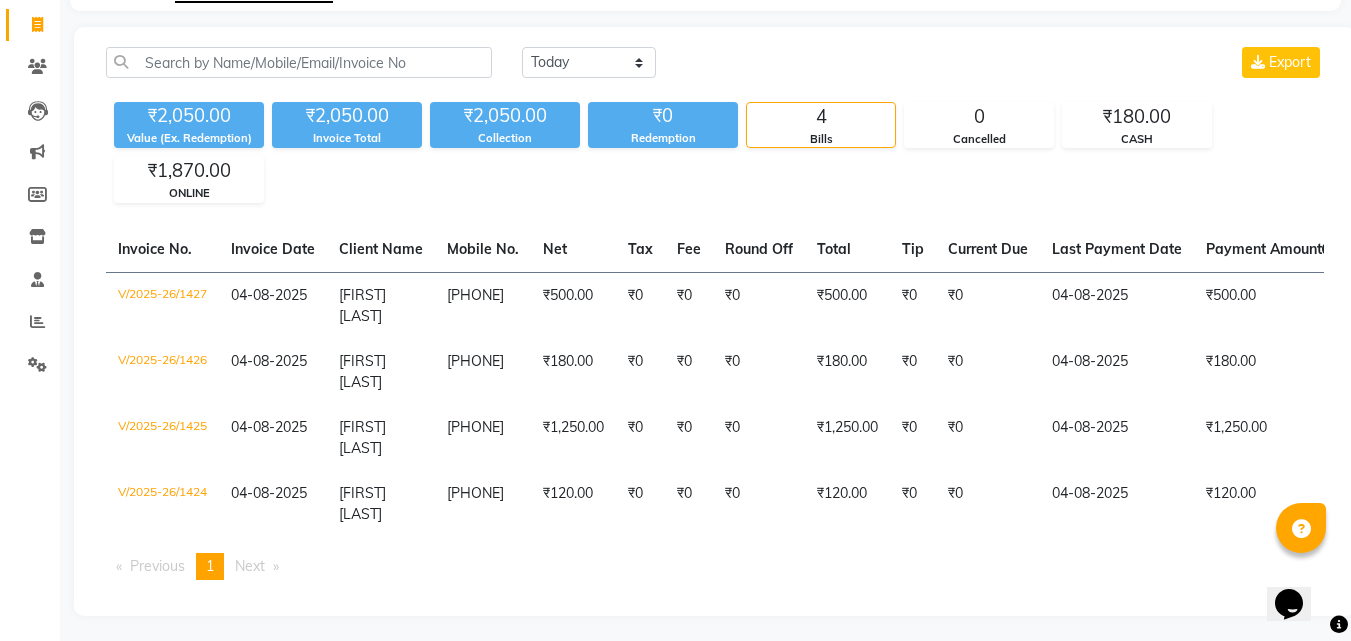 click on "Leads" 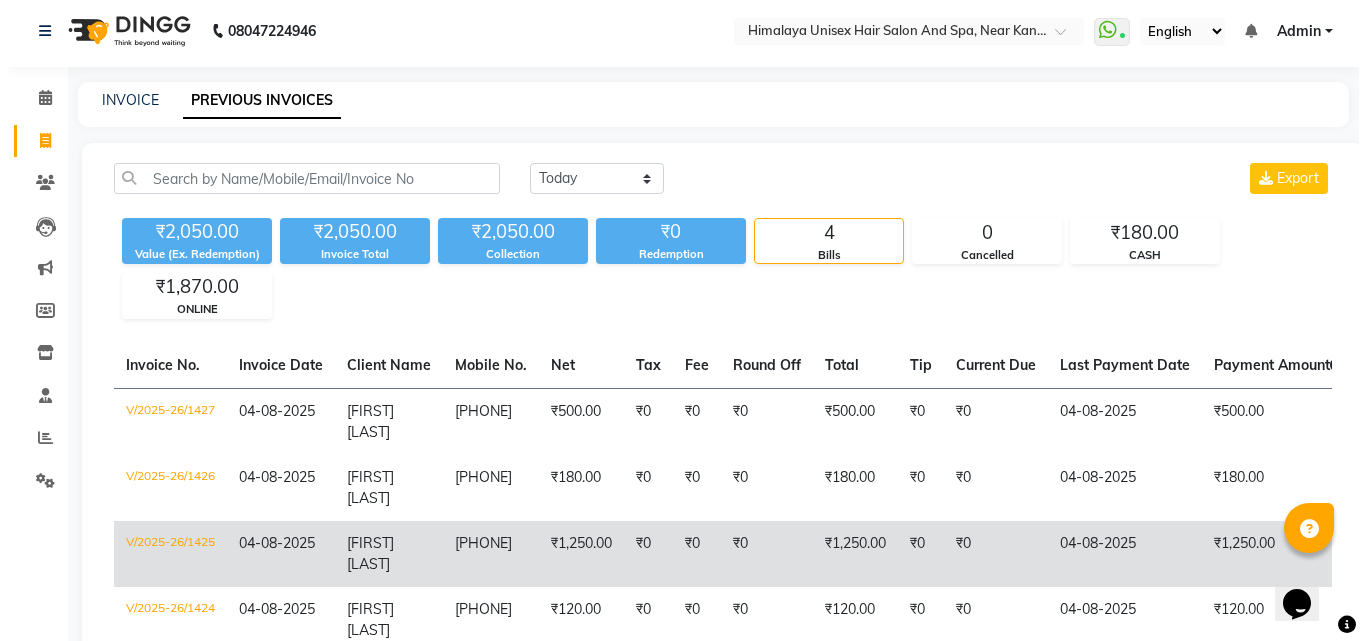 scroll, scrollTop: 0, scrollLeft: 0, axis: both 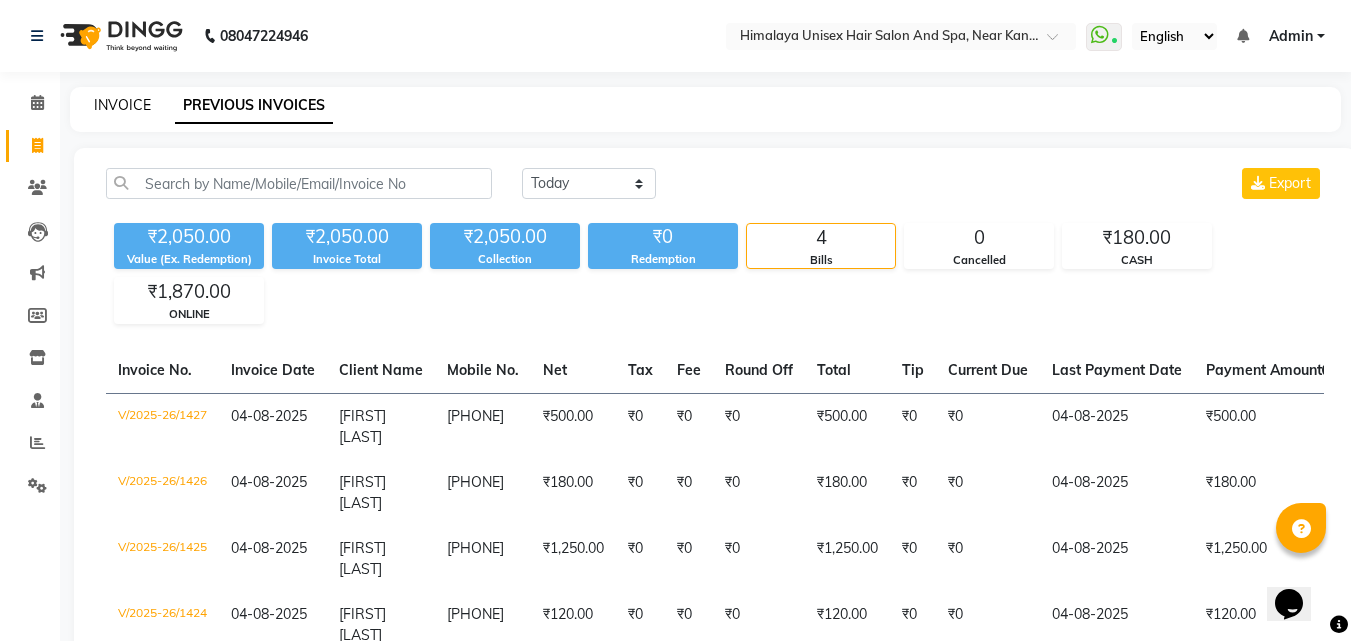 click on "INVOICE" 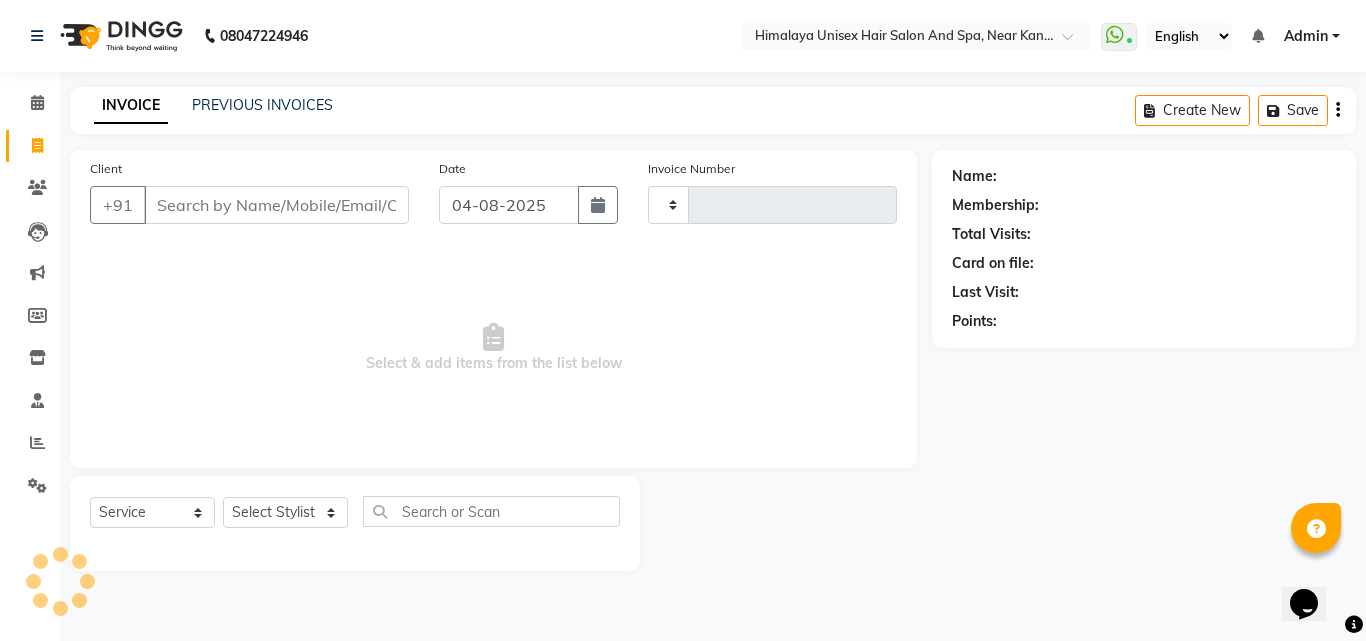 type on "1428" 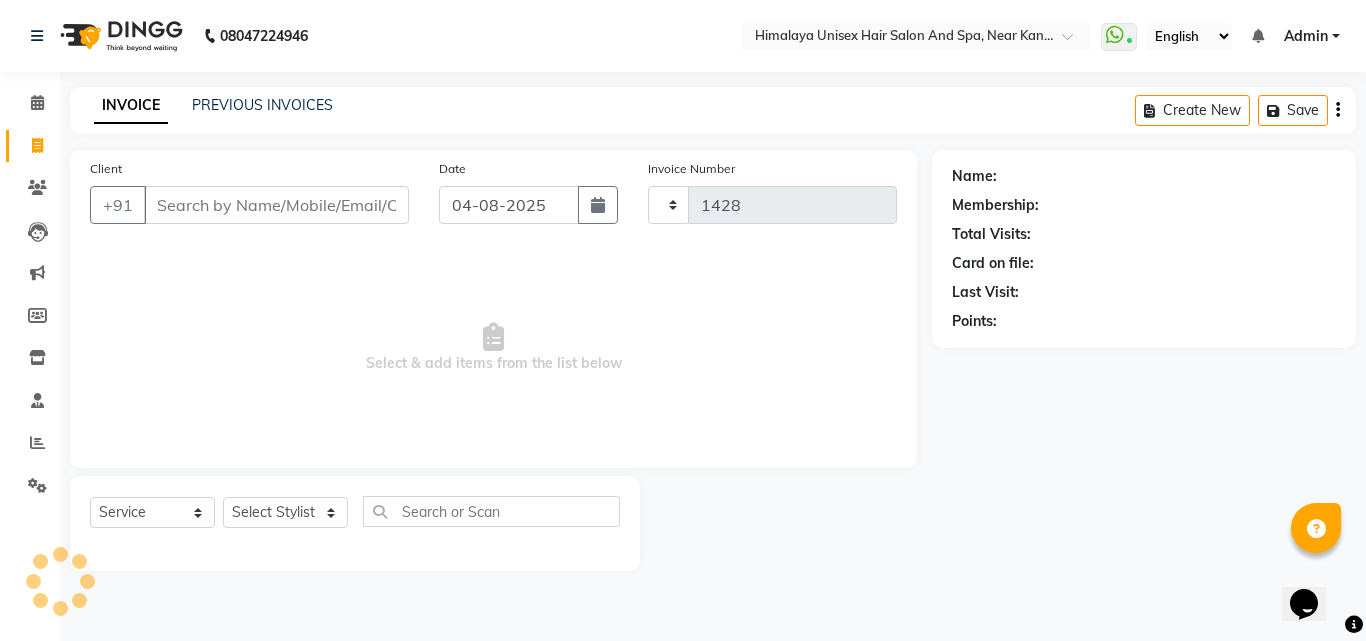 select on "4594" 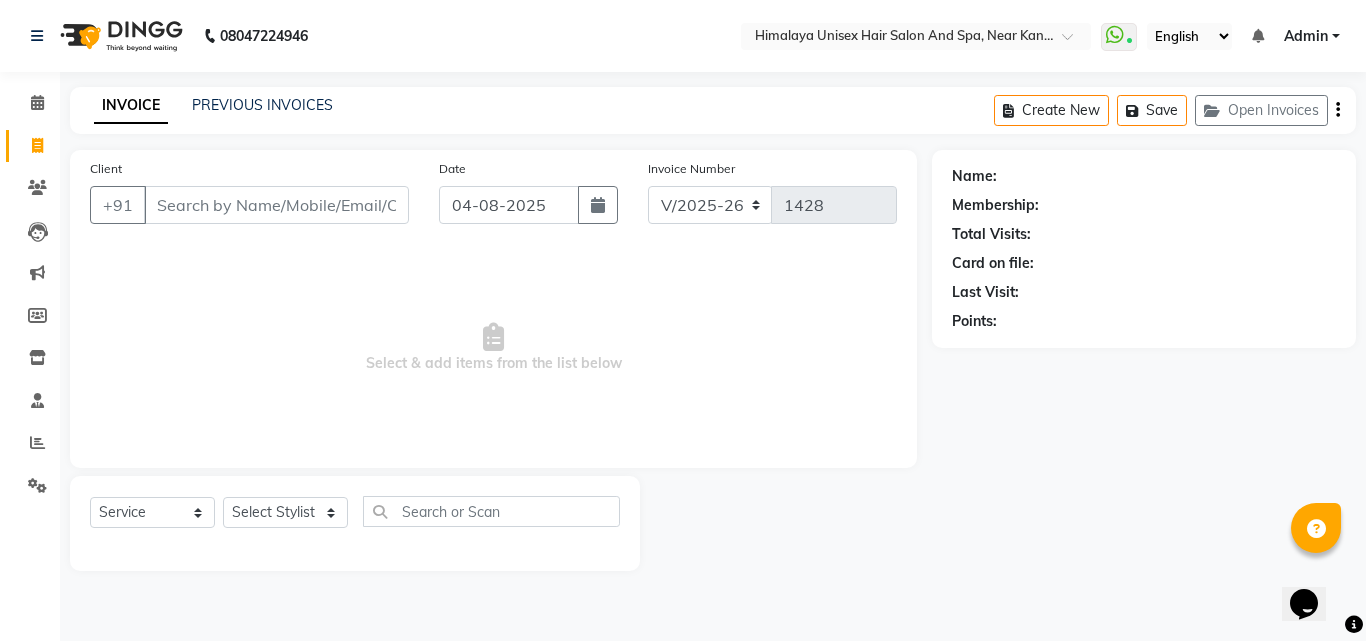 click on "Client" at bounding box center [276, 205] 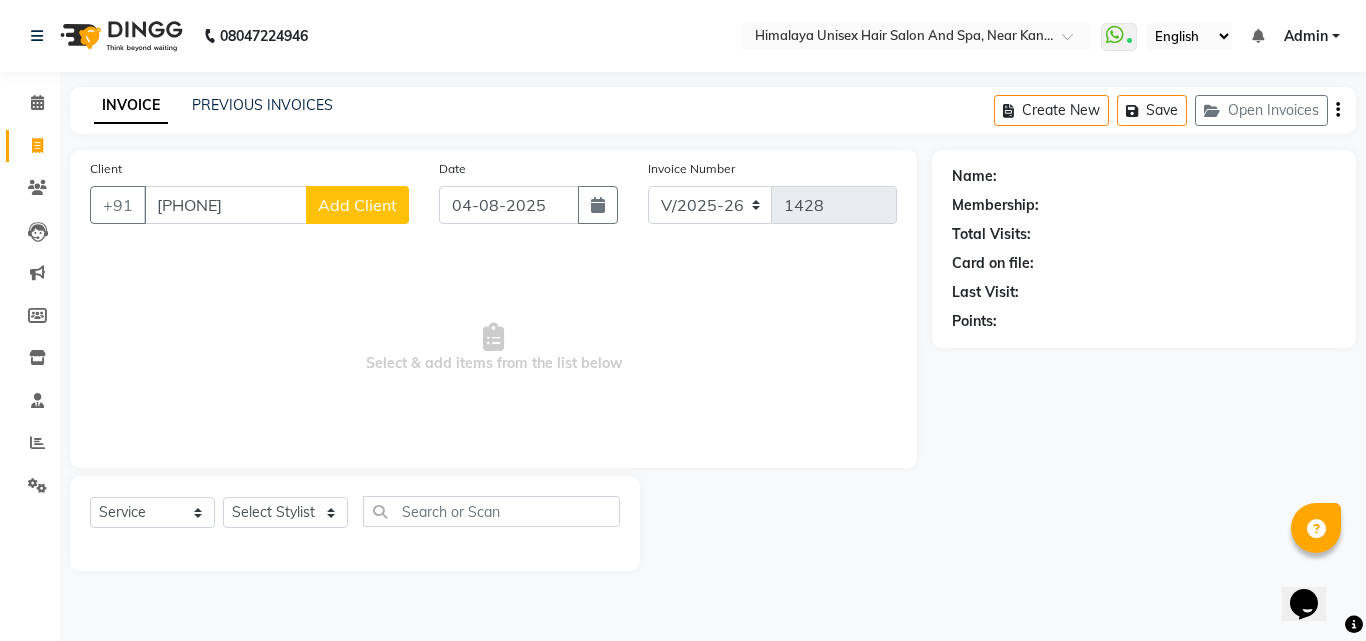 type on "[PHONE]" 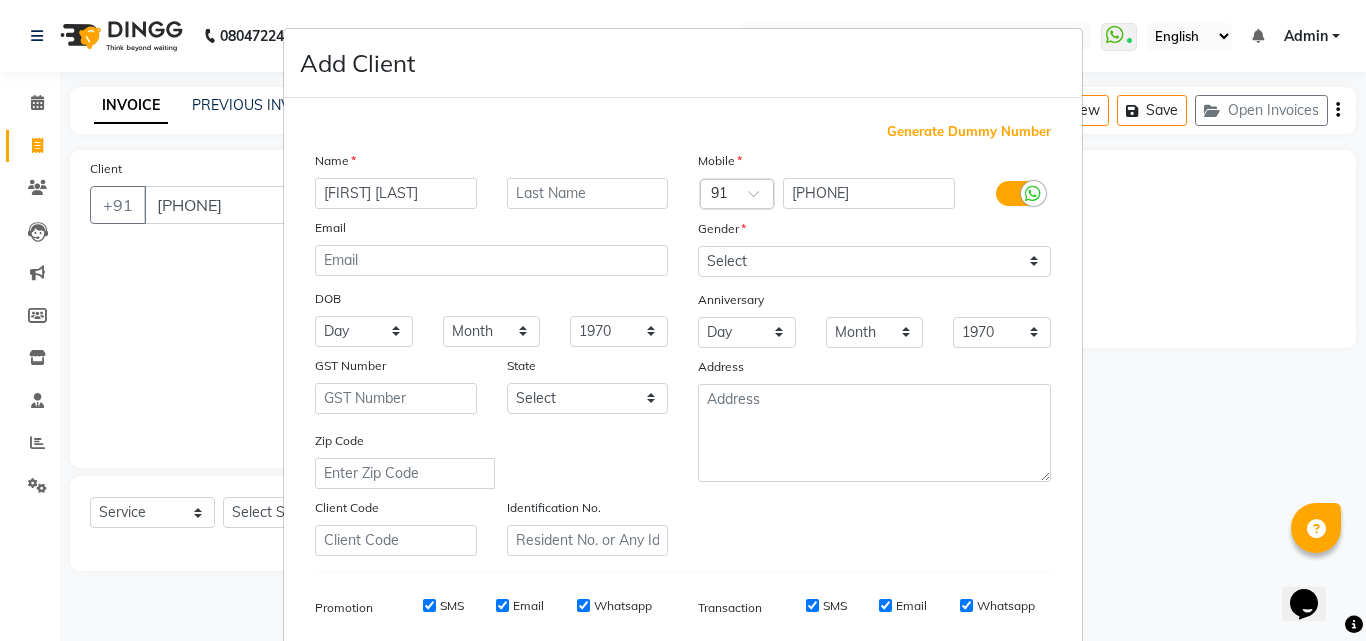 type on "[FIRST] [LAST]" 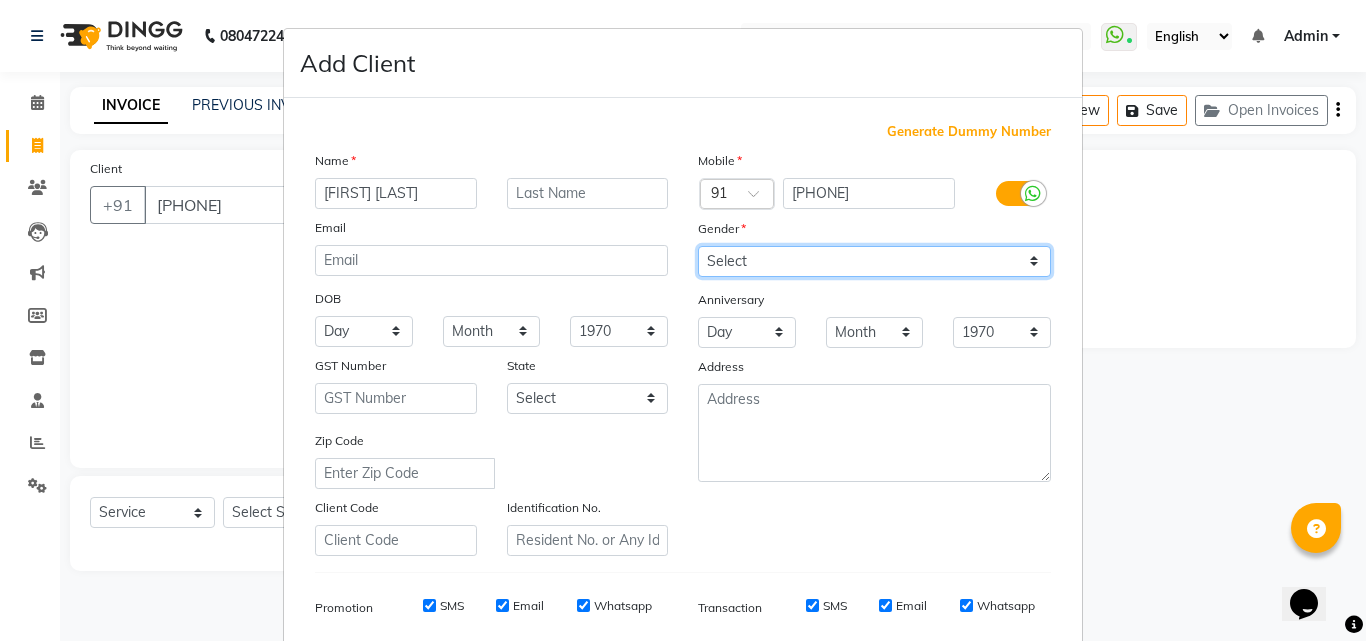 click on "Select Male Female Other Prefer Not To Say" at bounding box center [874, 261] 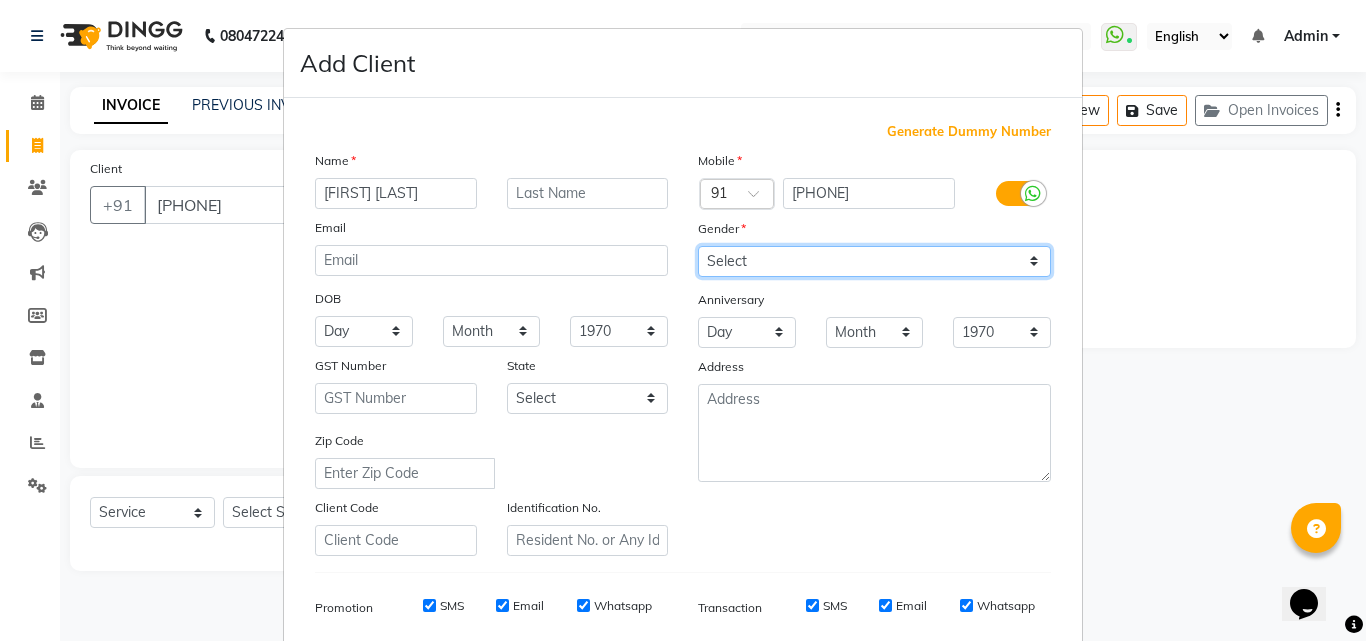 select on "female" 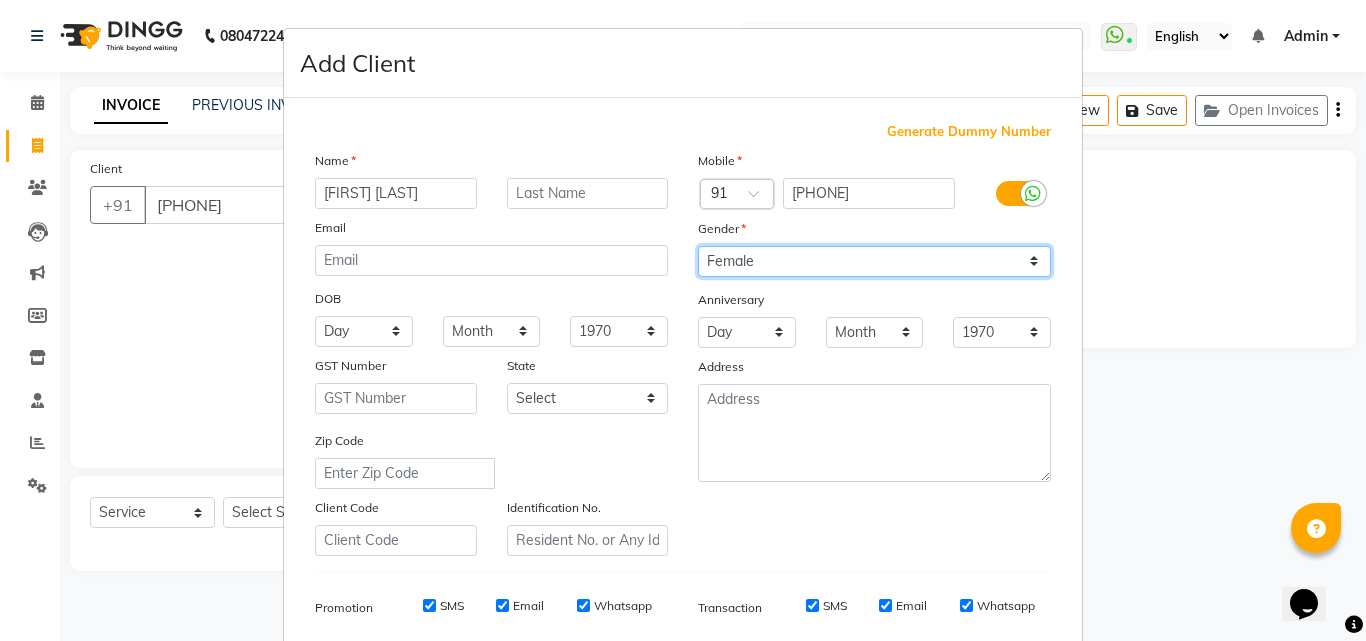 click on "Select Male Female Other Prefer Not To Say" at bounding box center (874, 261) 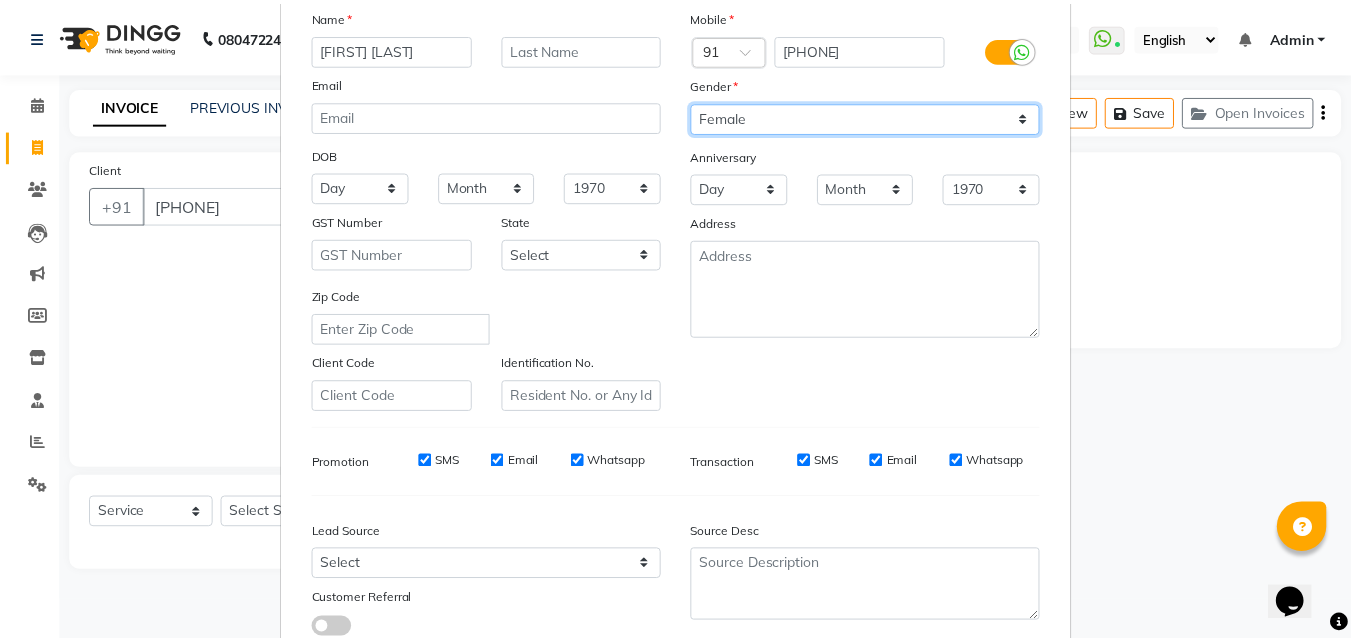 scroll, scrollTop: 282, scrollLeft: 0, axis: vertical 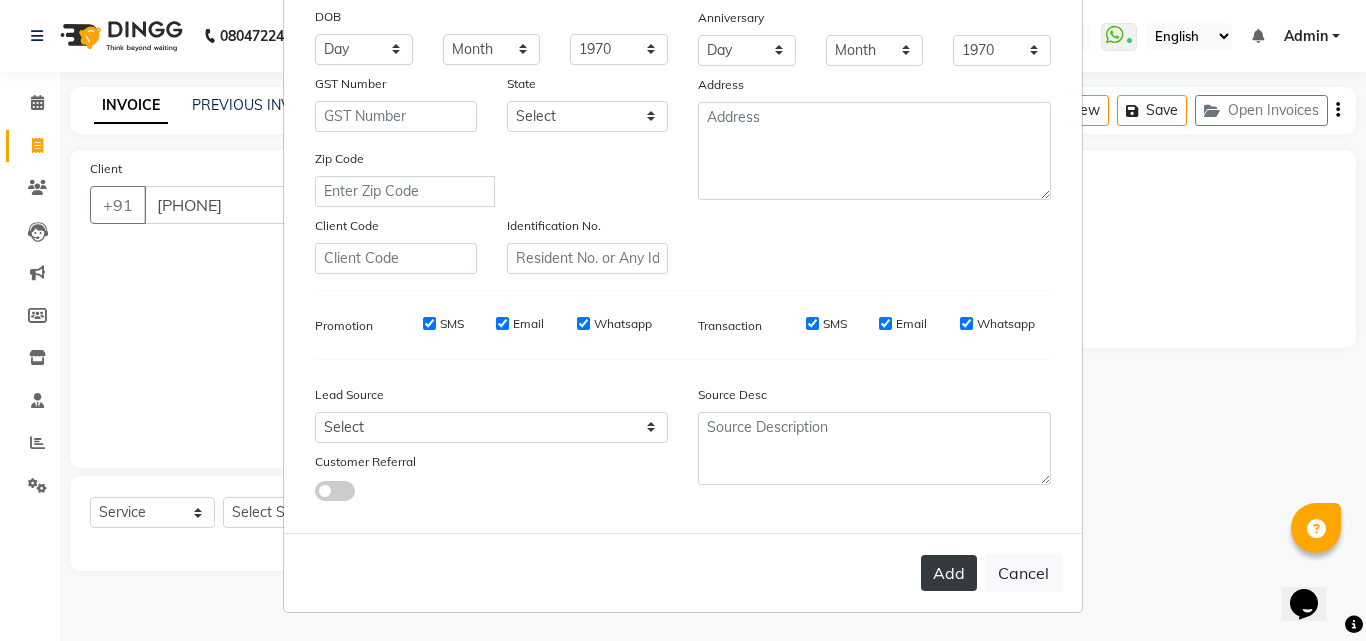 click on "Add" at bounding box center [949, 573] 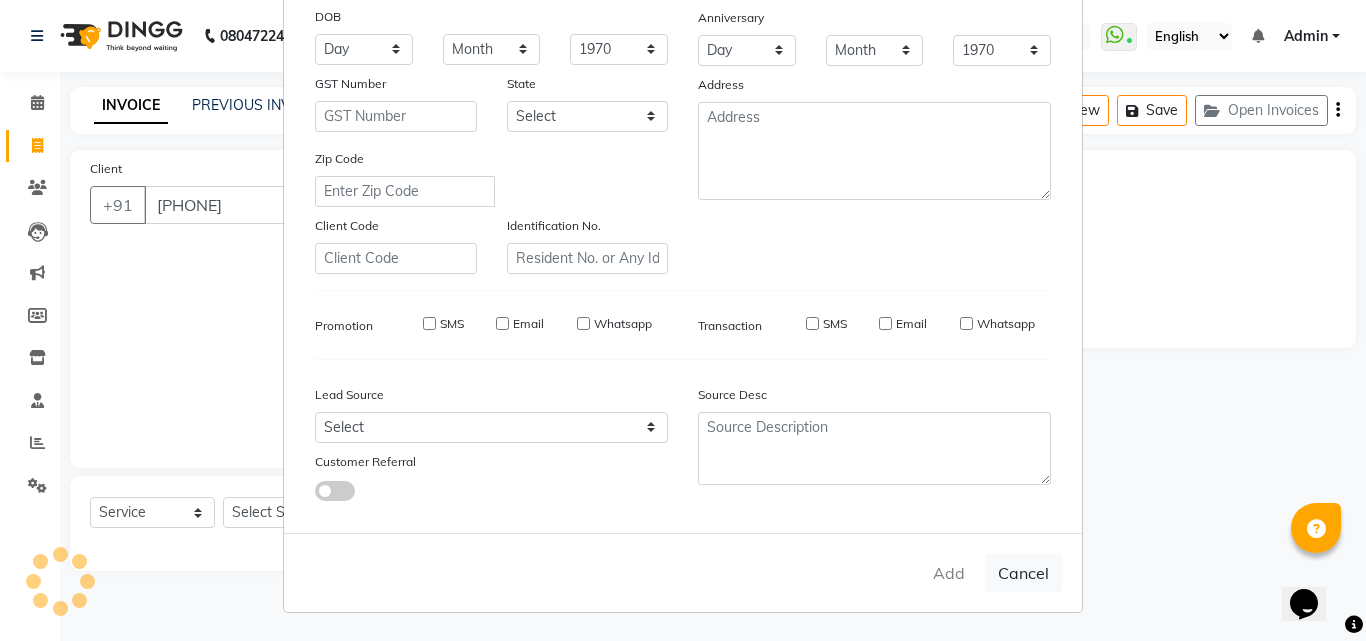type 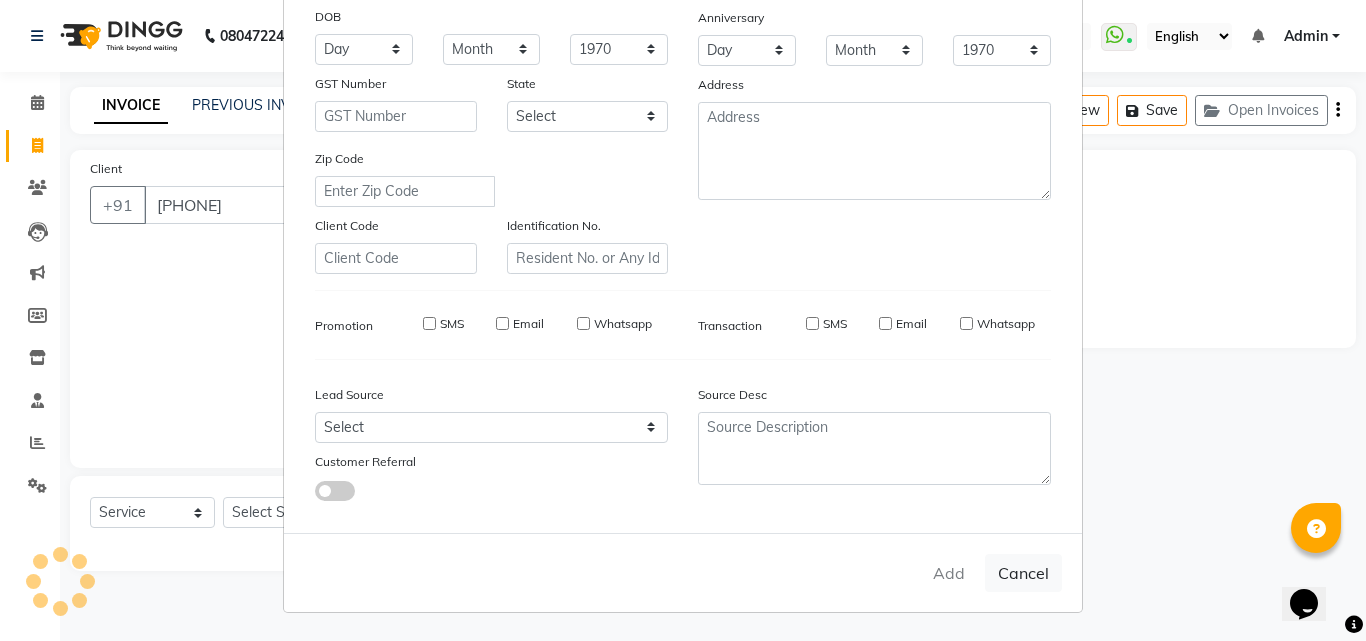 select 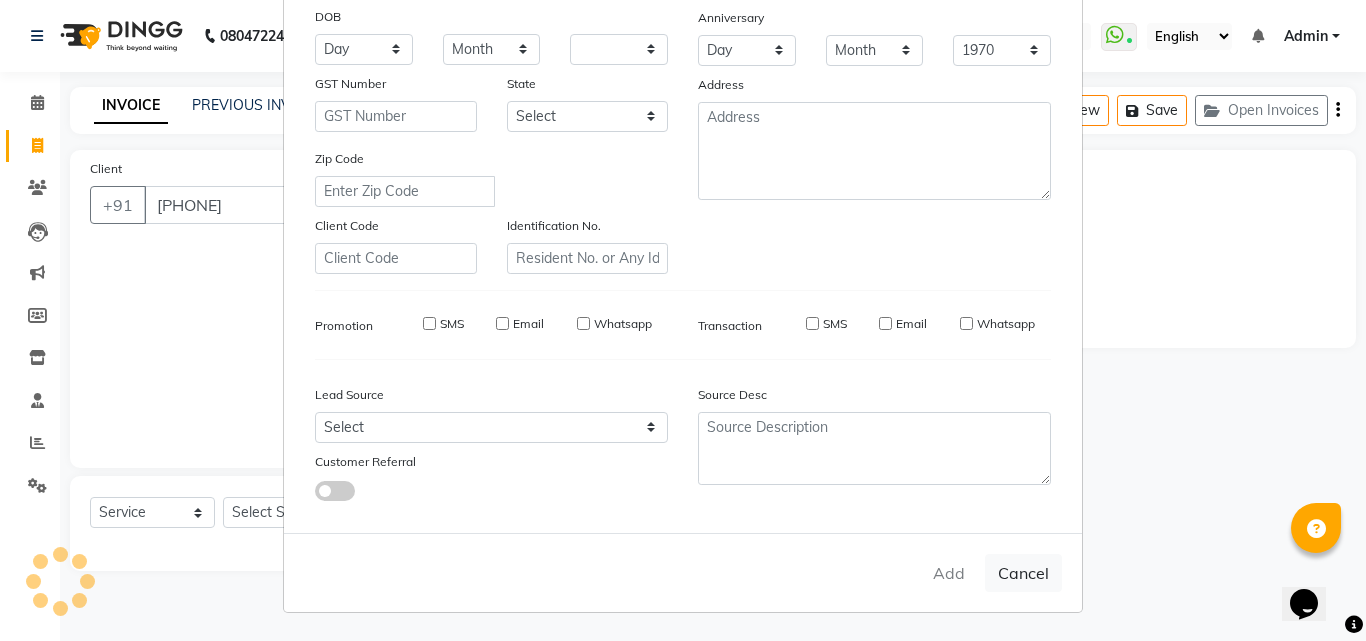 select 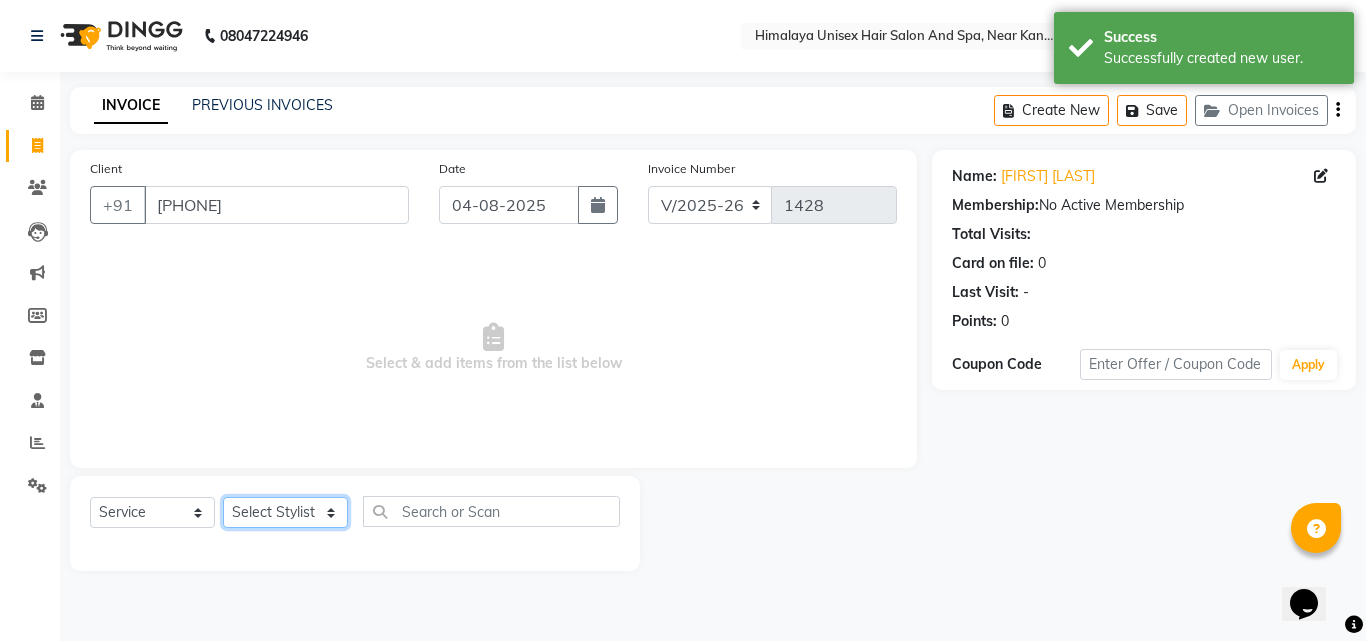 drag, startPoint x: 306, startPoint y: 511, endPoint x: 305, endPoint y: 497, distance: 14.035668 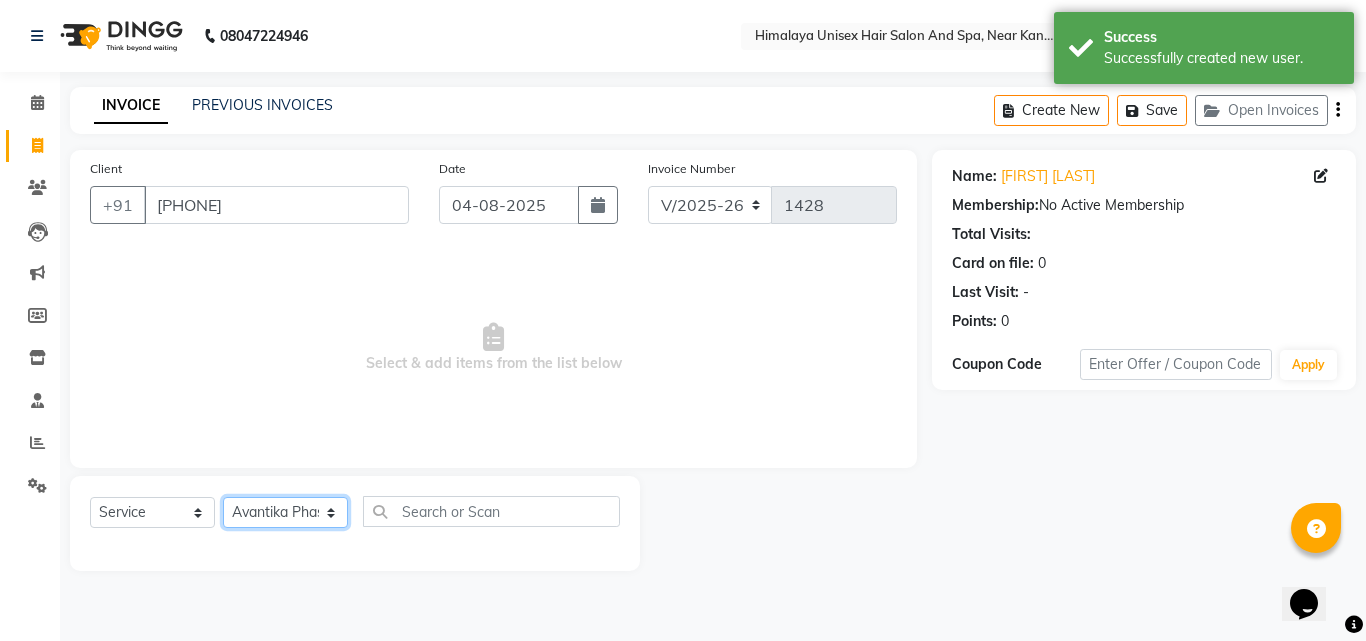 click on "Select Stylist Ashwini Salunkhe Avantika Phase Ganesh  Gosavi Mahesh Sawant nakul tadas prasad kadam Prathamesh Salunkhe sai kashid shubhangi sawant Uday Tate" 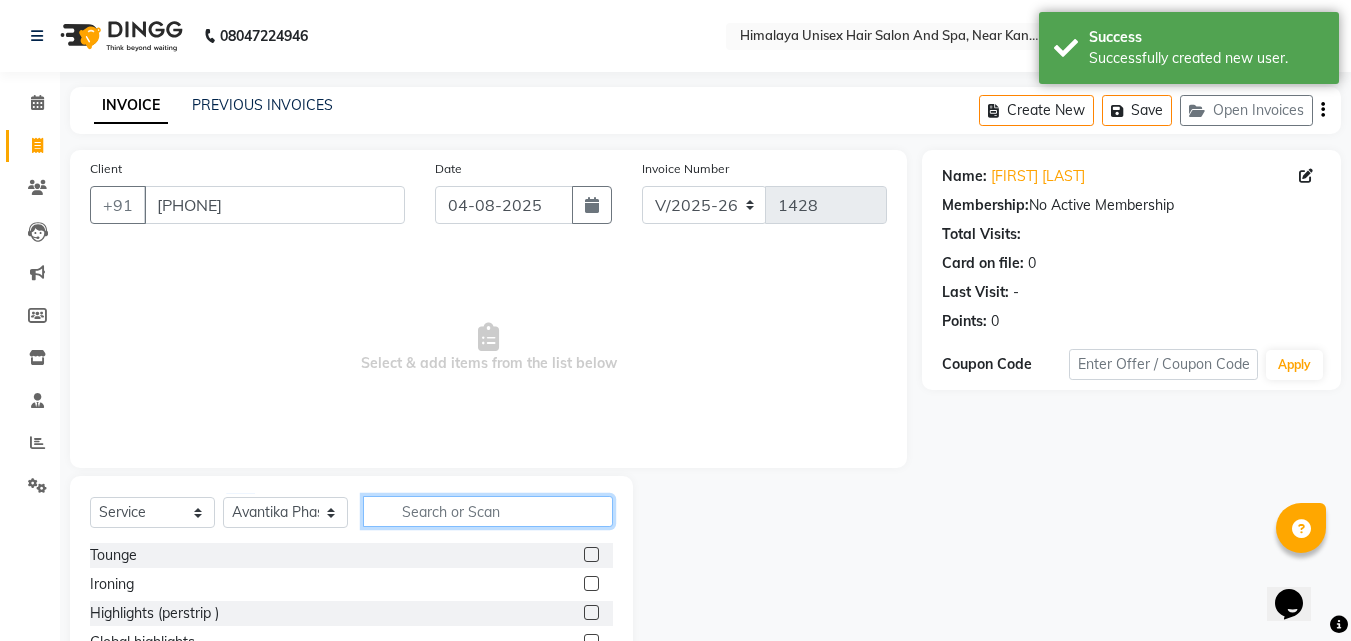 click 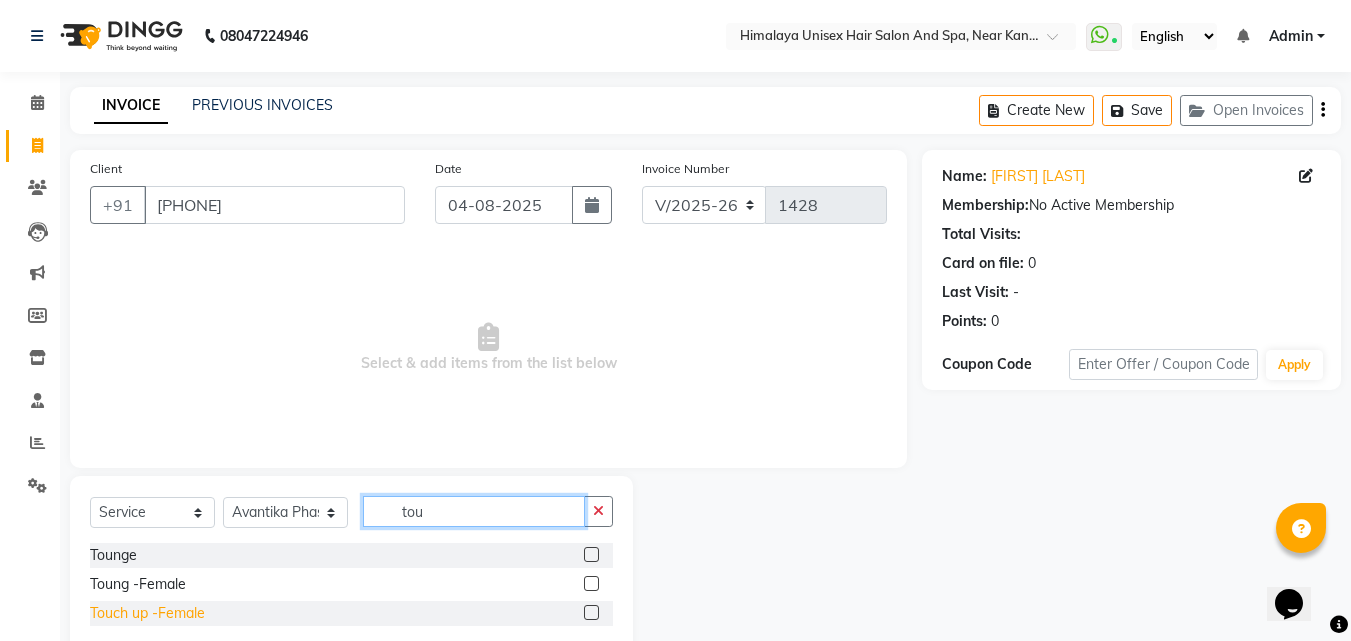 type on "tou" 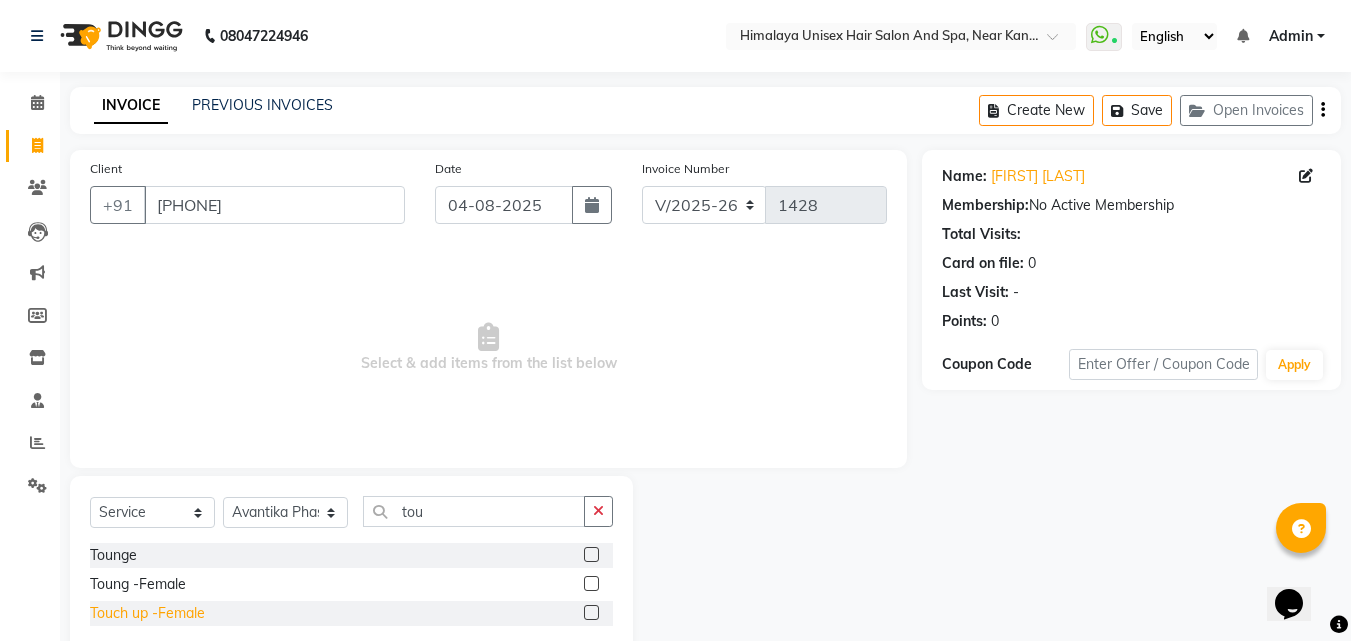 click on "Touch up -Female" 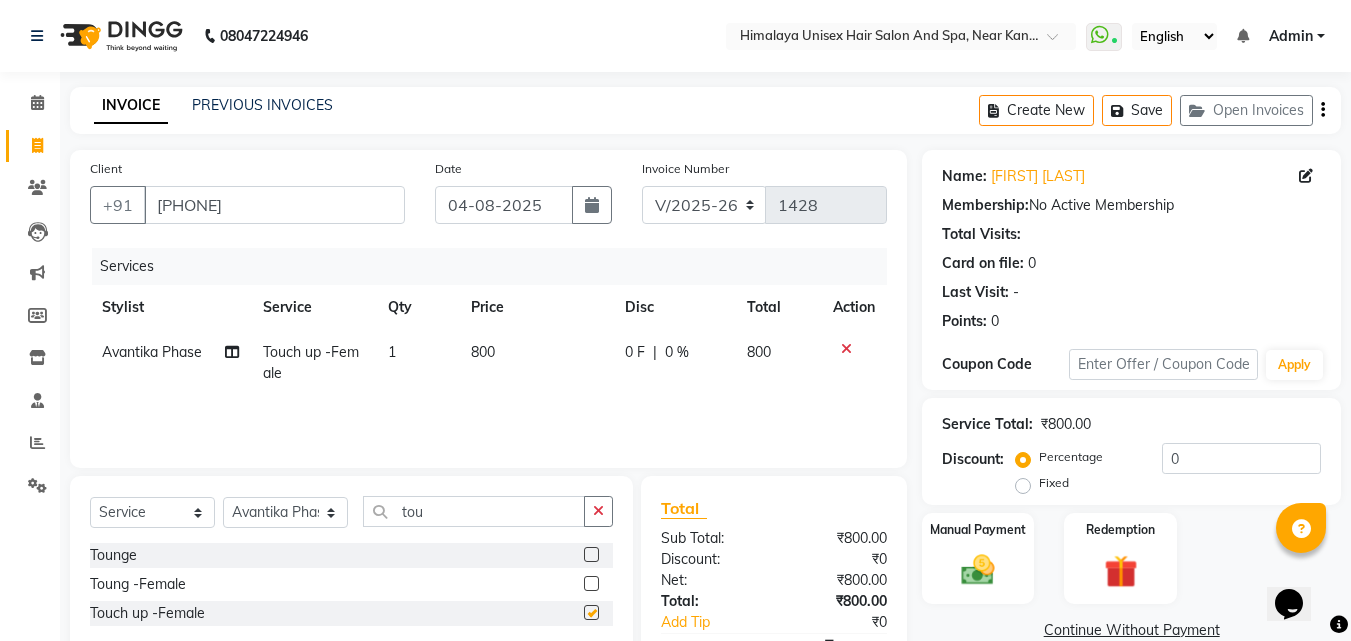 checkbox on "false" 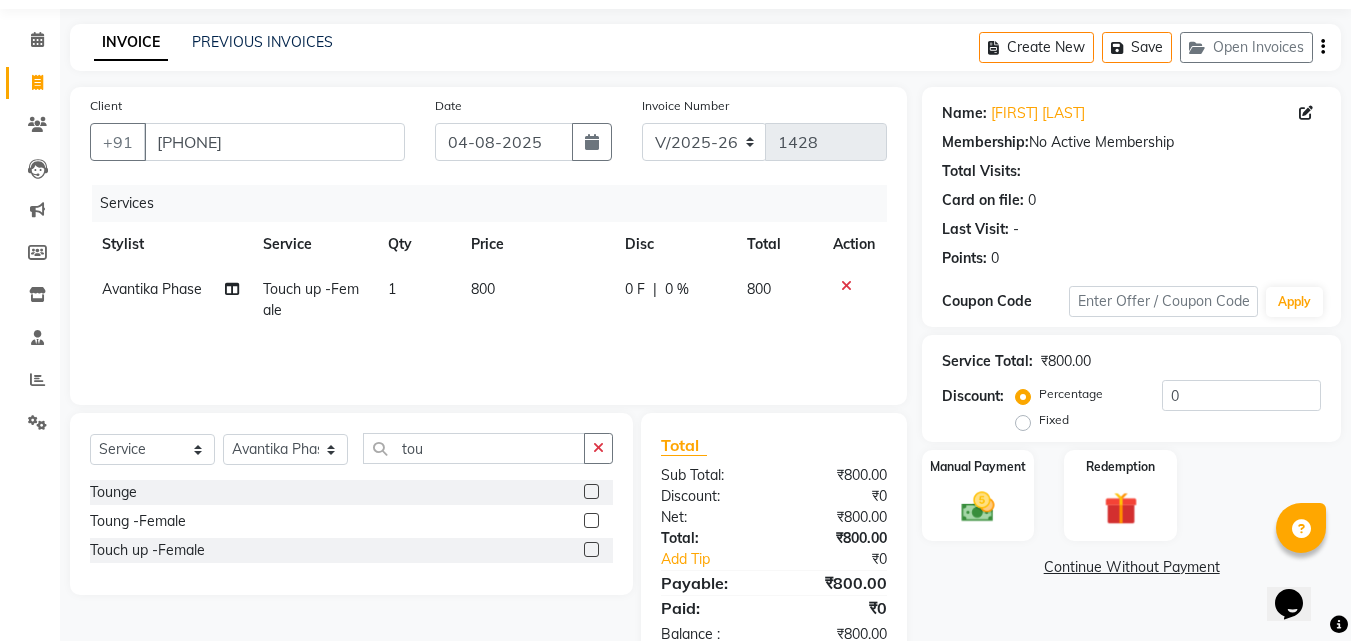 scroll, scrollTop: 117, scrollLeft: 0, axis: vertical 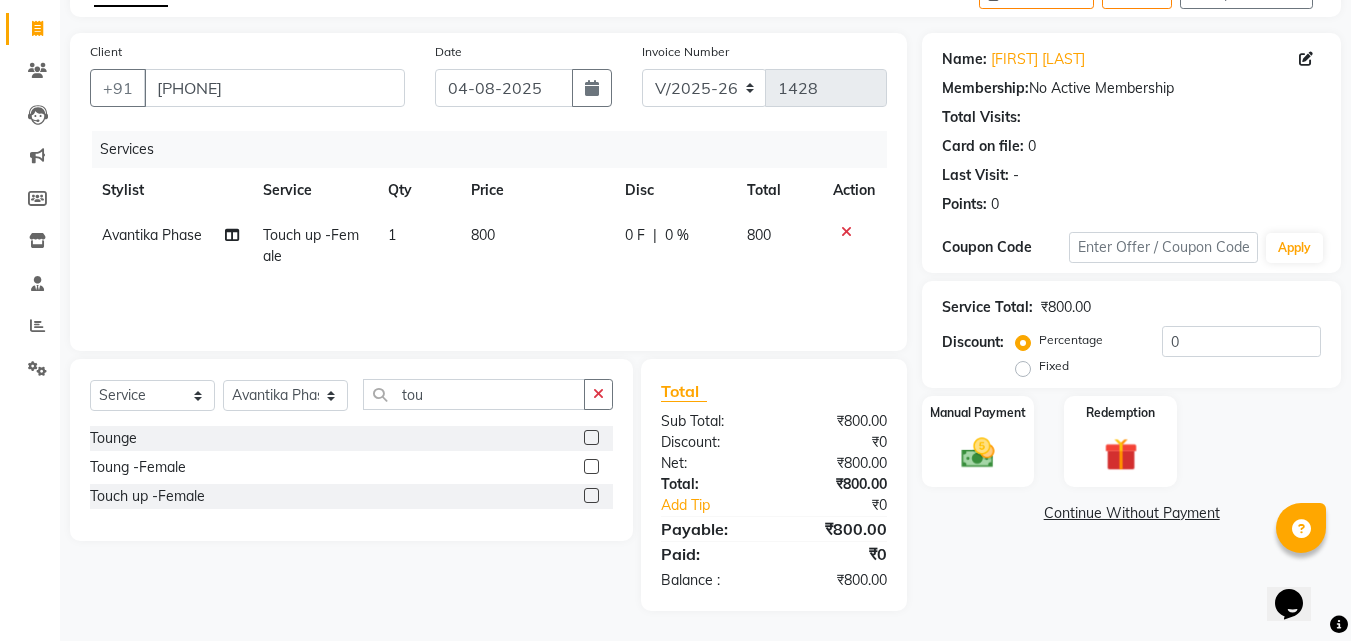 drag, startPoint x: 474, startPoint y: 222, endPoint x: 483, endPoint y: 244, distance: 23.769728 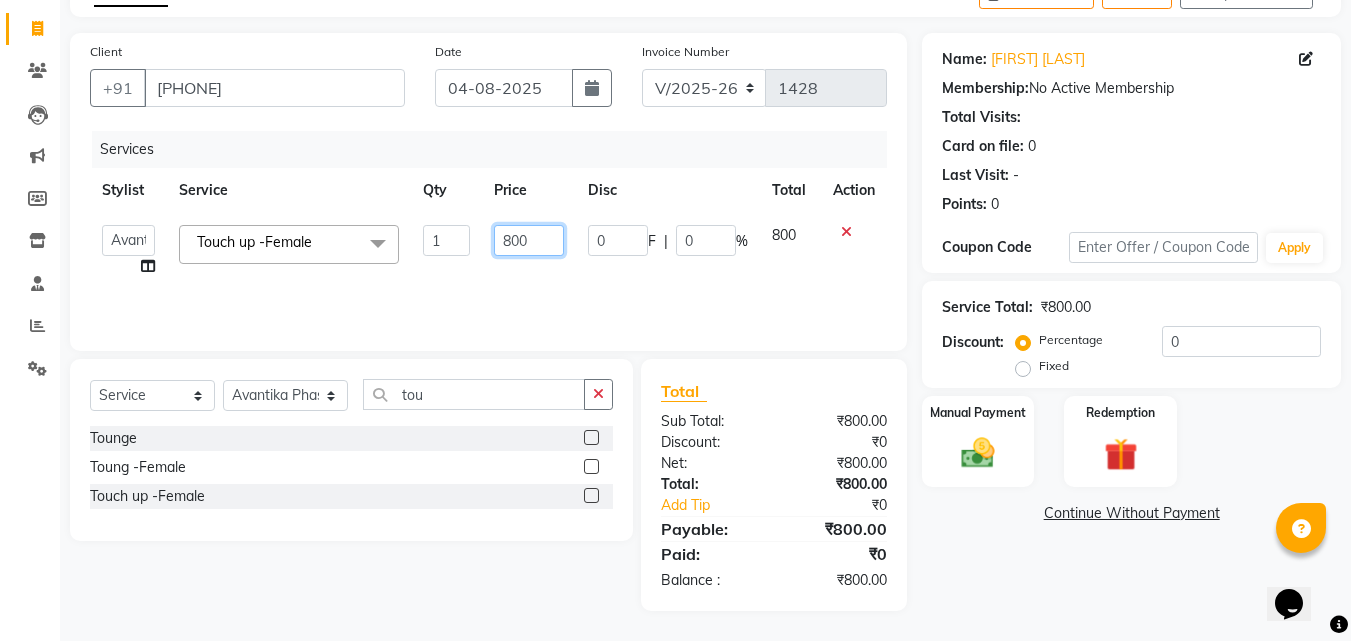 click on "800" 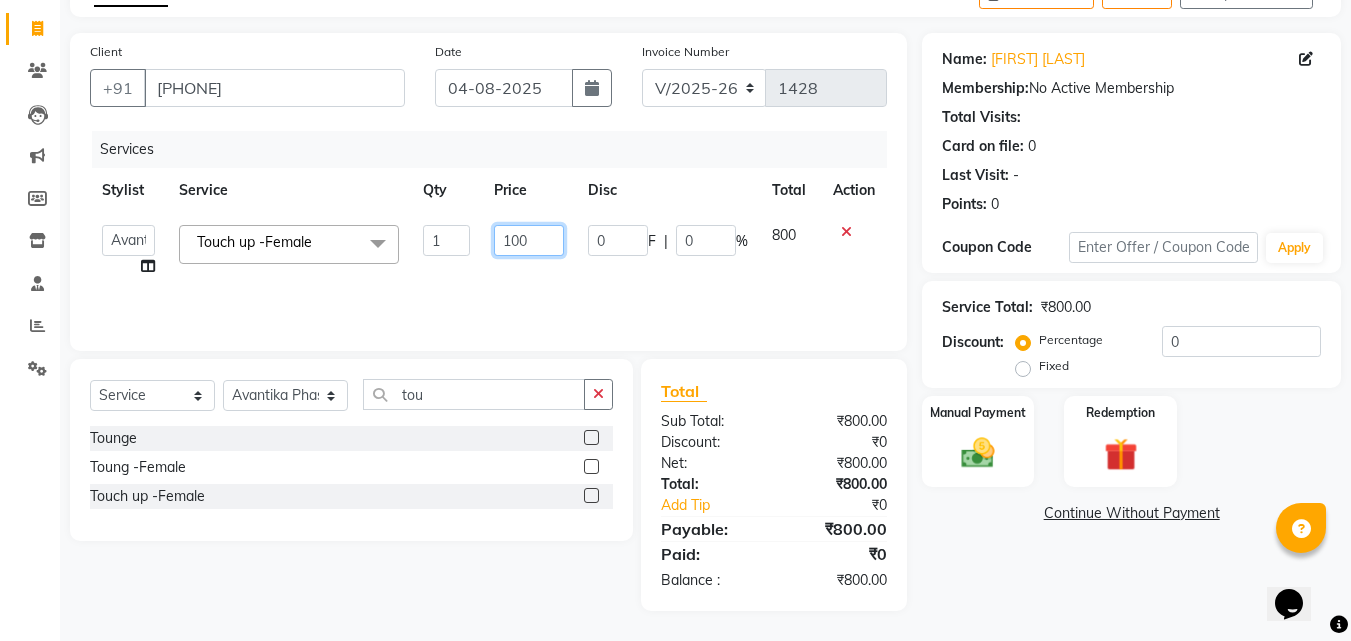 type on "1000" 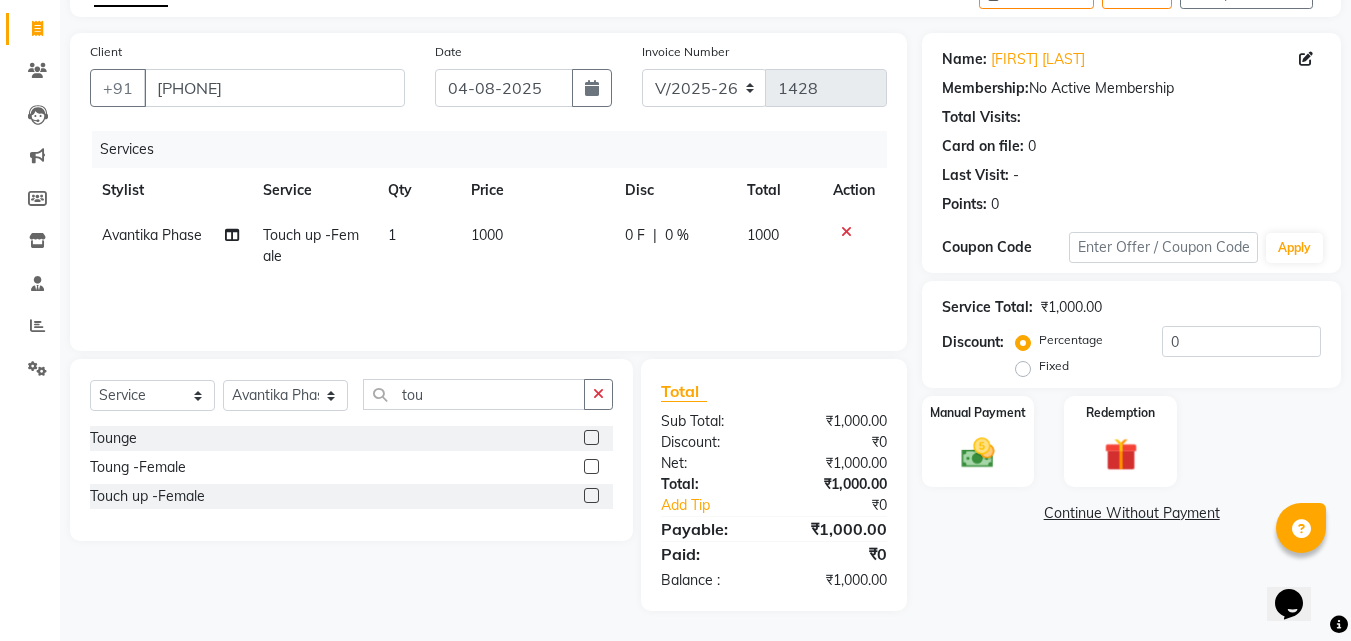 click on "Card on file:  0" 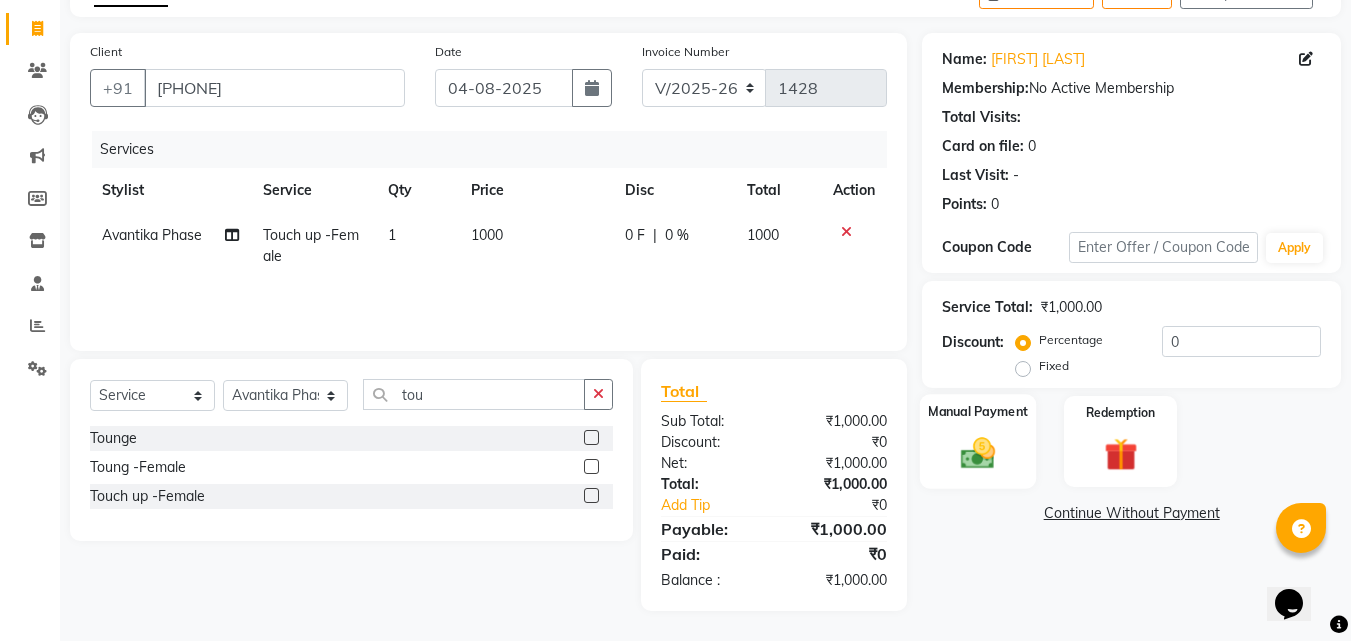click on "Manual Payment" 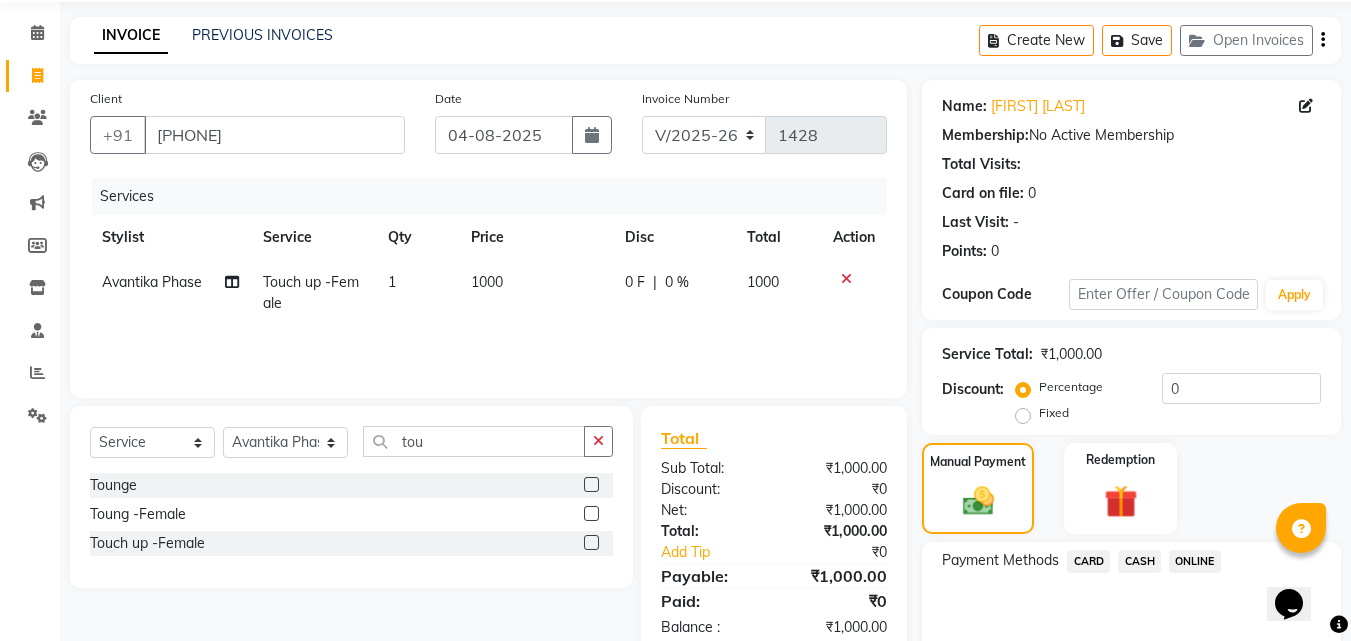 scroll, scrollTop: 162, scrollLeft: 0, axis: vertical 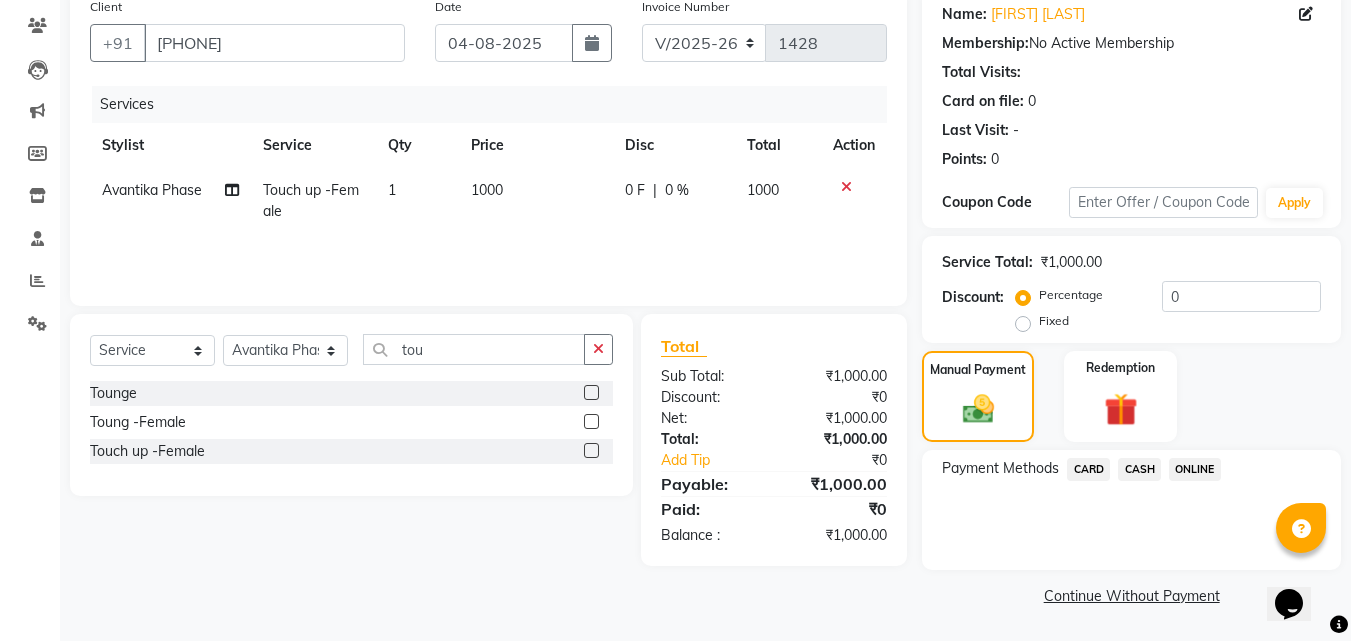click on "ONLINE" 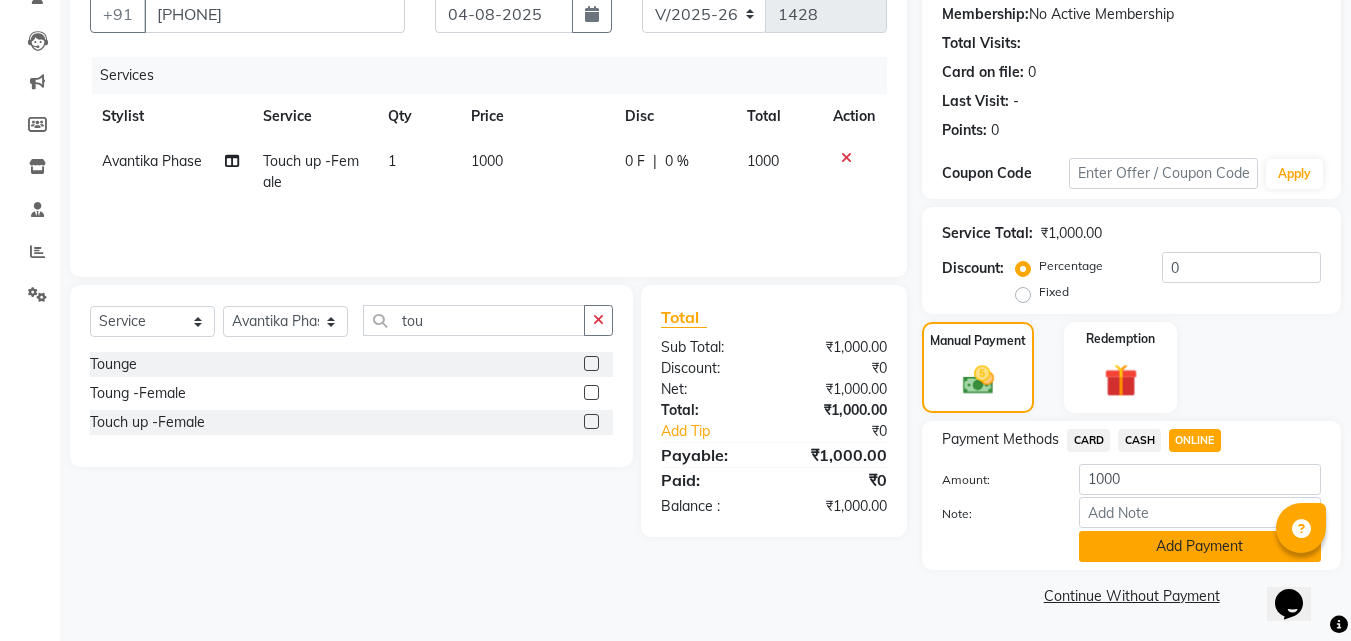 click on "Add Payment" 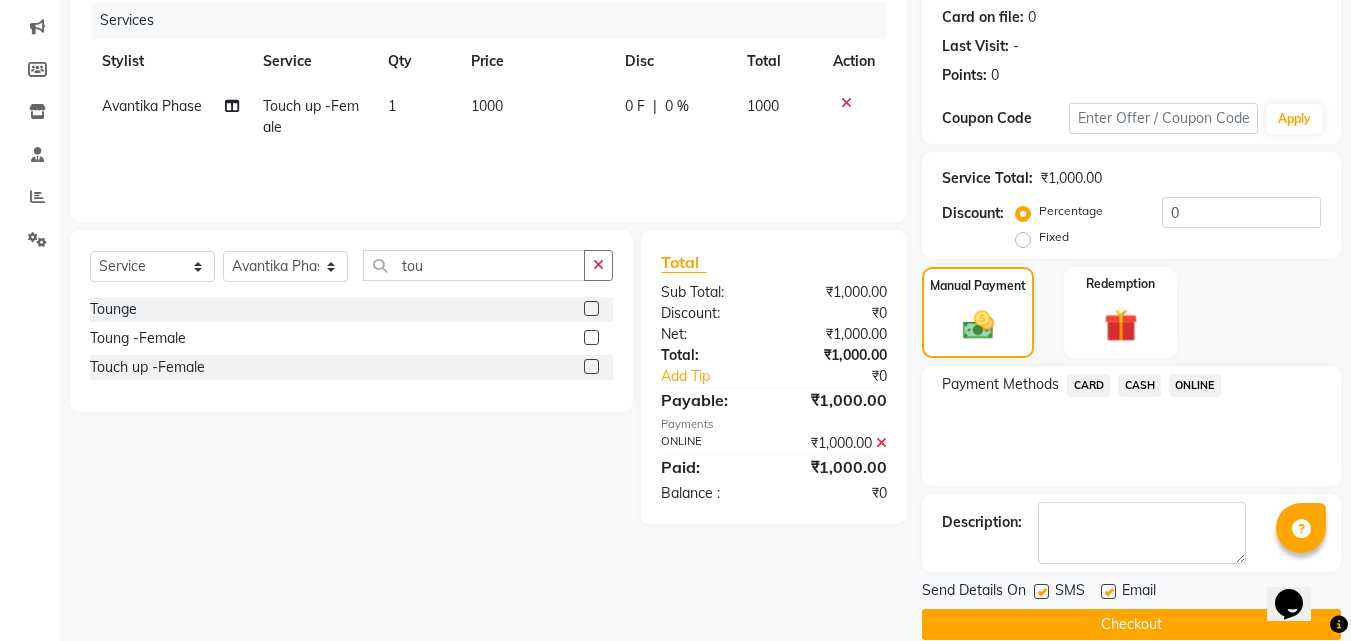 scroll, scrollTop: 275, scrollLeft: 0, axis: vertical 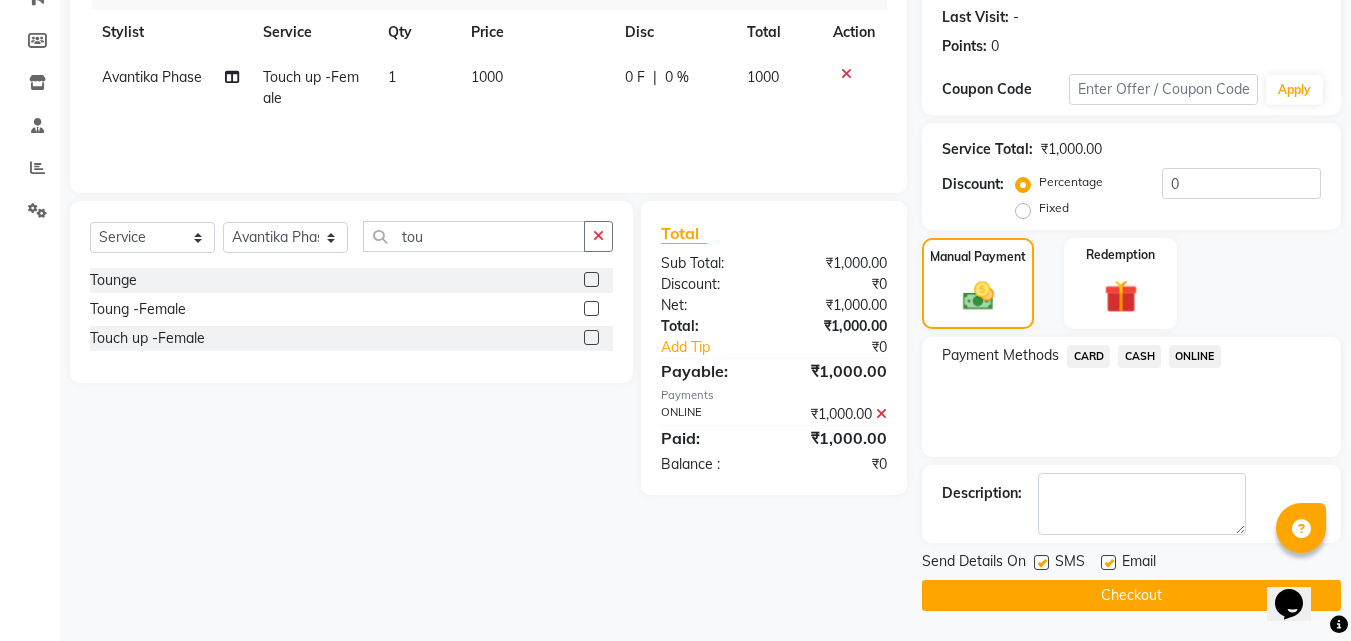 click on "Checkout" 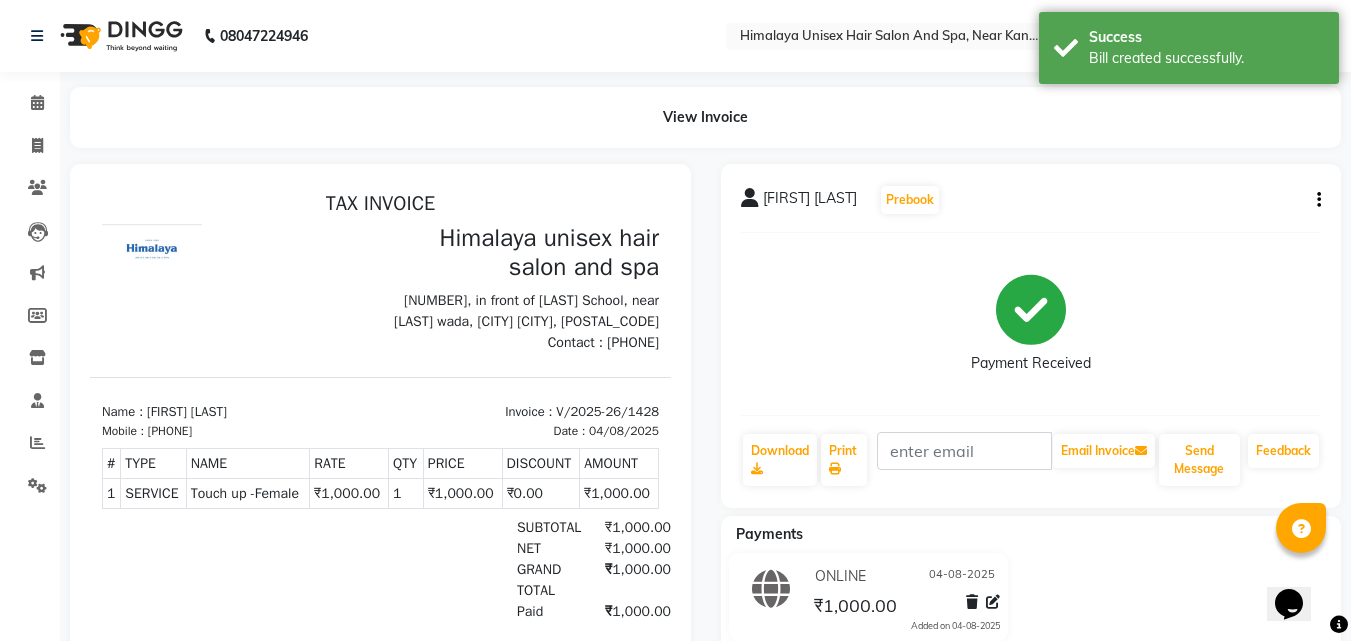 scroll, scrollTop: 0, scrollLeft: 0, axis: both 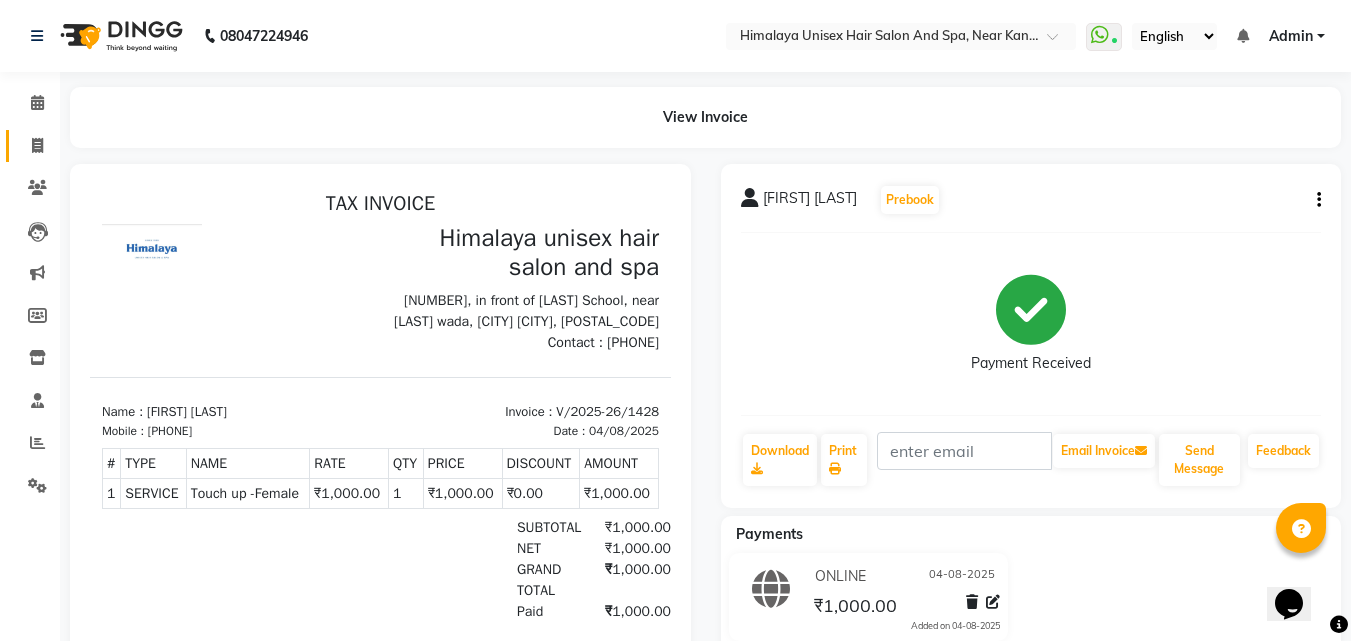 click on "Invoice" 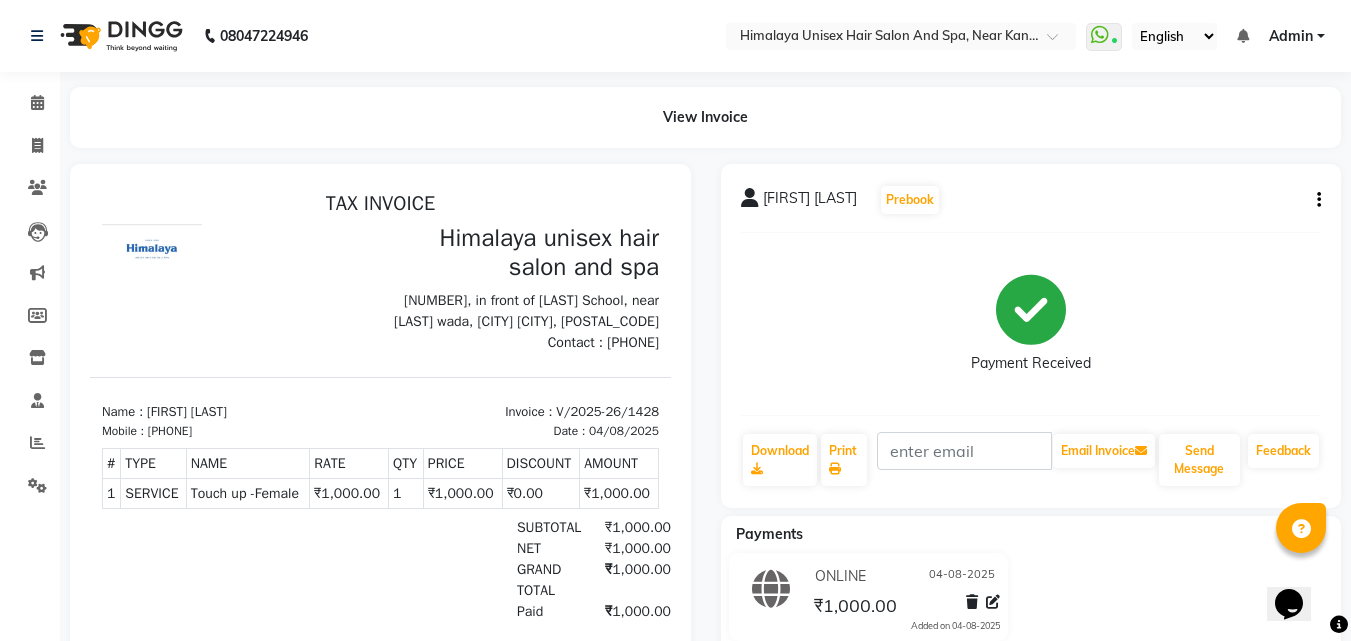 select on "service" 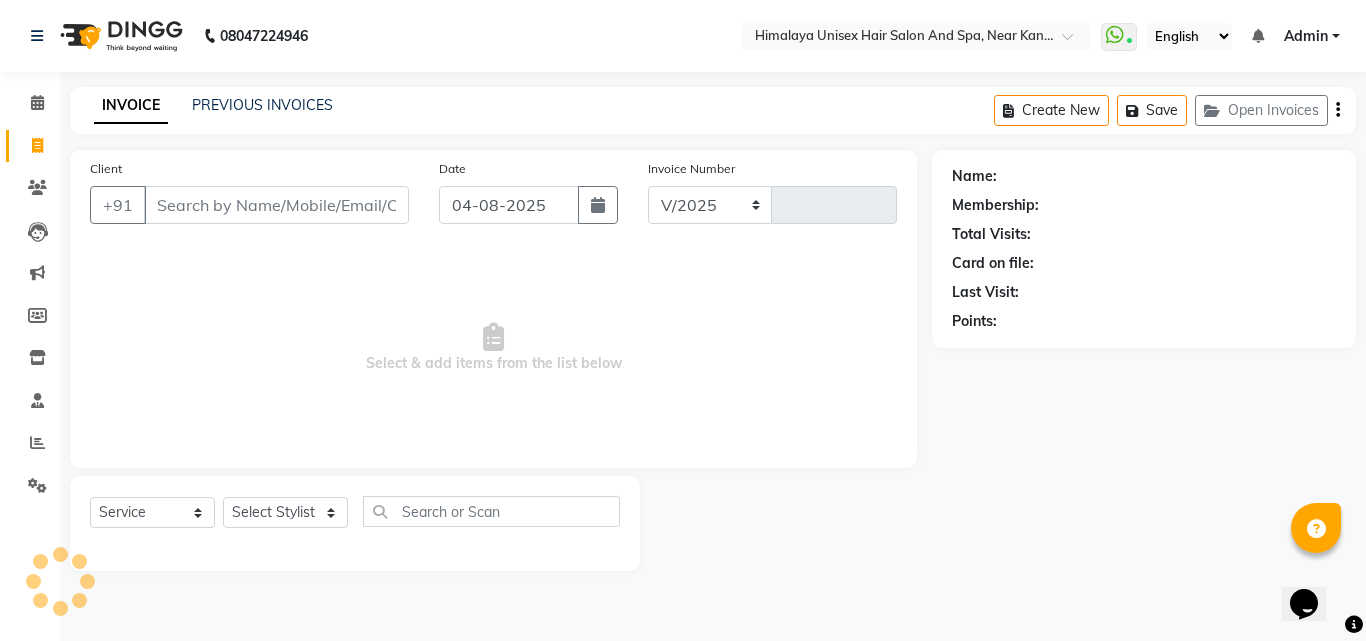 select on "4594" 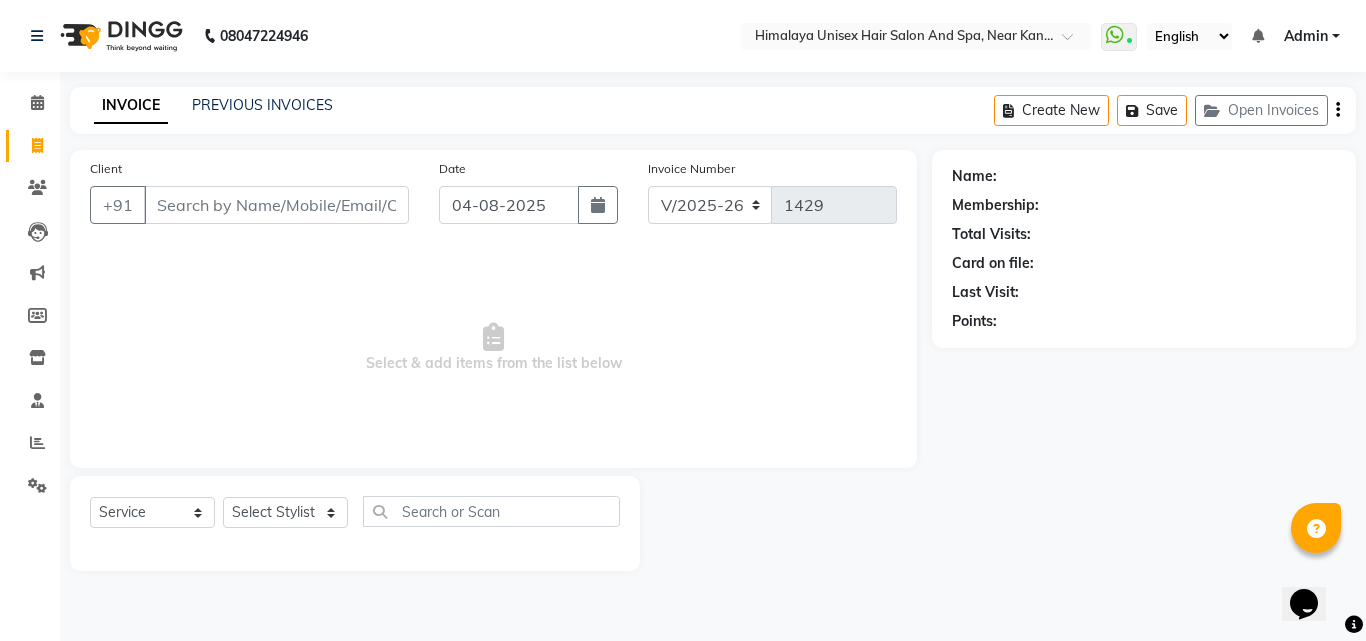 click on "08047224946 Select Location × Himalaya Unisex Hair Salon And Spa, Near Kanya School WhatsApp Status ✕ Status: Connected Most Recent Message: 04-08-2025 04:21 PM Recent Service Activity: 04-08-2025 04:29 PM English ENGLISH Español العربية मराठी हिंदी ગુજરાતી தமிழ் 中文 Notifications nothing to show Admin Manage Profile Change Password Sign out Version:3.16.0 ☀ Himalaya unisex hair salon and spa, Near Kanya School Calendar Invoice Clients Leads Marketing Members Inventory Staff Reports Settings Completed InProgress Upcoming Dropped Tentative Check-In Confirm Bookings Generate Report Segments Page Builder INVOICE PREVIOUS INVOICES Create New Save Open Invoices Client +91 Date 04-08-2025 Invoice Number V/2025 V/2025-26 1429 Select & add items from the list below Select Service Product Membership Package Voucher Prepaid Gift Card Select Stylist Ashwini Salunkhe Avantika Phase Ganesh Gosavi Mahesh Sawant Name:" at bounding box center (683, 320) 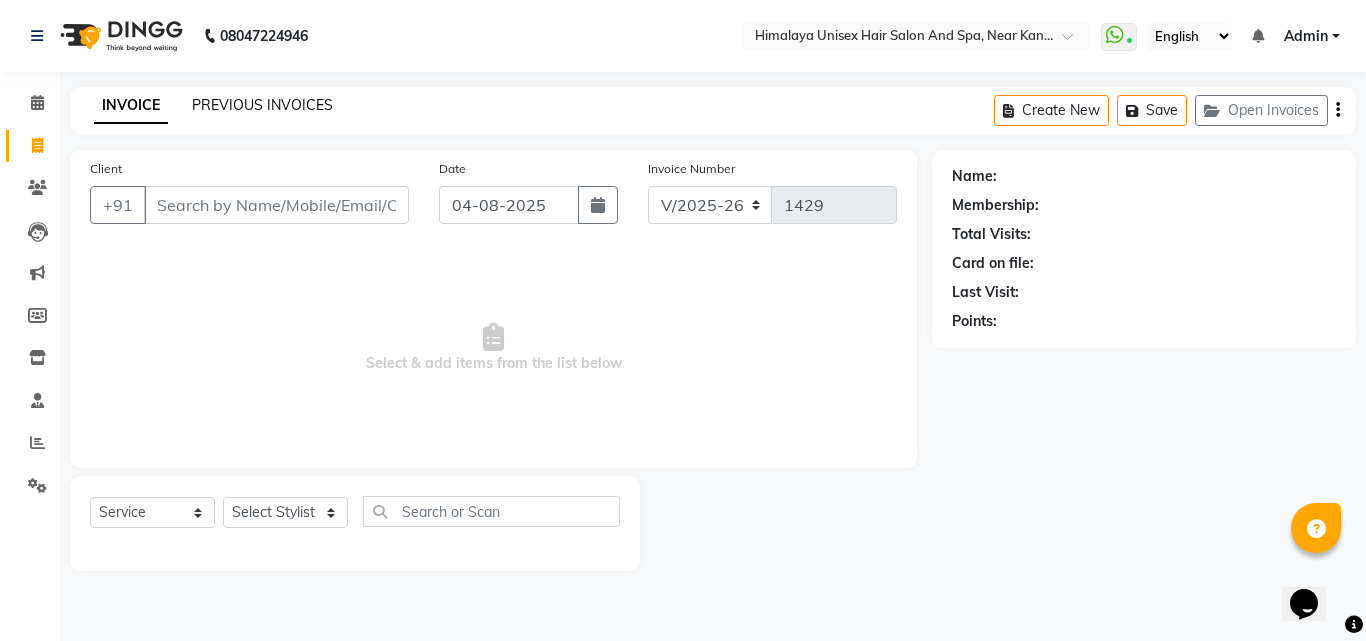 click on "PREVIOUS INVOICES" 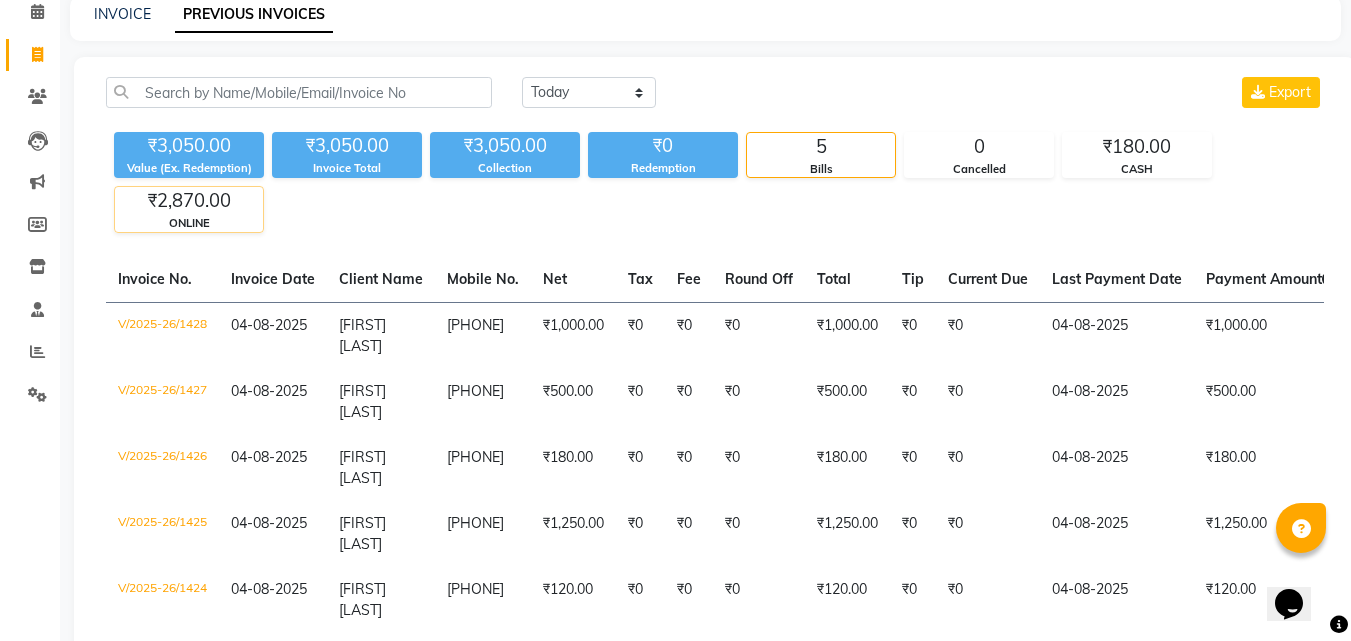 scroll, scrollTop: 0, scrollLeft: 0, axis: both 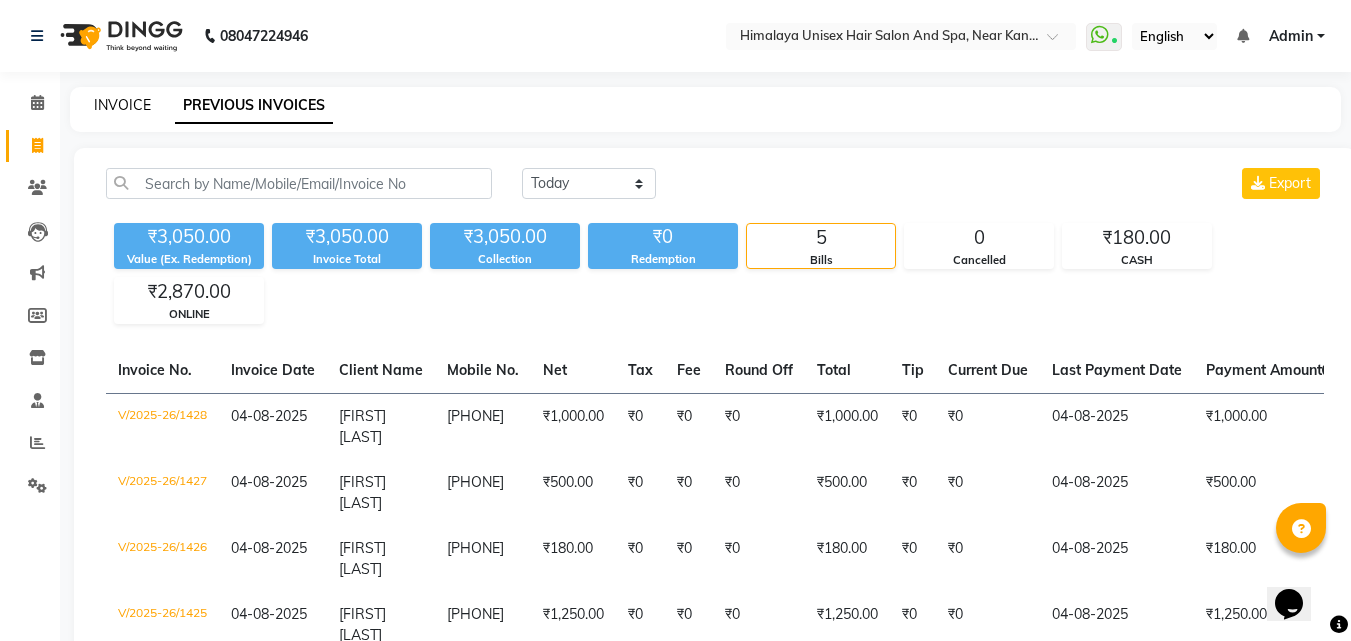 click on "INVOICE" 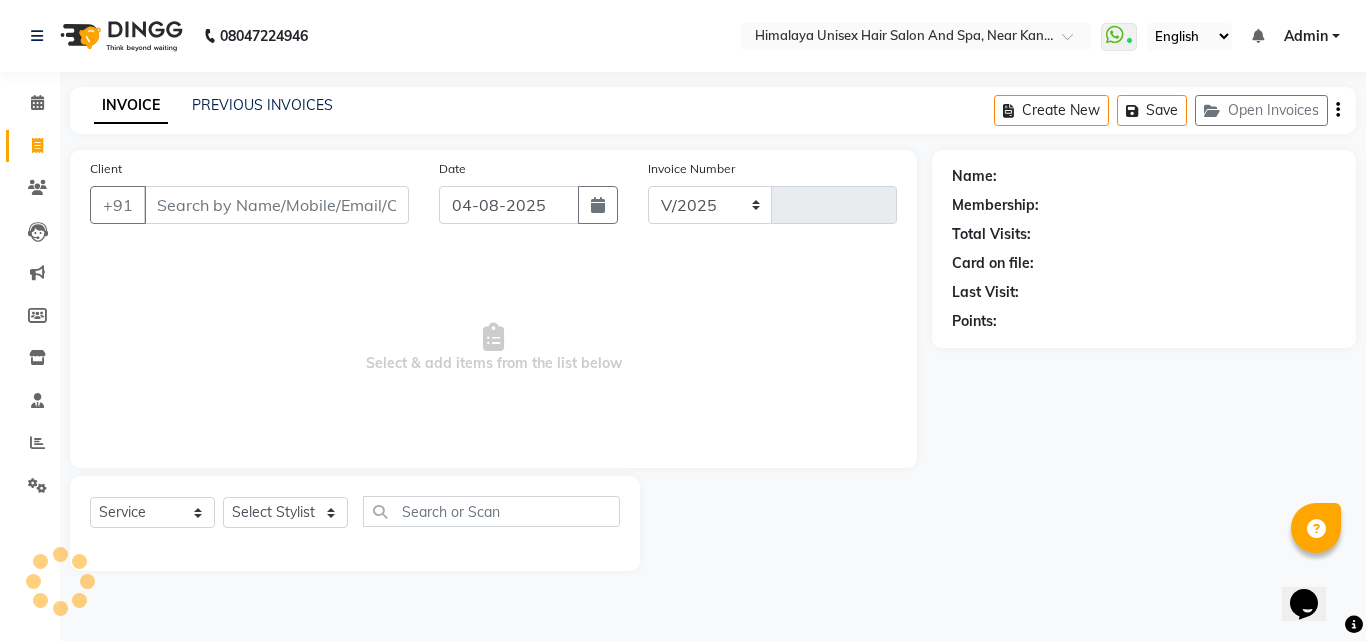 select on "4594" 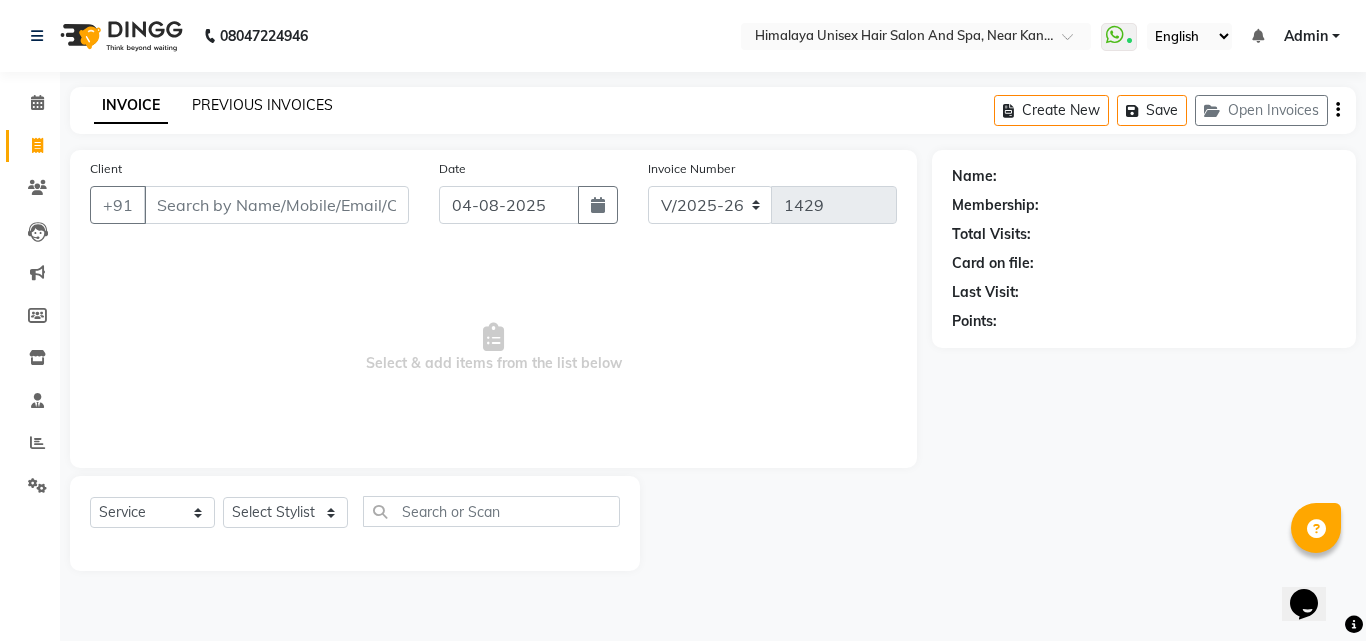 click on "PREVIOUS INVOICES" 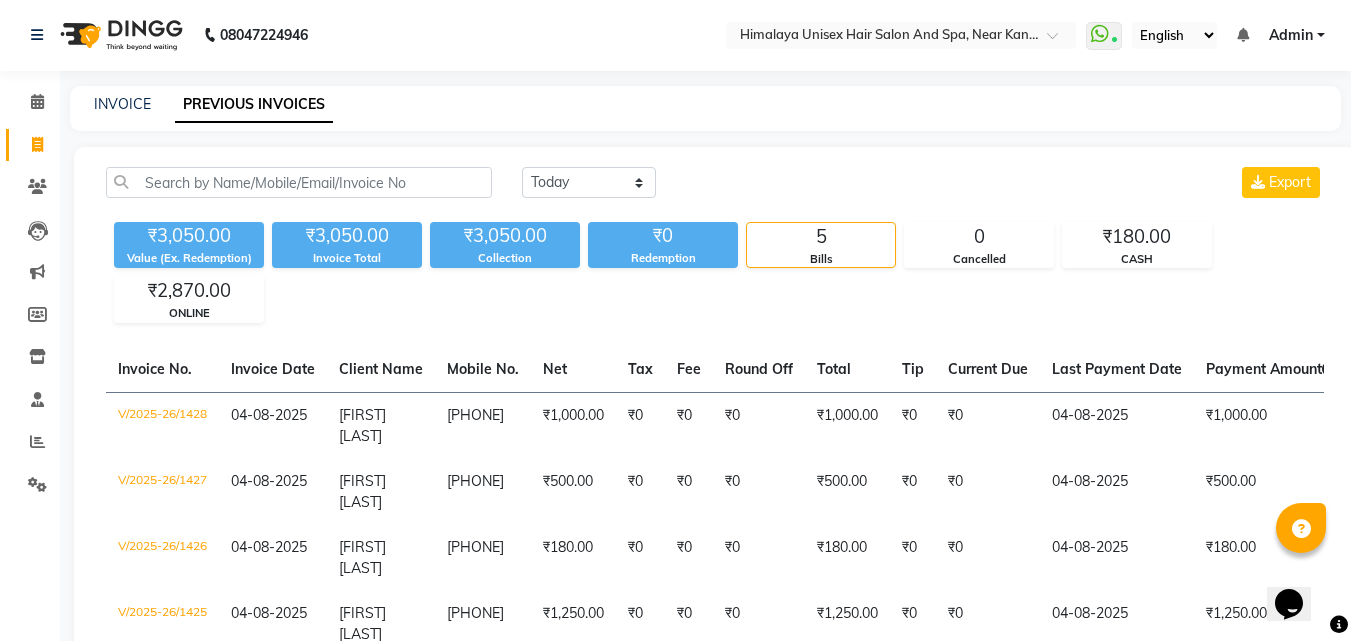 scroll, scrollTop: 0, scrollLeft: 0, axis: both 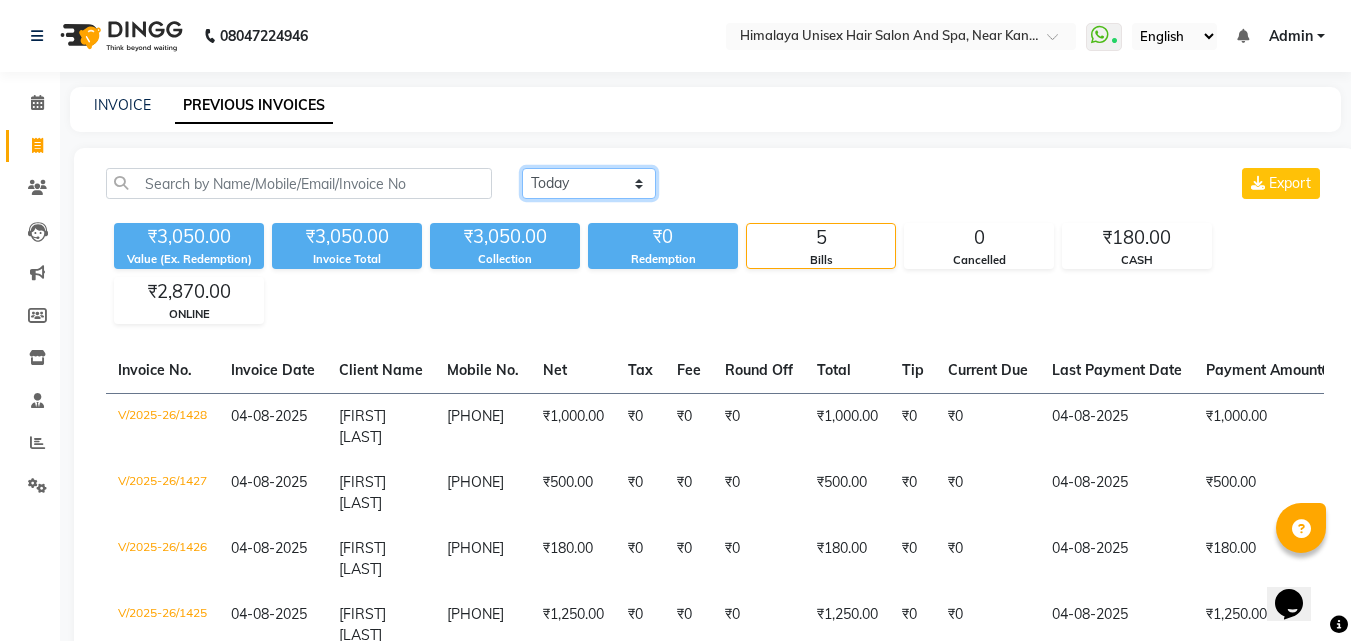 click on "Today Yesterday Custom Range" 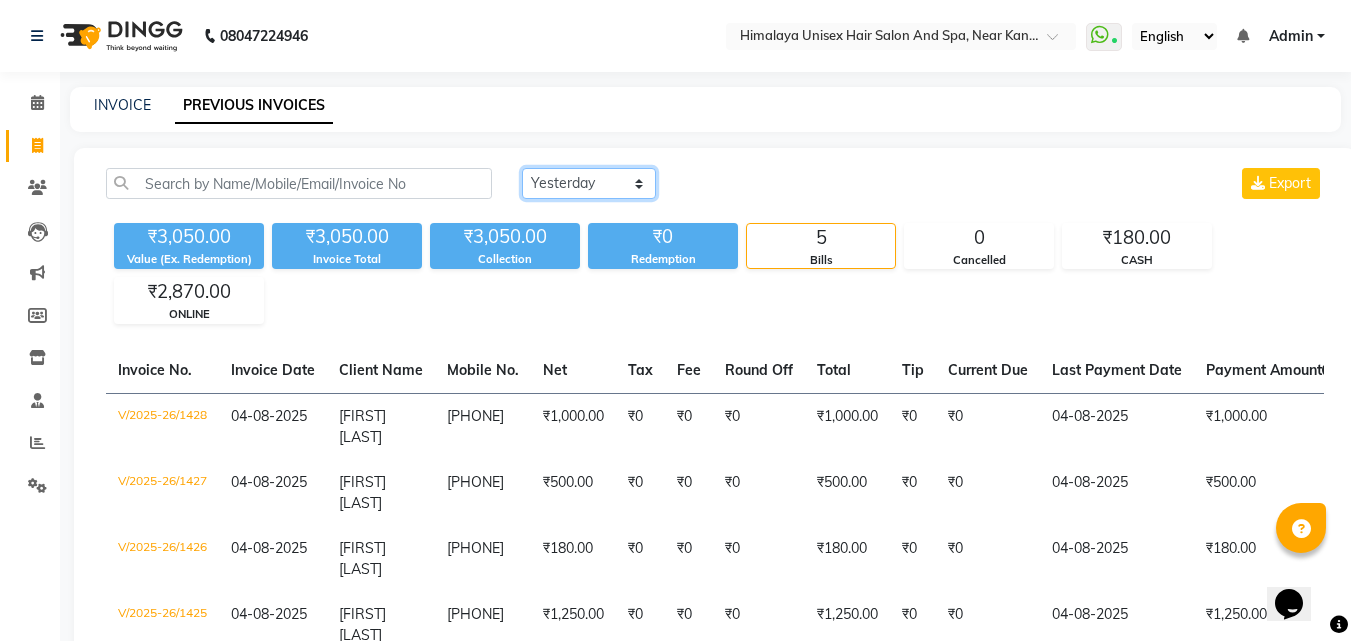 click on "Today Yesterday Custom Range" 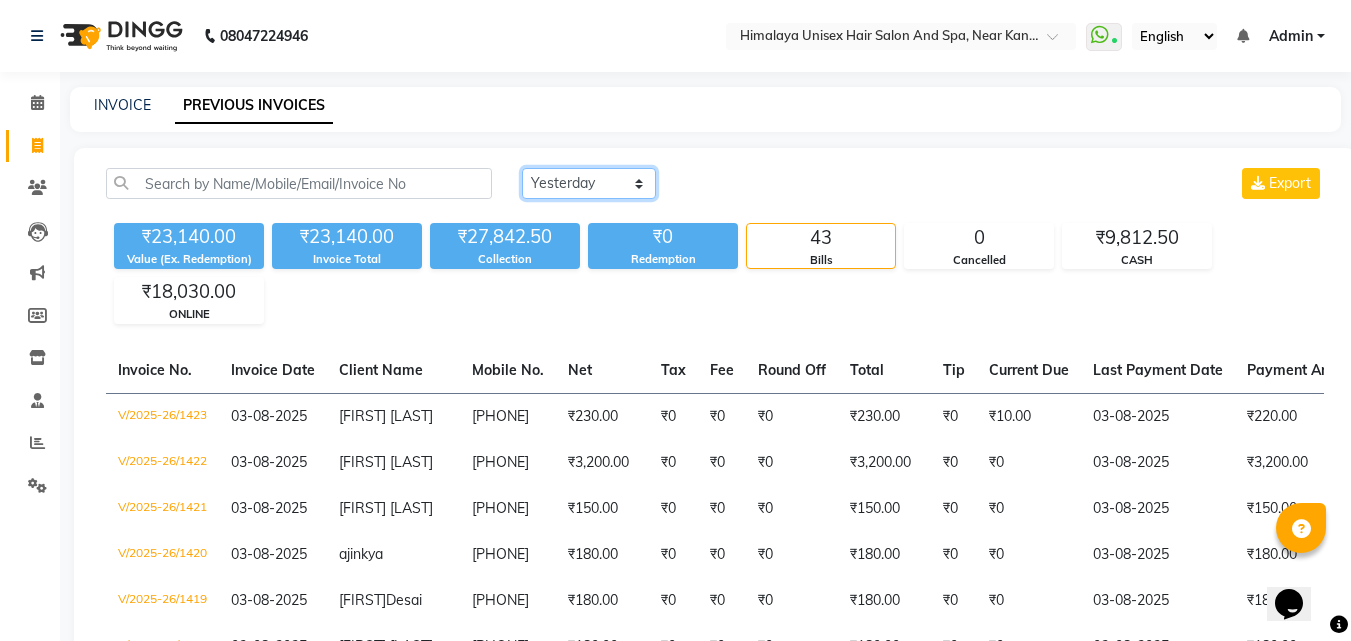 click on "Today Yesterday Custom Range" 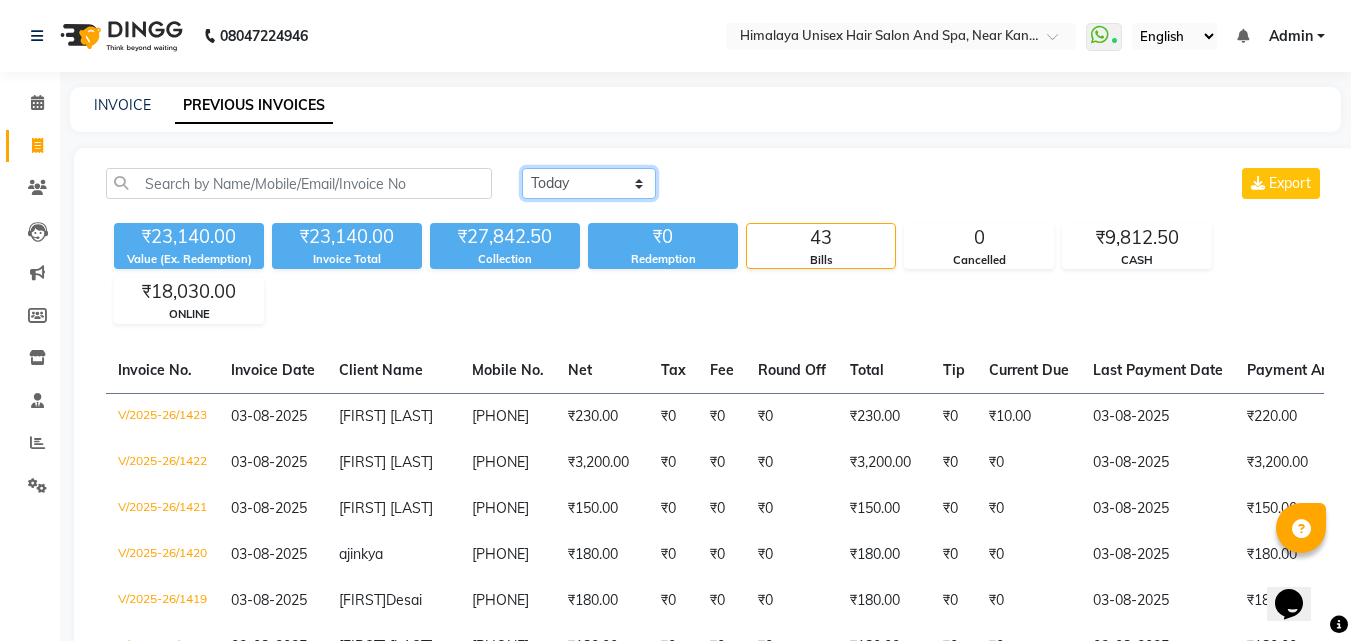 click on "Today Yesterday Custom Range" 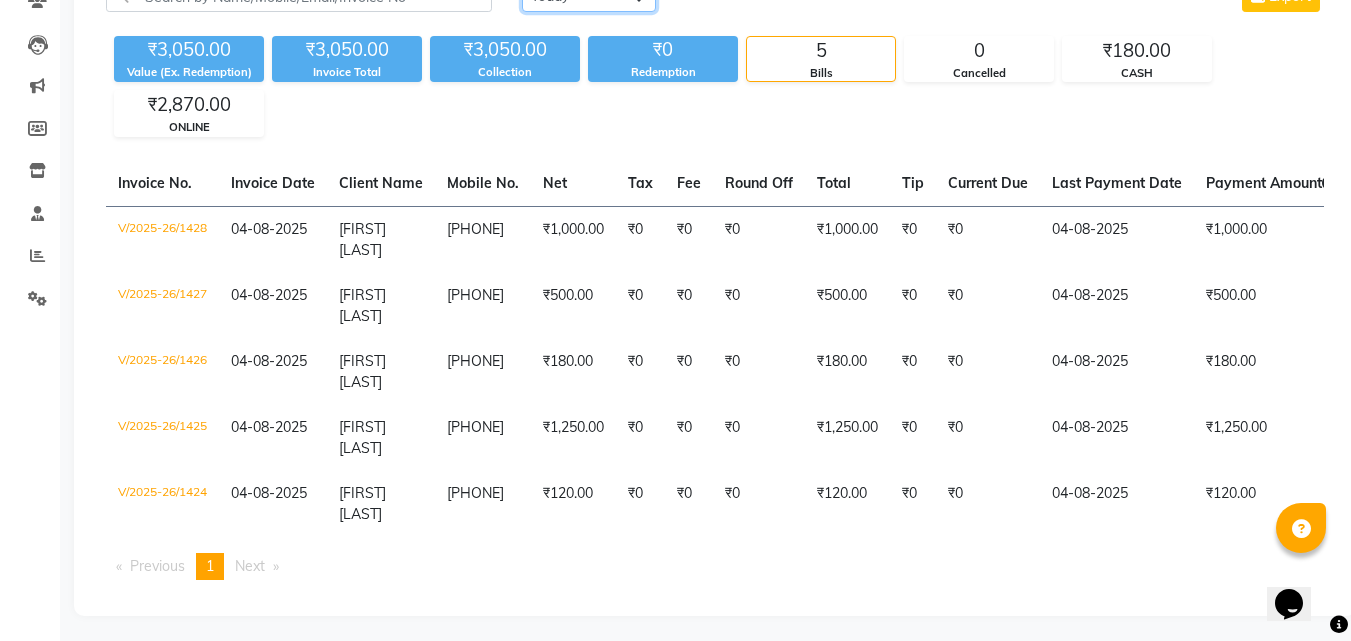 scroll, scrollTop: 0, scrollLeft: 0, axis: both 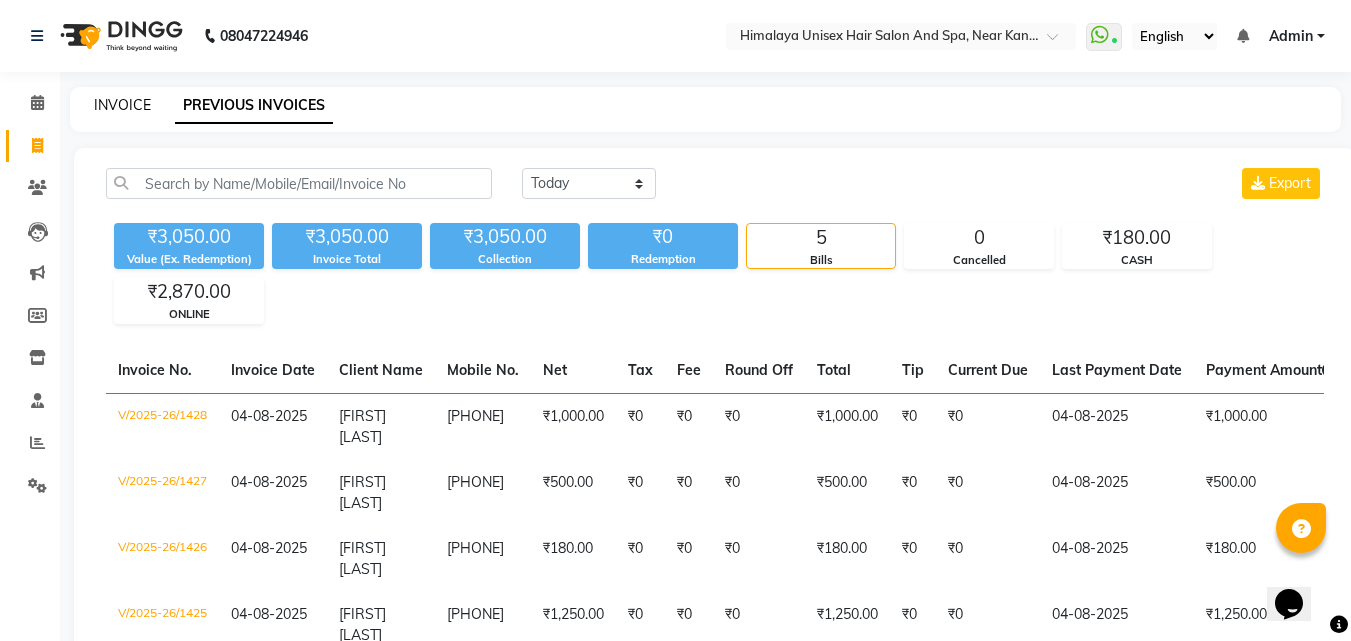 click on "INVOICE" 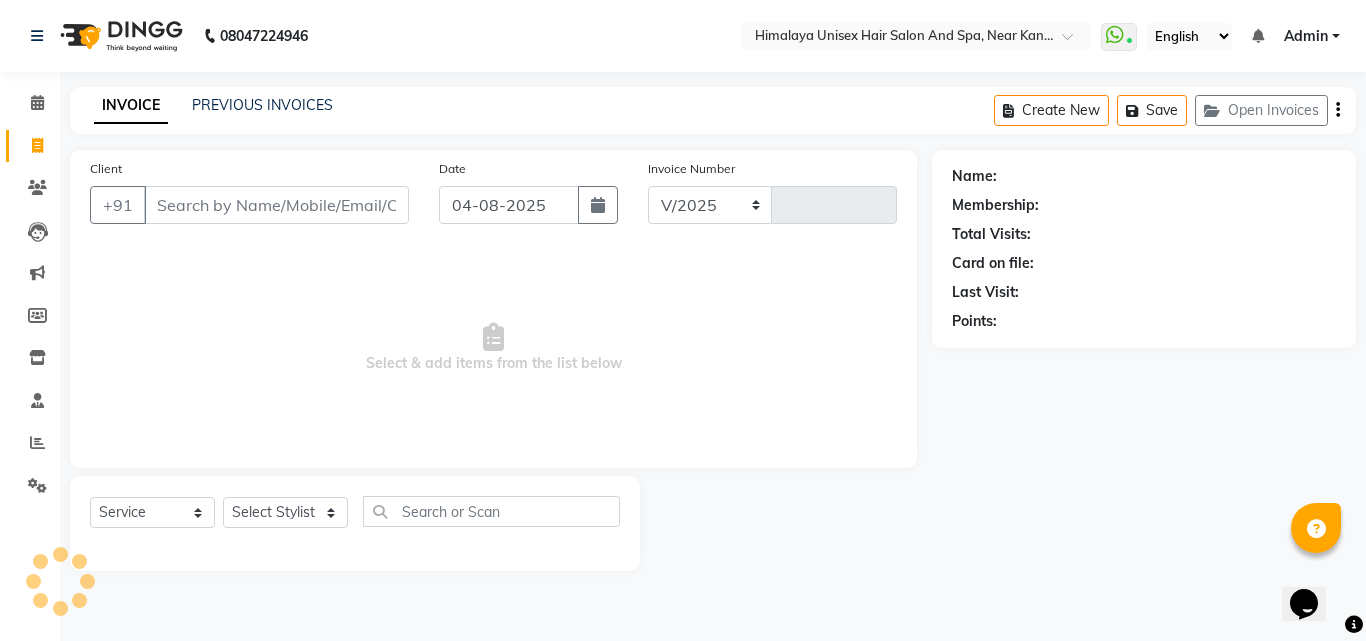 select on "4594" 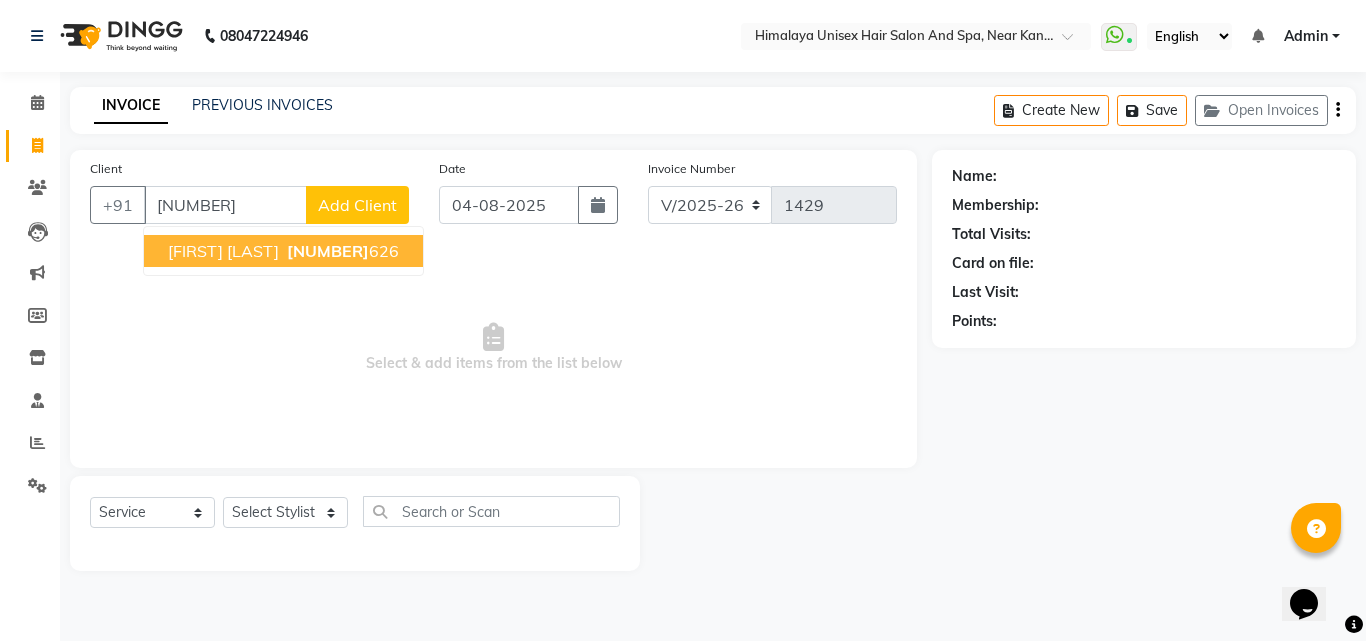 click on "[FIRST] [LAST]" at bounding box center [223, 251] 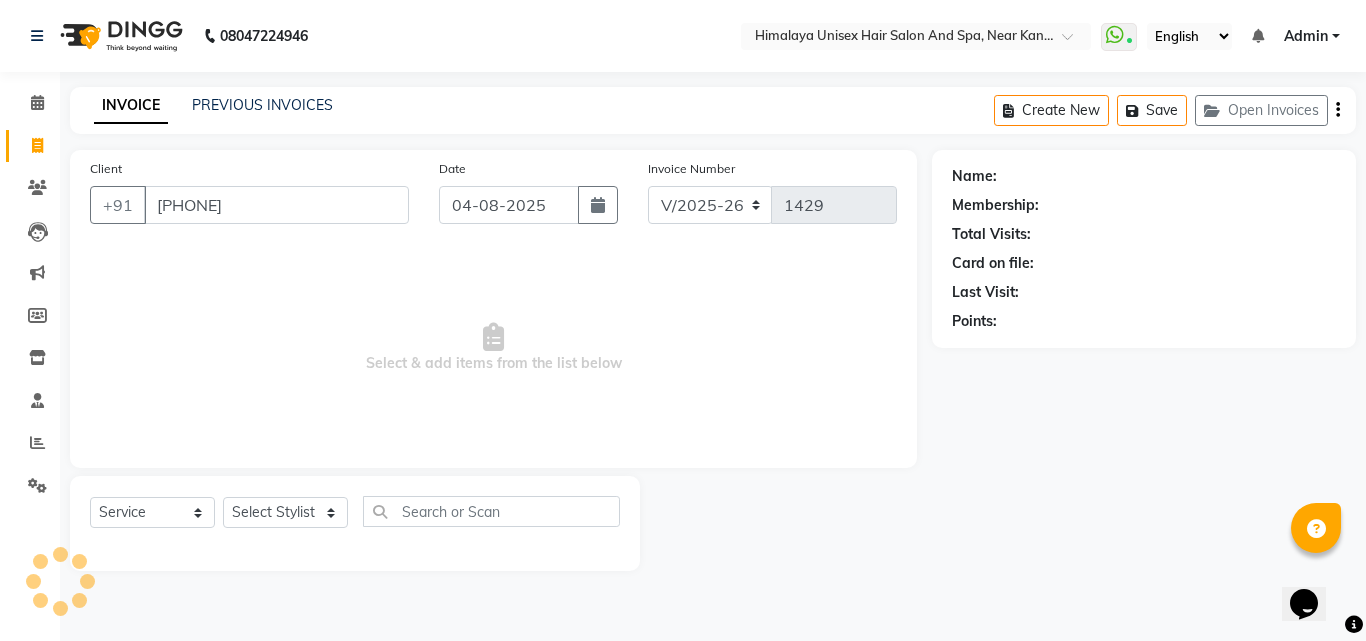 type on "[PHONE]" 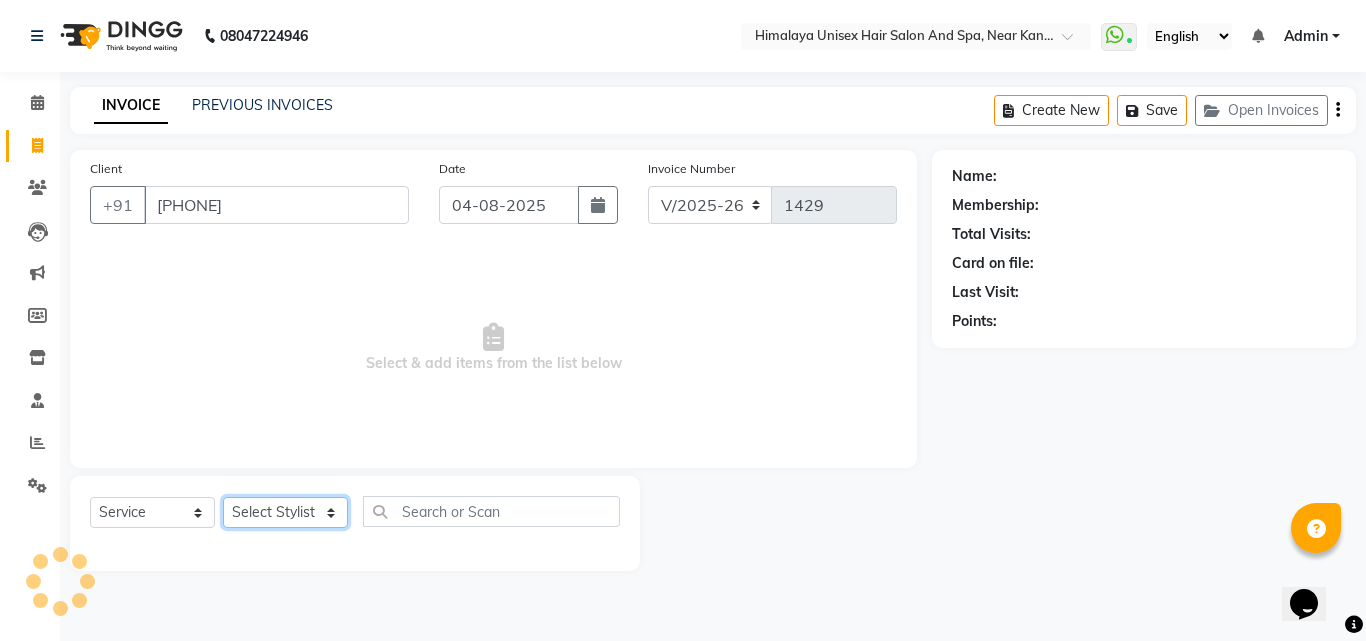 drag, startPoint x: 274, startPoint y: 510, endPoint x: 274, endPoint y: 499, distance: 11 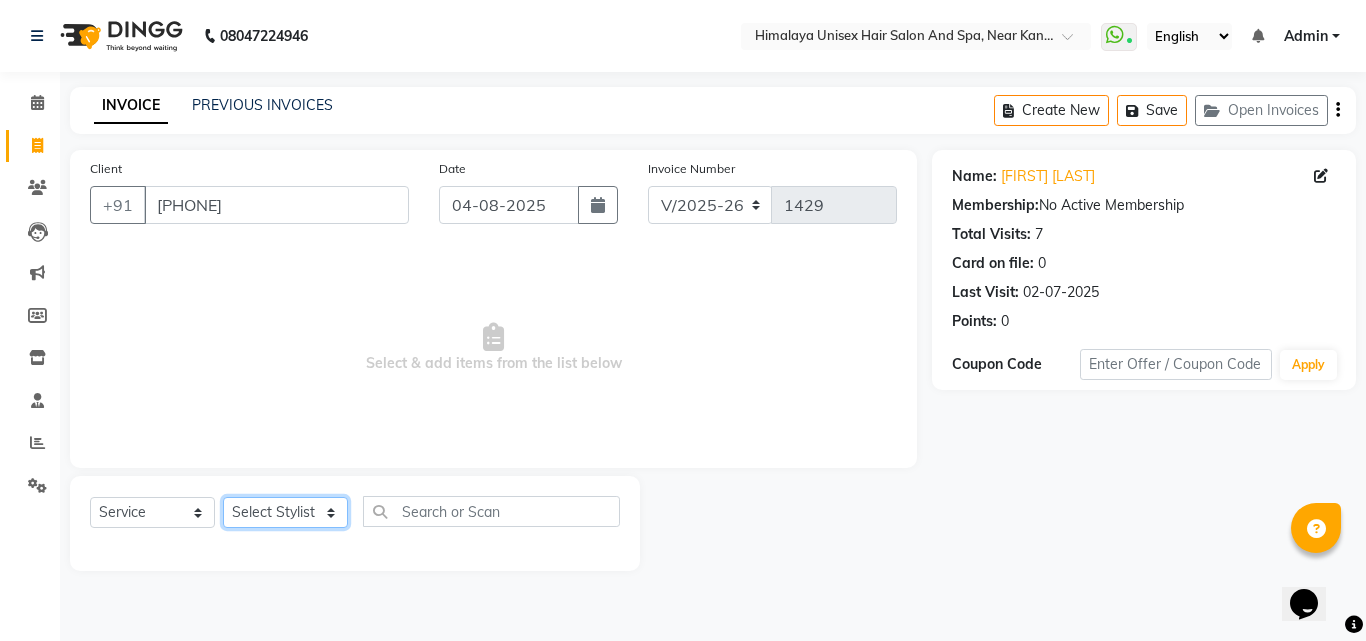 select on "26957" 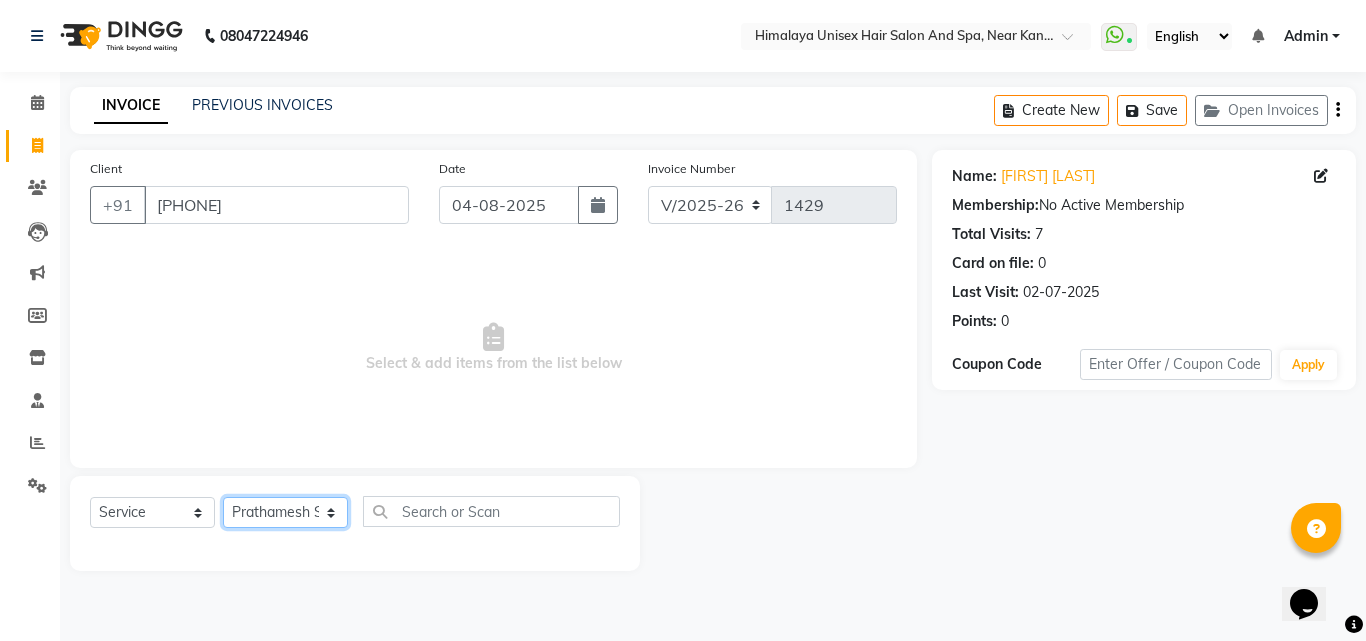 click on "Select Stylist Ashwini Salunkhe Avantika Phase Ganesh  Gosavi Mahesh Sawant nakul tadas prasad kadam Prathamesh Salunkhe sai kashid shubhangi sawant Uday Tate" 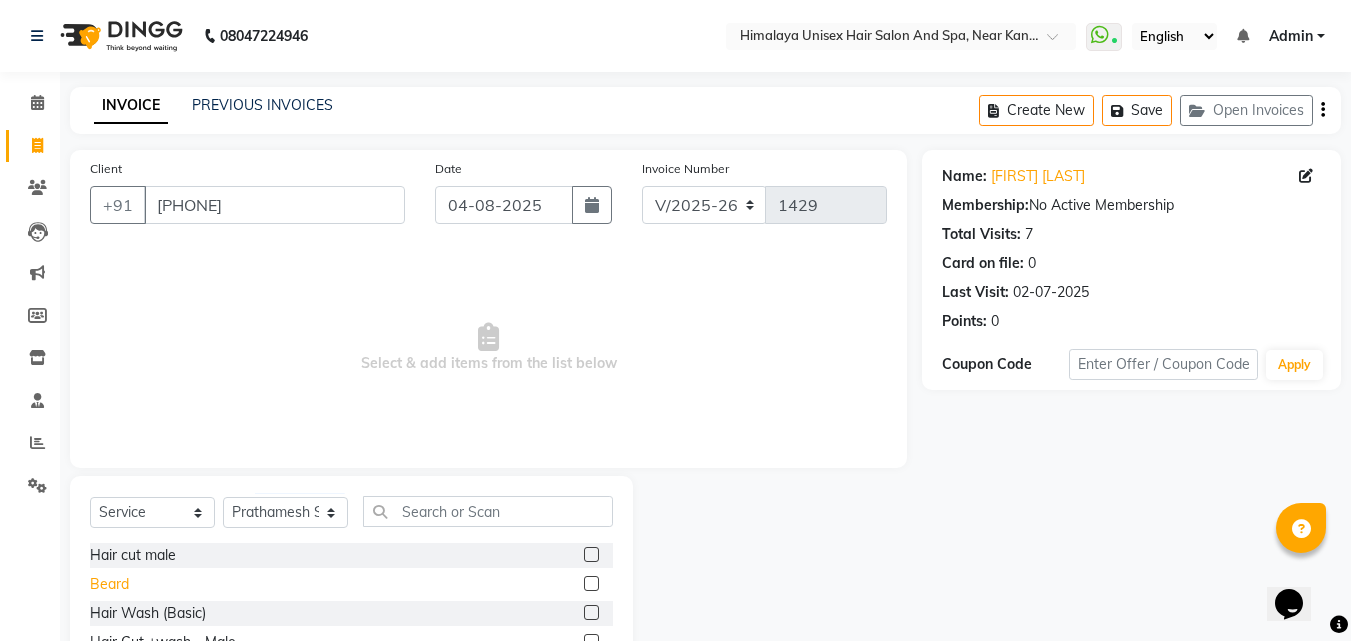 click on "Beard" 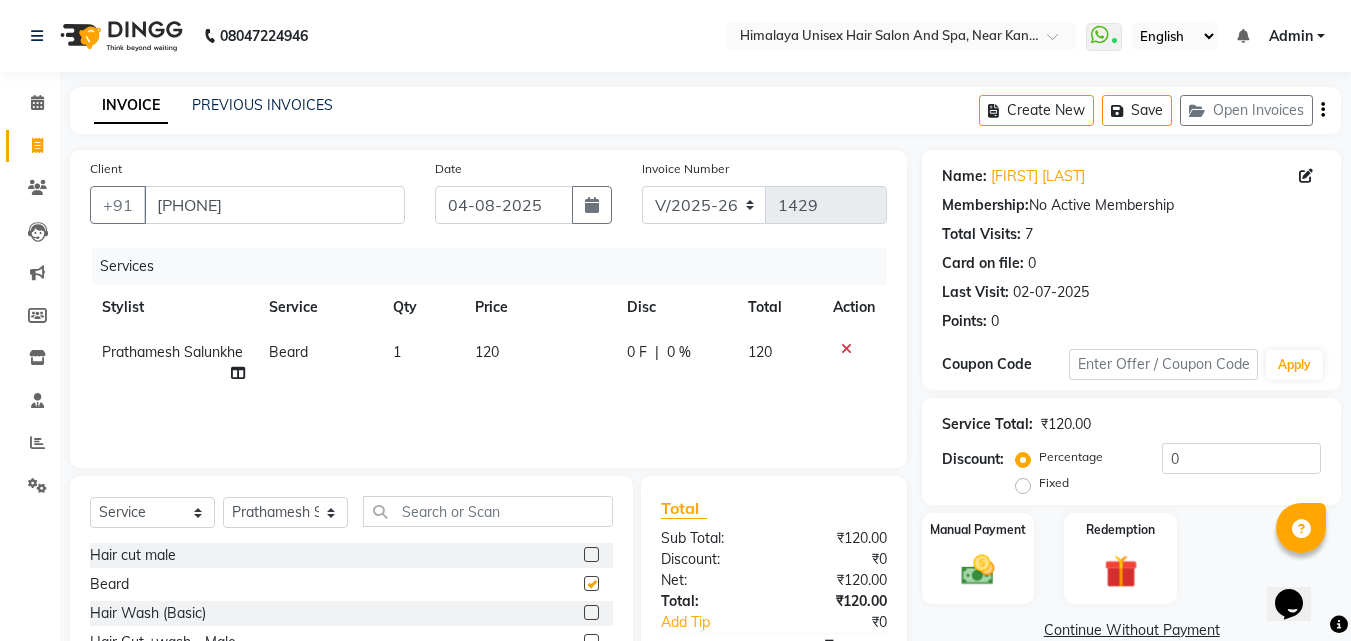 checkbox on "false" 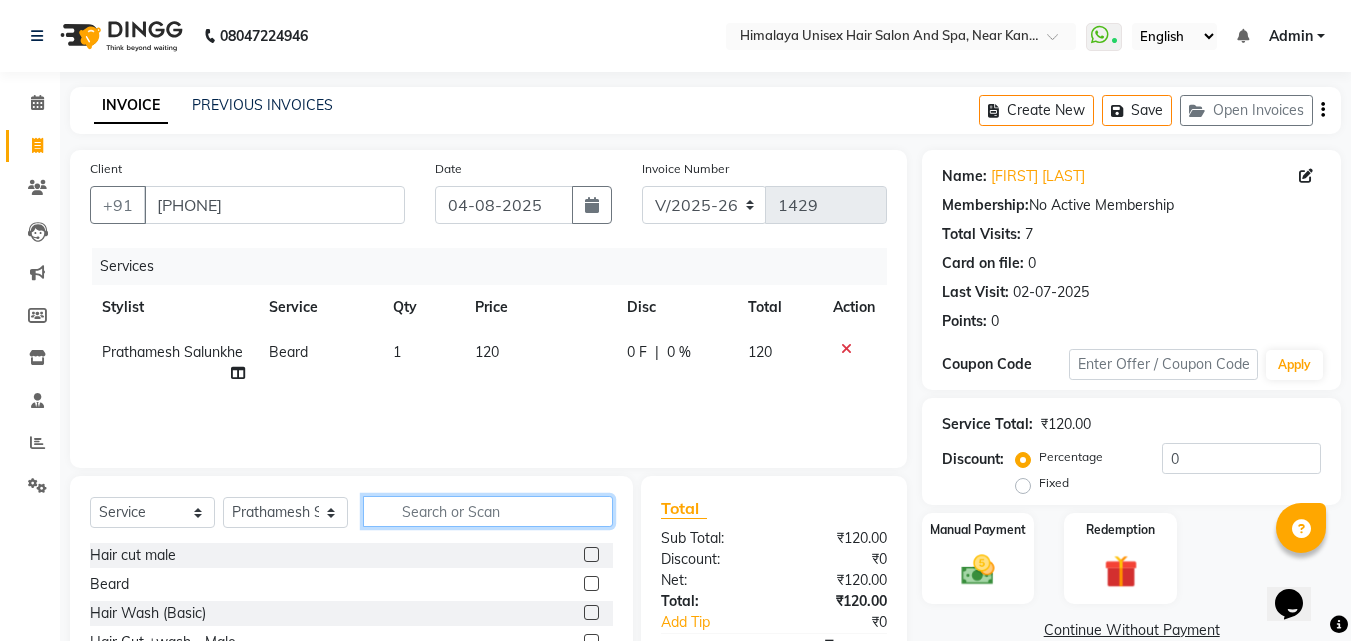 click 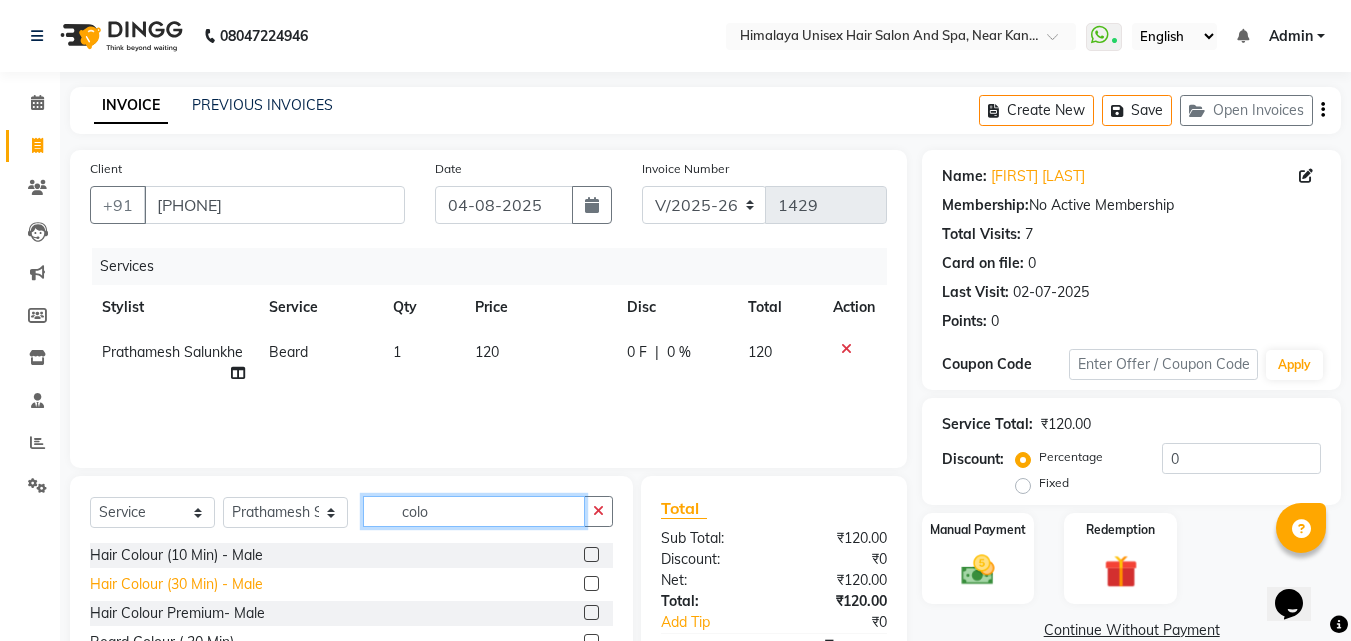 type on "colo" 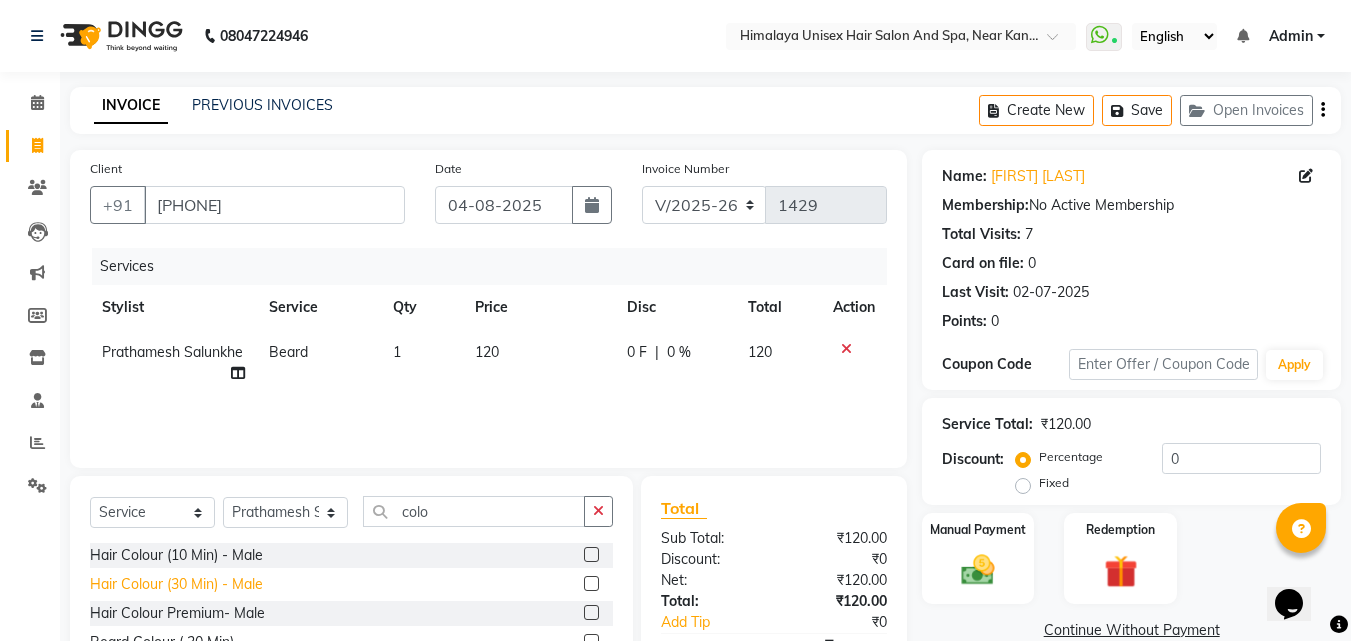 click on "Hair Colour (30 Min) - Male" 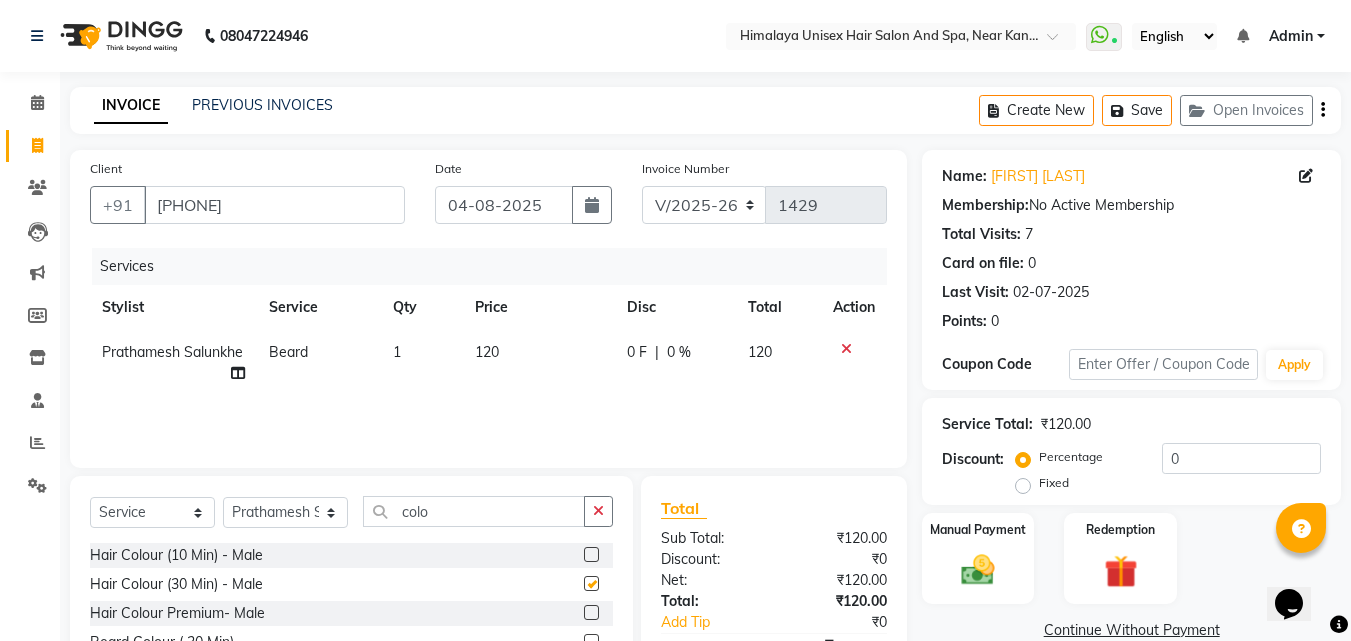 checkbox on "false" 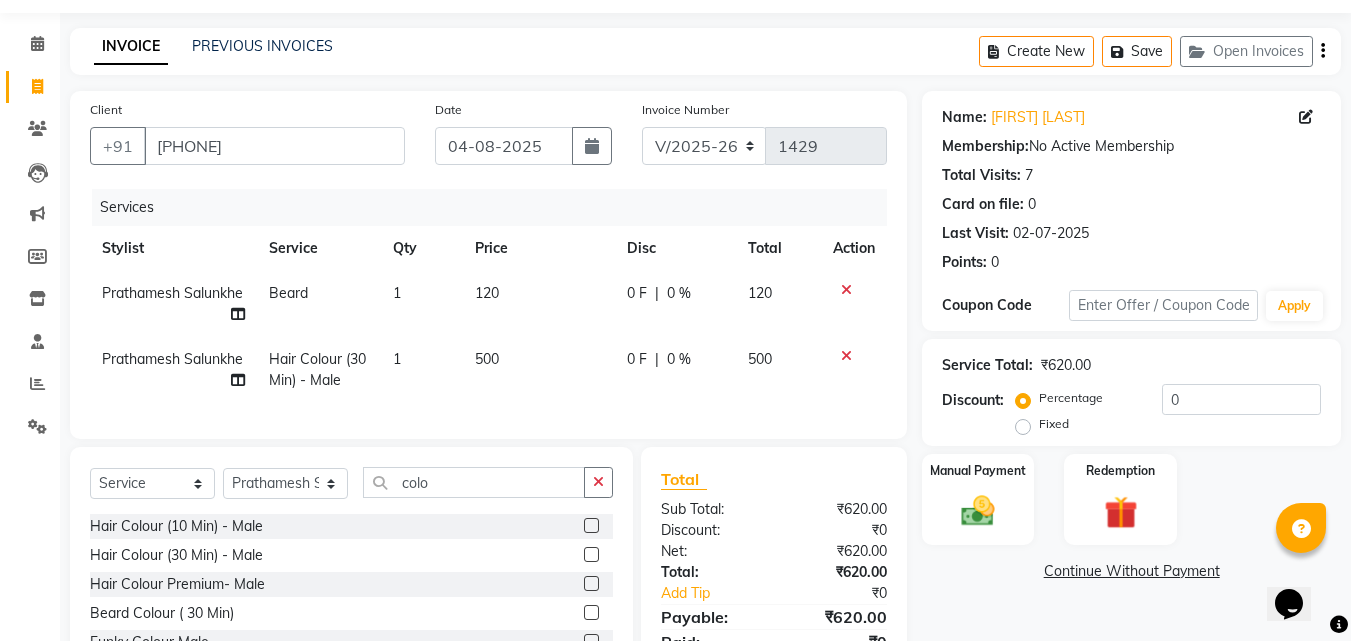 scroll, scrollTop: 179, scrollLeft: 0, axis: vertical 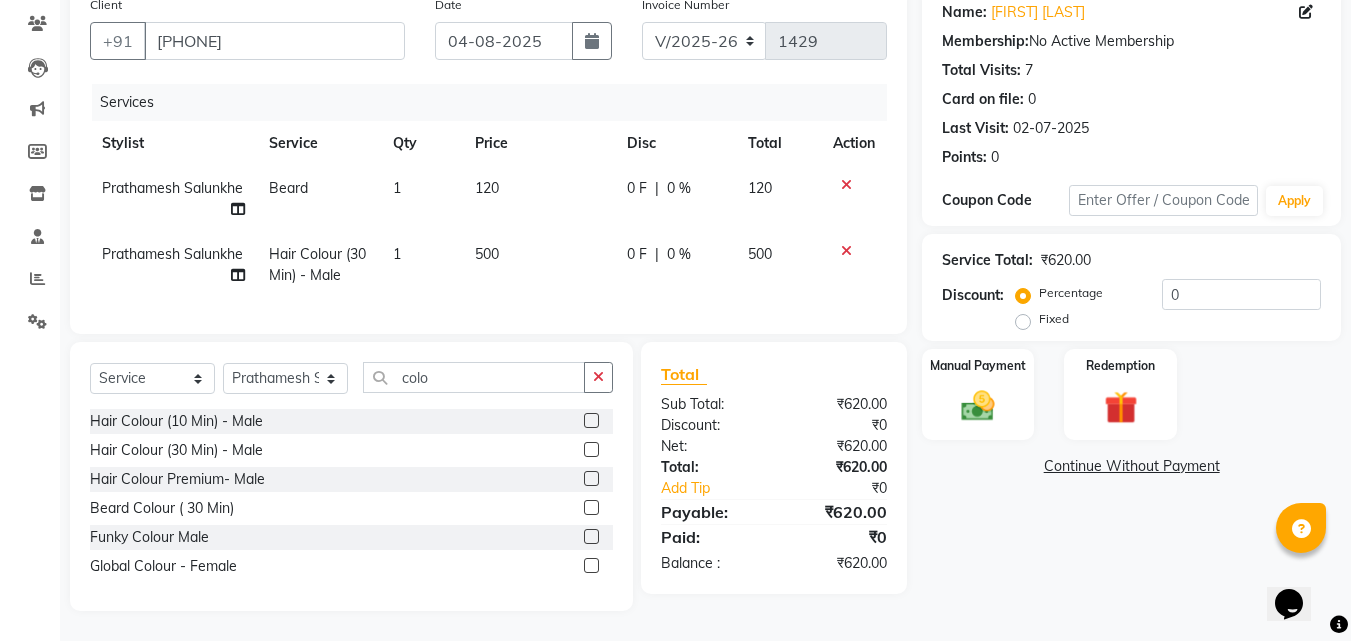 click 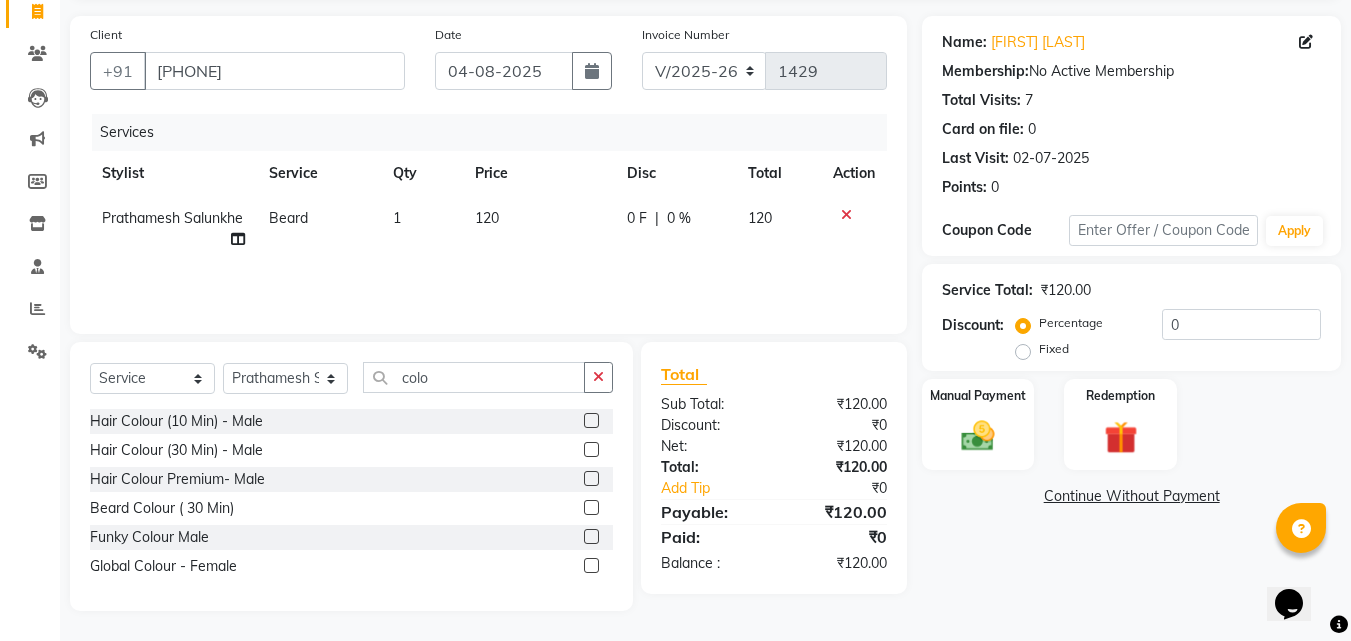 scroll, scrollTop: 134, scrollLeft: 0, axis: vertical 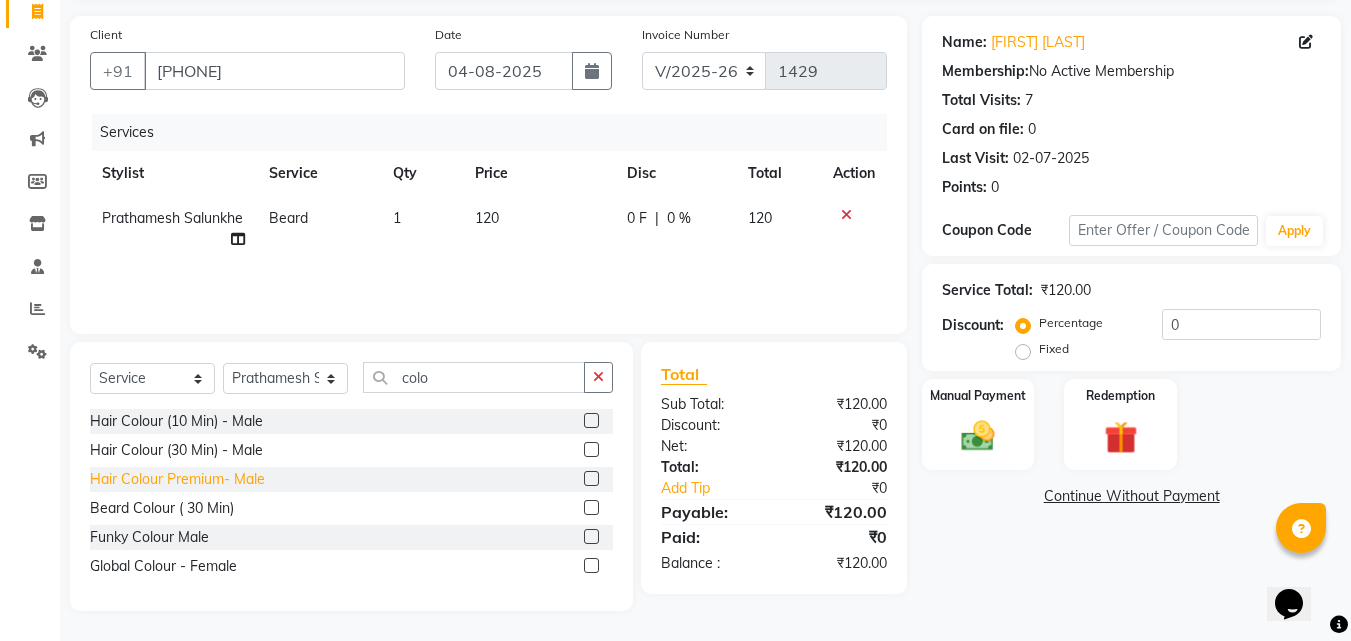 click on "Hair Colour Premium- Male" 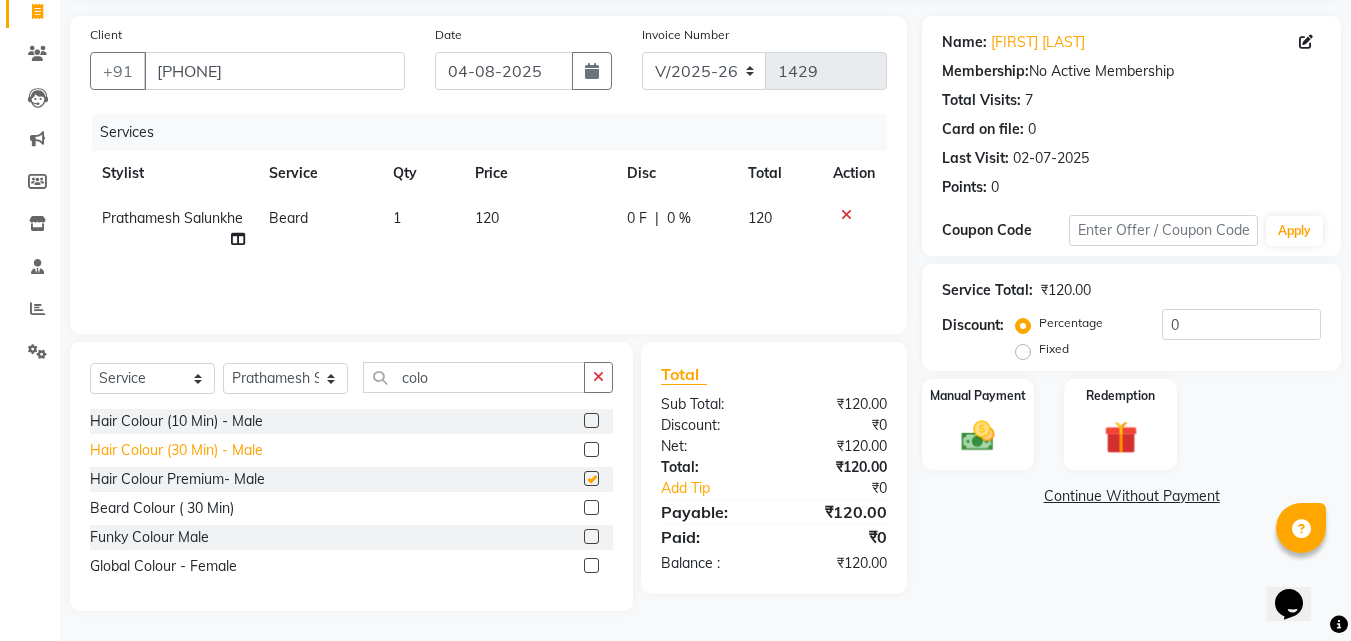 scroll, scrollTop: 179, scrollLeft: 0, axis: vertical 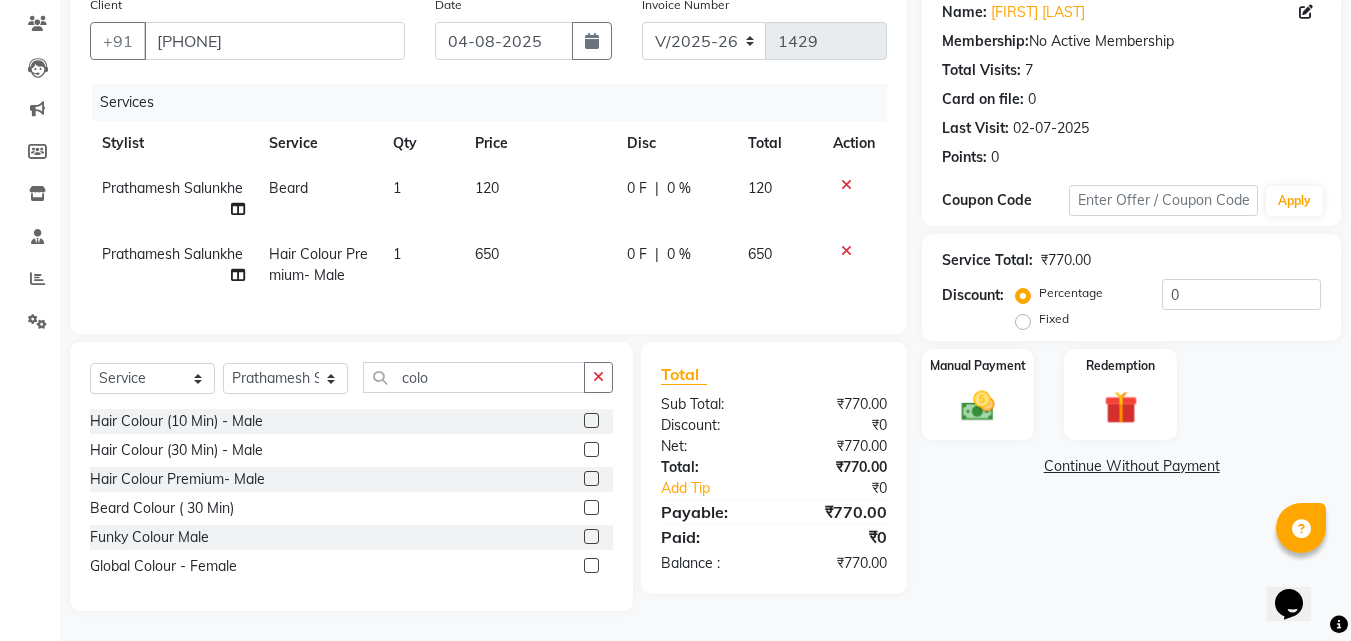 checkbox on "false" 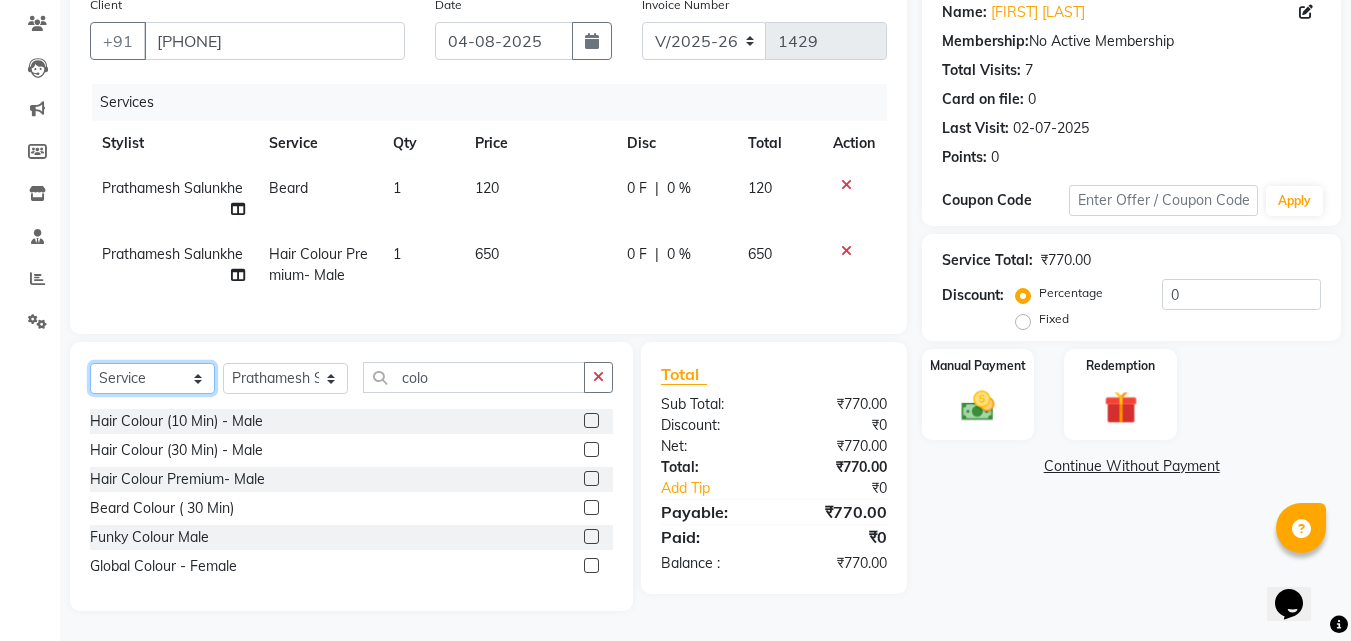 click on "Select  Service  Product  Membership  Package Voucher Prepaid Gift Card" 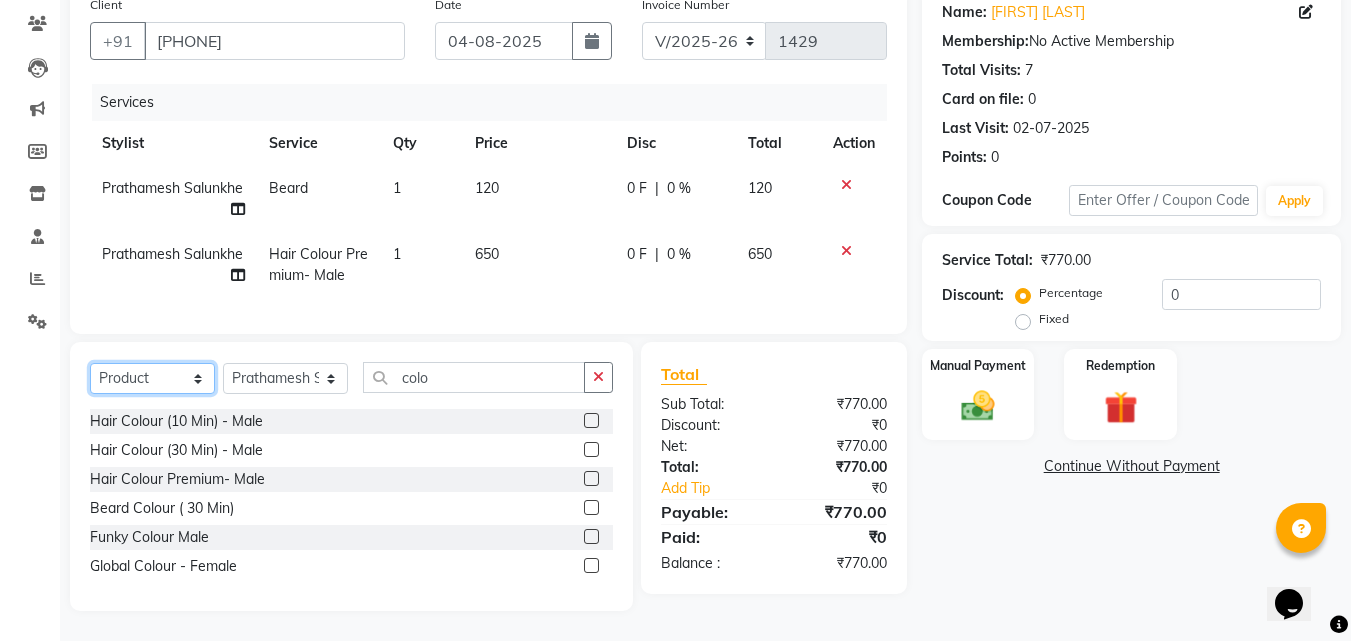 click on "Select  Service  Product  Membership  Package Voucher Prepaid Gift Card" 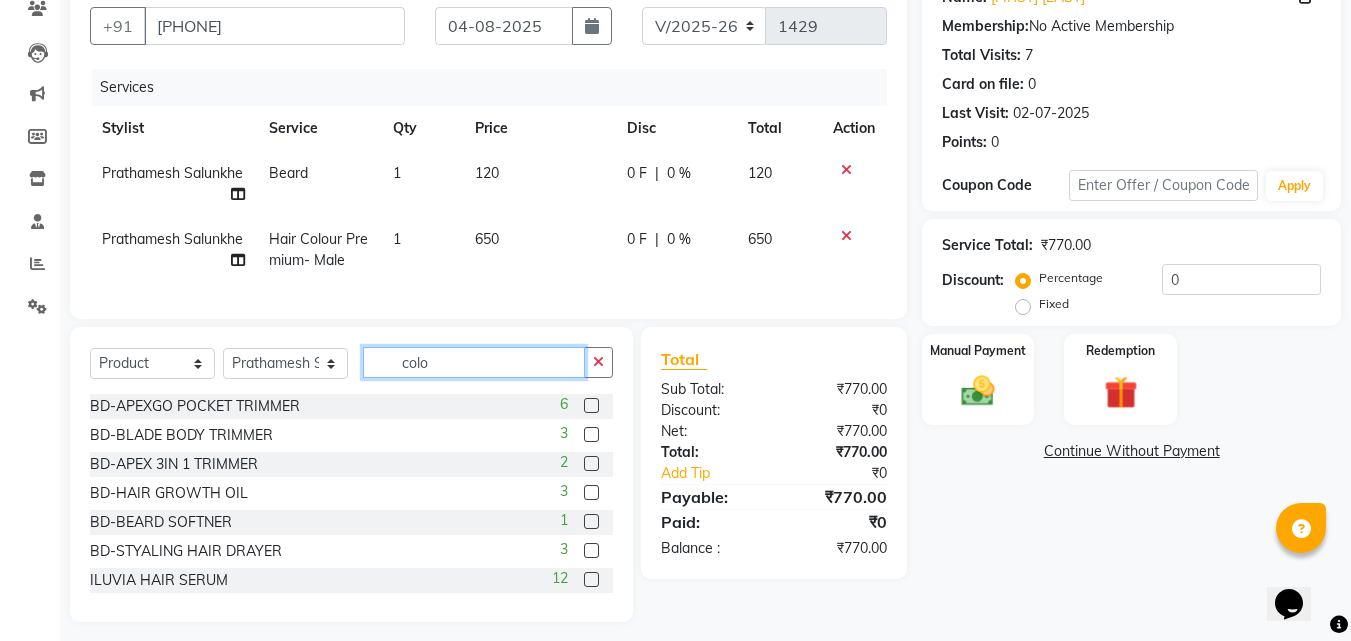 click on "colo" 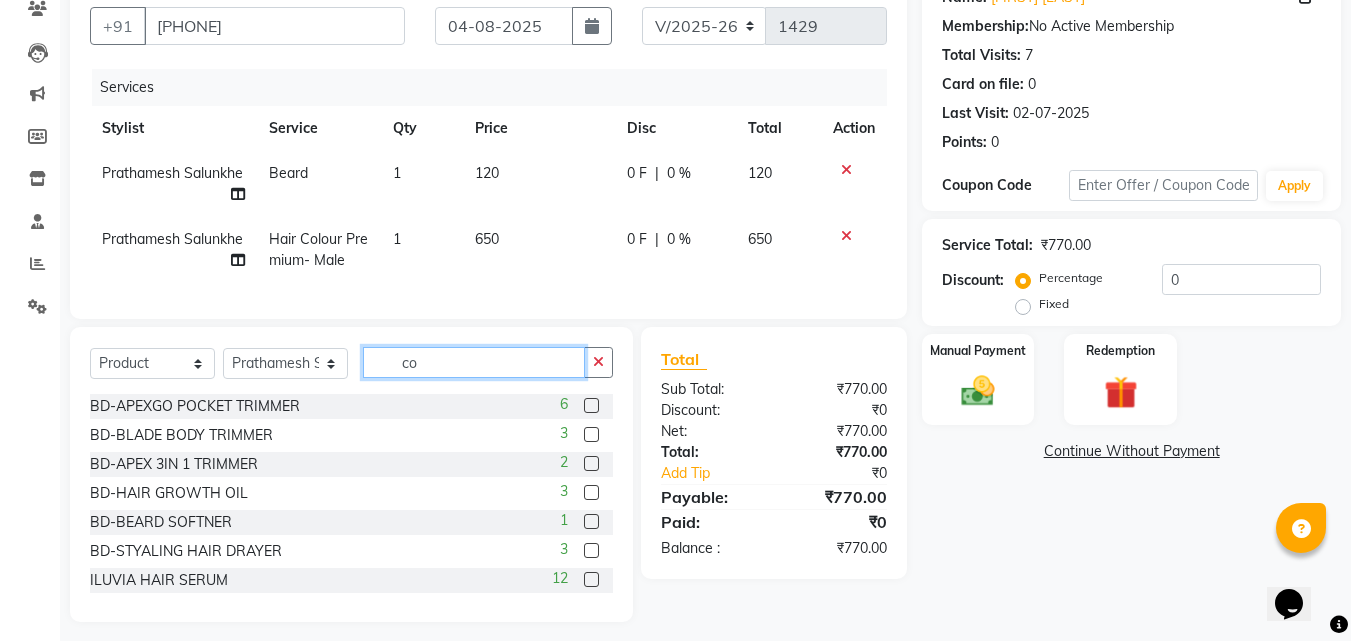 type on "c" 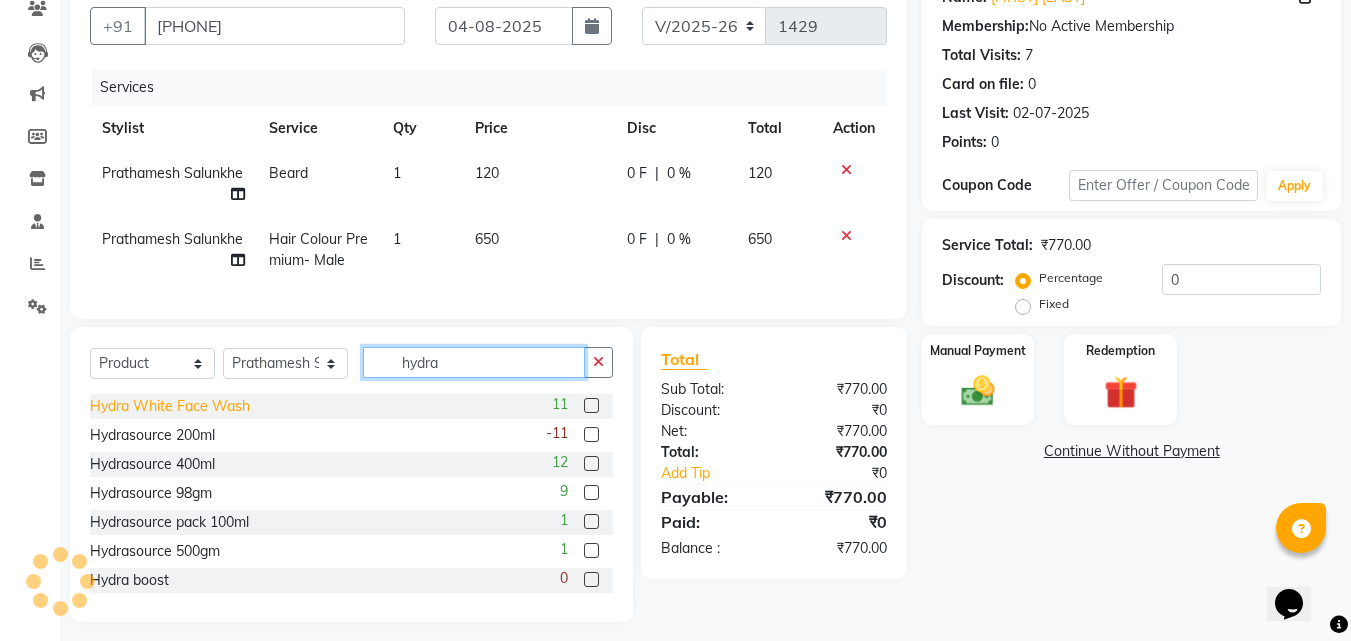 type on "hydra" 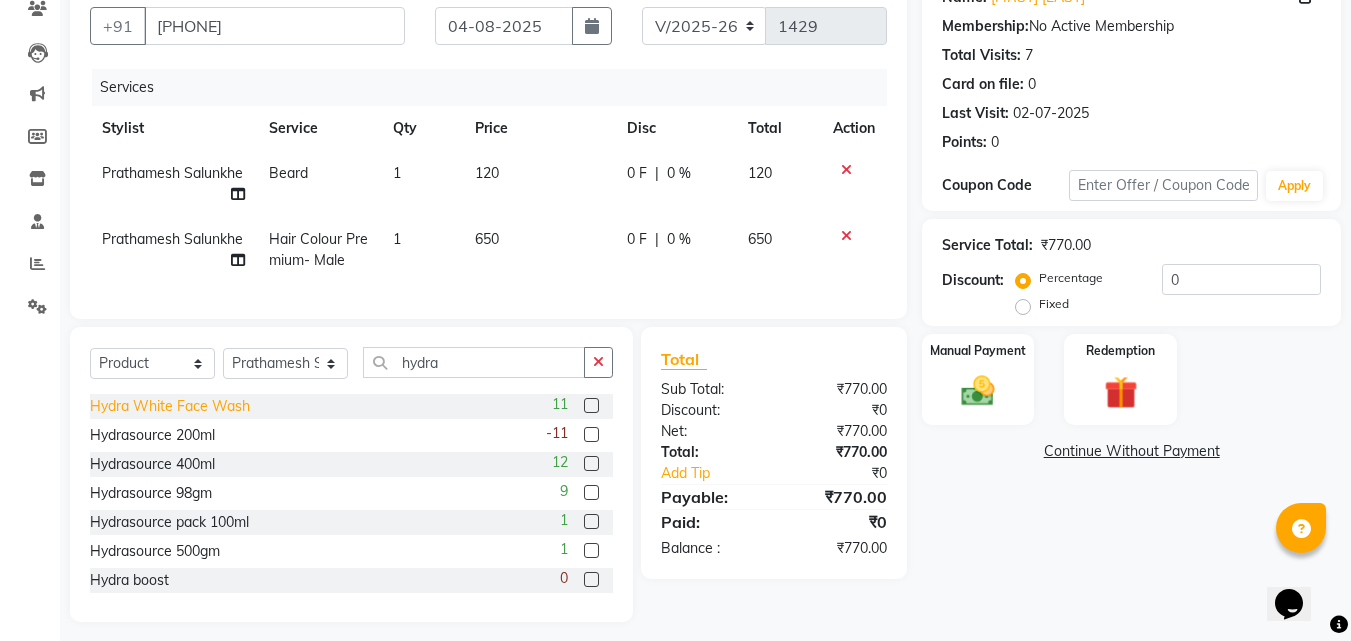 click on "Hydra White Face Wash" 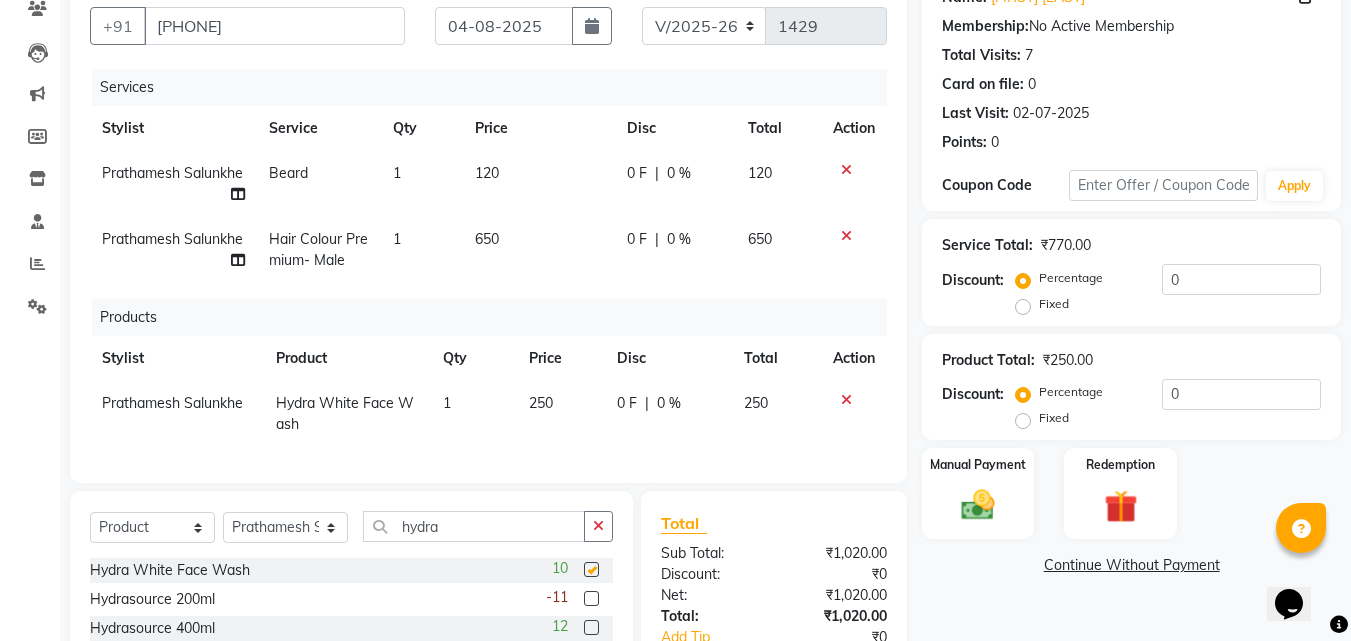checkbox on "false" 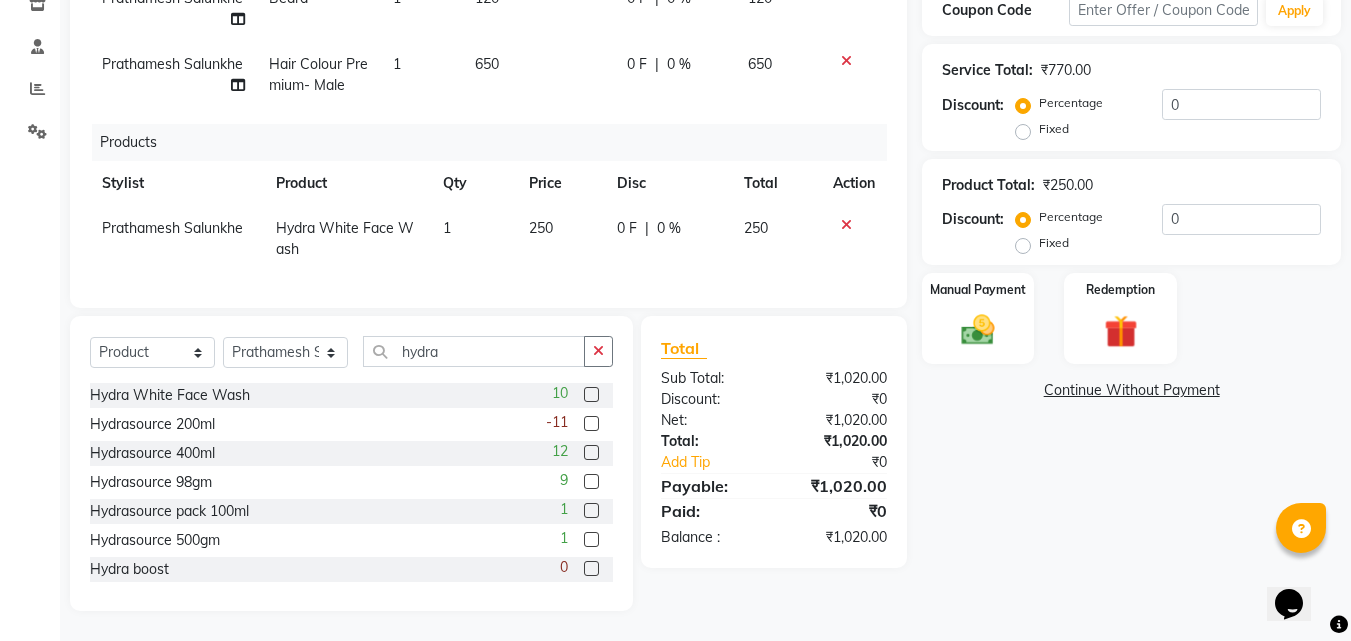 scroll, scrollTop: 369, scrollLeft: 0, axis: vertical 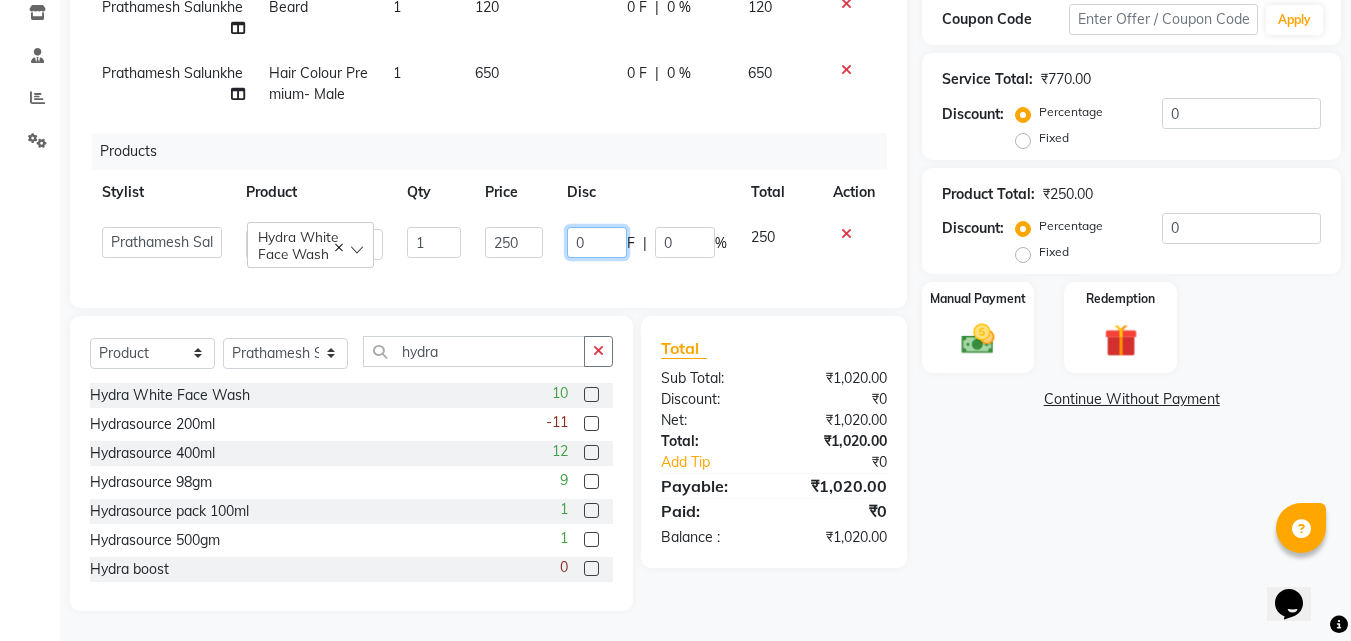 click on "0" 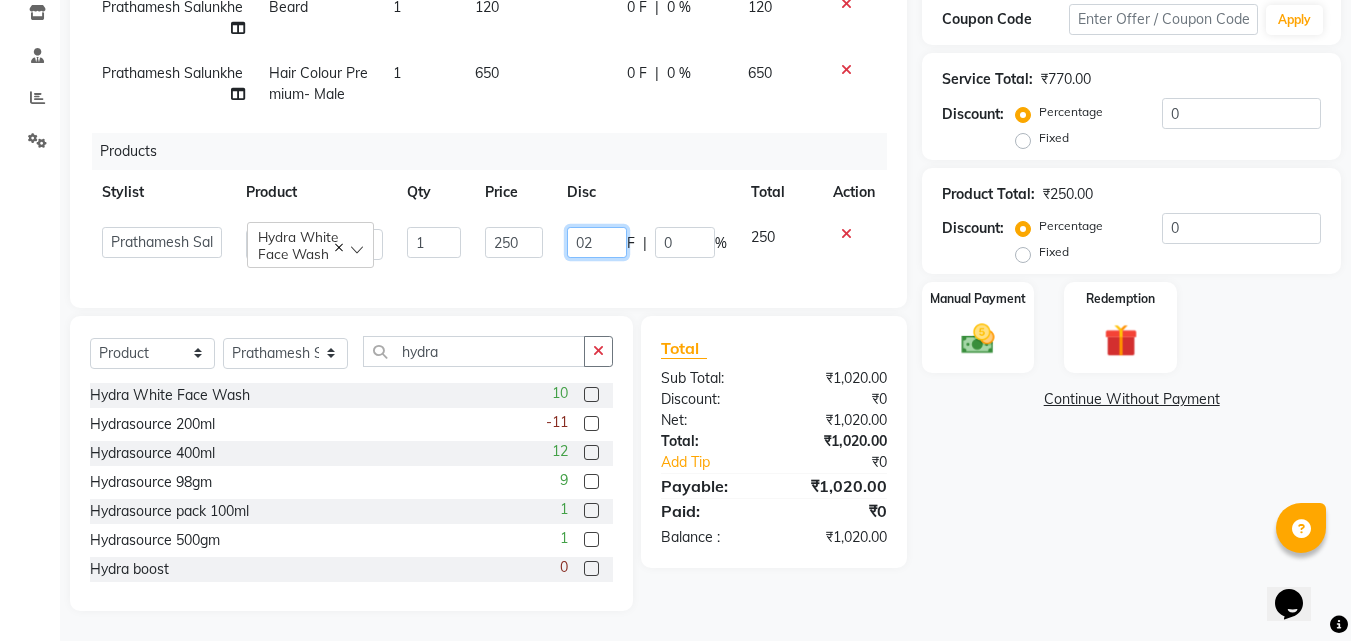 type on "020" 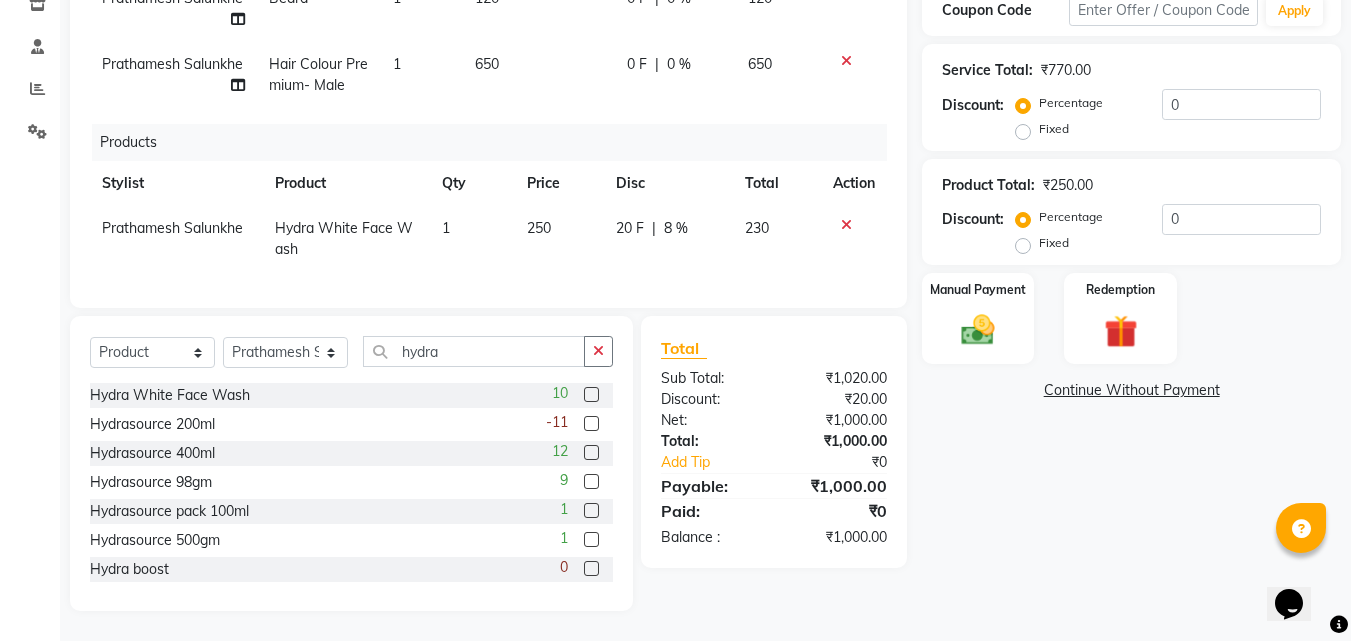 click on "Name: [FIRST] [LAST] Membership: No Active Membership Total Visits: [NUMBER] Card on file: [NUMBER] Last Visit: [DATE] Points: [NUMBER] Coupon Code Apply Service Total: ₹[NUMBER].00 Discount: Percentage Fixed 0 Product Total: ₹[NUMBER].00 Discount: Percentage Fixed 0 Manual Payment Redemption Continue Without Payment" 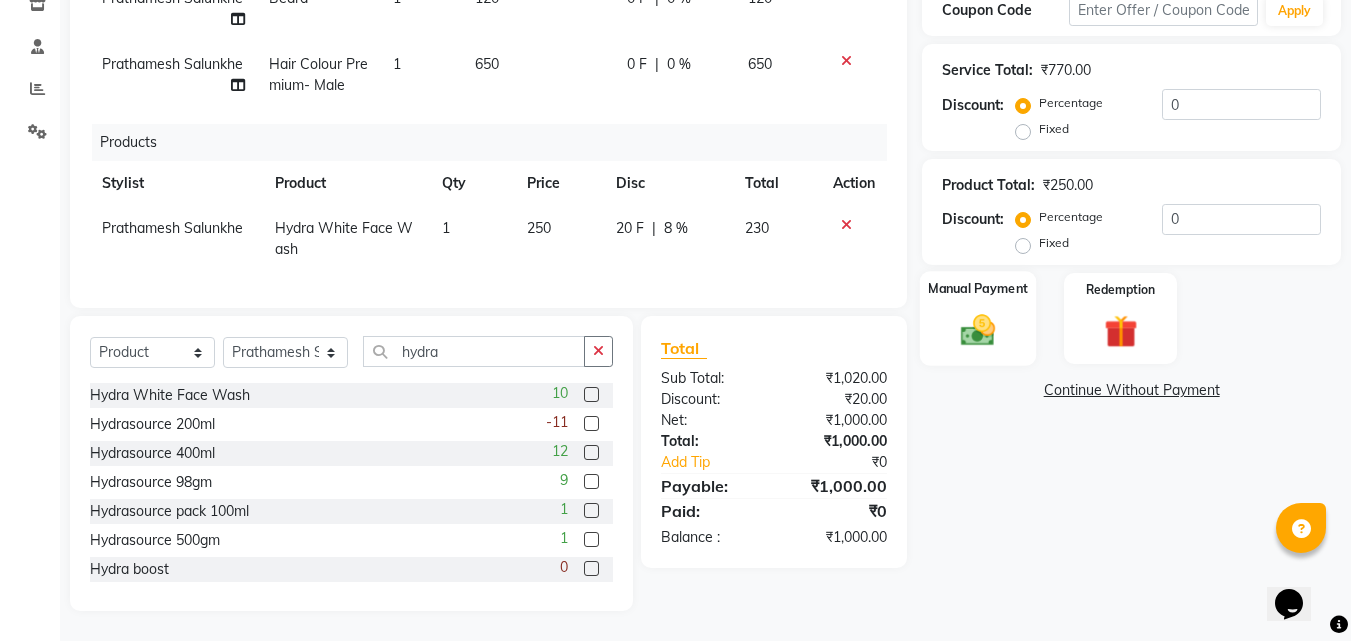 click on "Manual Payment" 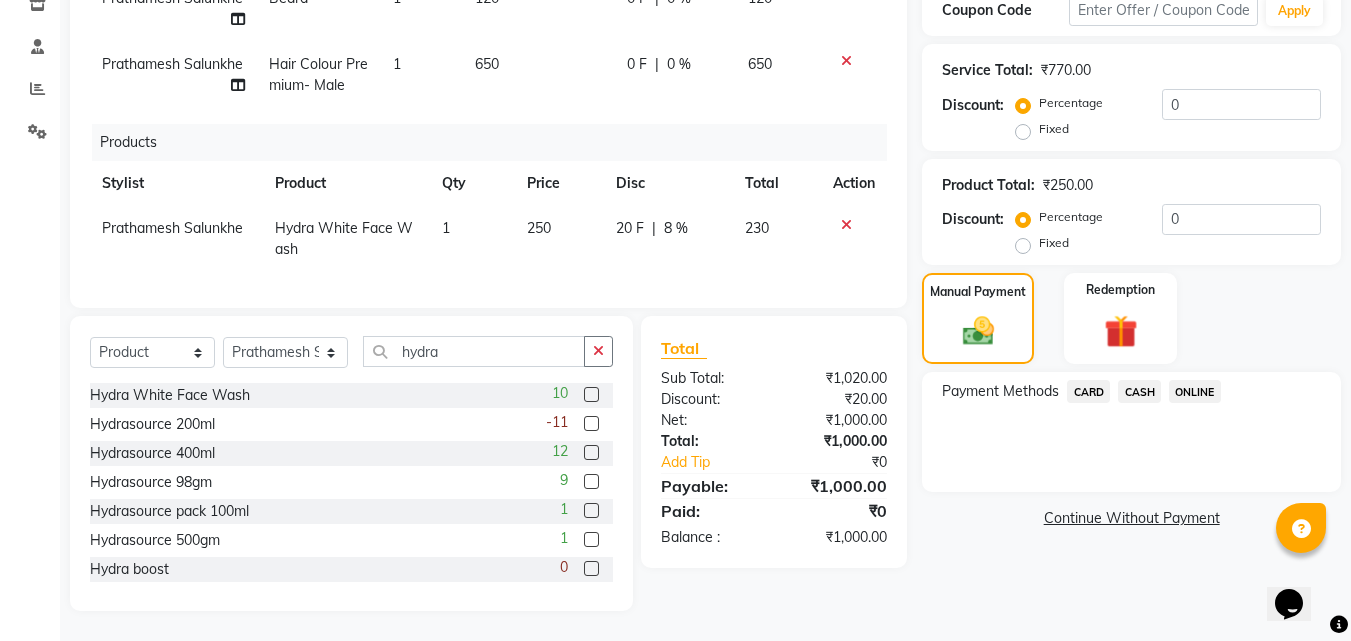 scroll, scrollTop: 369, scrollLeft: 0, axis: vertical 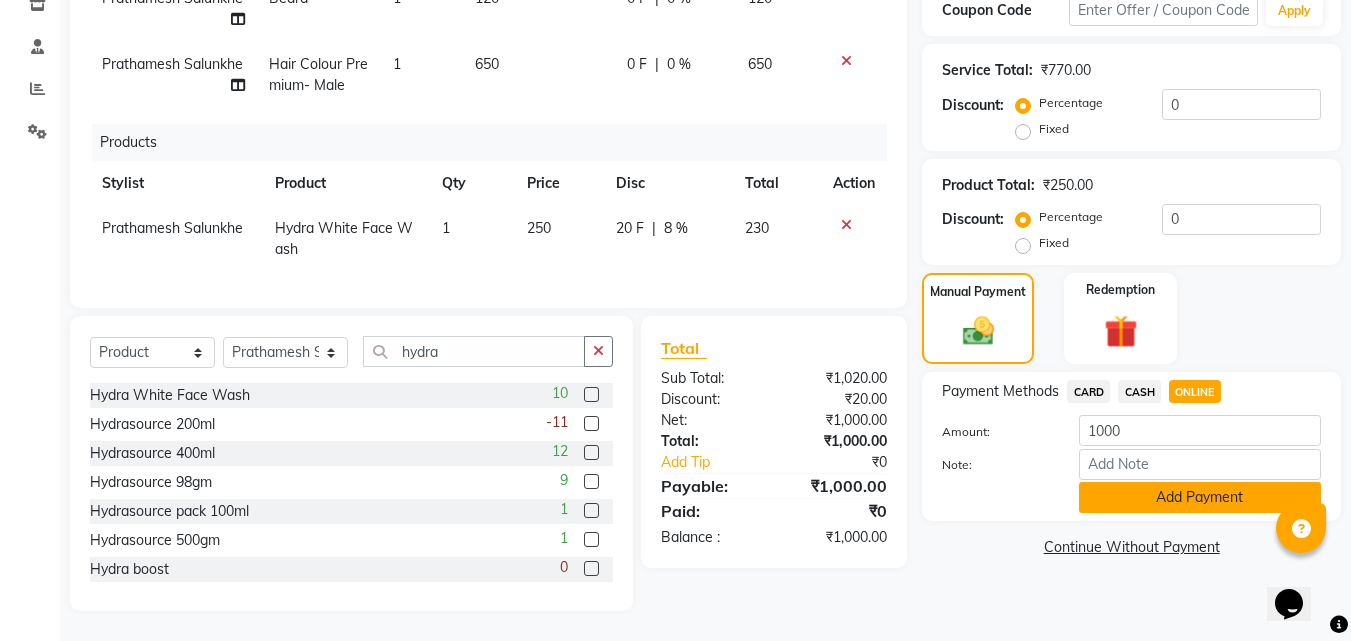 click on "Add Payment" 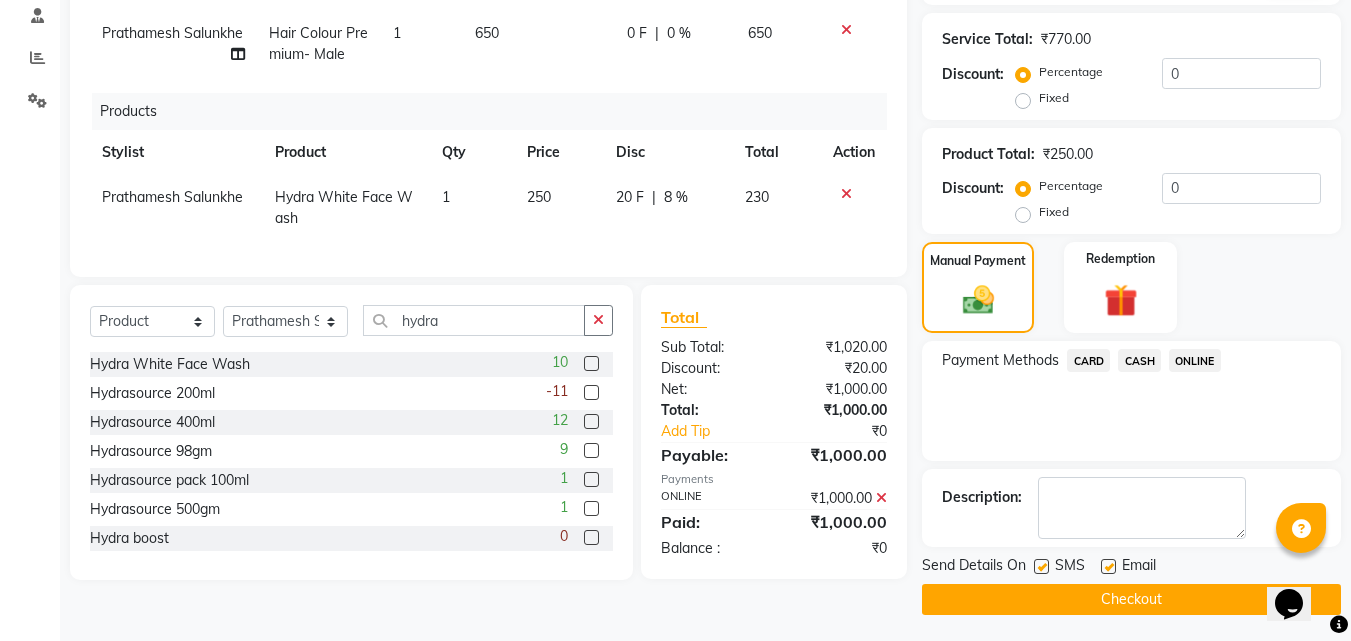 scroll, scrollTop: 389, scrollLeft: 0, axis: vertical 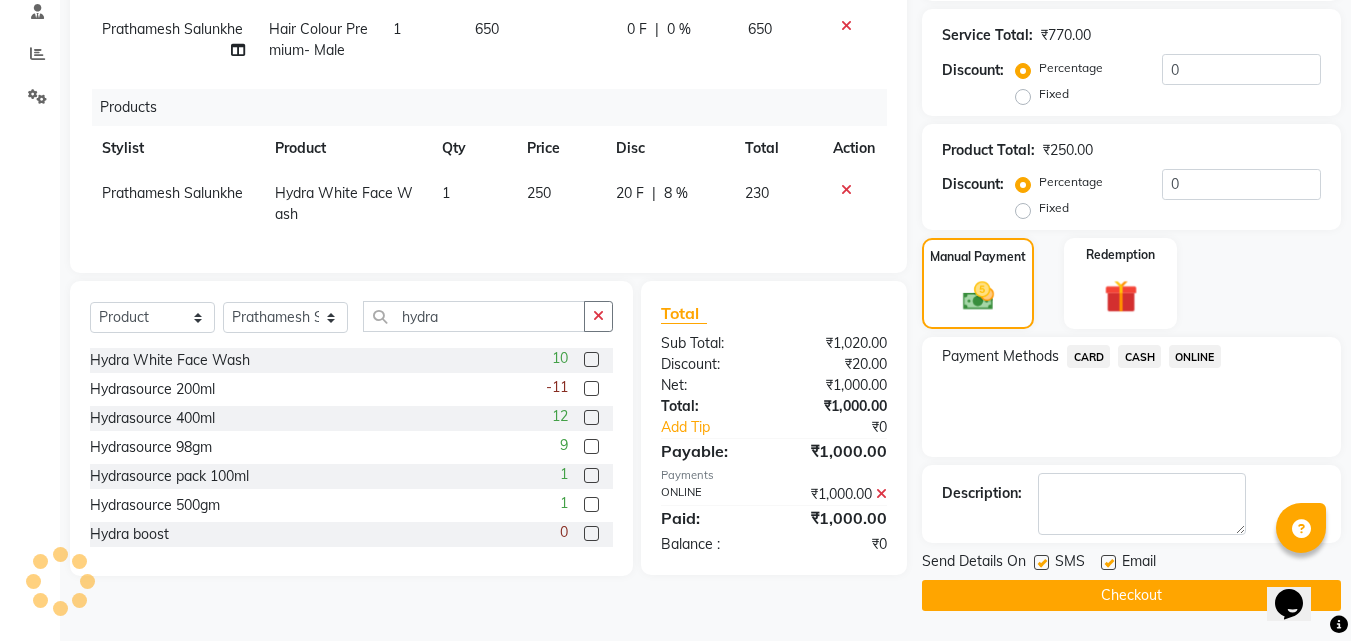 click on "Checkout" 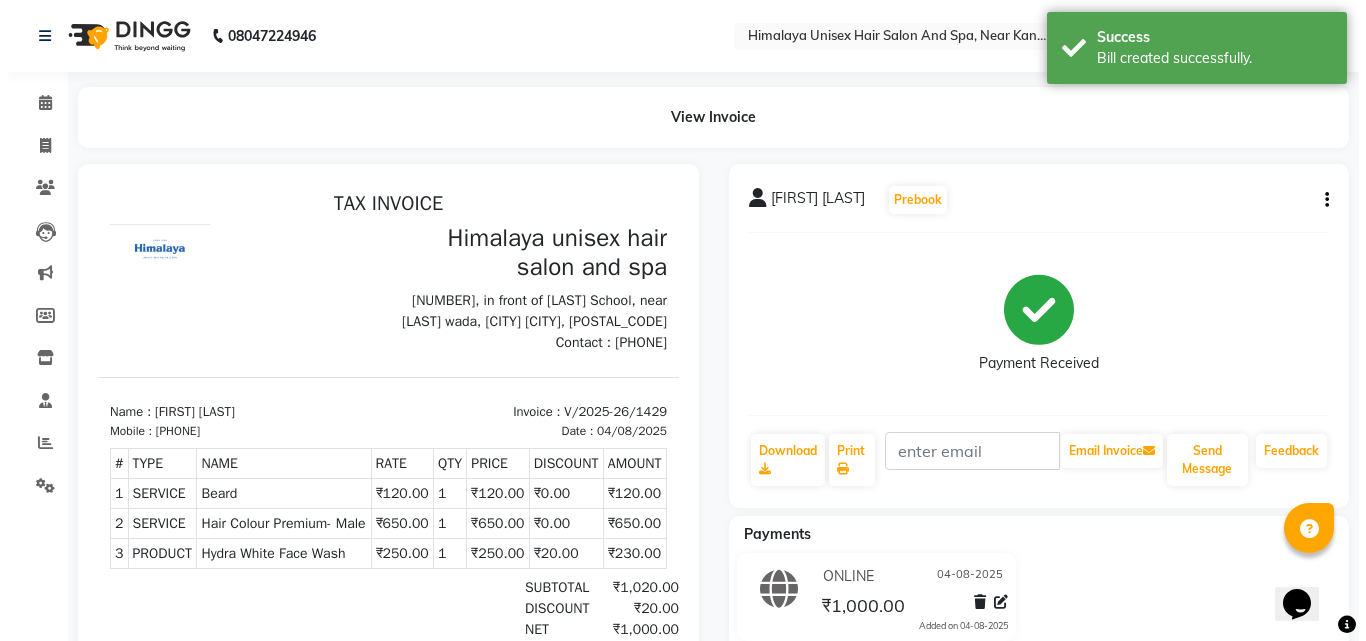 scroll, scrollTop: 0, scrollLeft: 0, axis: both 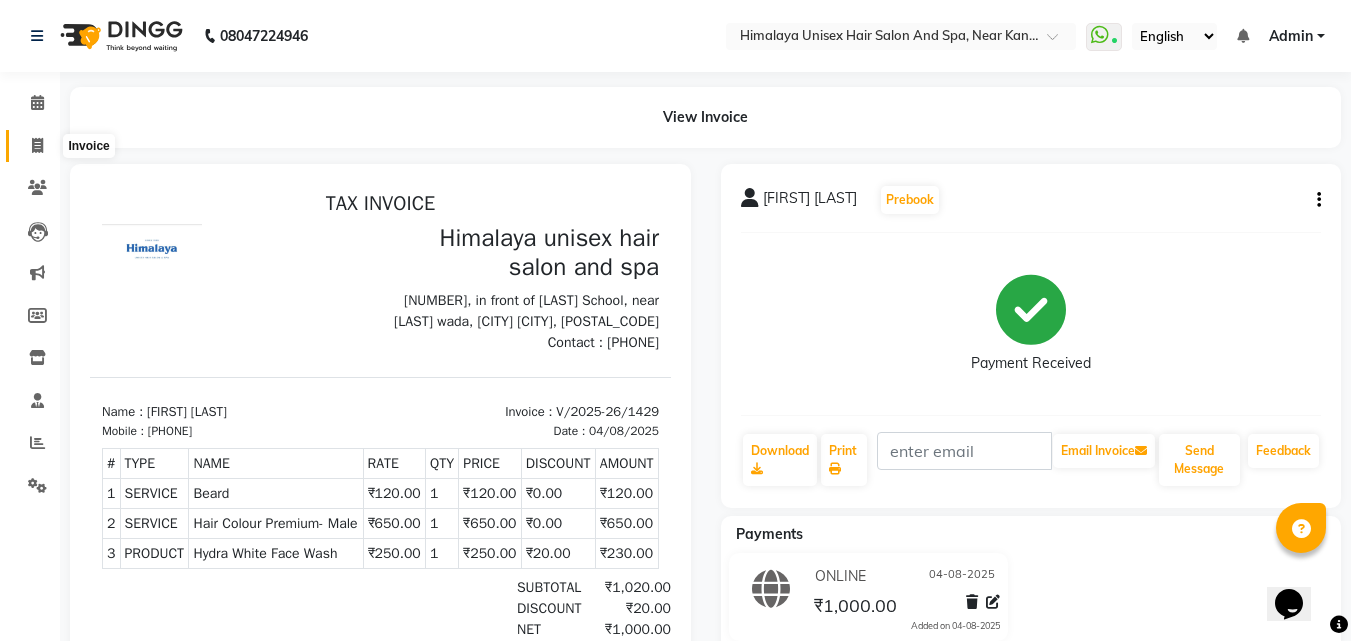 click 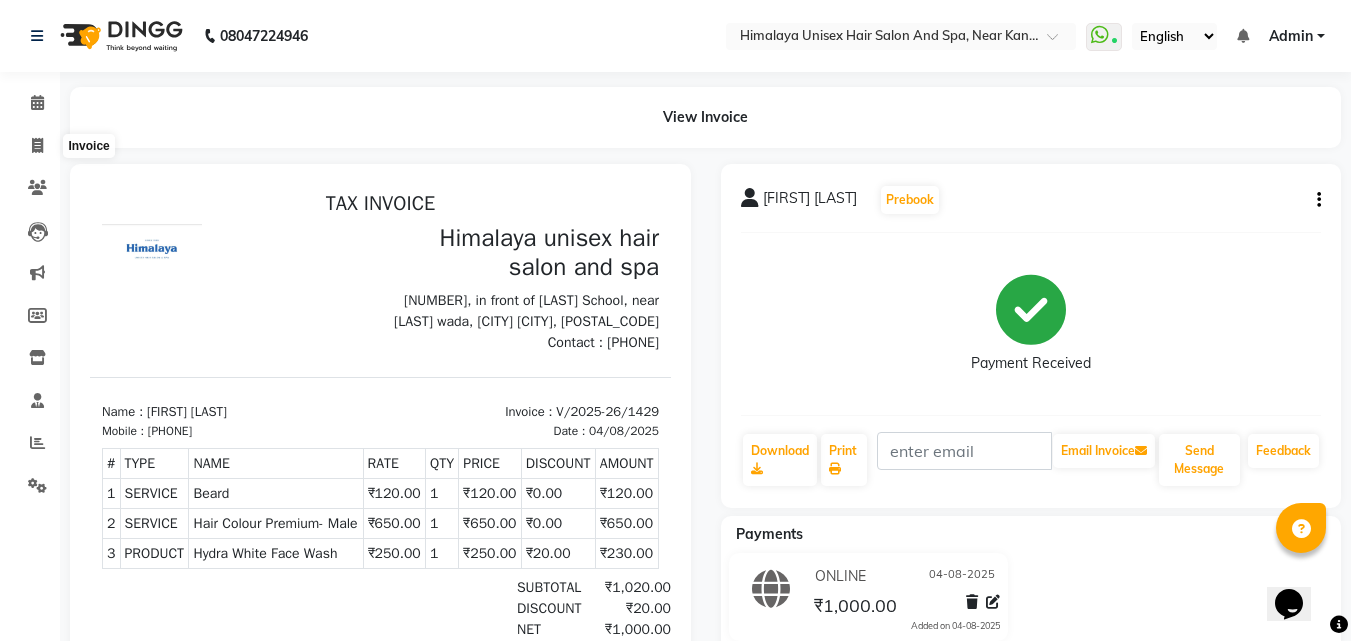 select on "service" 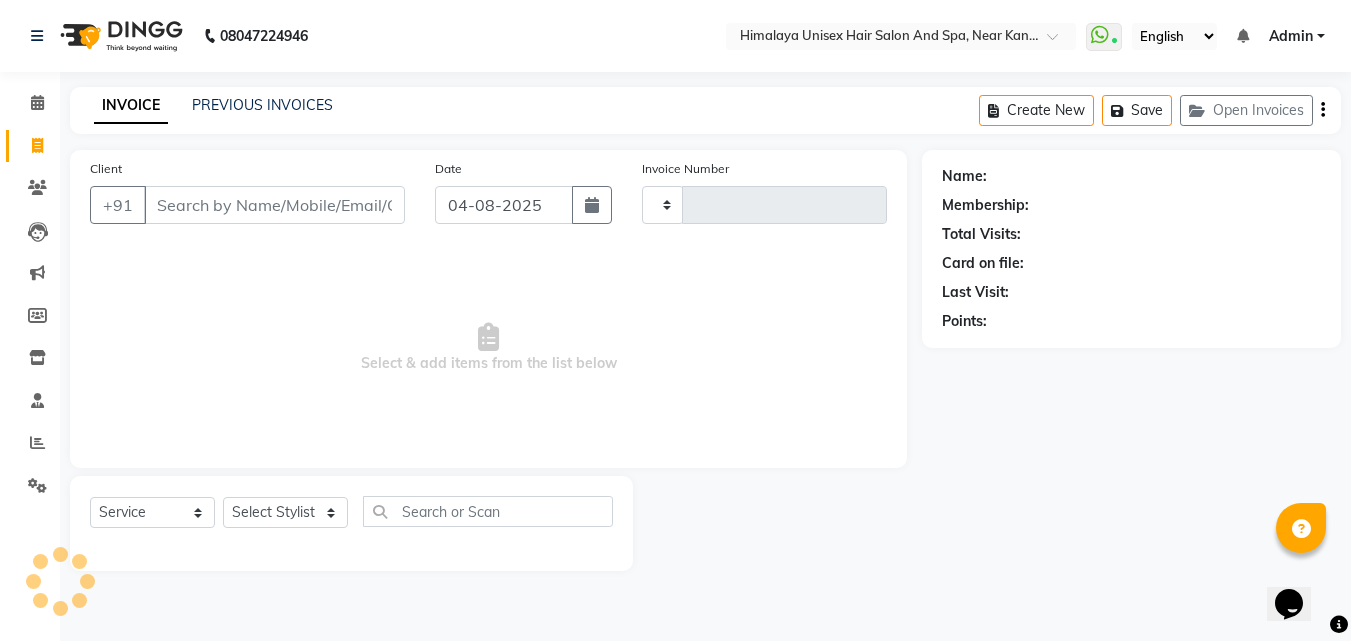 type on "1430" 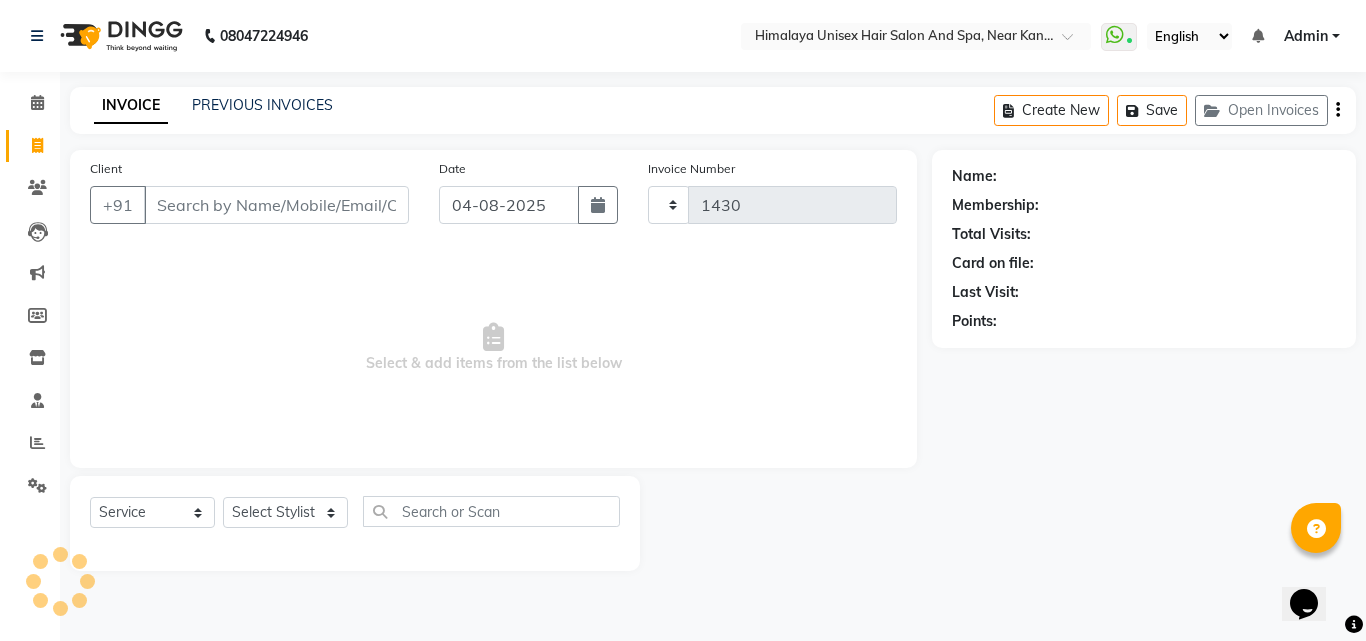 select on "4594" 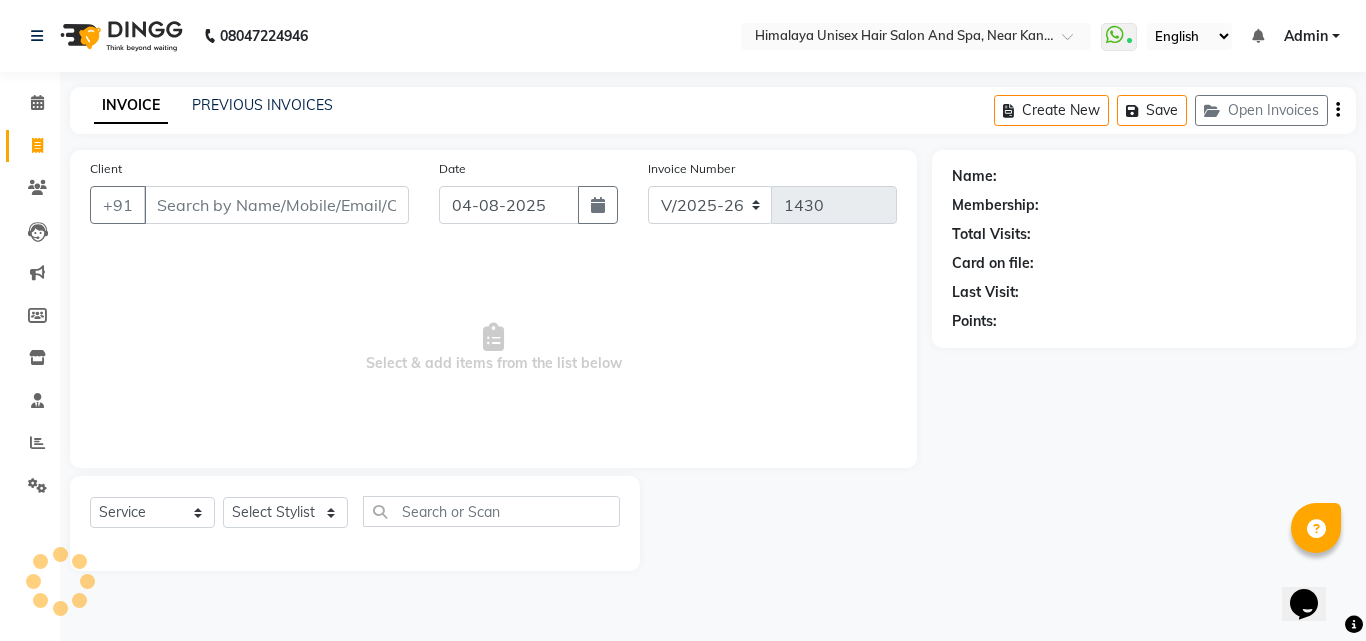 click on "Client" at bounding box center (276, 205) 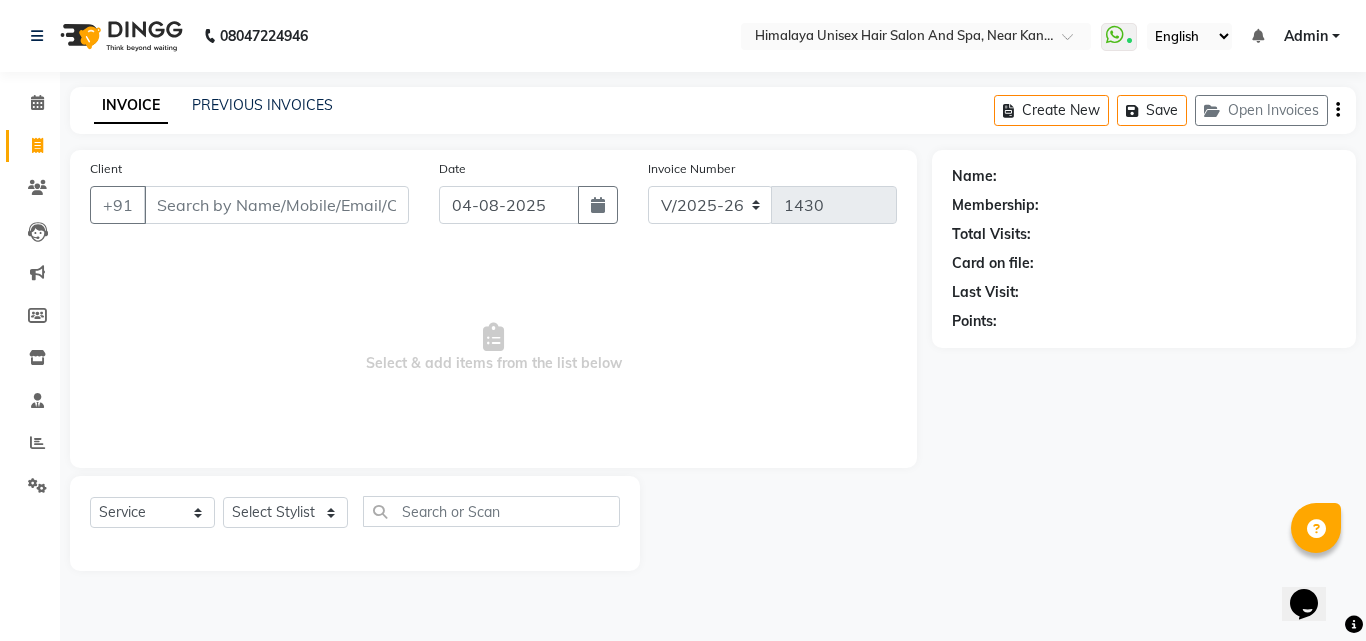 click on "Client" at bounding box center (276, 205) 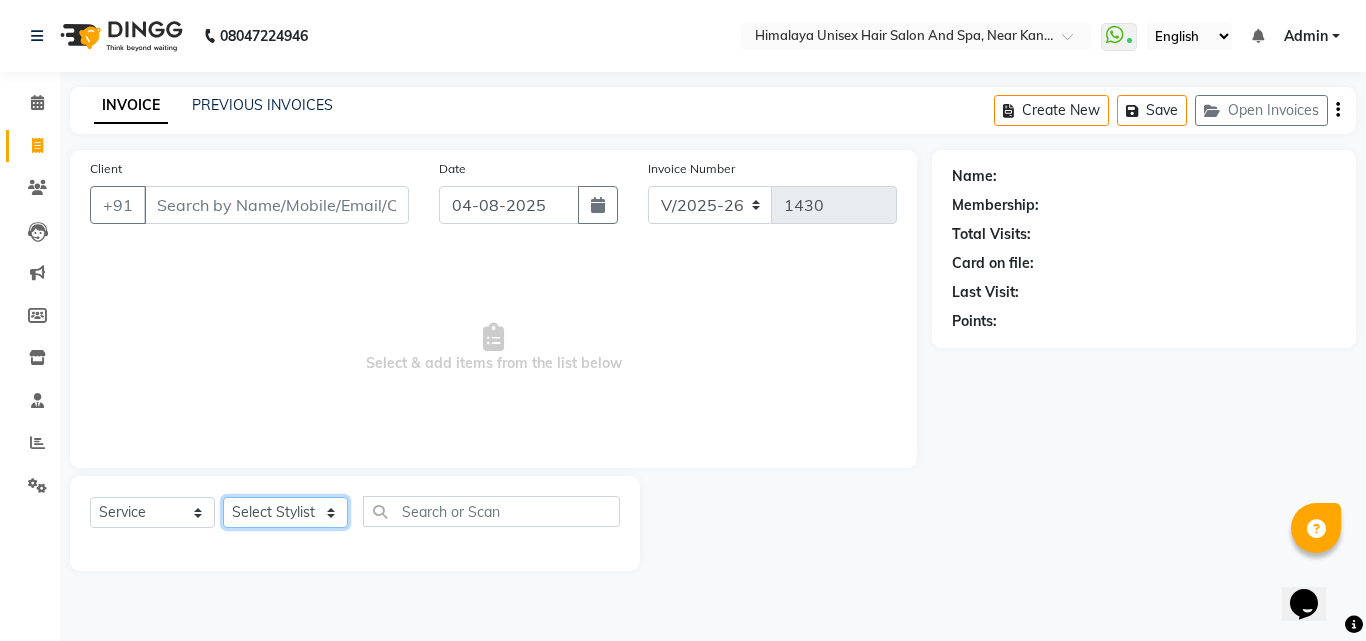 drag, startPoint x: 310, startPoint y: 527, endPoint x: 304, endPoint y: 499, distance: 28.635643 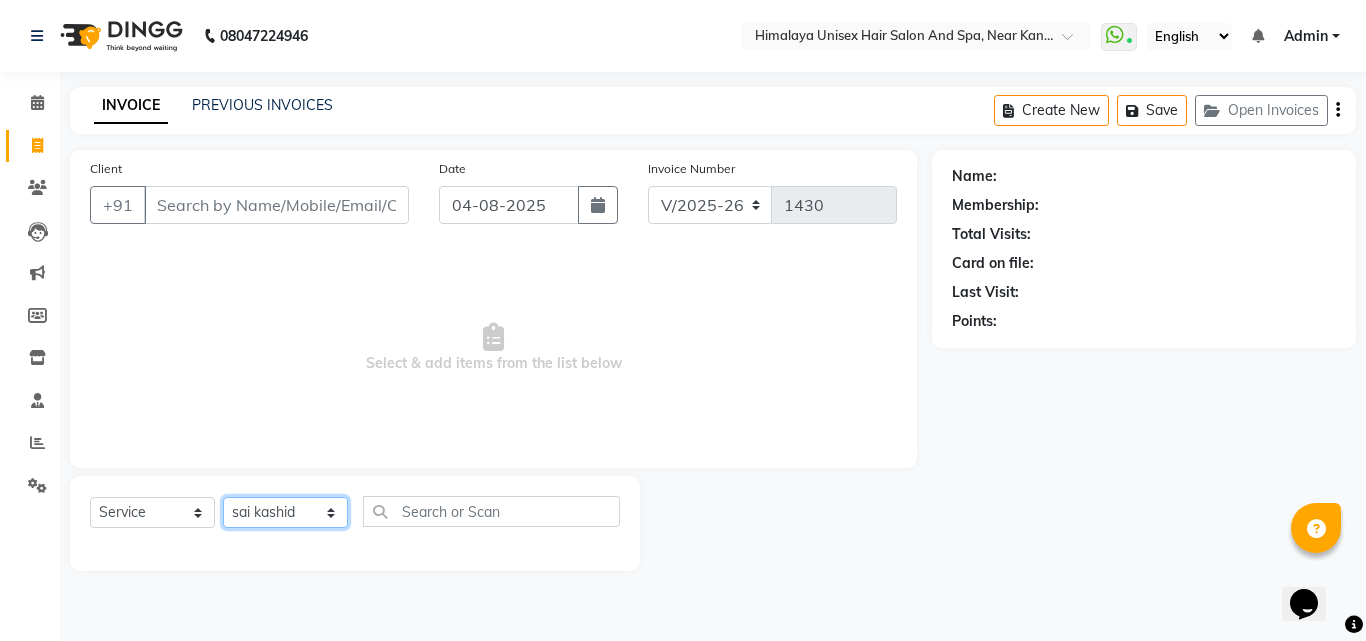 click on "Select Stylist Ashwini Salunkhe Avantika Phase Ganesh  Gosavi Mahesh Sawant nakul tadas prasad kadam Prathamesh Salunkhe sai kashid shubhangi sawant Uday Tate" 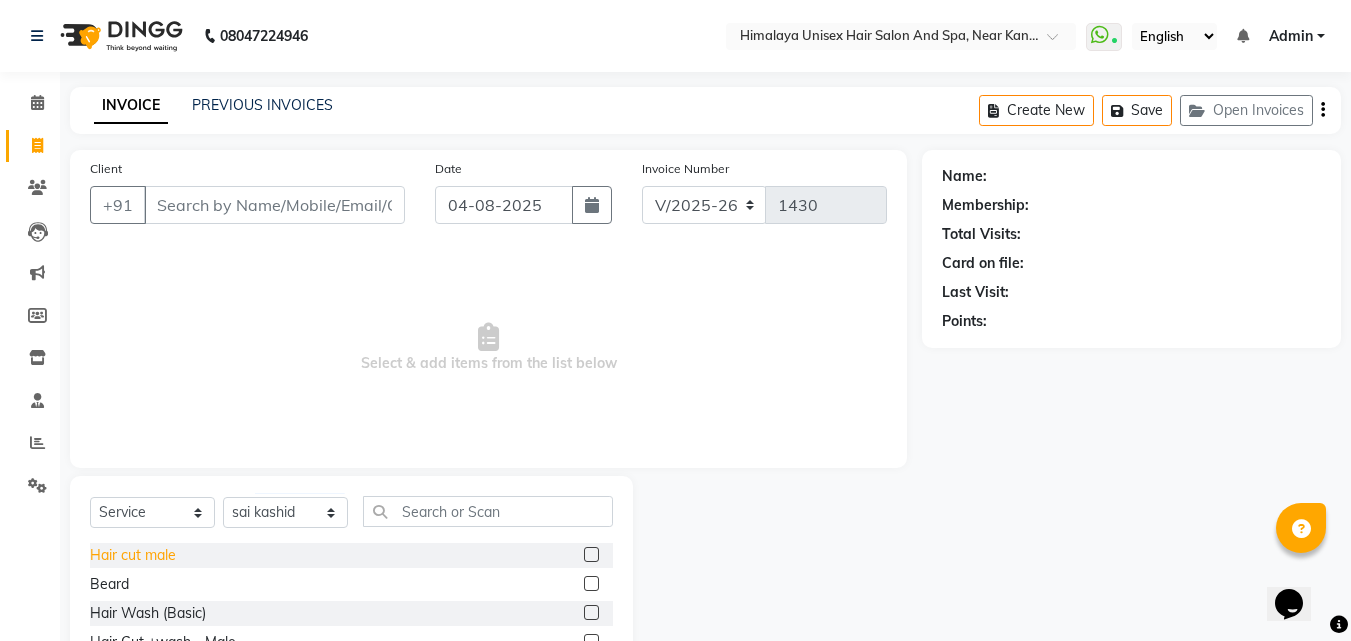 click on "Hair cut male" 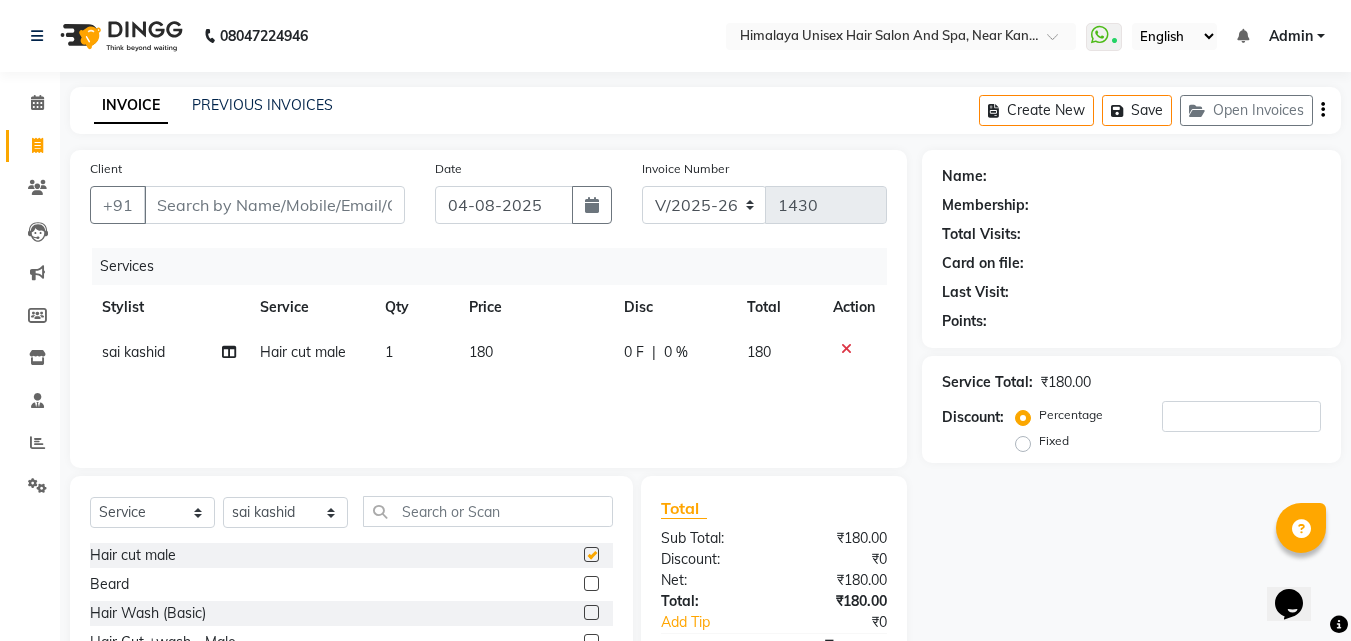 checkbox on "false" 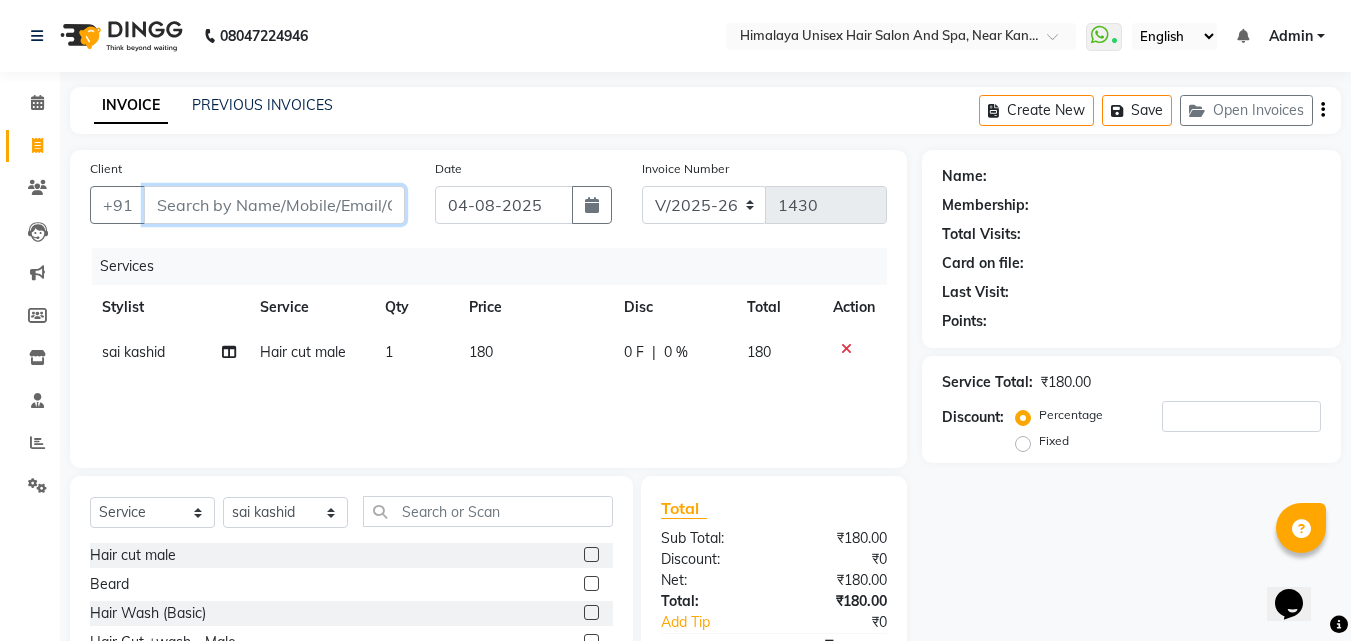 click on "Client" at bounding box center [274, 205] 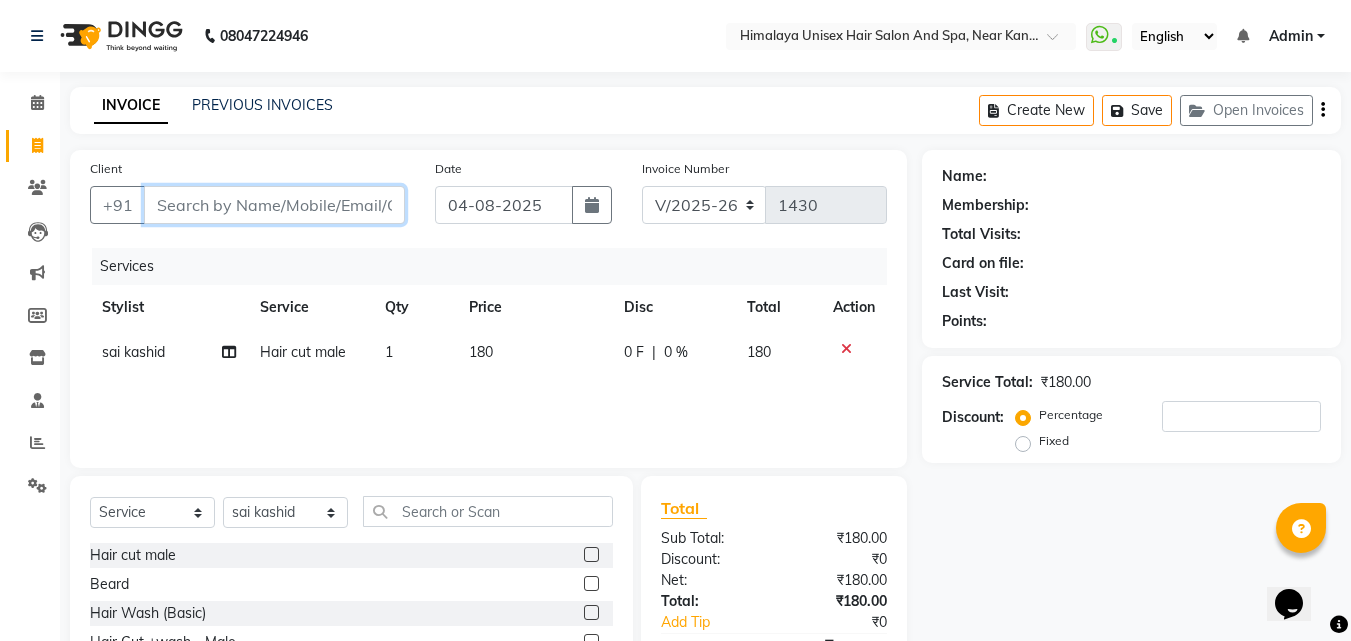 type on "9" 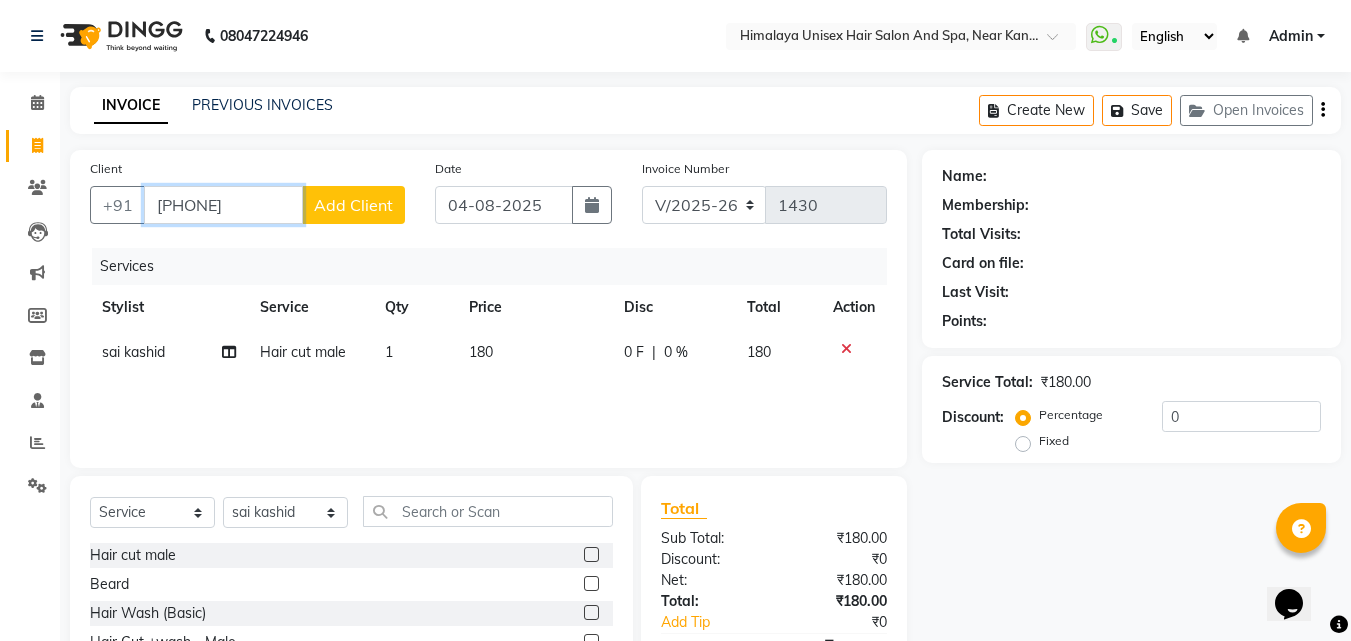 type on "[PHONE]" 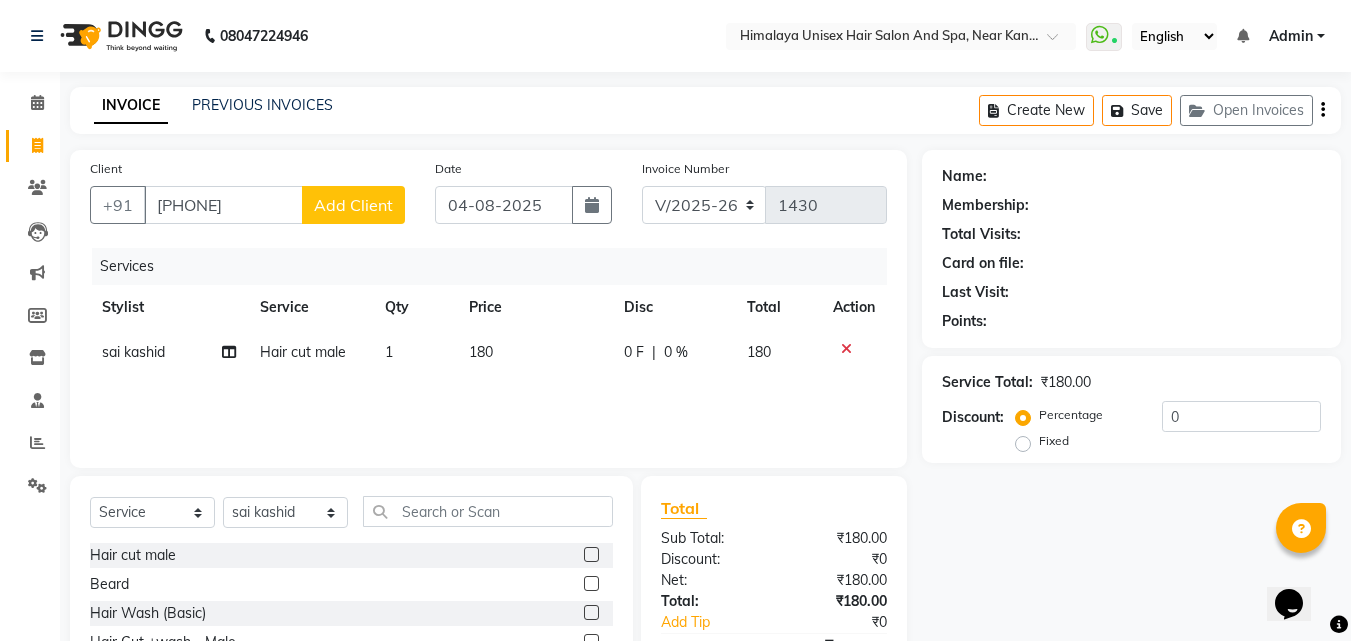 click on "Add Client" 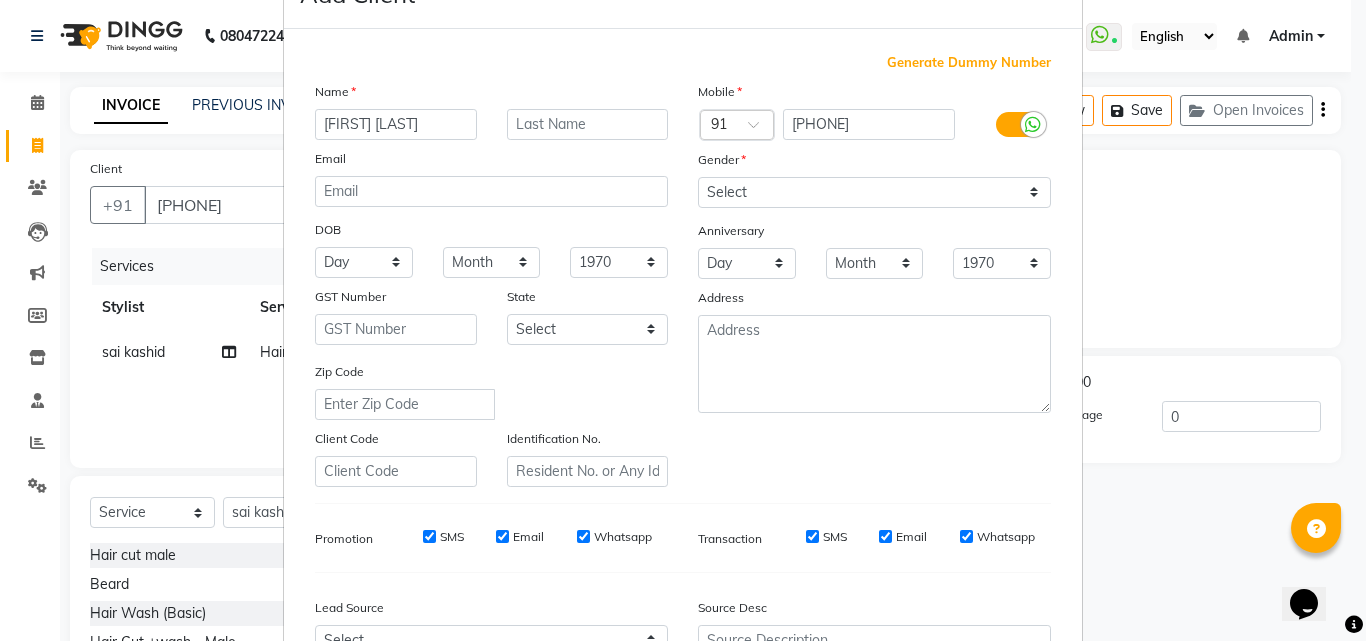 scroll, scrollTop: 282, scrollLeft: 0, axis: vertical 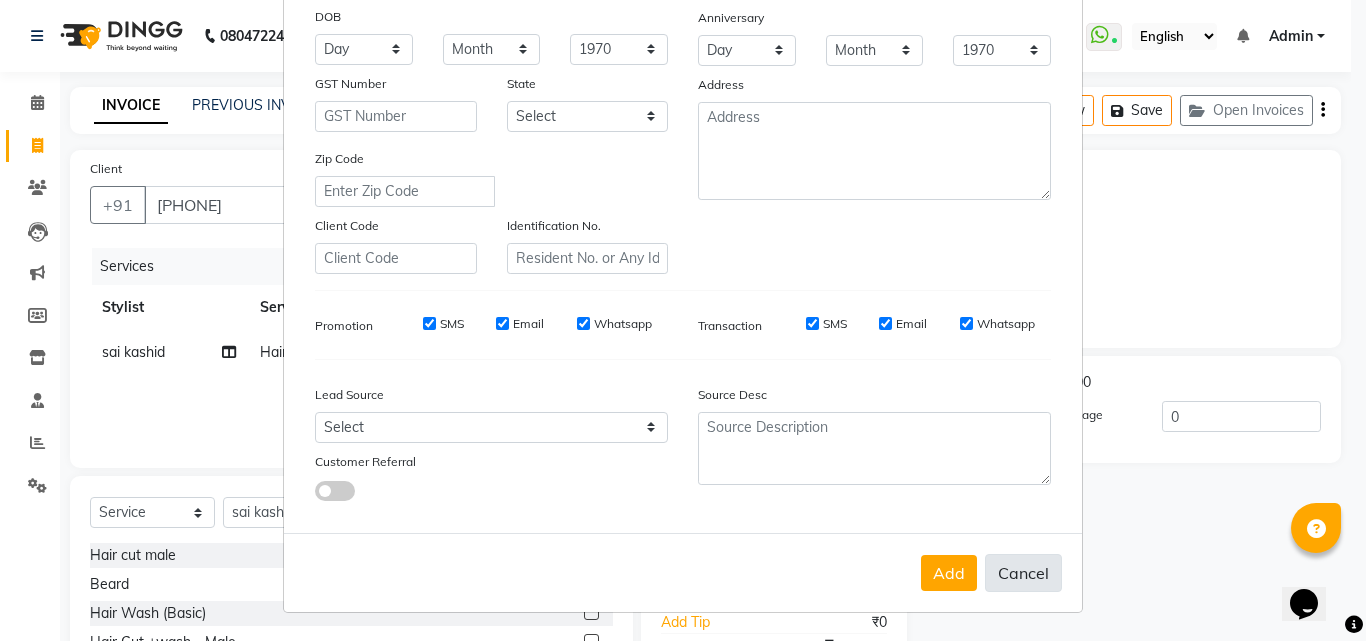 type on "[FIRST] [LAST]" 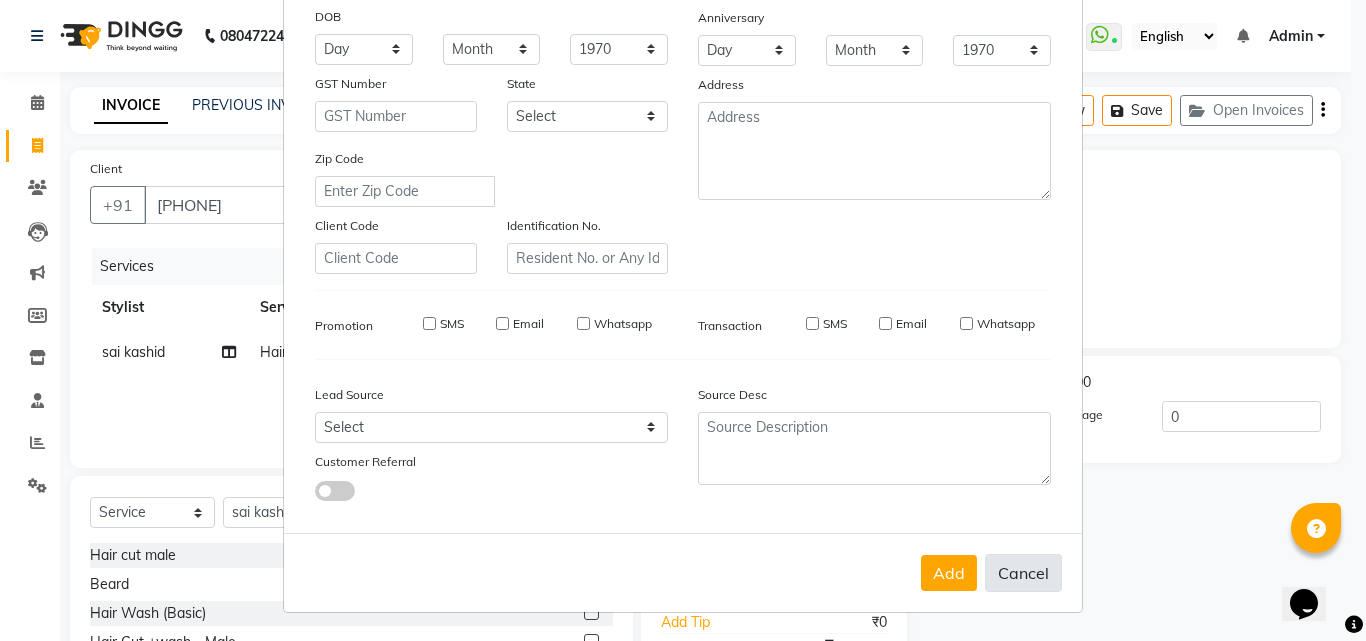 type 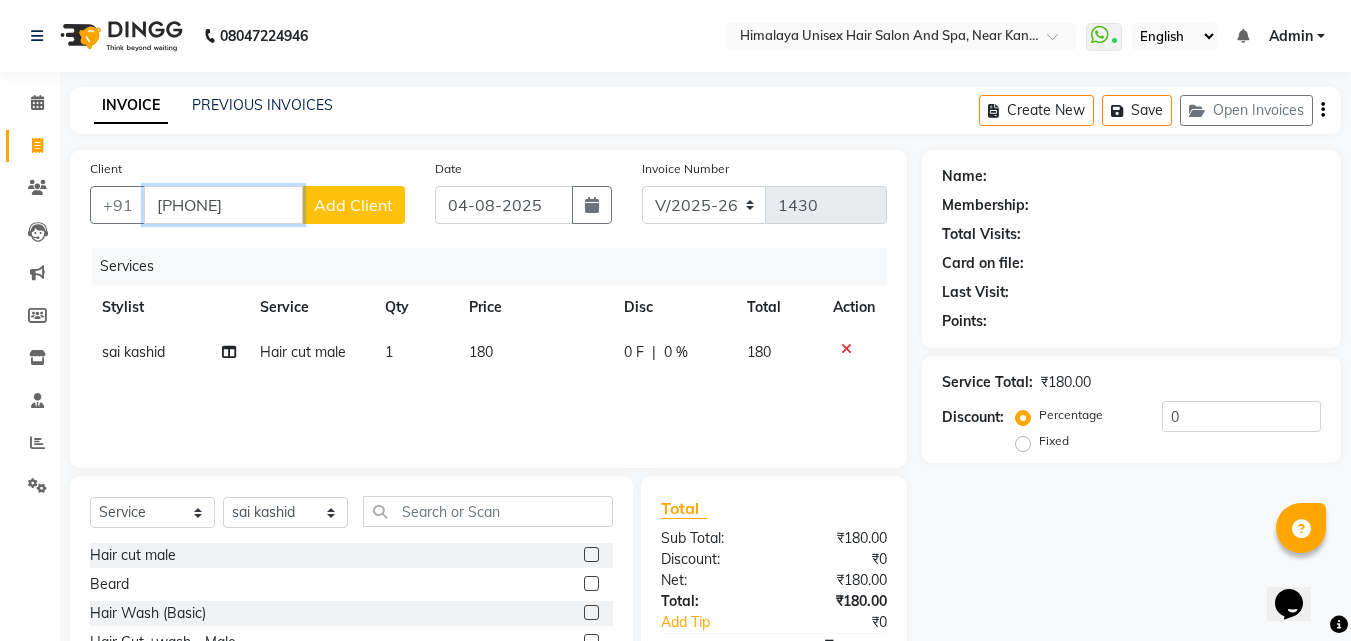 click on "[PHONE]" at bounding box center (223, 205) 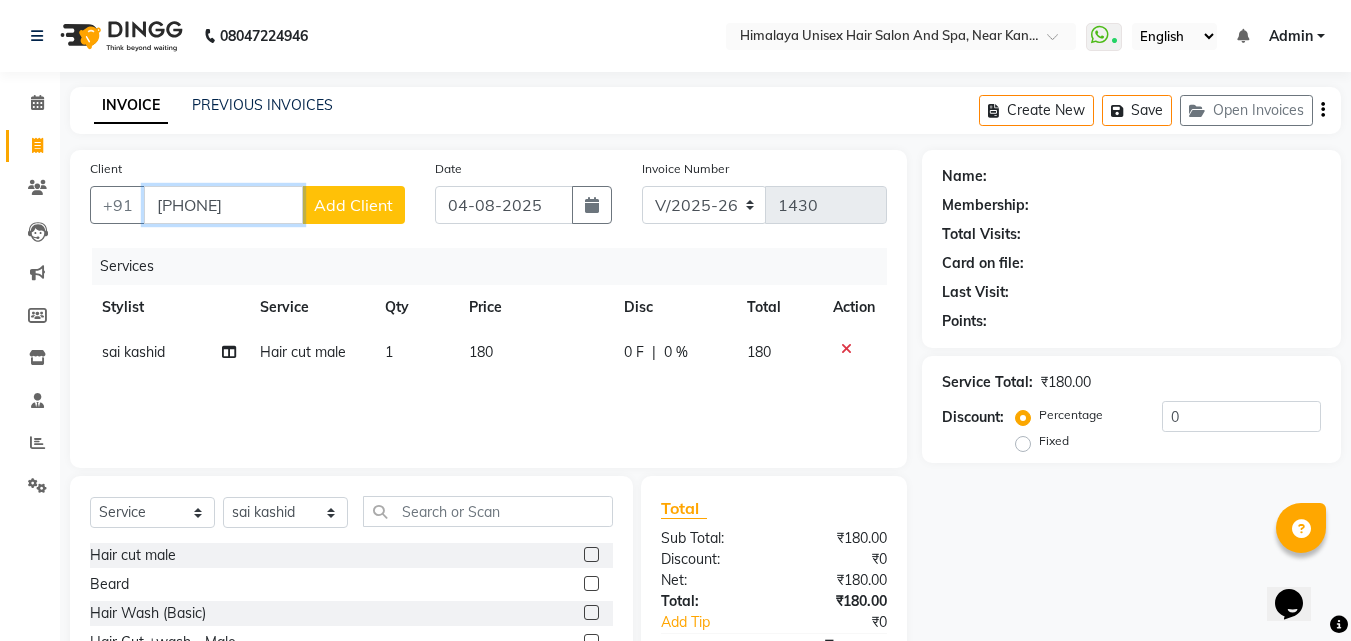 click on "[PHONE]" at bounding box center [223, 205] 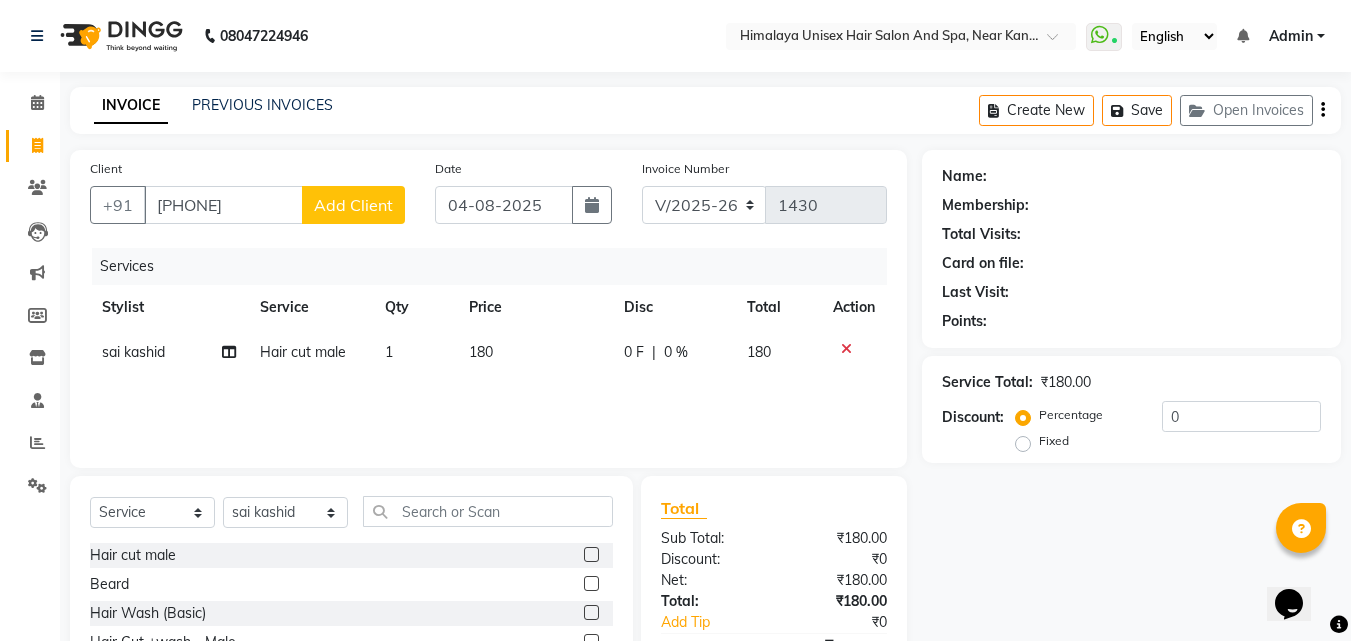 click on "Add Client" 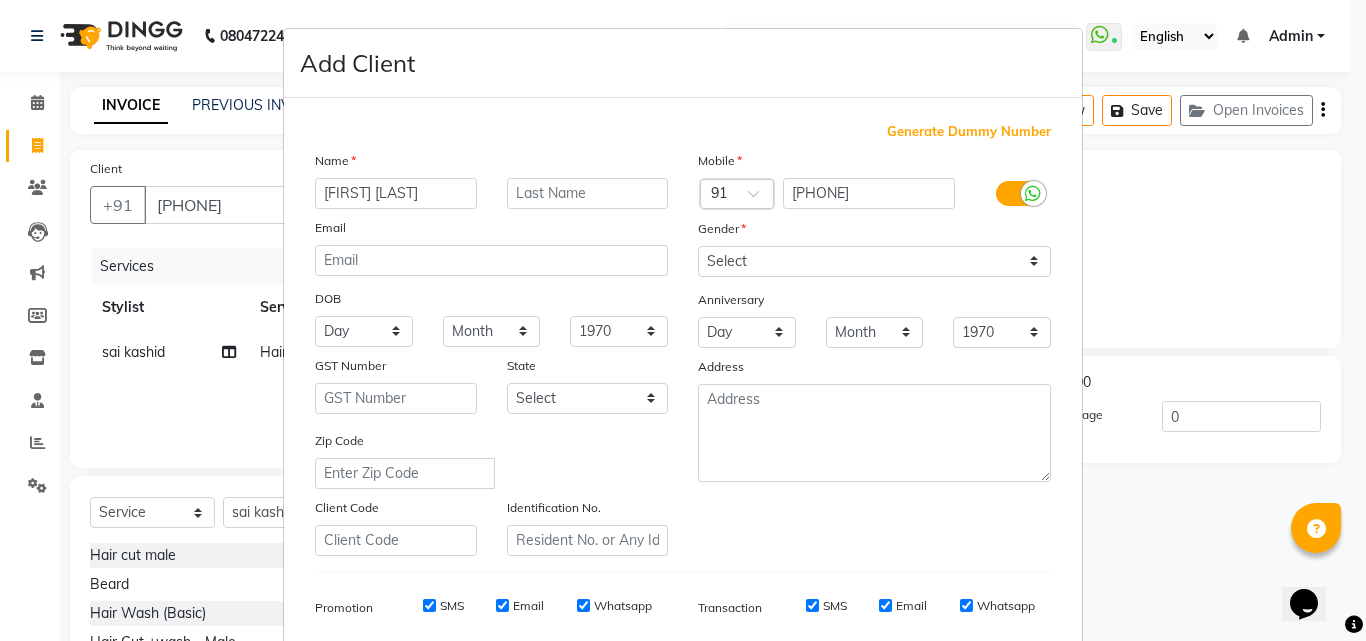 type on "[FIRST] [LAST]" 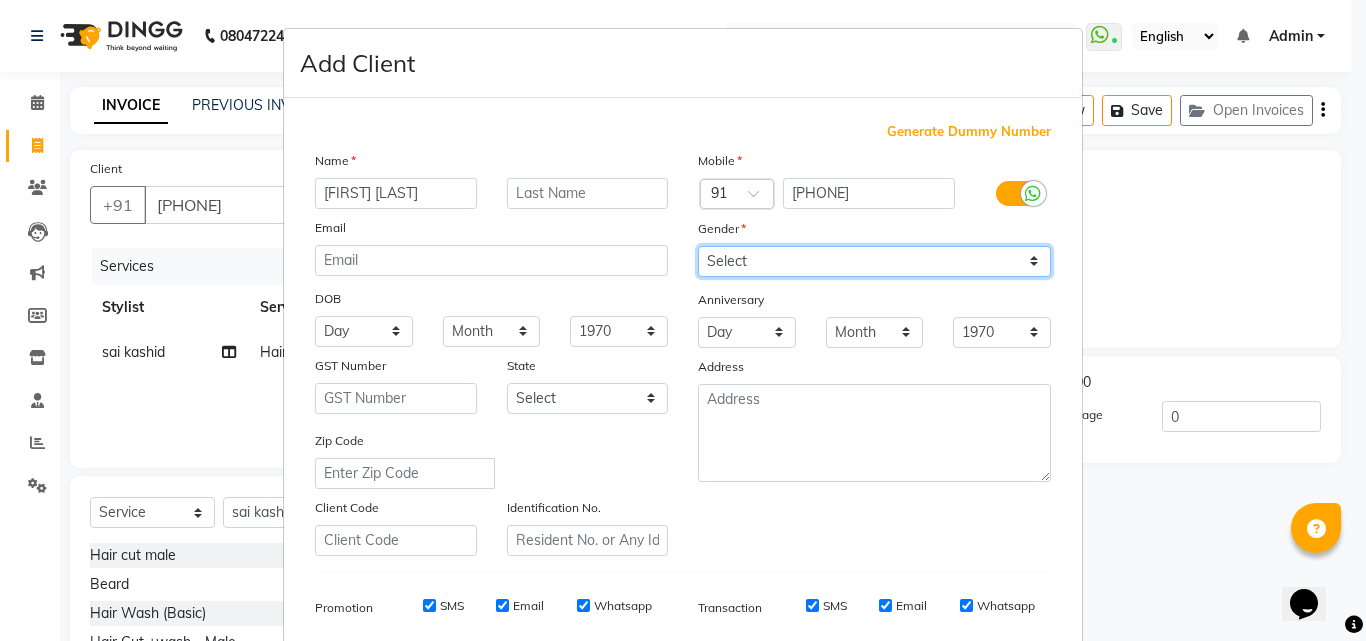 click on "Select Male Female Other Prefer Not To Say" at bounding box center (874, 261) 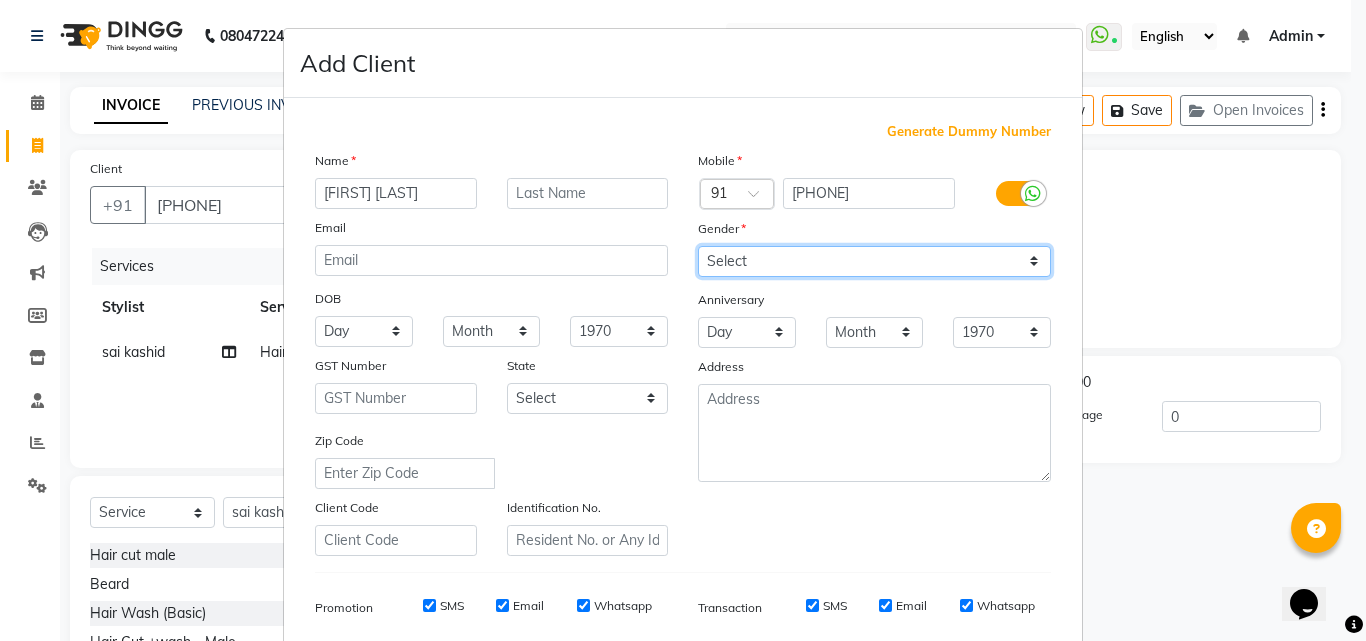 select on "male" 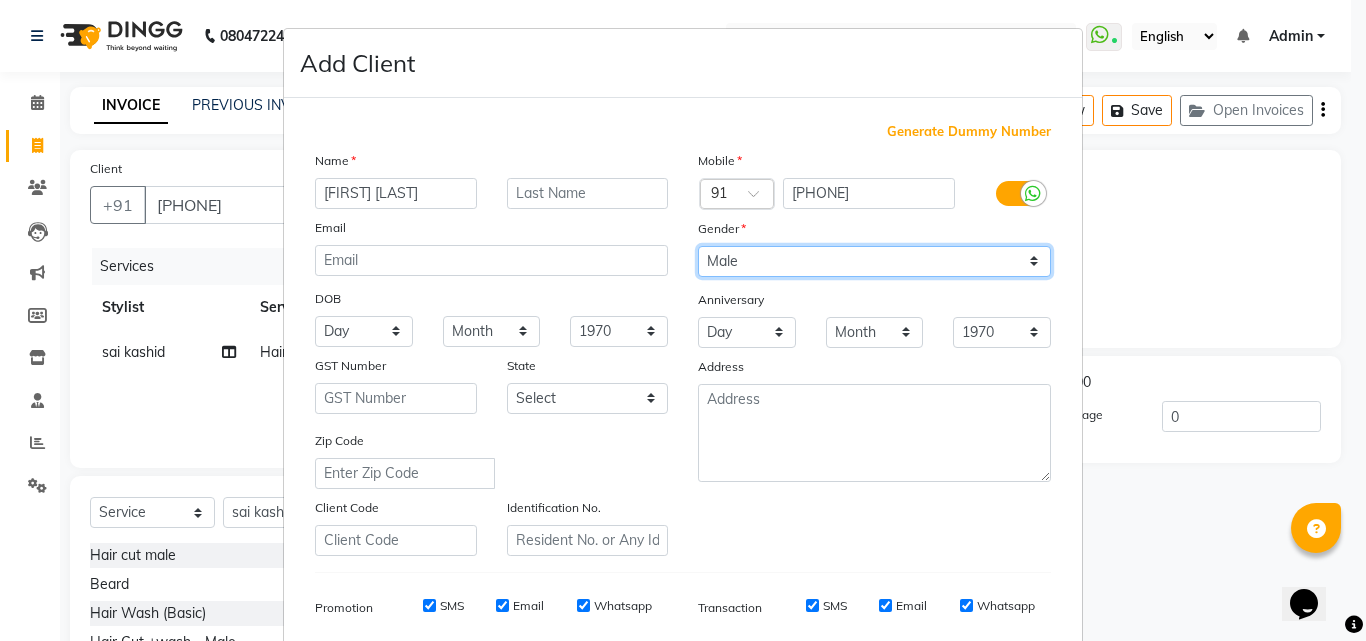 click on "Select Male Female Other Prefer Not To Say" at bounding box center [874, 261] 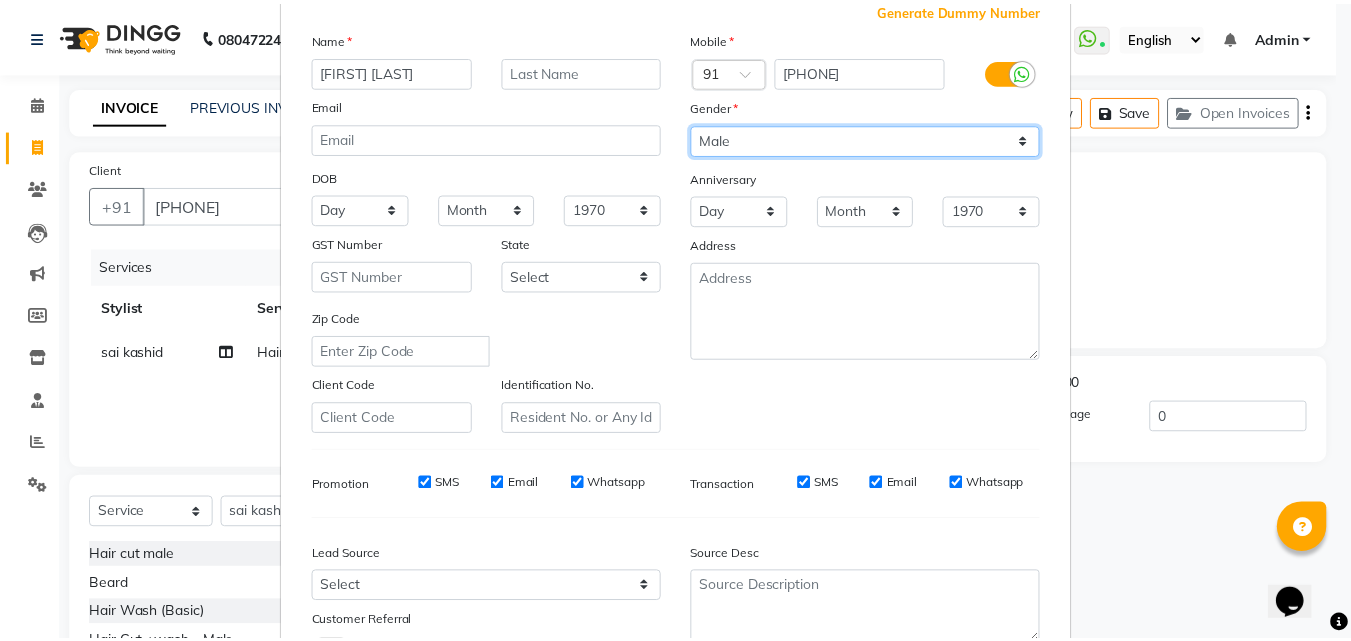 scroll, scrollTop: 282, scrollLeft: 0, axis: vertical 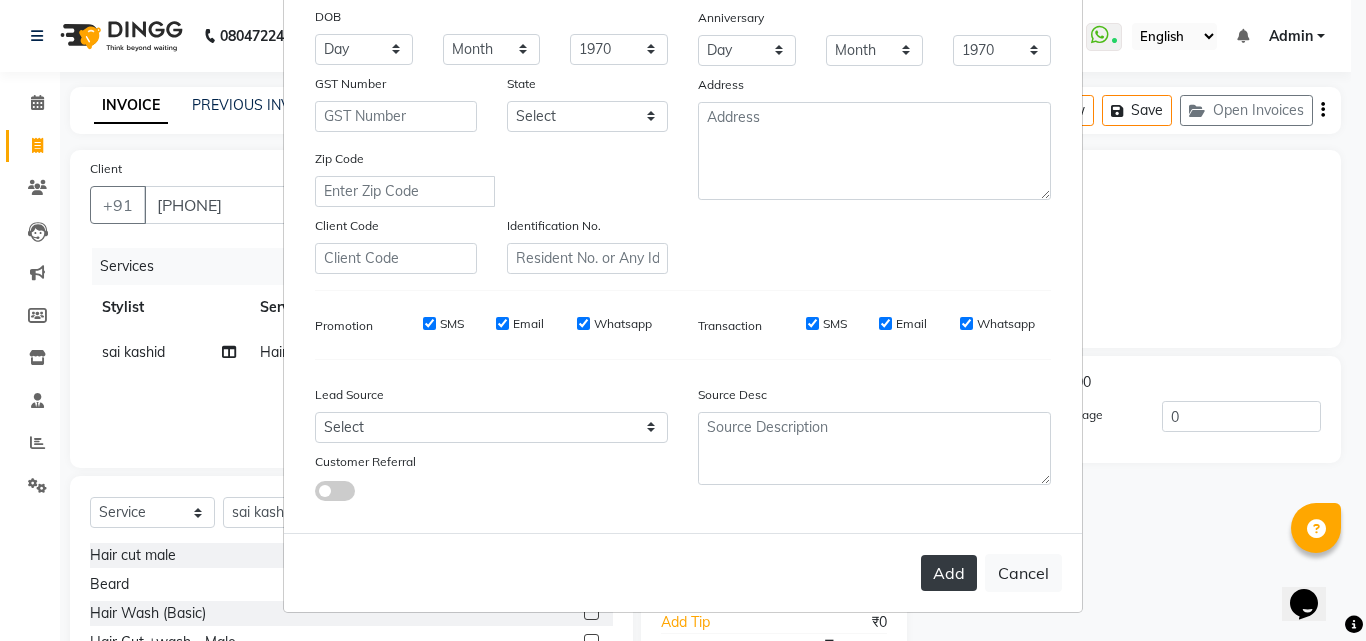 click on "Add" at bounding box center (949, 573) 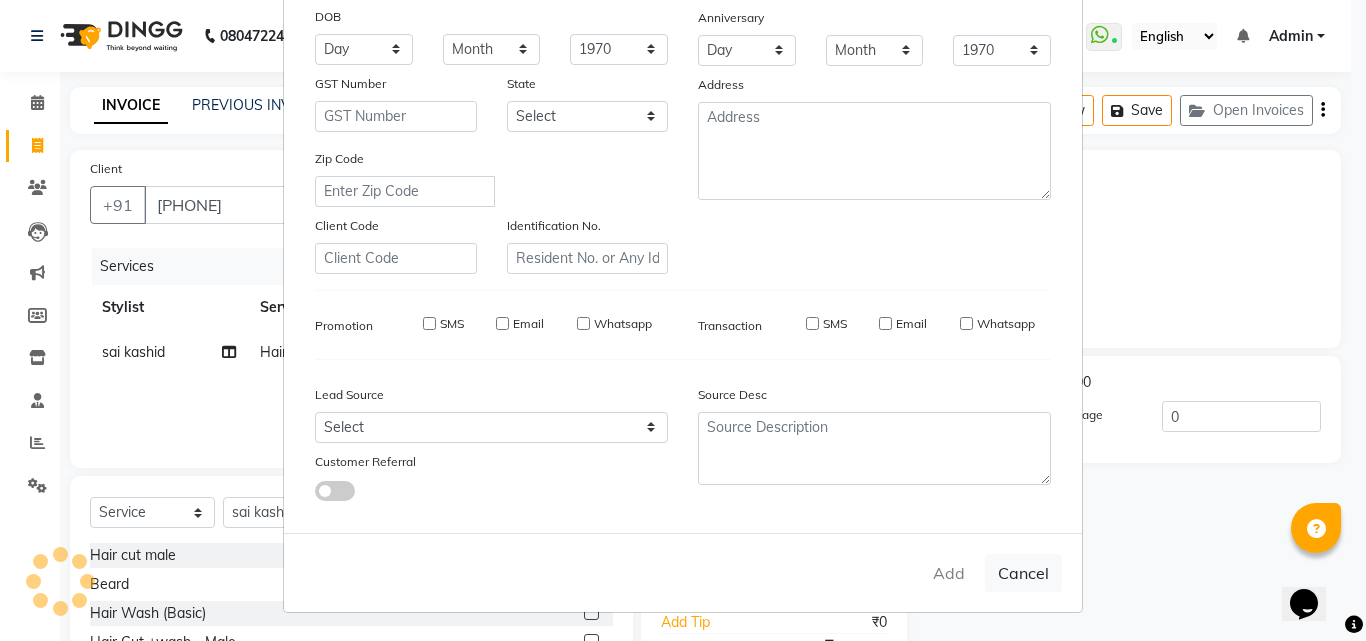 type 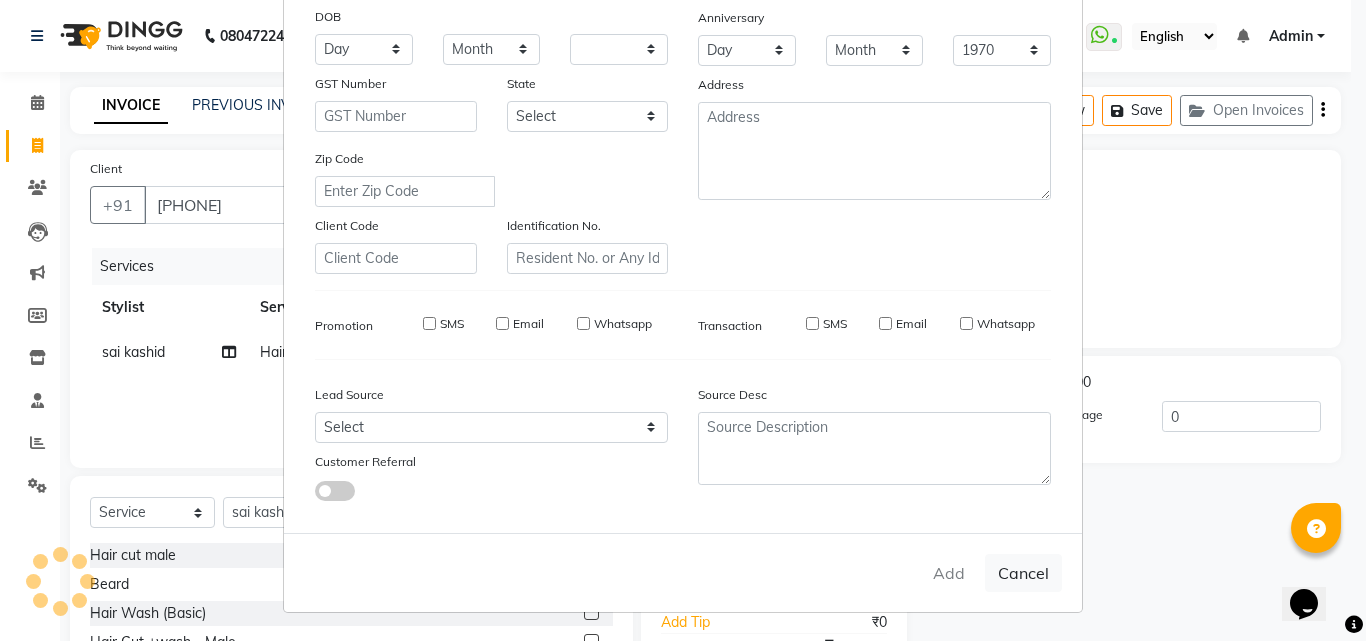 select 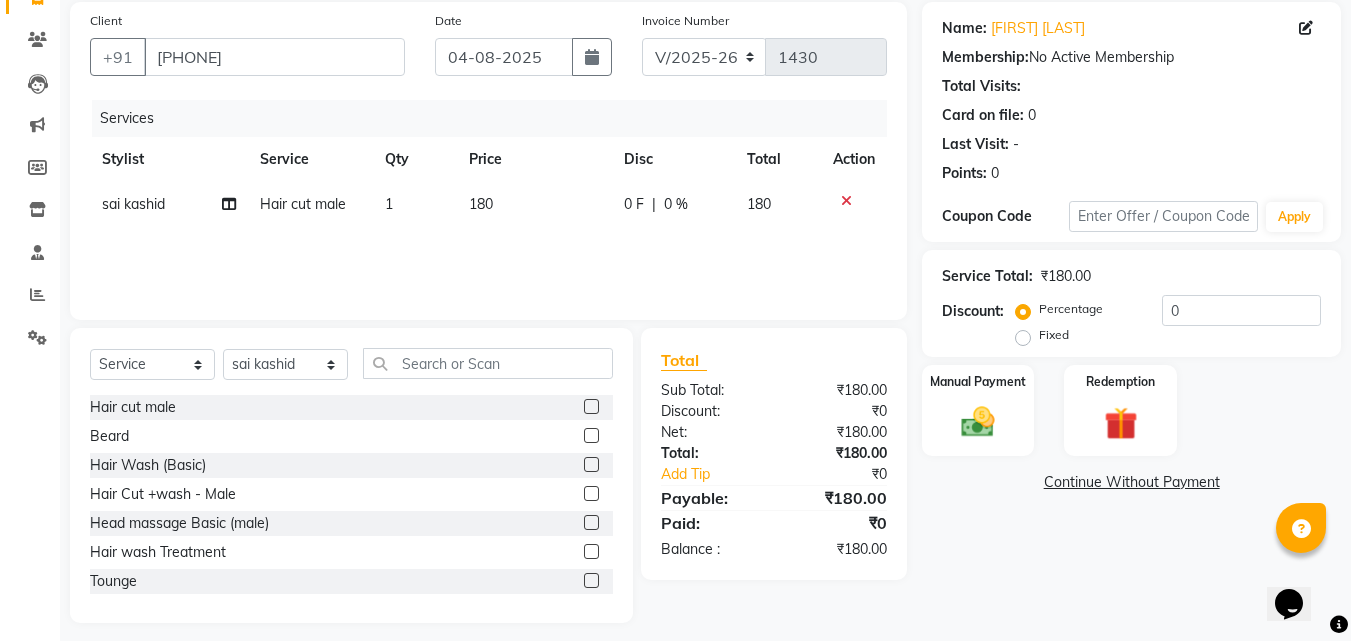 scroll, scrollTop: 160, scrollLeft: 0, axis: vertical 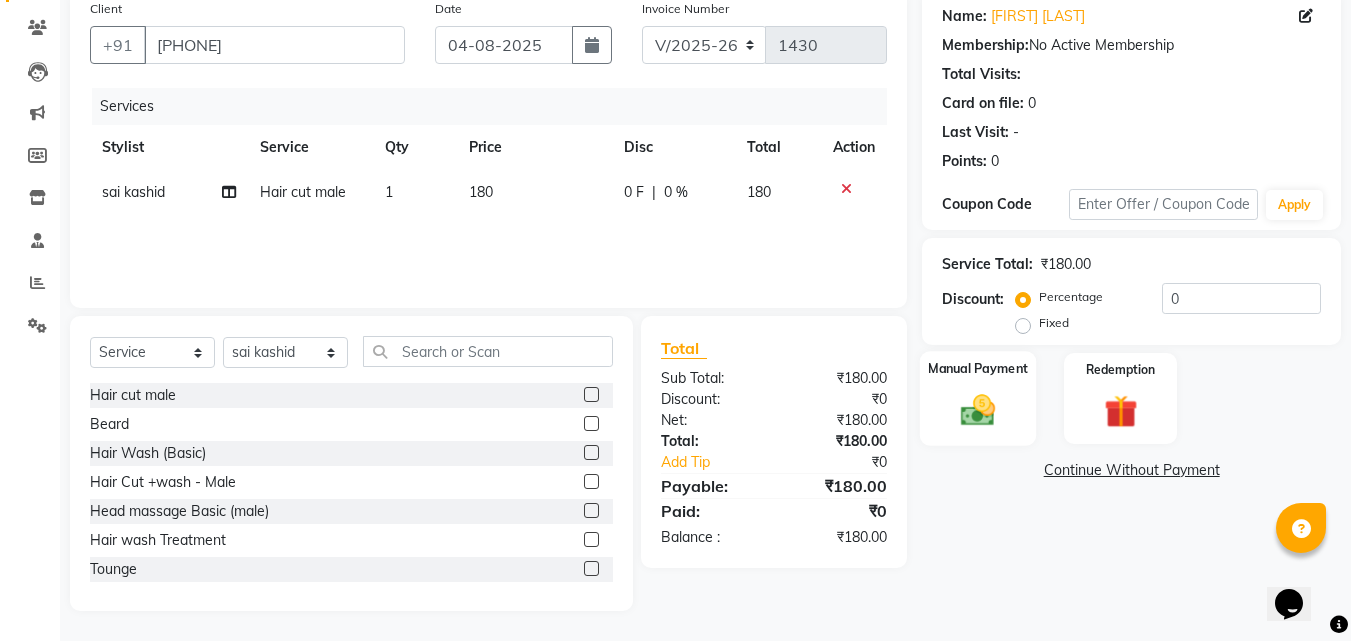 click 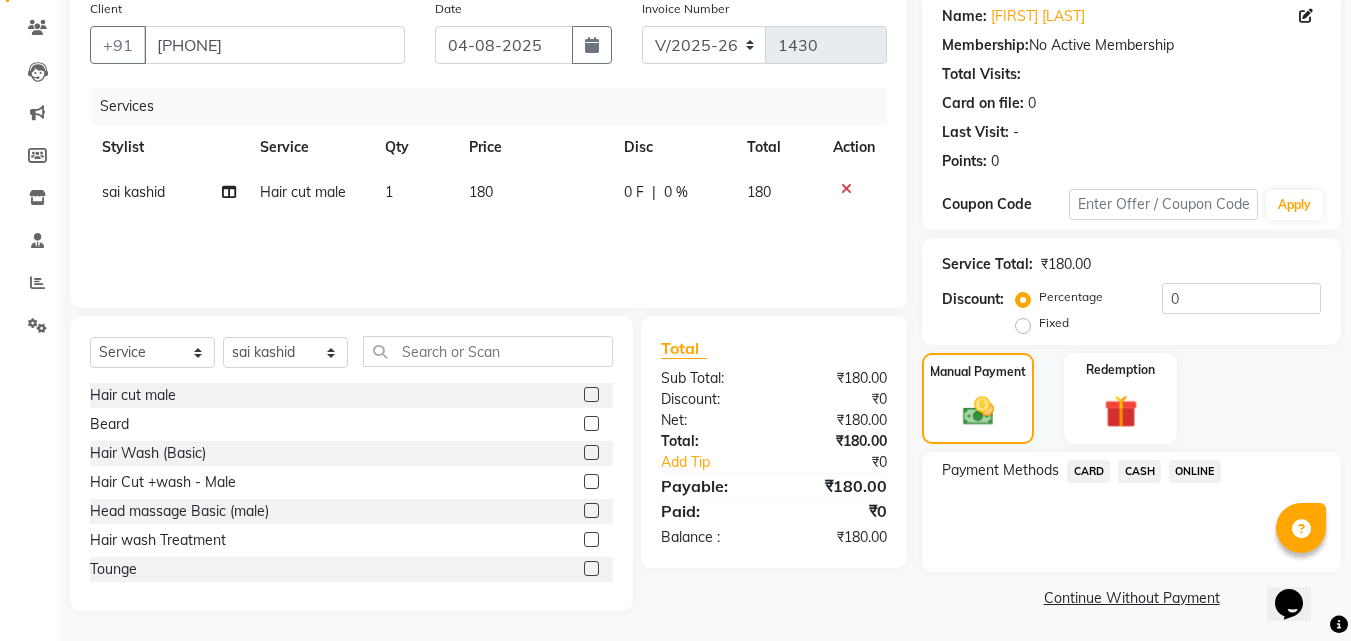 click on "ONLINE" 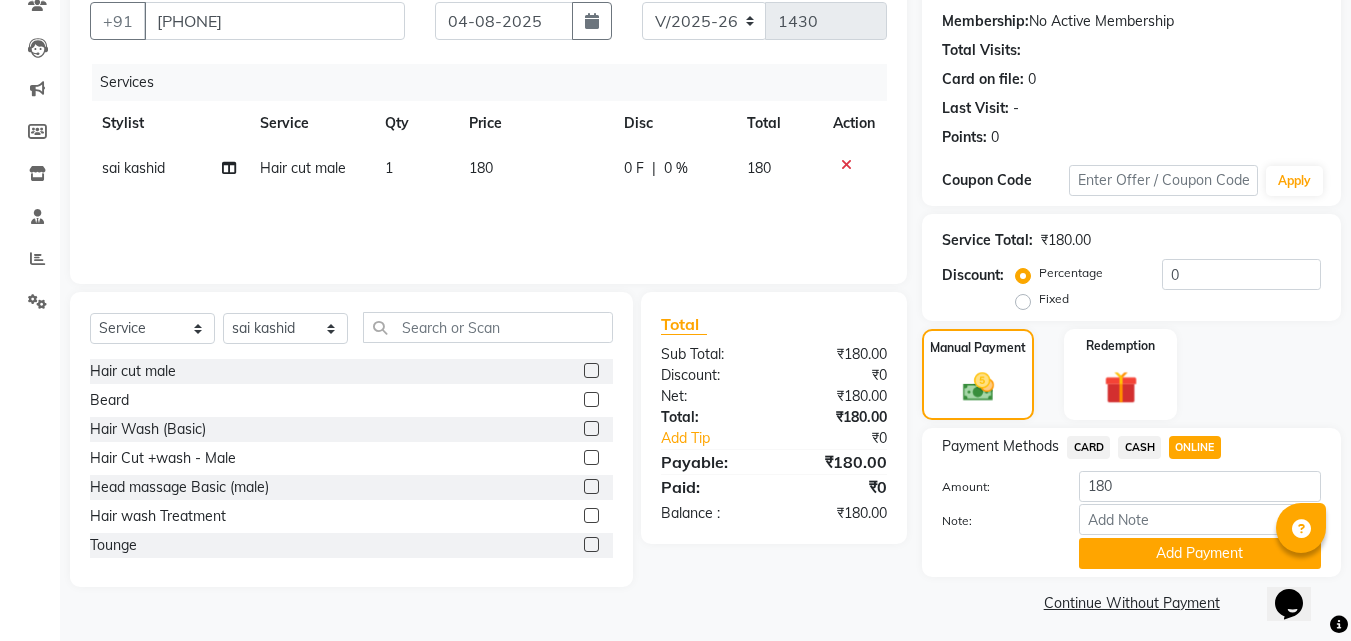 scroll, scrollTop: 191, scrollLeft: 0, axis: vertical 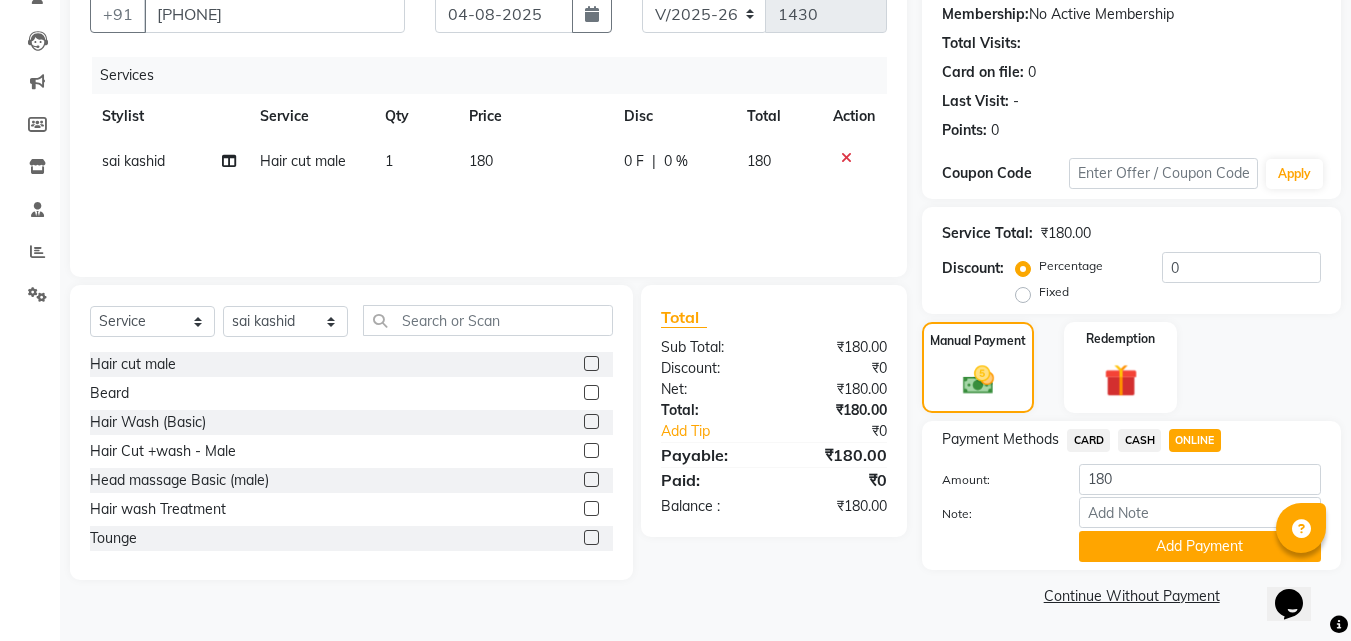 drag, startPoint x: 1168, startPoint y: 555, endPoint x: 1169, endPoint y: 544, distance: 11.045361 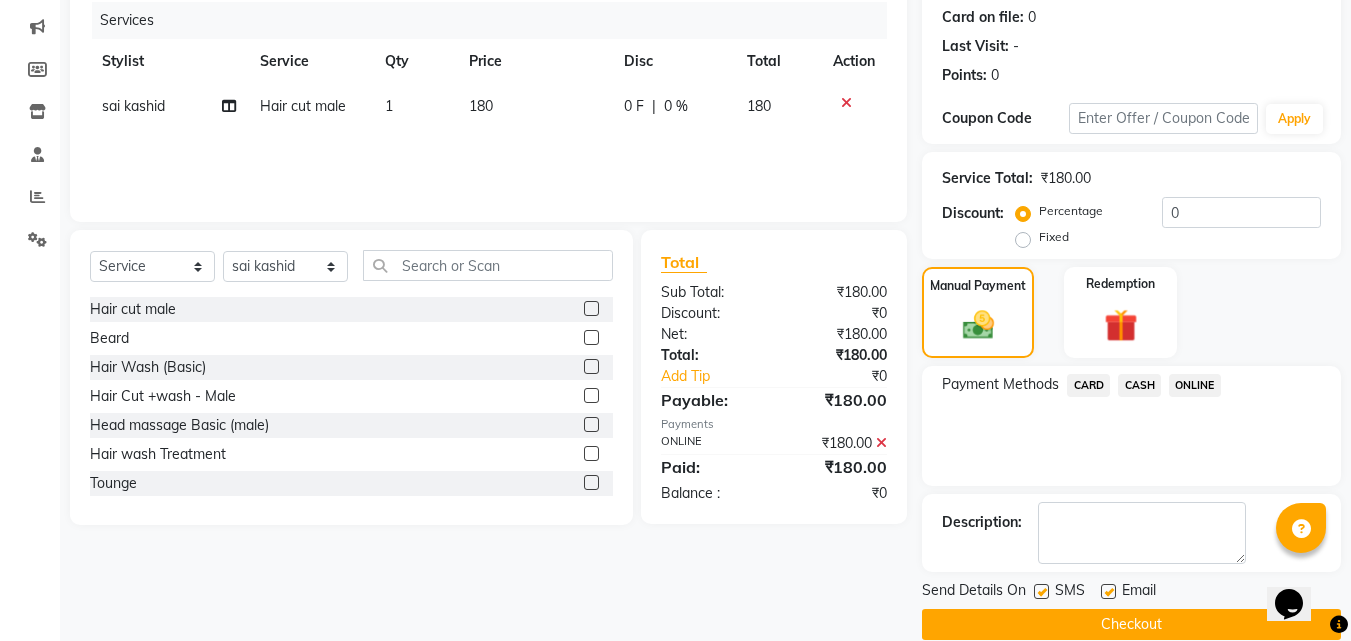 scroll, scrollTop: 275, scrollLeft: 0, axis: vertical 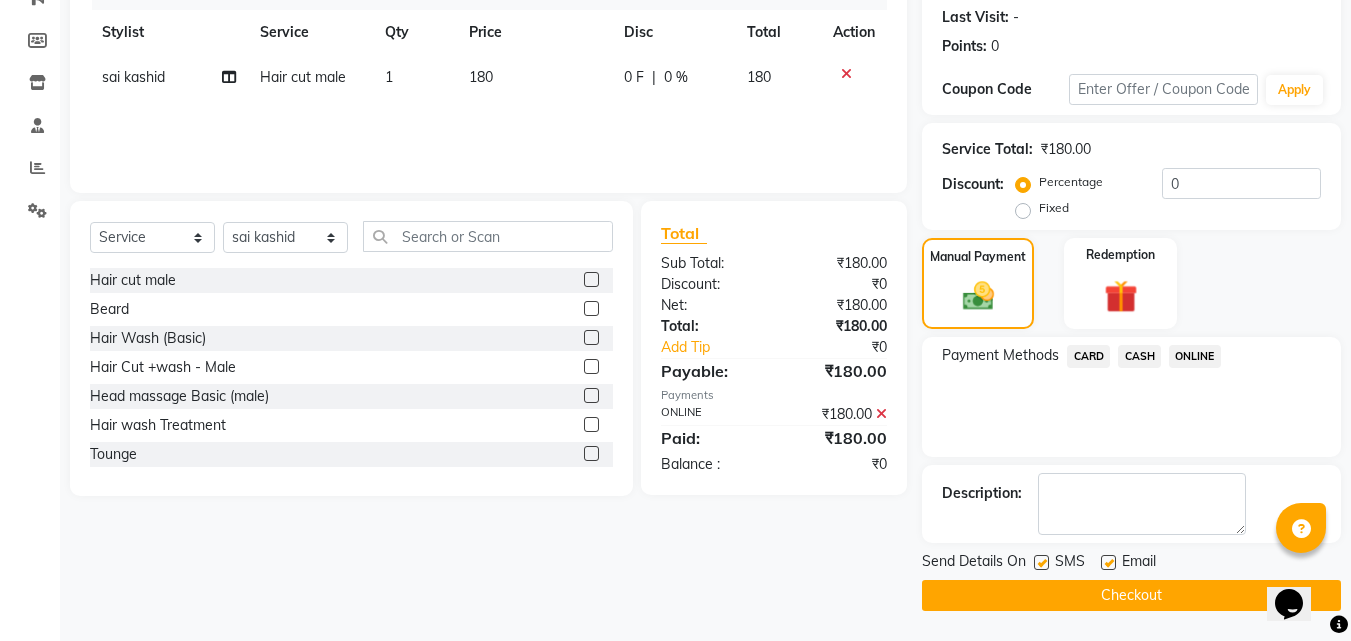 click on "Checkout" 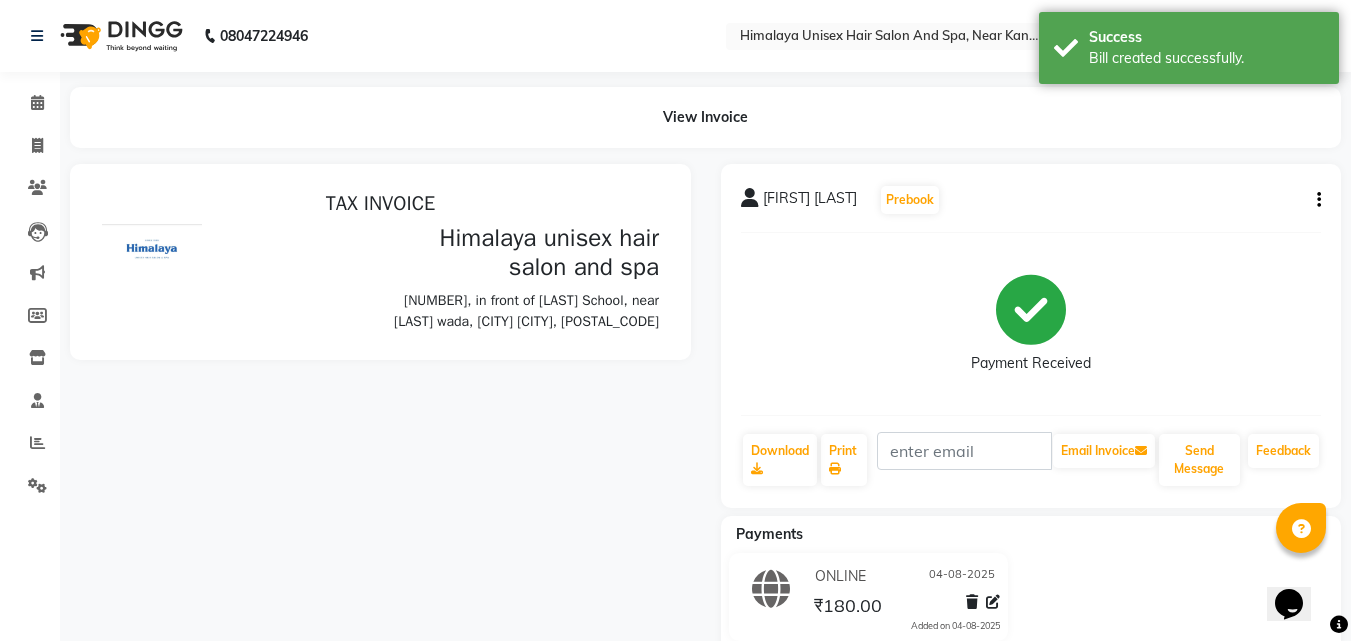 scroll, scrollTop: 0, scrollLeft: 0, axis: both 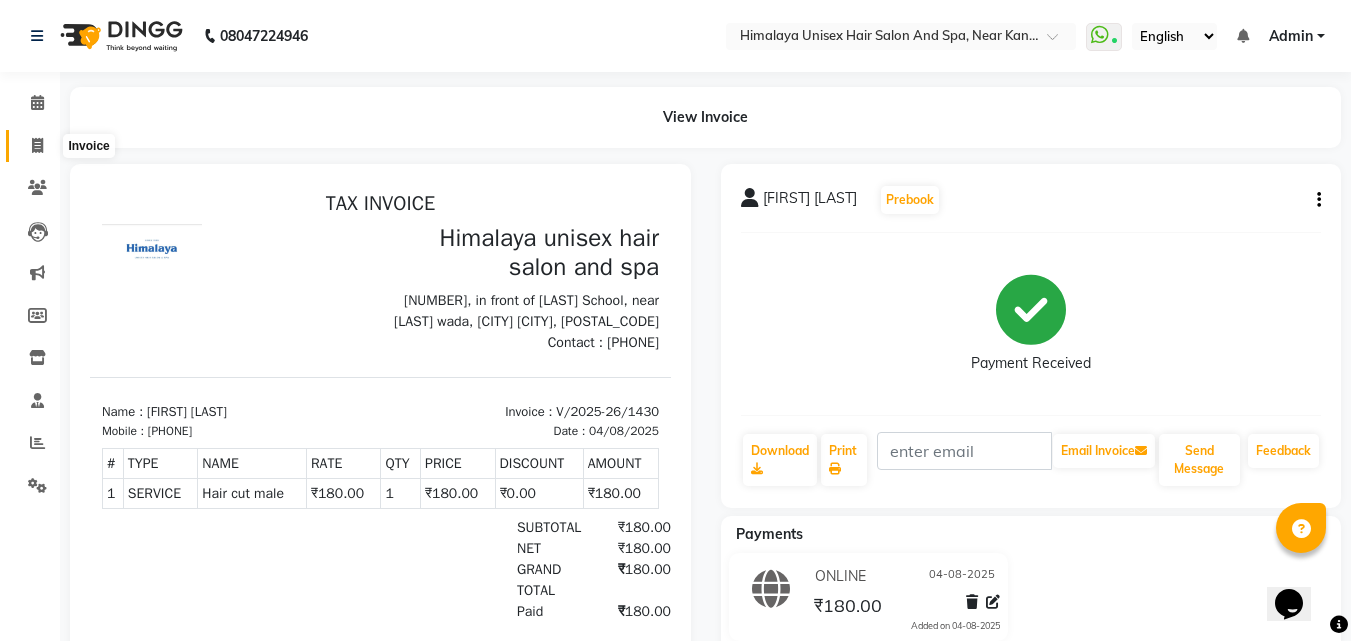 click 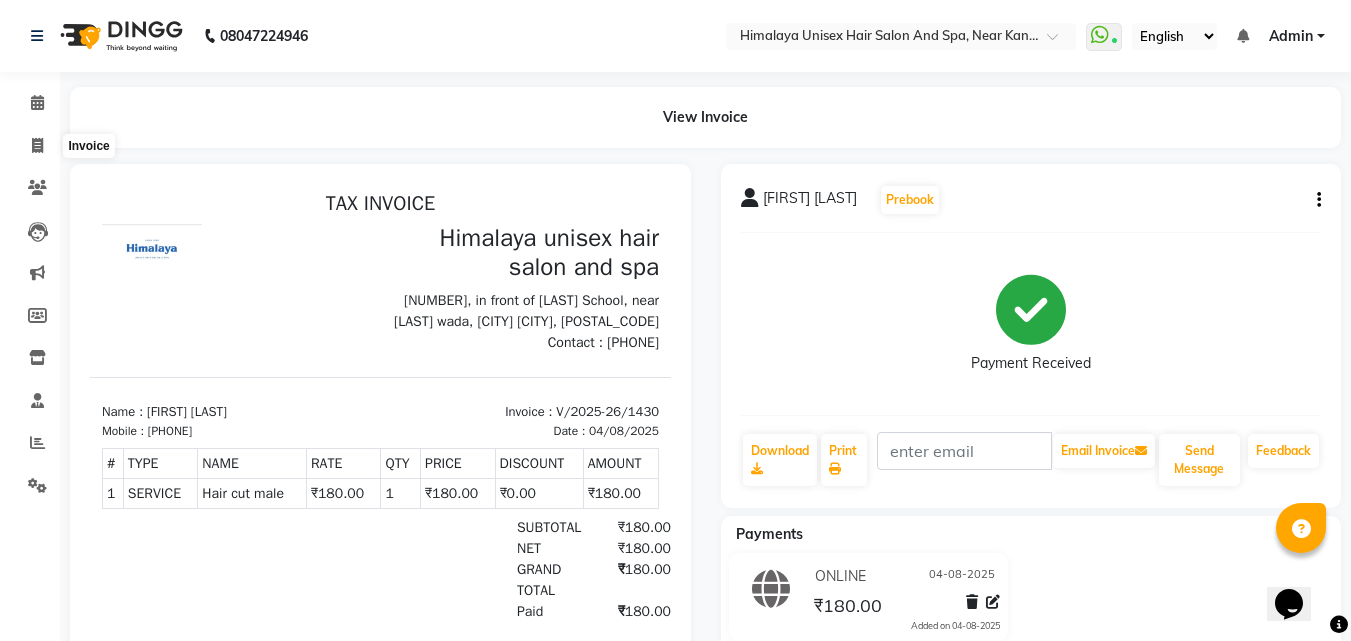 select on "service" 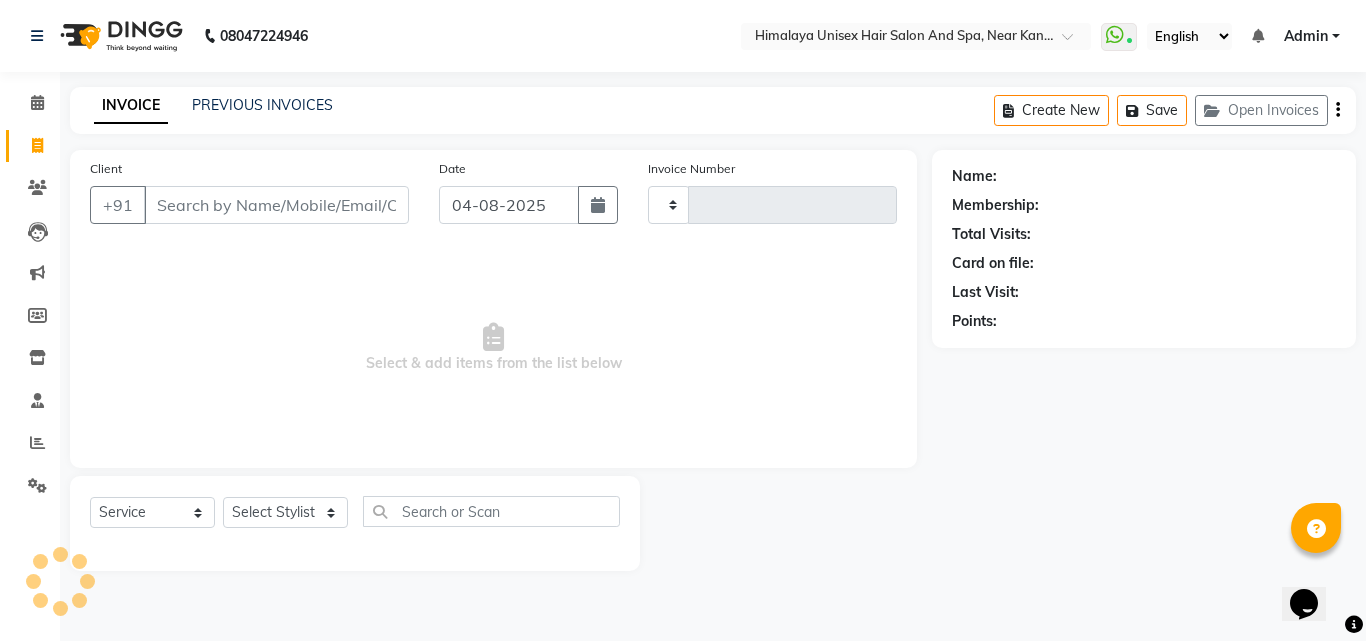 type on "1431" 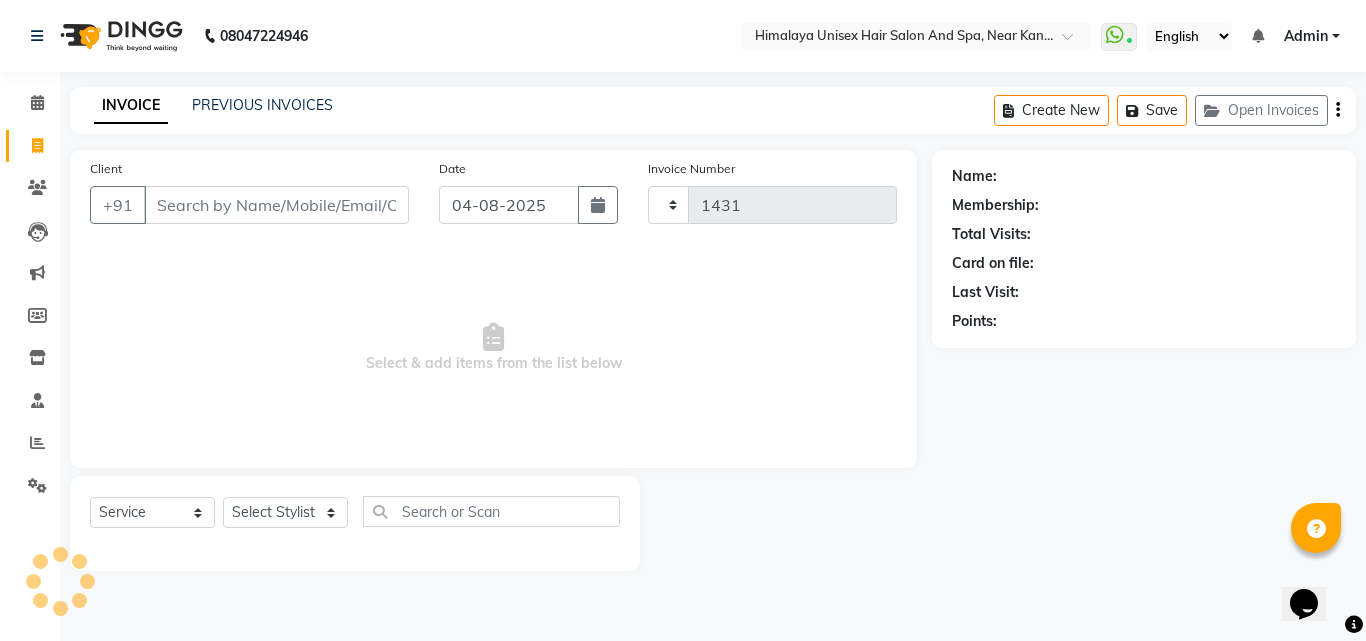 select on "4594" 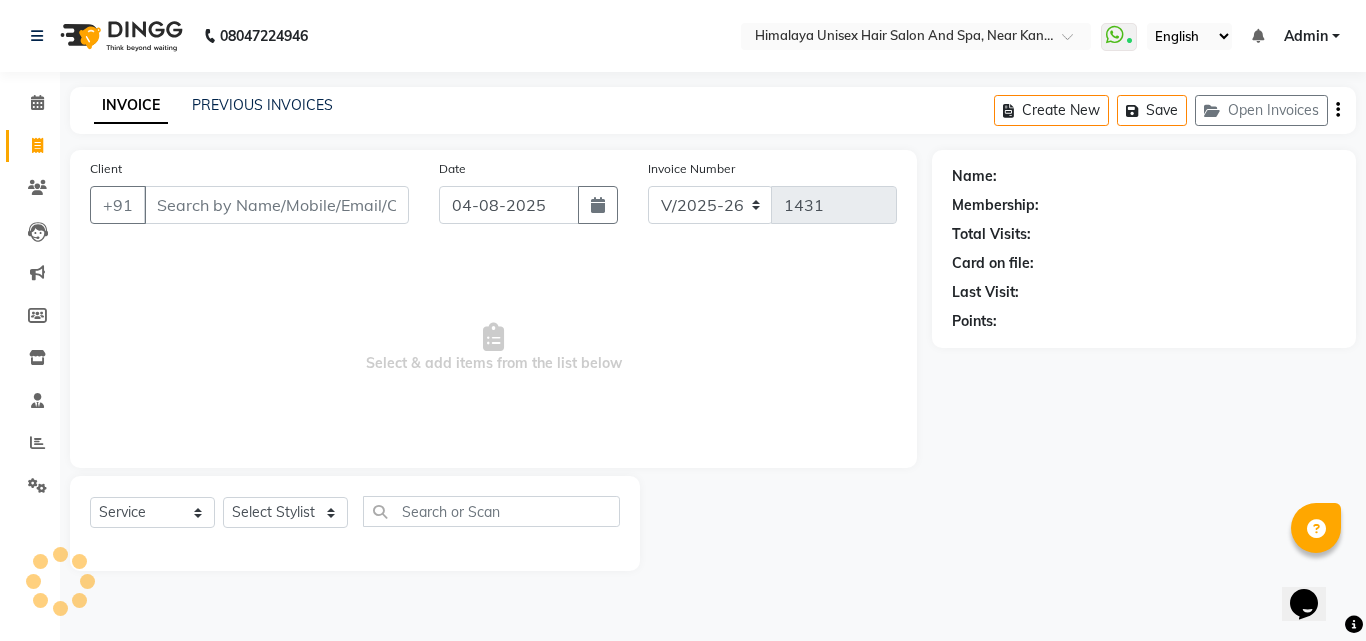 click on "Client" at bounding box center [276, 205] 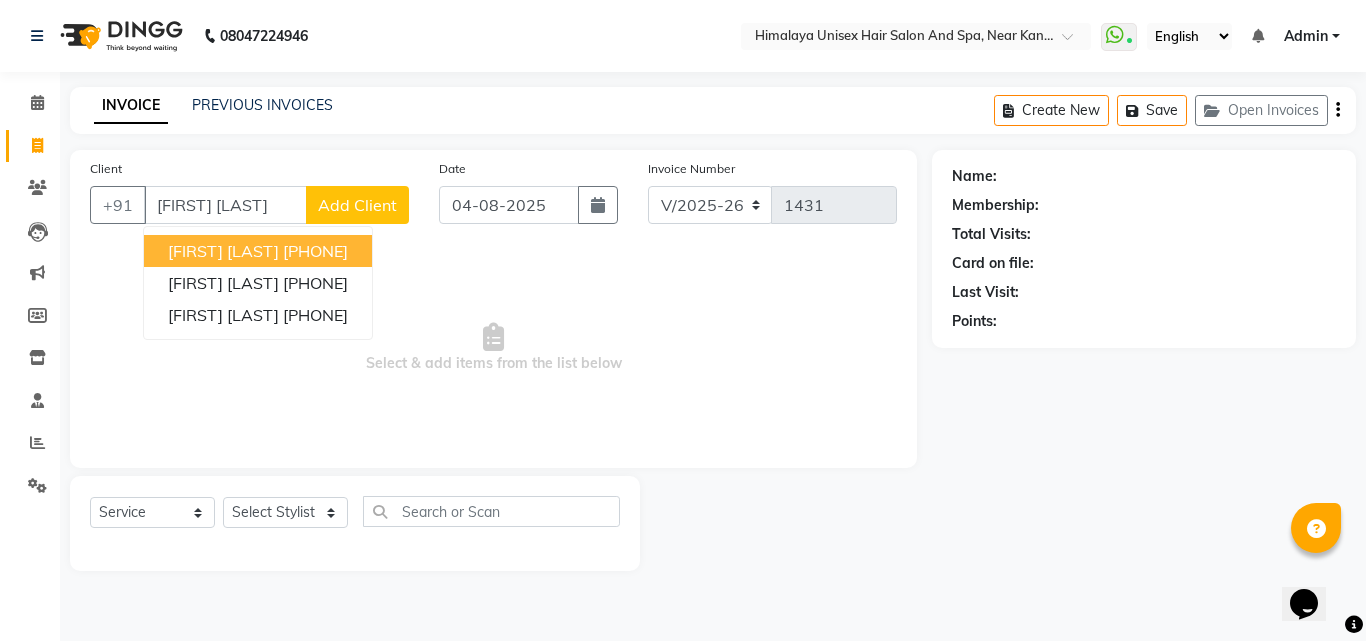 click on "[FIRST] [LAST]" at bounding box center (225, 205) 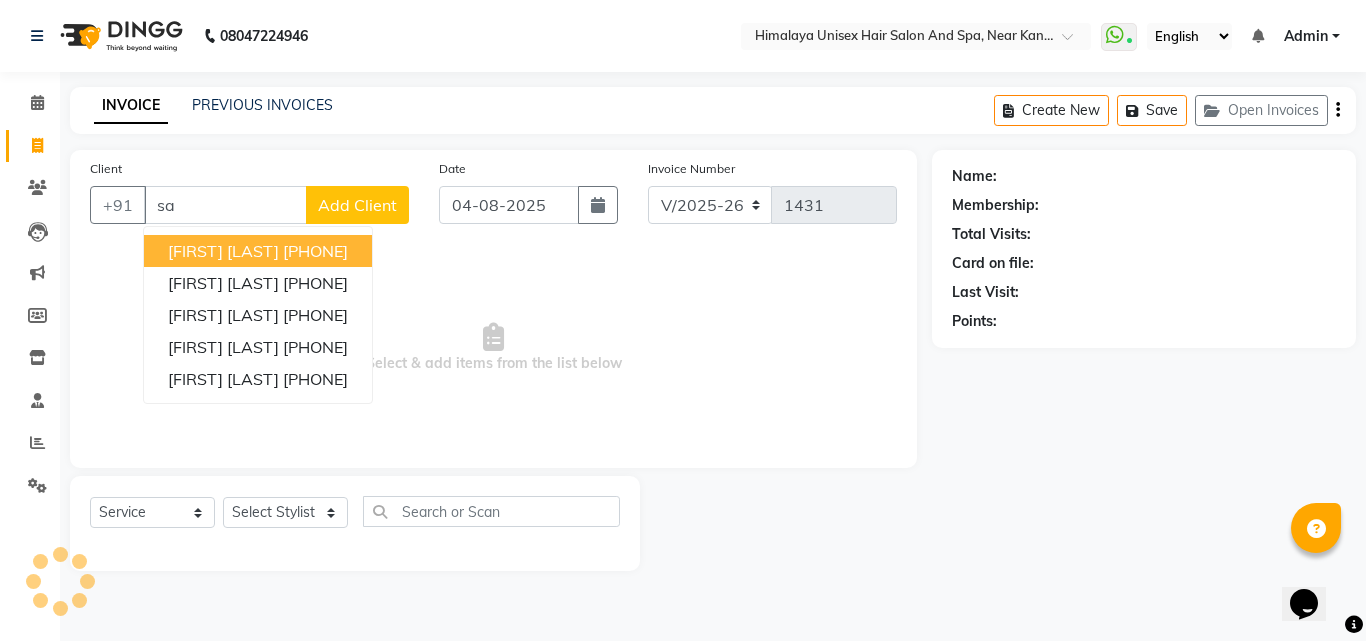 type on "s" 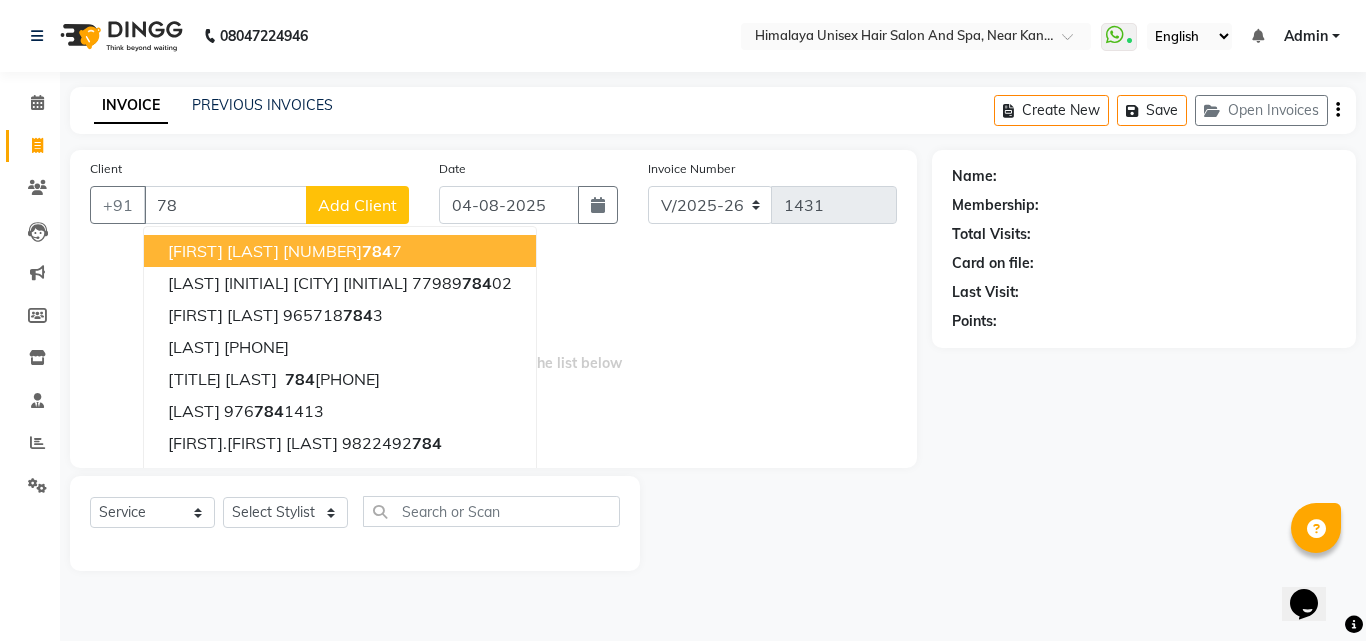 type on "7" 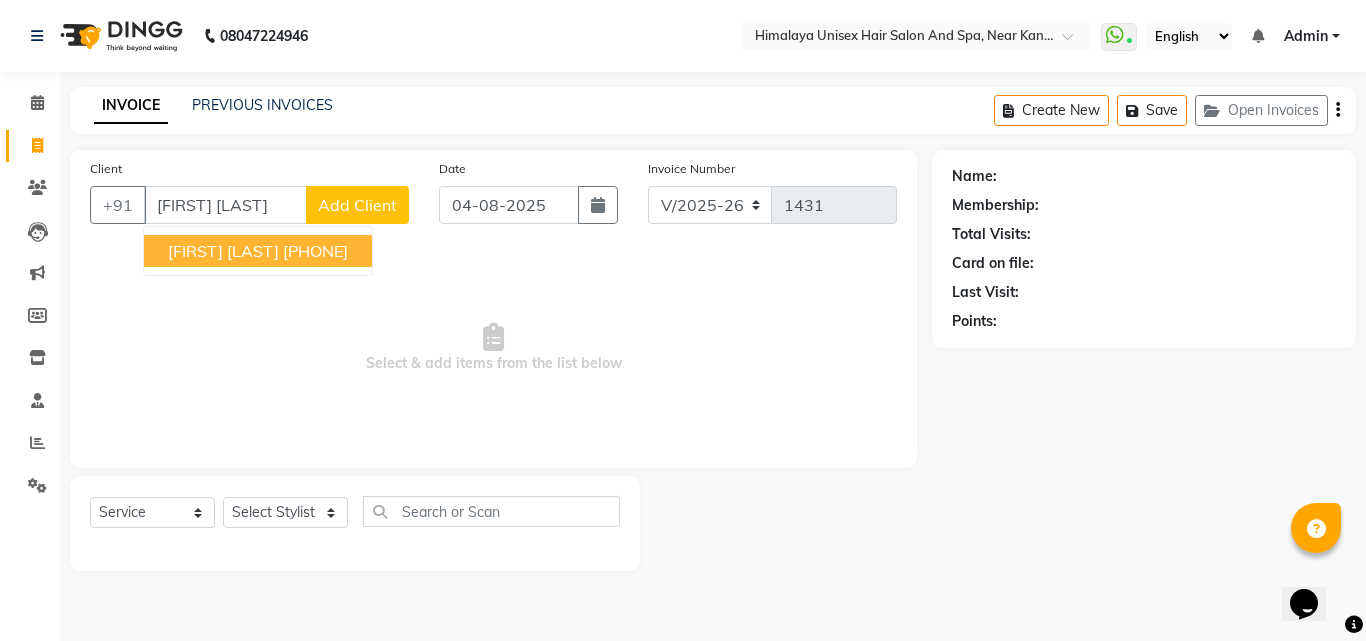 click on "[FIRST] [LAST]" at bounding box center [225, 205] 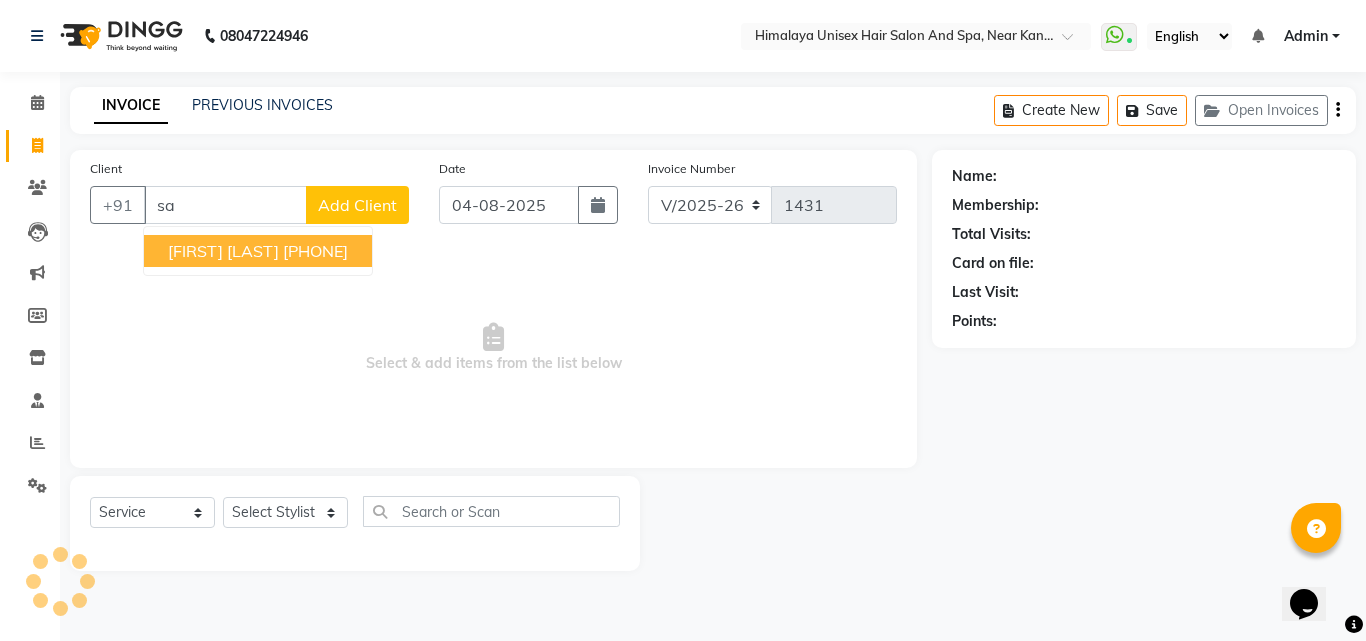 type on "s" 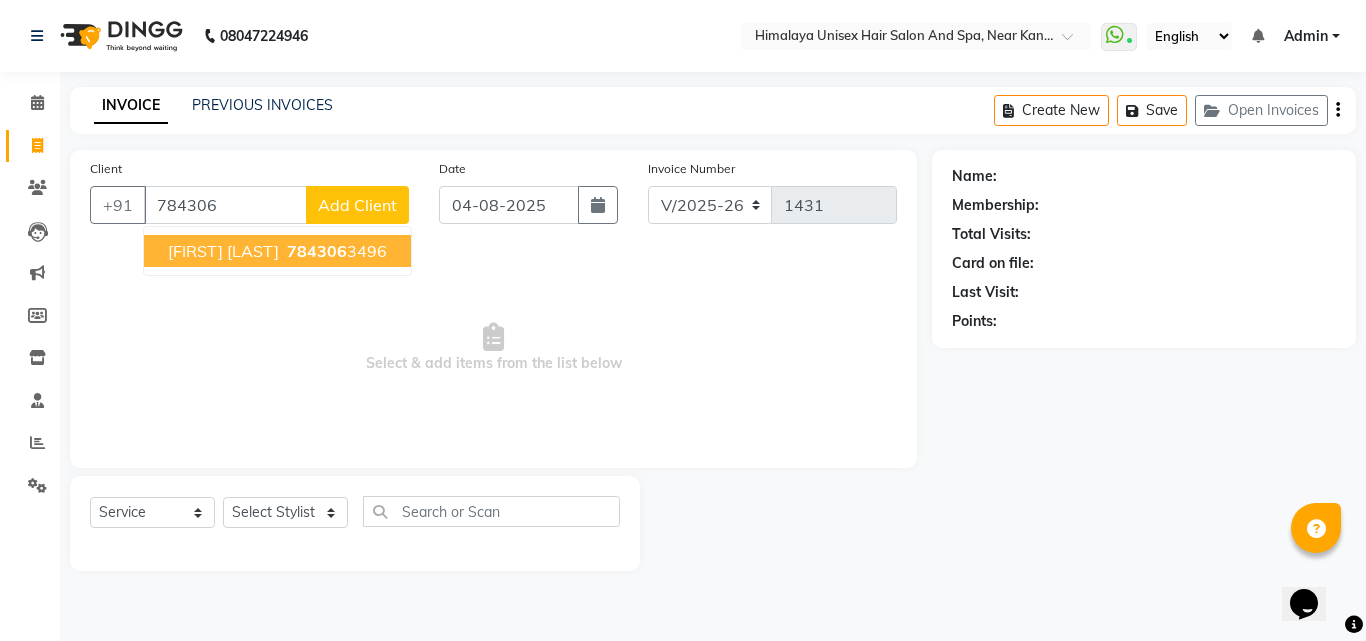 click on "[FIRST] [LAST]" at bounding box center [223, 251] 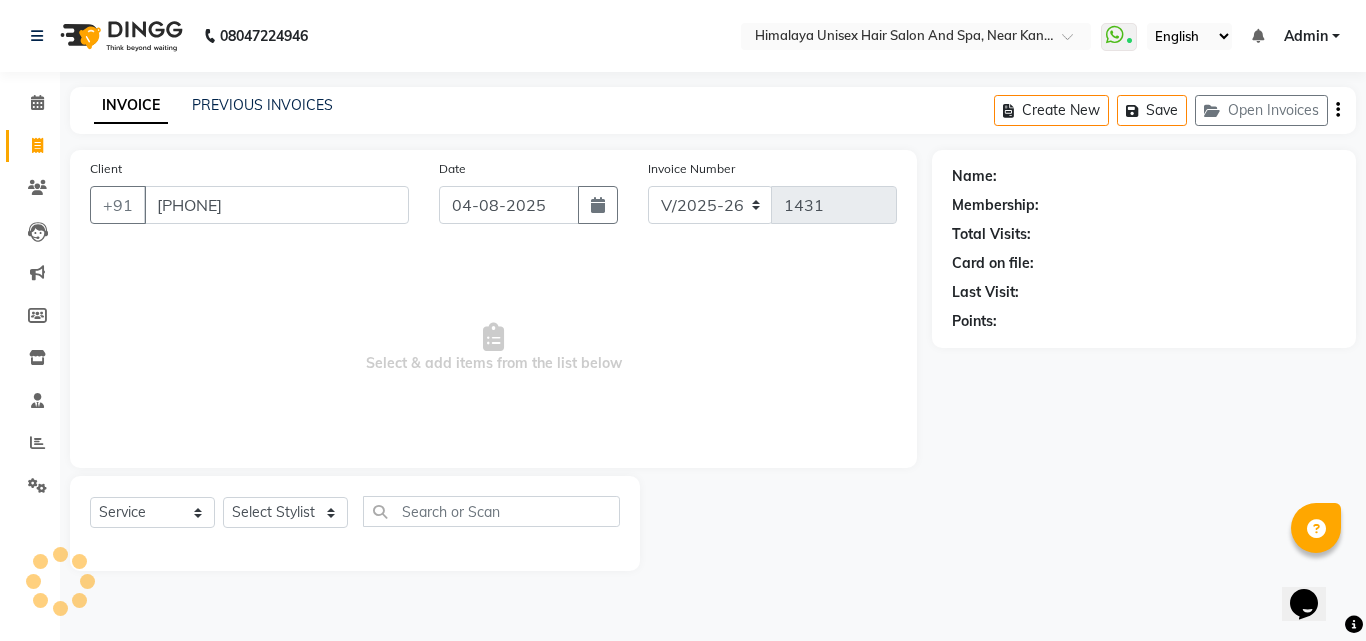 type on "[PHONE]" 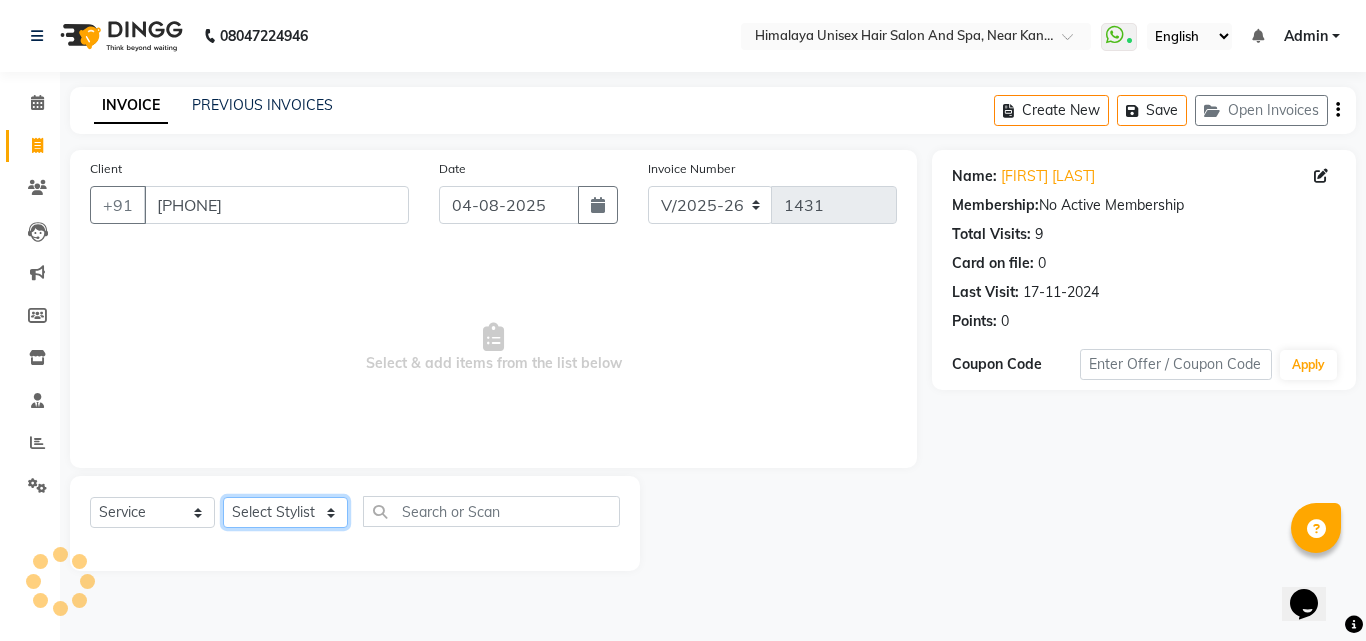 click on "Select Stylist Ashwini Salunkhe Avantika Phase Ganesh  Gosavi Mahesh Sawant nakul tadas prasad kadam Prathamesh Salunkhe sai kashid shubhangi sawant Uday Tate" 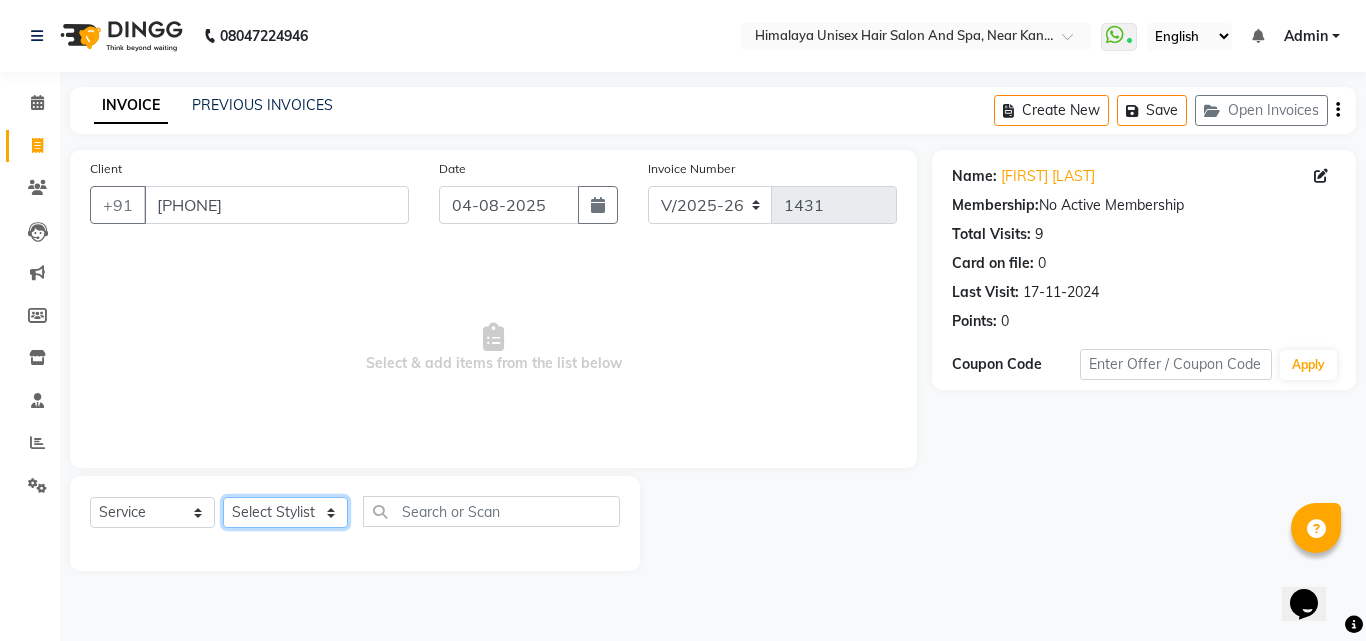 select on "32633" 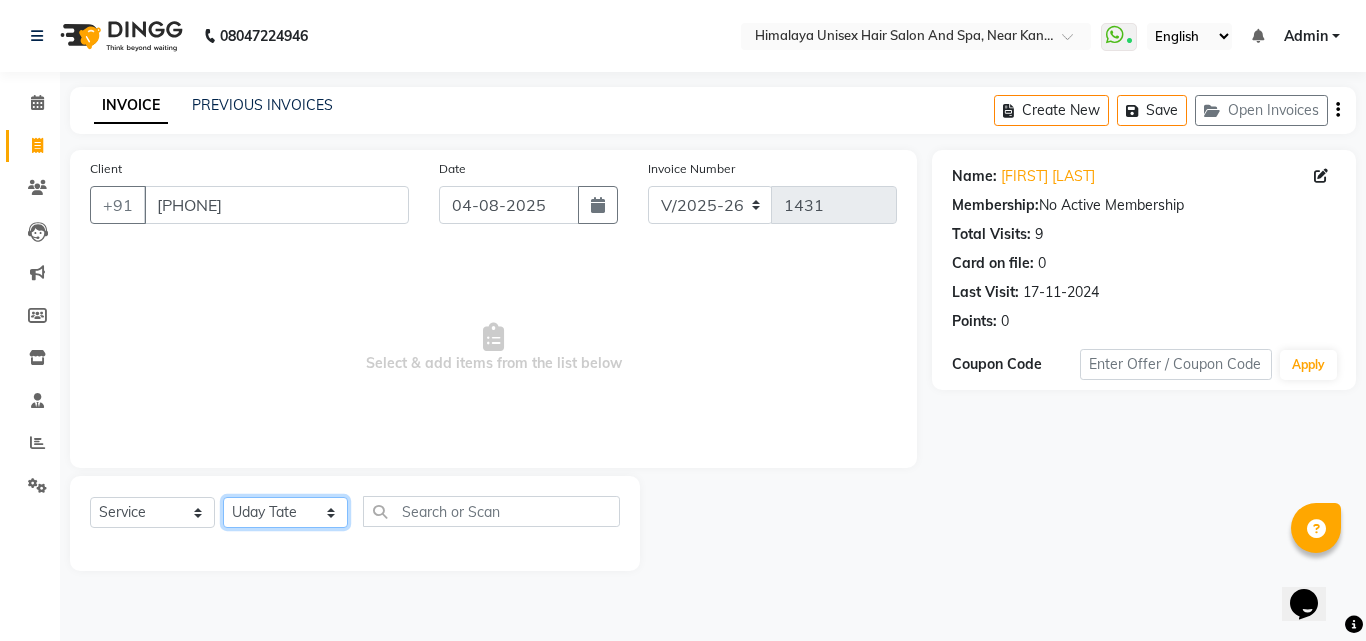 click on "Select Stylist Ashwini Salunkhe Avantika Phase Ganesh  Gosavi Mahesh Sawant nakul tadas prasad kadam Prathamesh Salunkhe sai kashid shubhangi sawant Uday Tate" 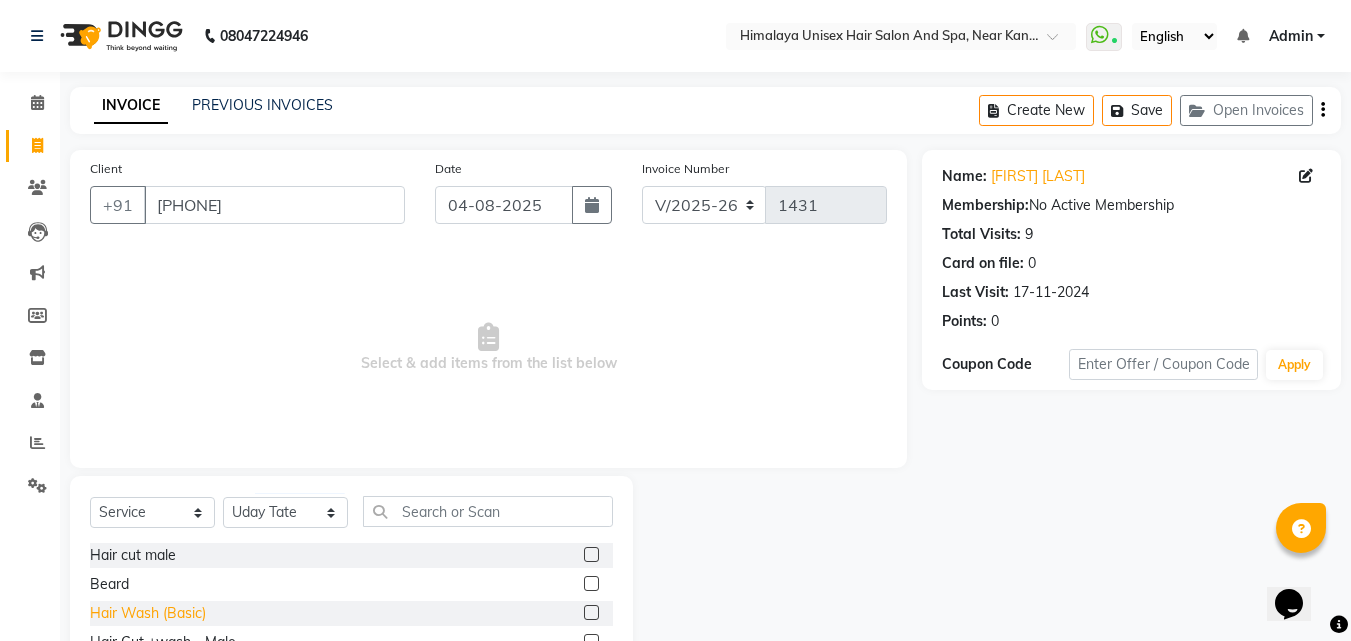 drag, startPoint x: 128, startPoint y: 638, endPoint x: 125, endPoint y: 613, distance: 25.179358 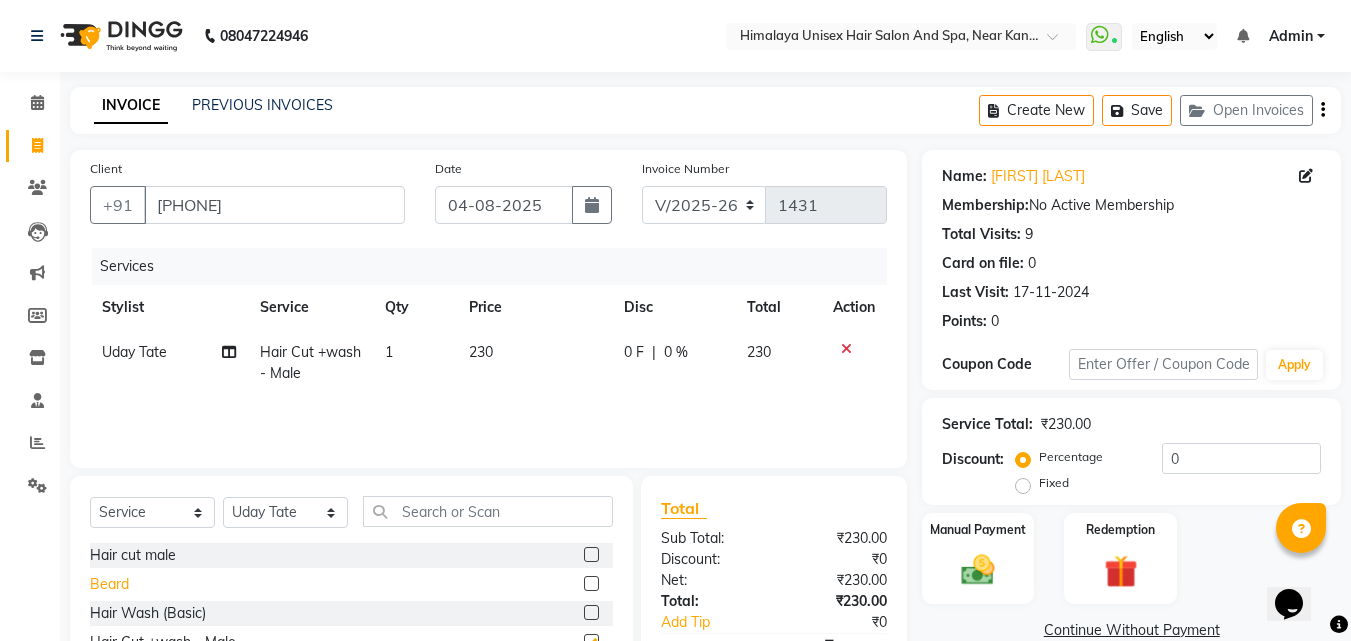 checkbox on "false" 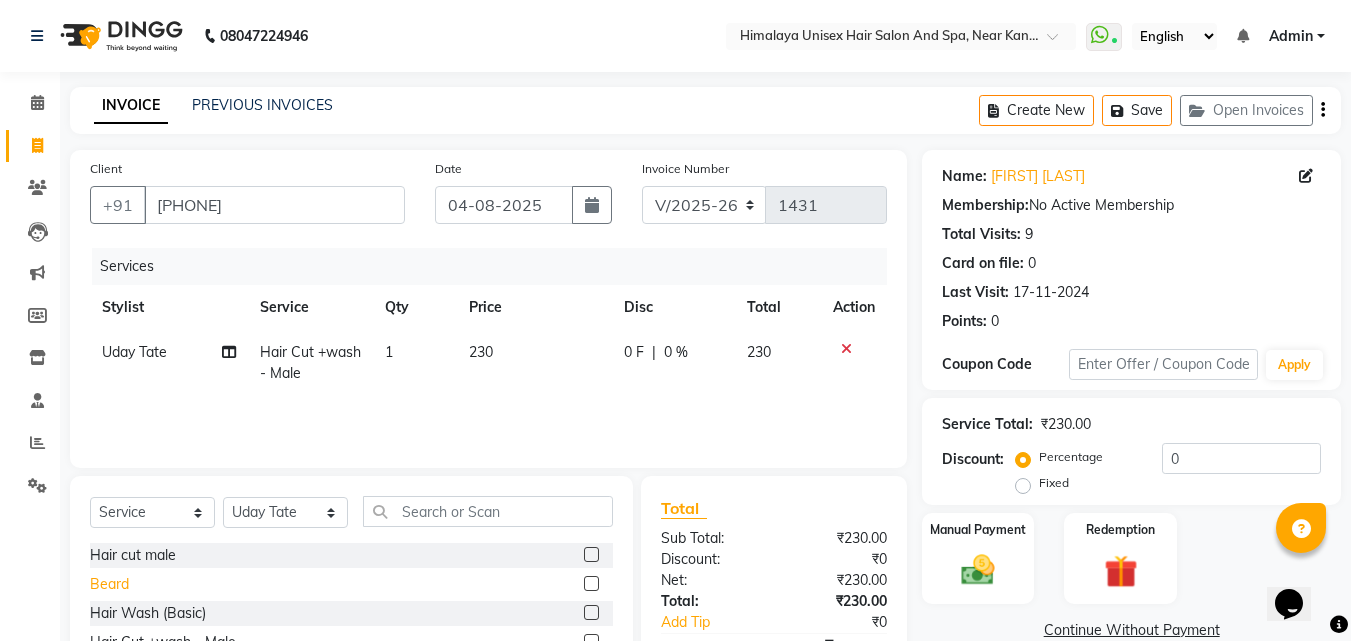 click on "Beard" 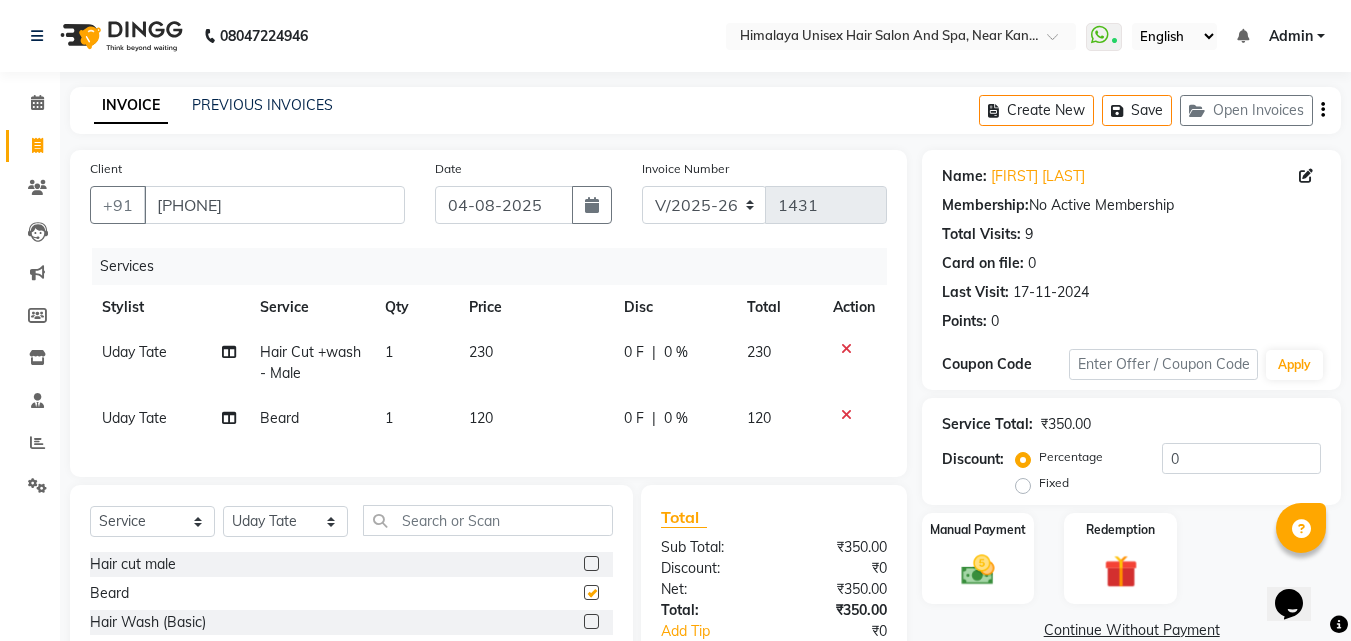 checkbox on "false" 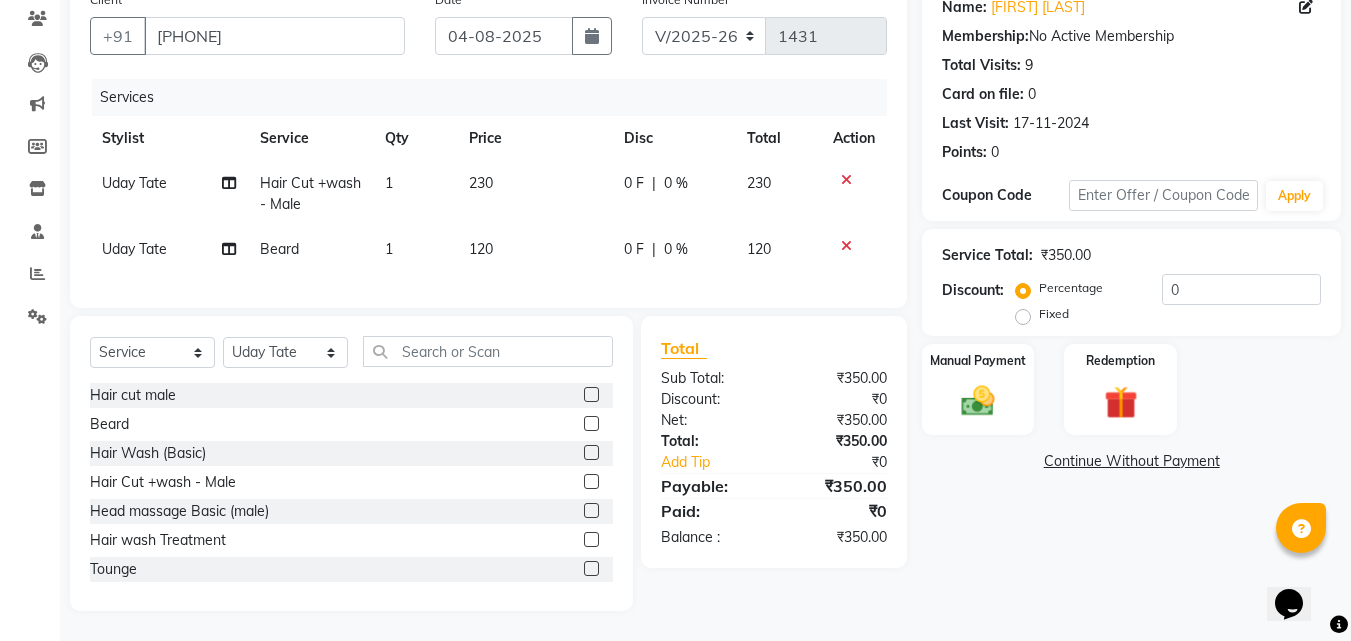 scroll, scrollTop: 184, scrollLeft: 0, axis: vertical 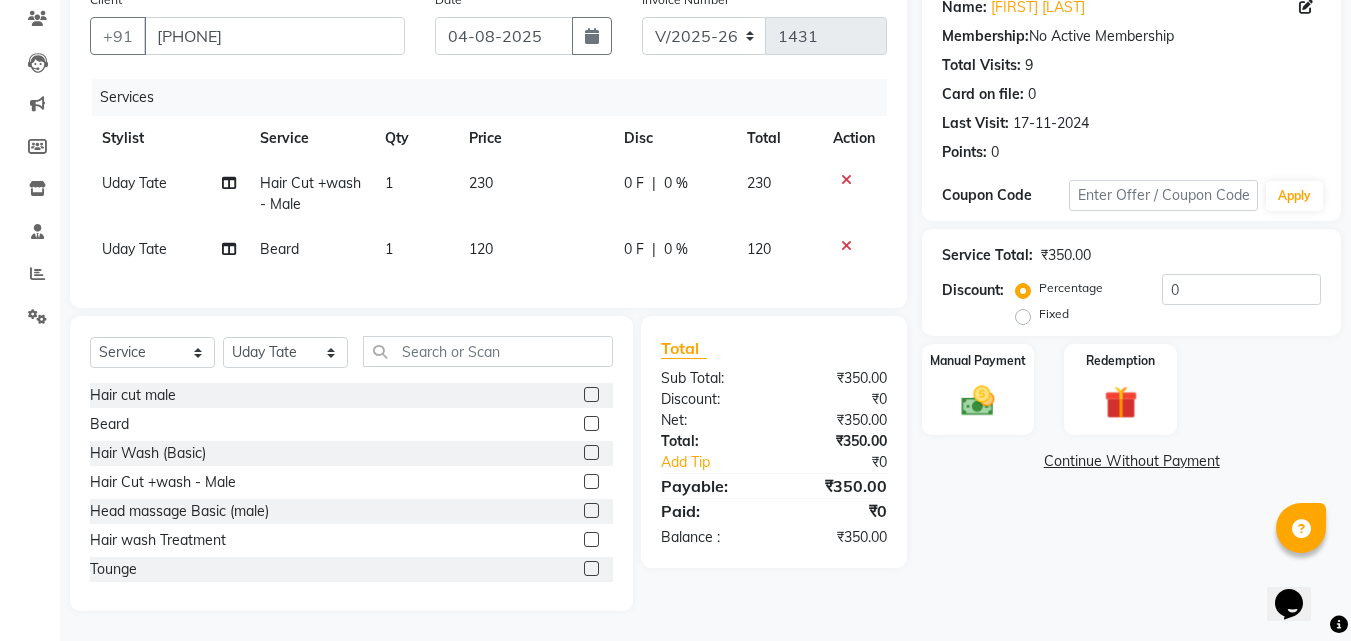 click on "Total" 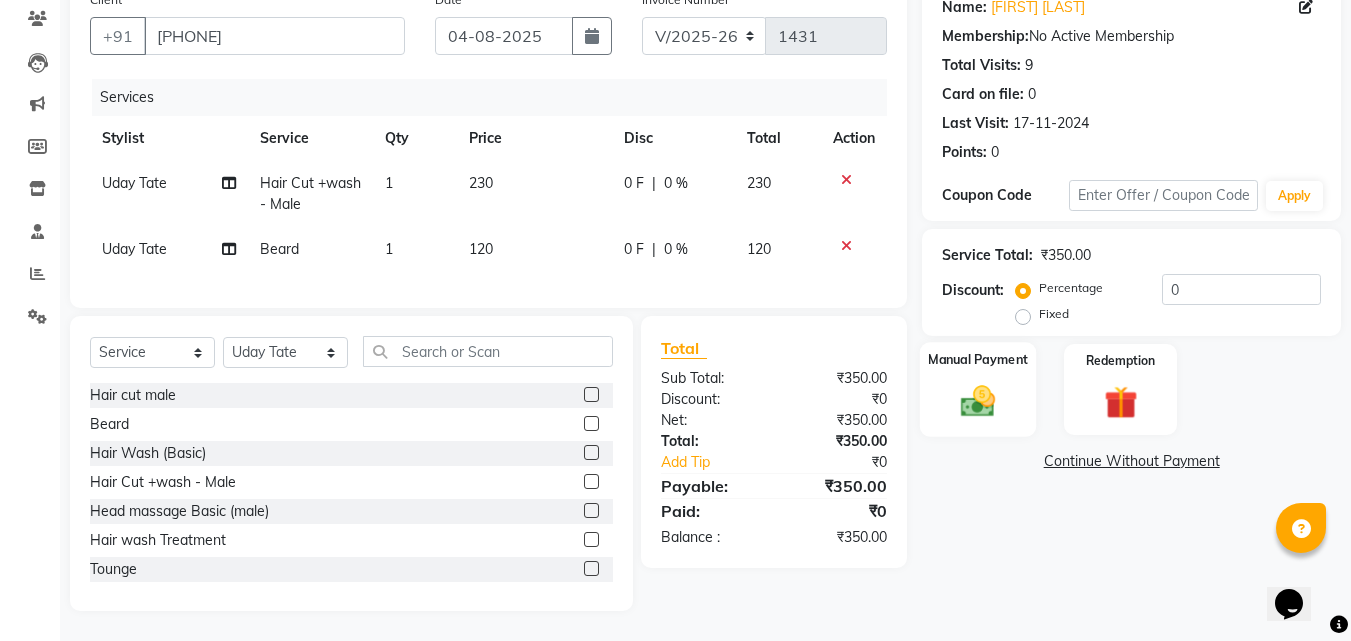 click 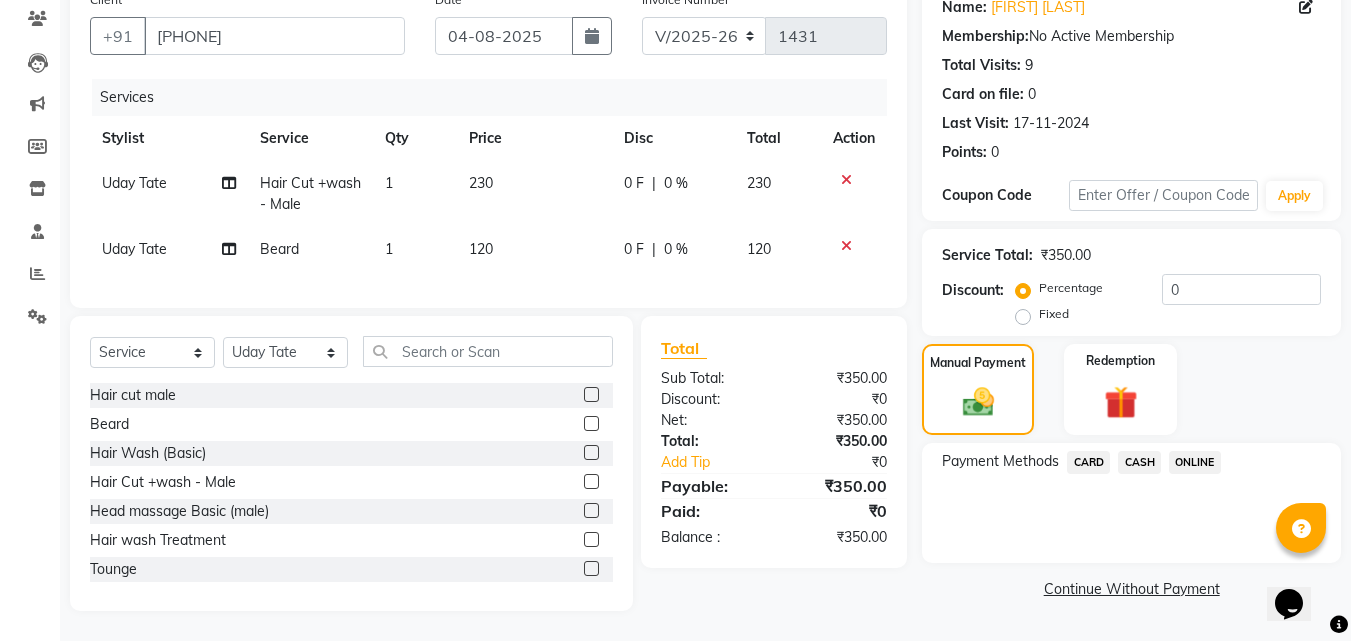 click on "ONLINE" 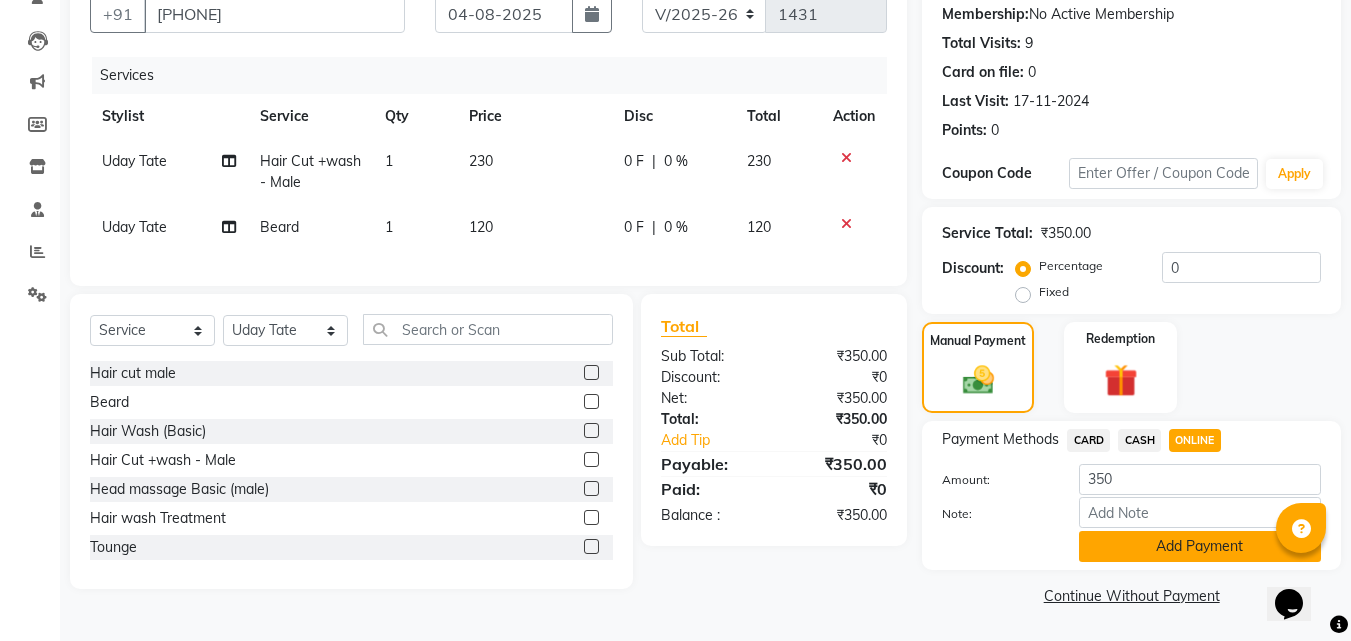 click on "Add Payment" 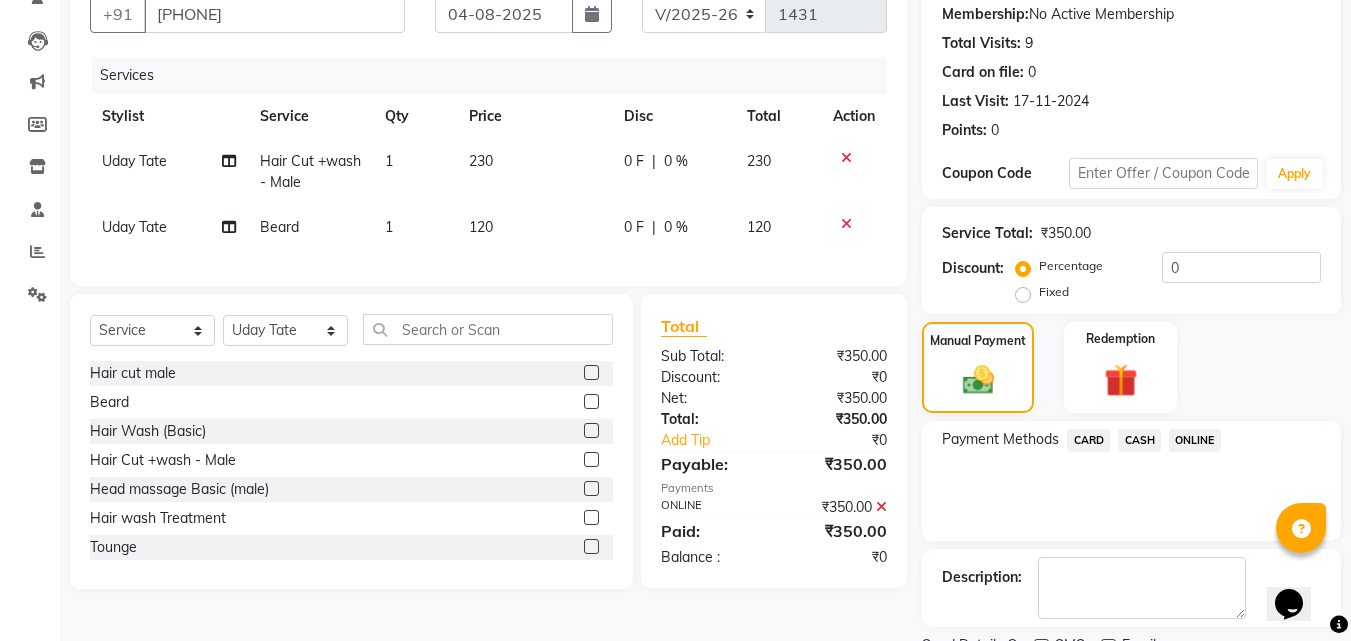 scroll, scrollTop: 275, scrollLeft: 0, axis: vertical 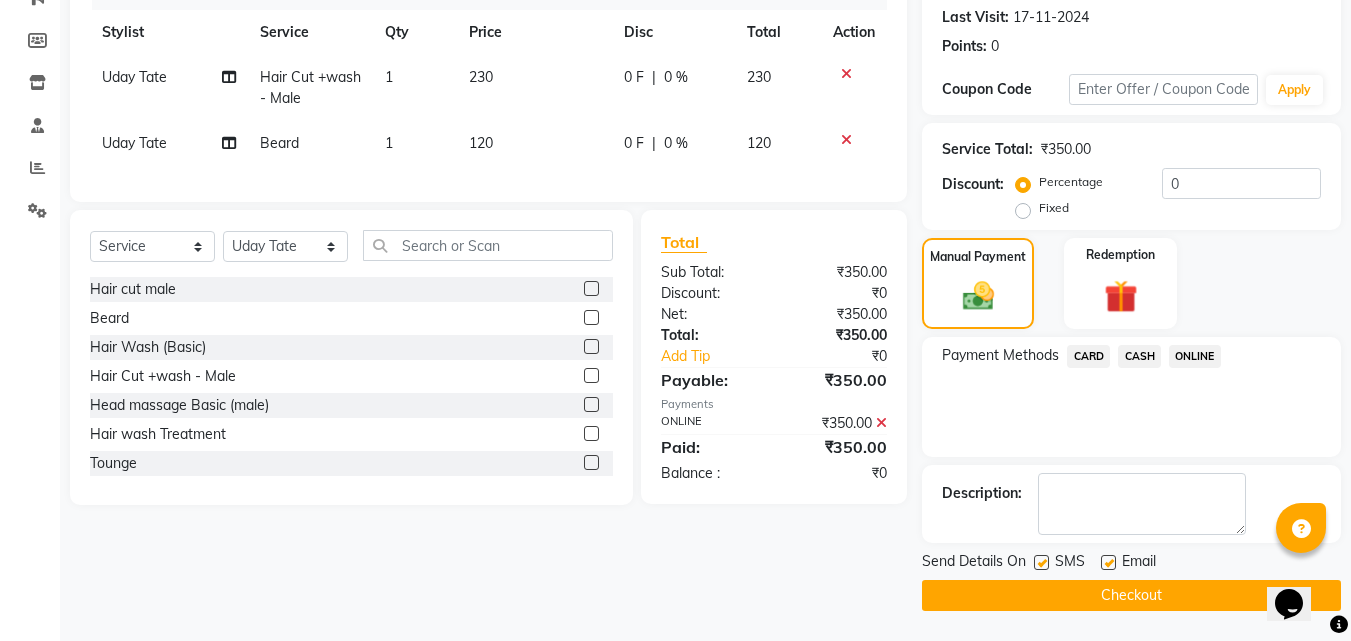click on "Checkout" 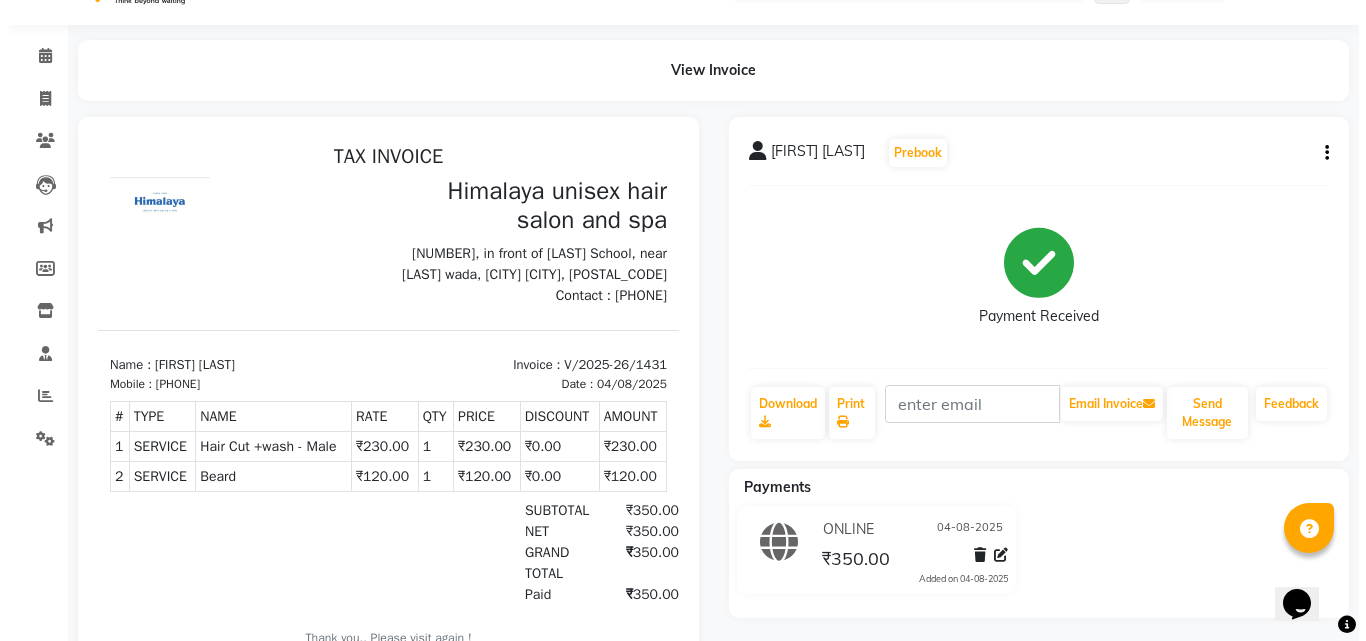 scroll, scrollTop: 0, scrollLeft: 0, axis: both 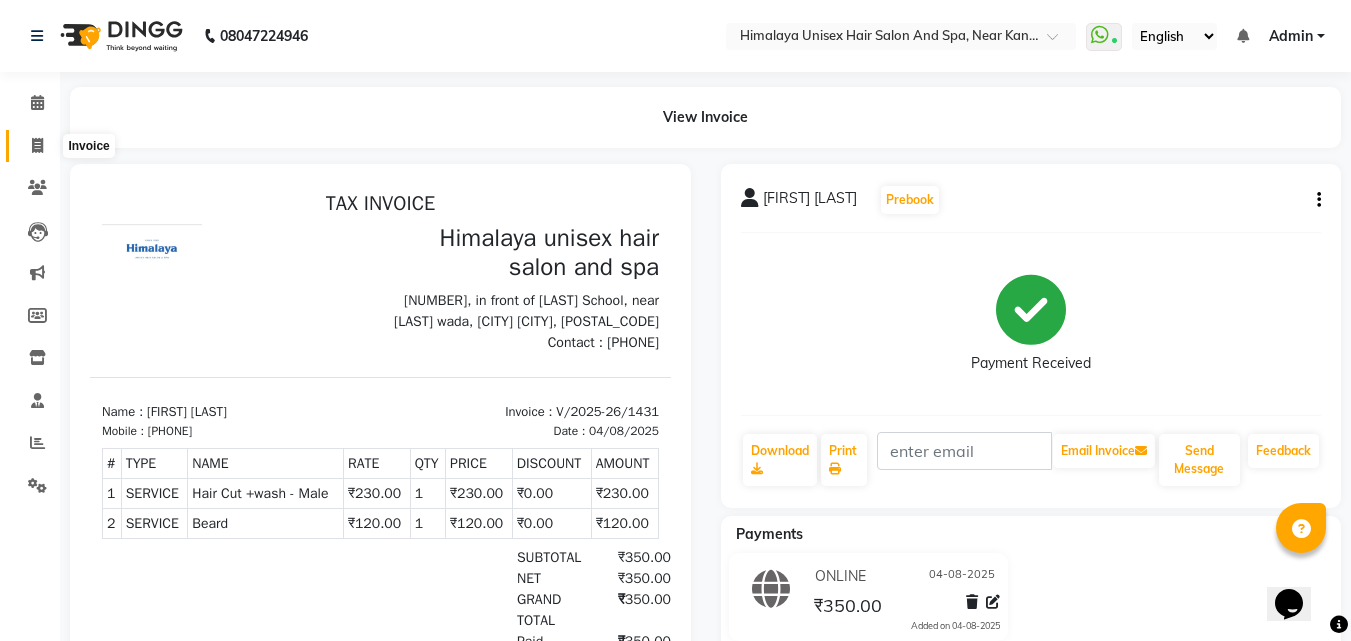 click 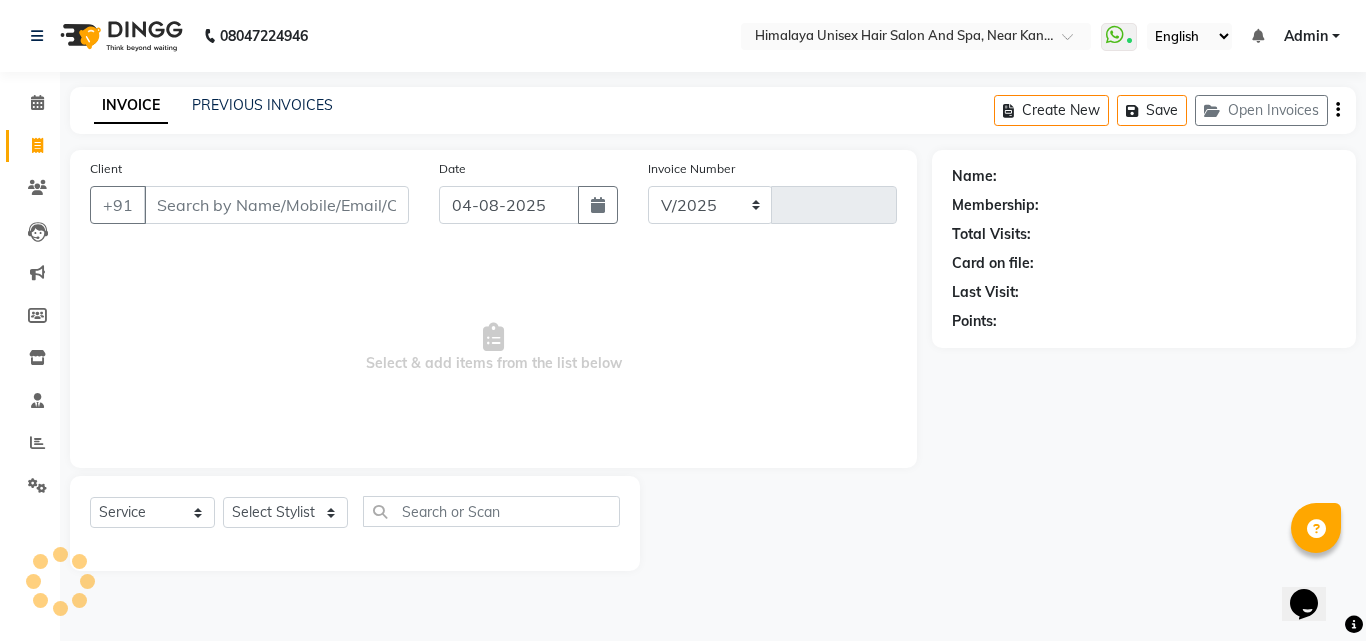 select on "4594" 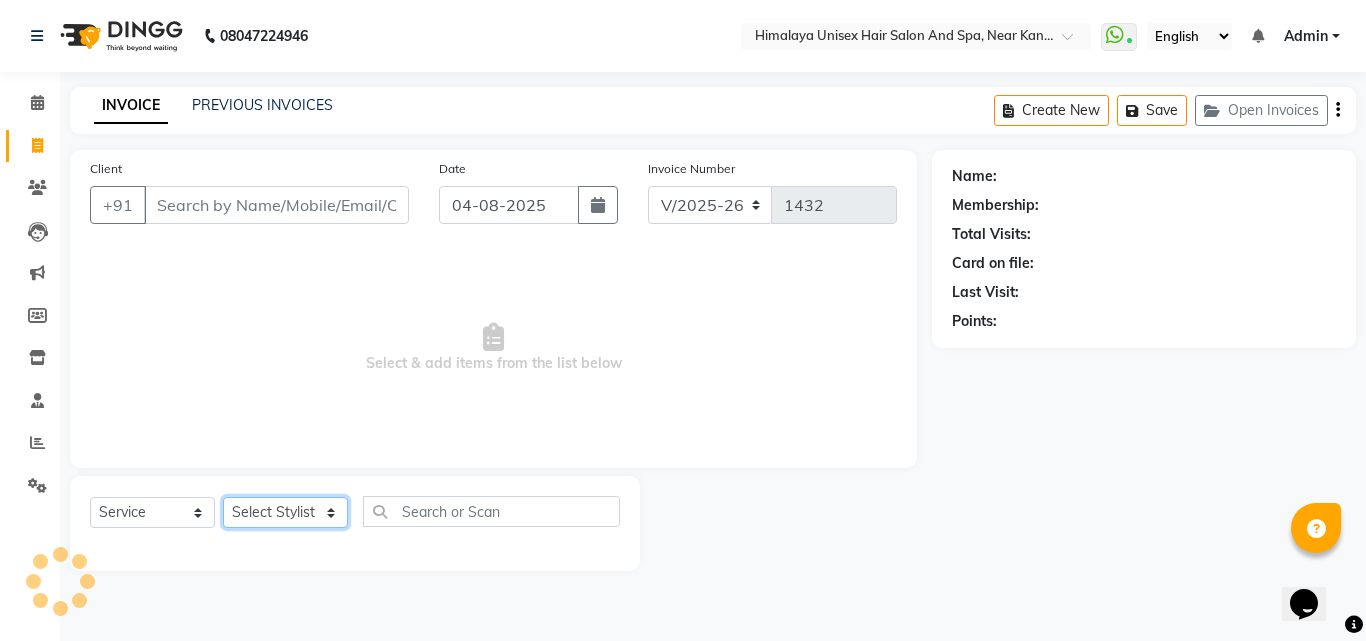 drag, startPoint x: 320, startPoint y: 527, endPoint x: 319, endPoint y: 498, distance: 29.017237 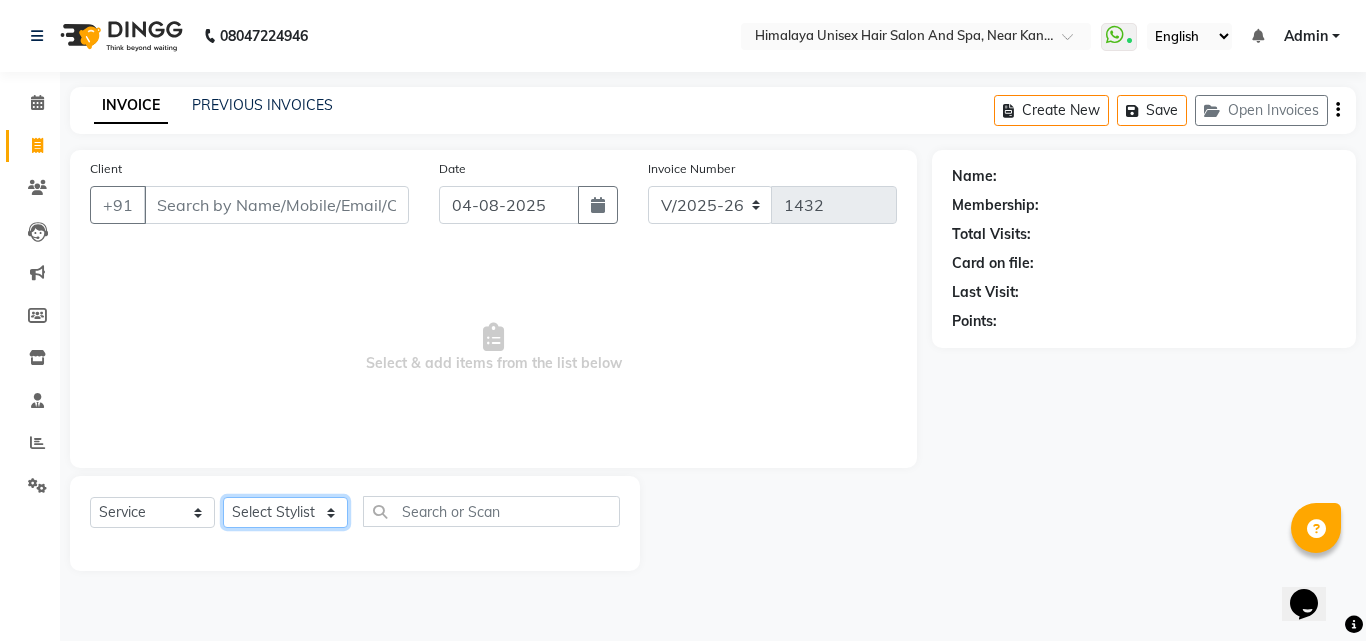 click on "Select Stylist Ashwini Salunkhe Avantika Phase Ganesh  Gosavi Mahesh Sawant nakul tadas prasad kadam Prathamesh Salunkhe sai kashid shubhangi sawant Uday Tate" 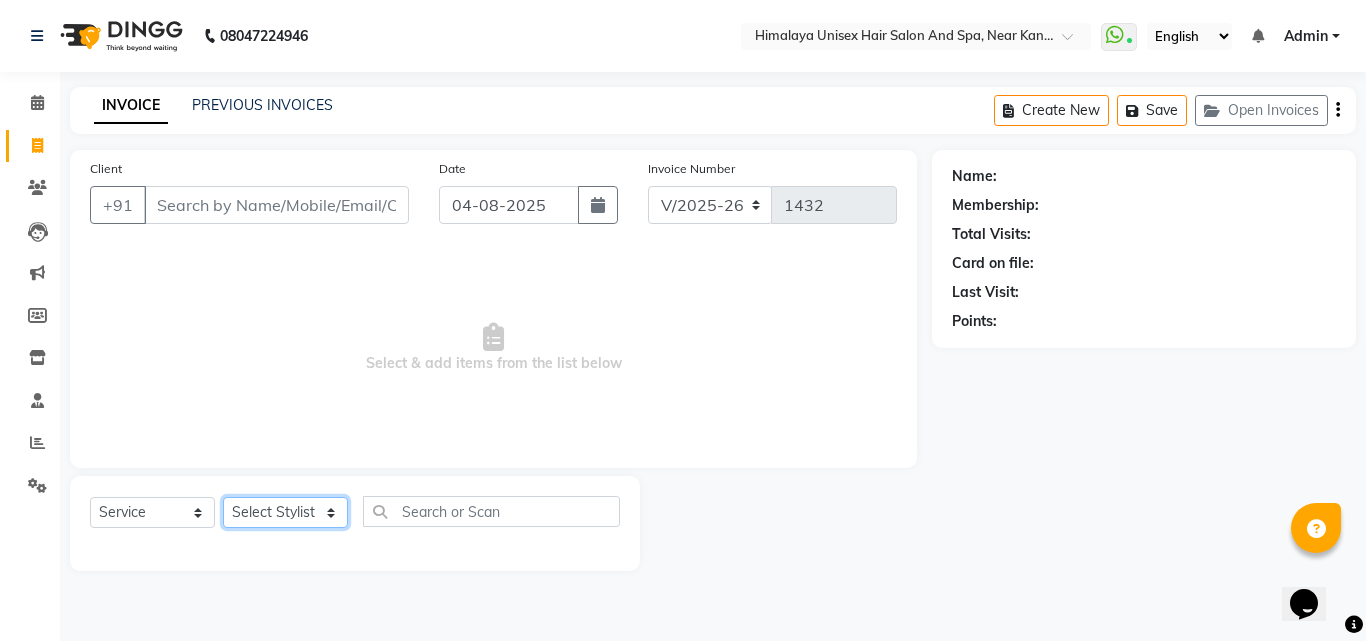 click on "Select Stylist Ashwini Salunkhe Avantika Phase Ganesh  Gosavi Mahesh Sawant nakul tadas prasad kadam Prathamesh Salunkhe sai kashid shubhangi sawant Uday Tate" 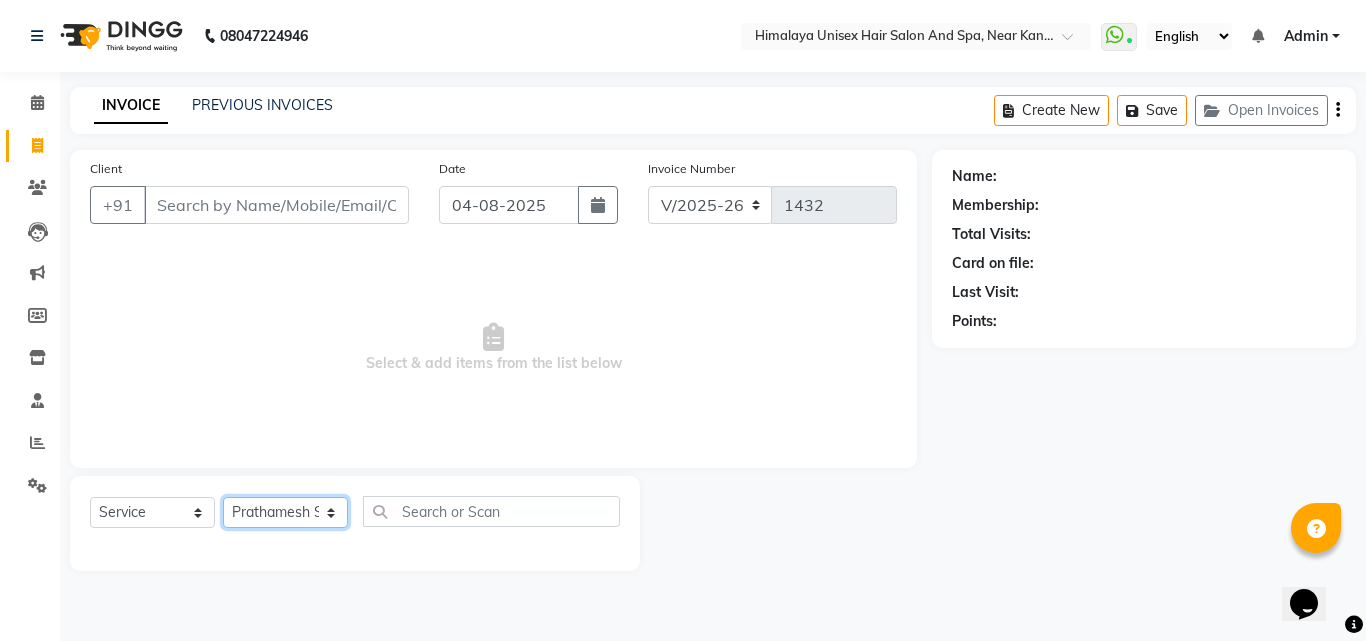 click on "Select Stylist Ashwini Salunkhe Avantika Phase Ganesh  Gosavi Mahesh Sawant nakul tadas prasad kadam Prathamesh Salunkhe sai kashid shubhangi sawant Uday Tate" 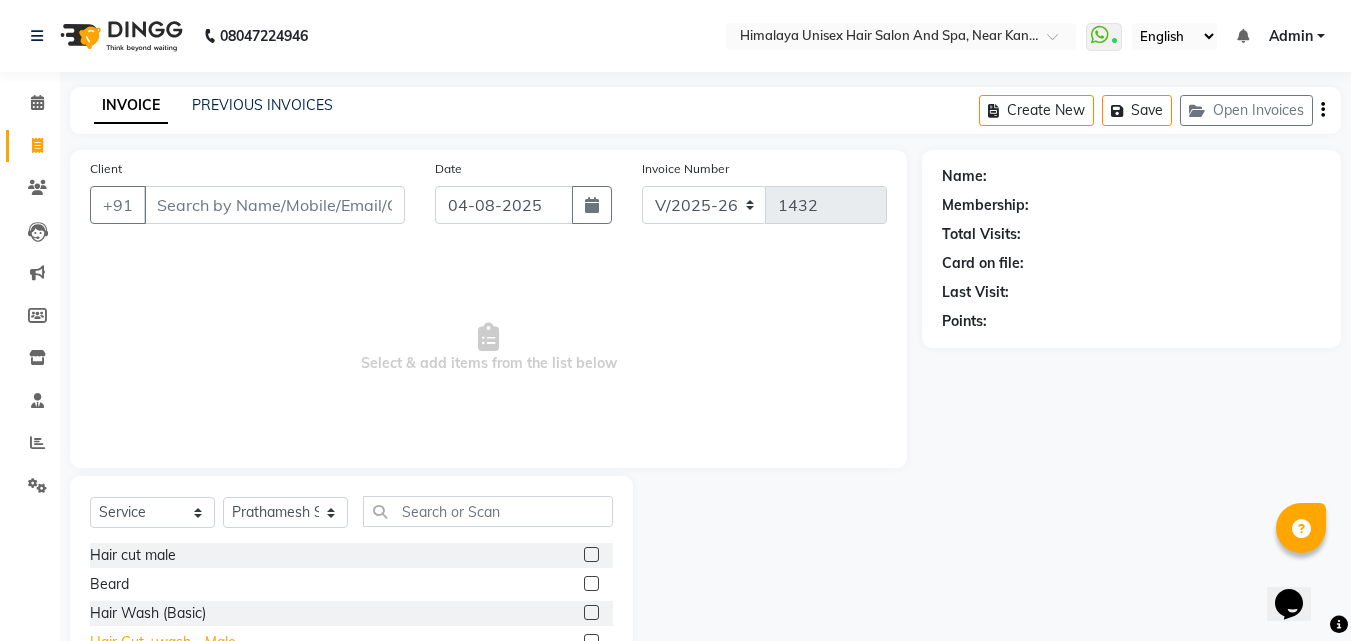 click on "Hair Cut +wash - Male" 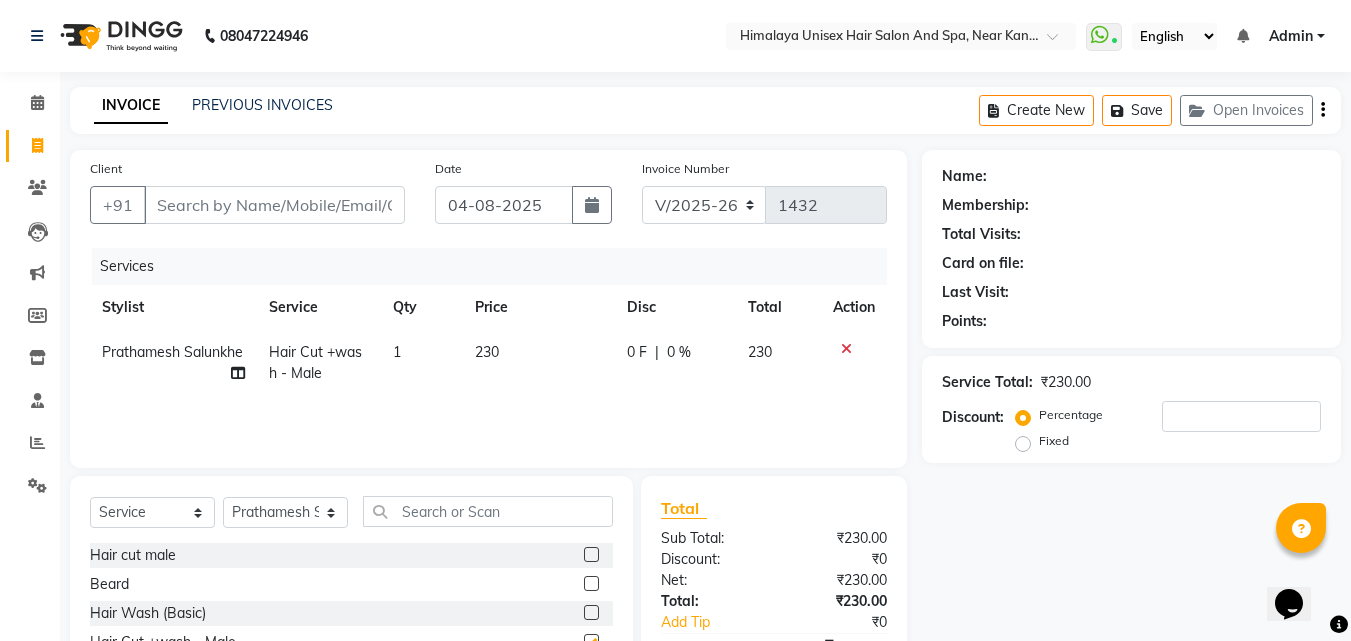 checkbox on "false" 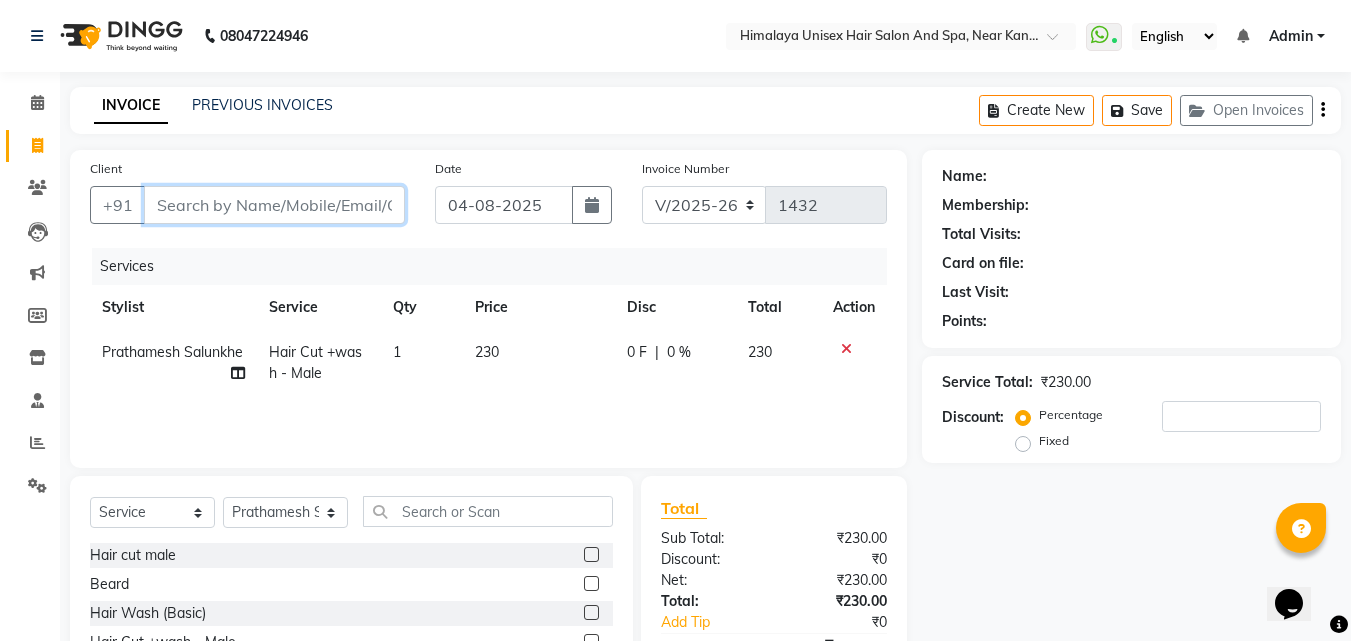 click on "Client" at bounding box center [274, 205] 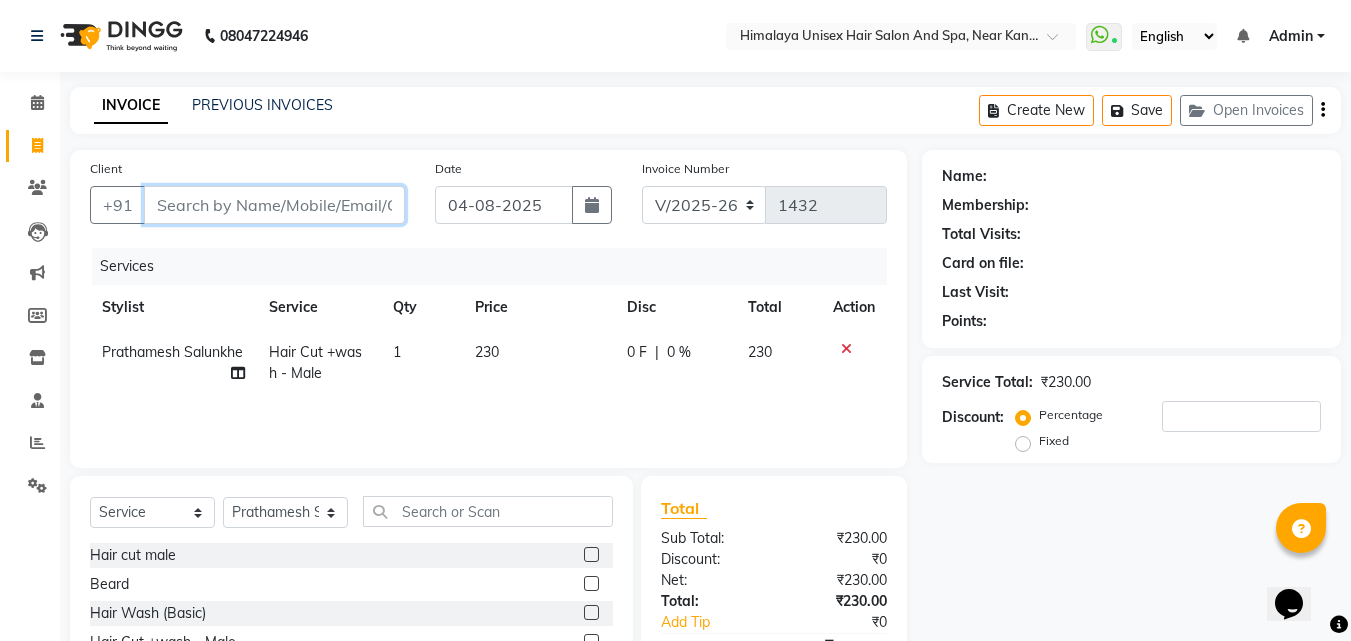 type on "8" 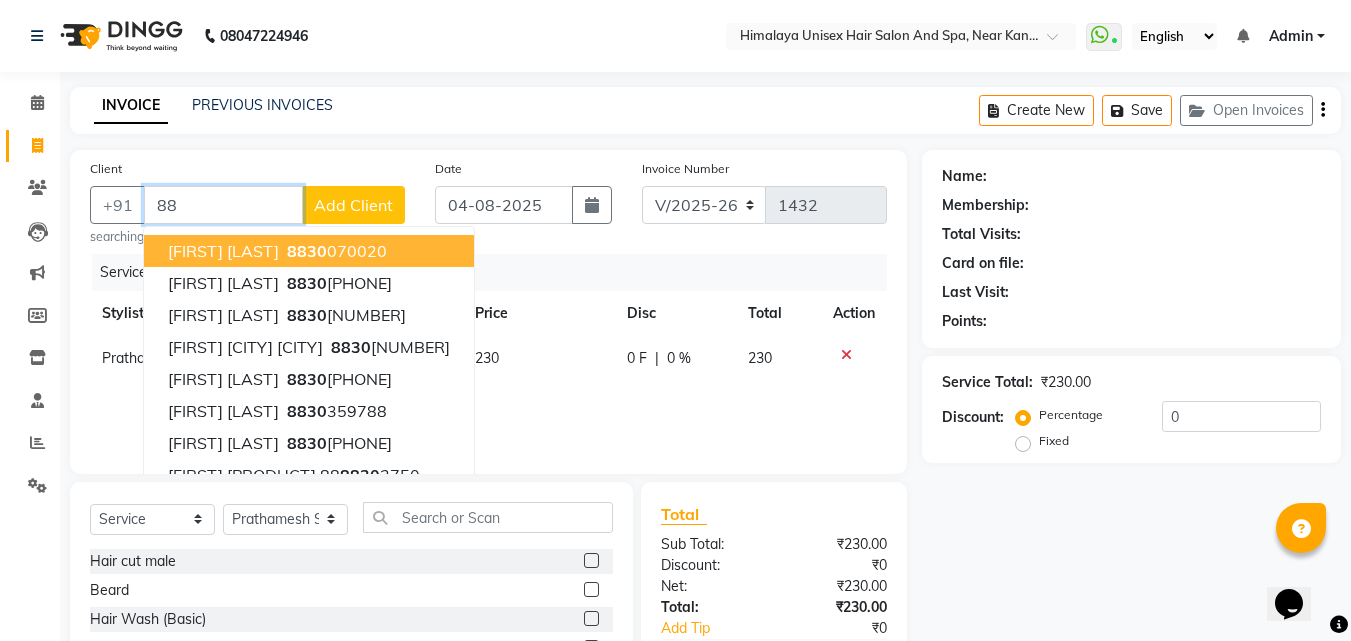 type on "8" 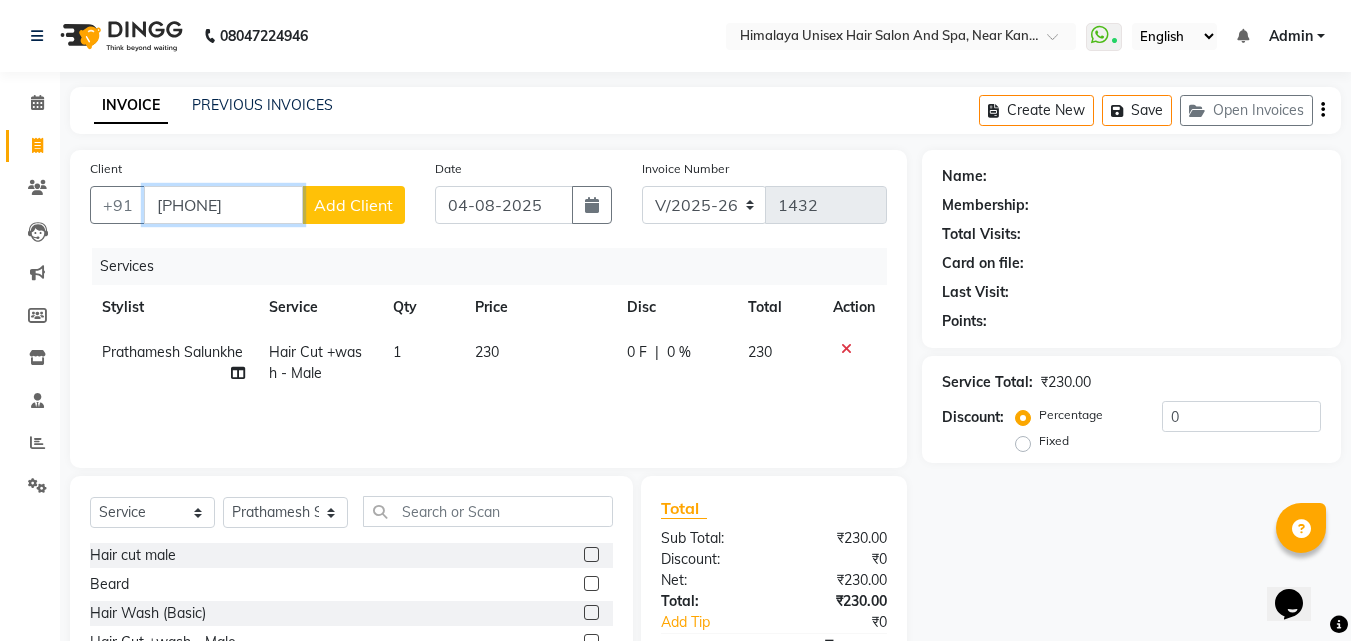 type on "[PHONE]" 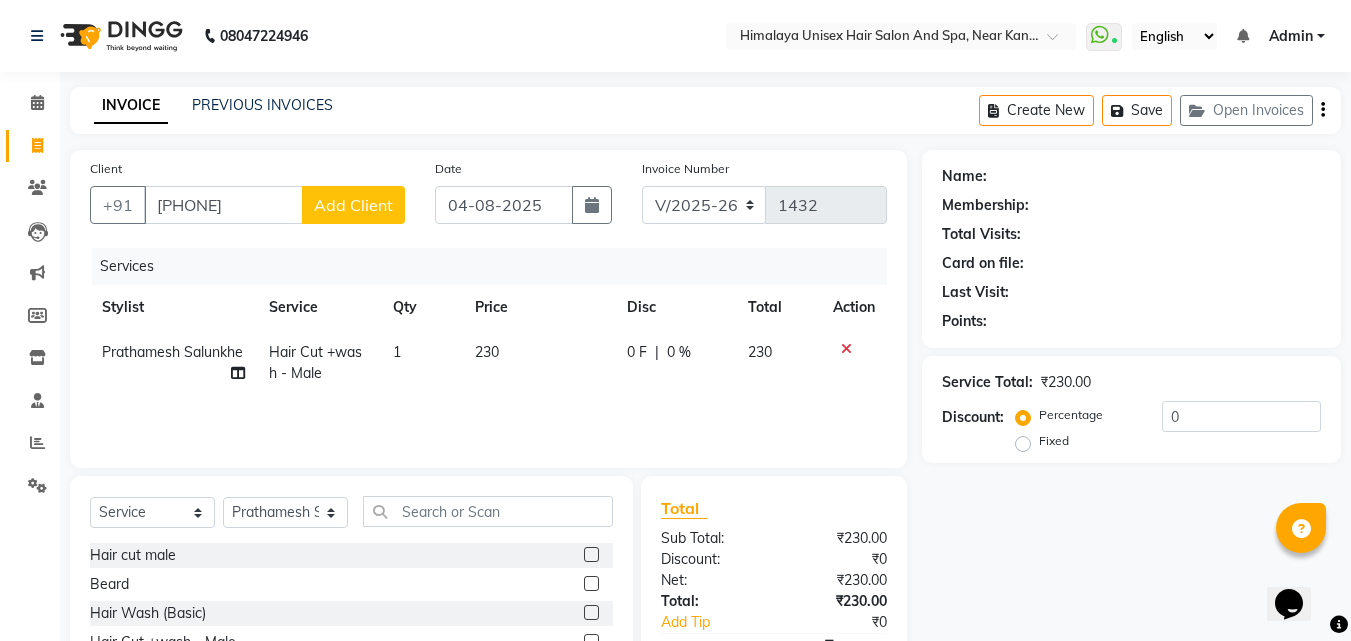 click on "Add Client" 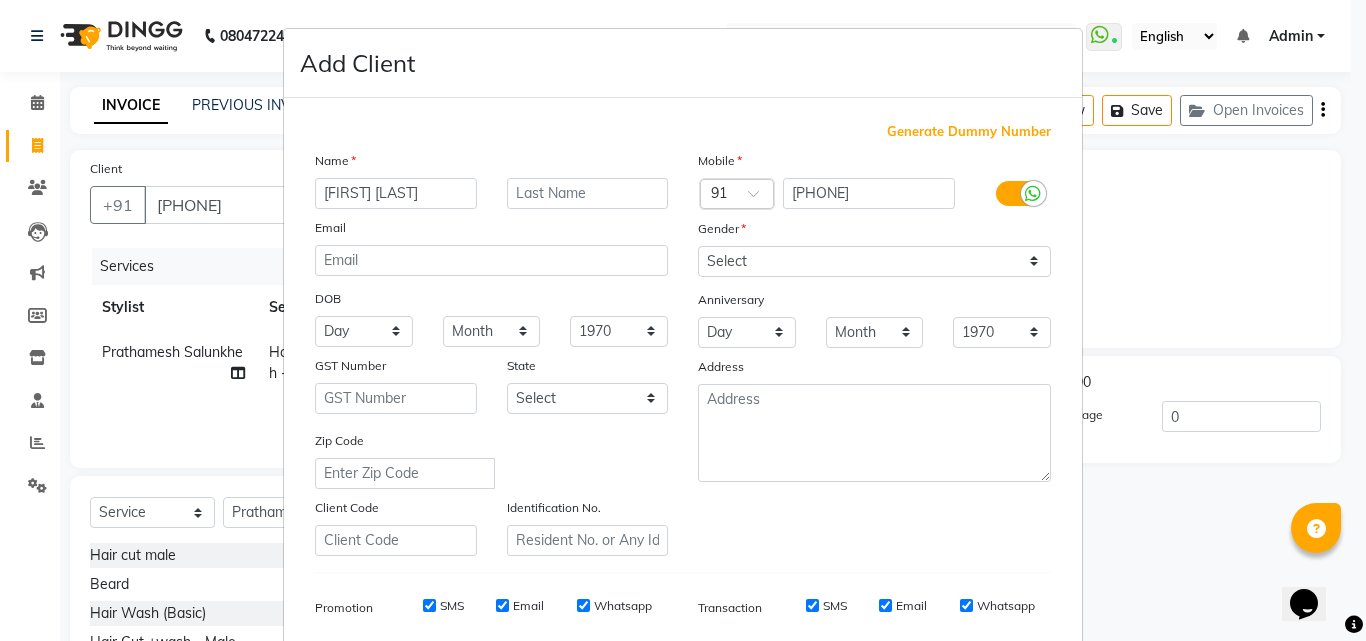 type on "[FIRST] [LAST]" 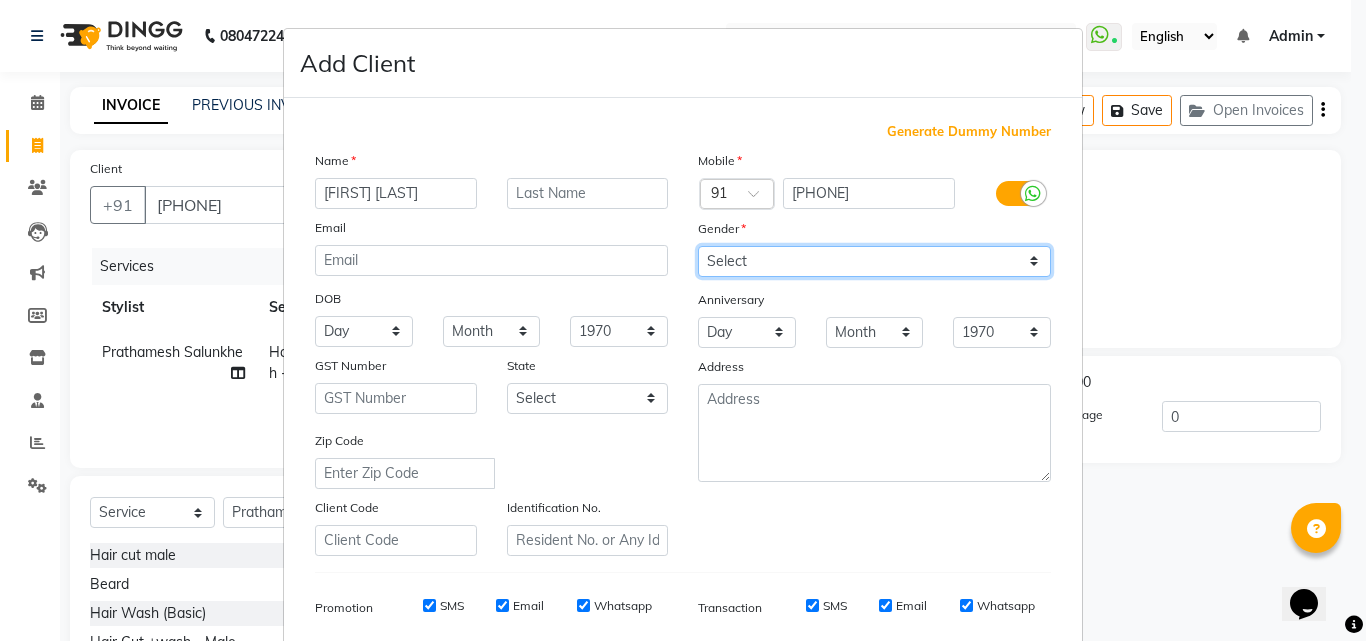 click on "Select Male Female Other Prefer Not To Say" at bounding box center (874, 261) 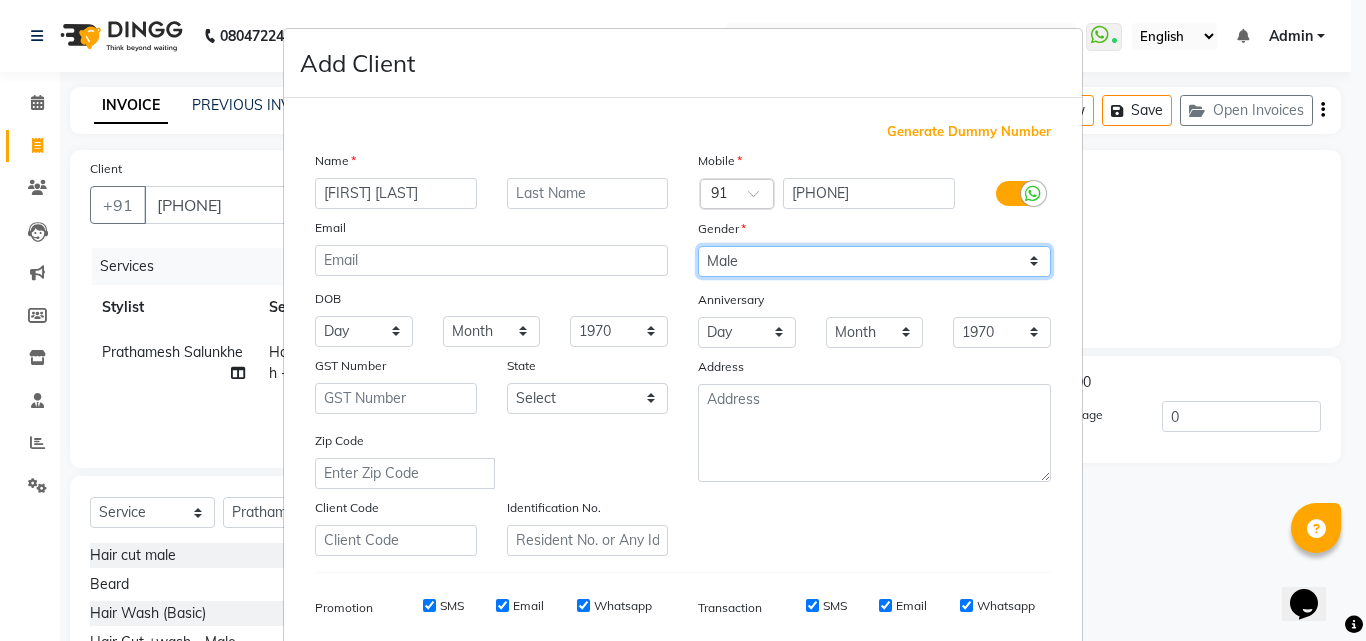 click on "Select Male Female Other Prefer Not To Say" at bounding box center [874, 261] 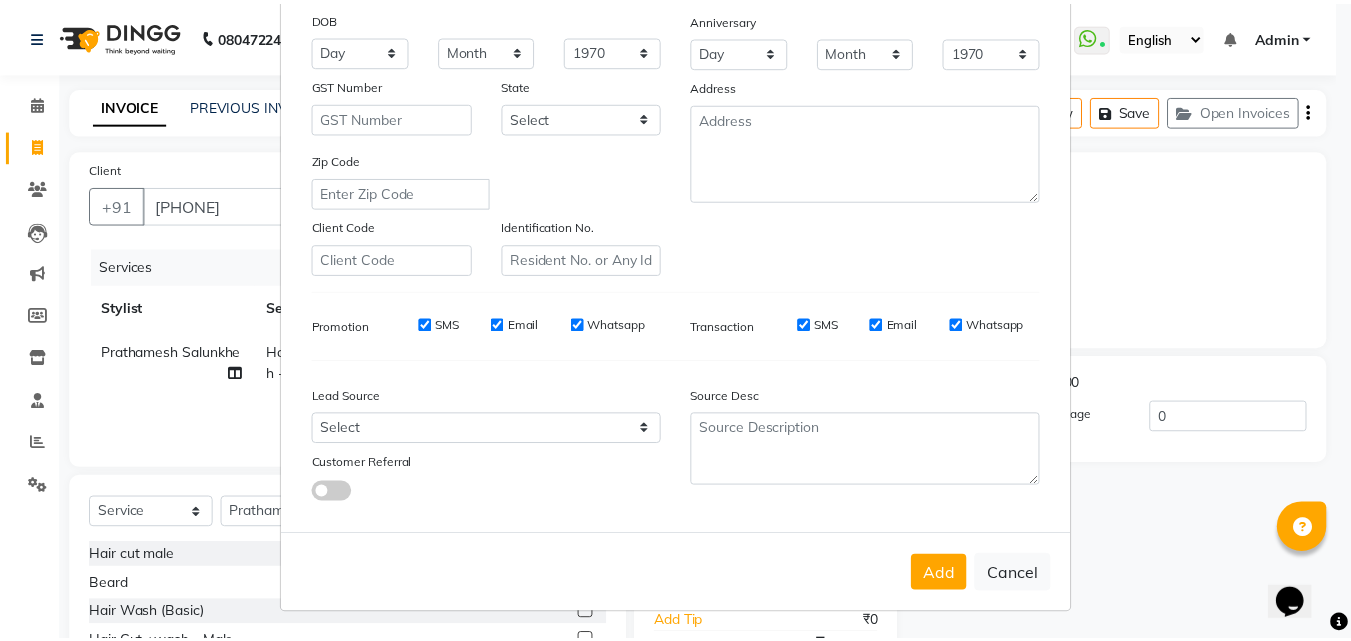 scroll, scrollTop: 282, scrollLeft: 0, axis: vertical 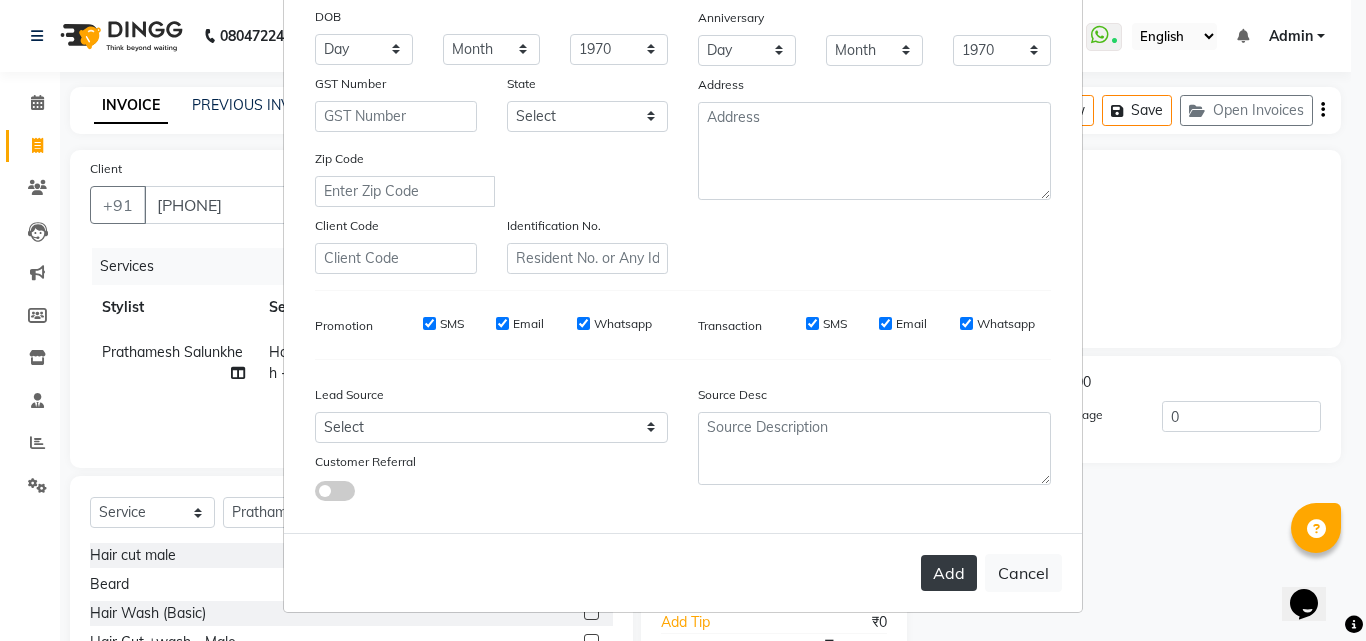 click on "Add" at bounding box center [949, 573] 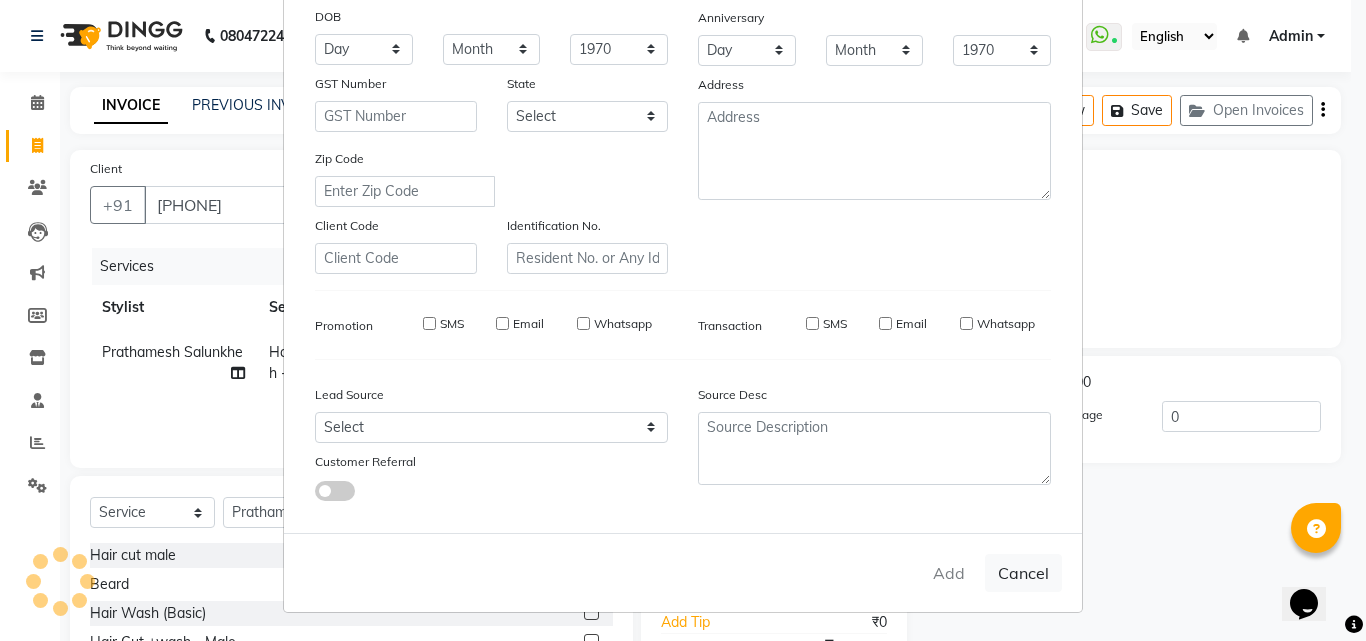 type 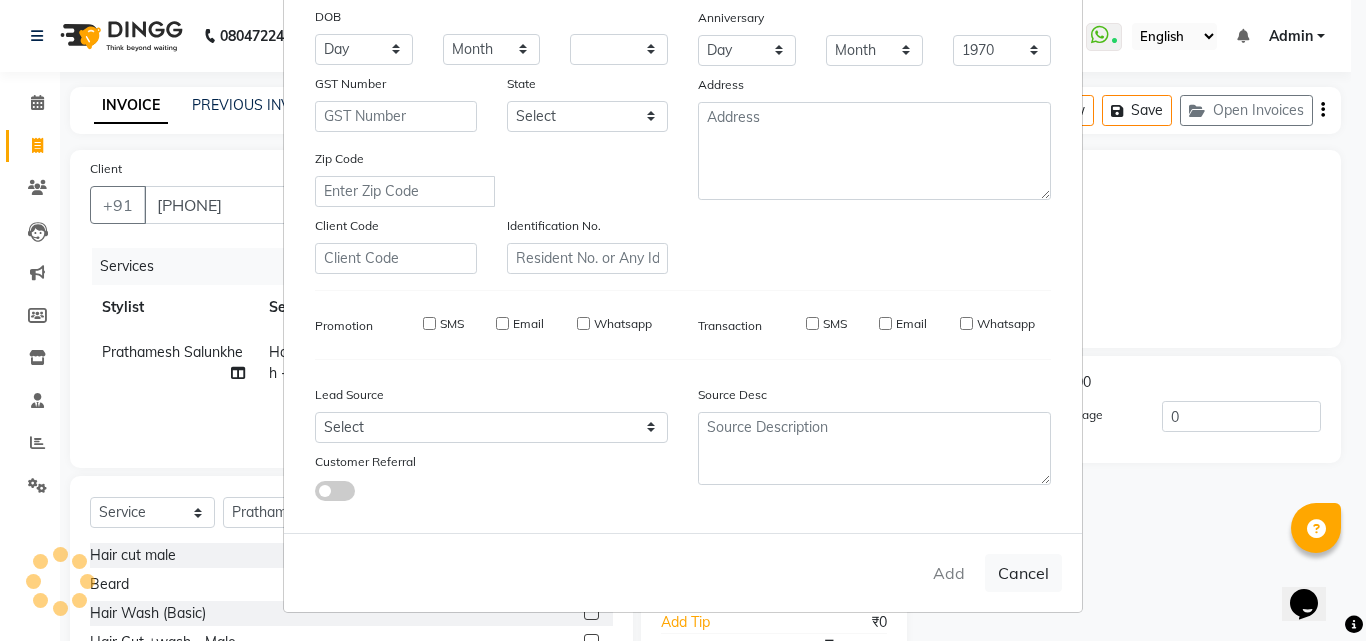 select 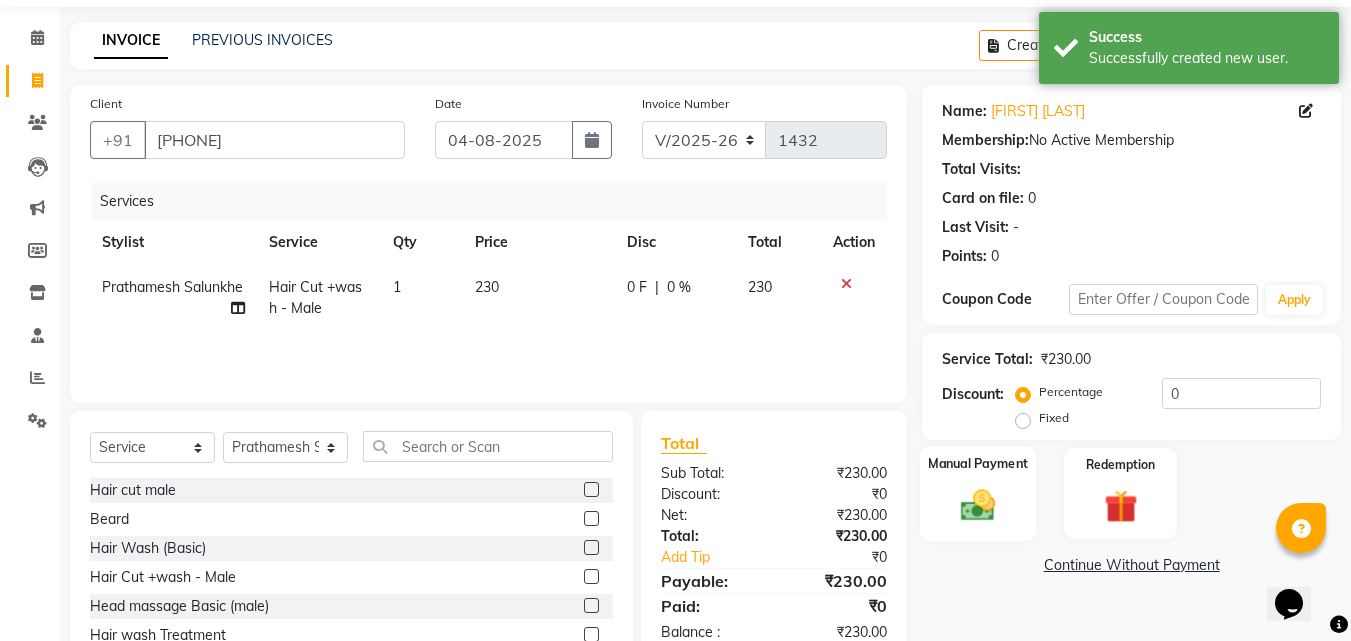 scroll, scrollTop: 160, scrollLeft: 0, axis: vertical 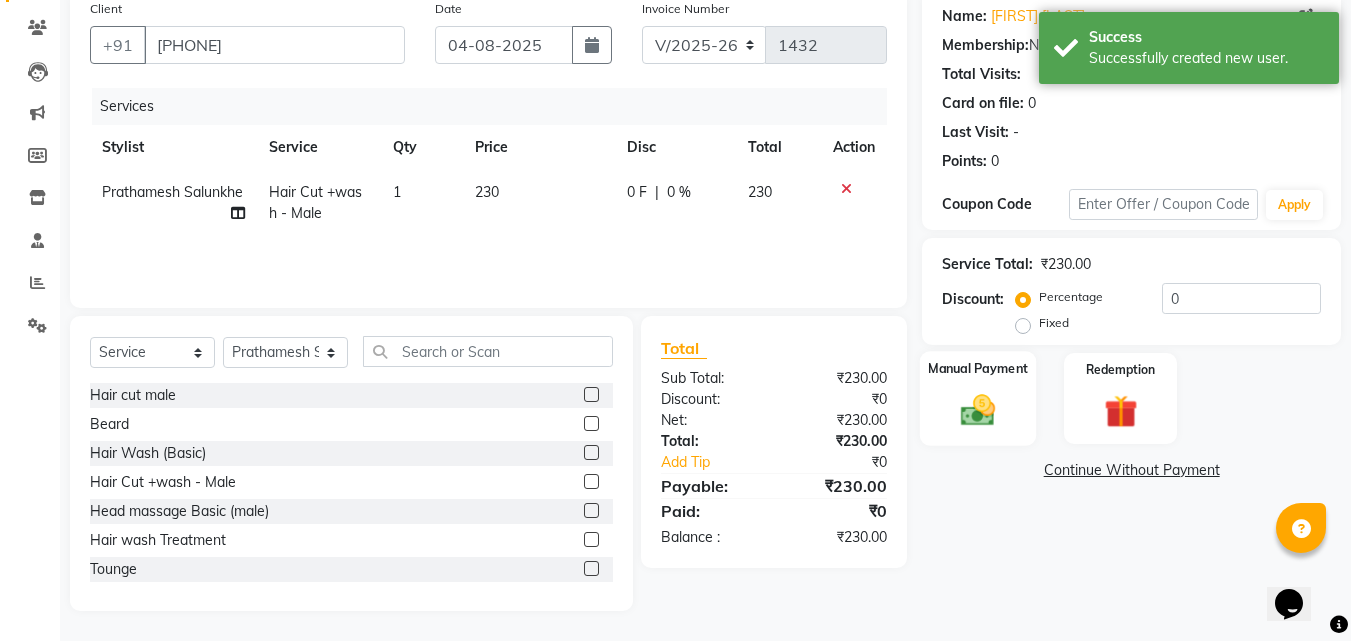 click on "Manual Payment" 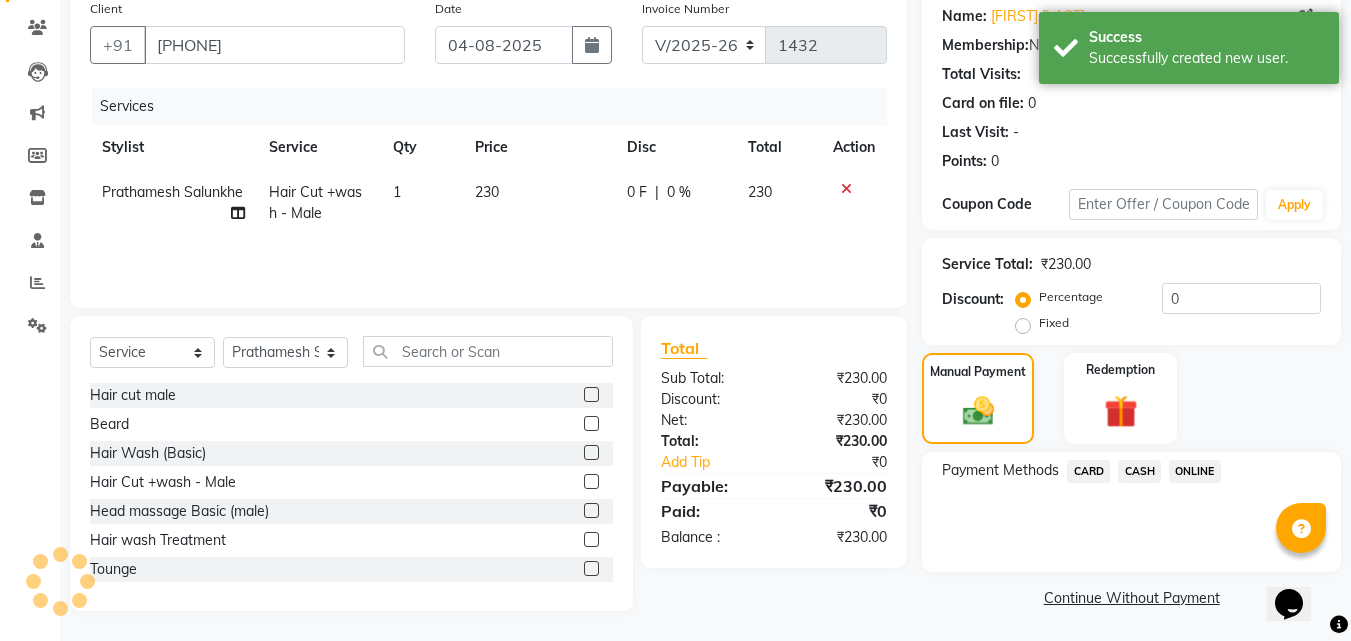 click on "CASH" 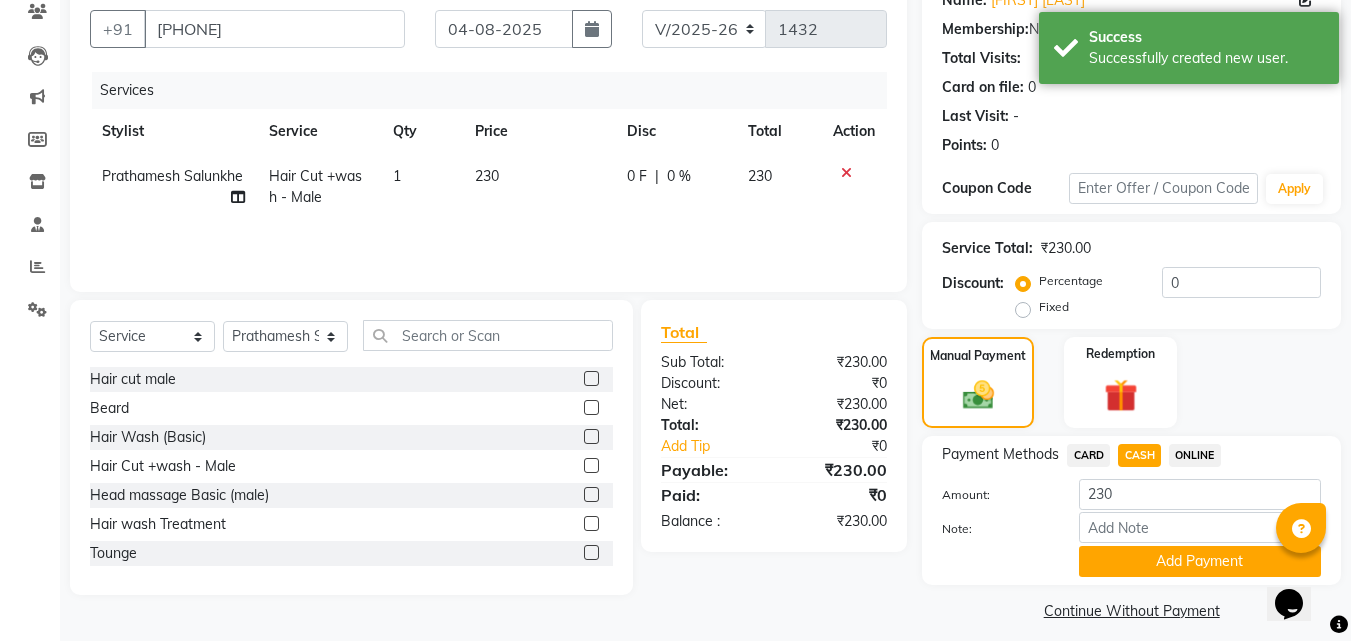 scroll, scrollTop: 191, scrollLeft: 0, axis: vertical 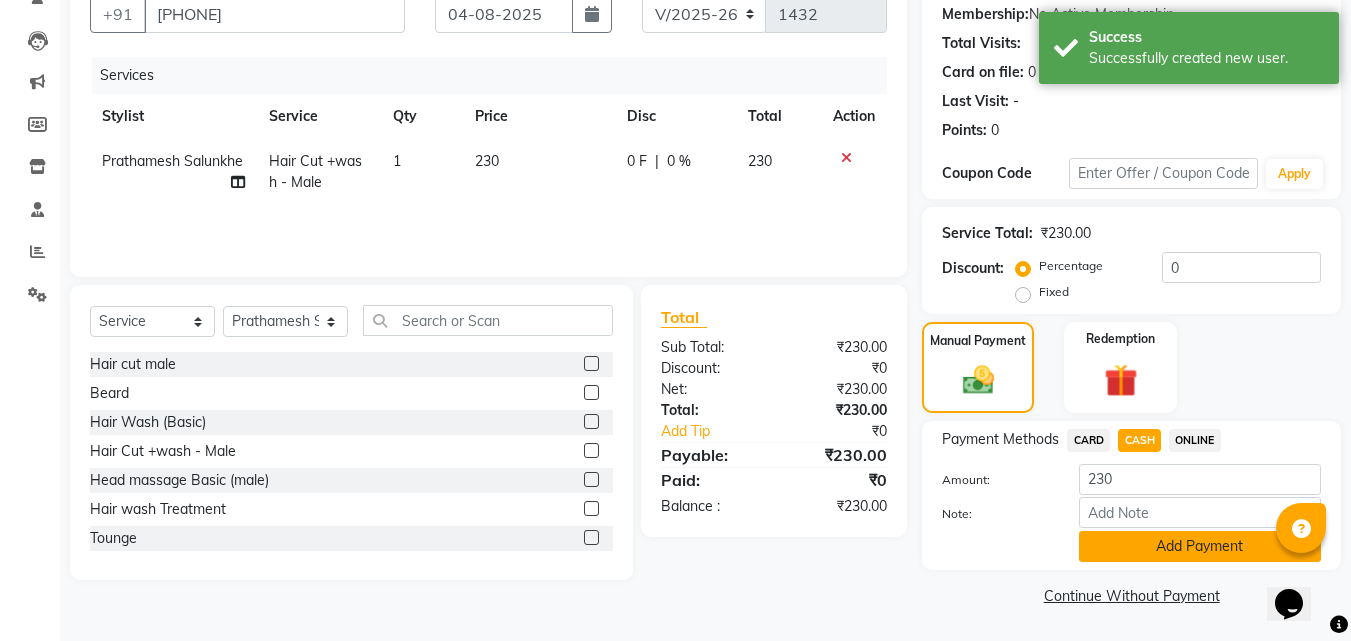 click on "Add Payment" 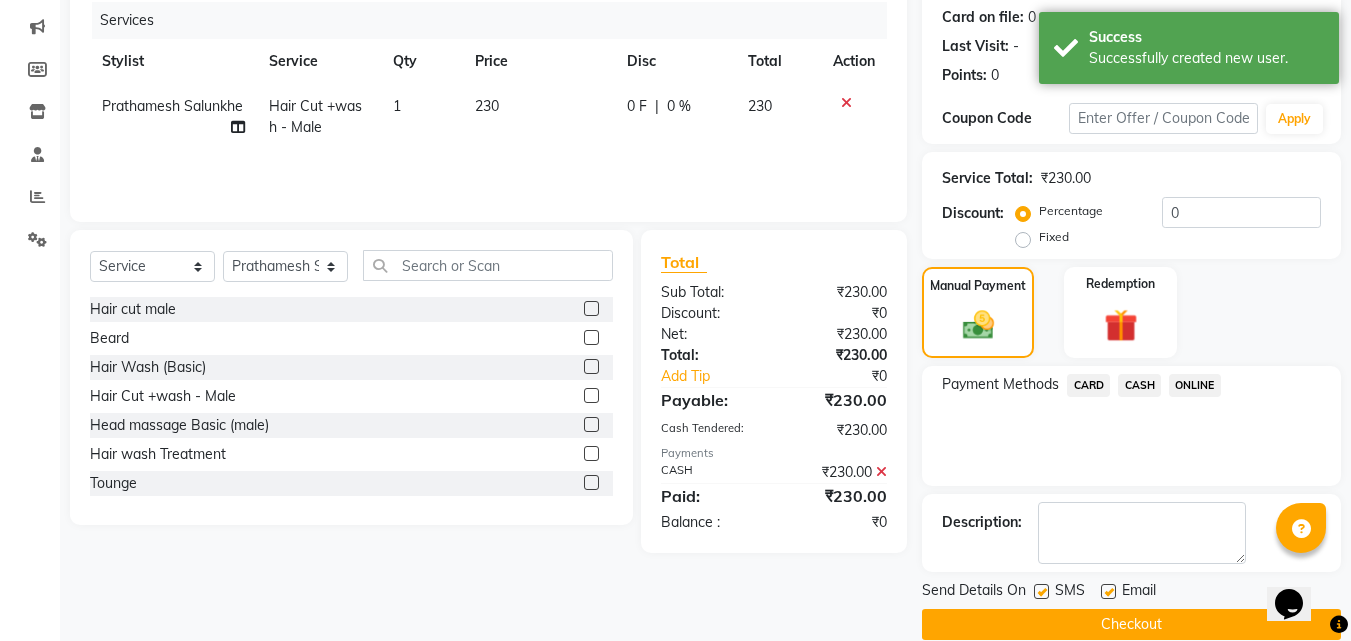 scroll, scrollTop: 275, scrollLeft: 0, axis: vertical 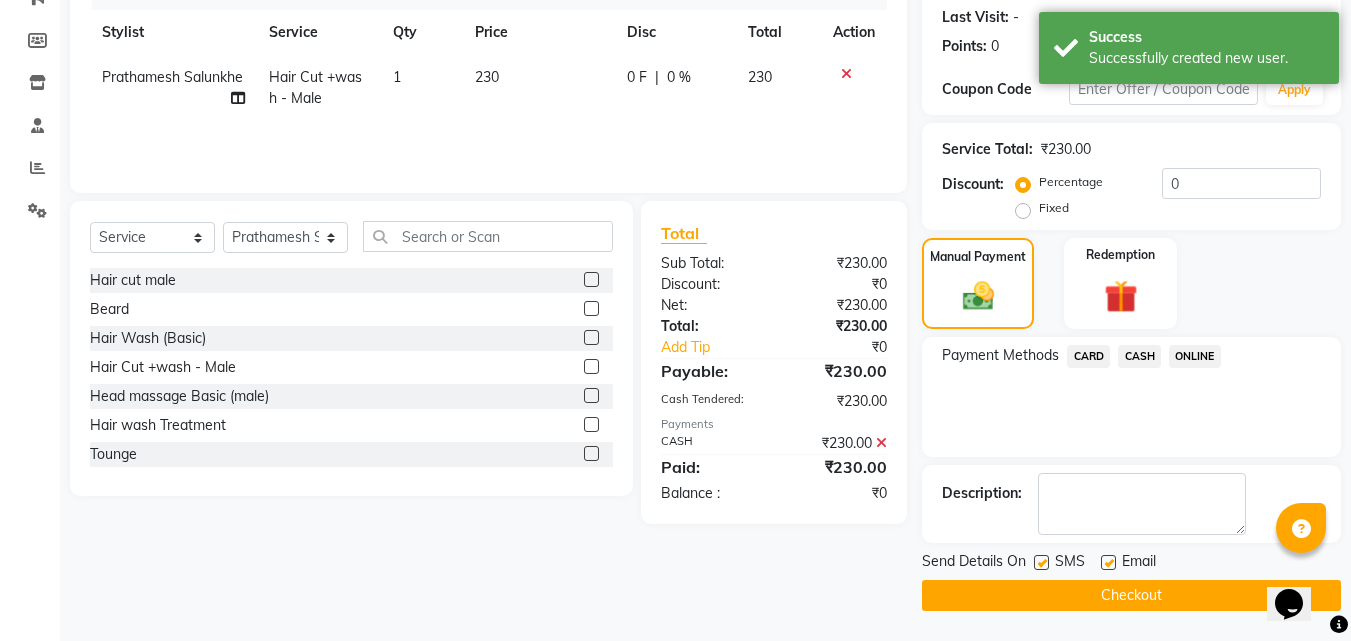 click on "Checkout" 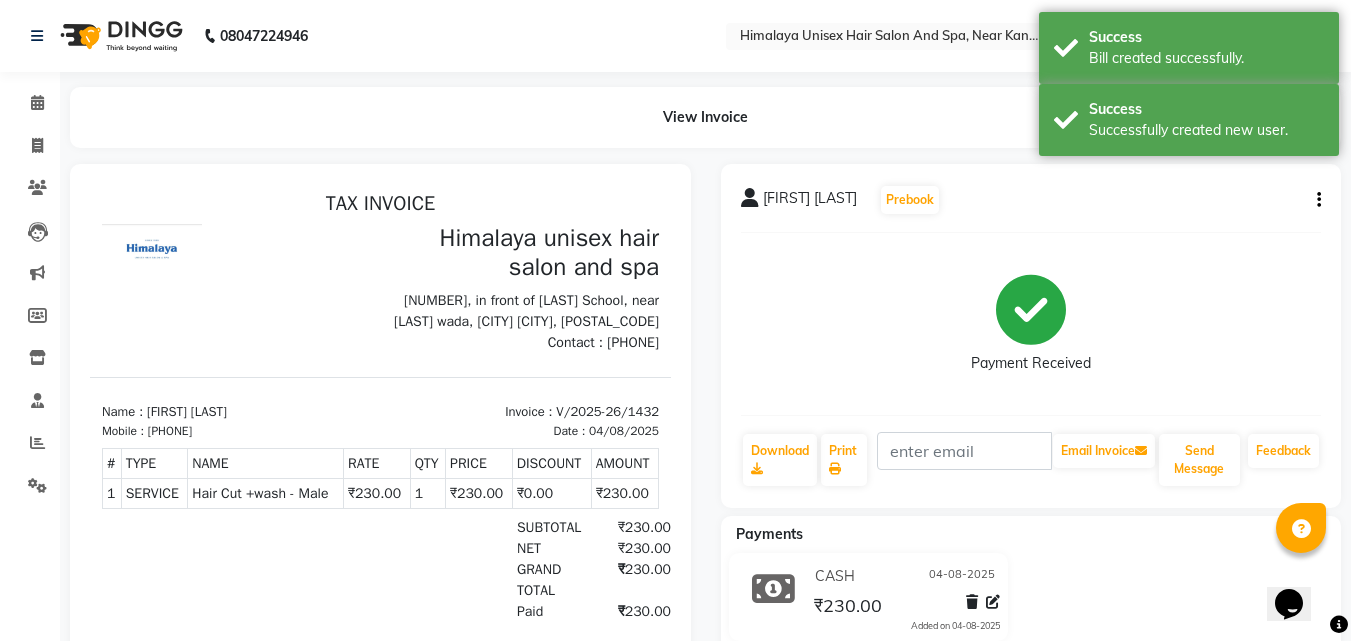 scroll, scrollTop: 0, scrollLeft: 0, axis: both 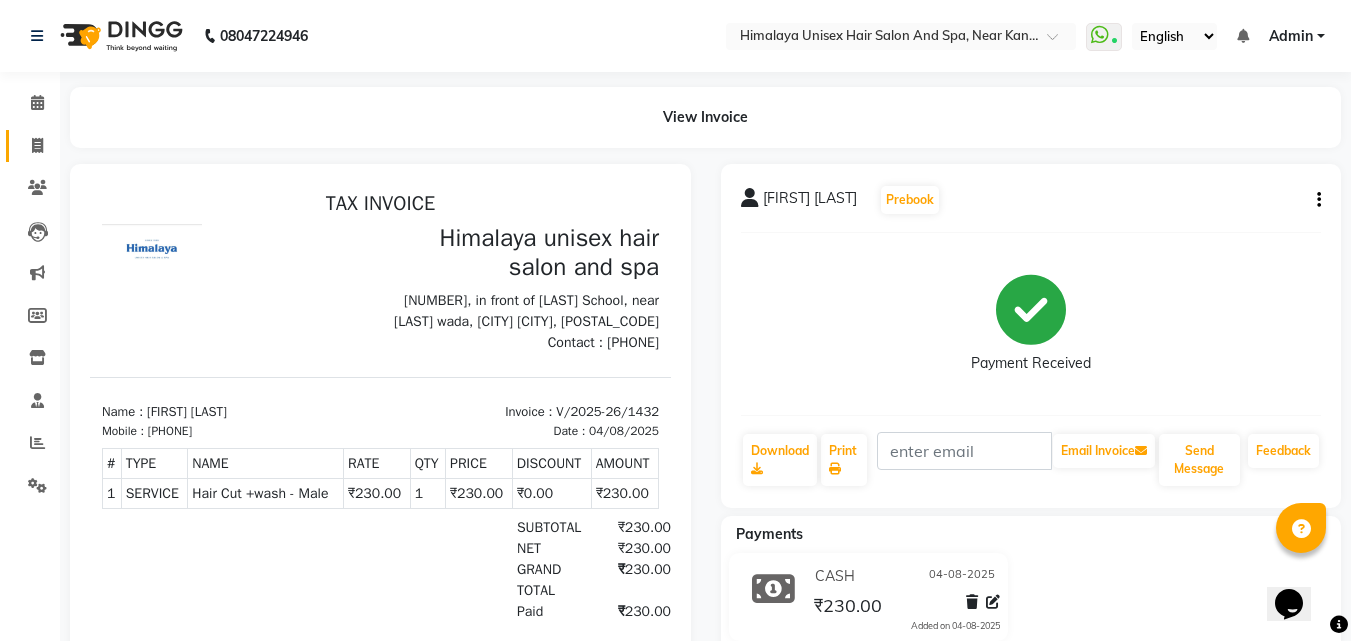 click on "Invoice" 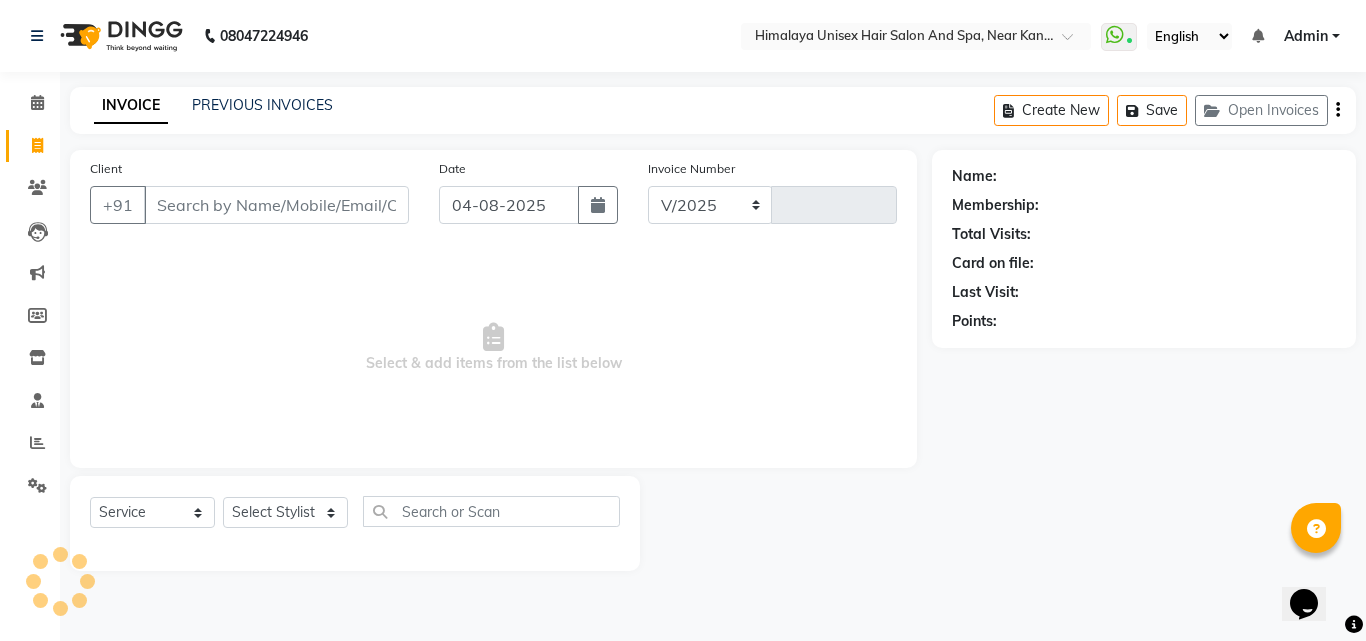 select on "4594" 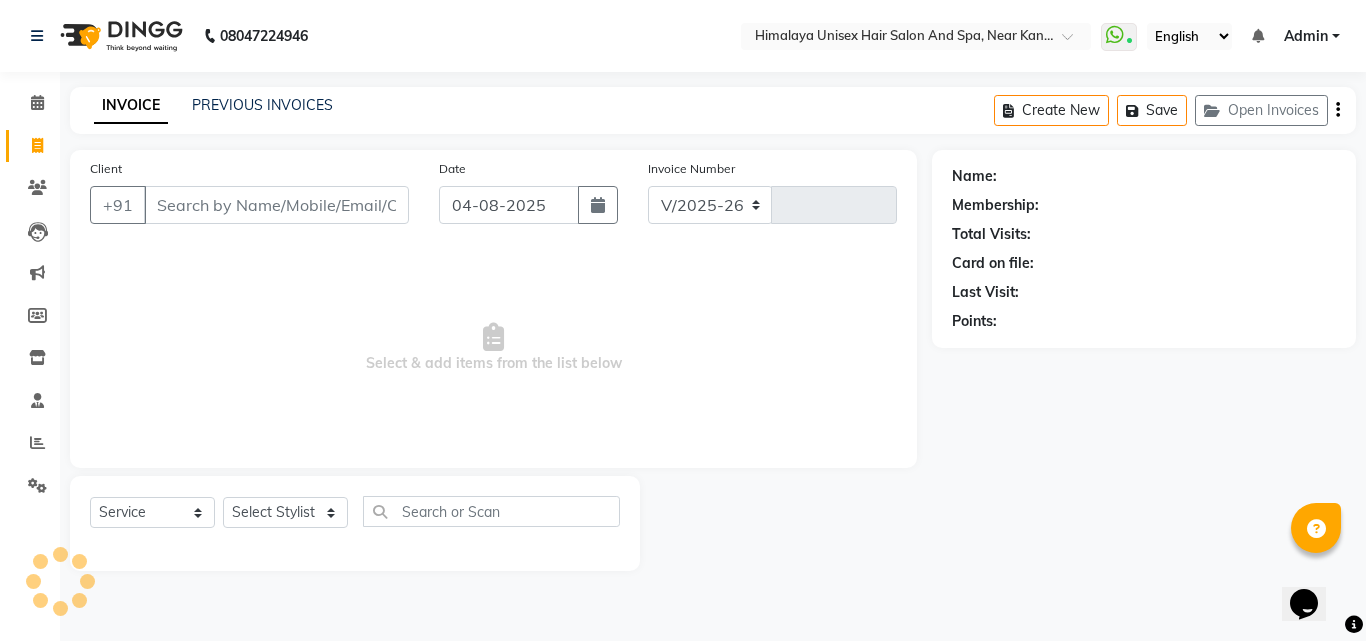 type on "1433" 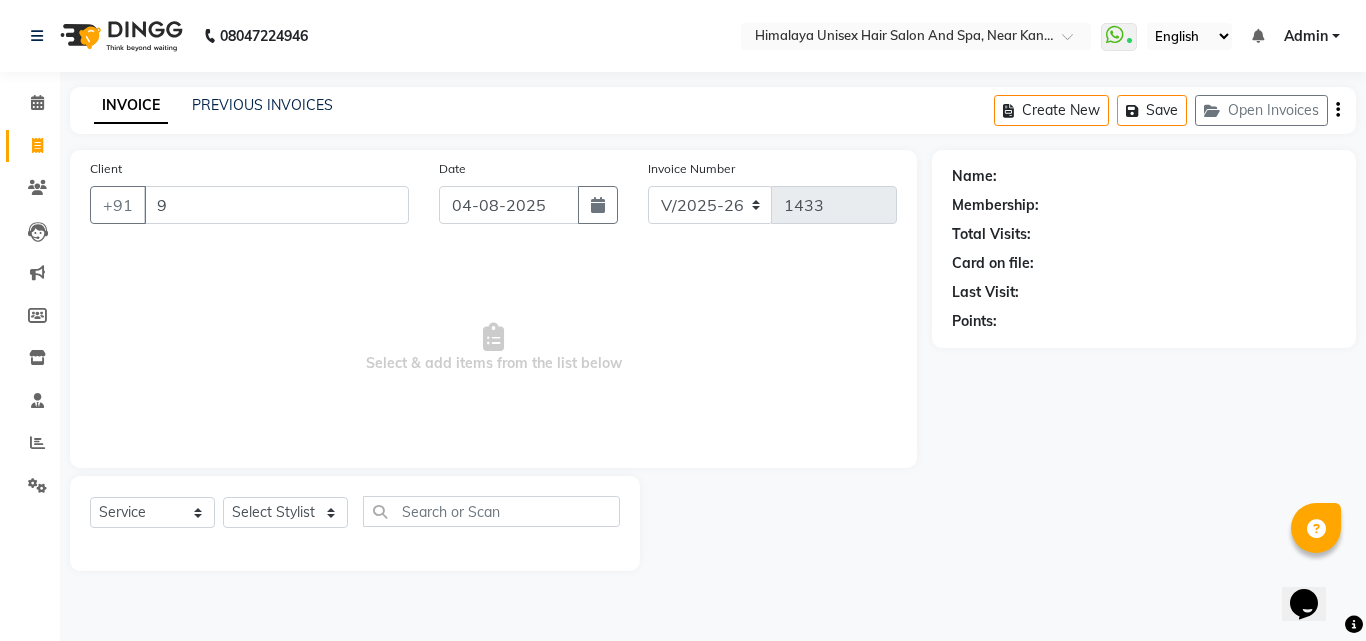 type on "9" 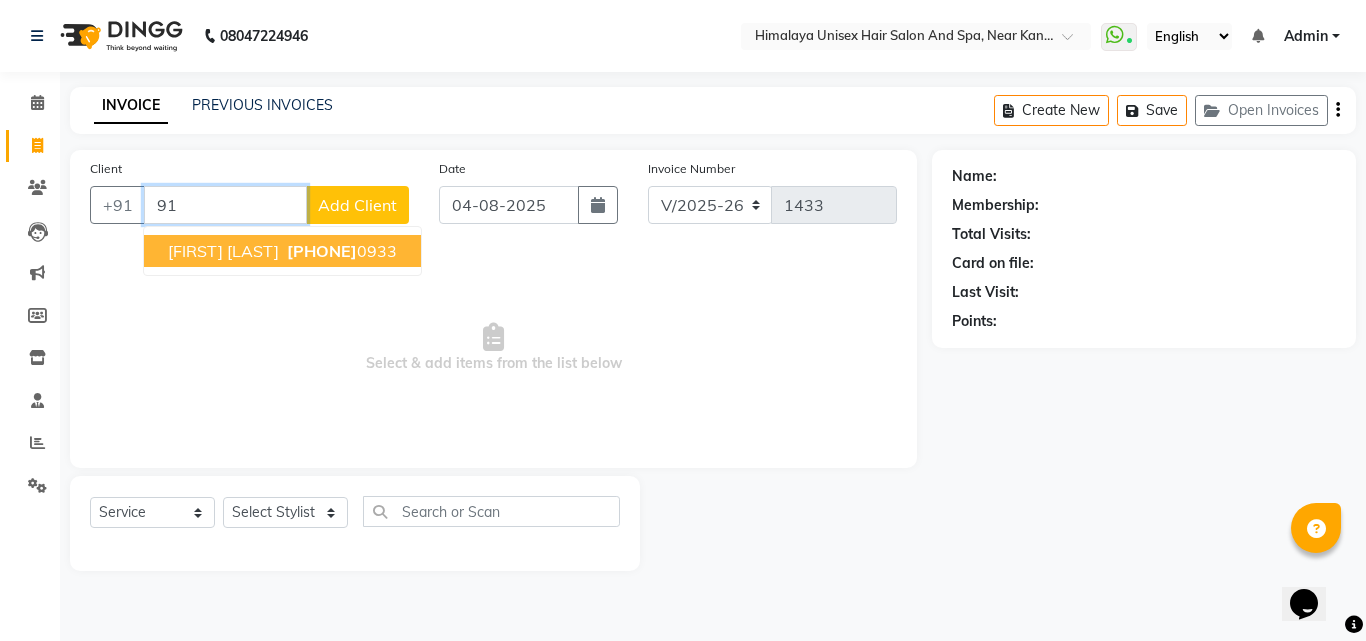 type on "9" 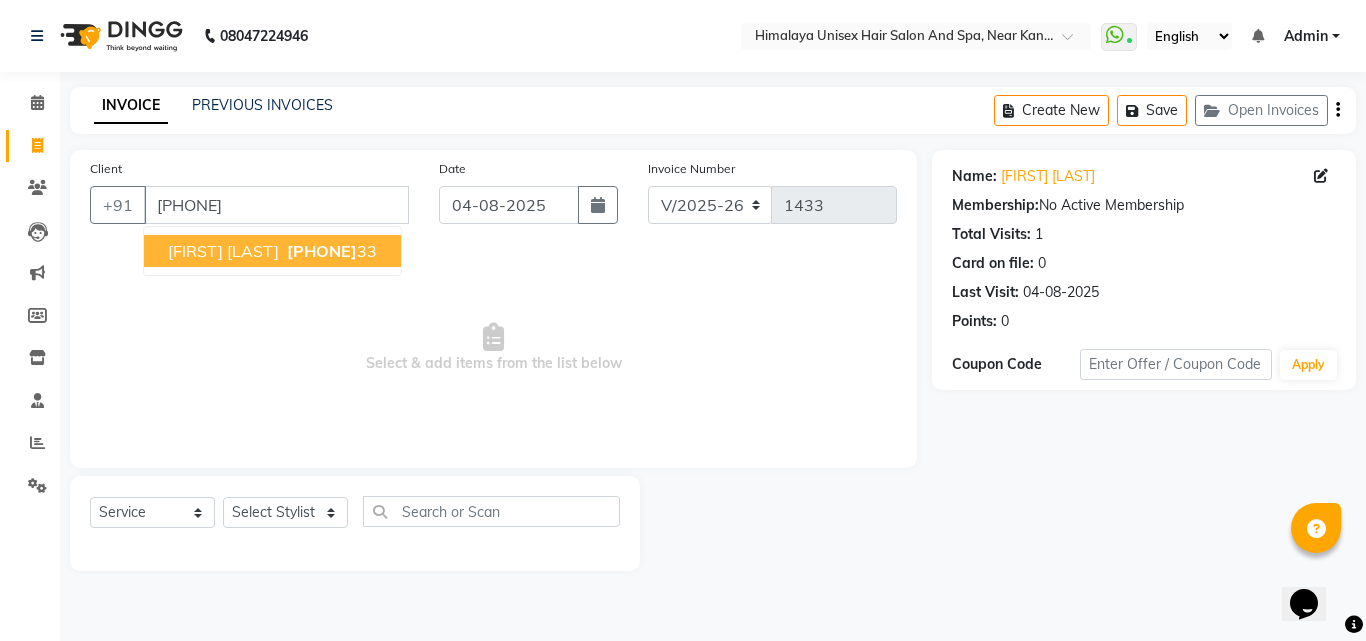 click on "Client +91 [PHONE] [FIRST] [LAST] [PHONE]" 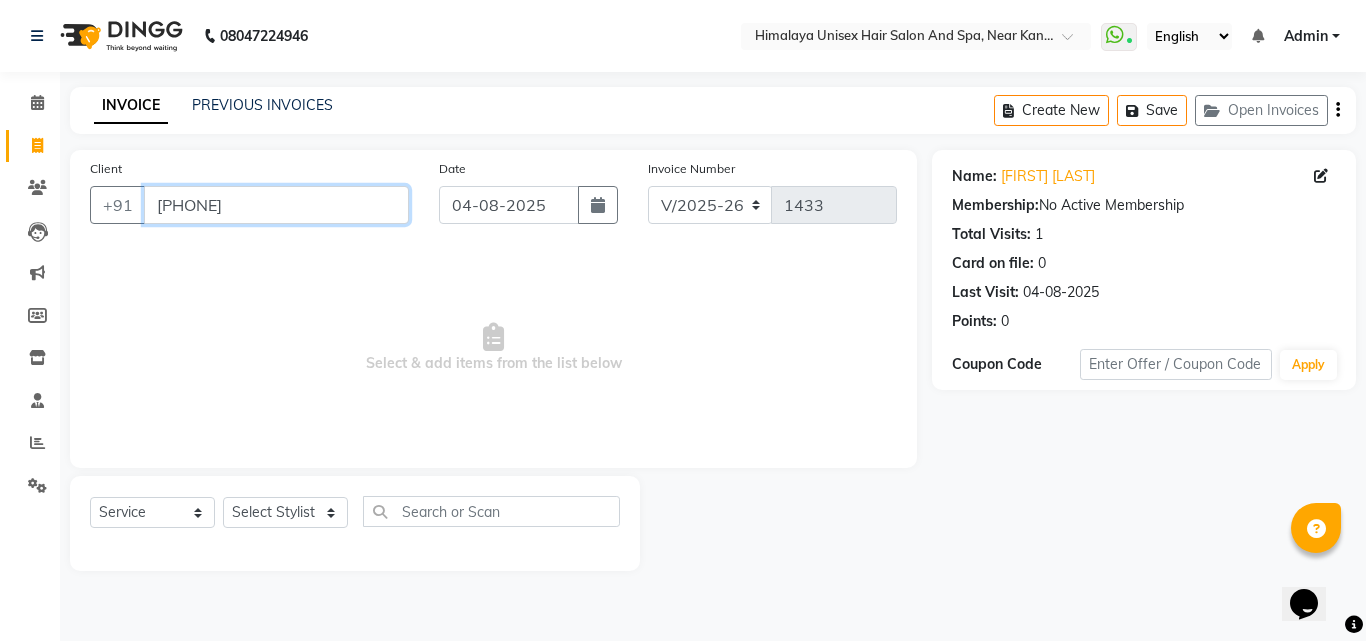 click on "[PHONE]" at bounding box center (276, 205) 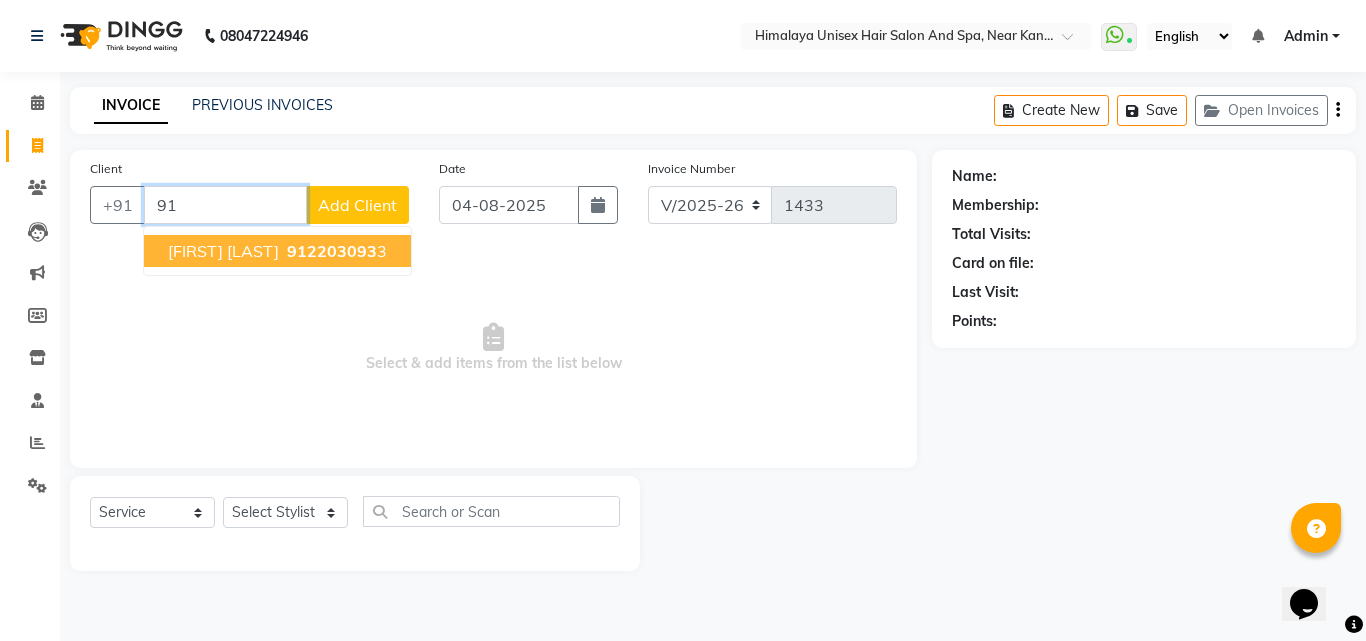 type on "9" 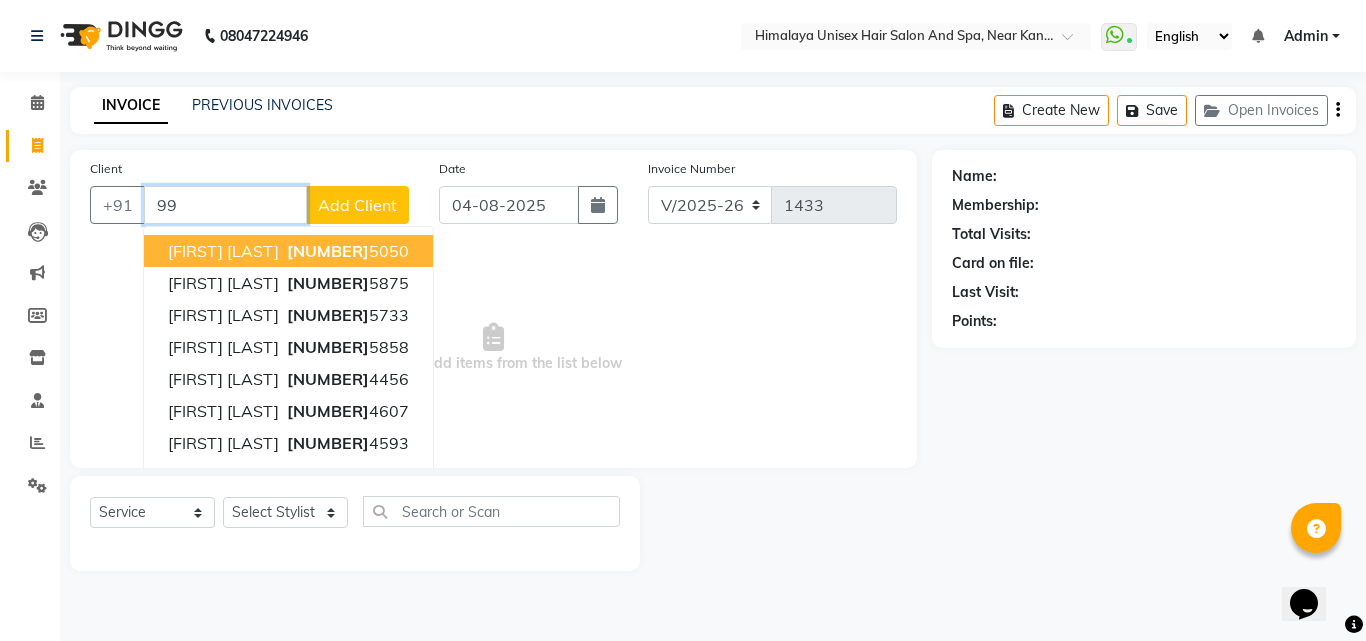 type on "9" 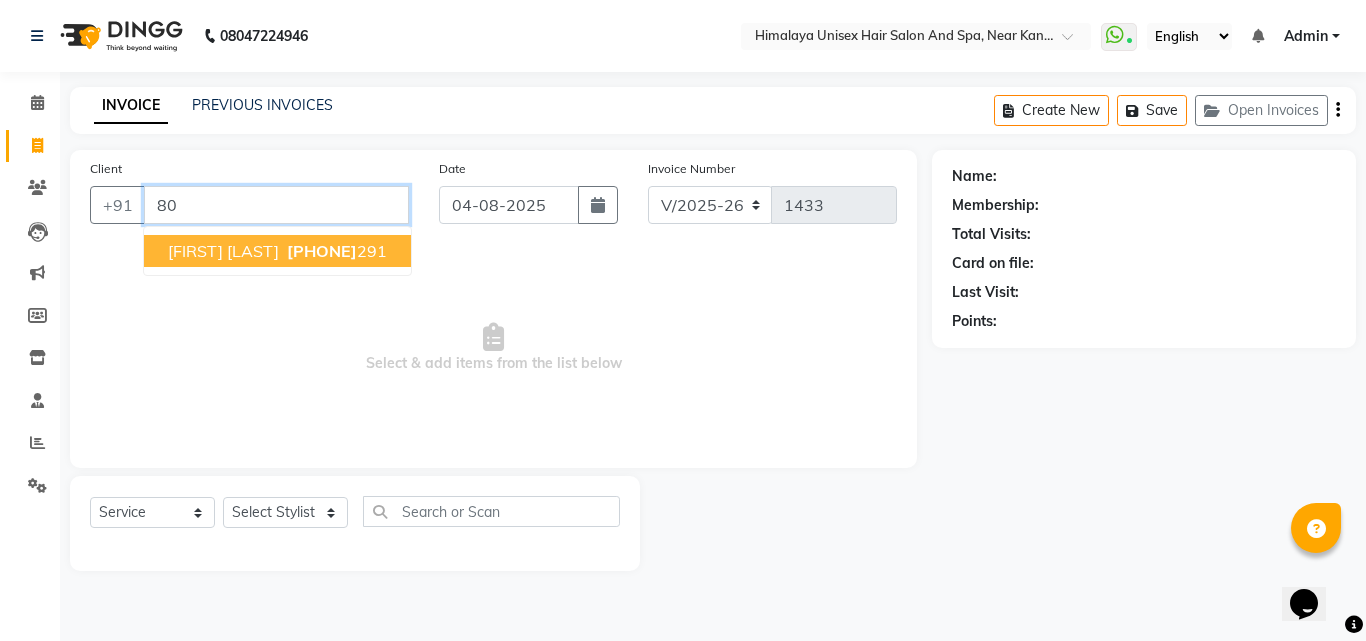 type on "8" 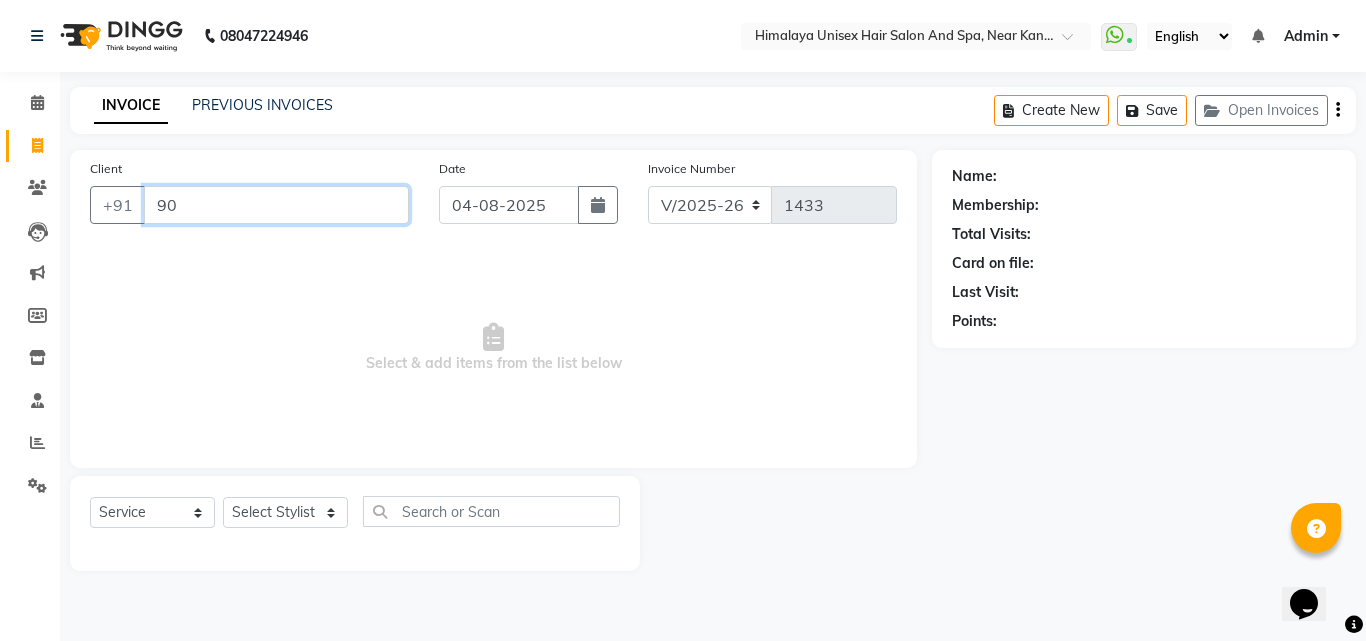 type on "9" 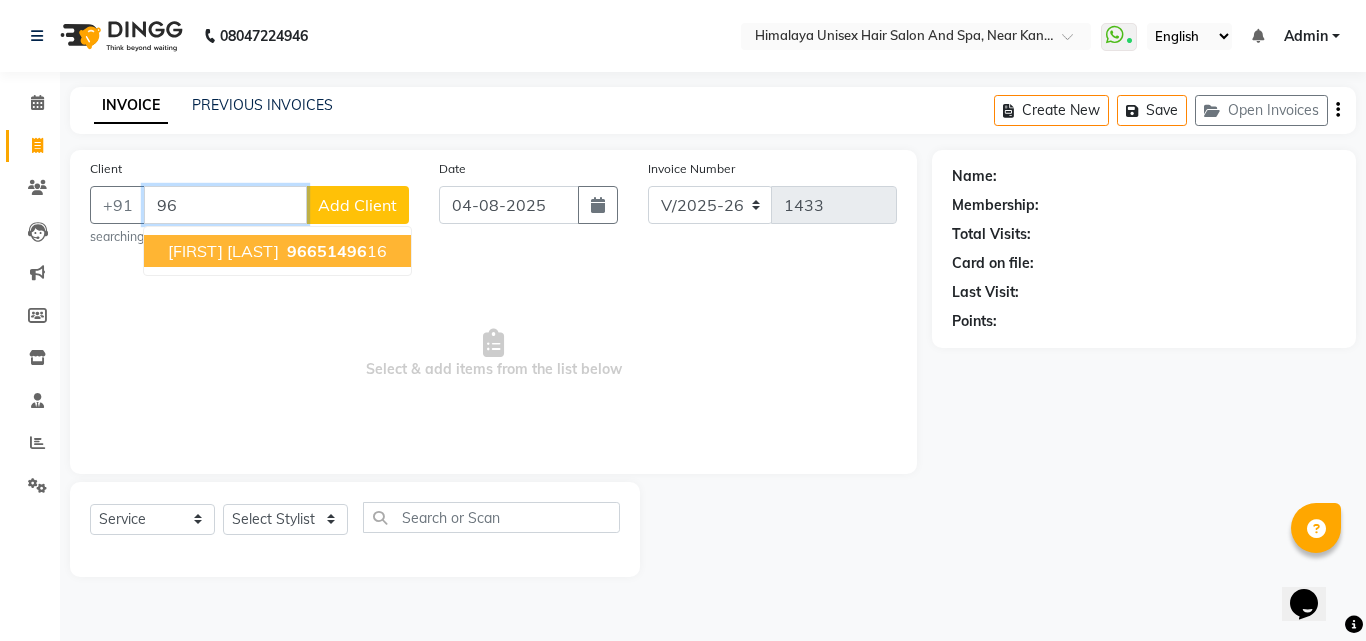 type on "9" 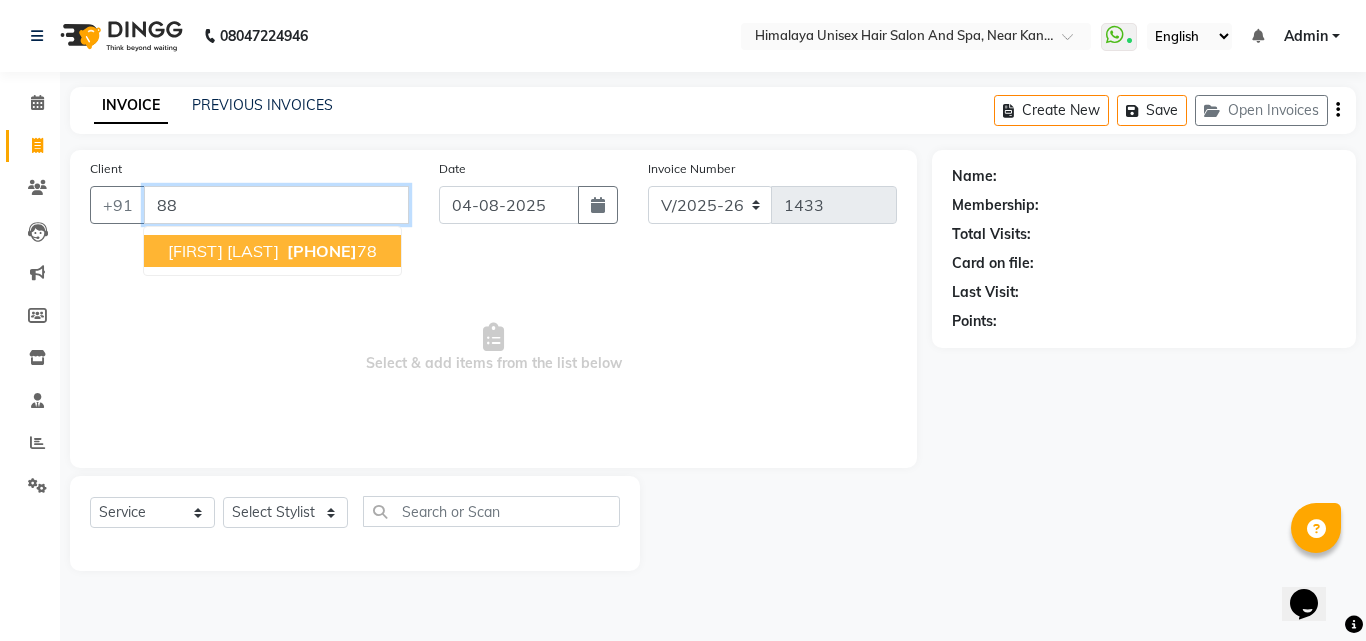 type on "8" 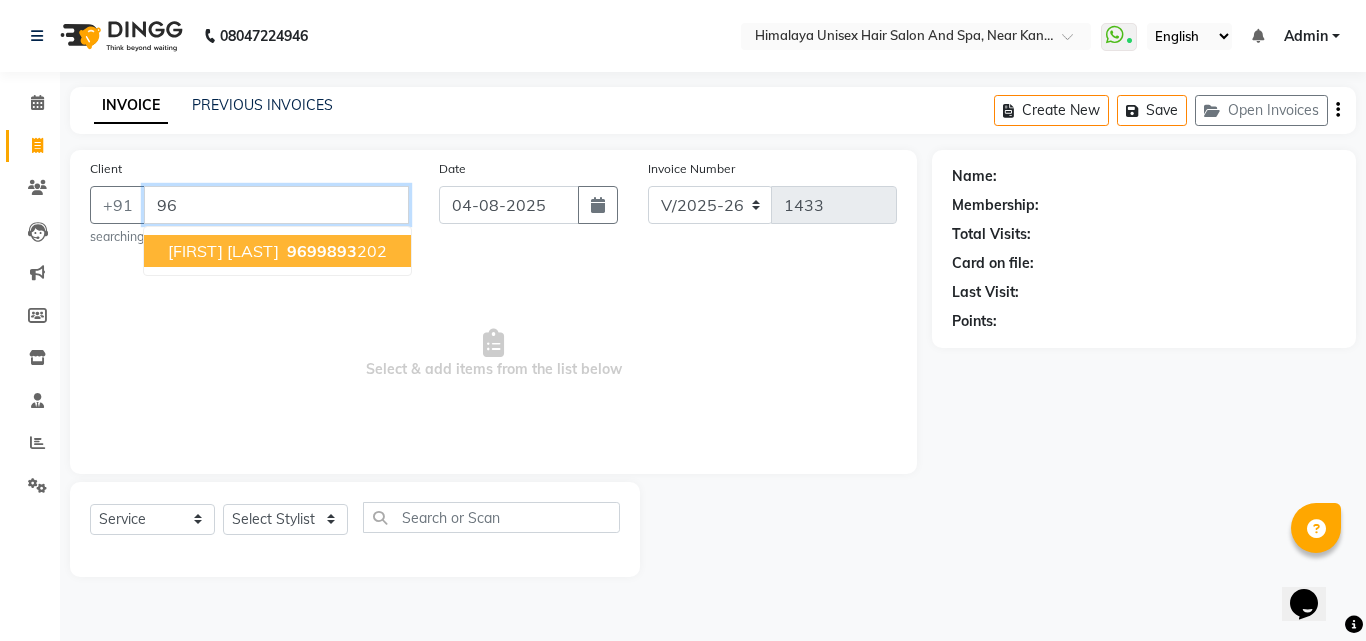 type on "9" 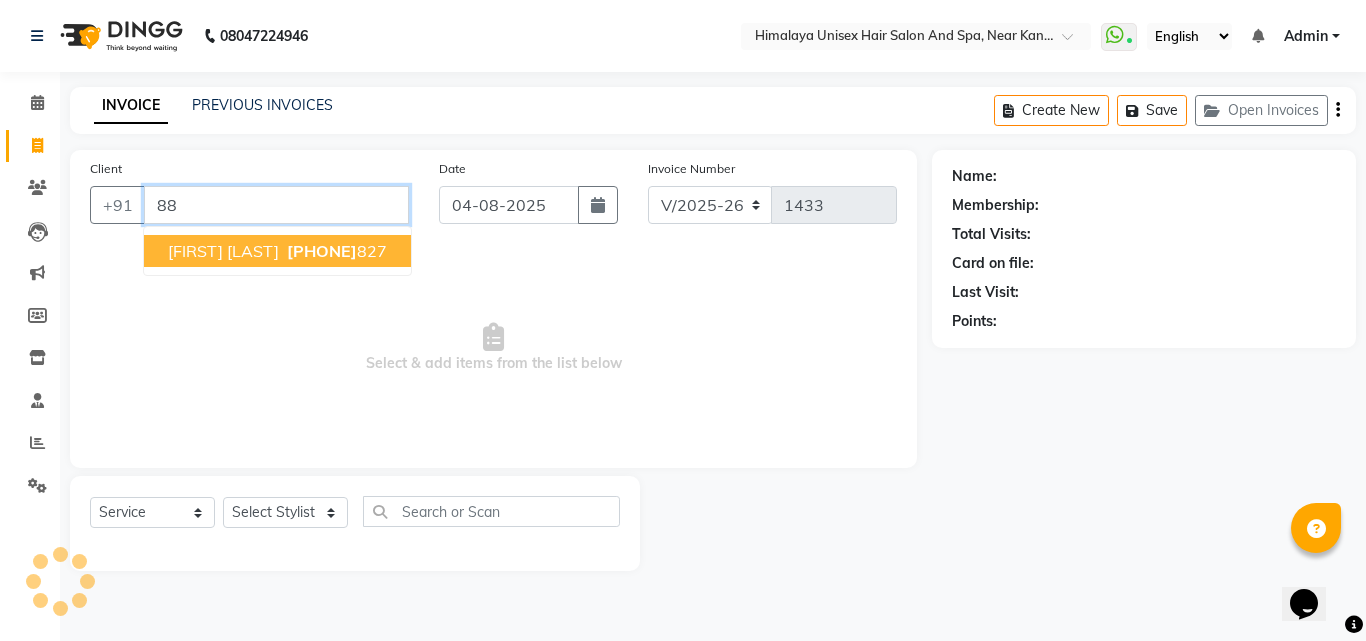 type on "8" 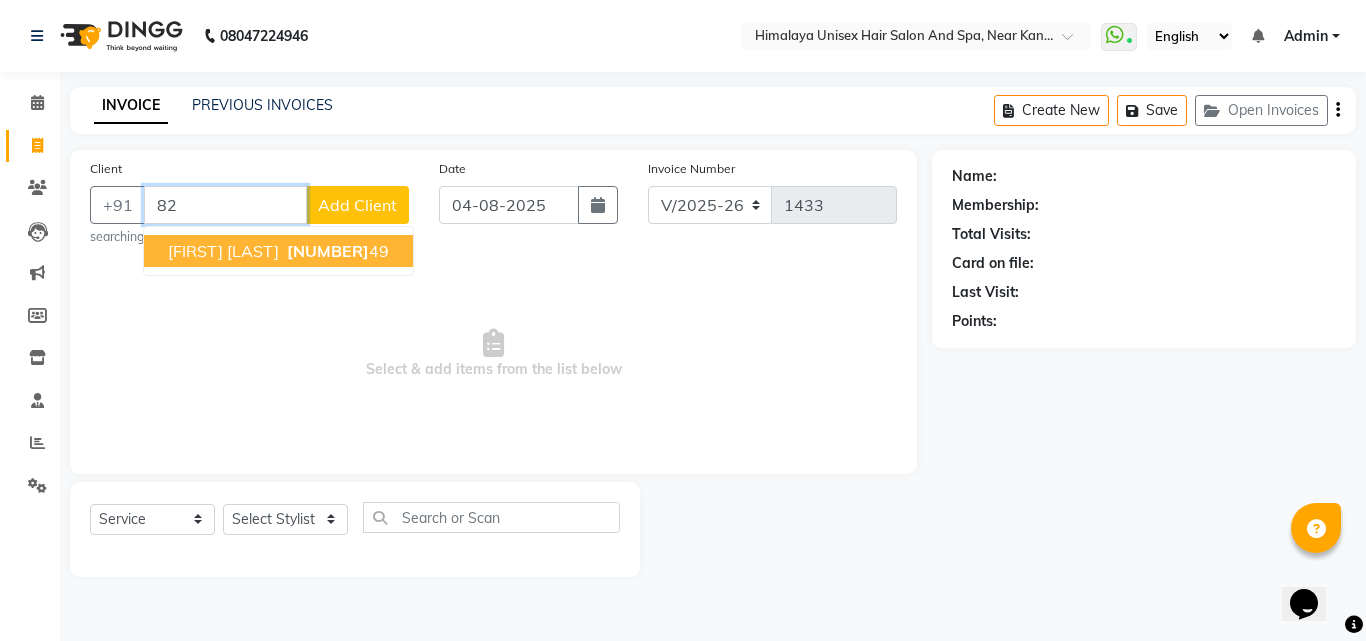 type on "8" 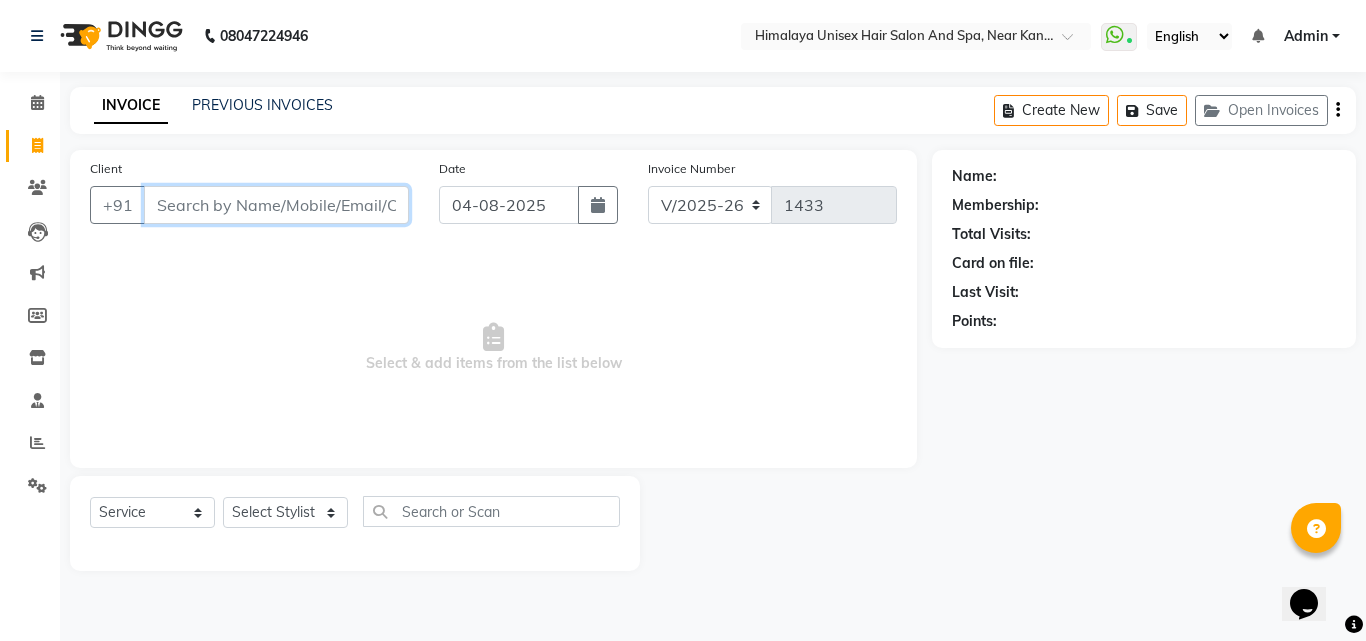 click on "Client" at bounding box center (276, 205) 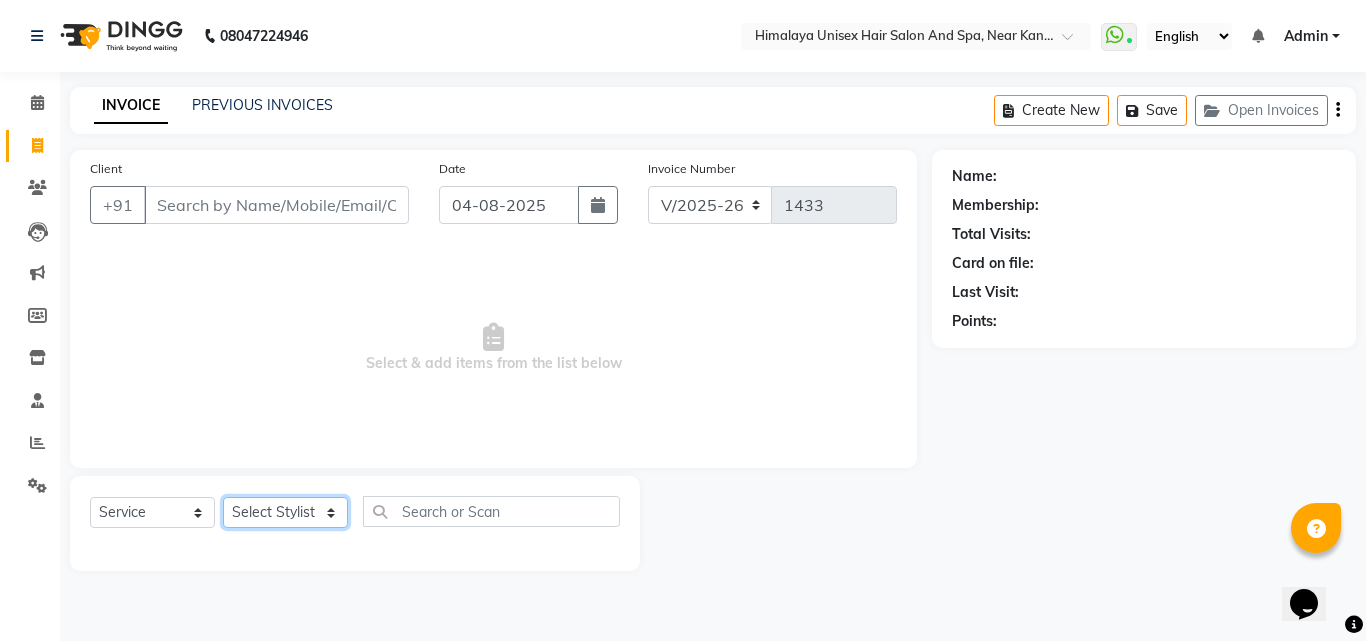 click on "Select Stylist Ashwini Salunkhe Avantika Phase Ganesh  Gosavi Mahesh Sawant nakul tadas prasad kadam Prathamesh Salunkhe sai kashid shubhangi sawant Uday Tate" 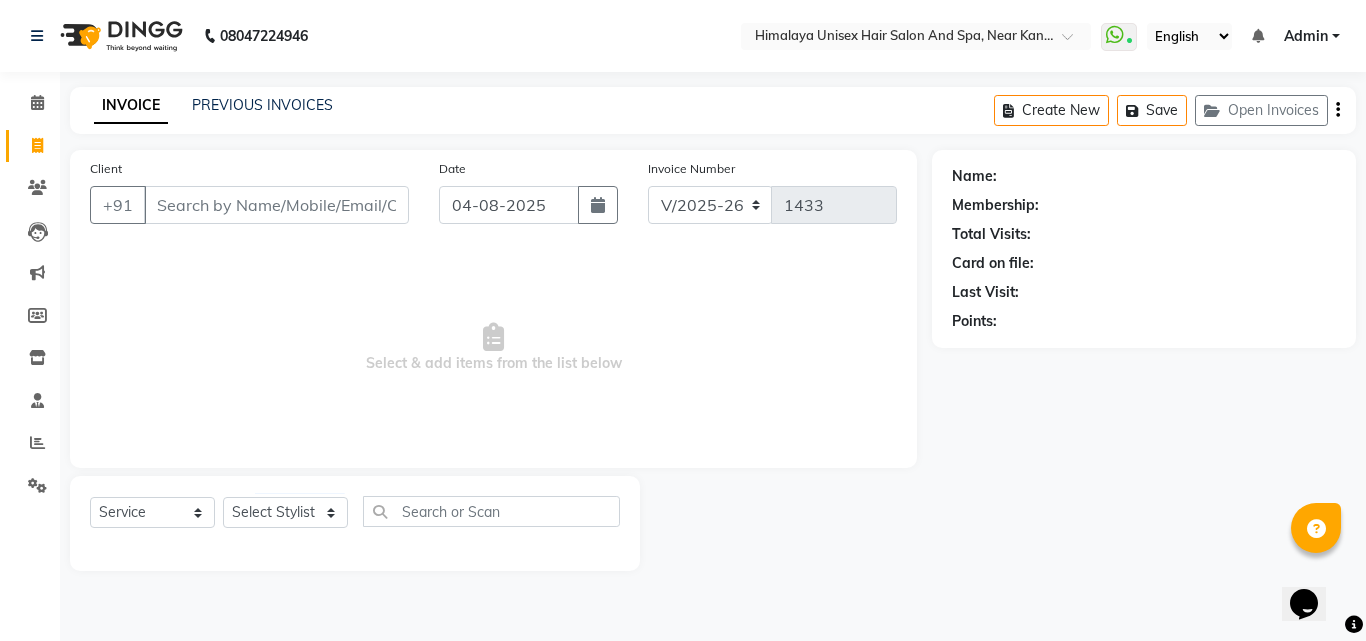 click on "Client +91" 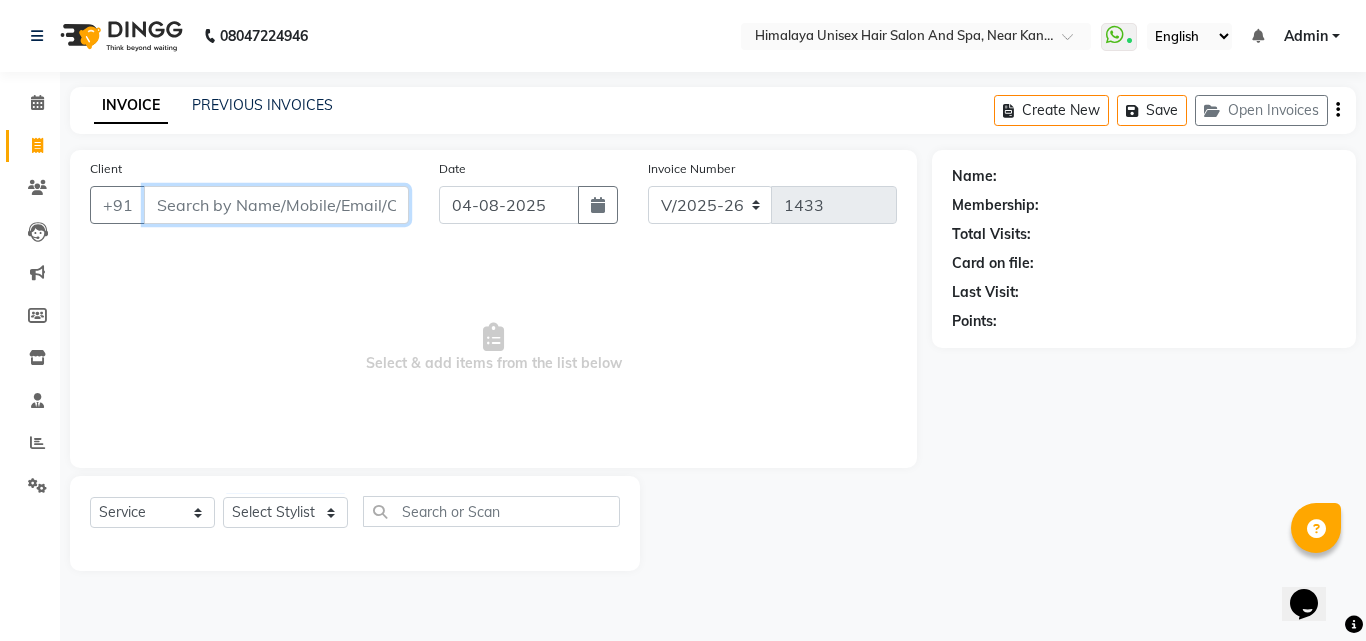 click on "Client" at bounding box center (276, 205) 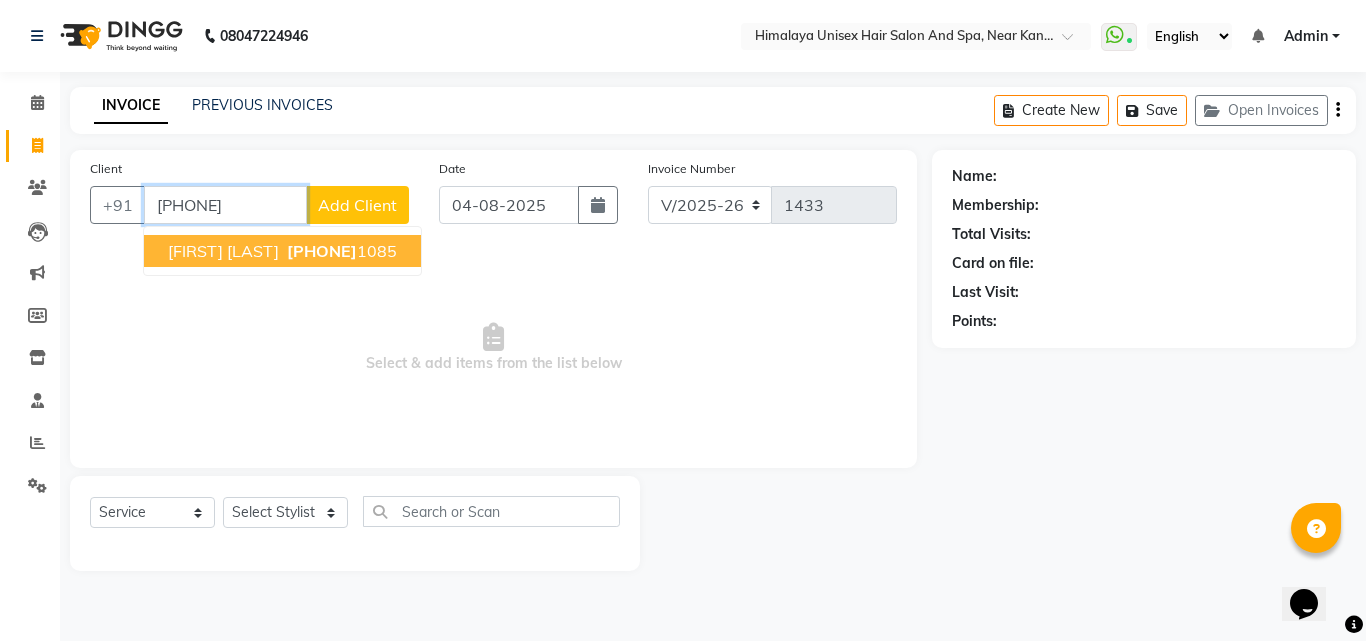 click on "[FIRST] [LAST]" at bounding box center [223, 251] 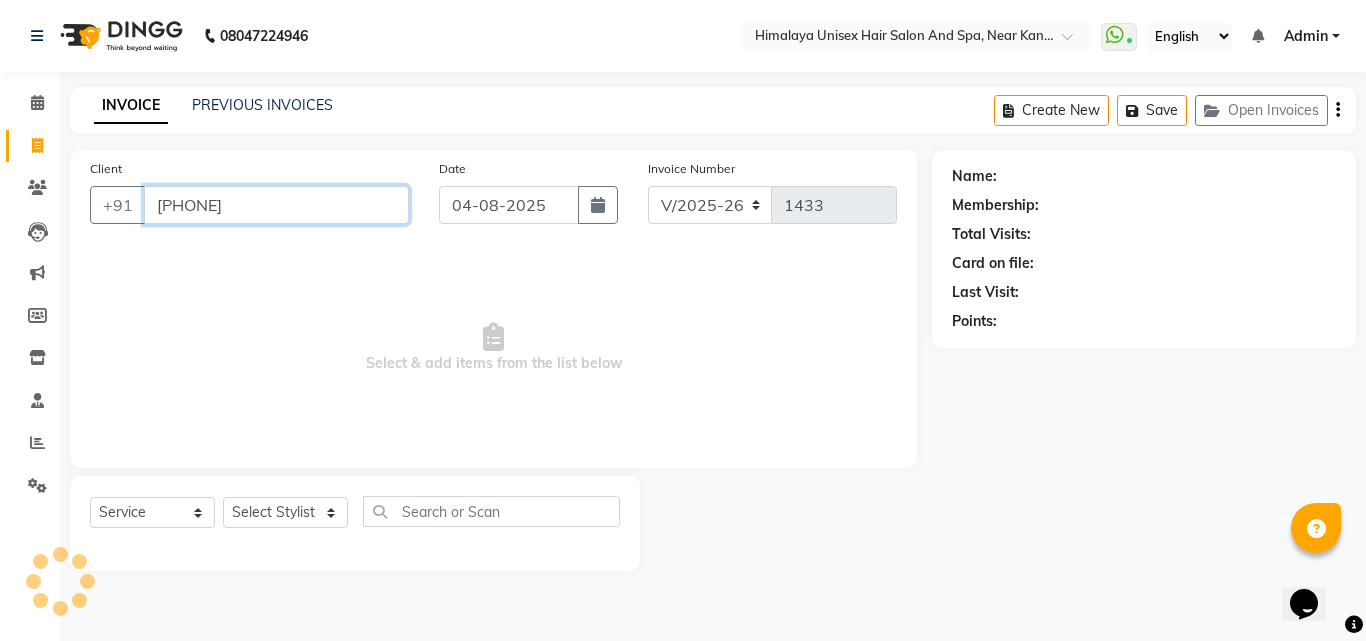 type on "[PHONE]" 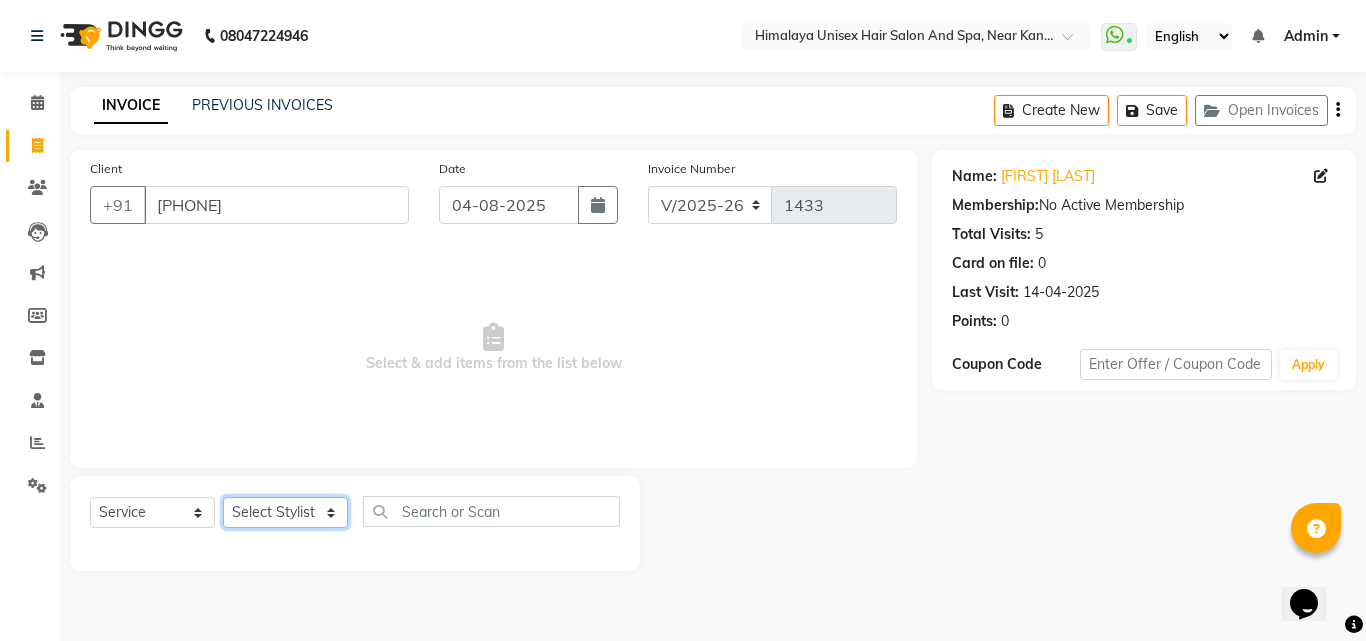 drag, startPoint x: 330, startPoint y: 511, endPoint x: 322, endPoint y: 501, distance: 12.806249 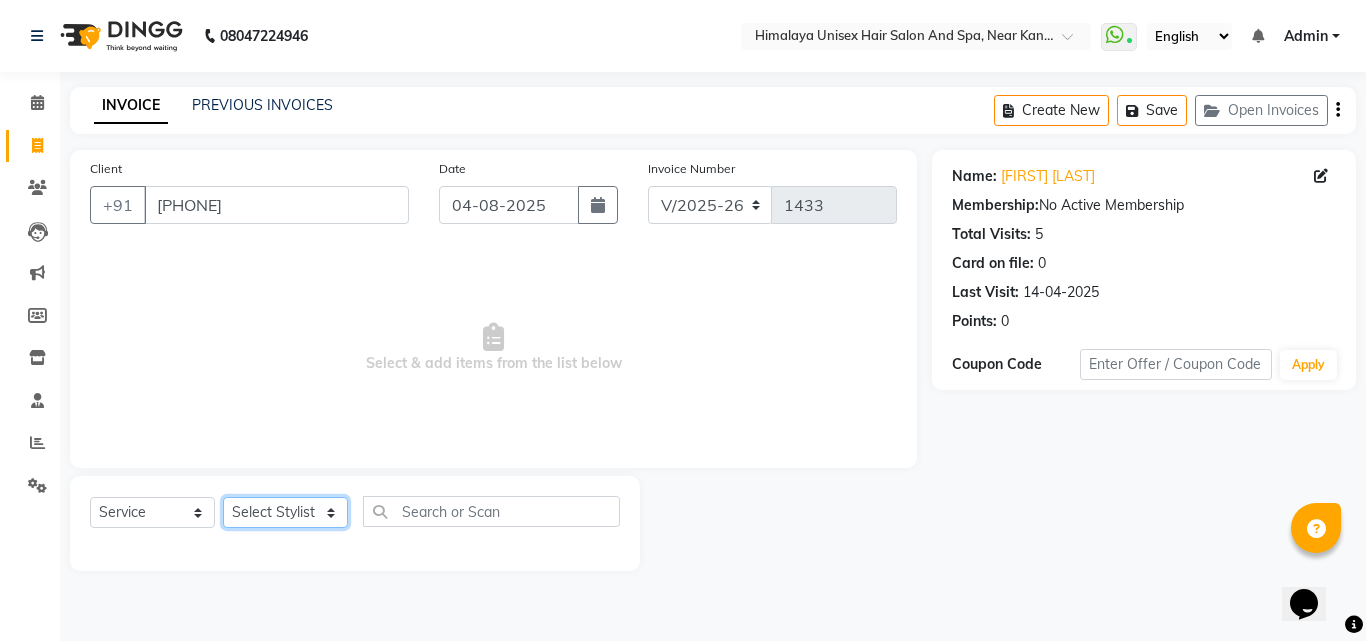 select on "26953" 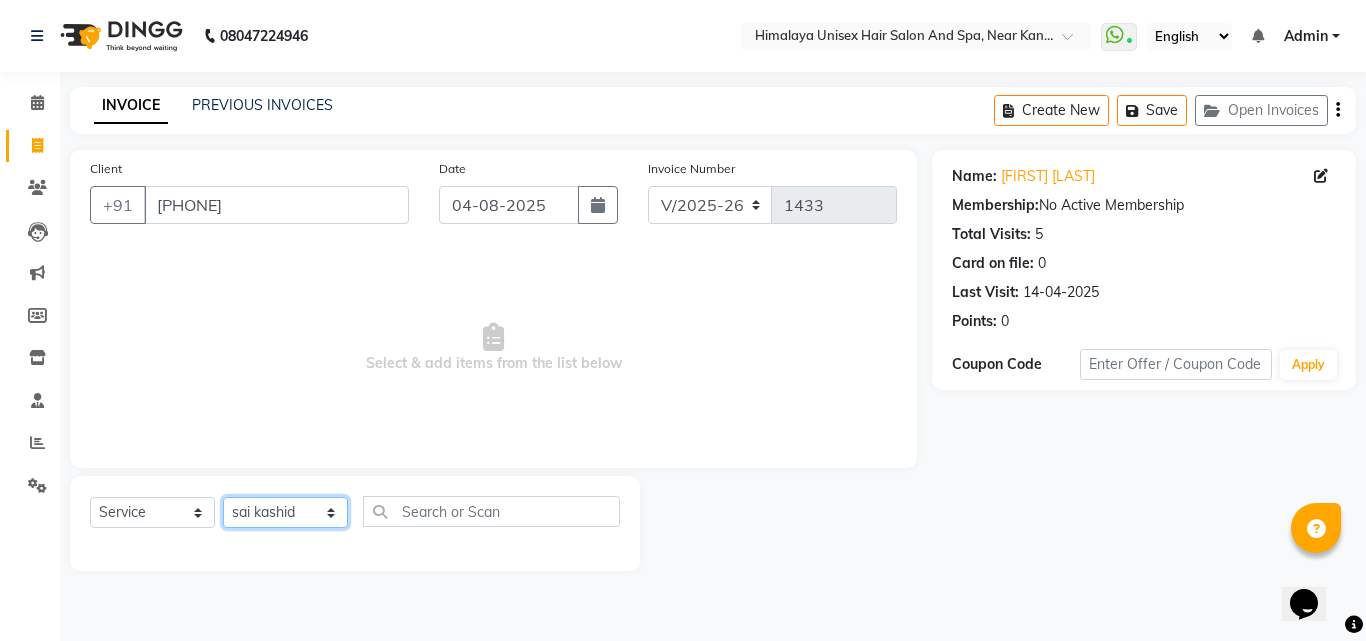 click on "Select Stylist Ashwini Salunkhe Avantika Phase Ganesh  Gosavi Mahesh Sawant nakul tadas prasad kadam Prathamesh Salunkhe sai kashid shubhangi sawant Uday Tate" 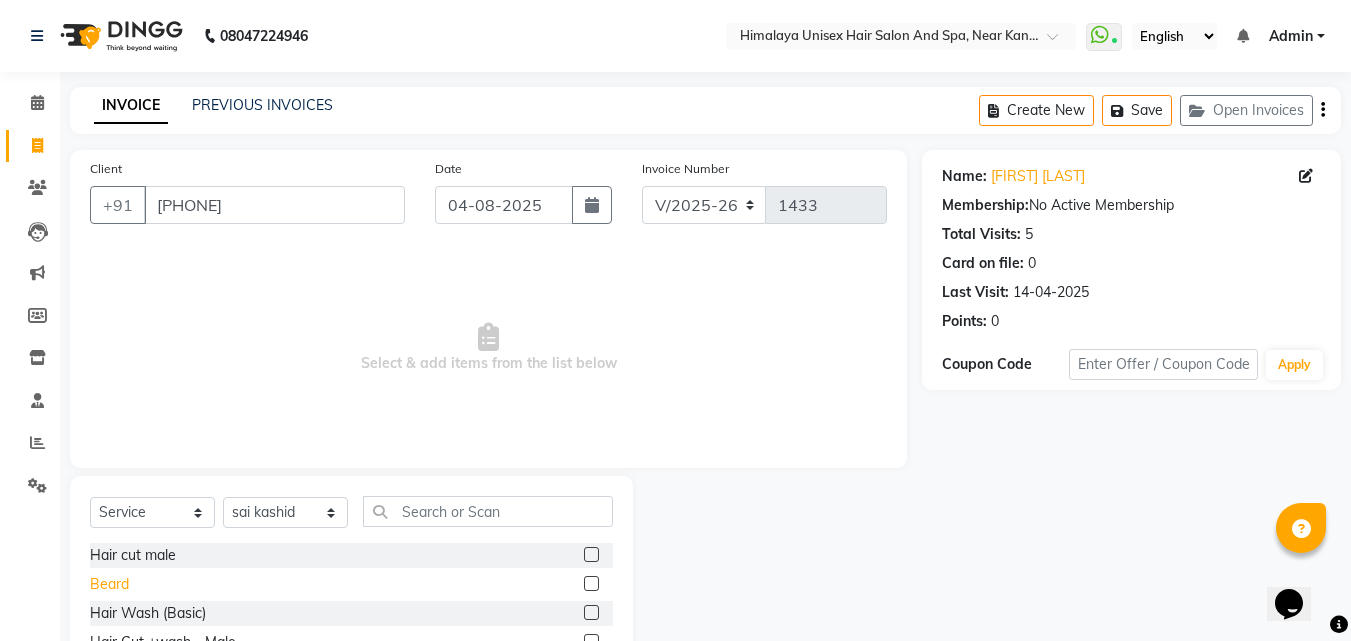 click on "Beard" 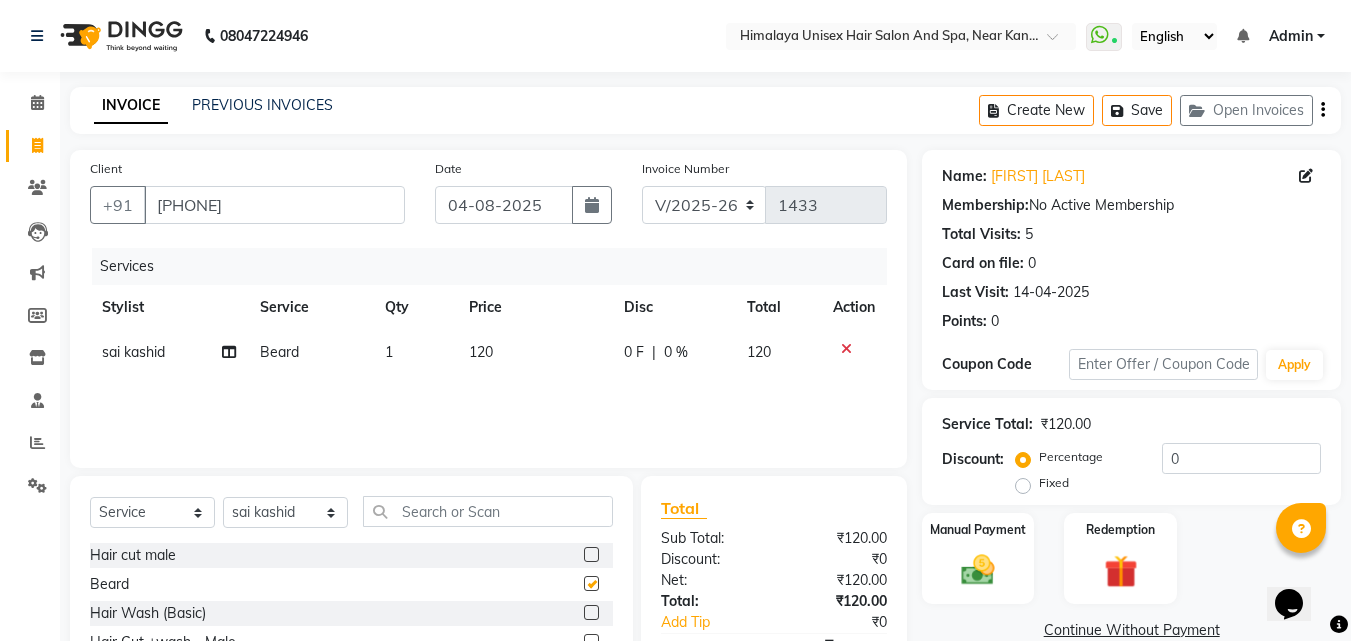 checkbox on "false" 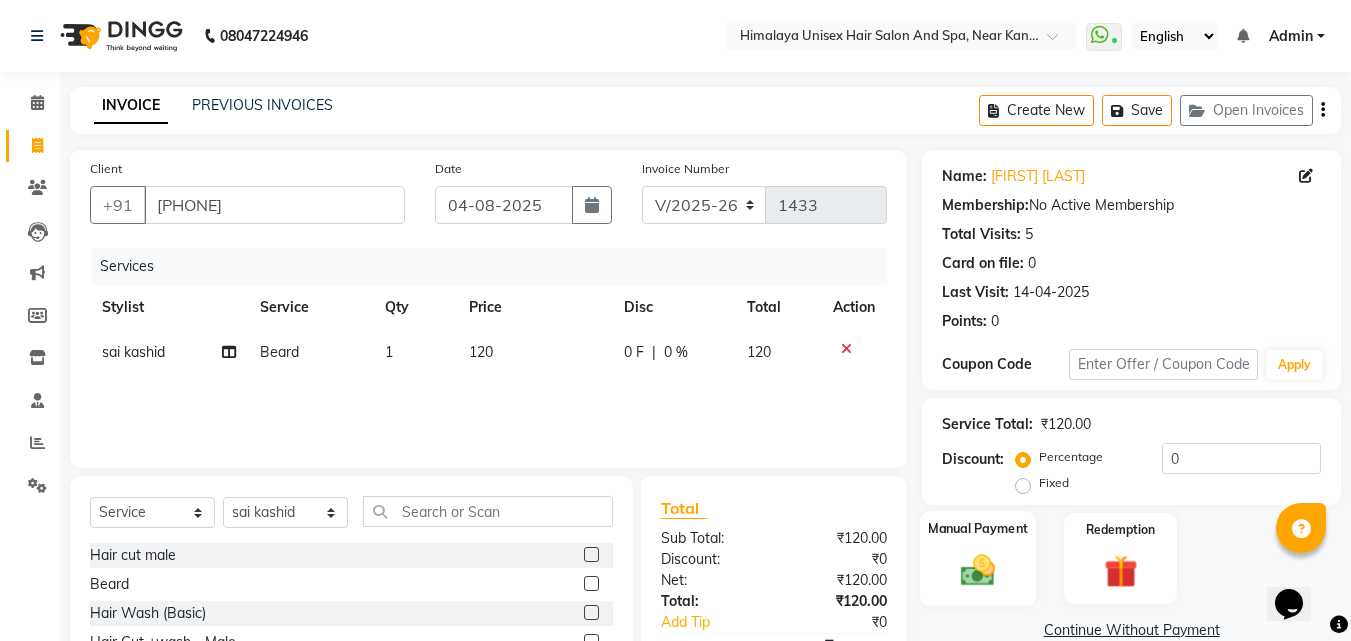 click 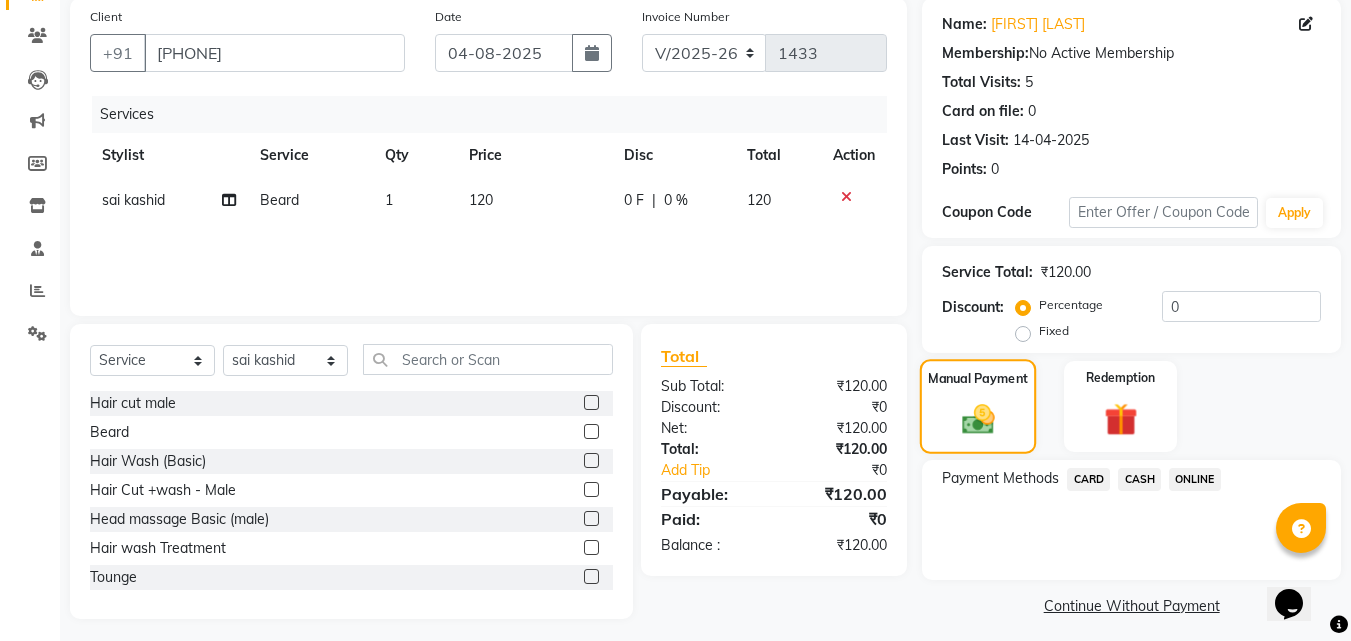 scroll, scrollTop: 162, scrollLeft: 0, axis: vertical 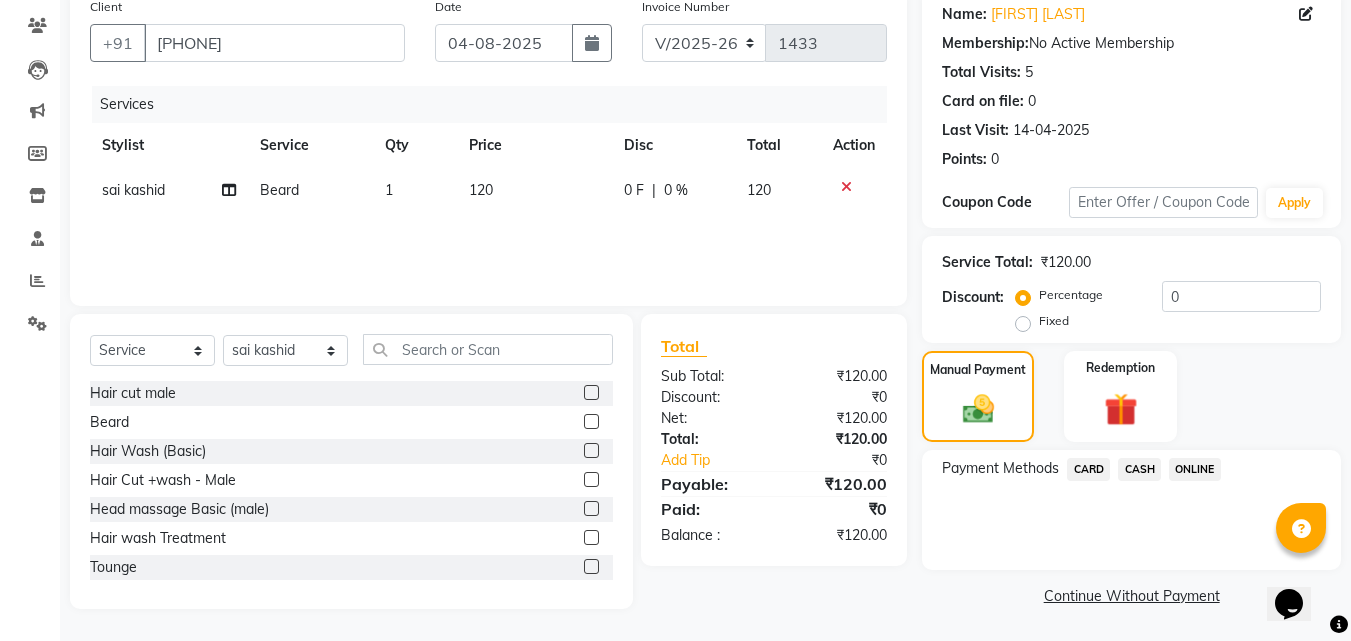 click on "ONLINE" 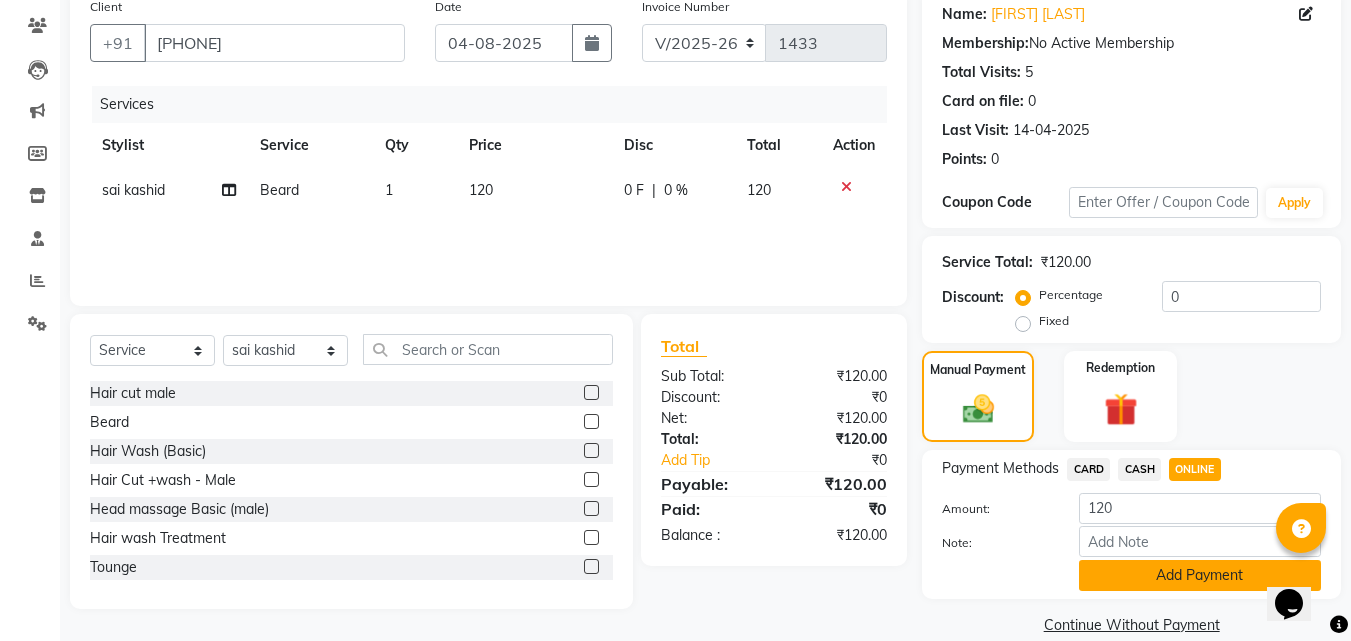 click on "Add Payment" 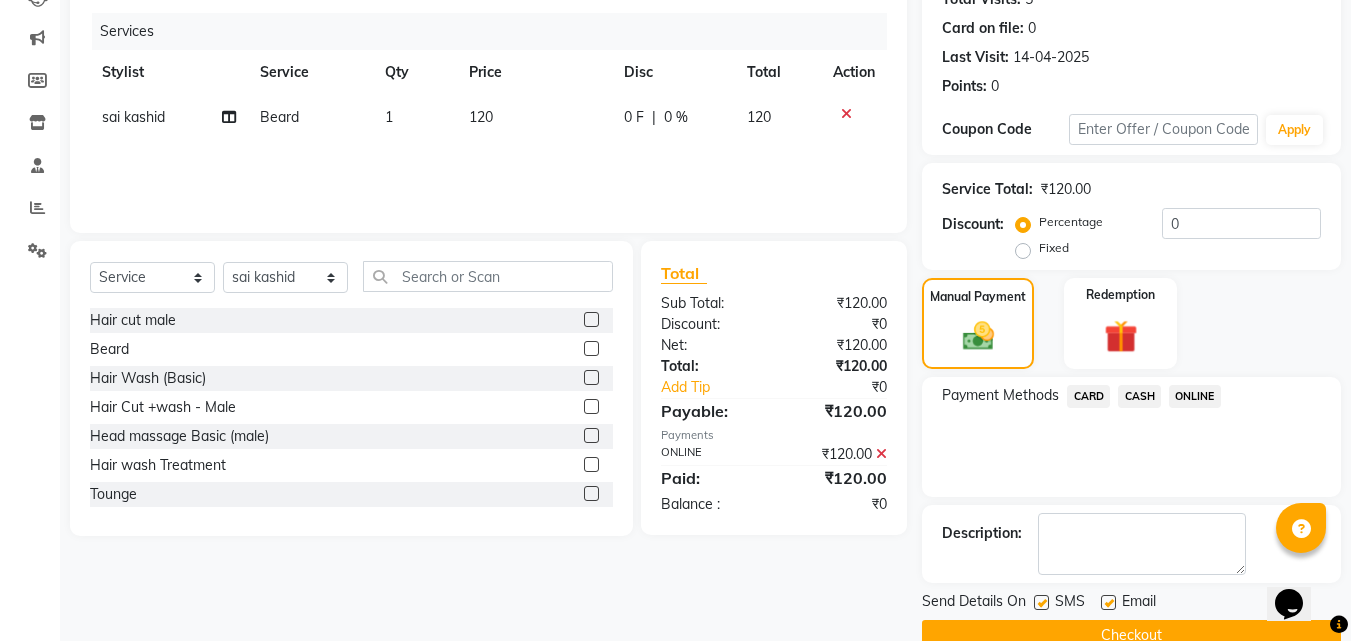 scroll, scrollTop: 275, scrollLeft: 0, axis: vertical 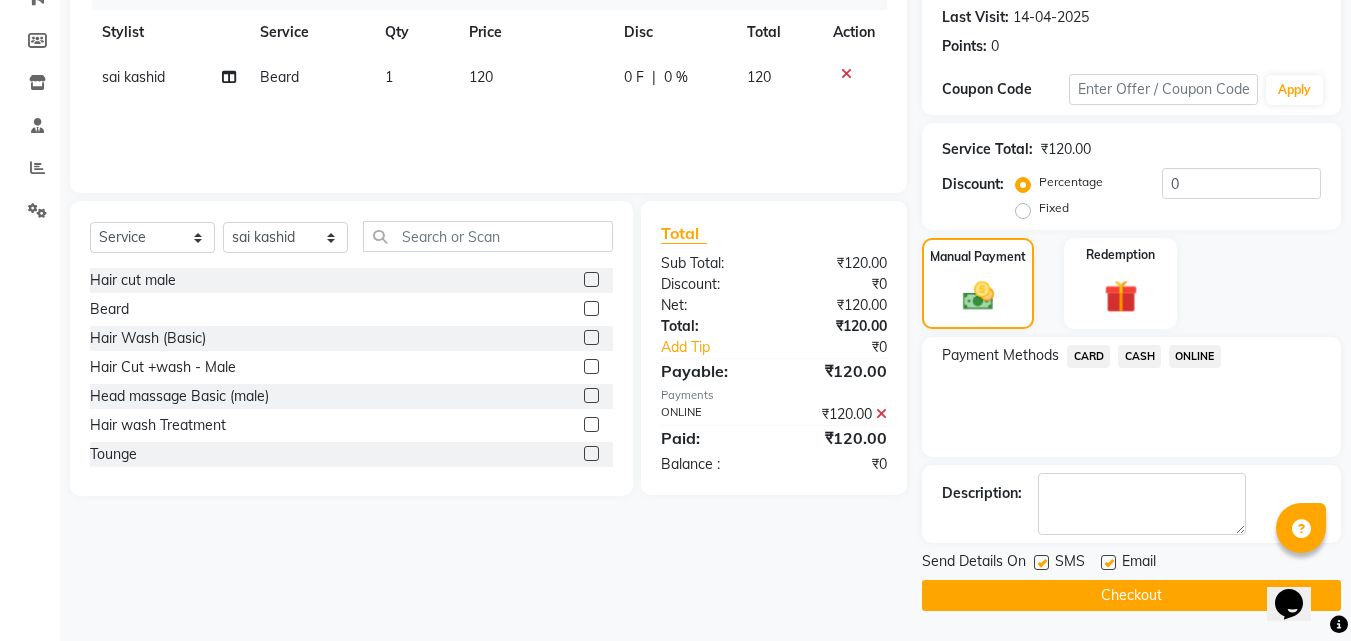 click on "Checkout" 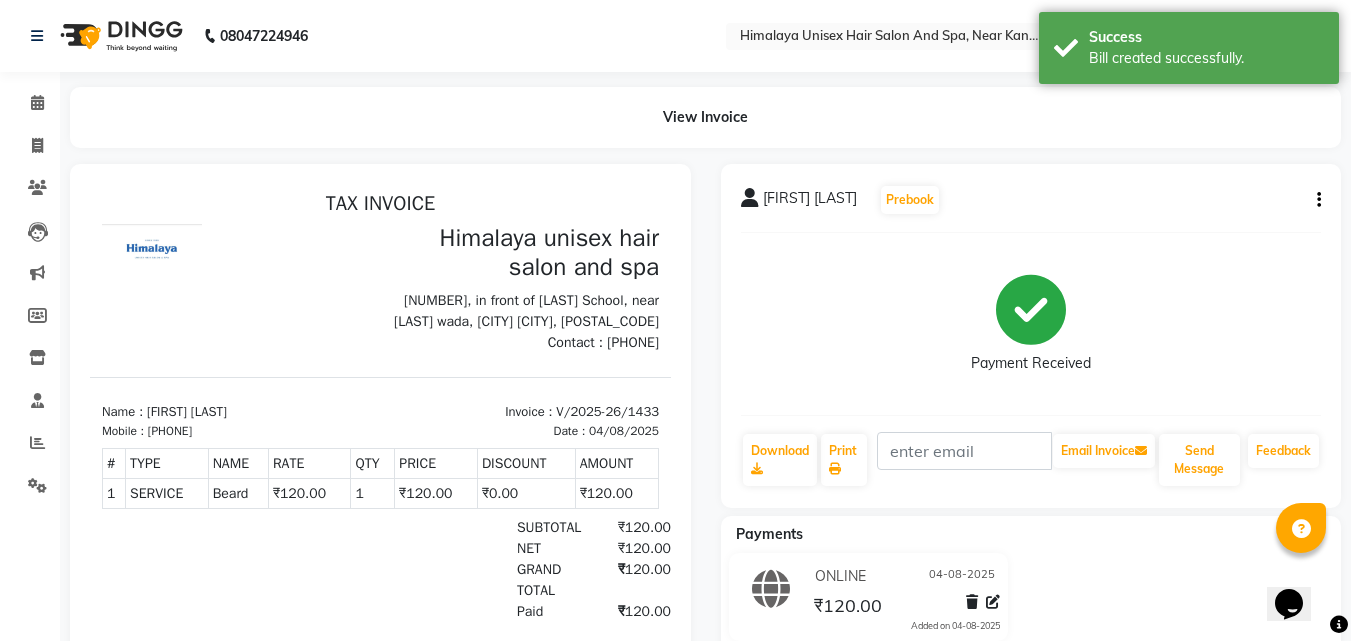 scroll, scrollTop: 0, scrollLeft: 0, axis: both 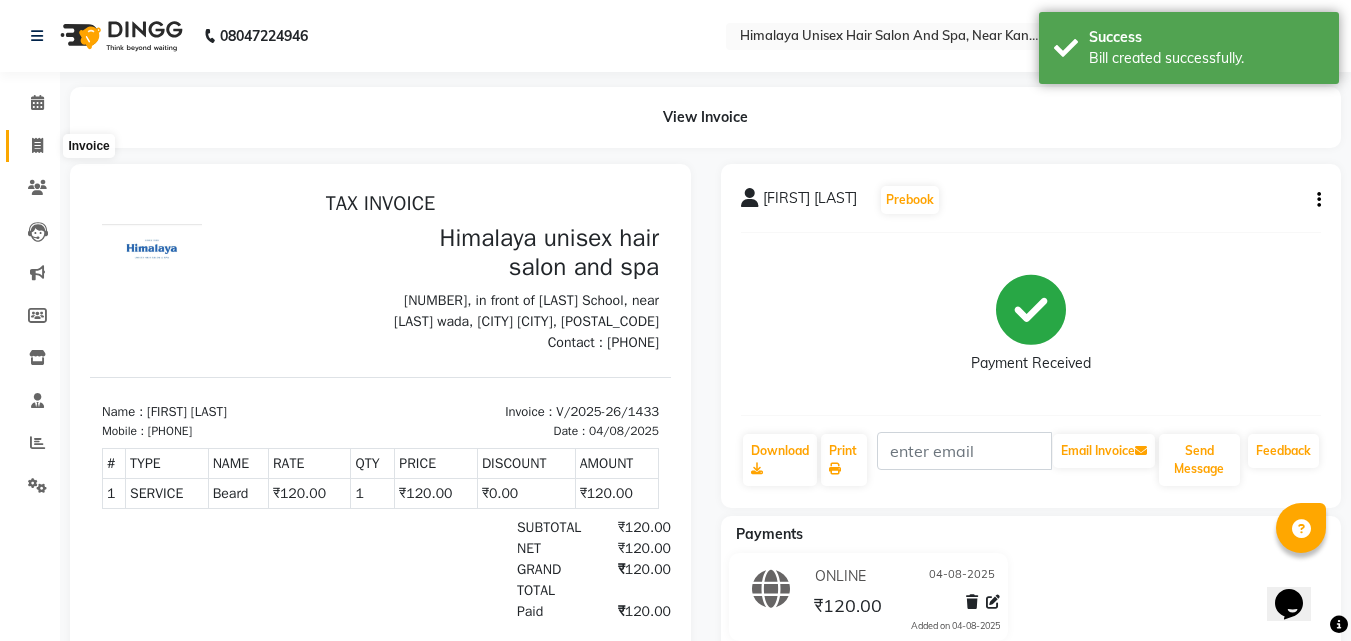 click 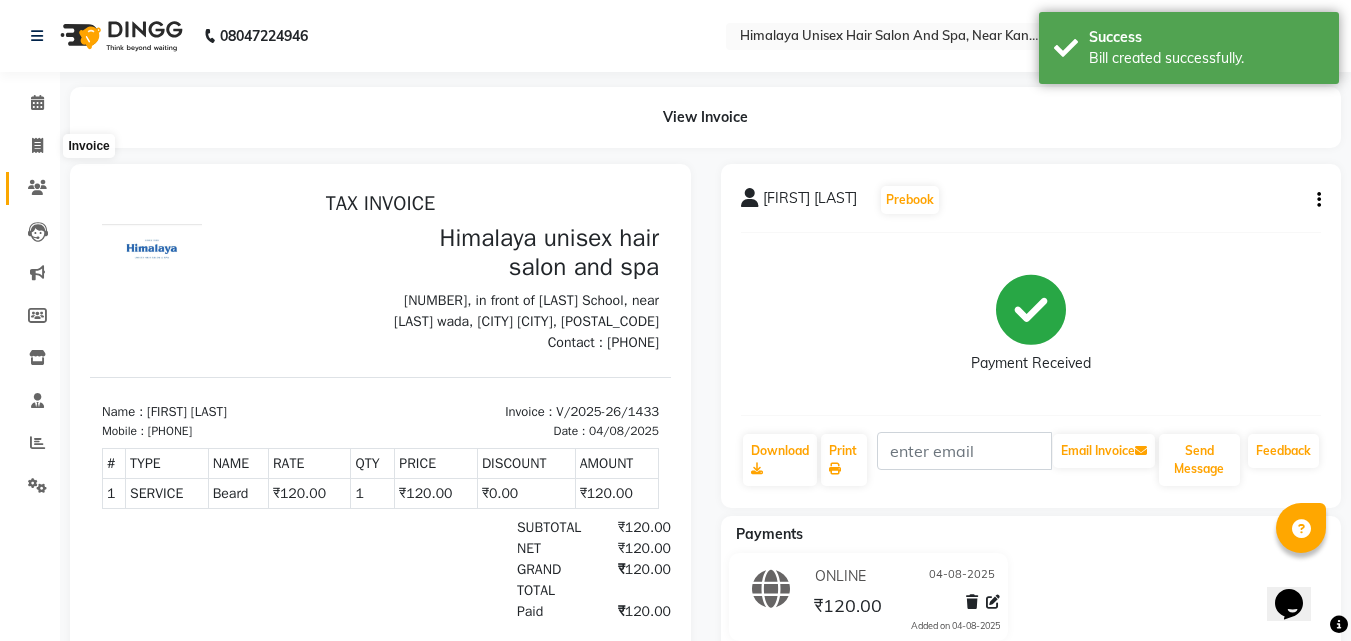 select on "service" 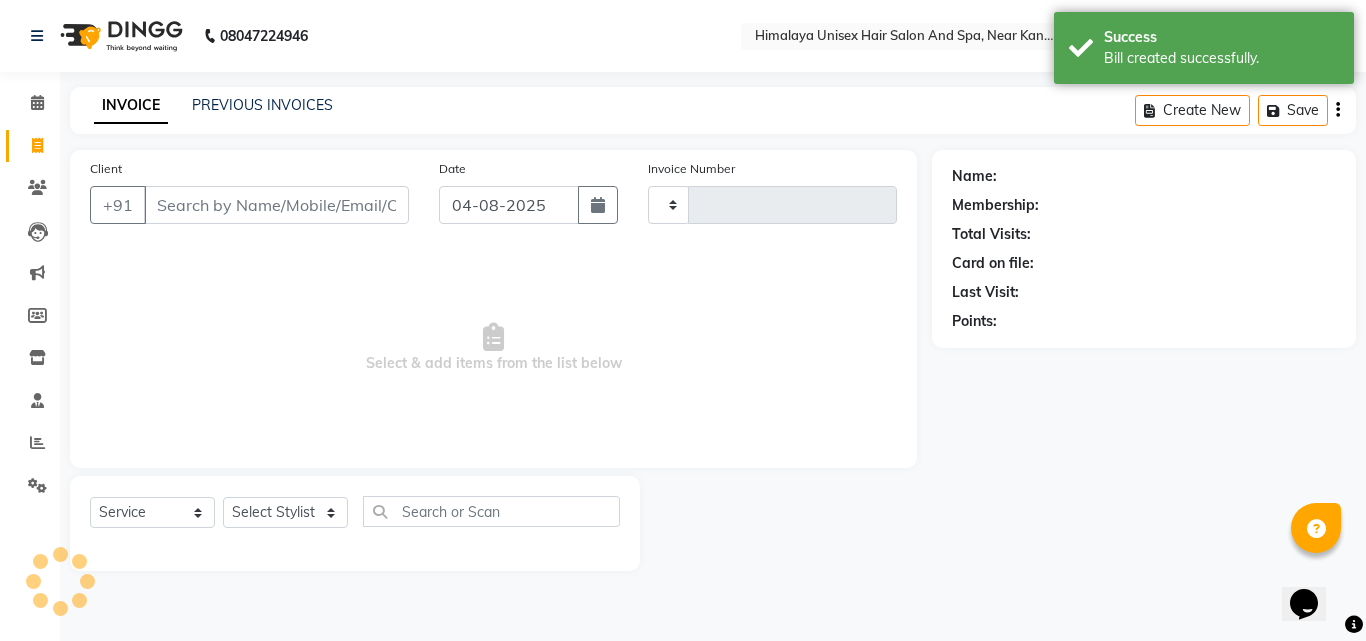 type on "1434" 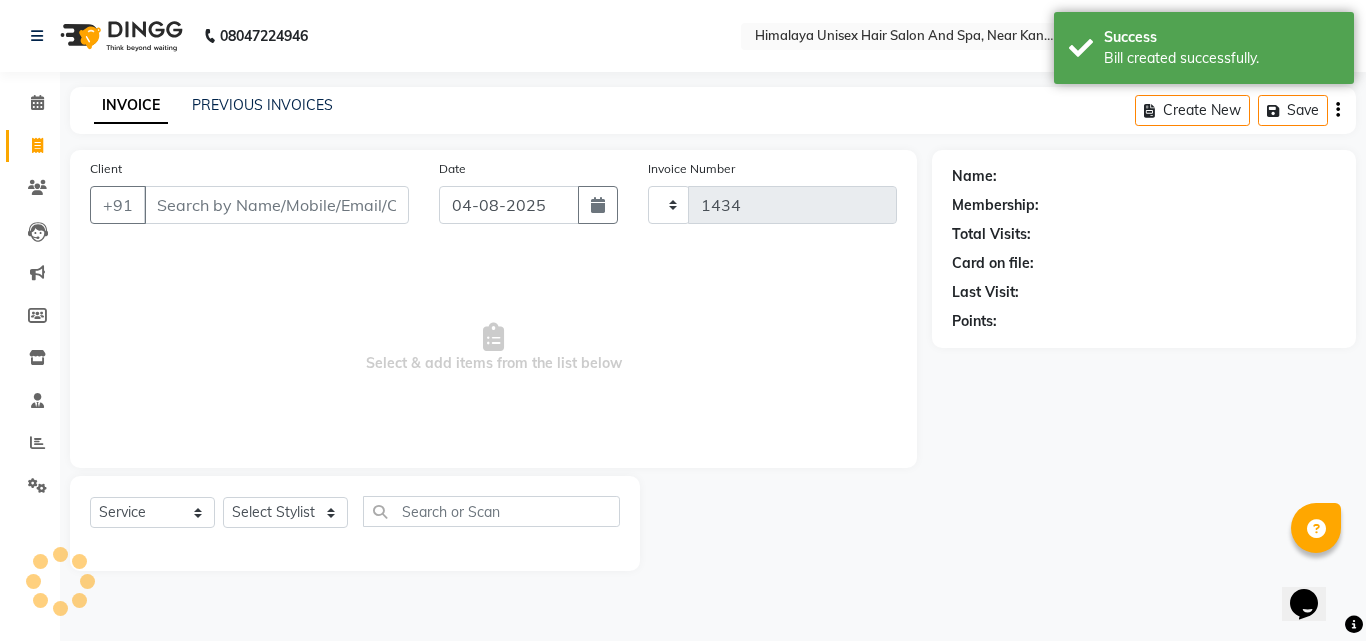 select on "4594" 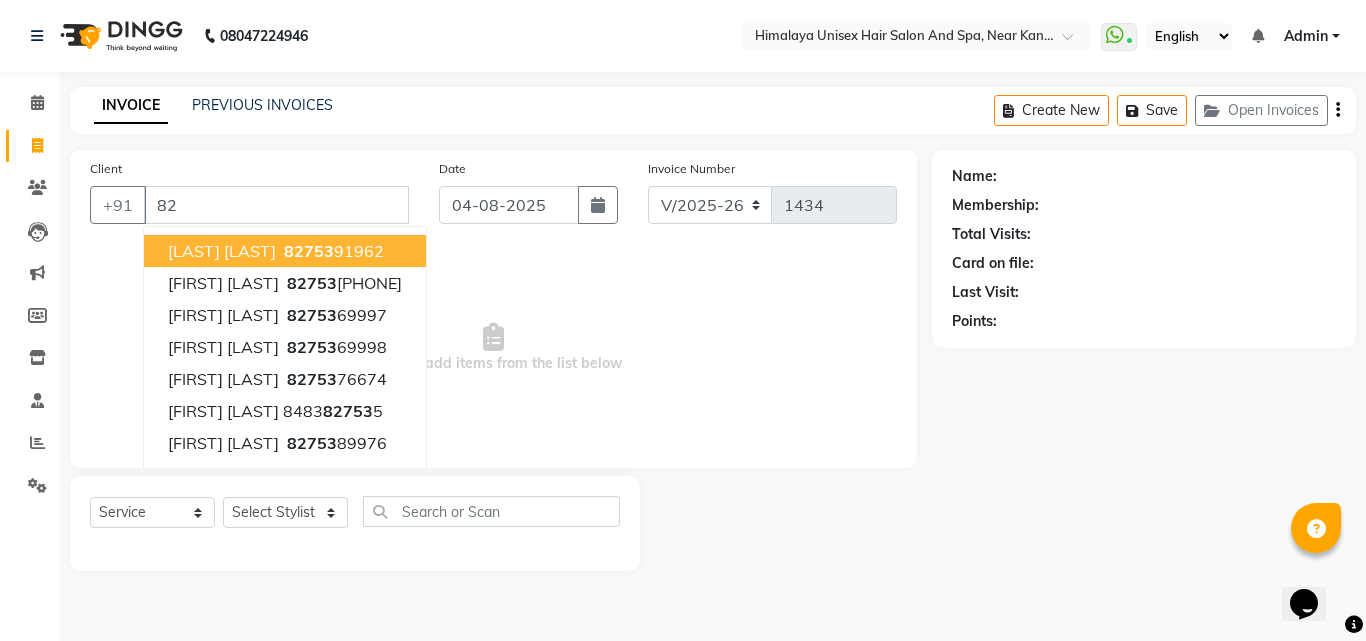 type on "8" 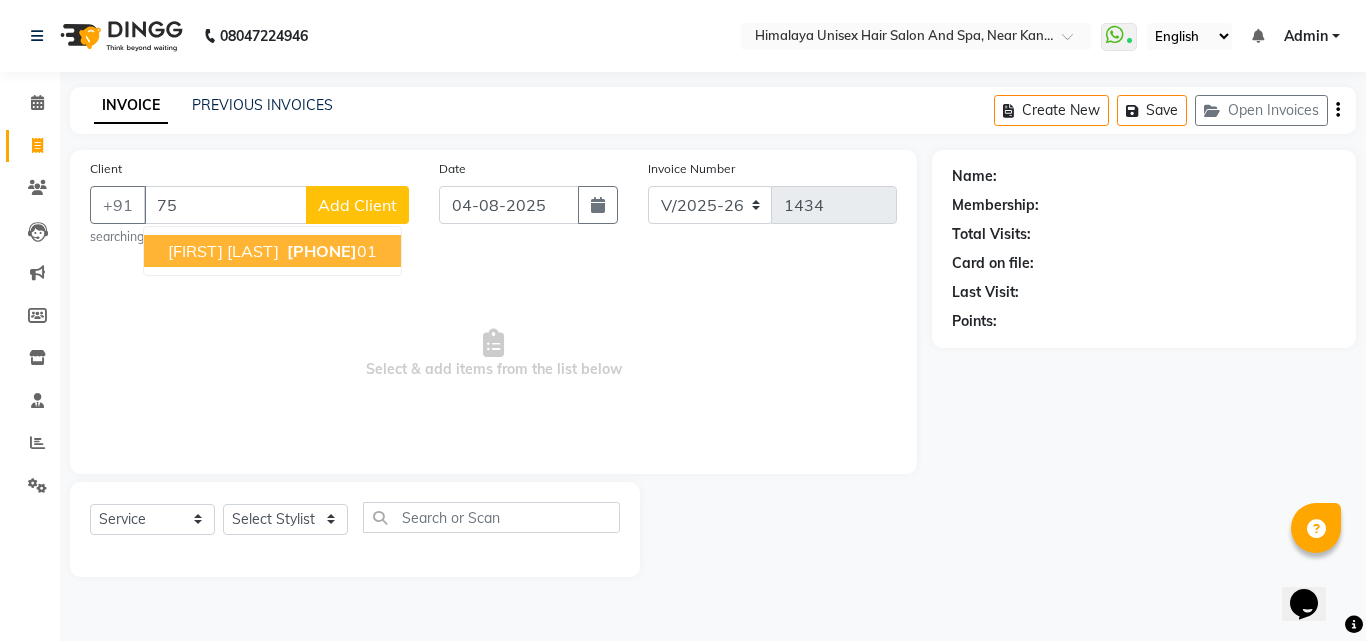 type on "7" 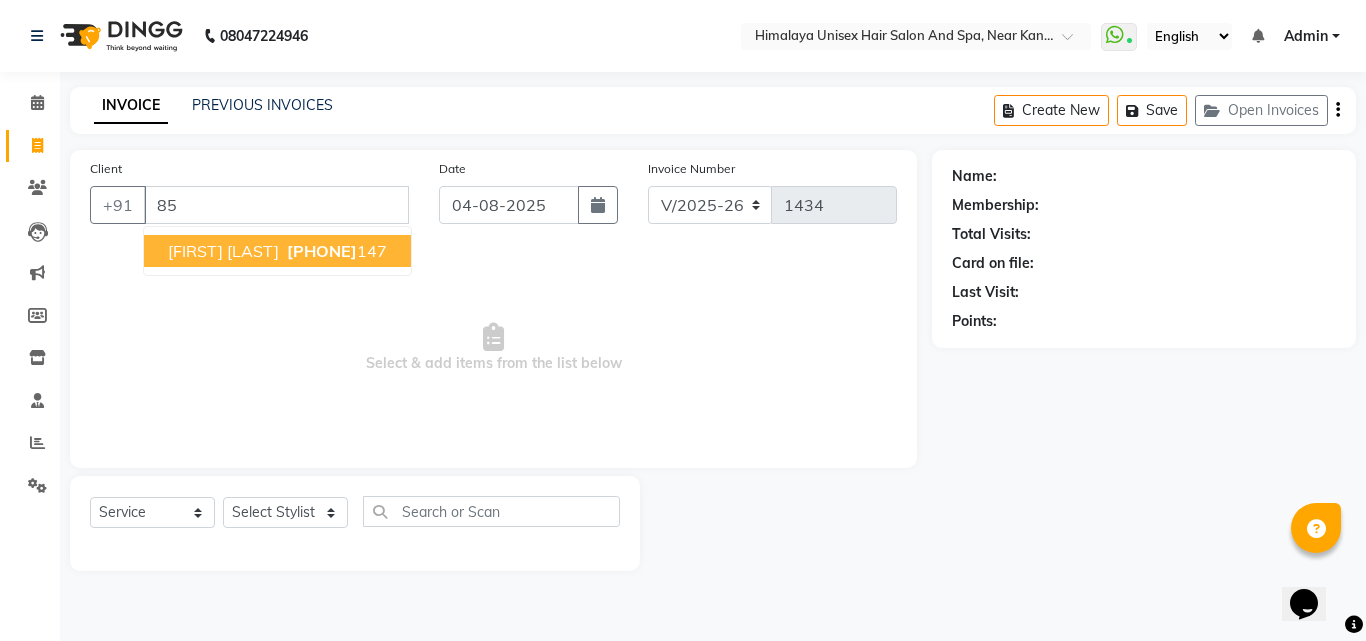 type on "8" 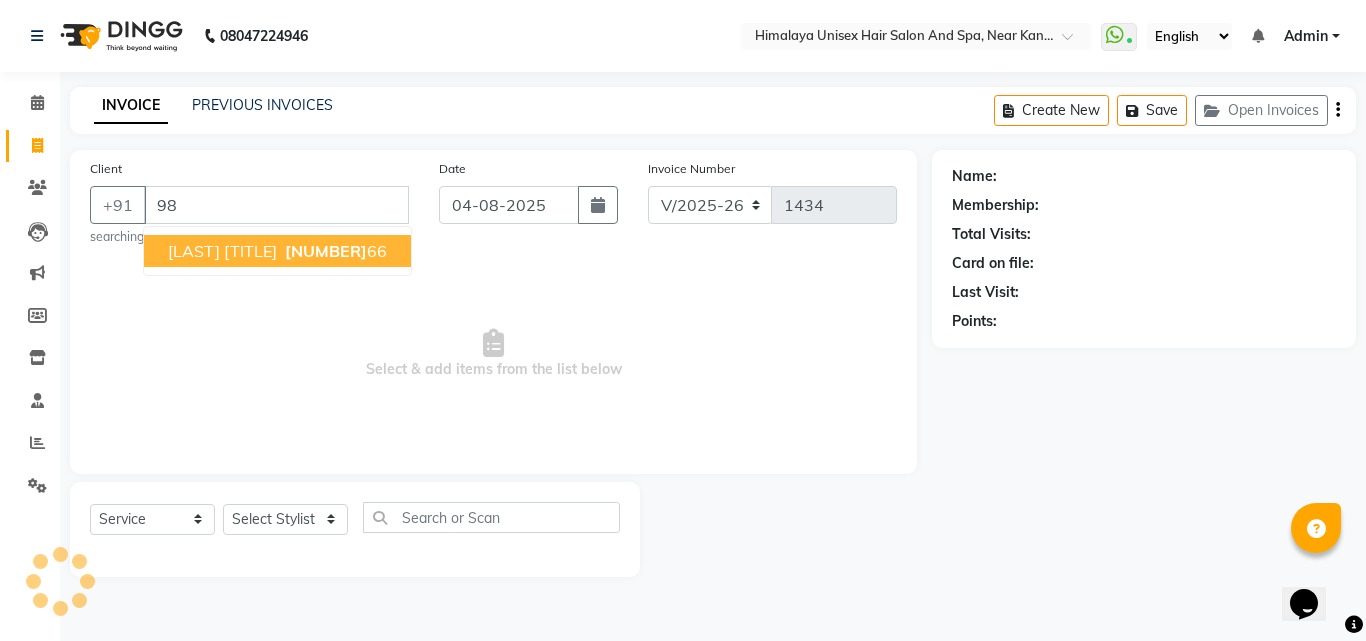 type on "9" 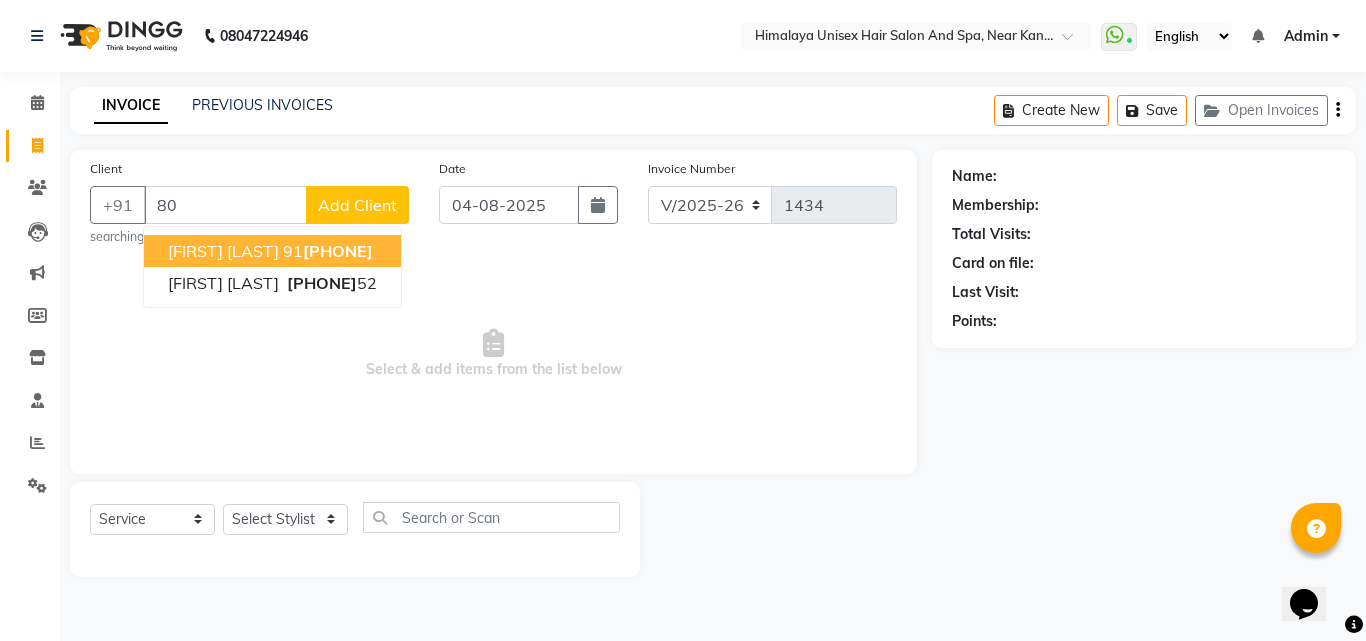 type on "8" 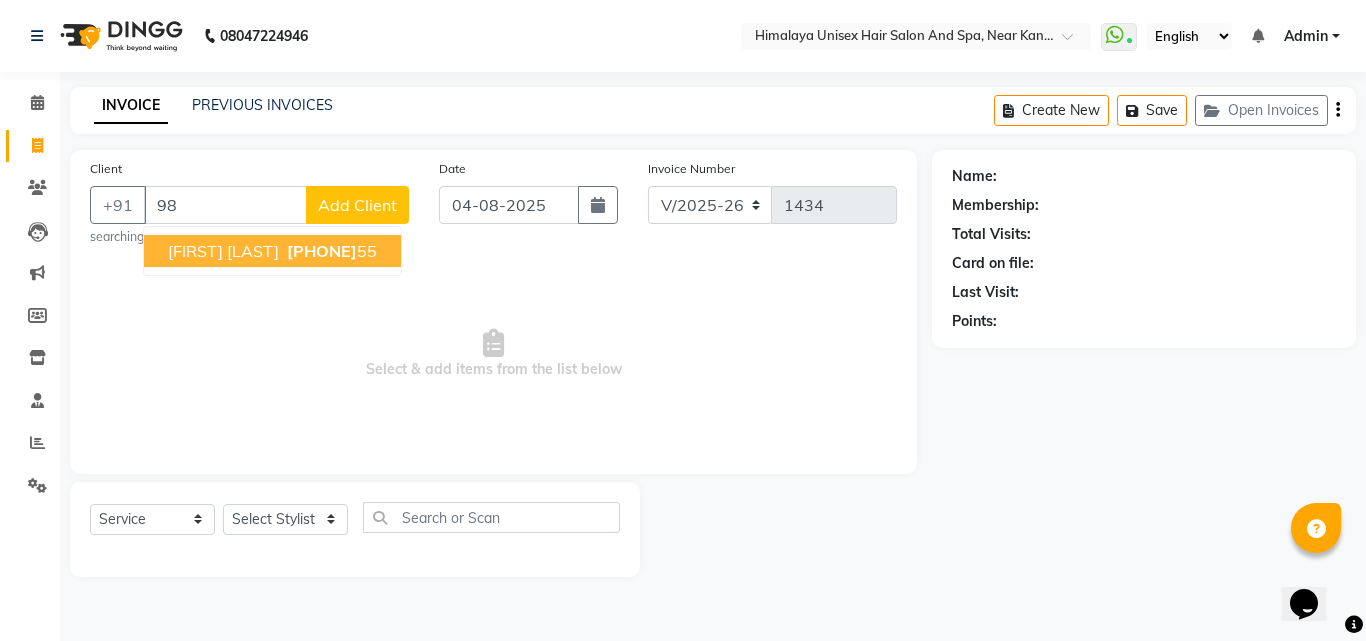 type on "9" 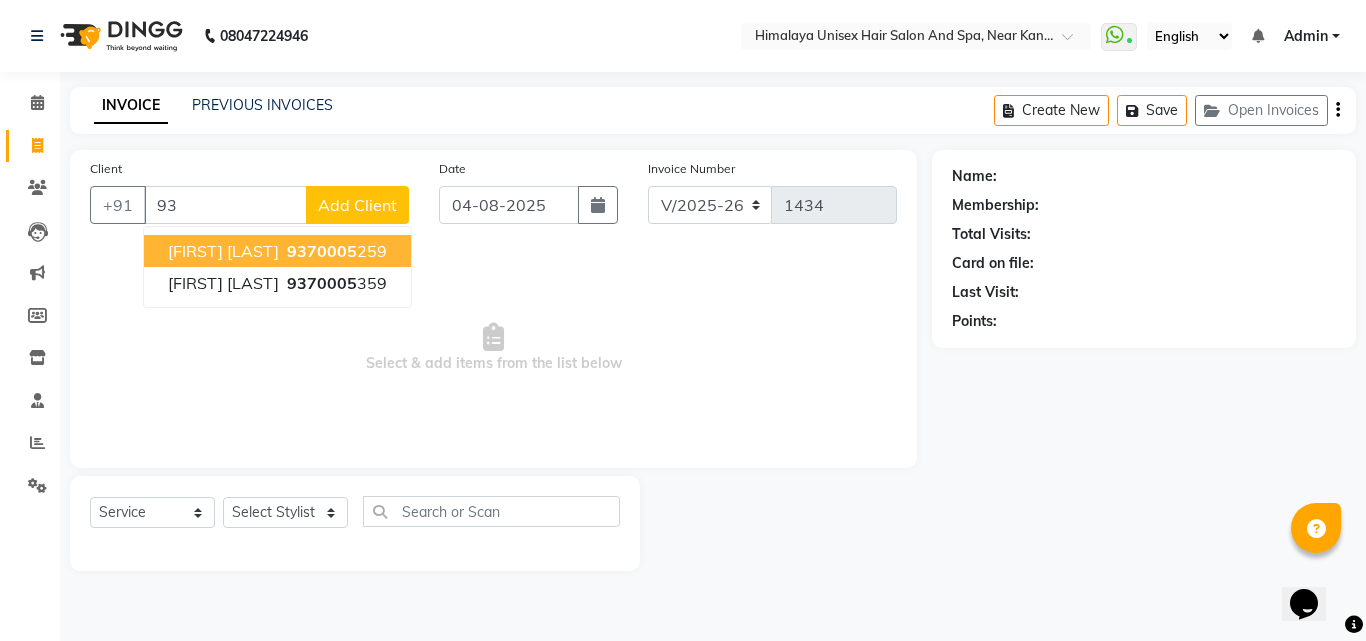 type on "9" 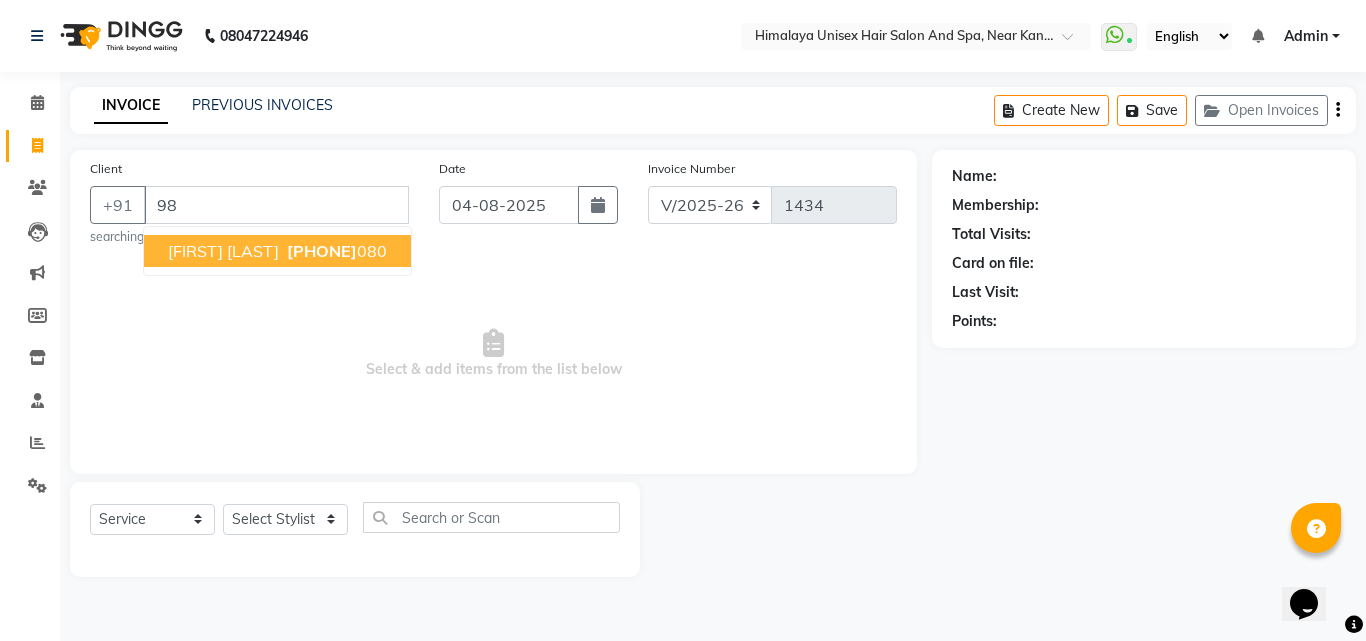 type on "9" 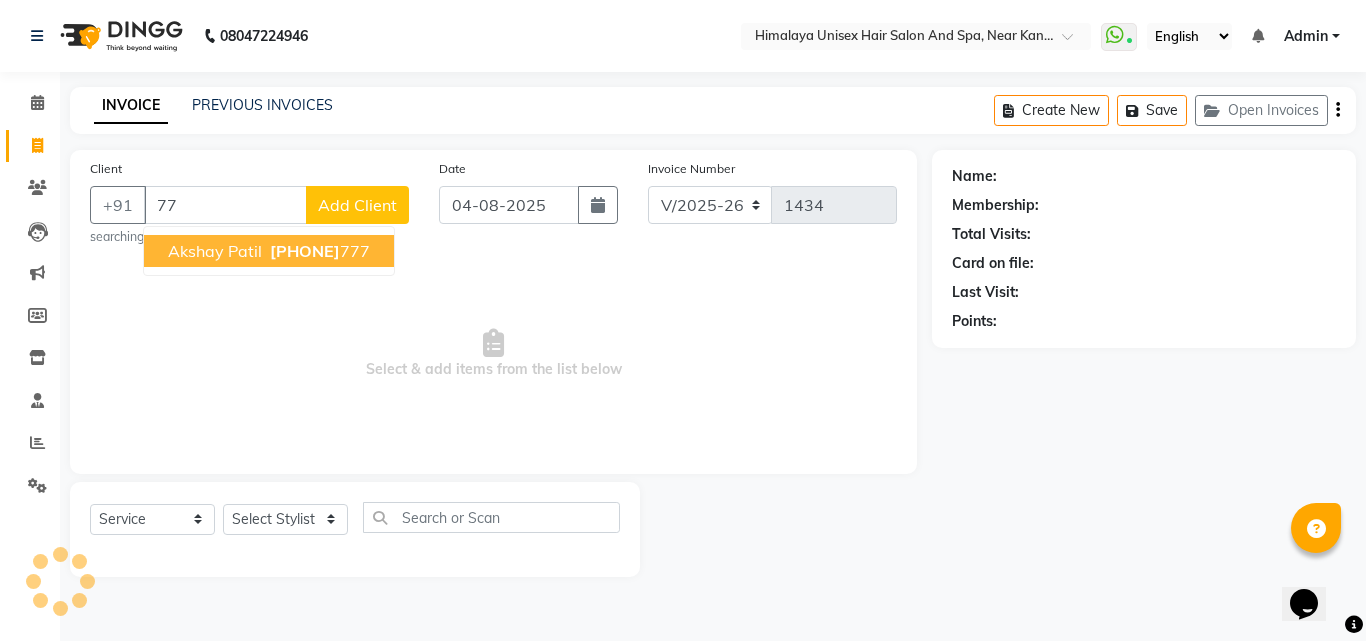 type on "7" 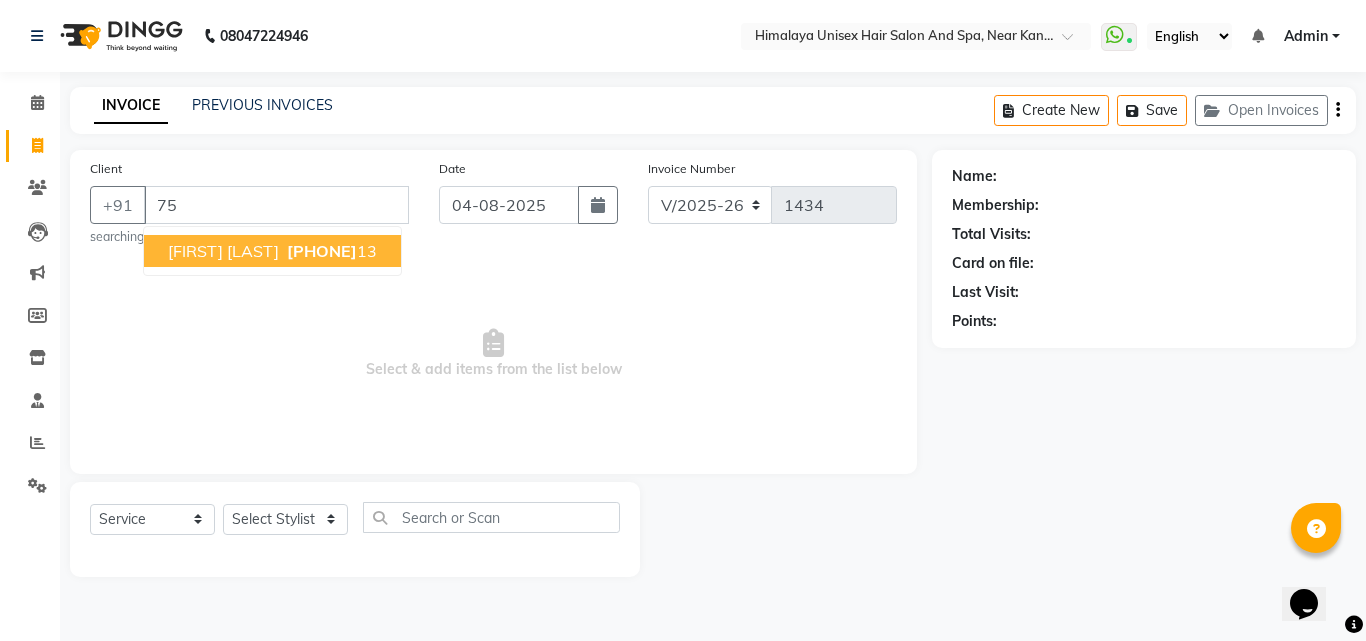 type on "7" 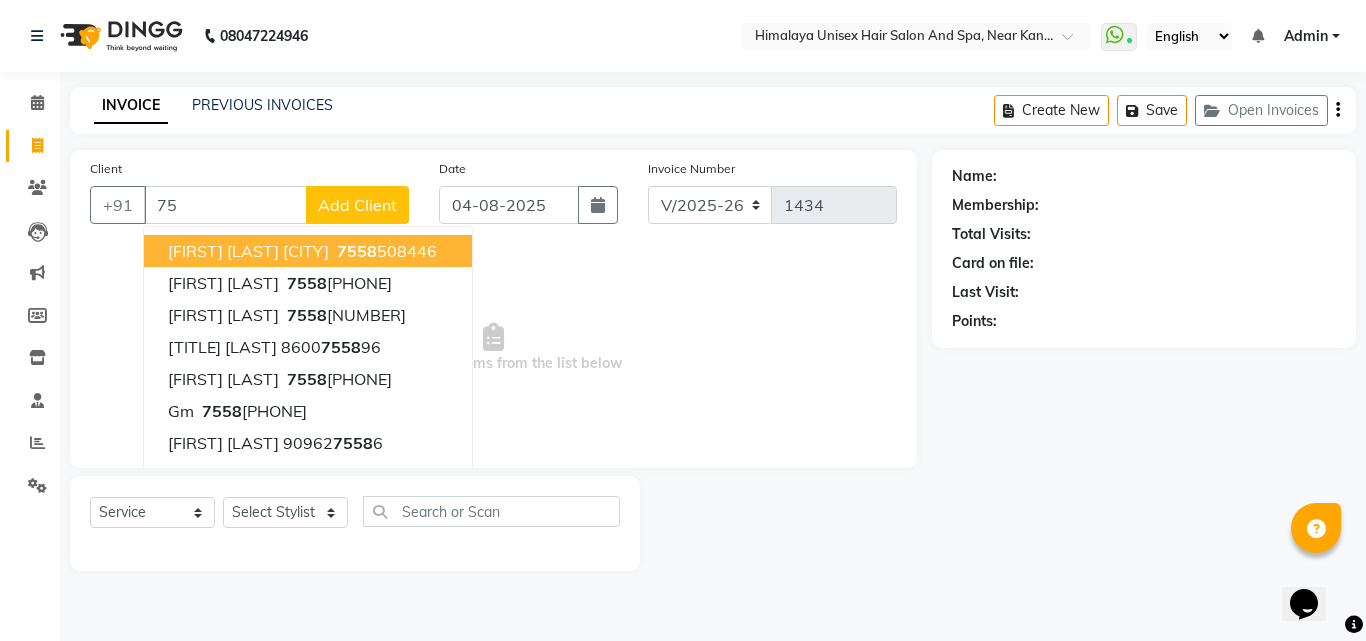 type on "7" 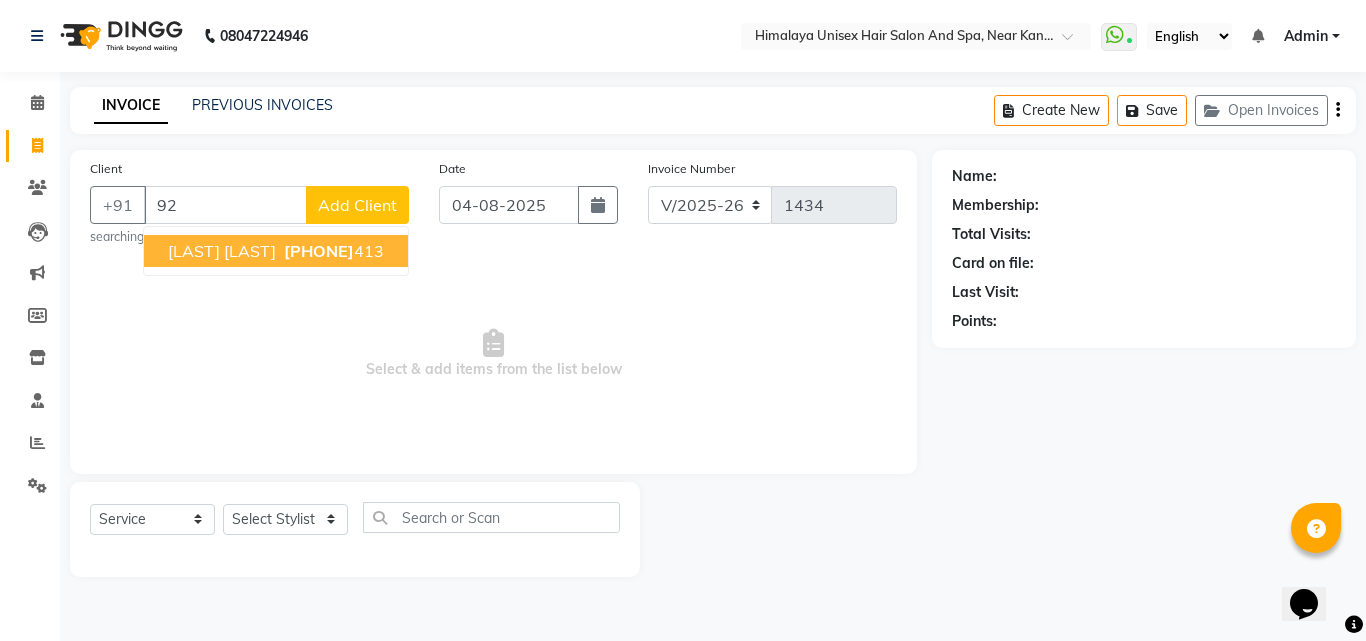 type on "9" 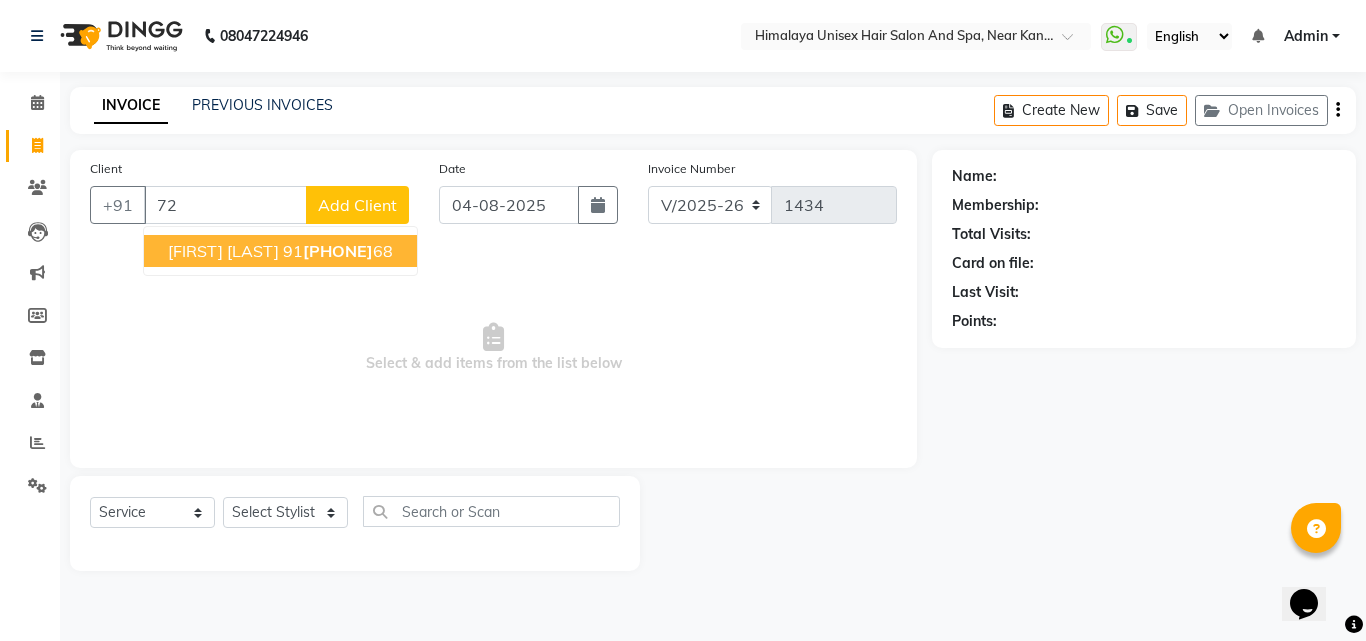 type on "7" 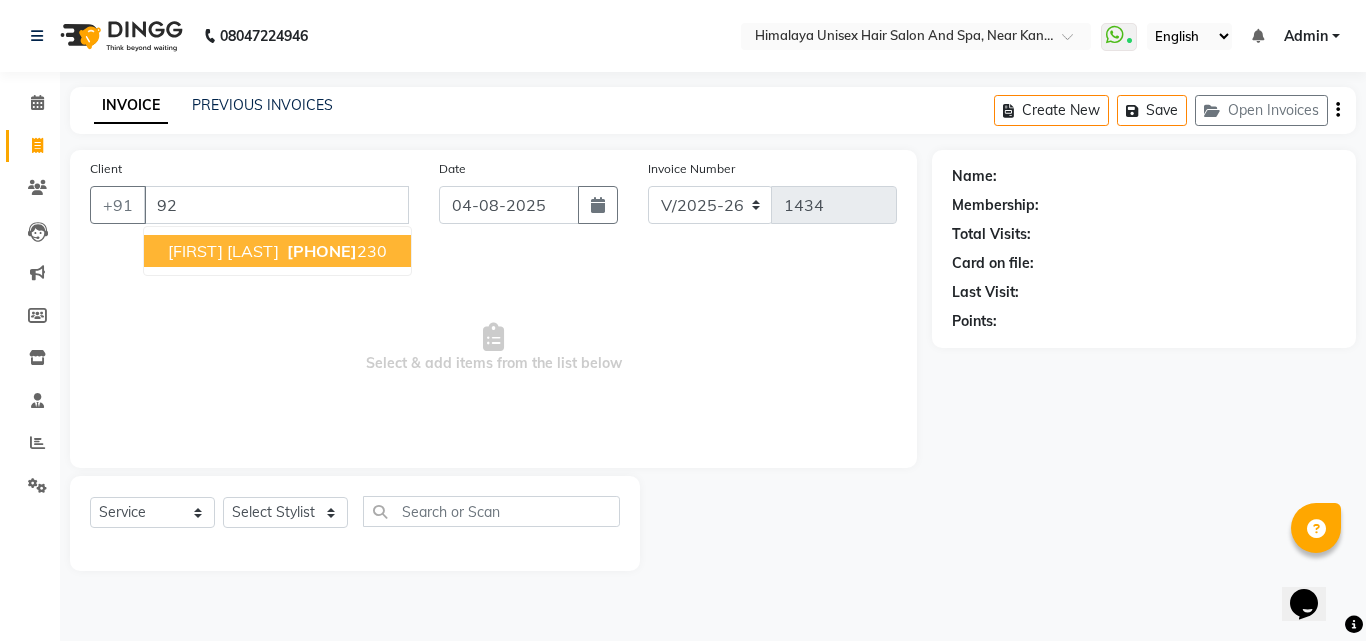 type on "9" 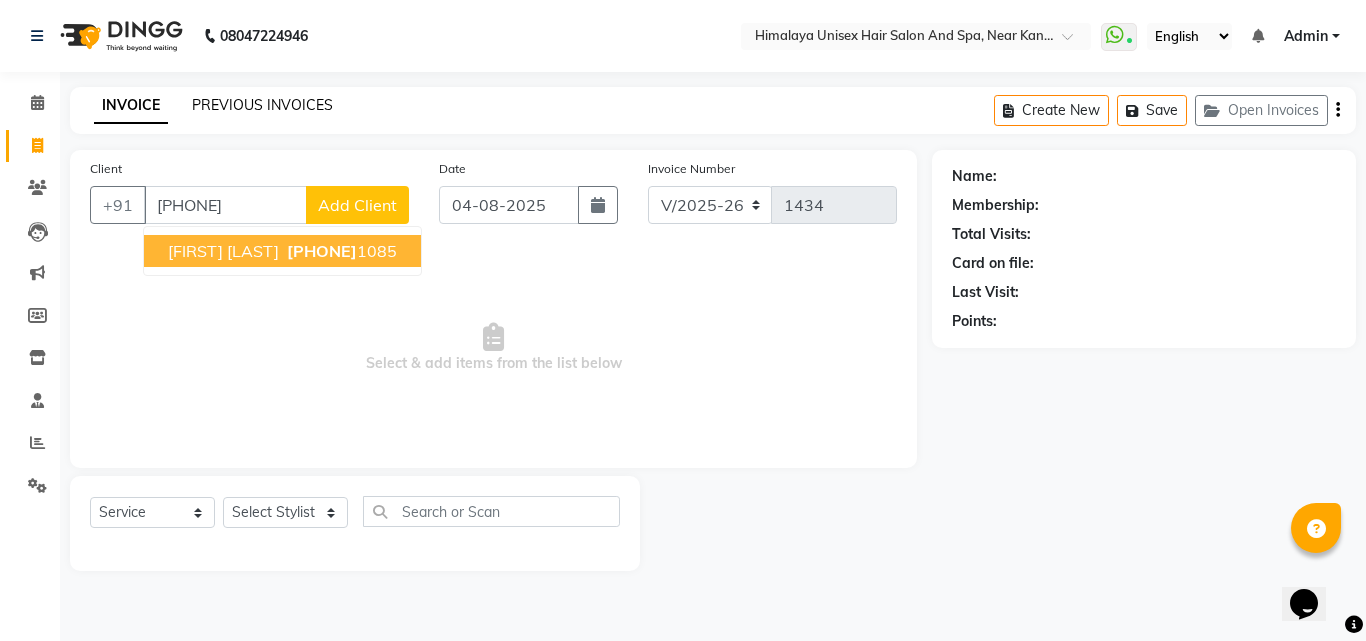 type on "[PHONE]" 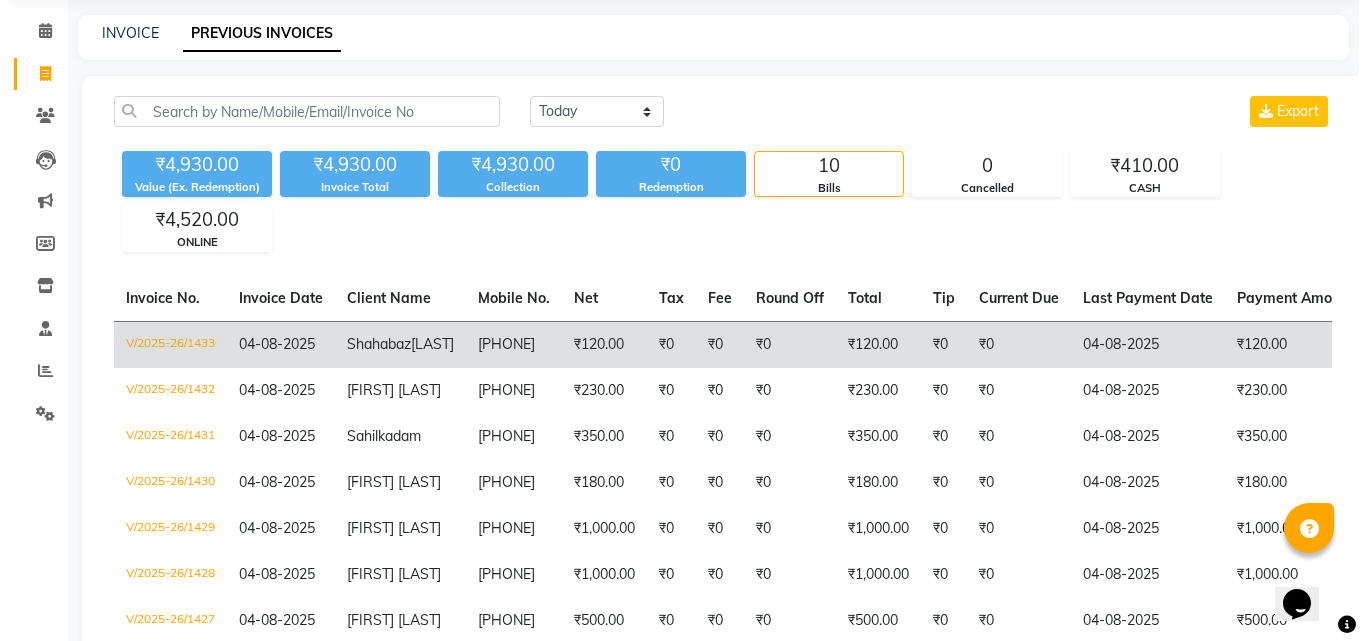 scroll, scrollTop: 0, scrollLeft: 0, axis: both 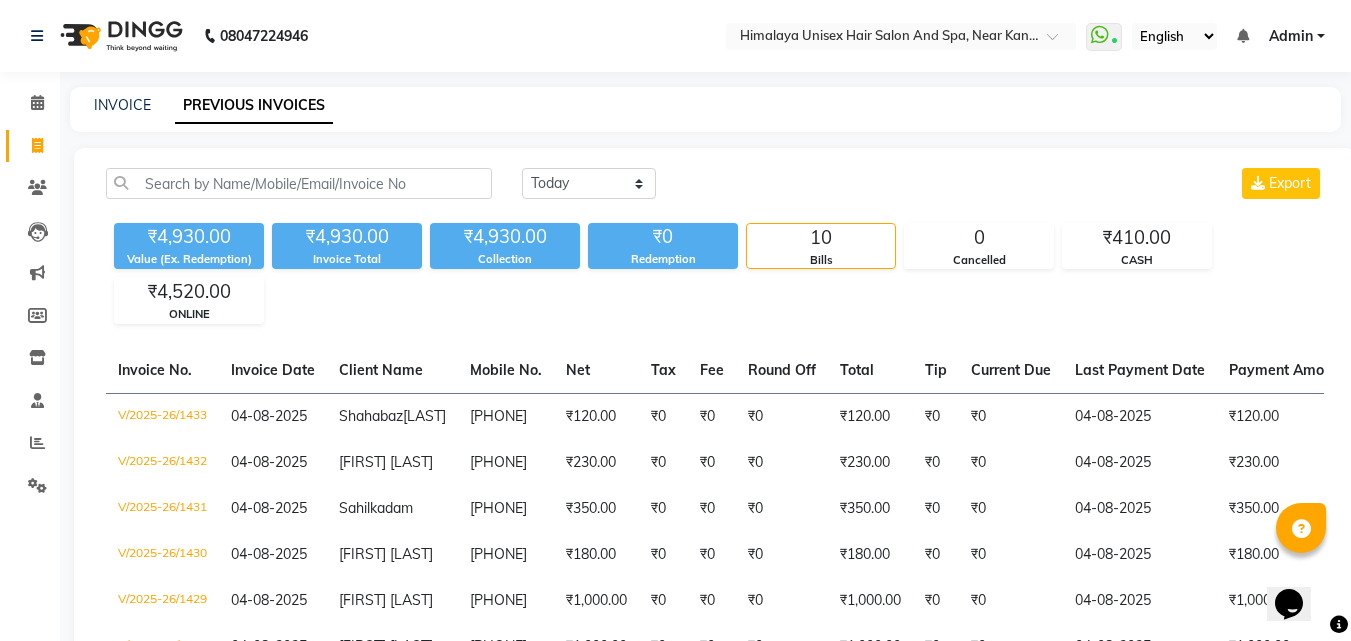 click on "INVOICE PREVIOUS INVOICES" 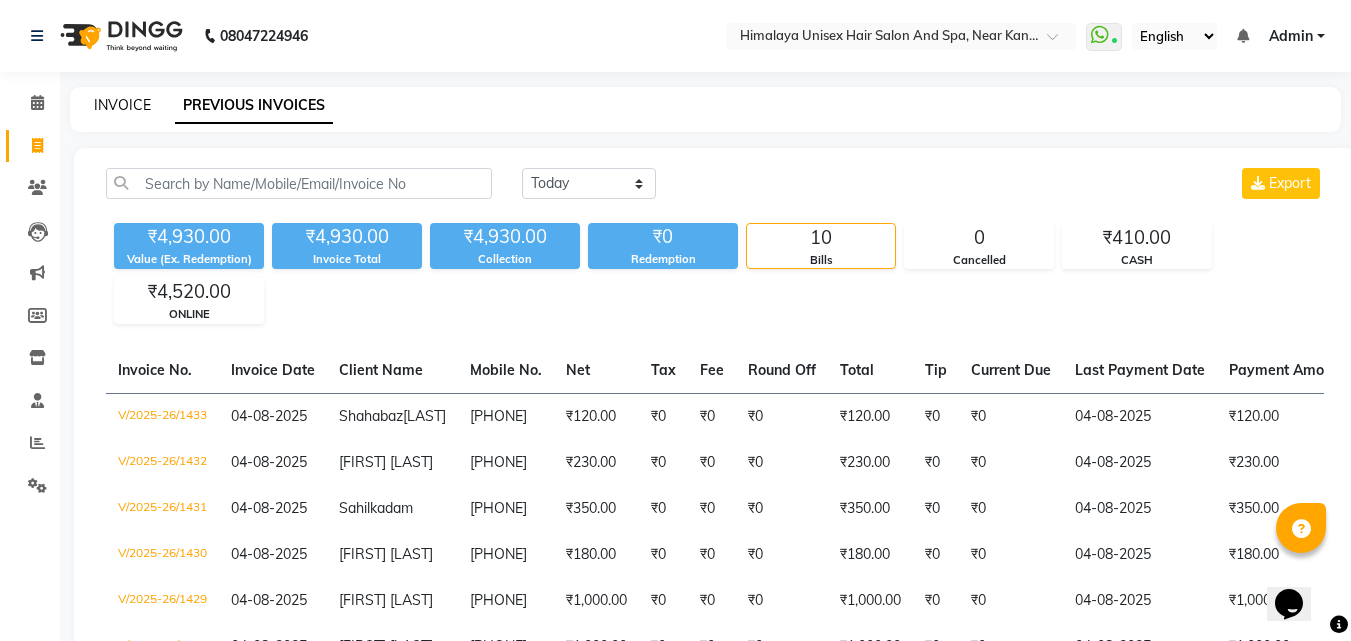 click on "INVOICE" 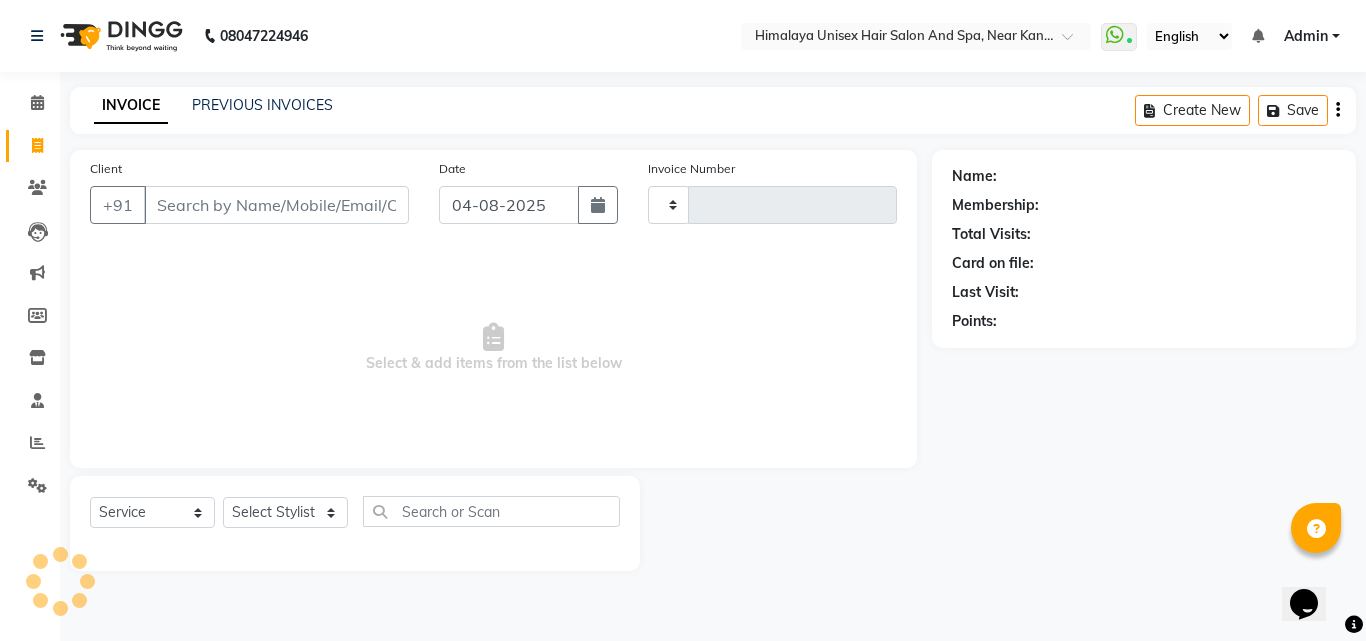 type on "1434" 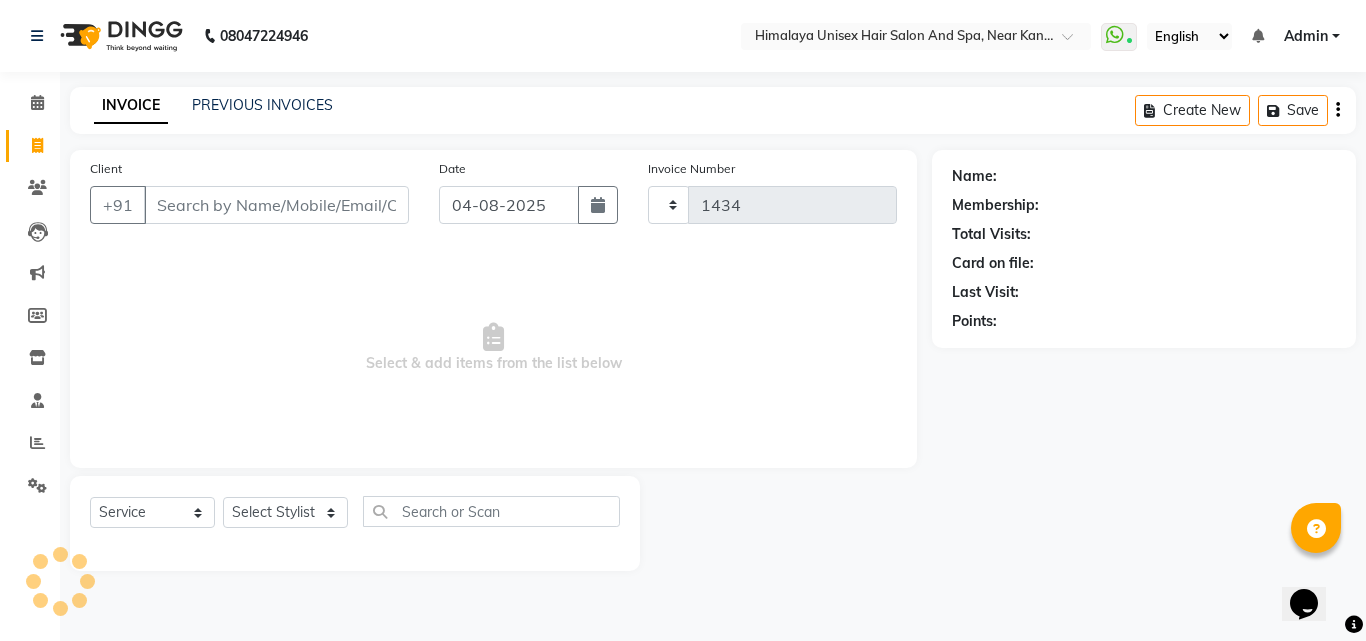 select on "4594" 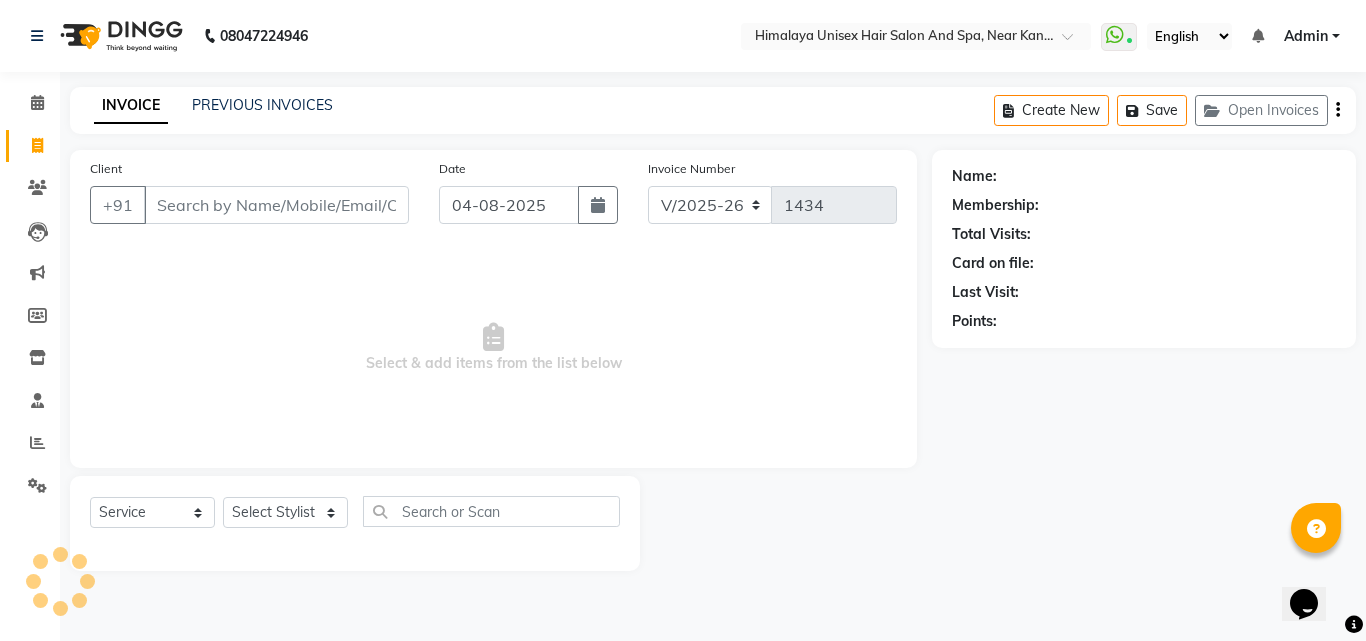click on "Client" at bounding box center [276, 205] 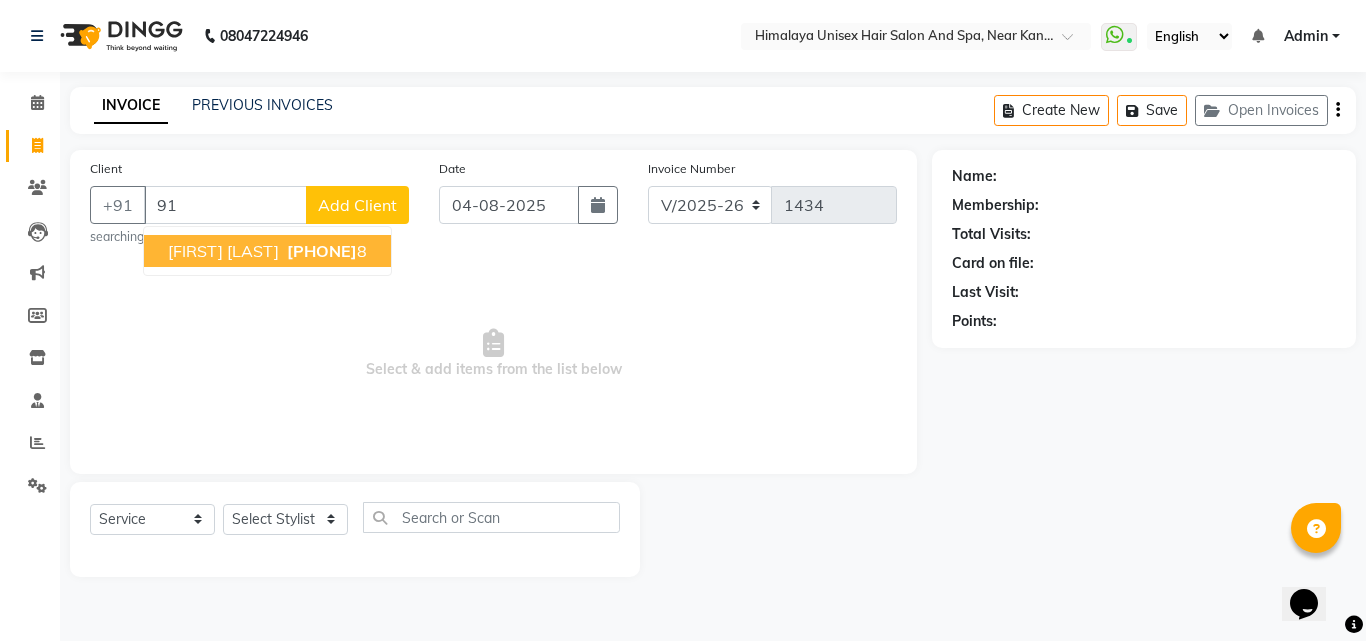 type on "9" 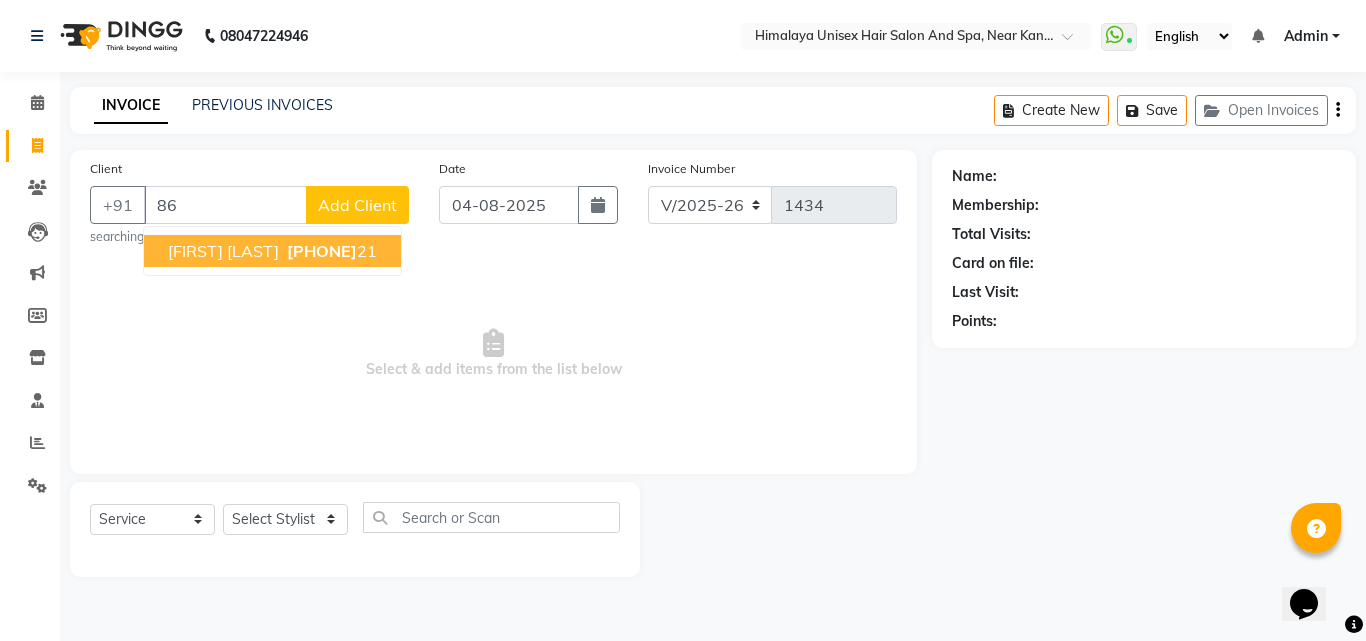 type on "8" 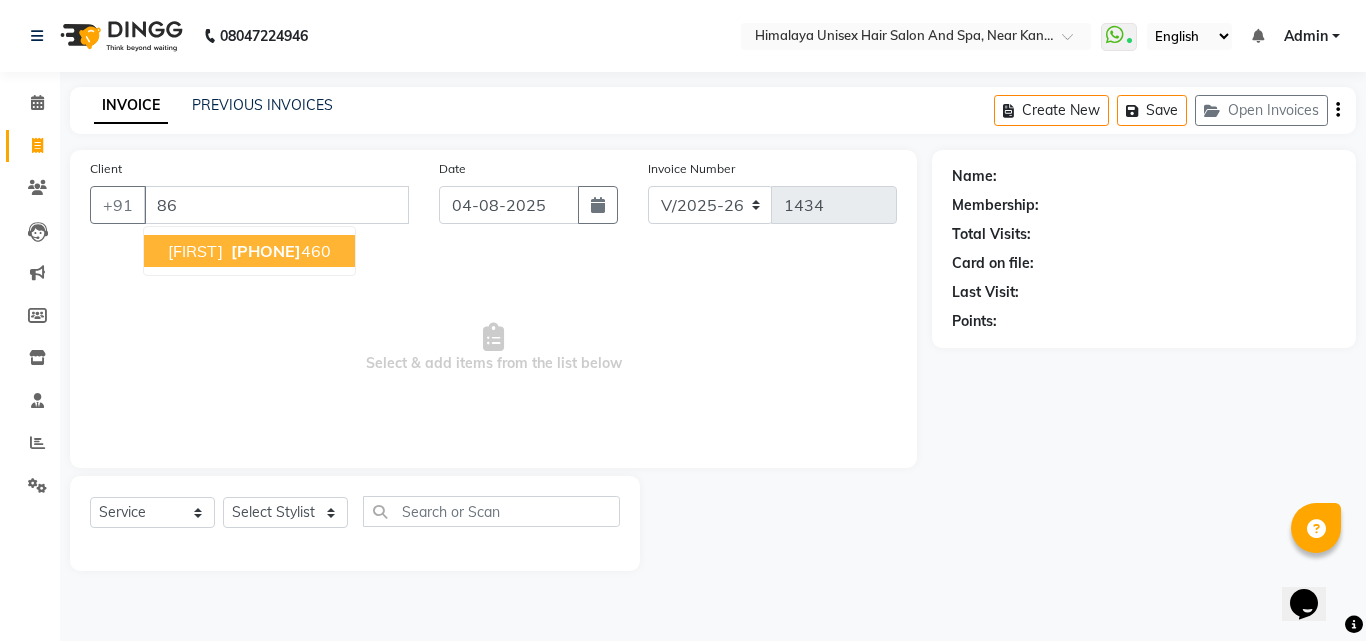 type on "8" 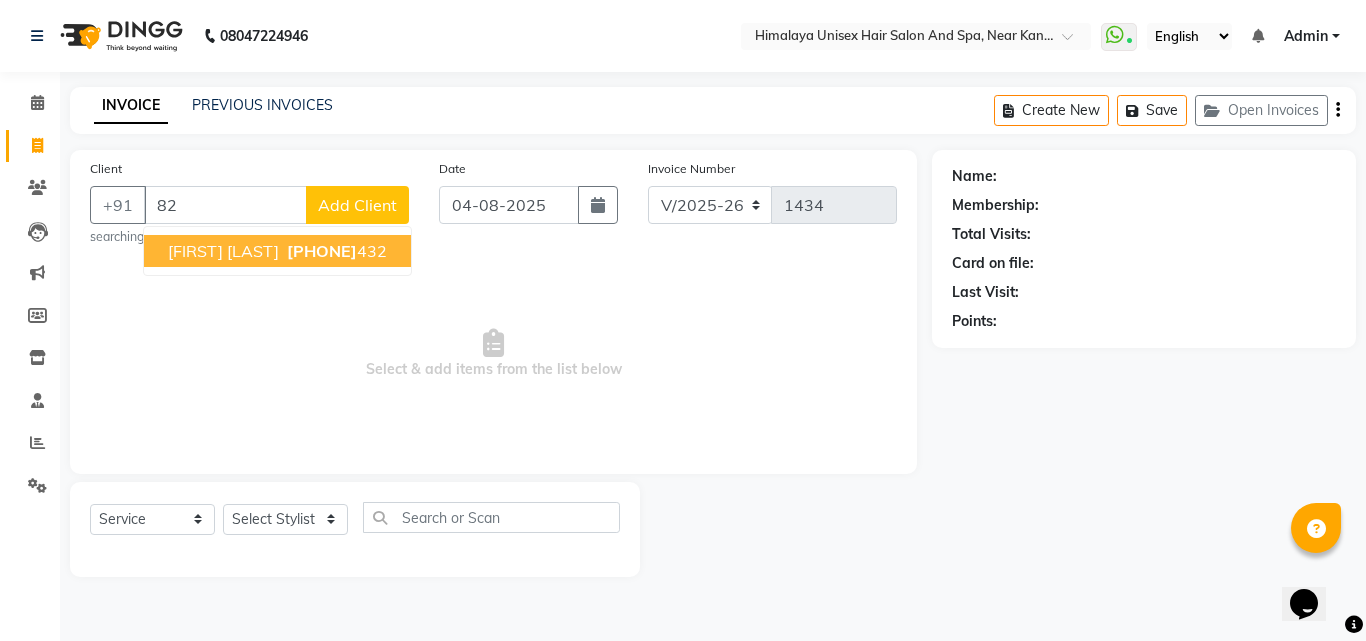 type on "8" 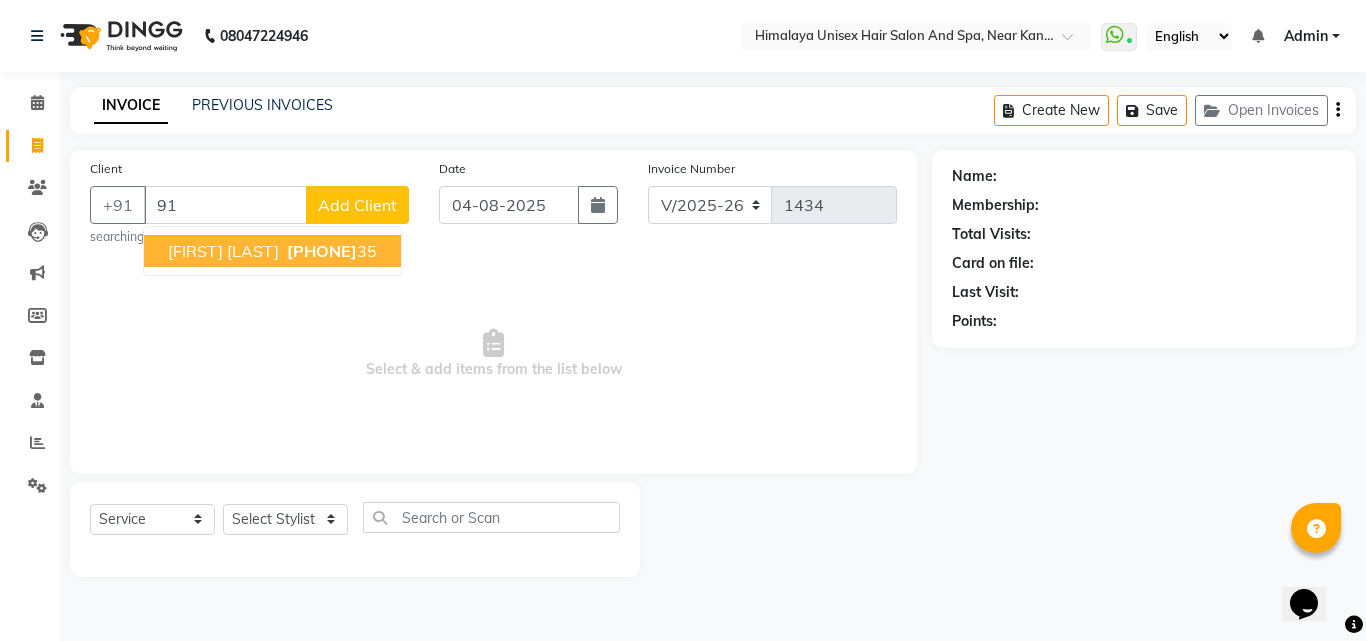 type on "9" 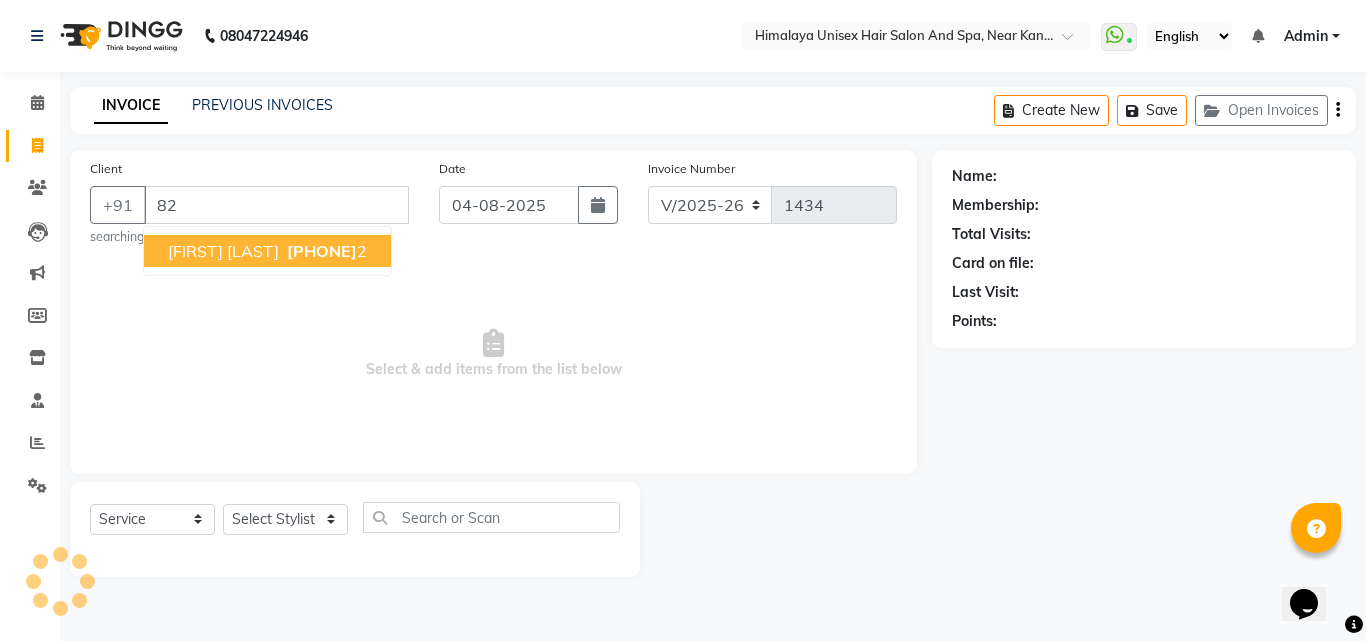type on "8" 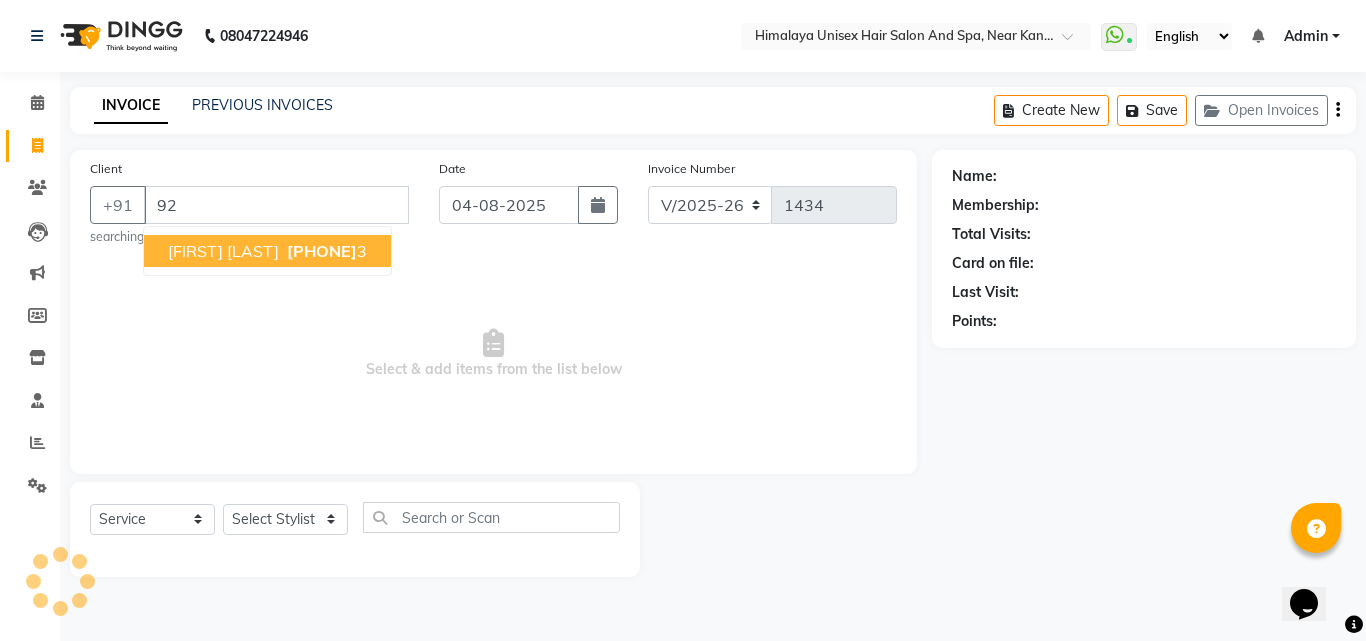 type on "9" 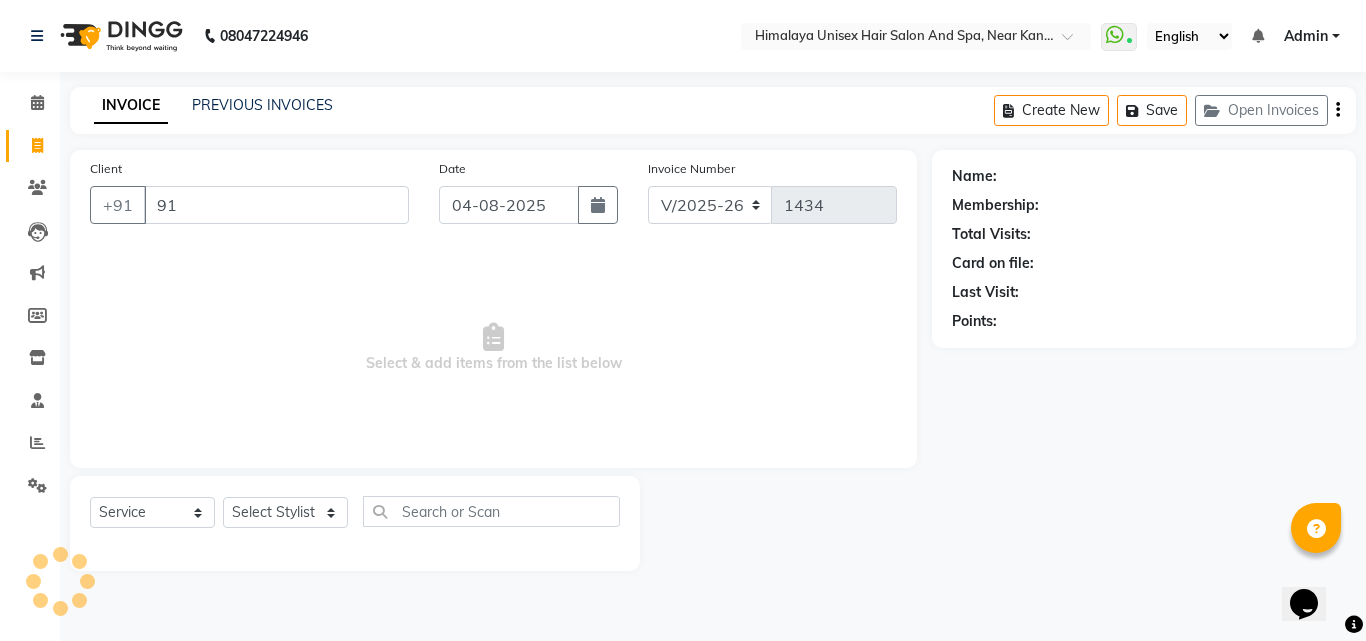 type on "9" 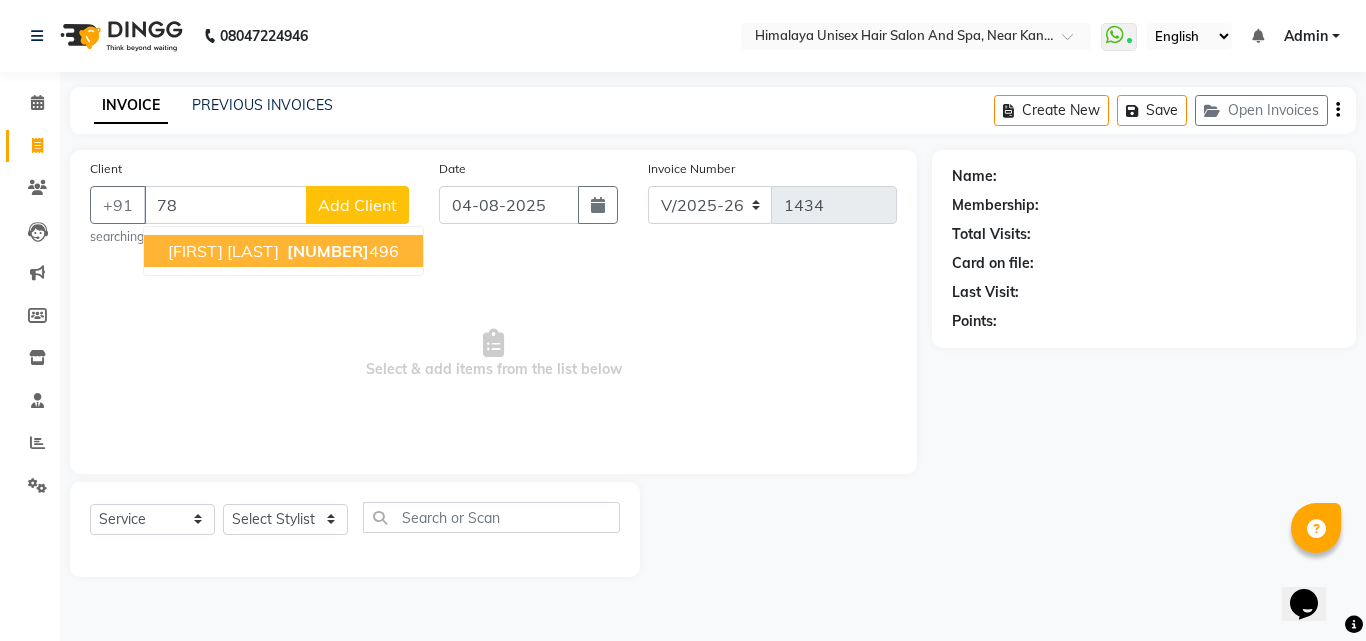 type on "7" 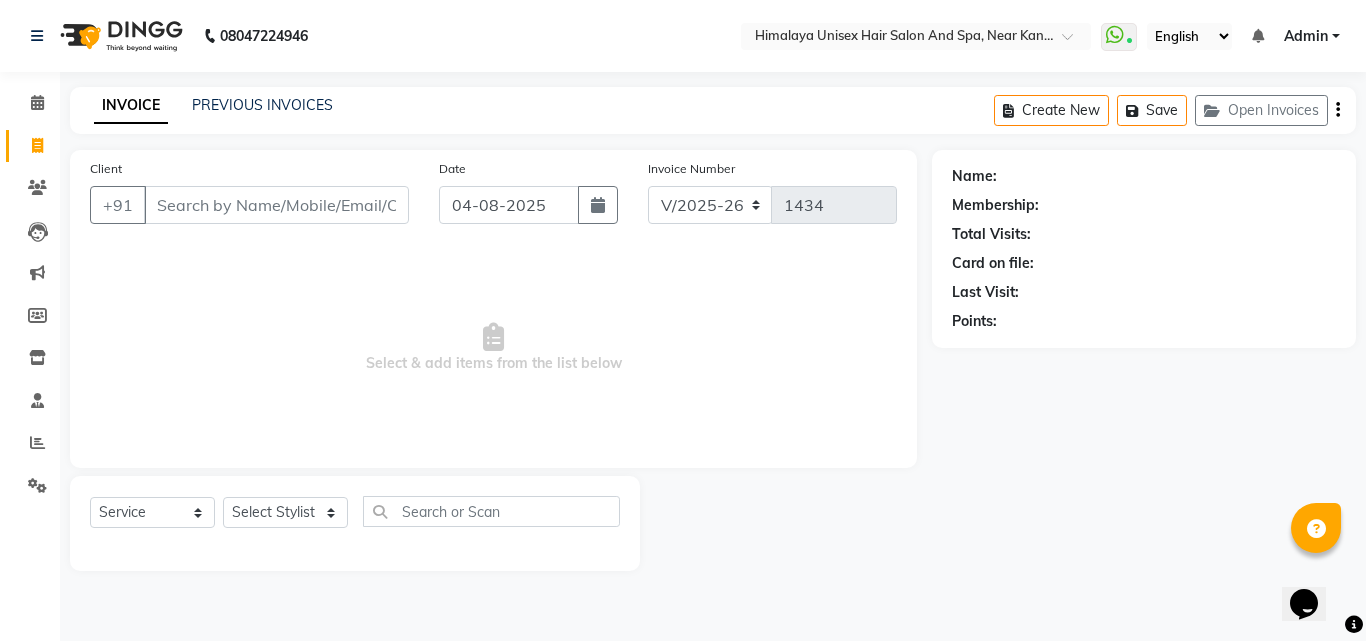 click on "Client +91 [DATE] [INVOICE] [INVOICE]-[INVOICE] [NUMBER] Select & add items from the list below" 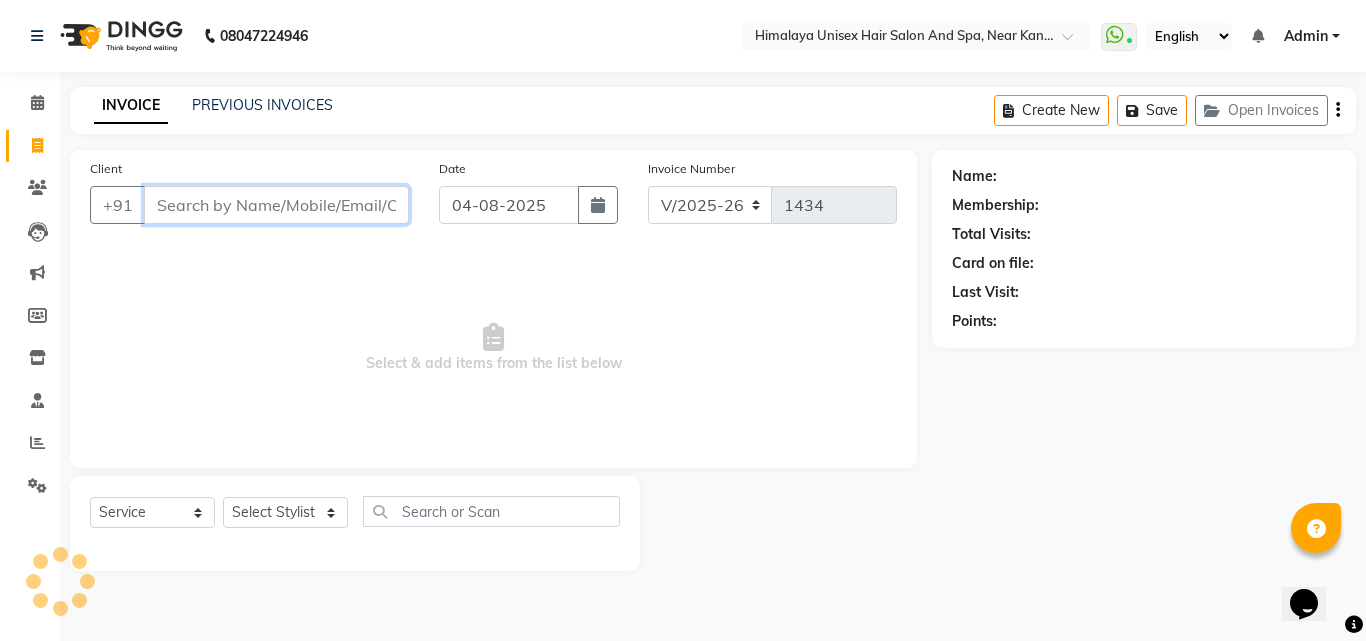 drag, startPoint x: 307, startPoint y: 192, endPoint x: 308, endPoint y: 216, distance: 24.020824 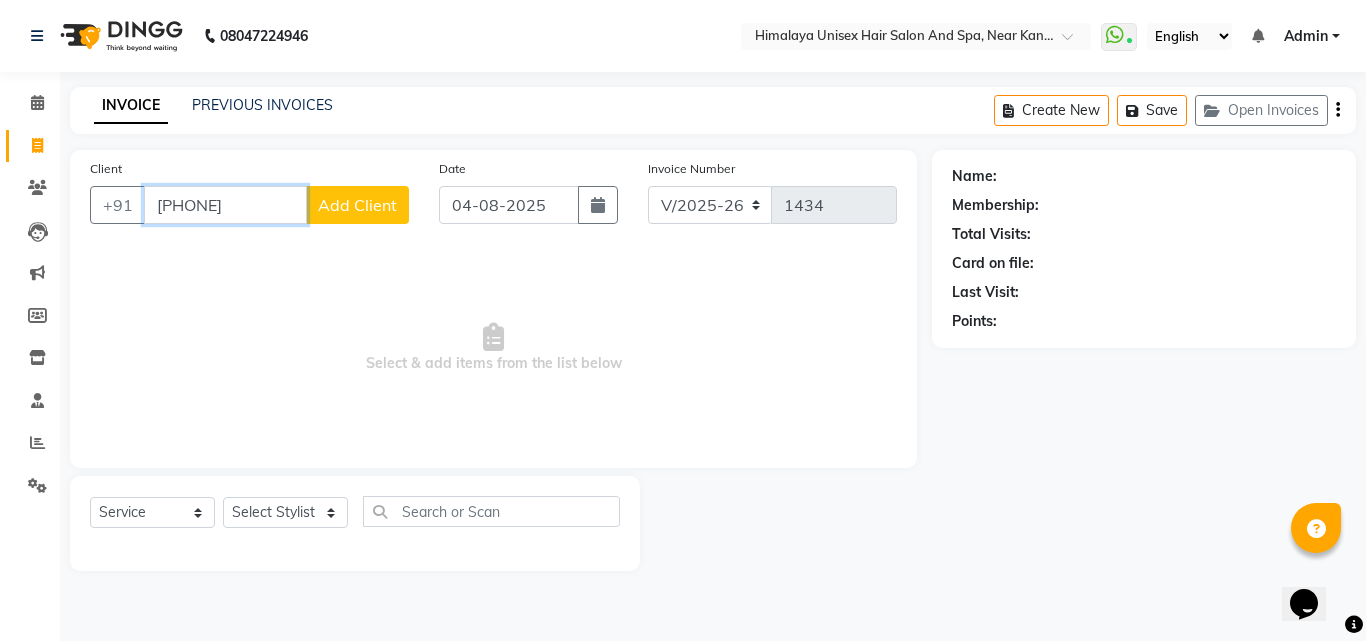 type on "[PHONE]" 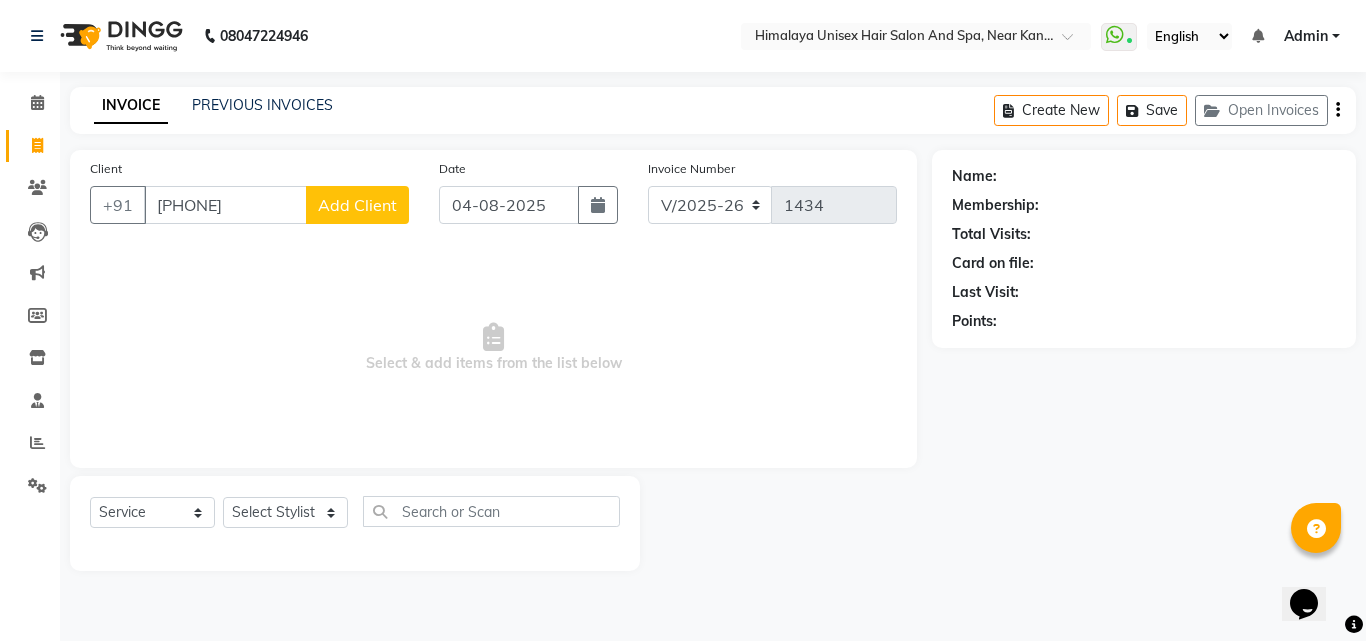 click on "Add Client" 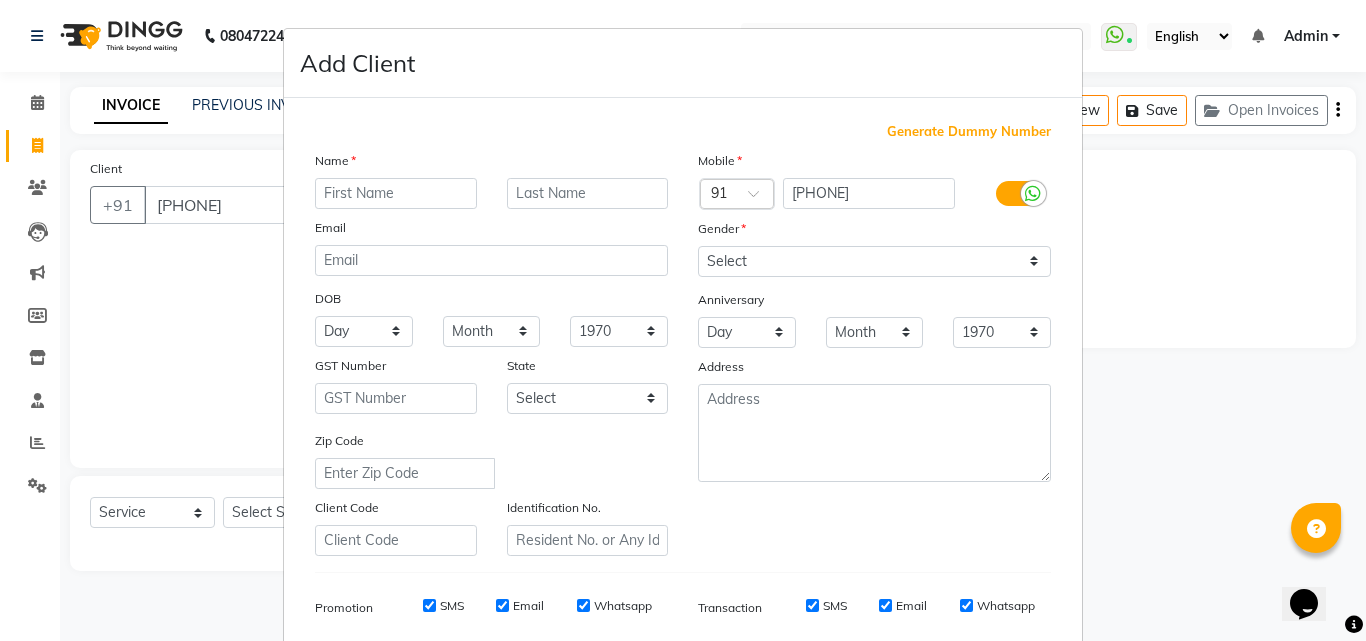 click at bounding box center (396, 193) 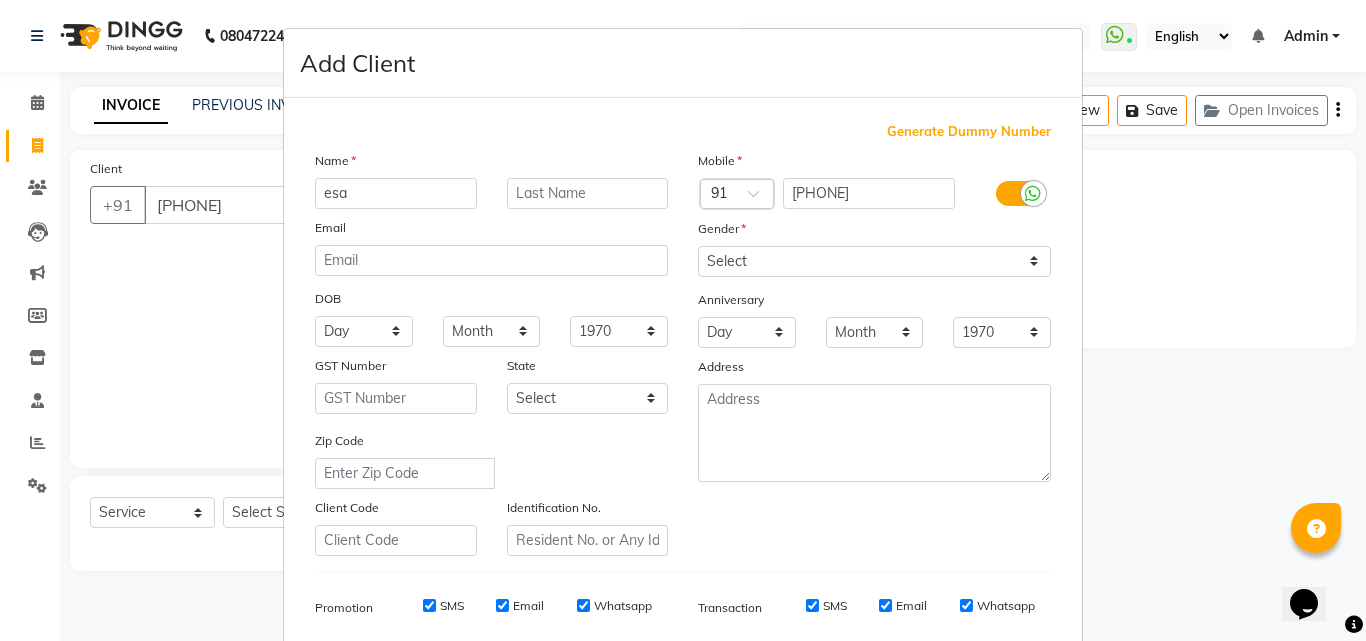 type on "esa" 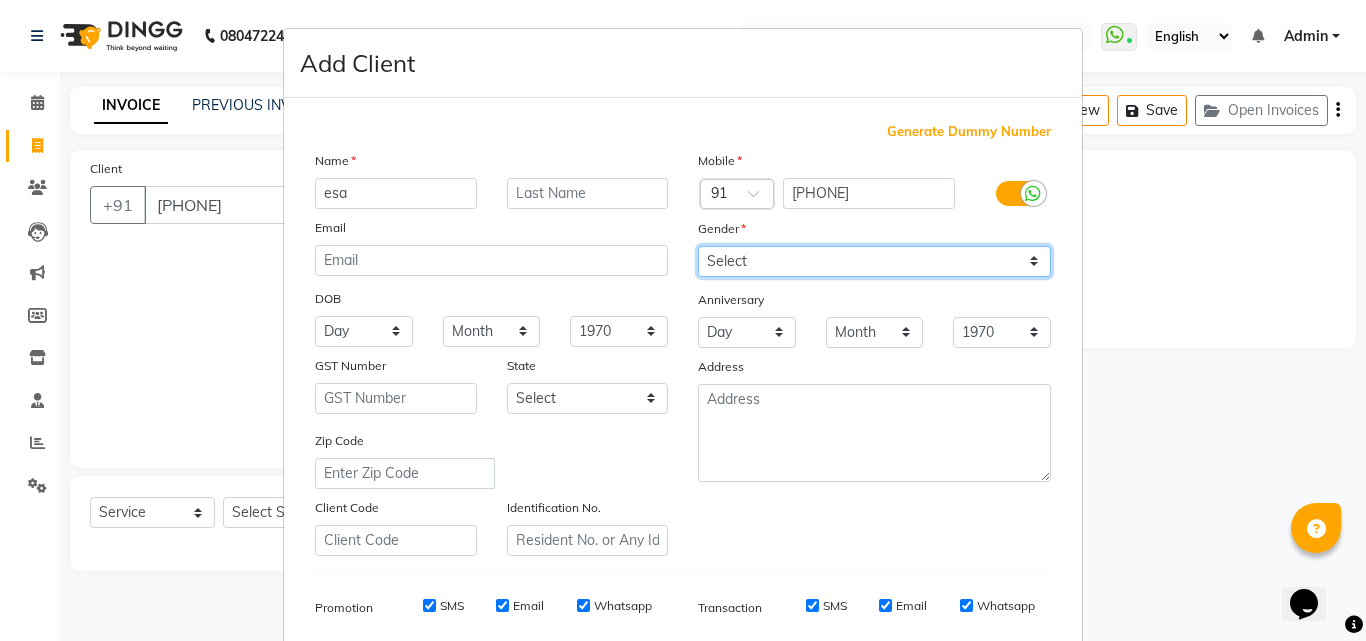 click on "Select Male Female Other Prefer Not To Say" at bounding box center [874, 261] 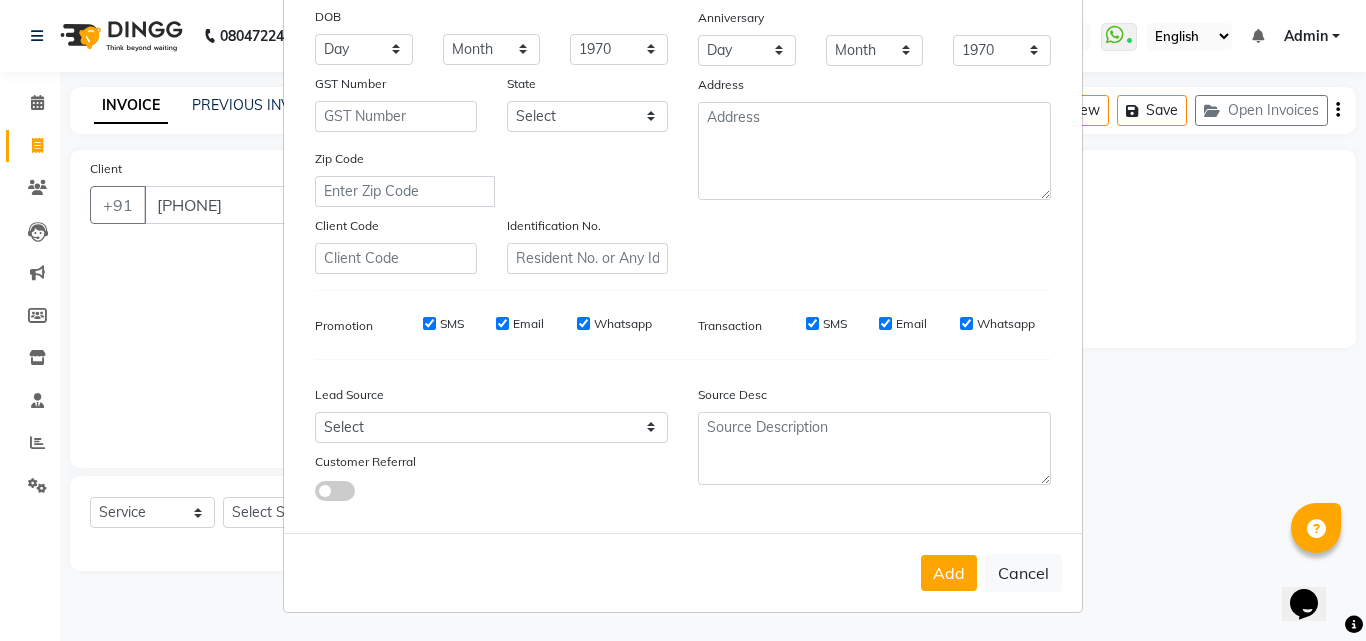 scroll, scrollTop: 0, scrollLeft: 0, axis: both 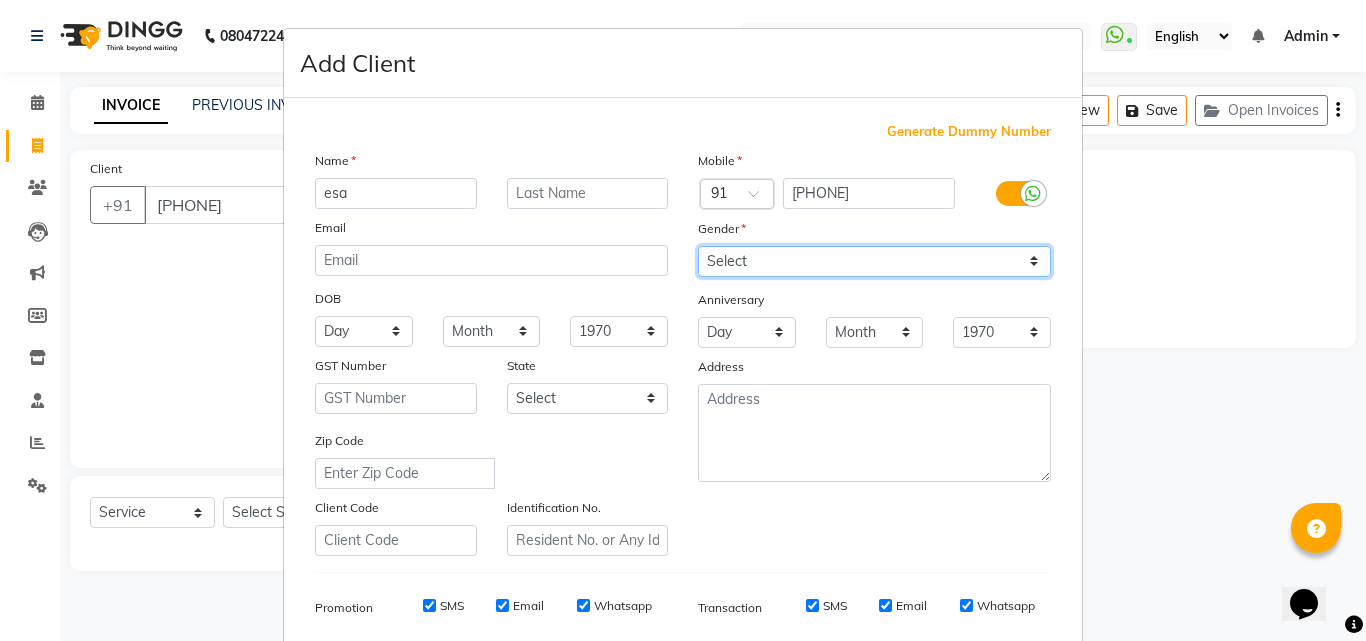 click on "Select Male Female Other Prefer Not To Say" at bounding box center (874, 261) 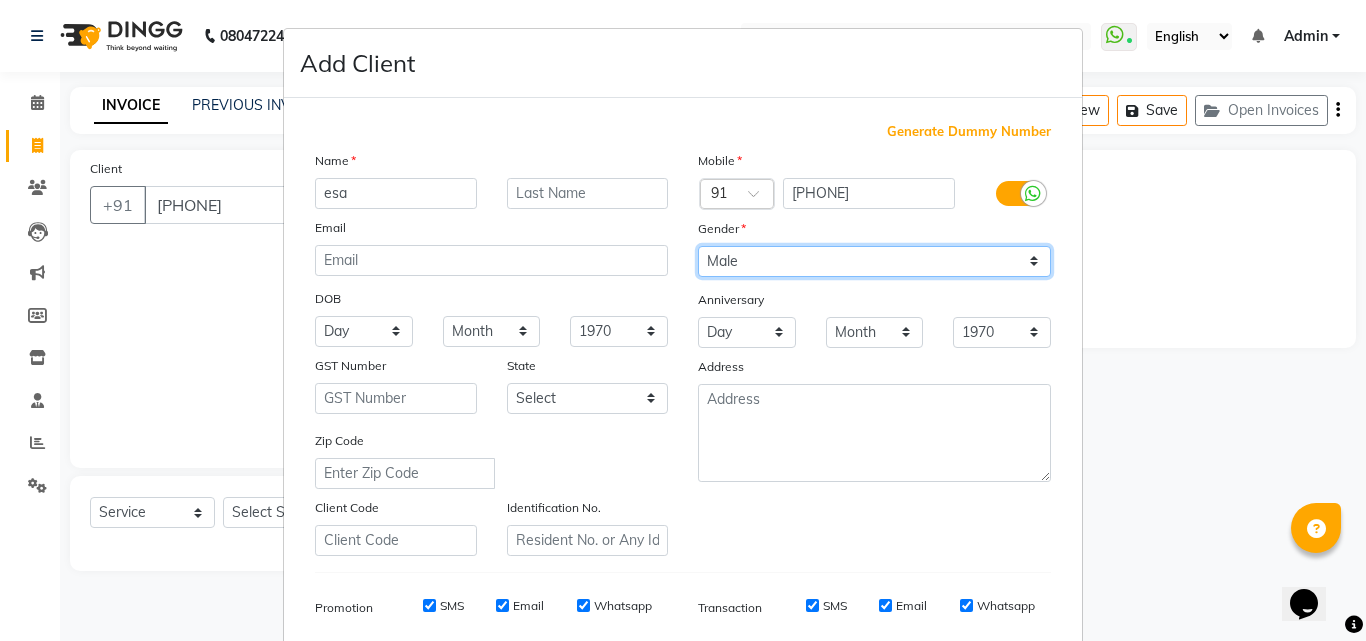 click on "Select Male Female Other Prefer Not To Say" at bounding box center (874, 261) 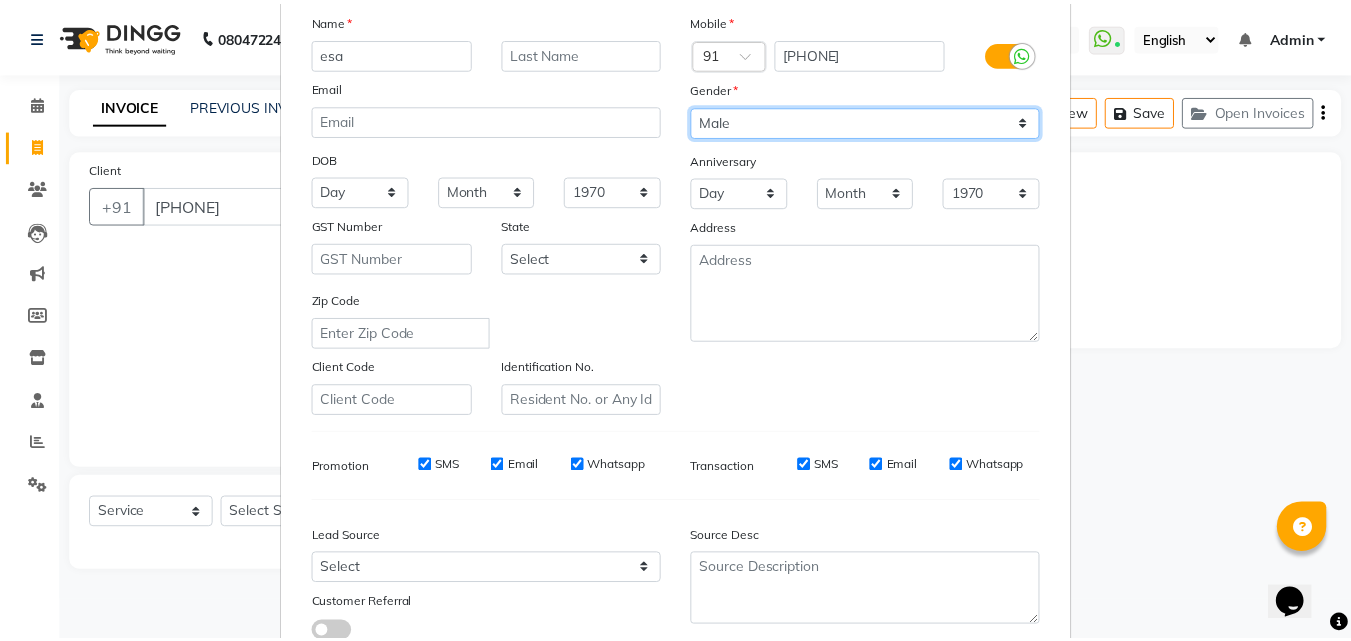 scroll, scrollTop: 282, scrollLeft: 0, axis: vertical 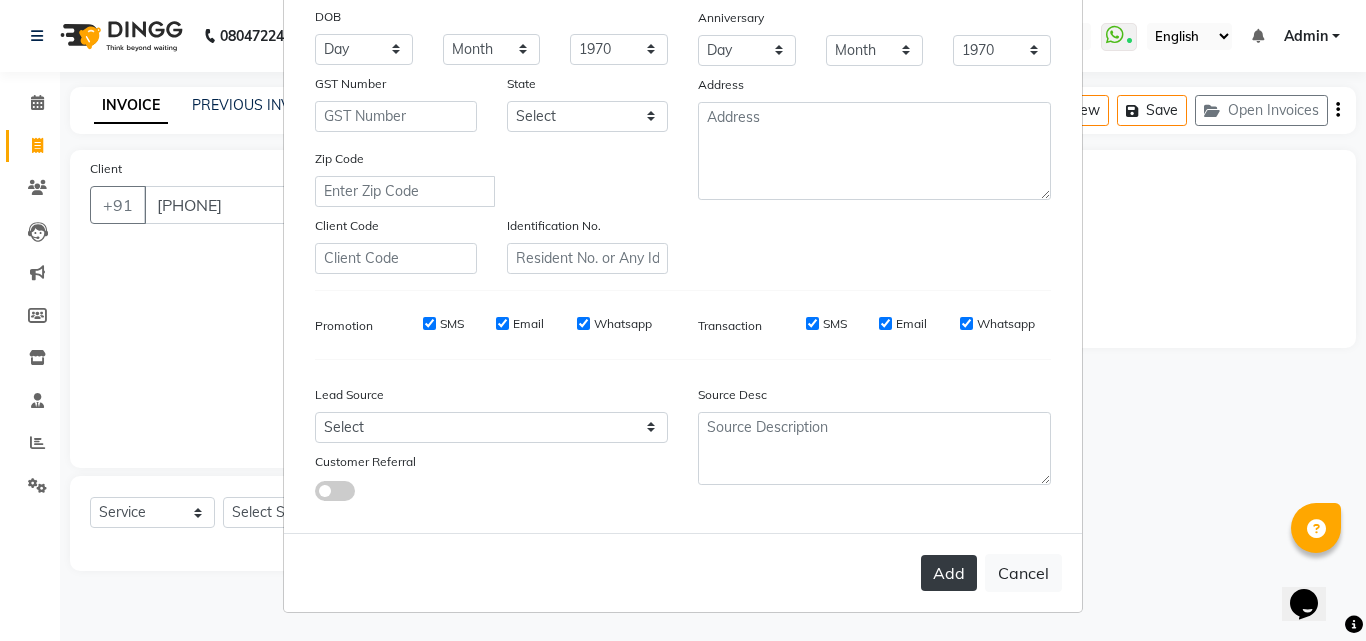 click on "Add" at bounding box center [949, 573] 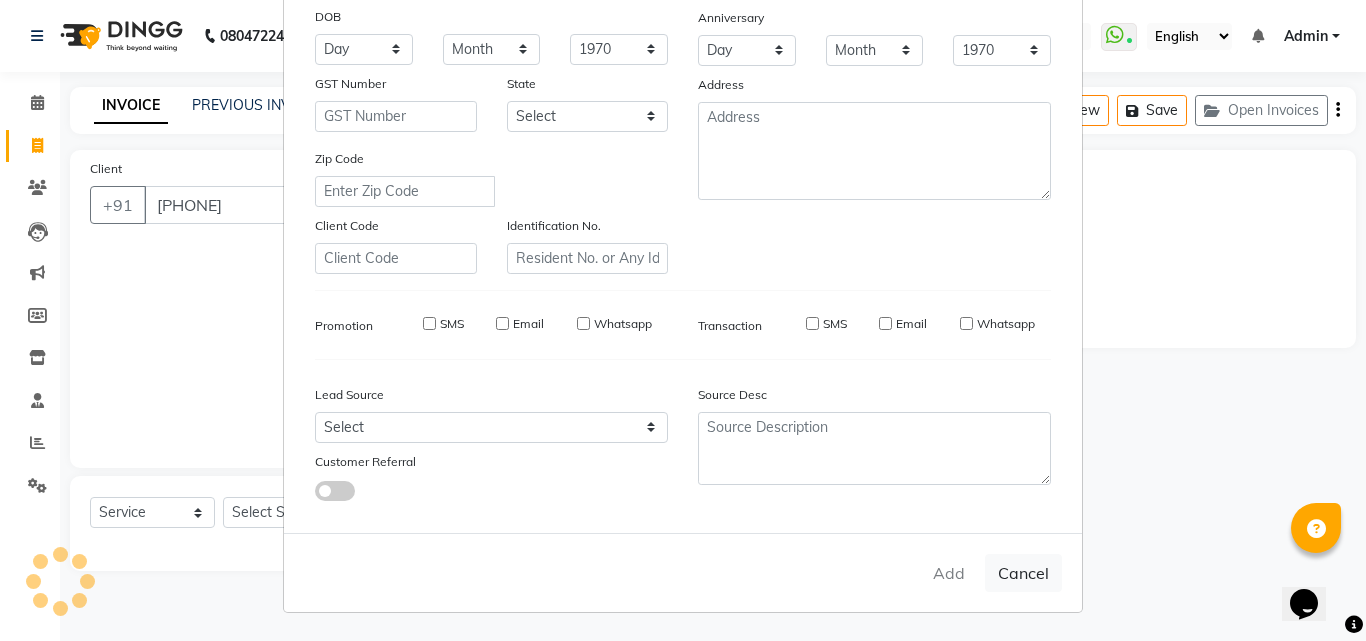 type 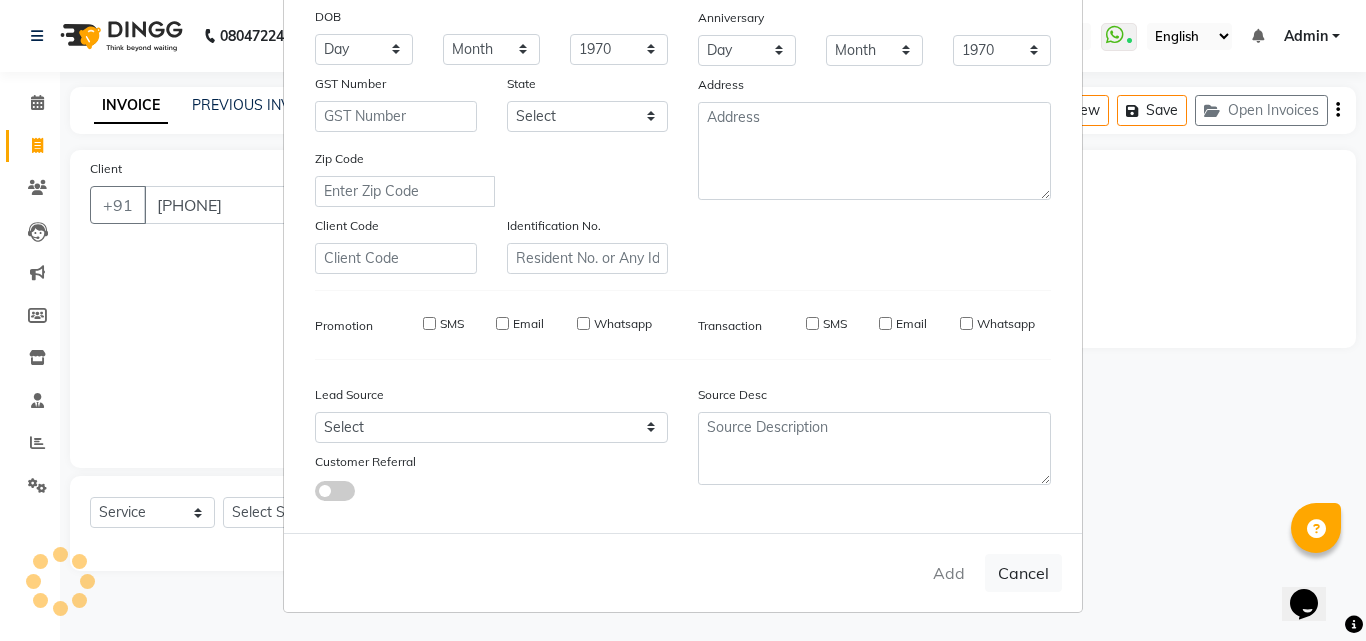 select 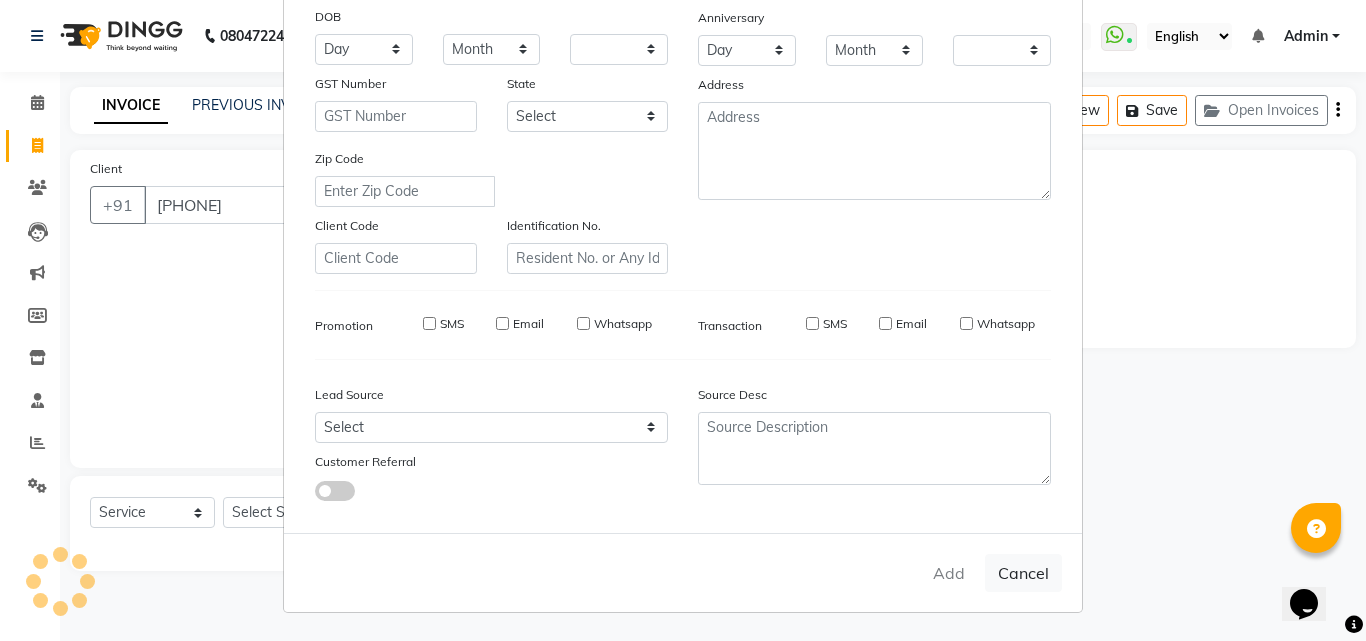 checkbox on "false" 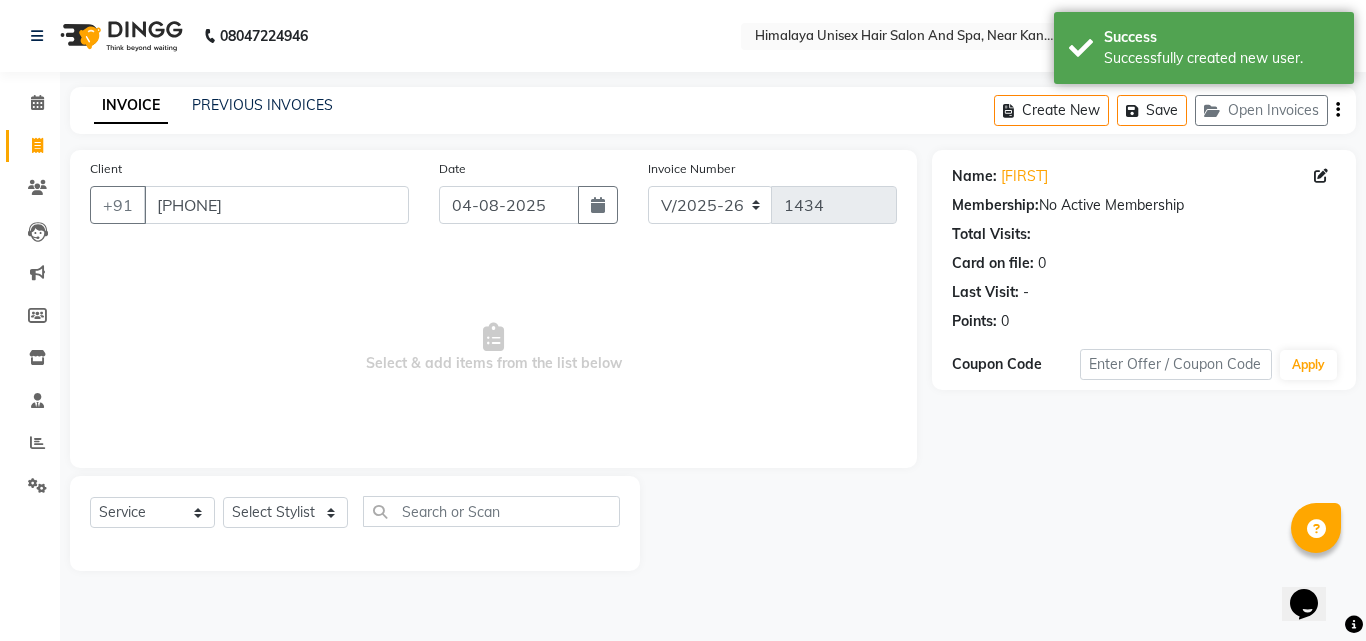 click on "Select Service Product Membership Package Voucher Prepaid Gift Card Select Stylist [FIRST] [LAST] [FIRST] [LAST] [FIRST] [LAST] [FIRST] [LAST] [FIRST] [LAST] [FIRST] [LAST] [FIRST] [LAST] [FIRST] [LAST]" 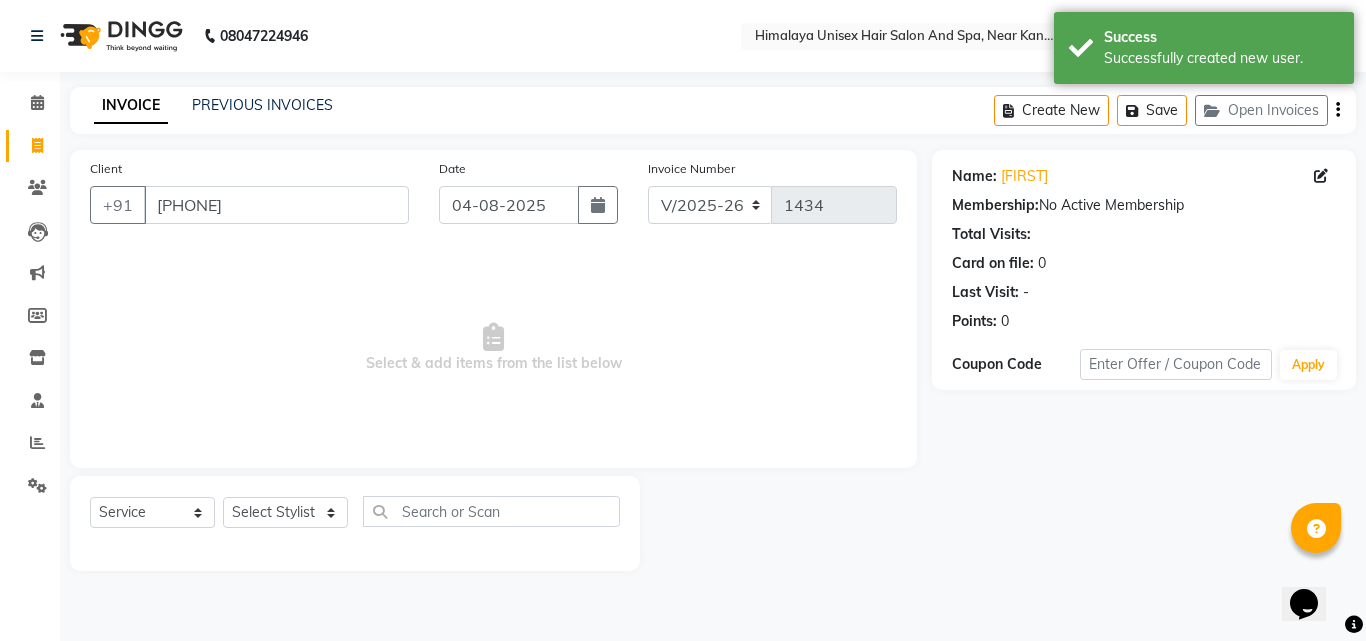 drag, startPoint x: 279, startPoint y: 534, endPoint x: 309, endPoint y: 482, distance: 60.033325 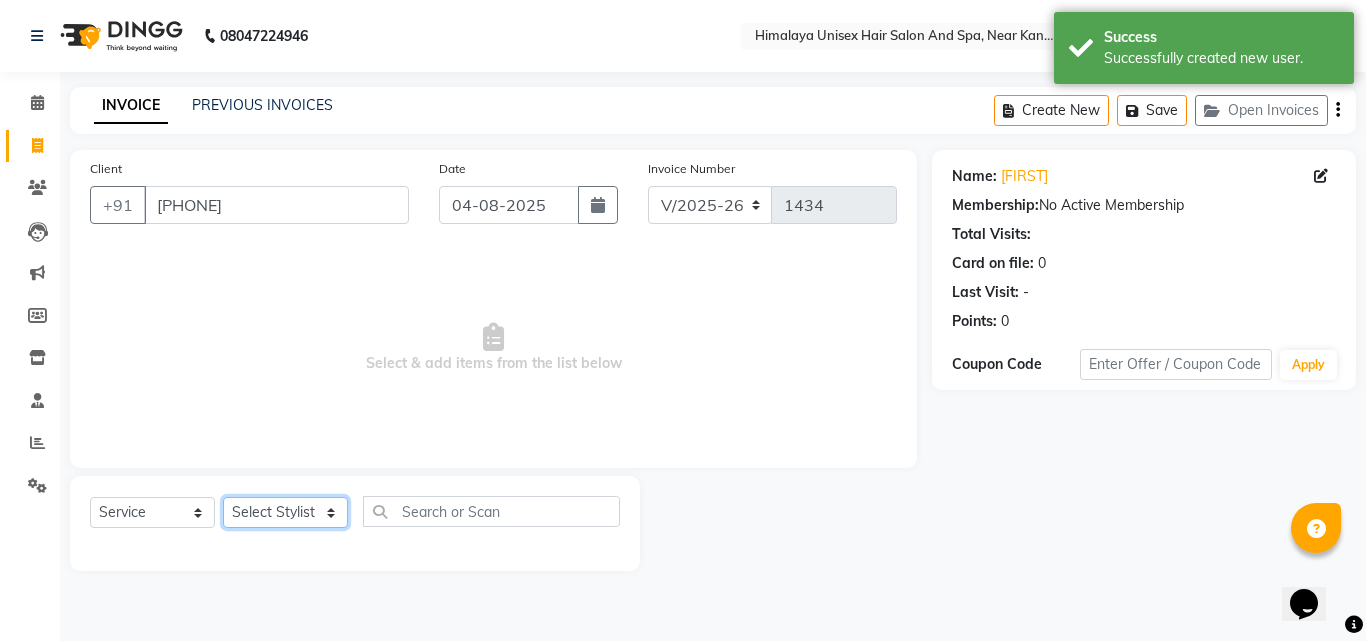 click on "Select Stylist Ashwini Salunkhe Avantika Phase Ganesh  Gosavi Mahesh Sawant nakul tadas prasad kadam Prathamesh Salunkhe sai kashid shubhangi sawant Uday Tate" 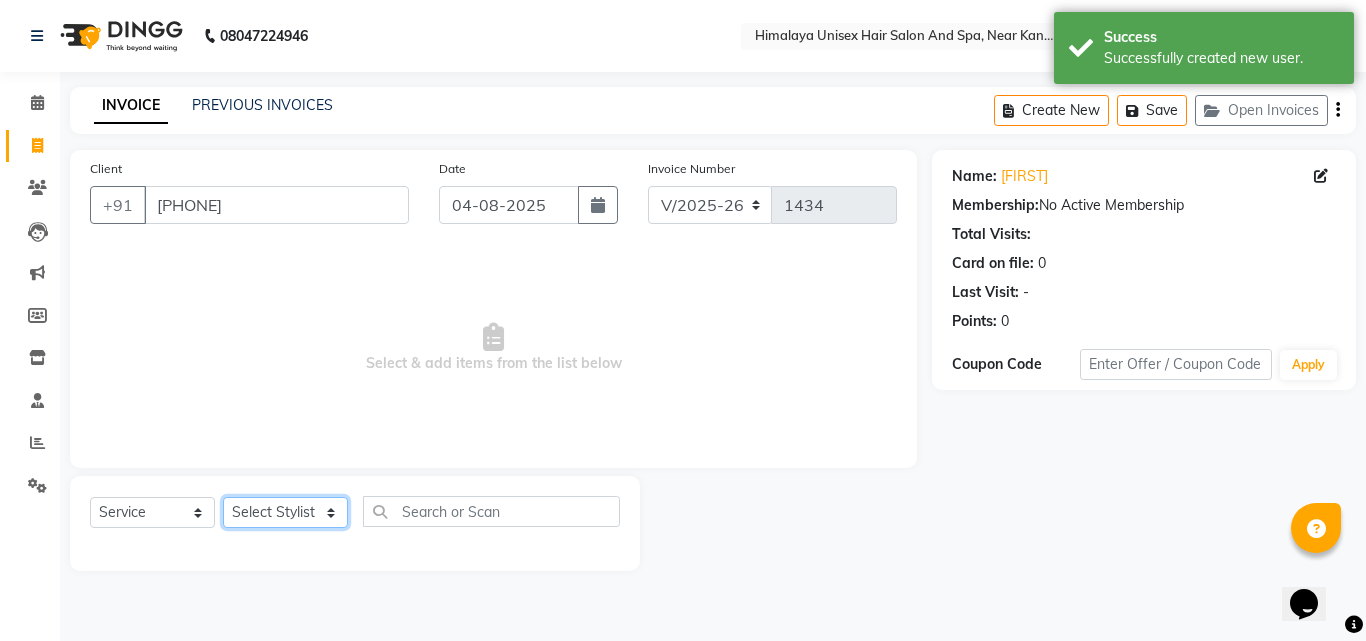 select on "26953" 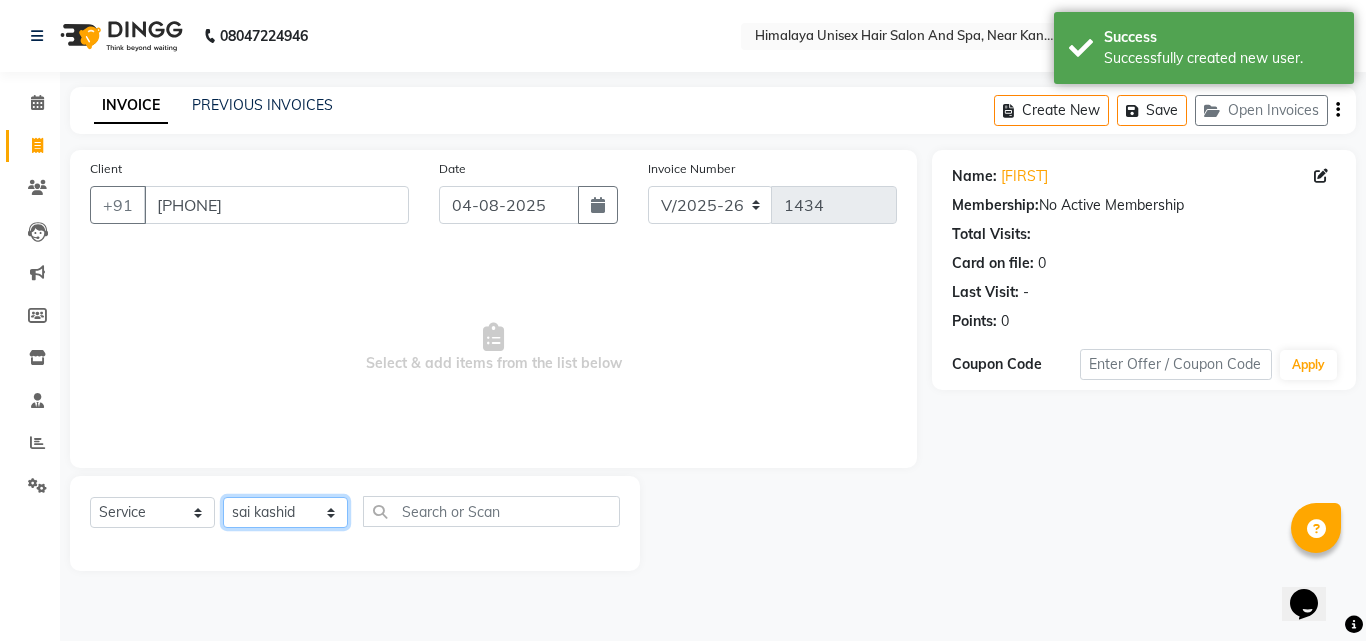 click on "Select Stylist Ashwini Salunkhe Avantika Phase Ganesh  Gosavi Mahesh Sawant nakul tadas prasad kadam Prathamesh Salunkhe sai kashid shubhangi sawant Uday Tate" 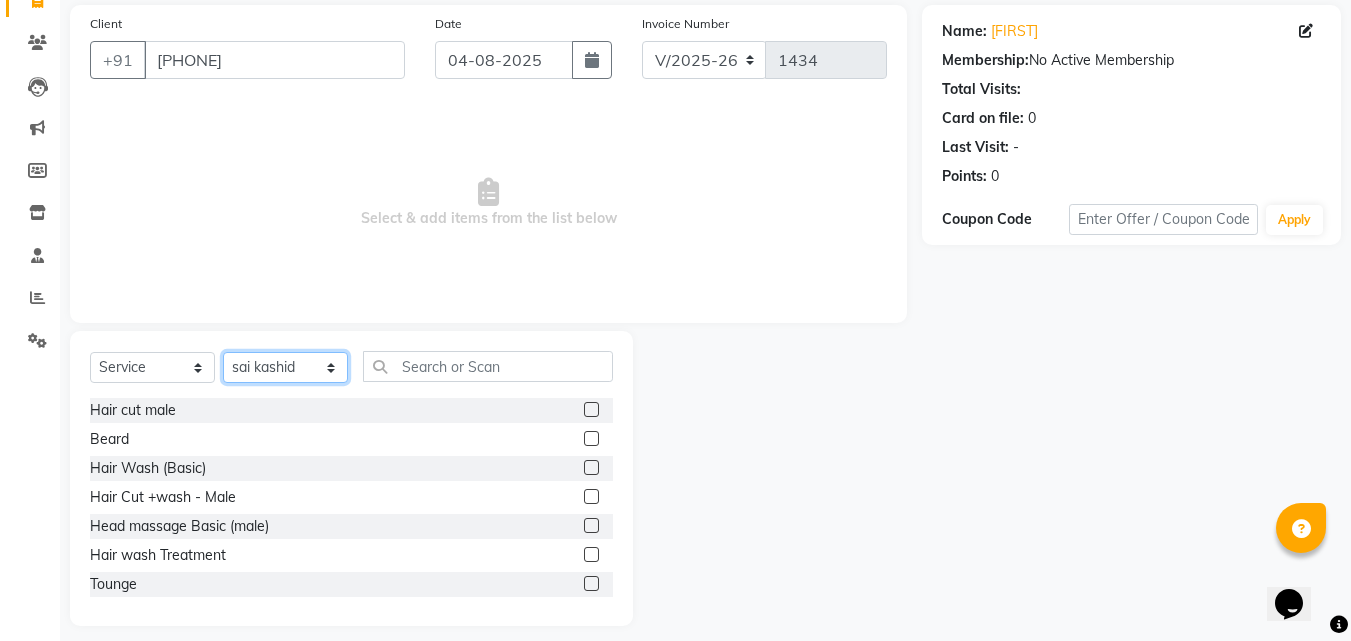 scroll, scrollTop: 160, scrollLeft: 0, axis: vertical 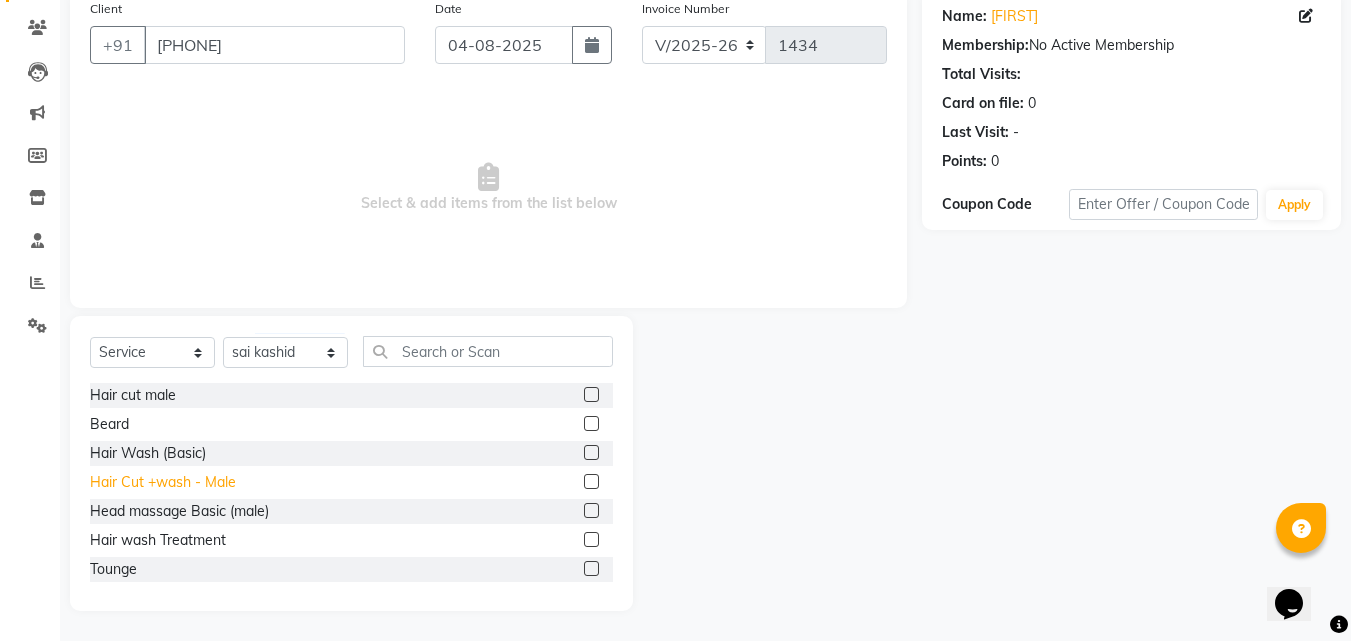 click on "Hair Cut +wash - Male" 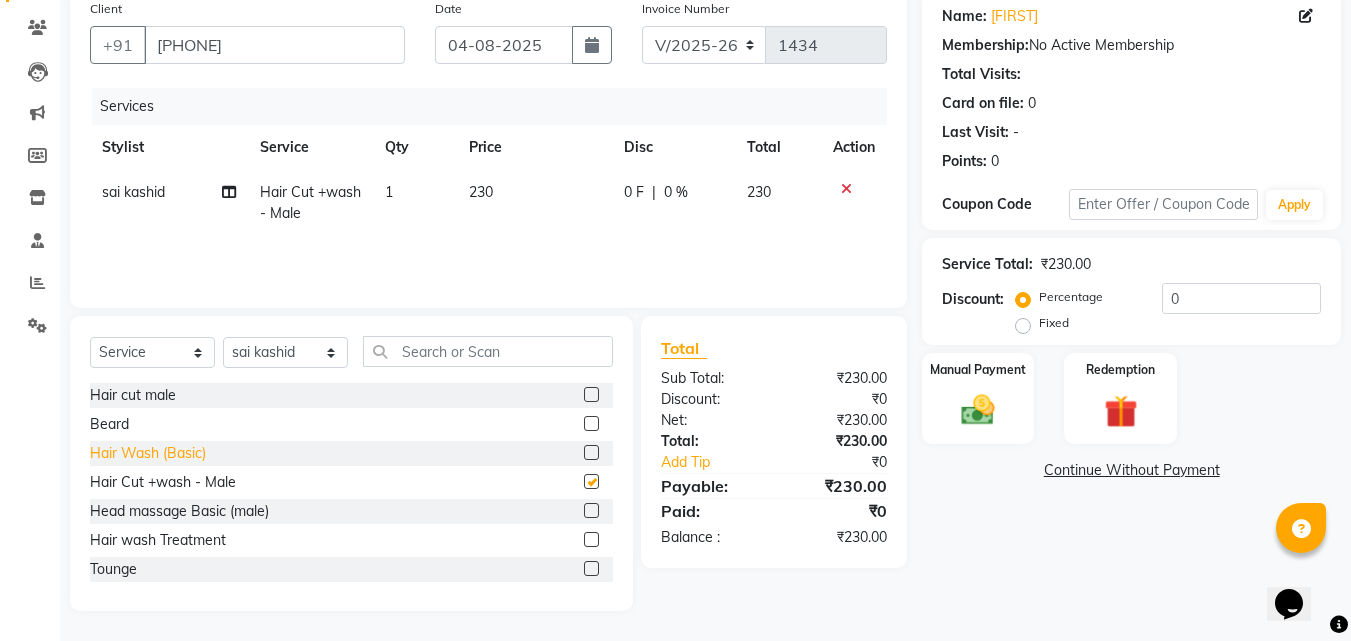 checkbox on "false" 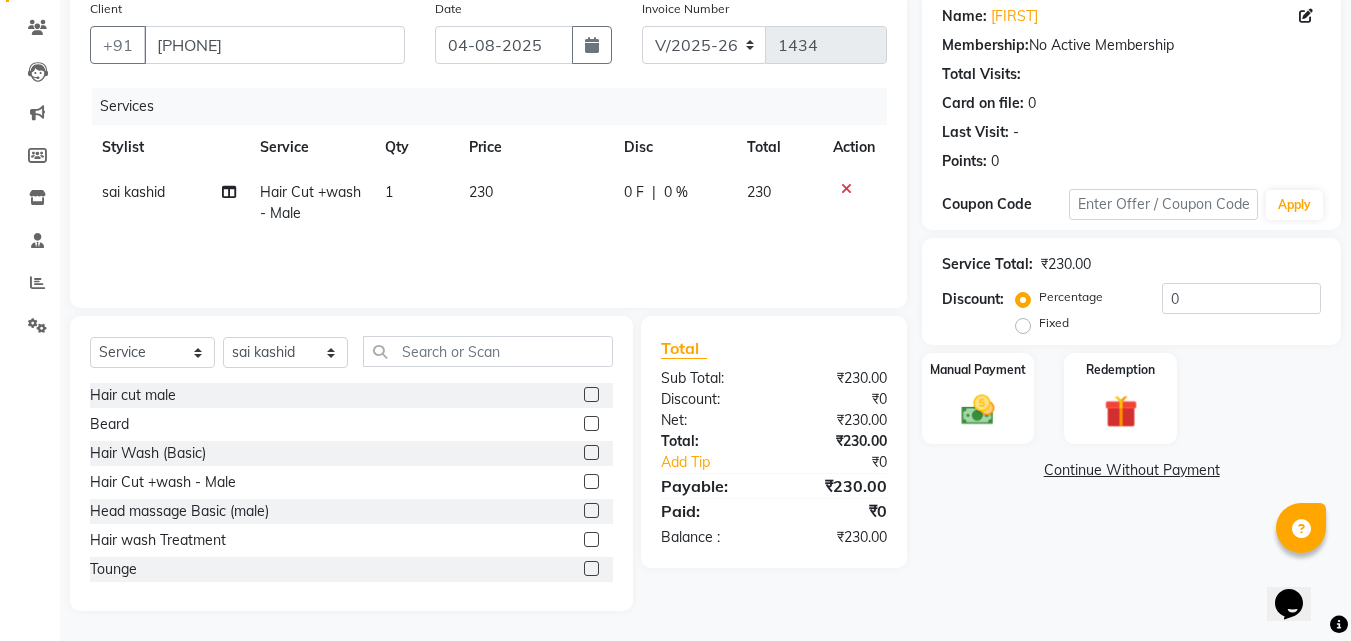click on "230" 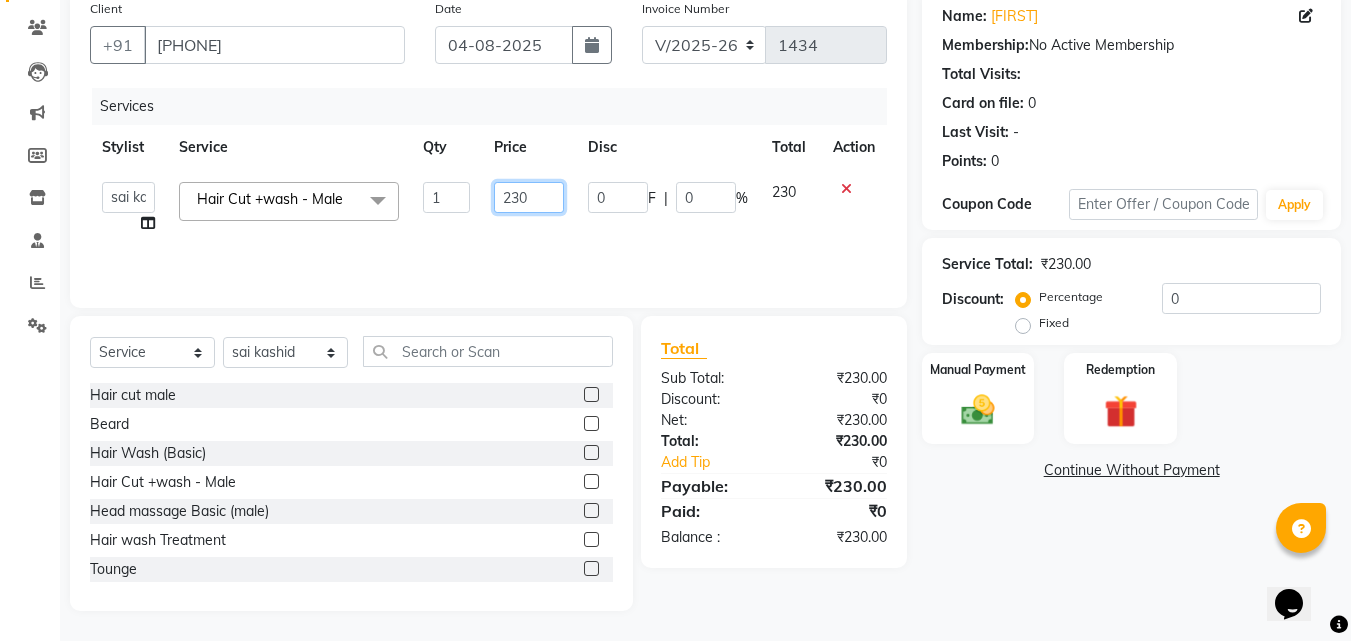 click on "230" 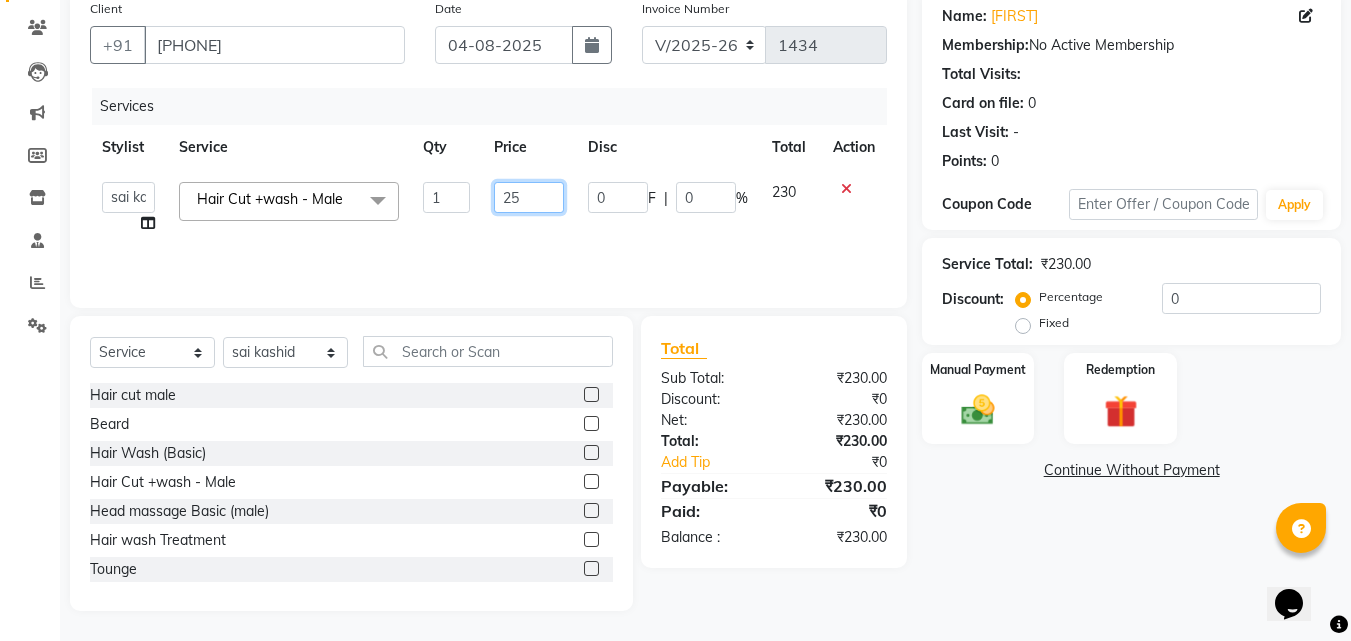 type on "250" 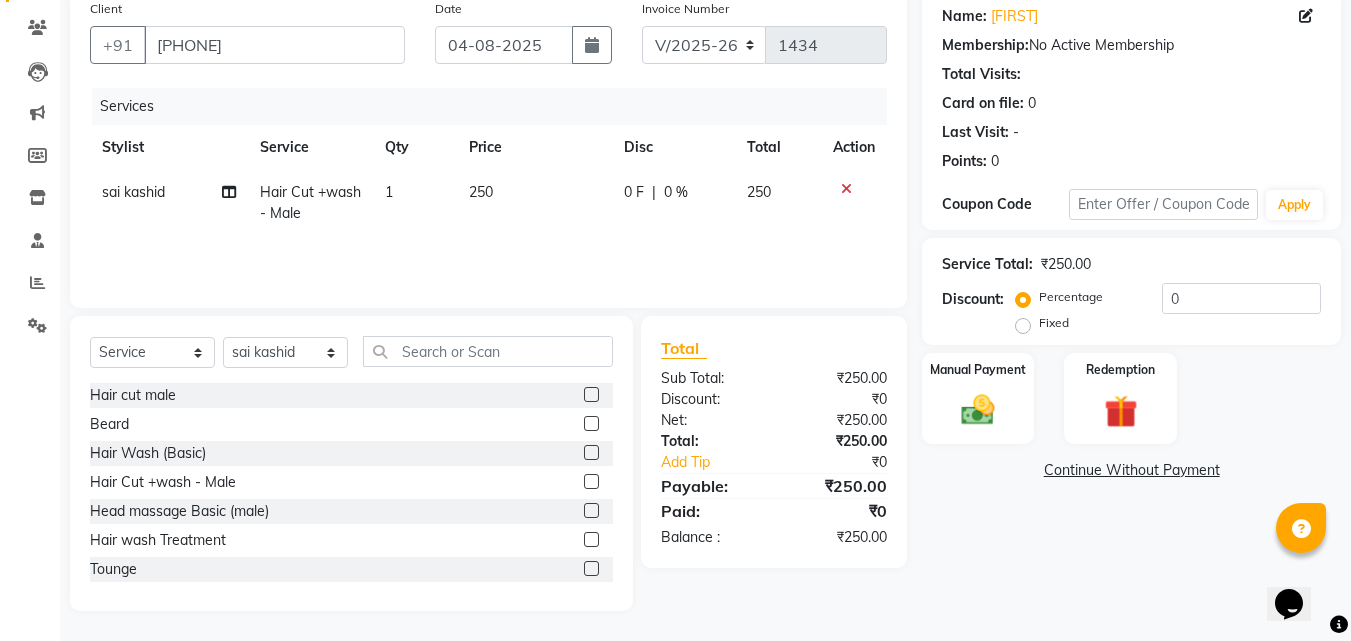 click on "Name: [FIRST] [LAST] Membership: No Active Membership Total Visits: Card on file: 0 Last Visit: - Points: 0" 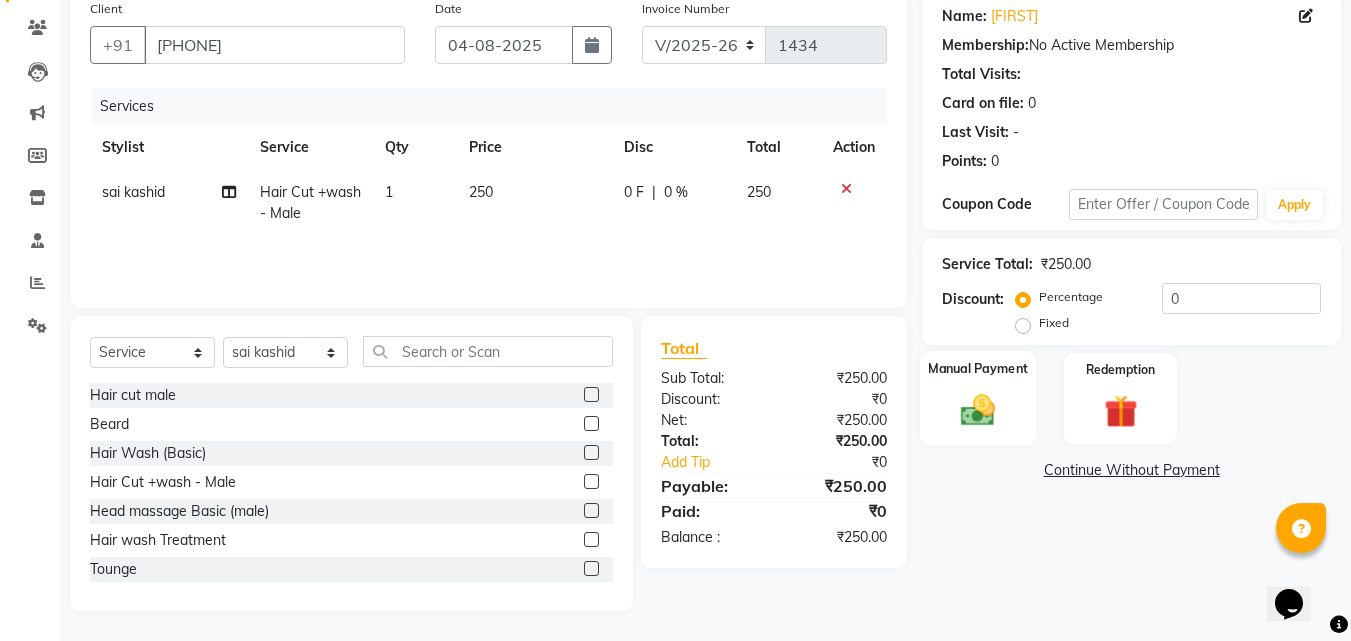 click 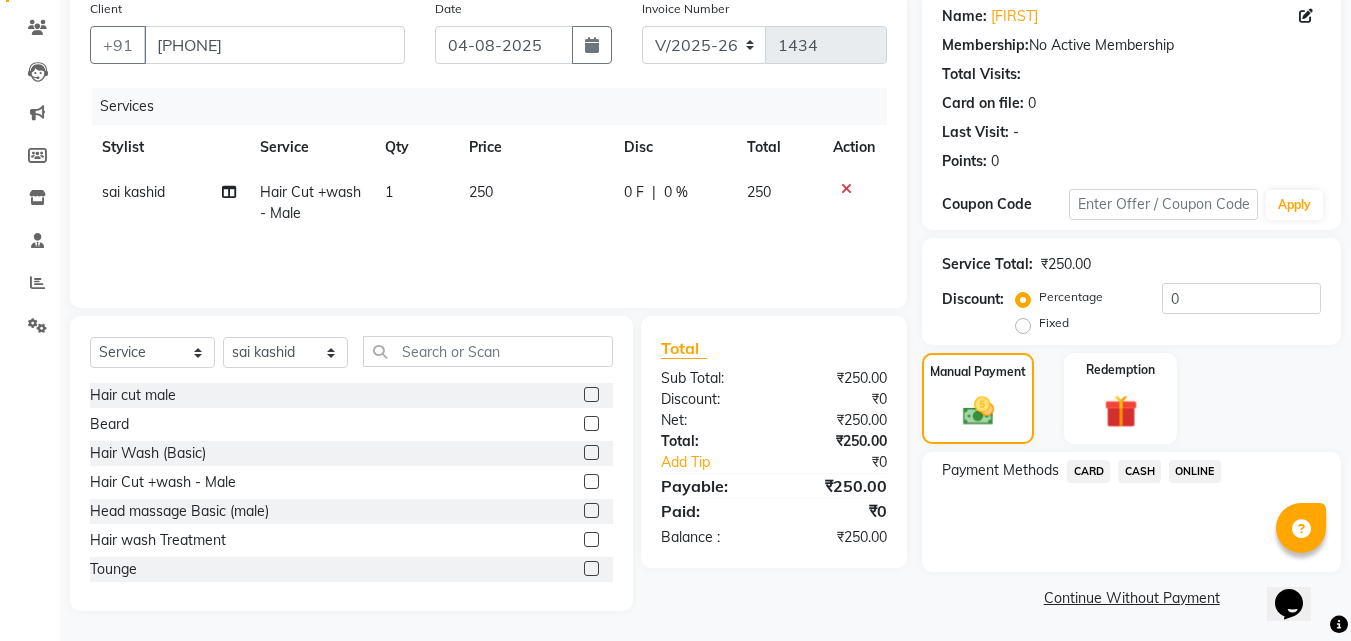 scroll, scrollTop: 162, scrollLeft: 0, axis: vertical 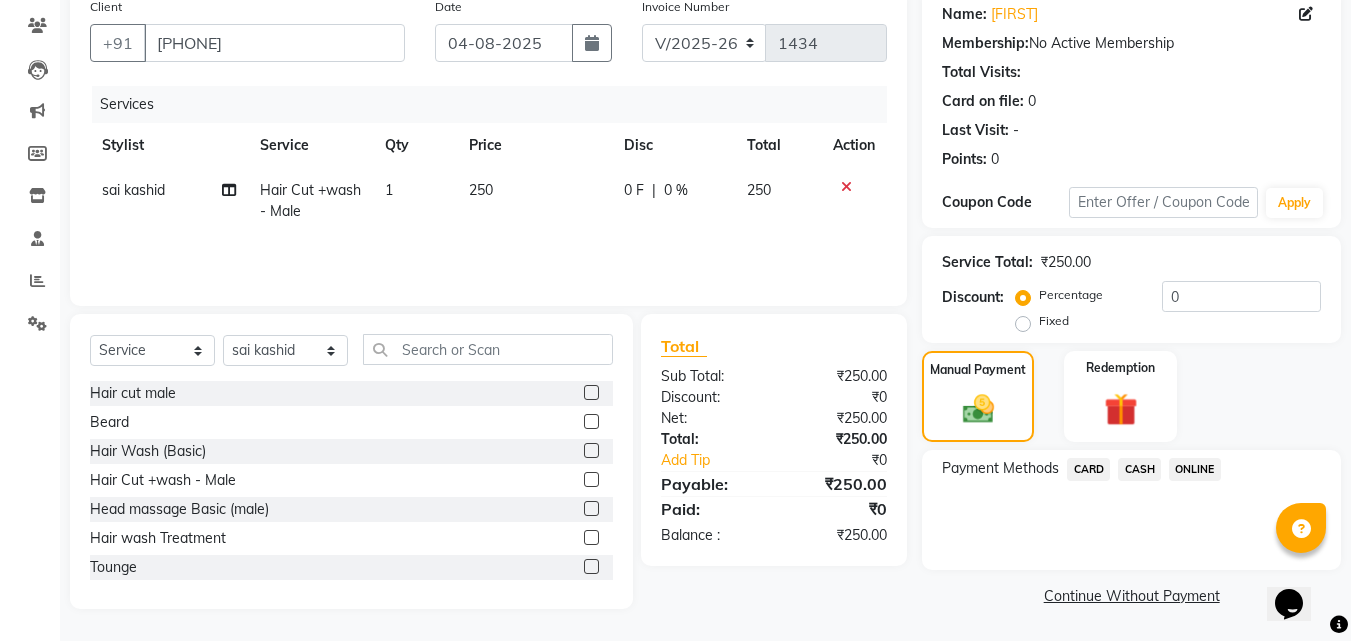 click on "CASH" 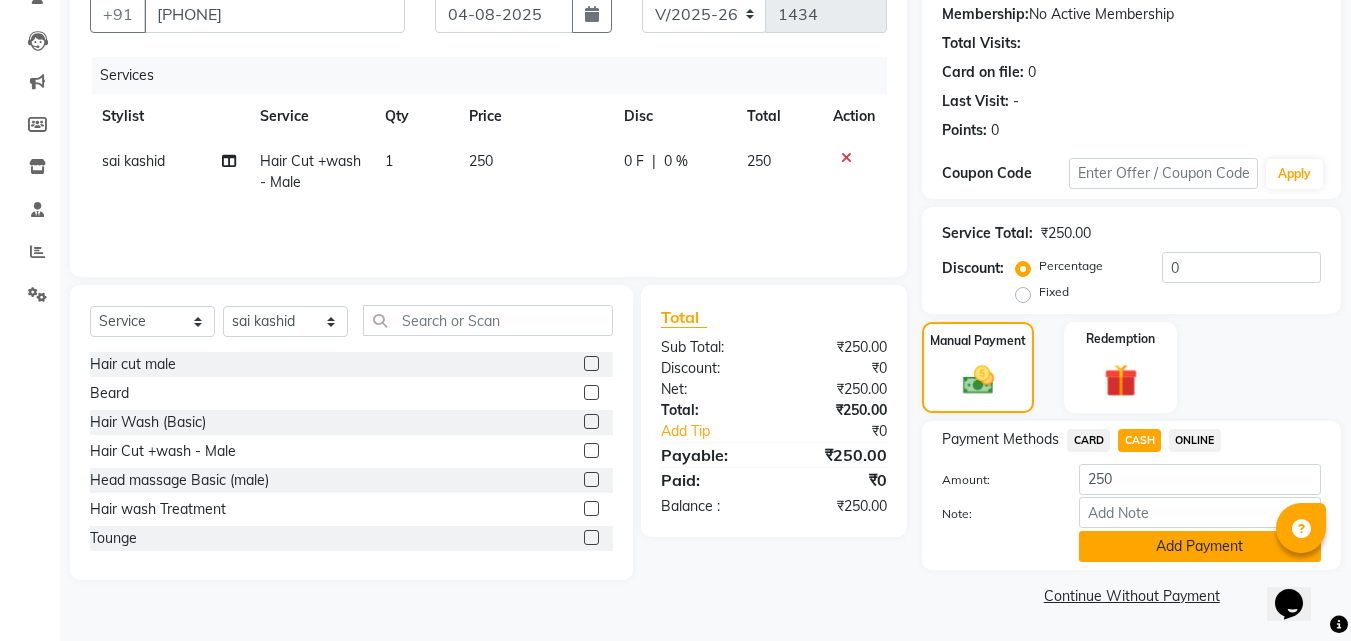 click on "Add Payment" 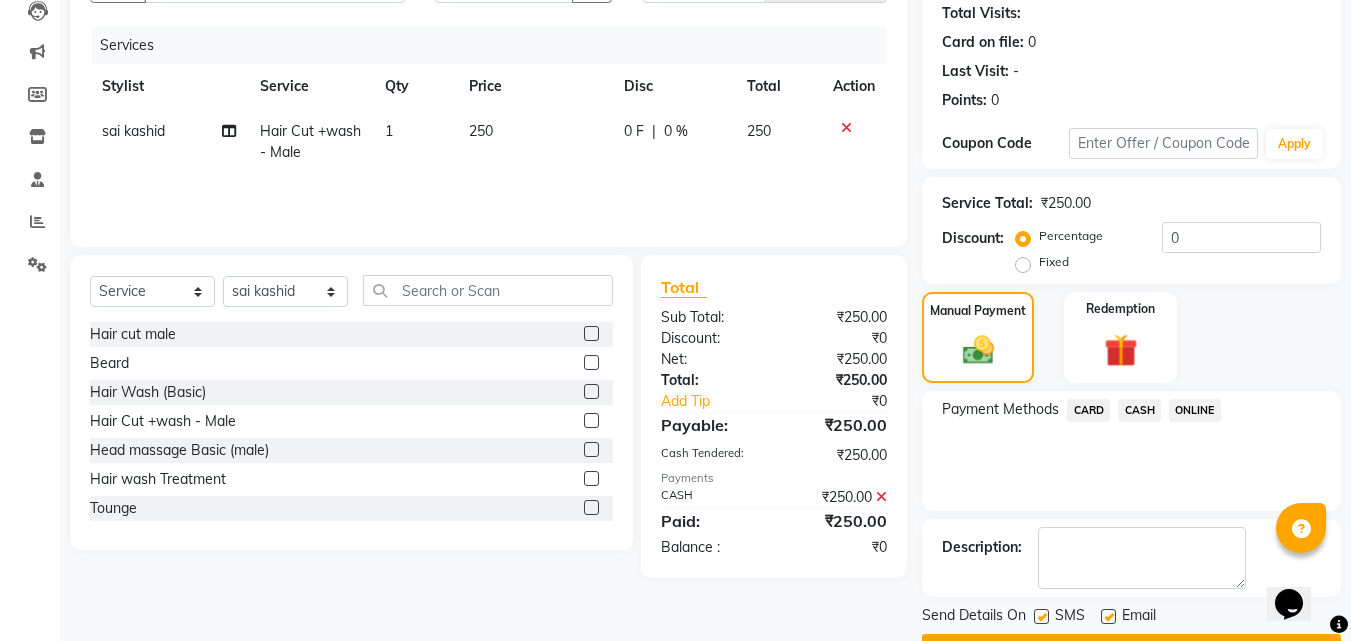 scroll, scrollTop: 275, scrollLeft: 0, axis: vertical 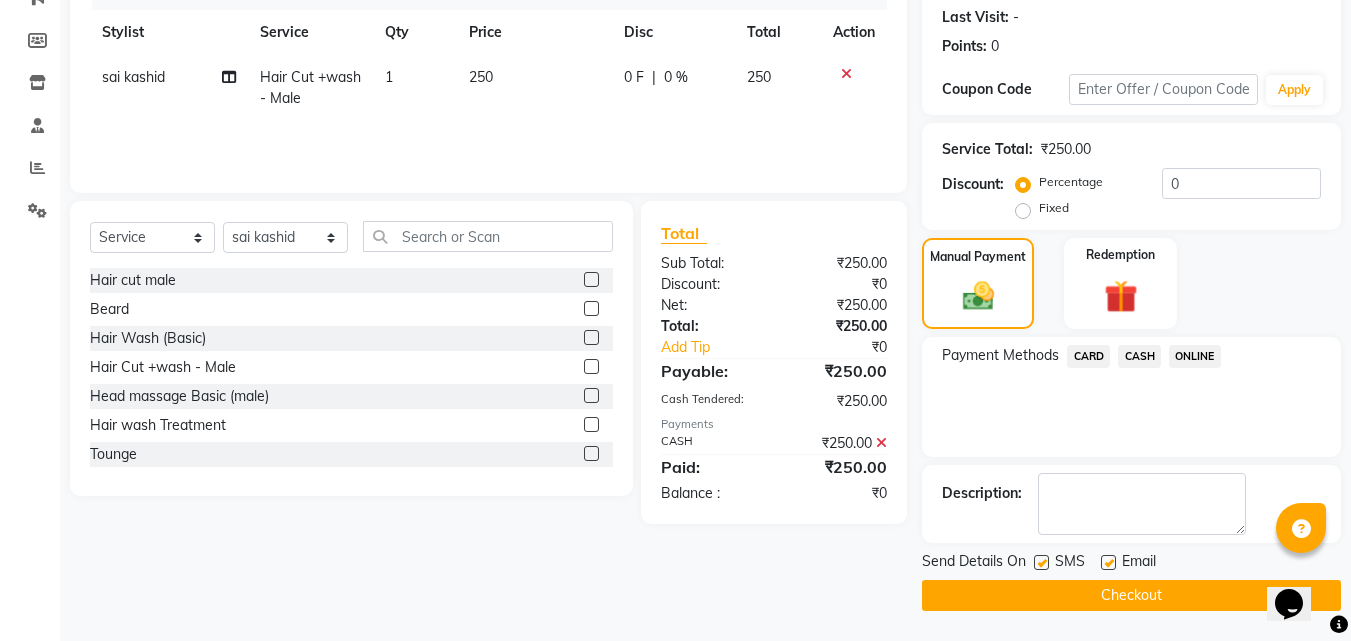 click on "Checkout" 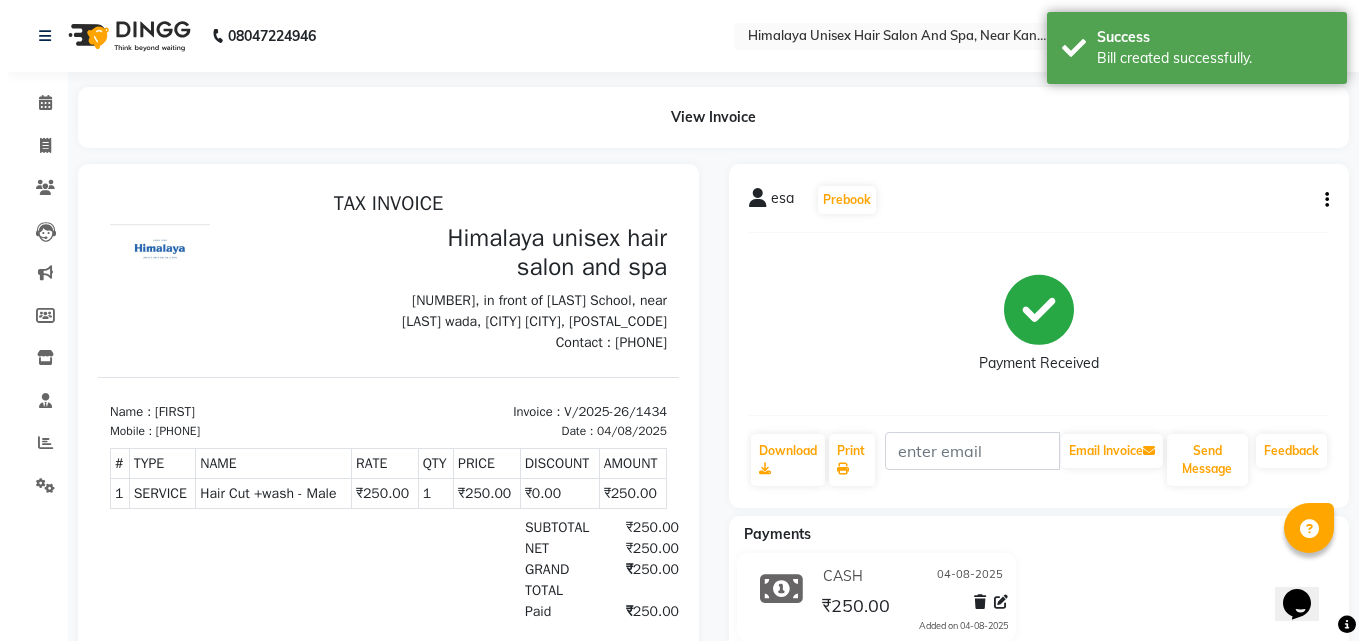 scroll, scrollTop: 0, scrollLeft: 0, axis: both 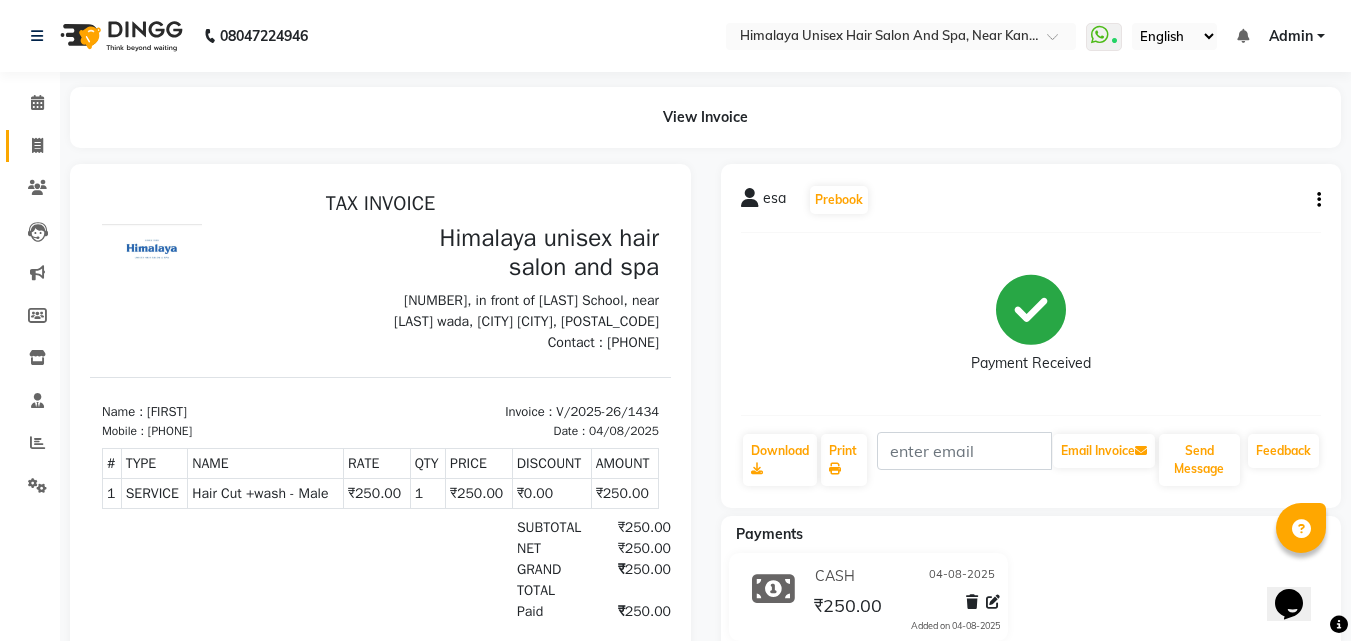 click on "Invoice" 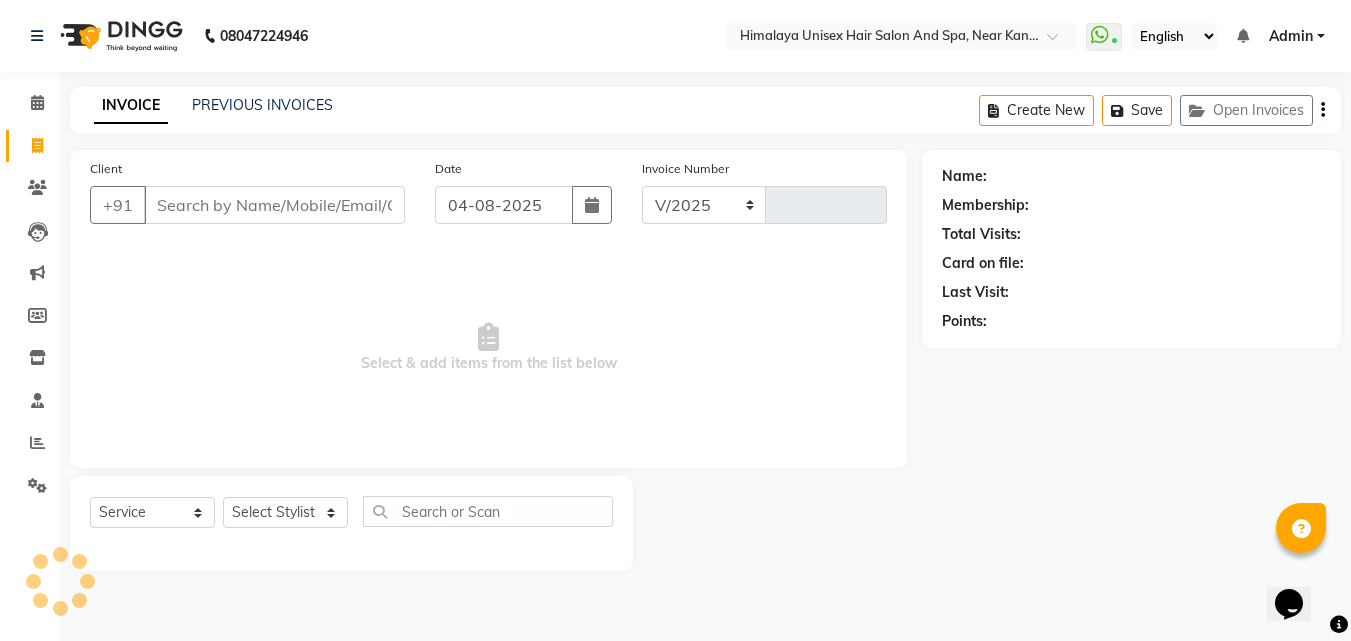 select on "4594" 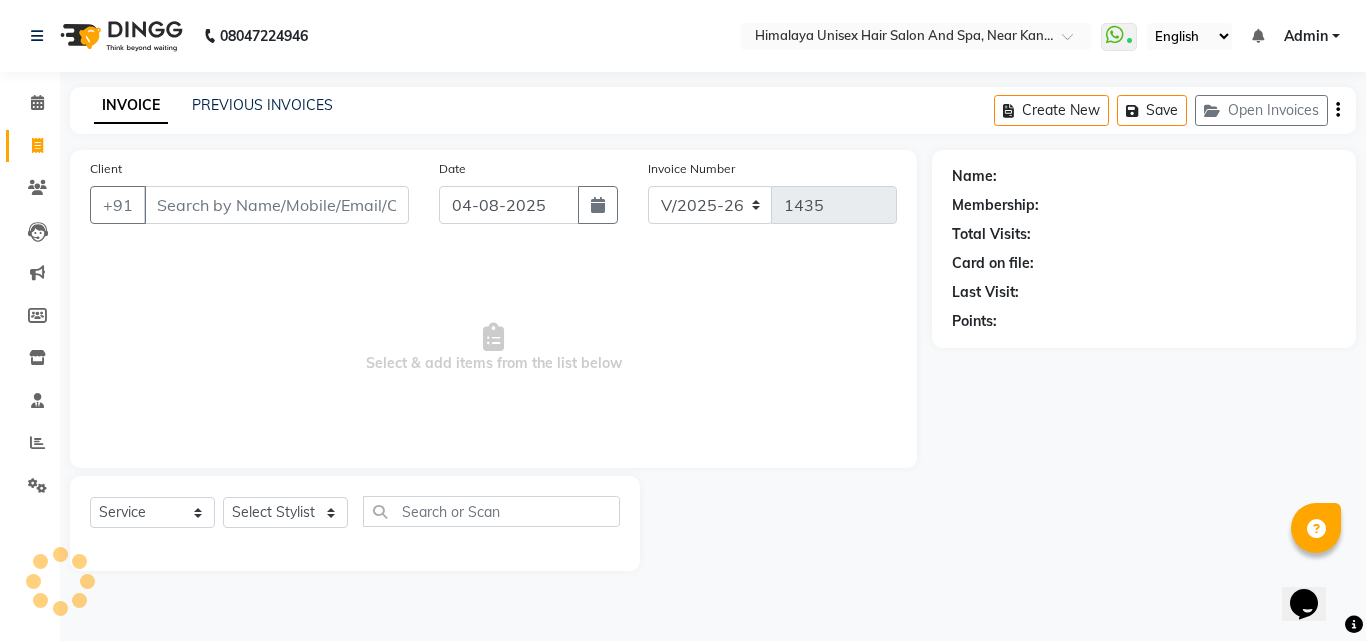 click on "Client" at bounding box center [276, 205] 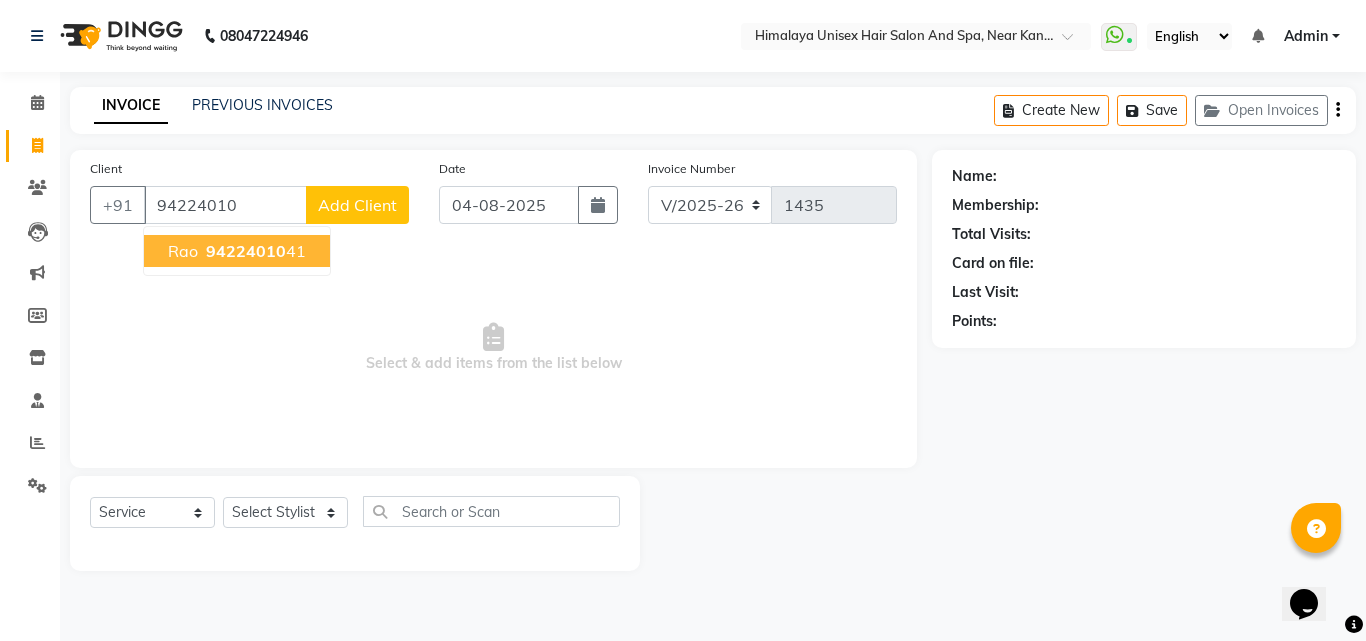 click on "94224010" at bounding box center (246, 251) 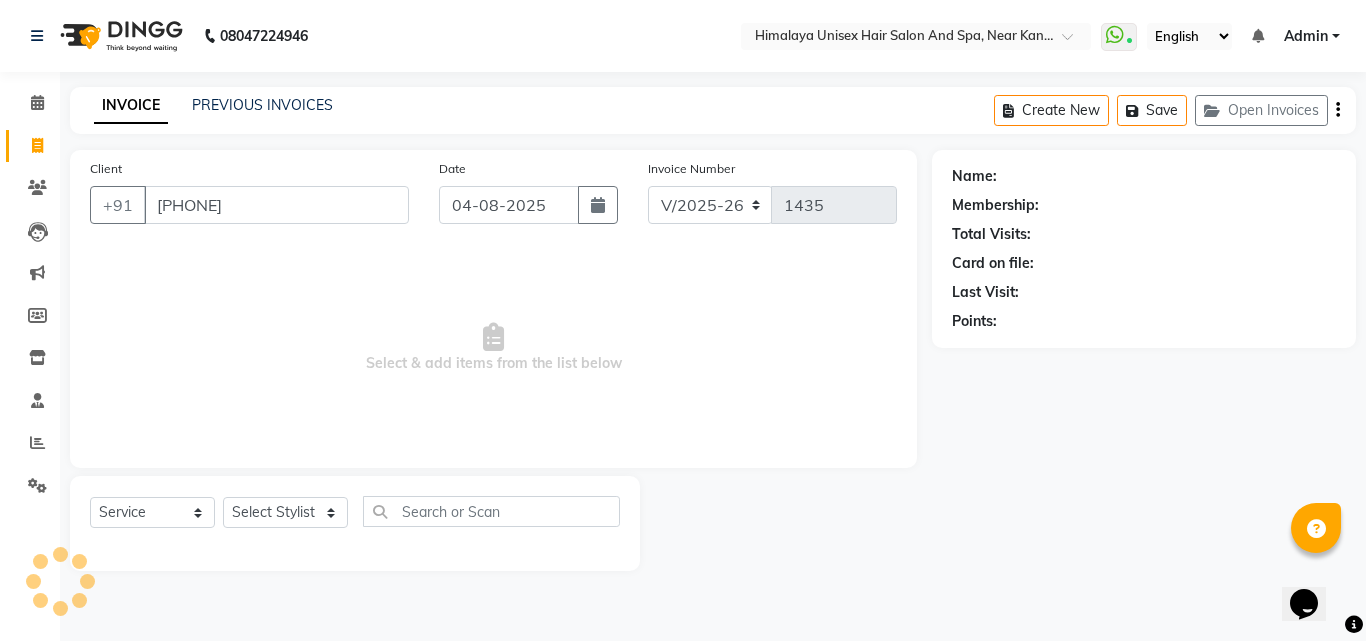 type on "[PHONE]" 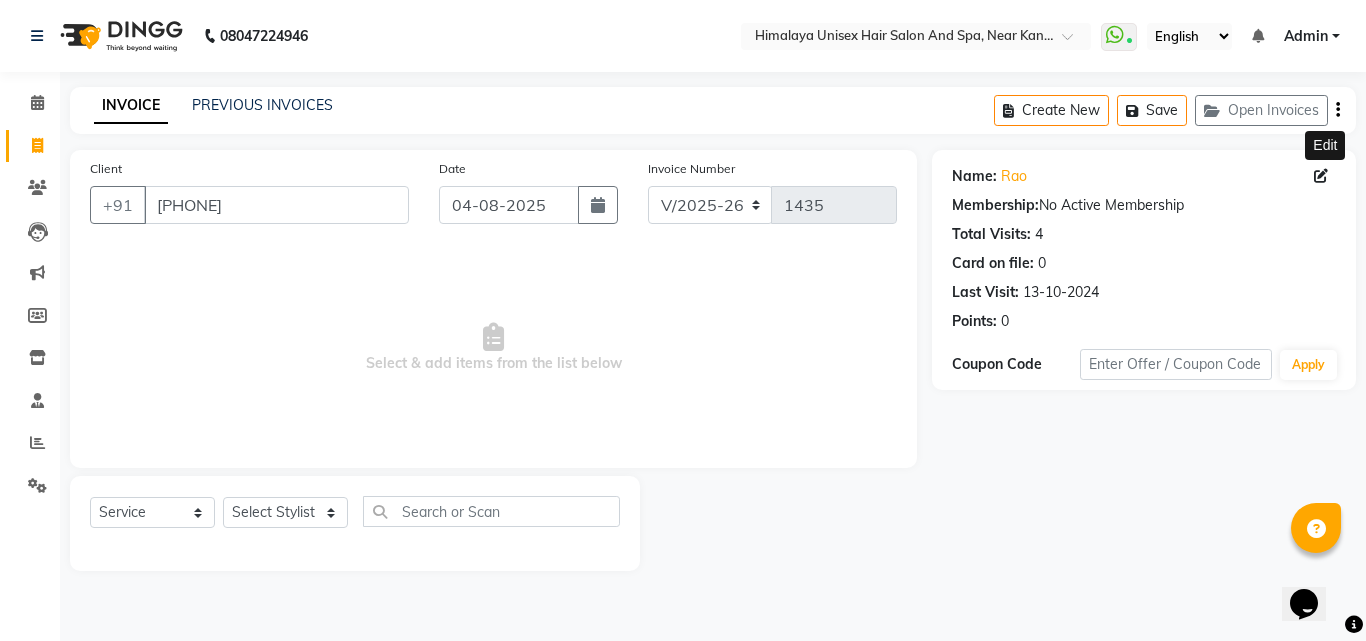 click 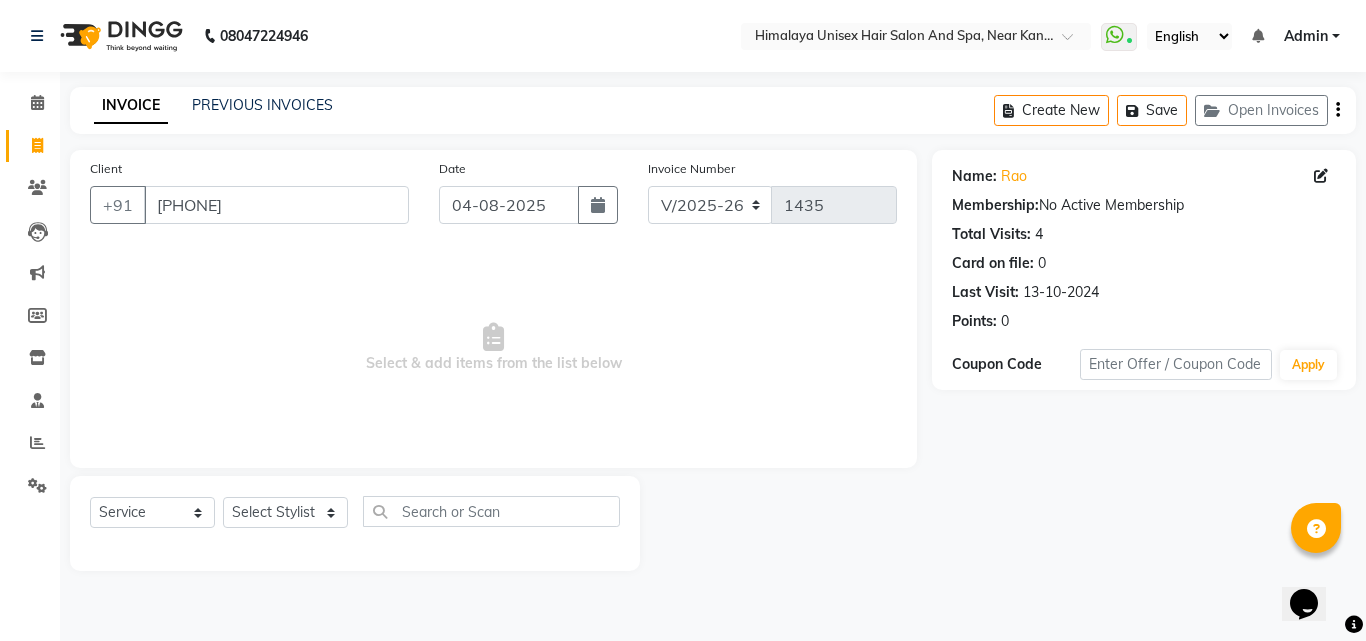 click 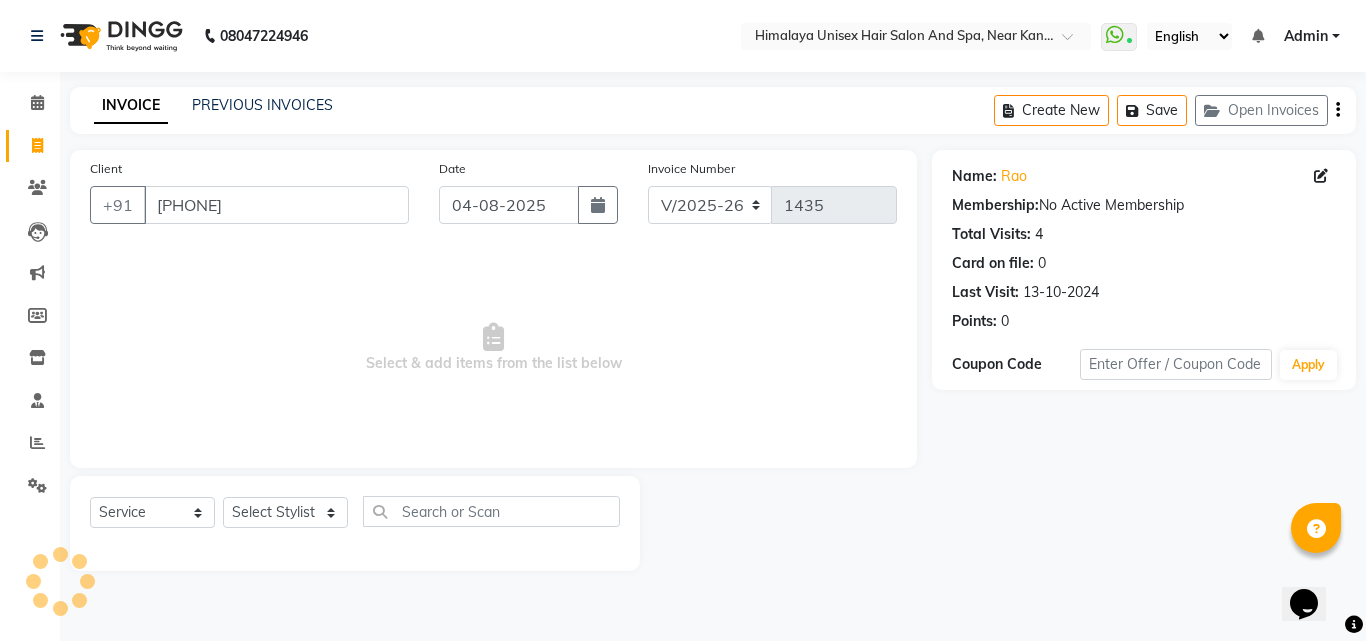 select on "male" 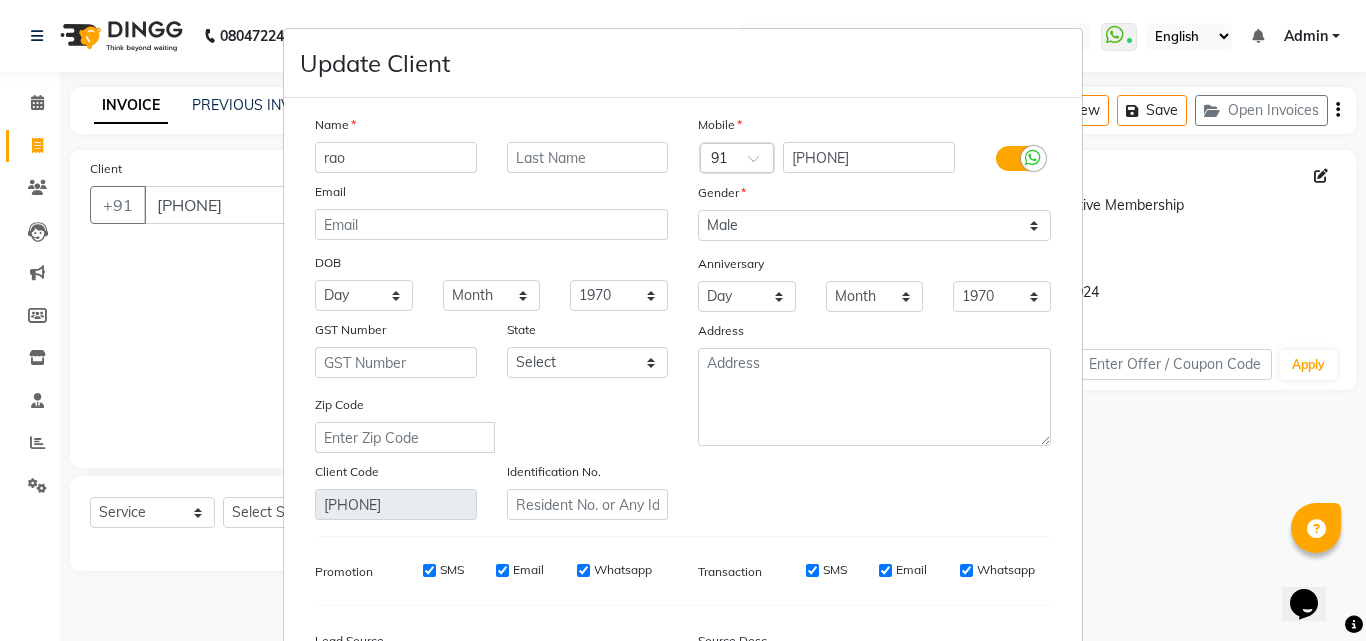 click on "rao" at bounding box center [396, 157] 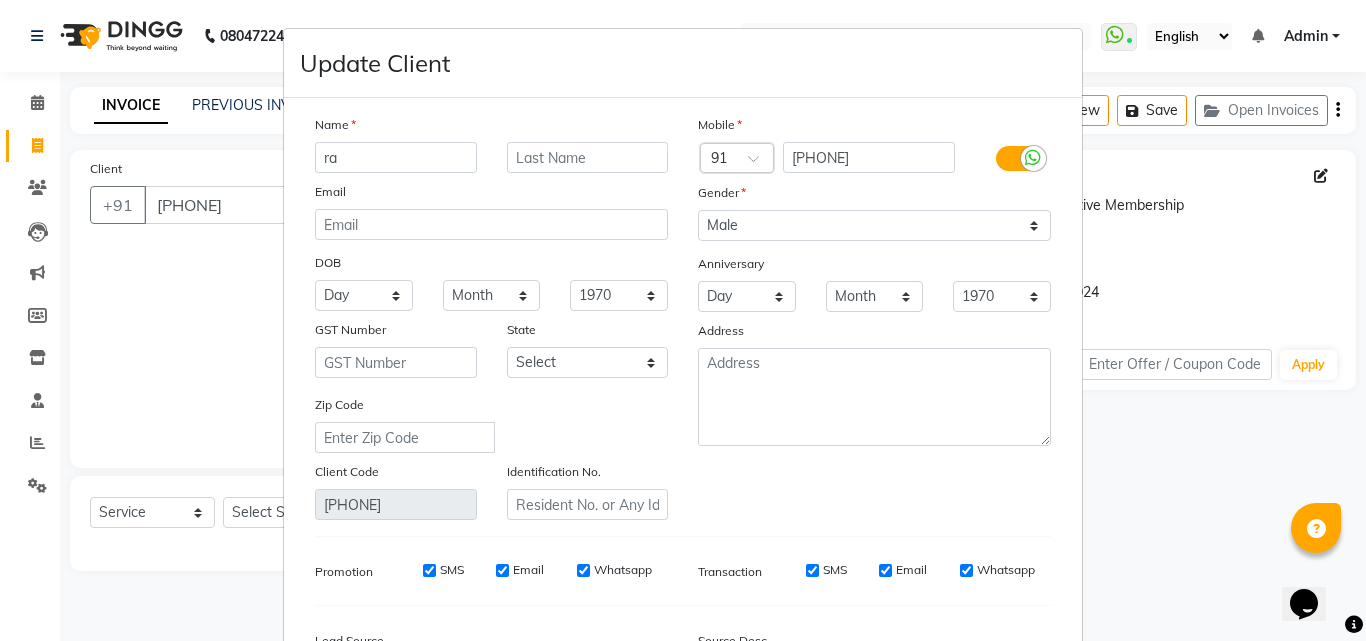 type on "r" 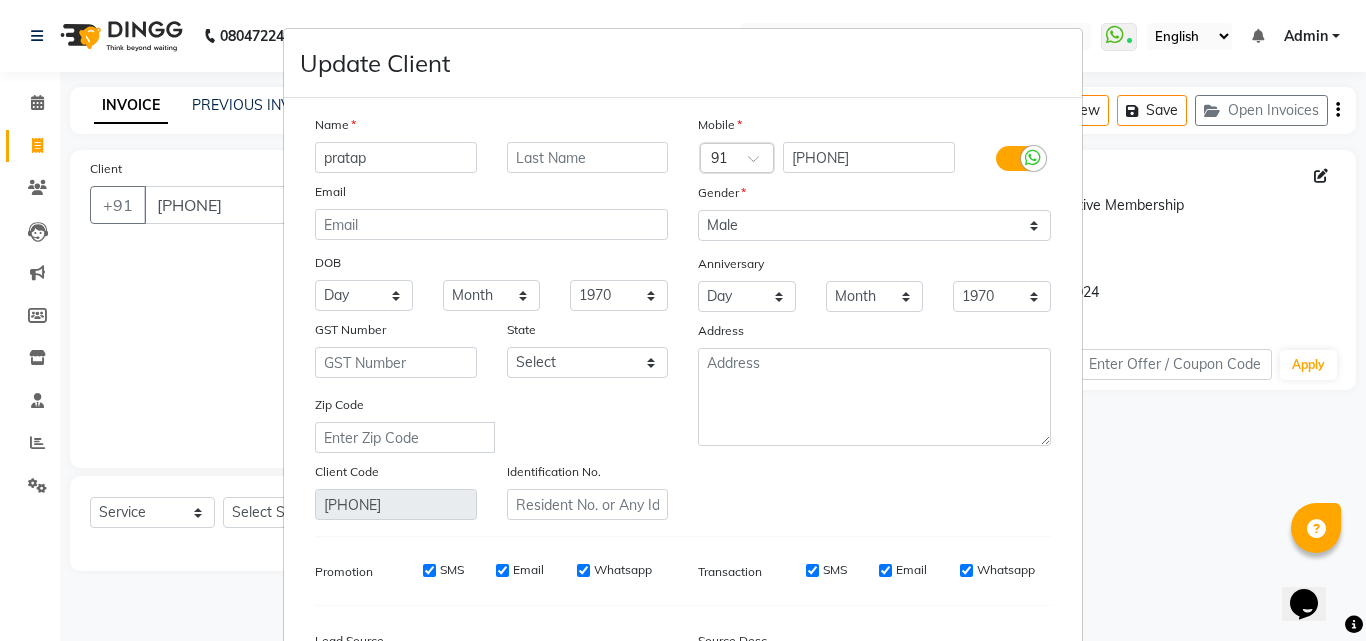 type on "pratap" 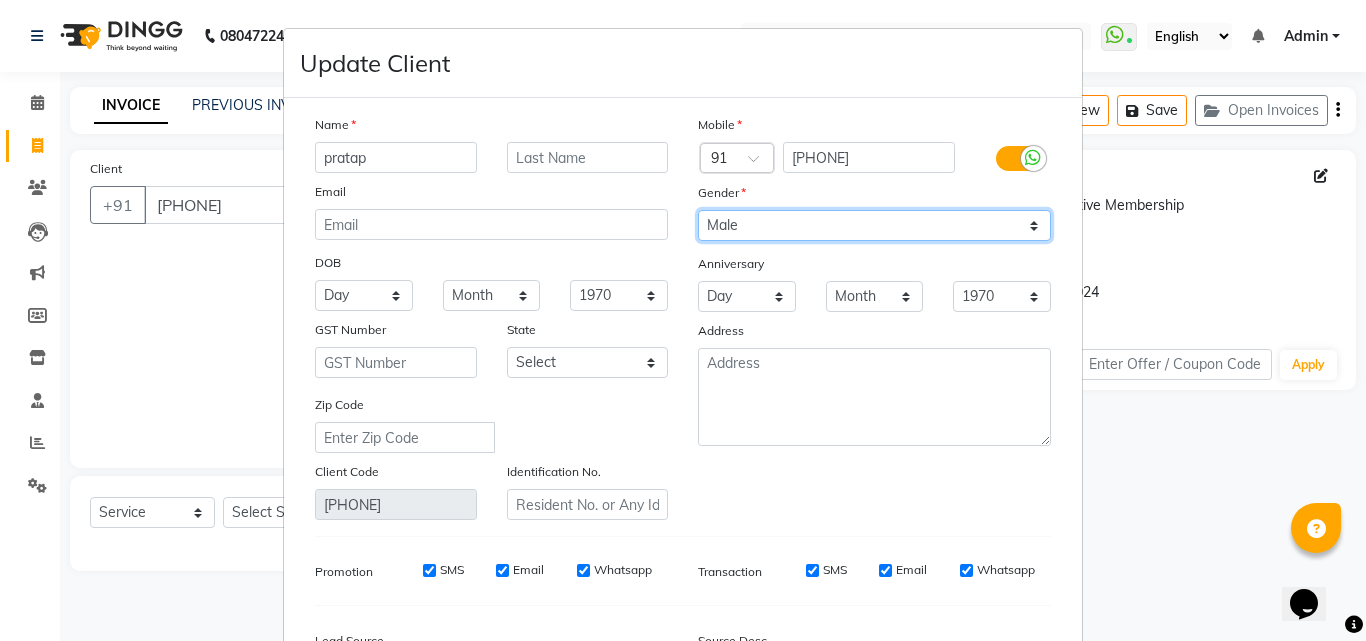 click on "Select Male Female Other Prefer Not To Say" at bounding box center (874, 225) 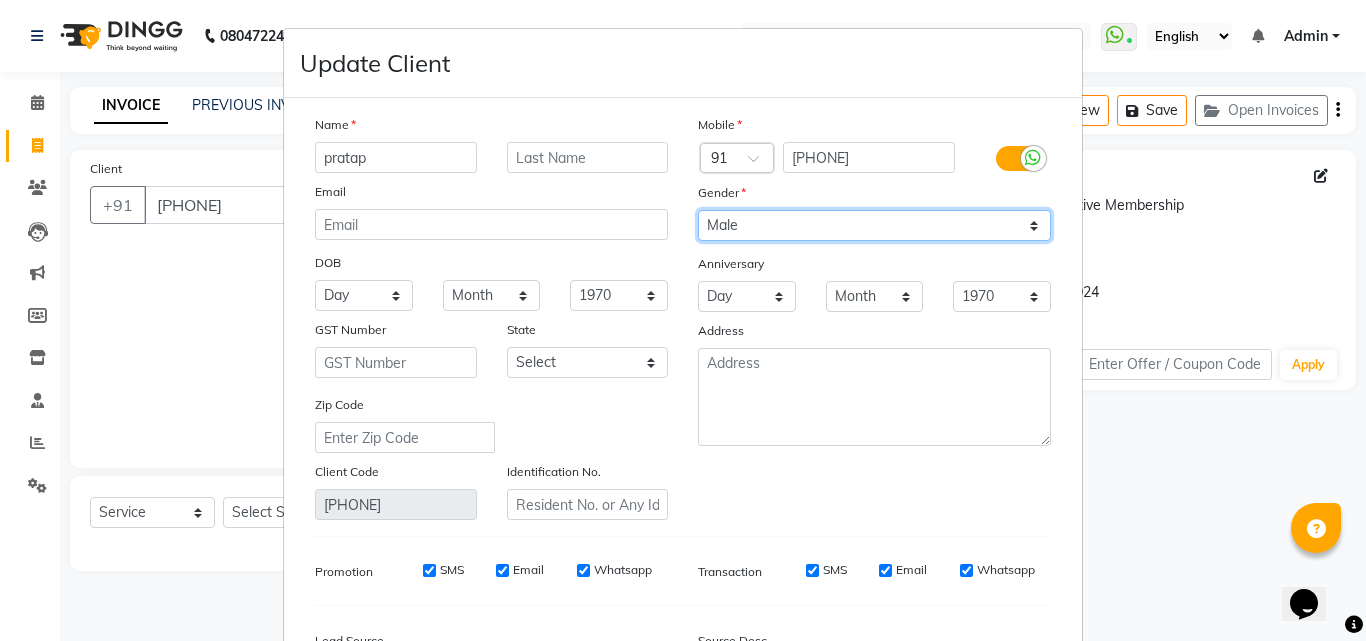 click on "Select Male Female Other Prefer Not To Say" at bounding box center (874, 225) 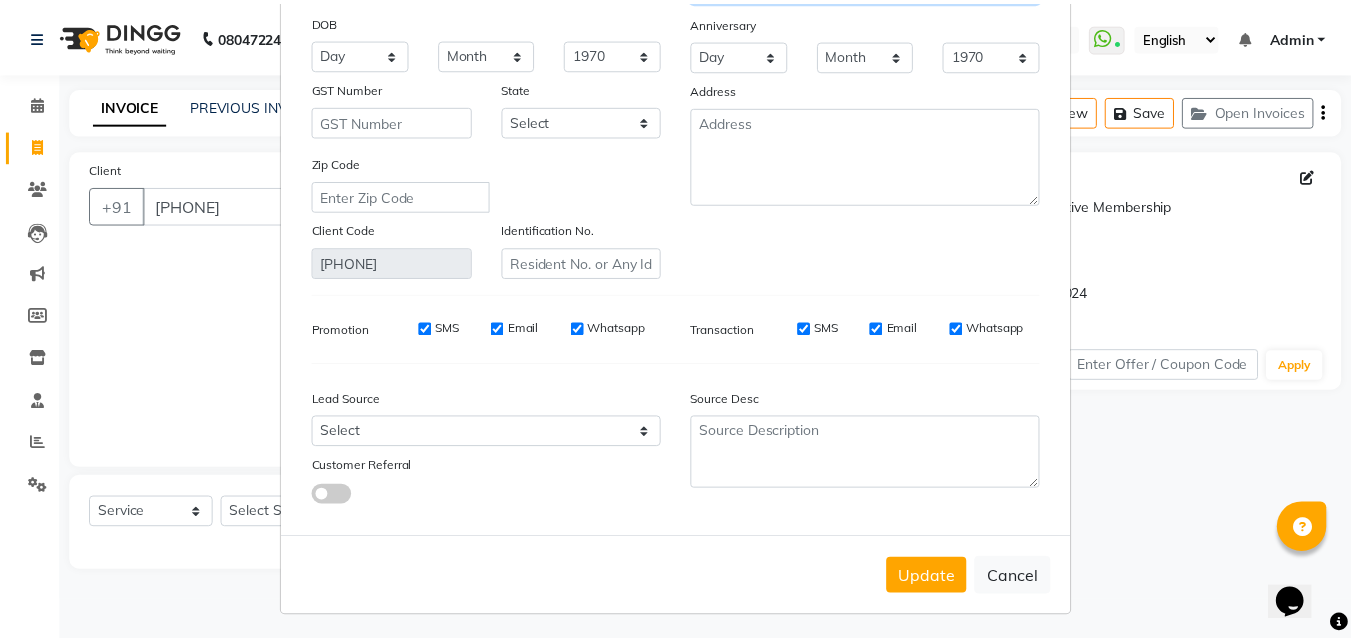scroll, scrollTop: 246, scrollLeft: 0, axis: vertical 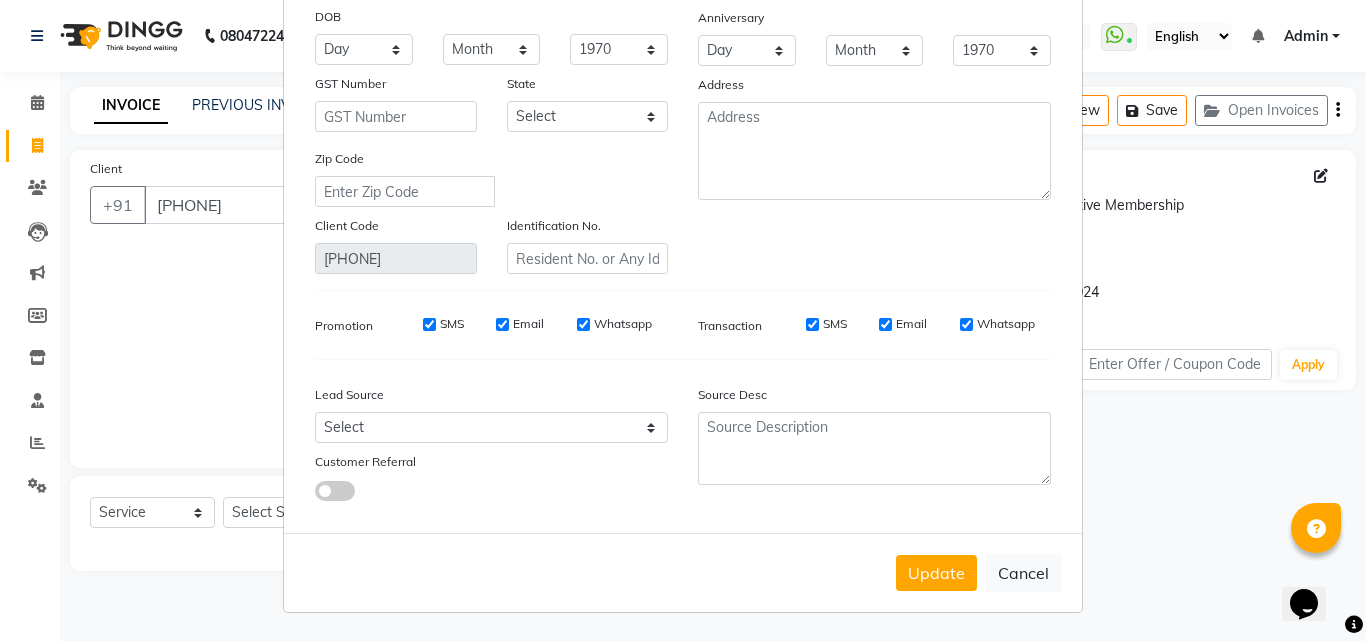 click on "Update   Cancel" at bounding box center [683, 572] 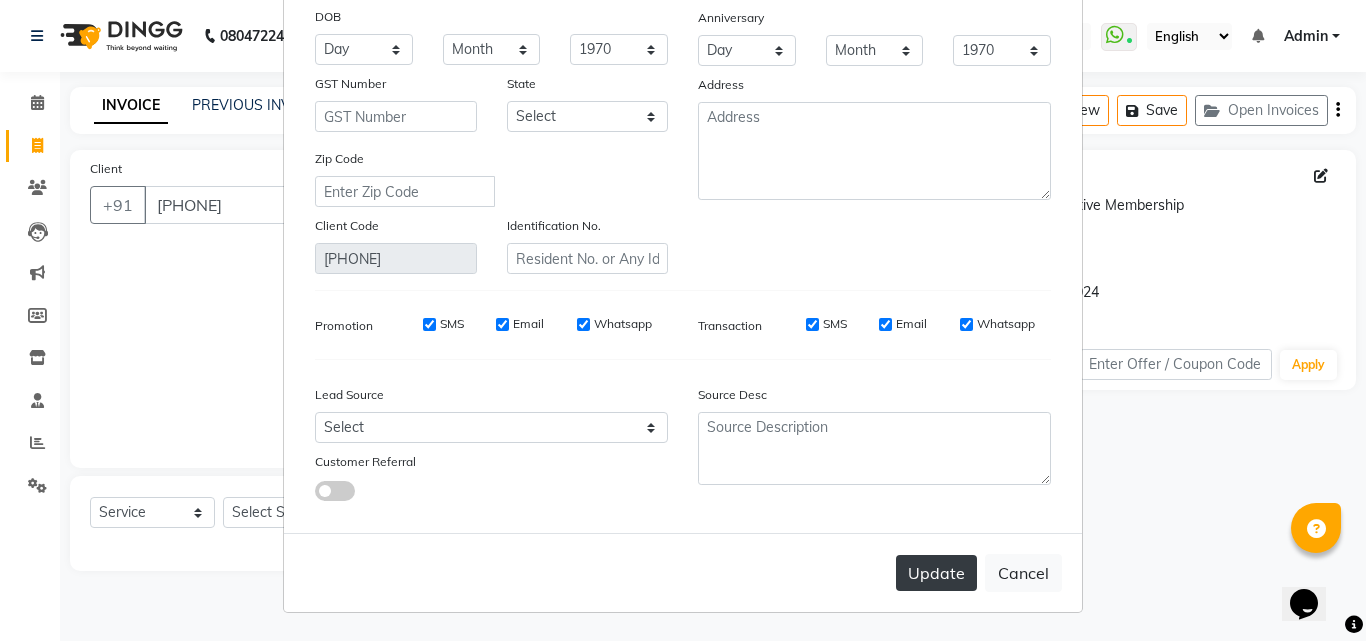 click on "Update" at bounding box center [936, 573] 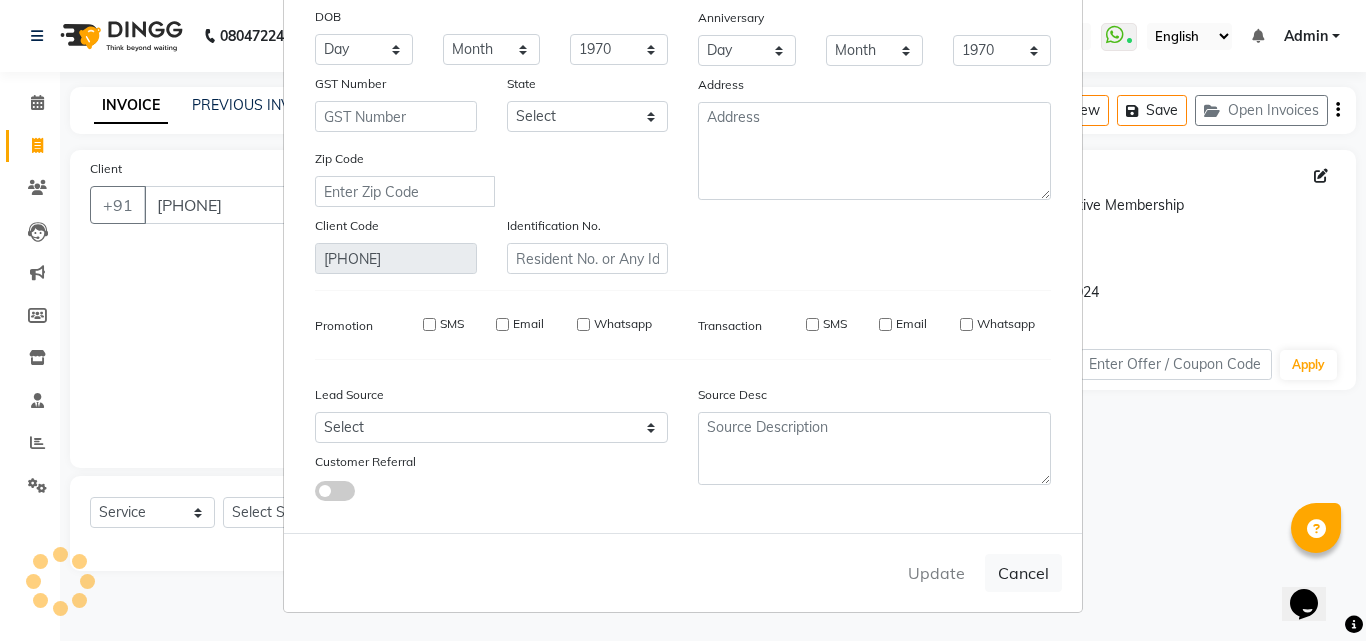 type 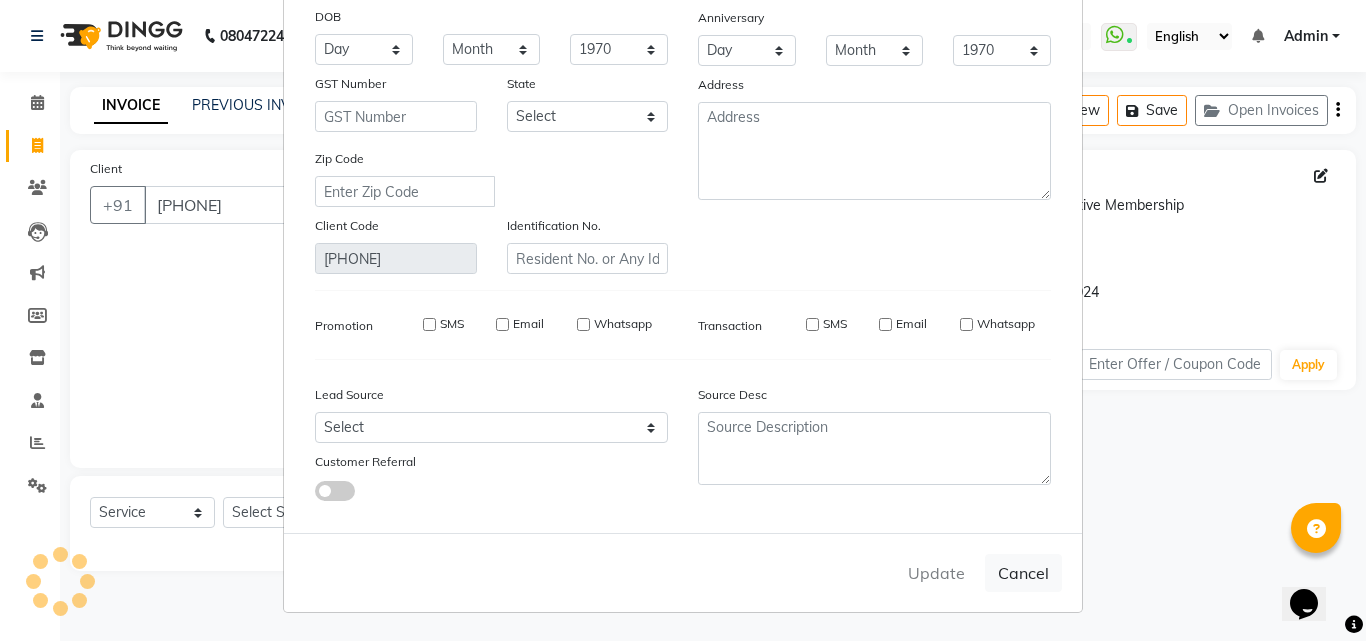 select 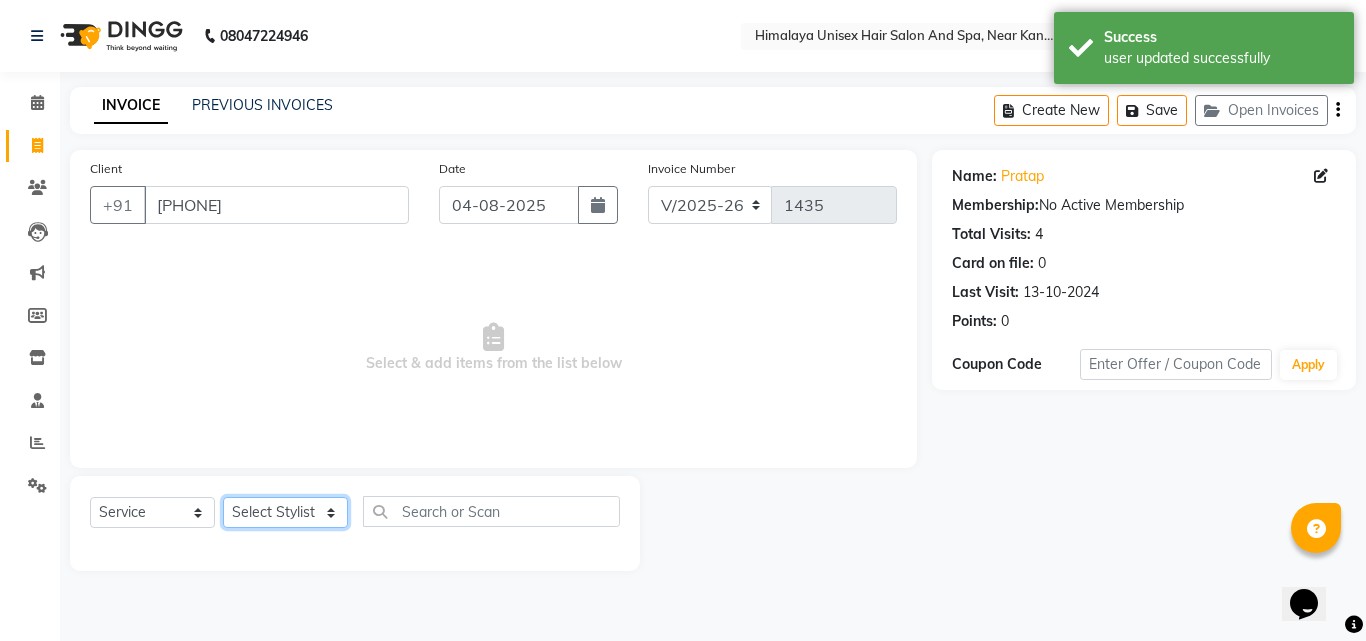 click on "Select Stylist Ashwini Salunkhe Avantika Phase Ganesh  Gosavi Mahesh Sawant nakul tadas prasad kadam Prathamesh Salunkhe sai kashid shubhangi sawant Uday Tate" 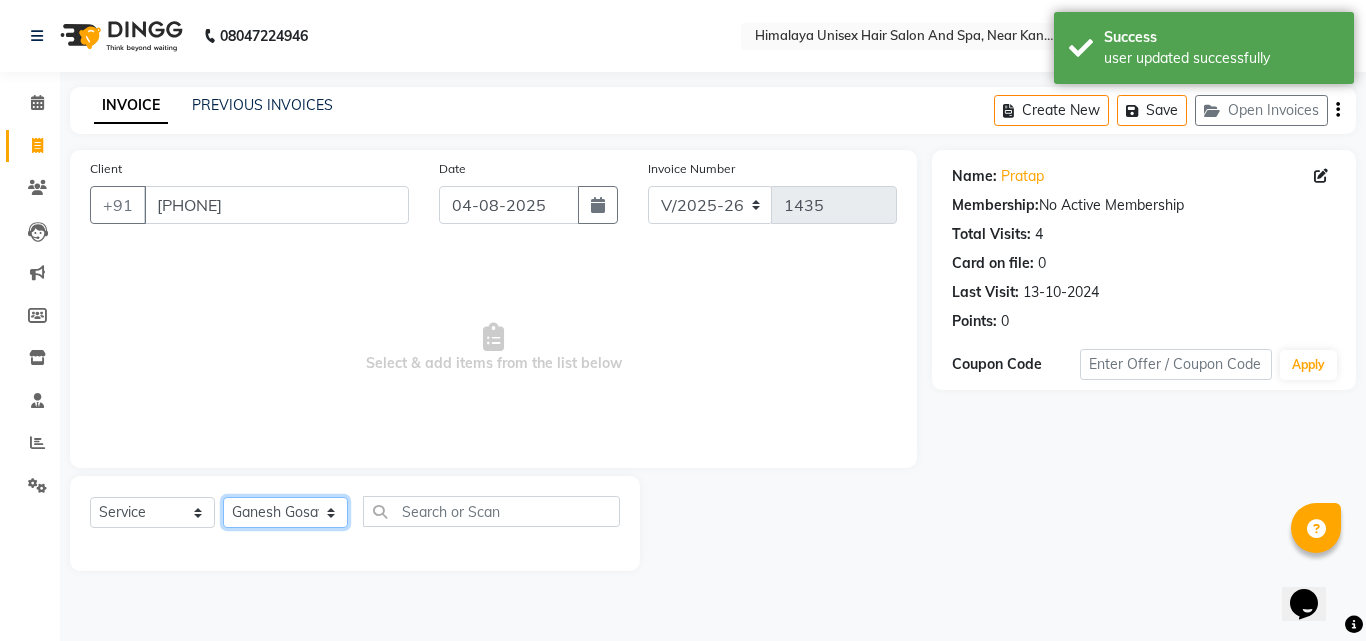 click on "Select Stylist Ashwini Salunkhe Avantika Phase Ganesh  Gosavi Mahesh Sawant nakul tadas prasad kadam Prathamesh Salunkhe sai kashid shubhangi sawant Uday Tate" 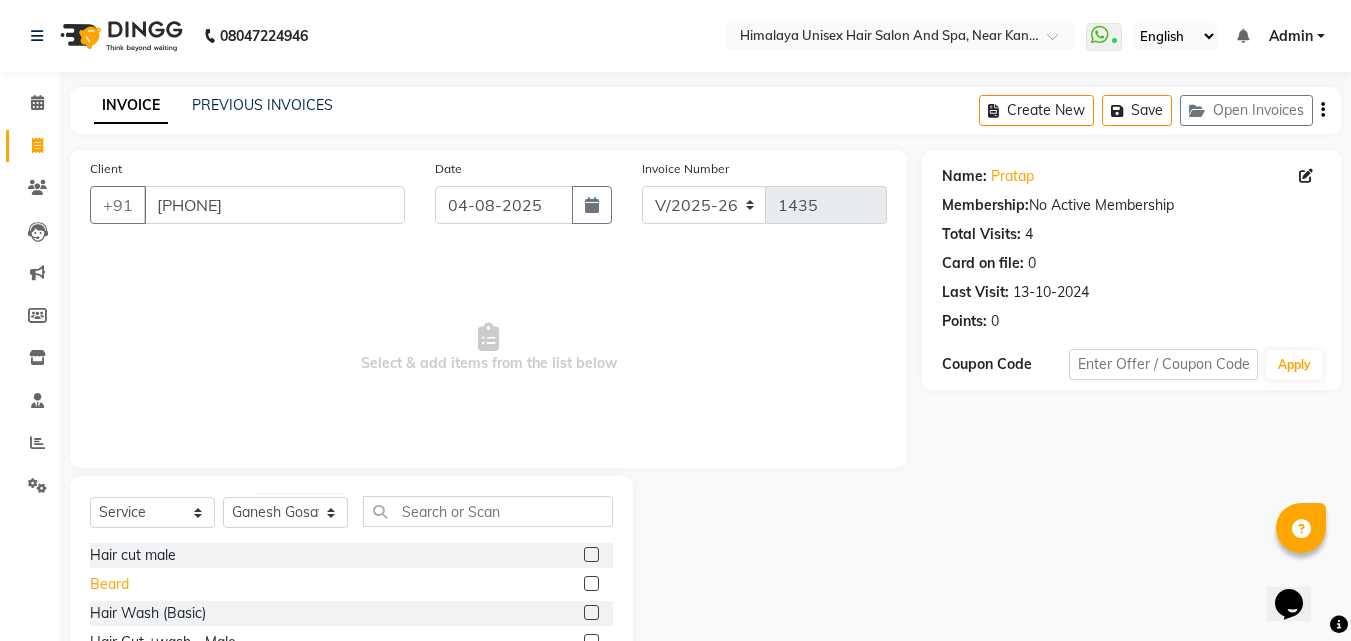 click on "Beard" 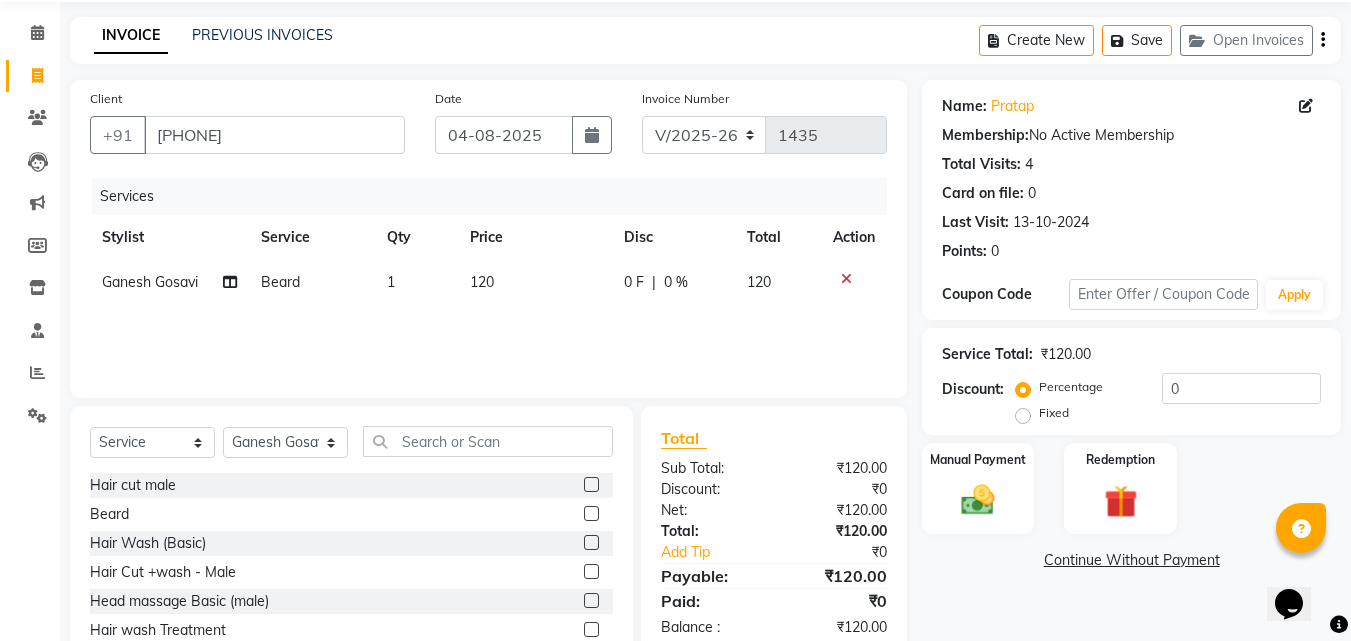scroll, scrollTop: 160, scrollLeft: 0, axis: vertical 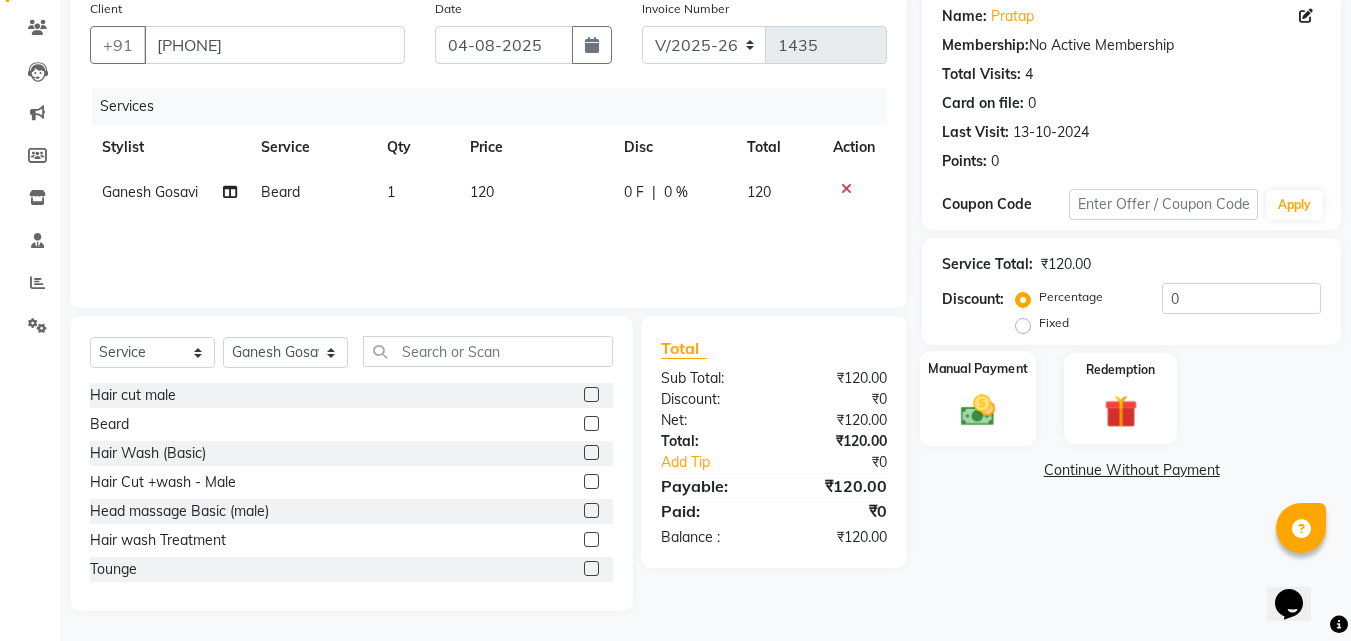 click on "Manual Payment" 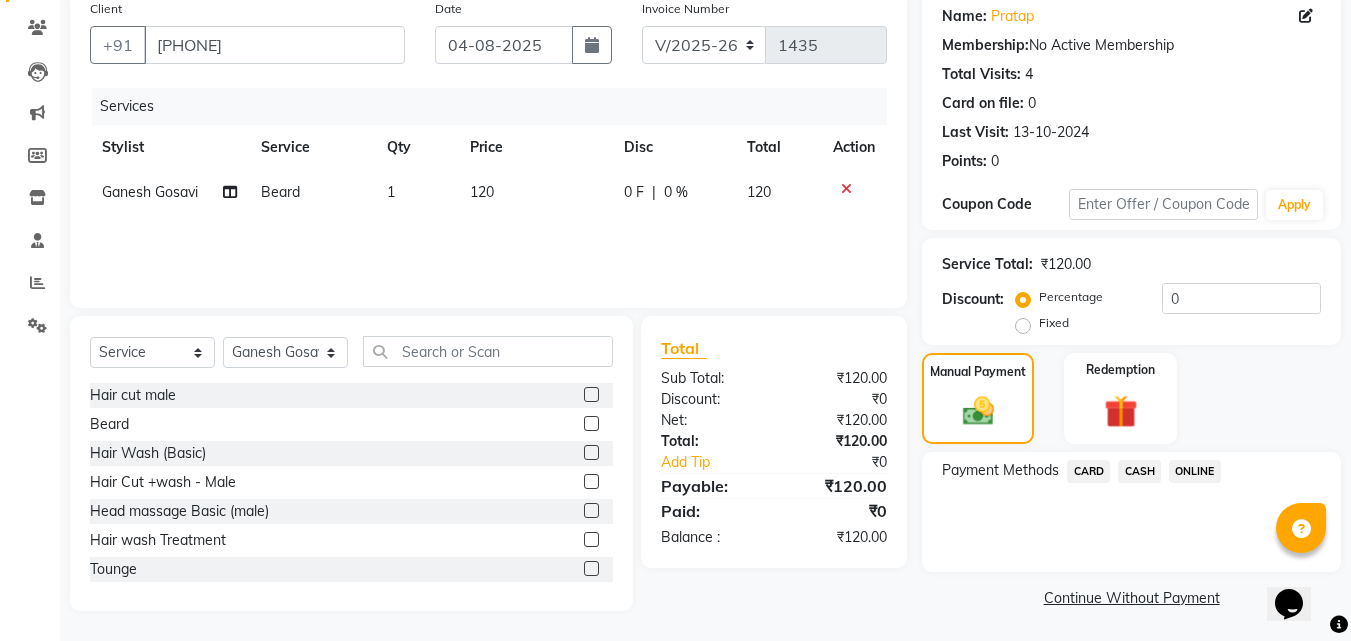 click on "CASH" 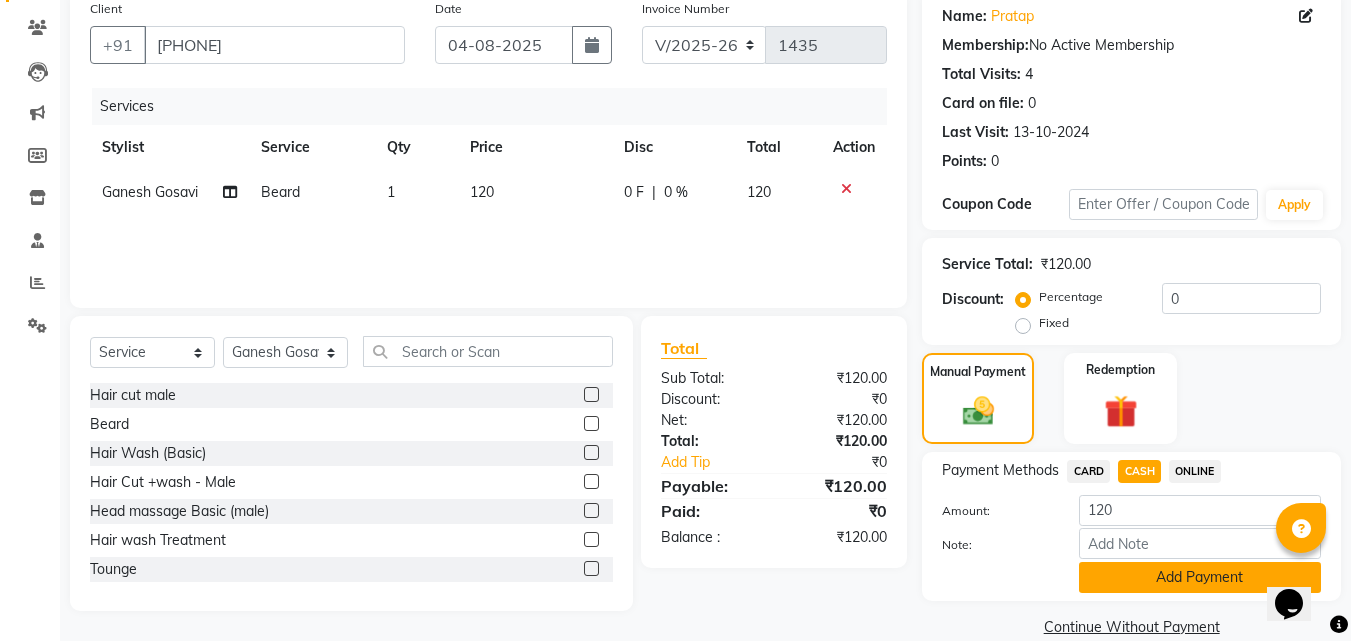 scroll, scrollTop: 191, scrollLeft: 0, axis: vertical 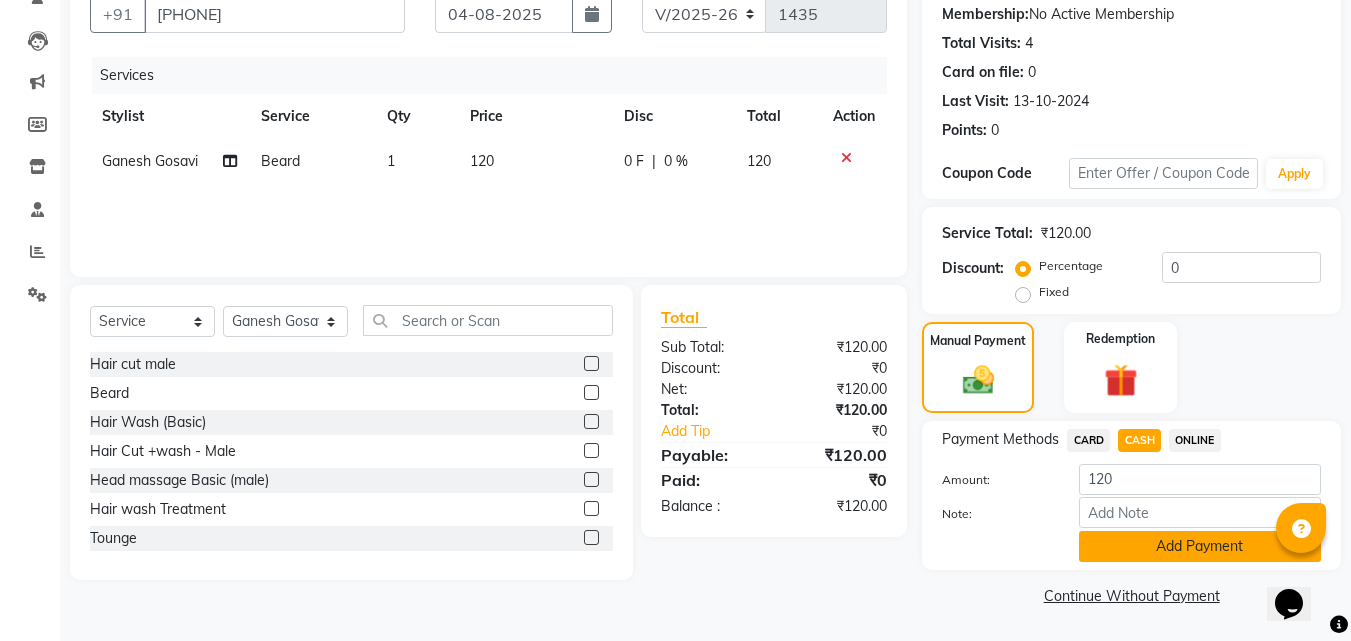 click on "Add Payment" 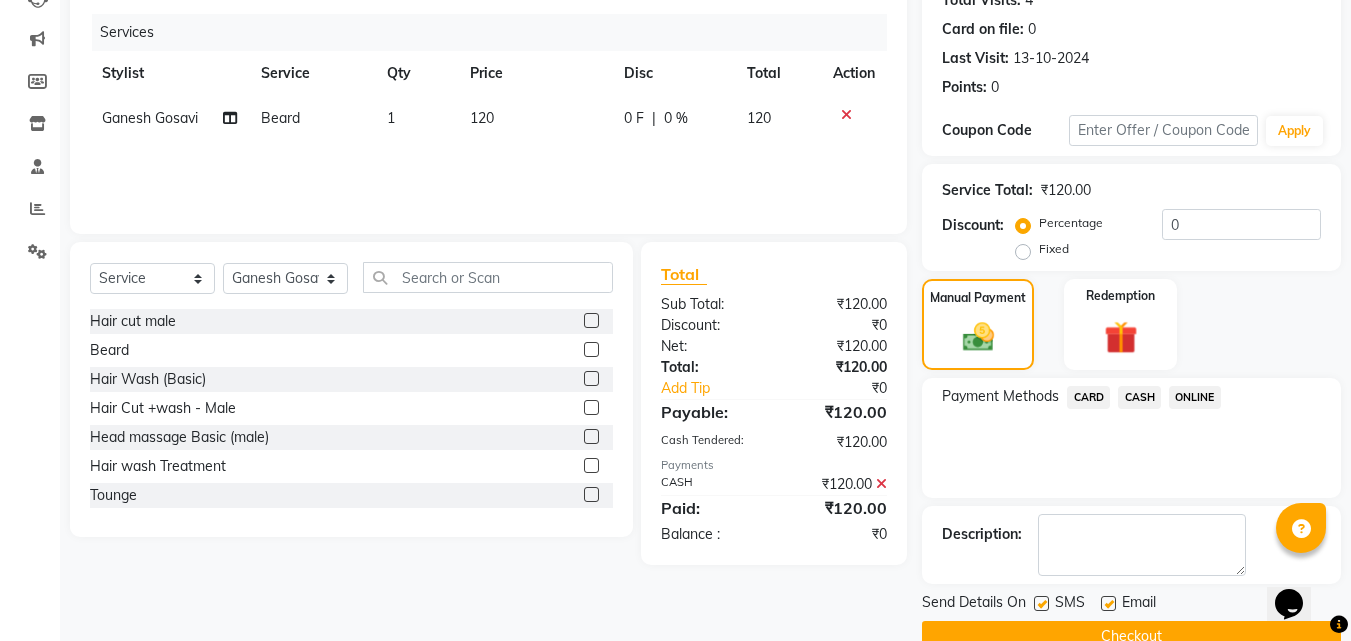 scroll, scrollTop: 275, scrollLeft: 0, axis: vertical 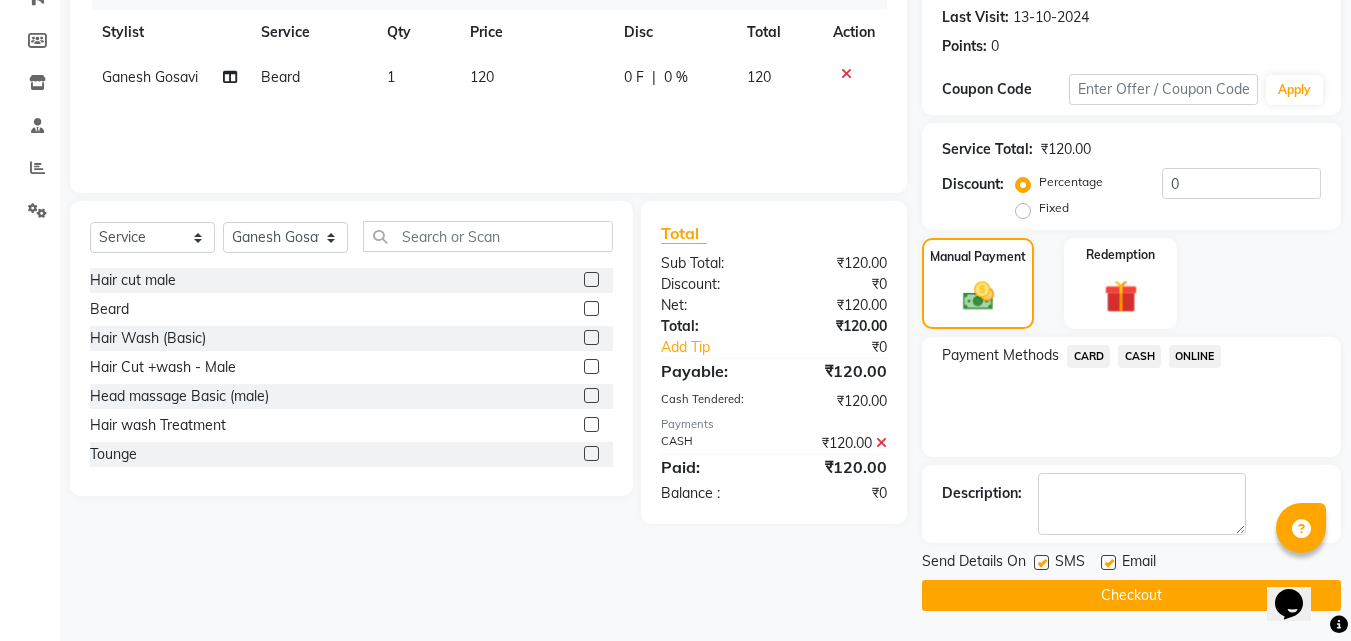 click on "Checkout" 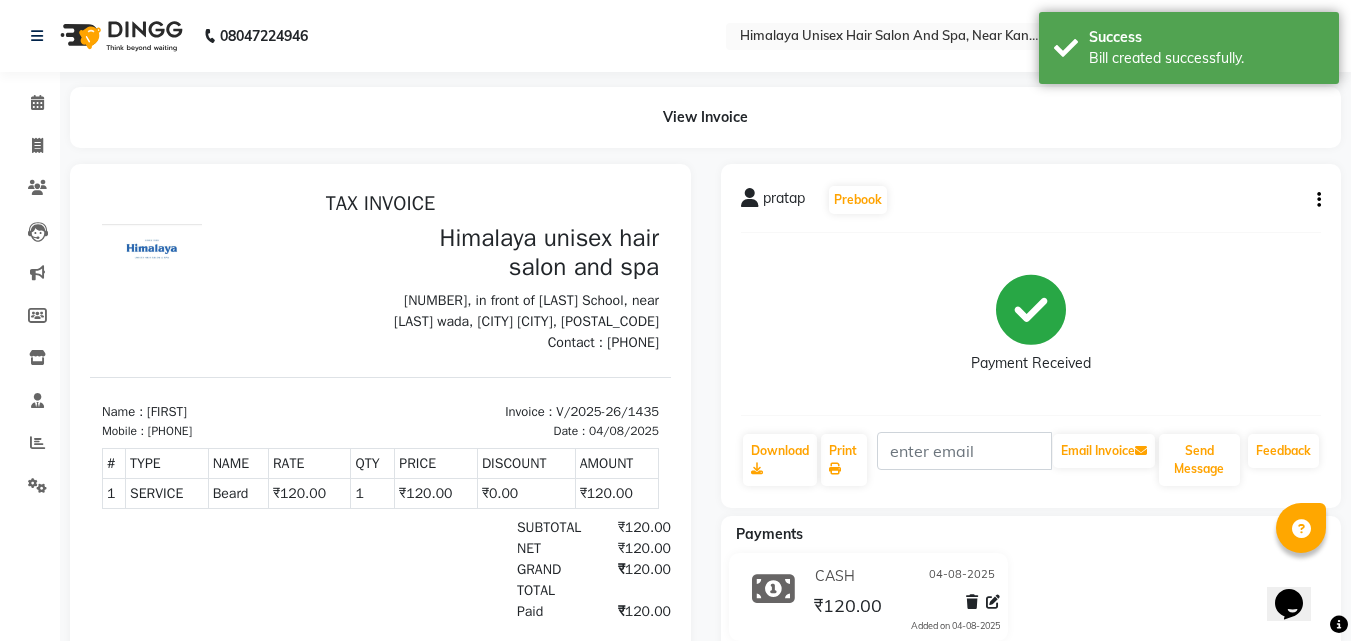 scroll, scrollTop: 0, scrollLeft: 0, axis: both 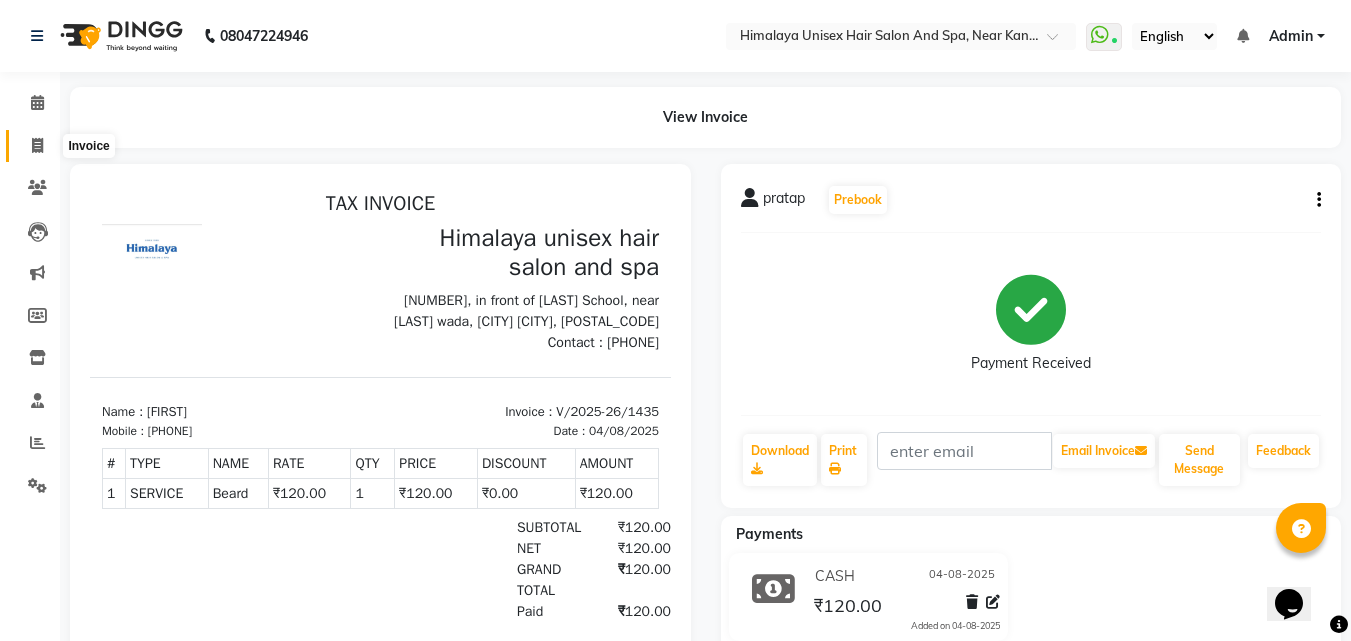 click 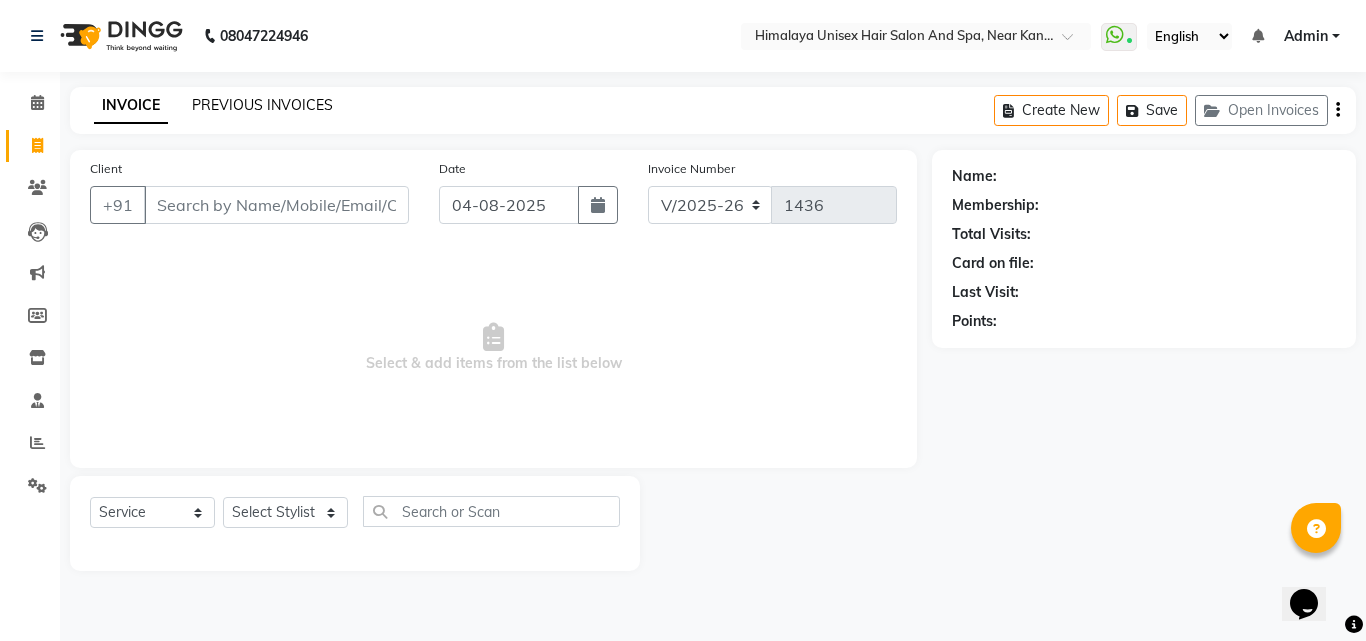click on "PREVIOUS INVOICES" 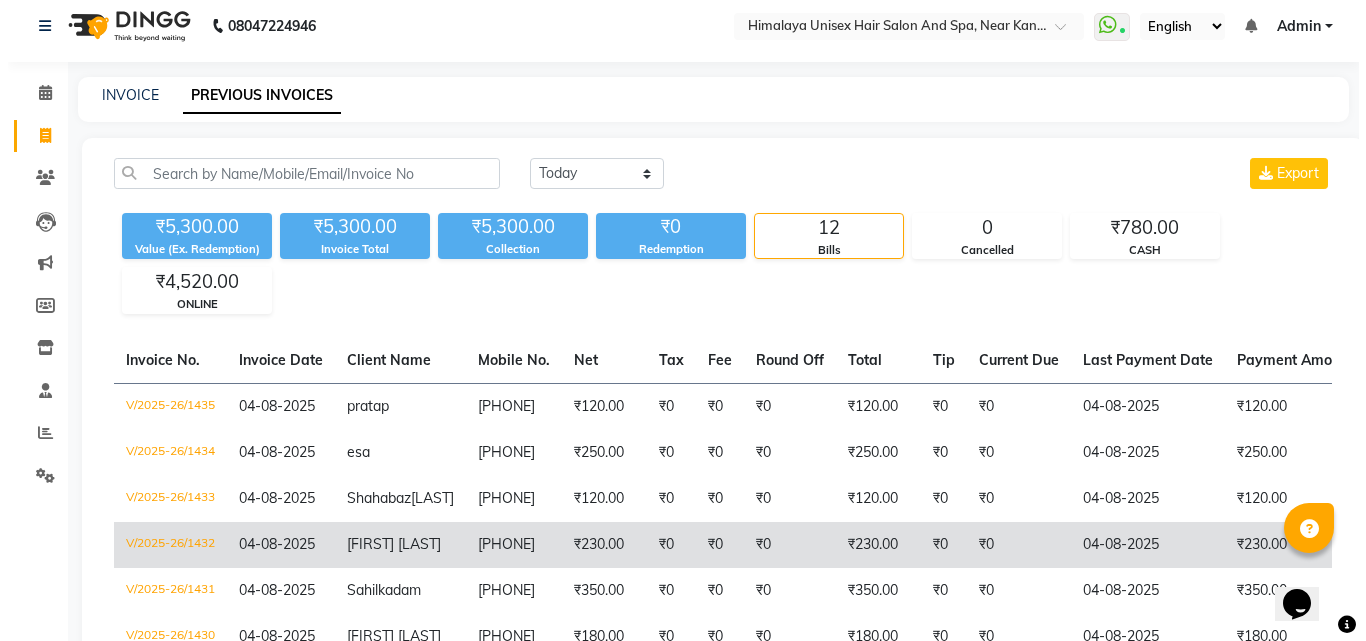 scroll, scrollTop: 0, scrollLeft: 0, axis: both 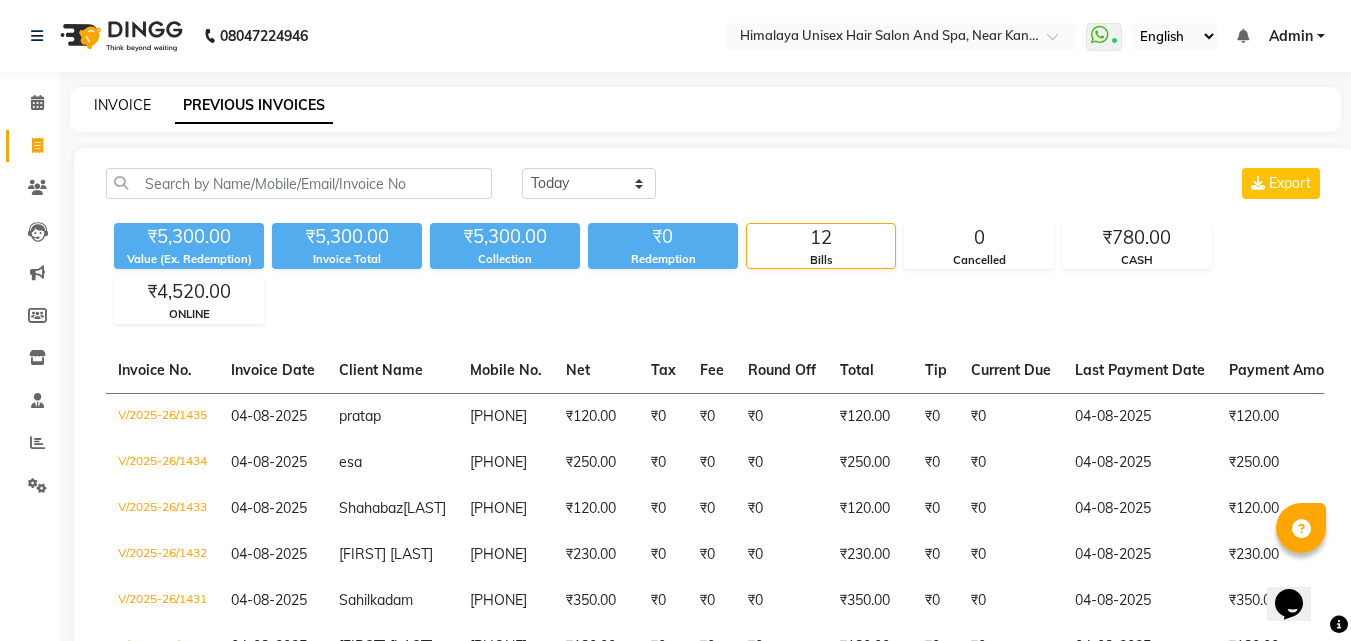 click on "INVOICE" 